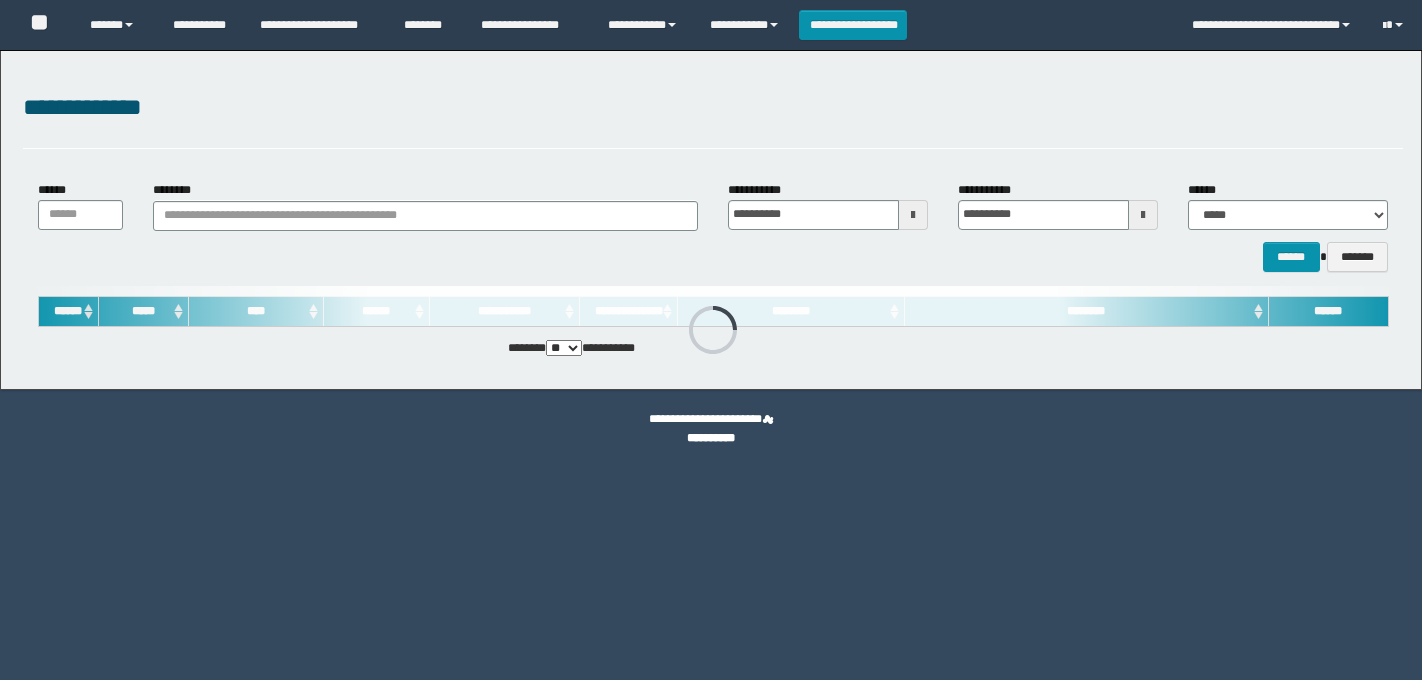 scroll, scrollTop: 0, scrollLeft: 0, axis: both 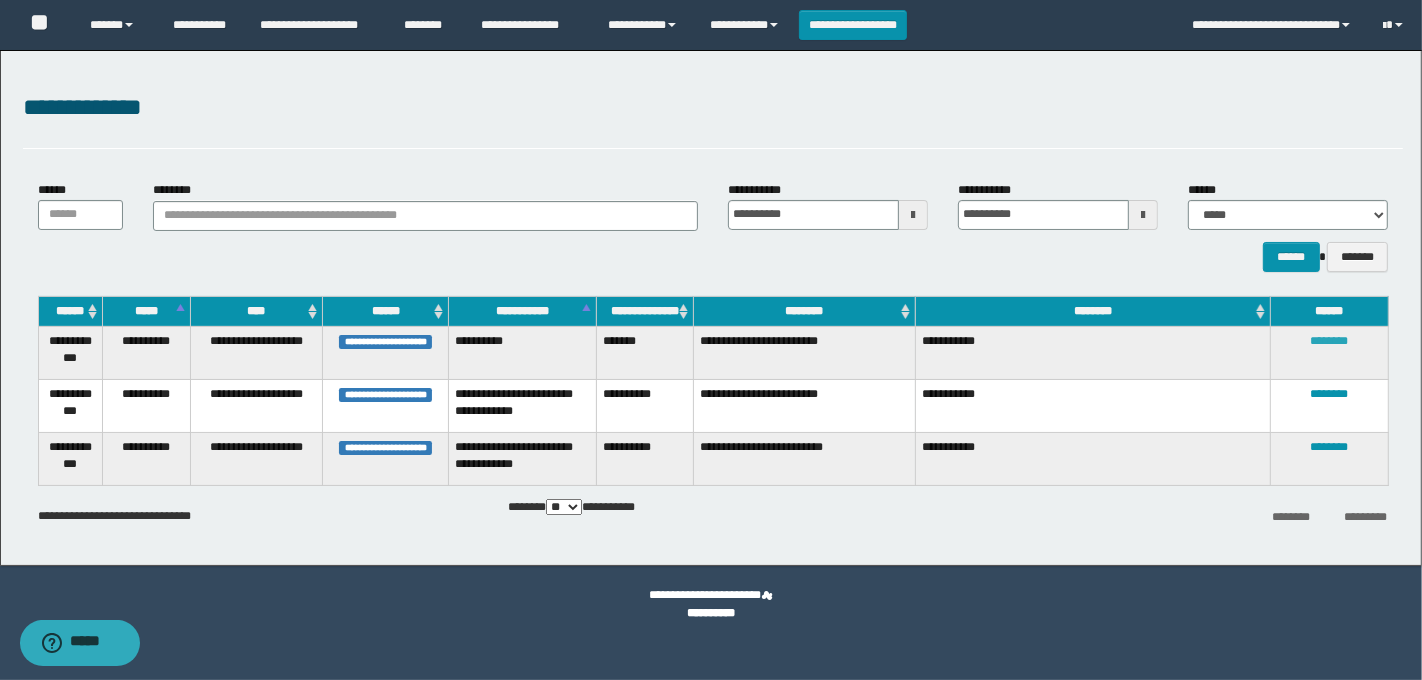 click on "********" at bounding box center (1330, 341) 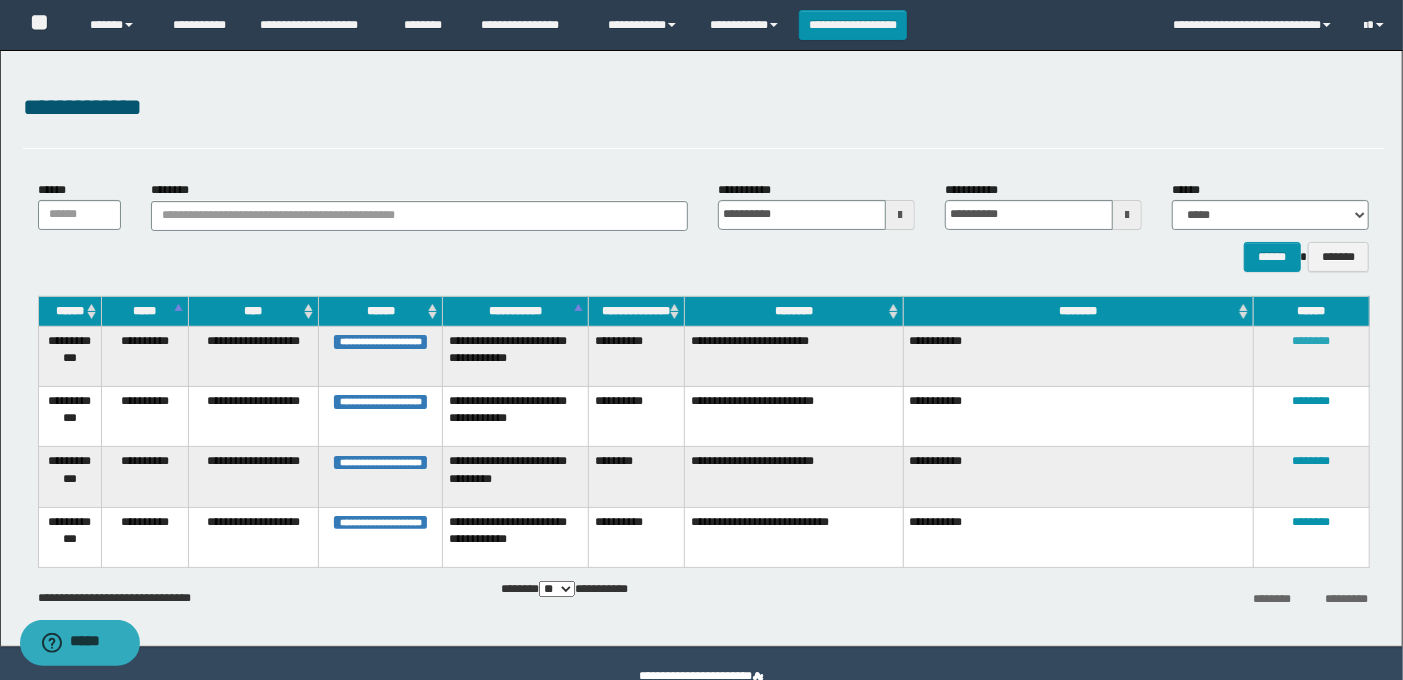 click on "********" at bounding box center [1312, 341] 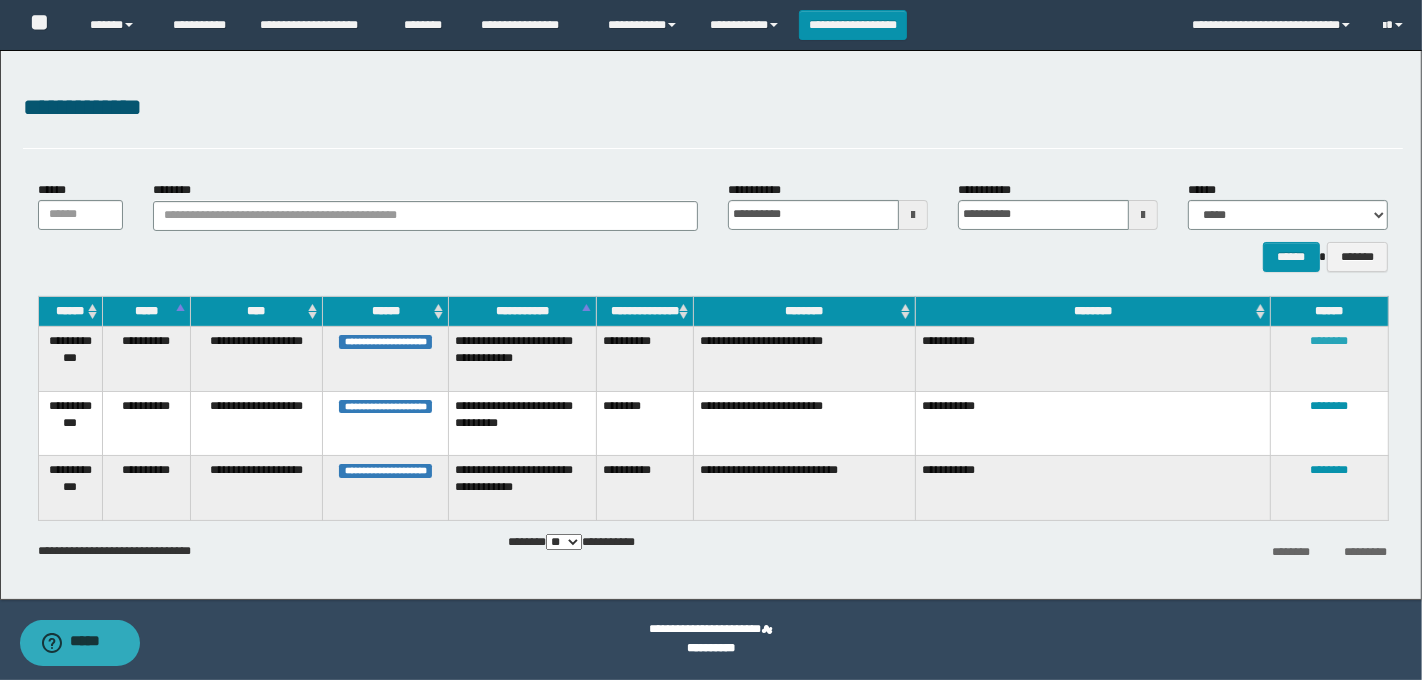 click on "********" at bounding box center [1330, 341] 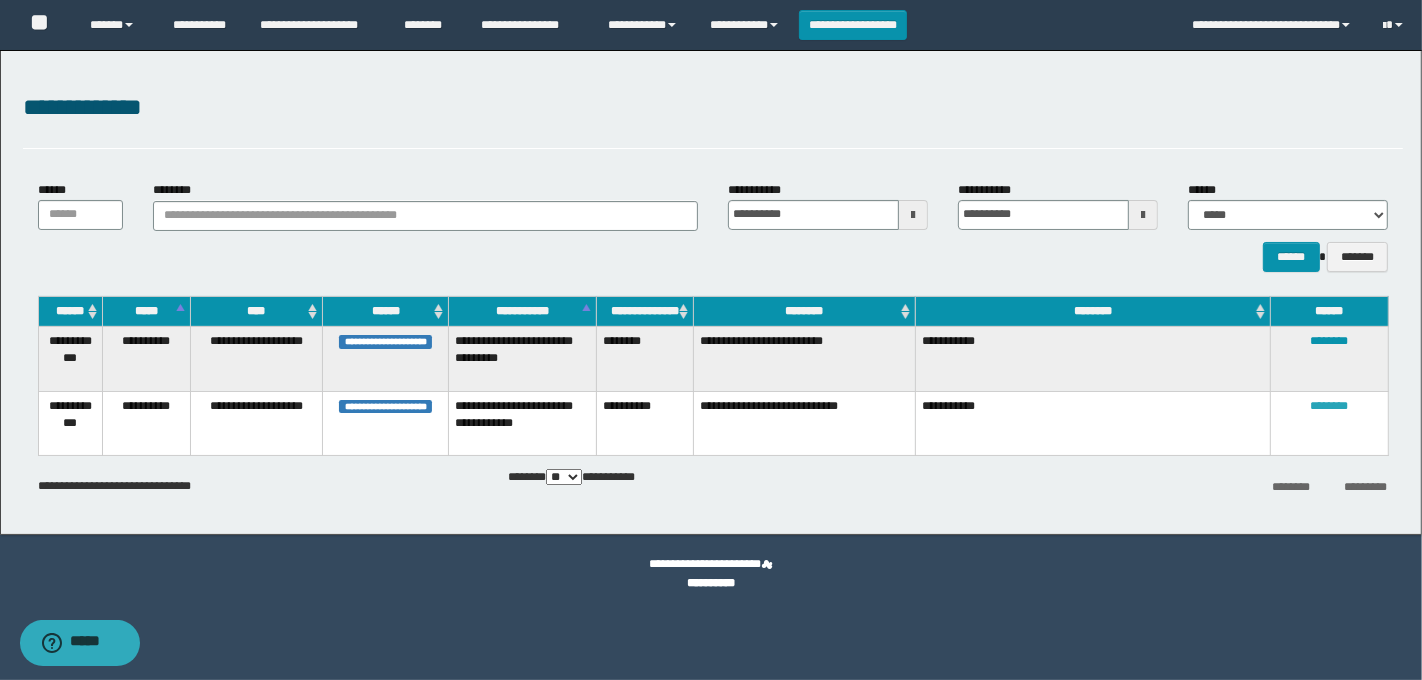 click on "********" at bounding box center [1330, 406] 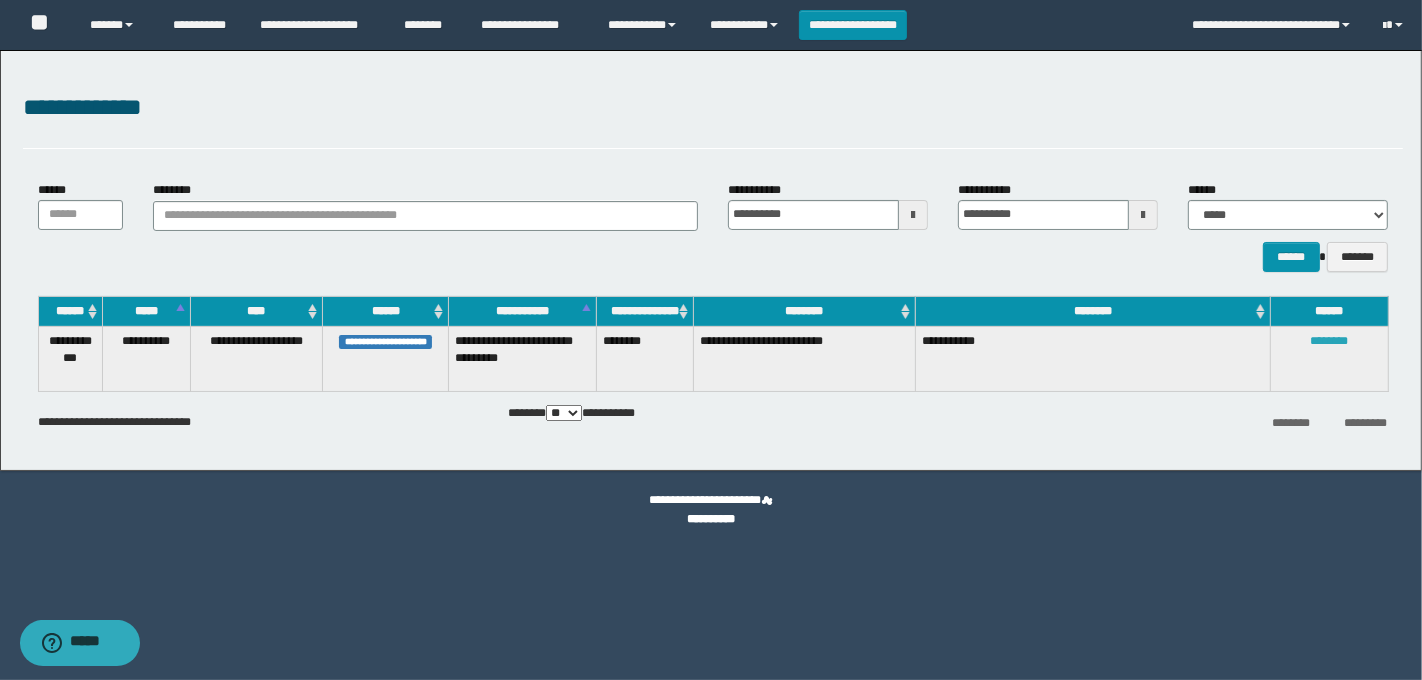 click on "********" at bounding box center (1330, 341) 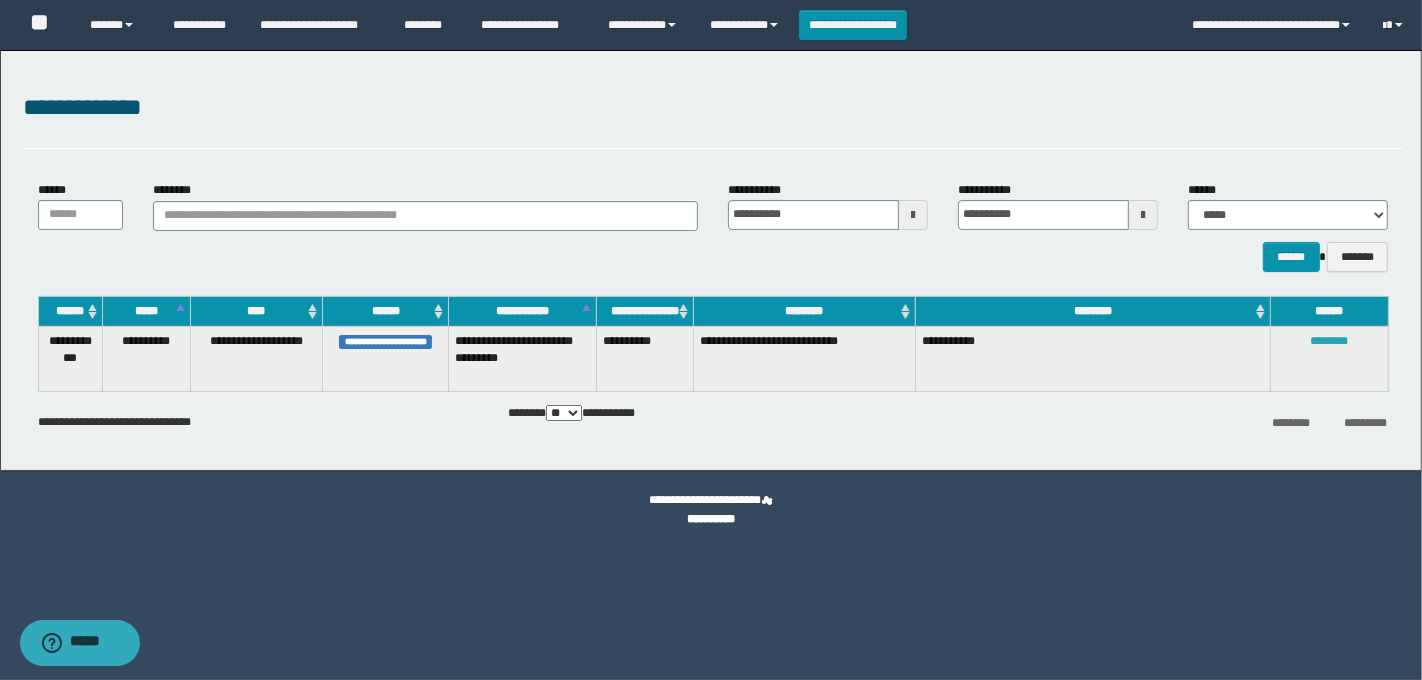 click on "********" at bounding box center (1330, 341) 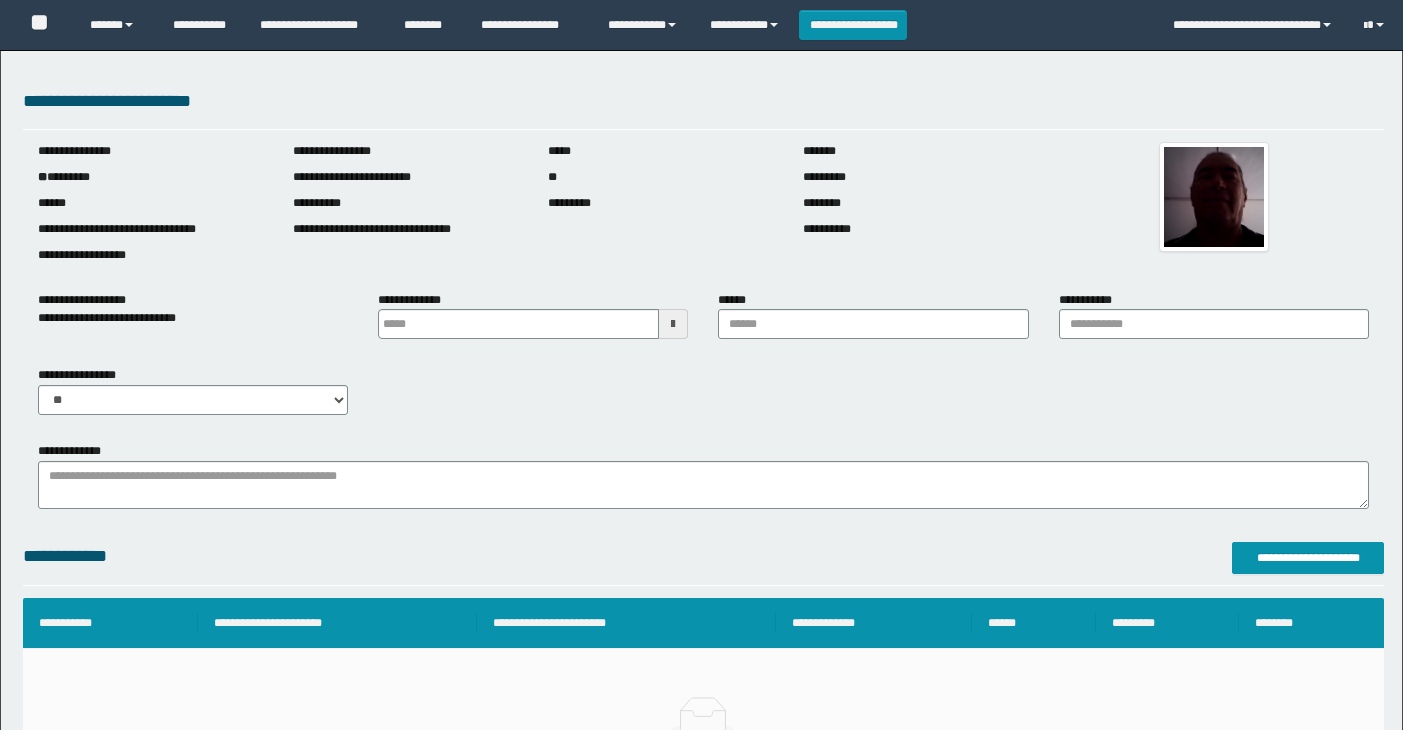 scroll, scrollTop: 0, scrollLeft: 0, axis: both 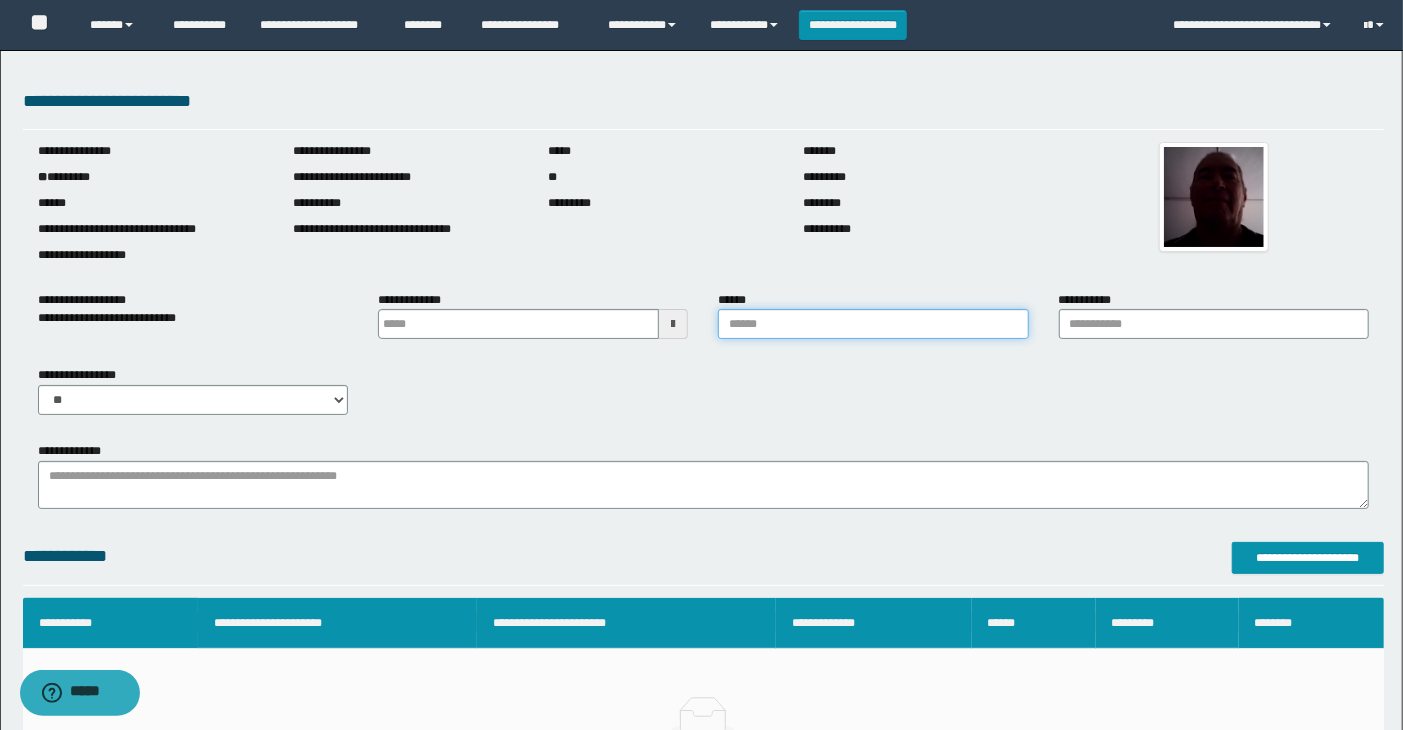 click on "******" at bounding box center [873, 324] 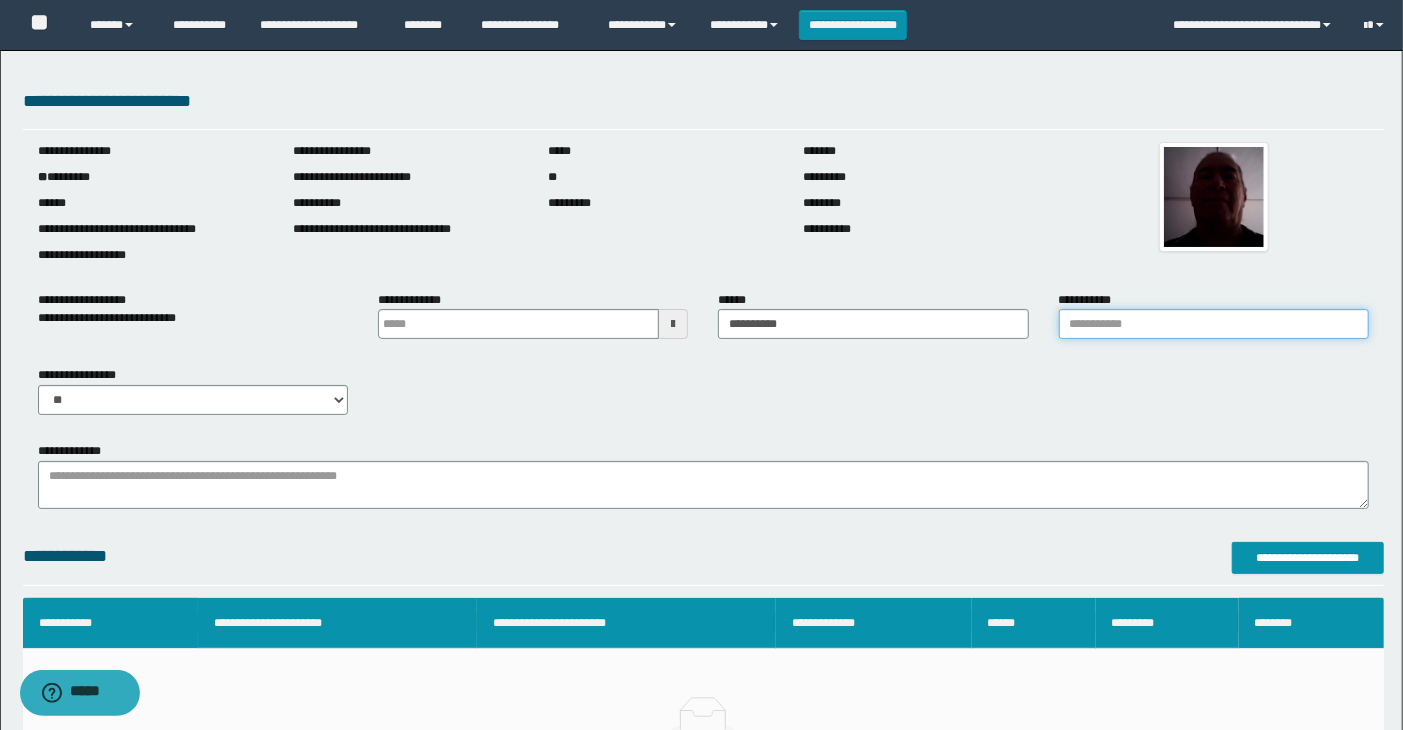 click on "**********" at bounding box center [1214, 324] 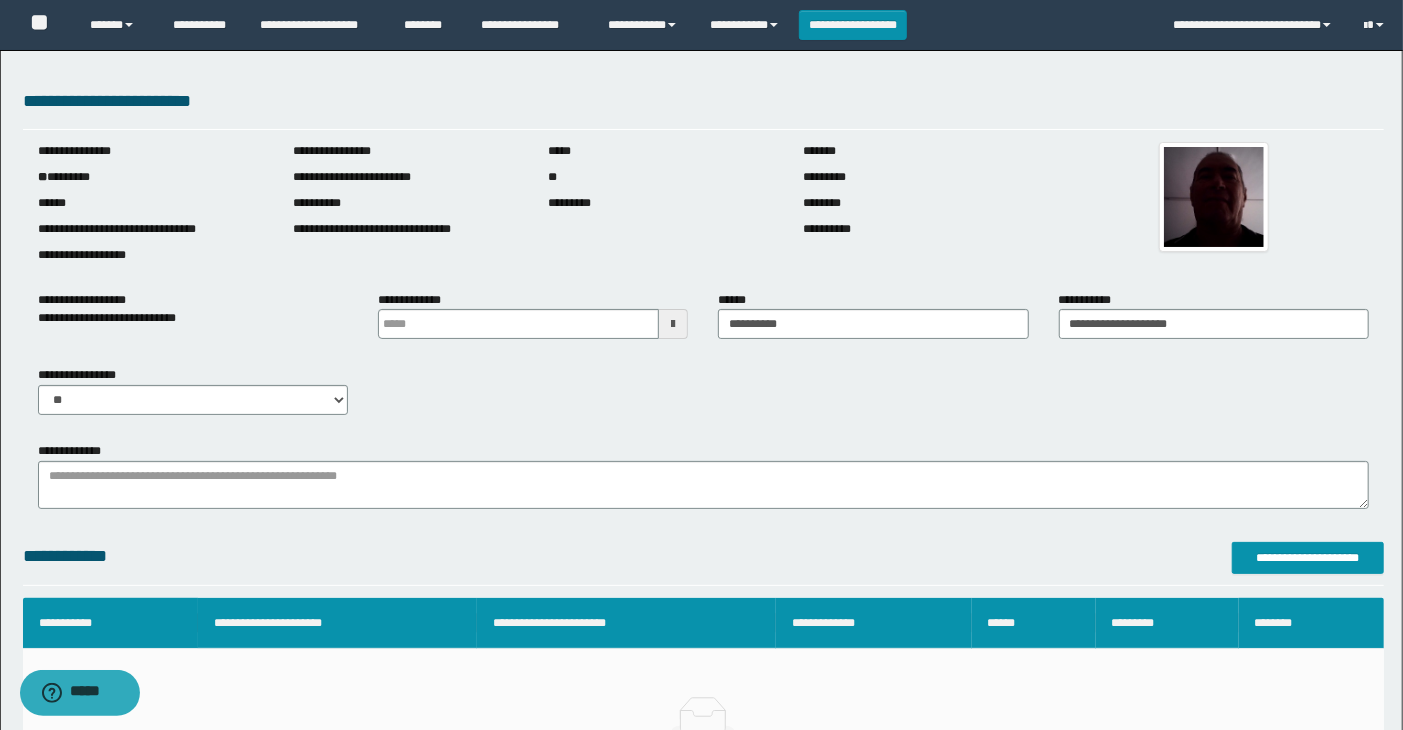 click at bounding box center (673, 324) 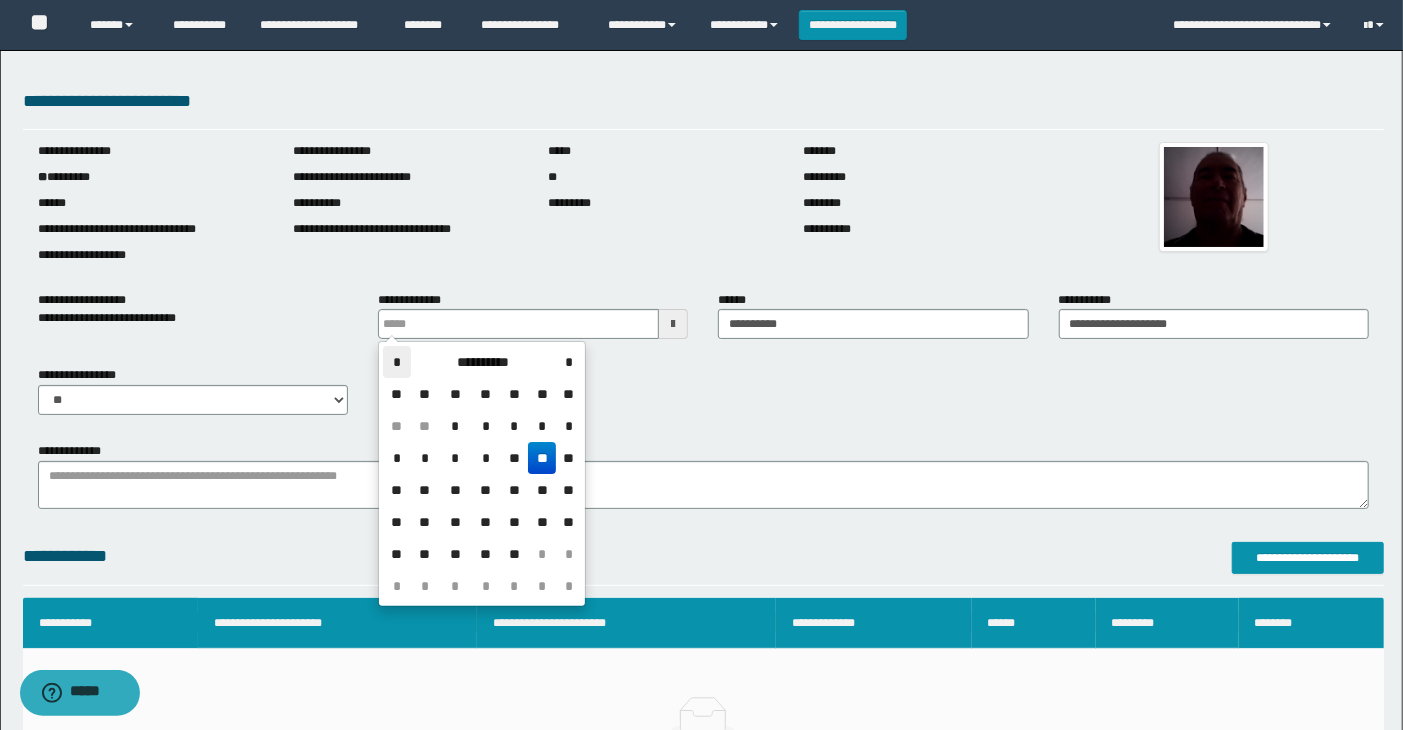 click on "*" at bounding box center [397, 362] 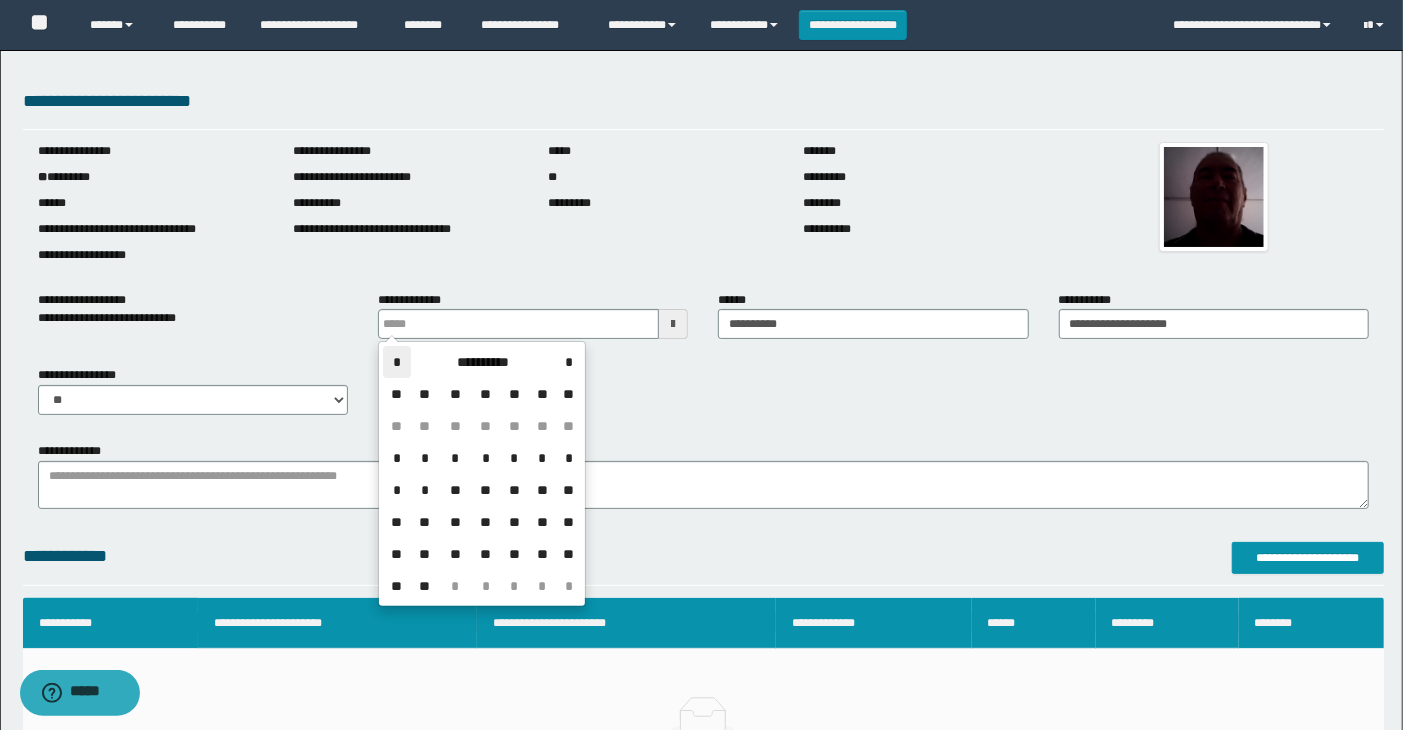 click on "*" at bounding box center (397, 362) 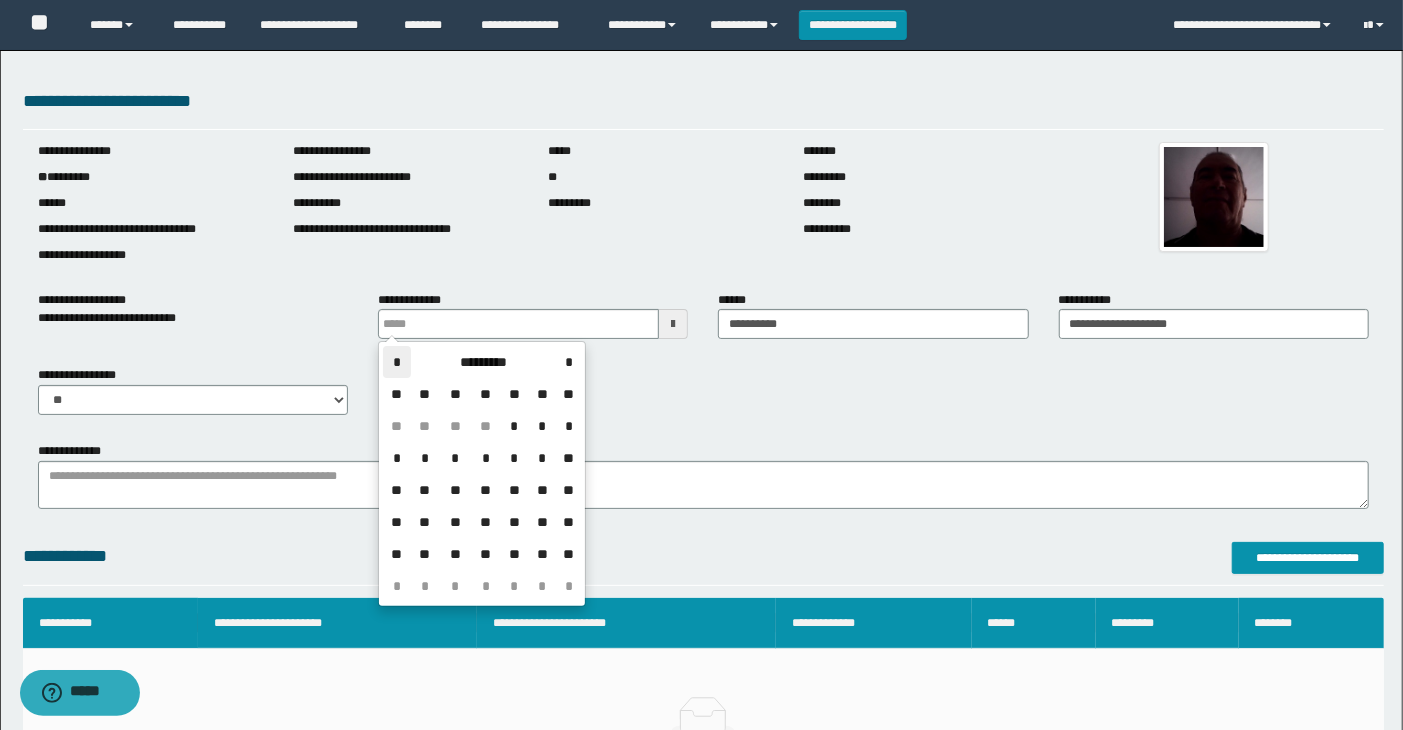click on "*" at bounding box center [397, 362] 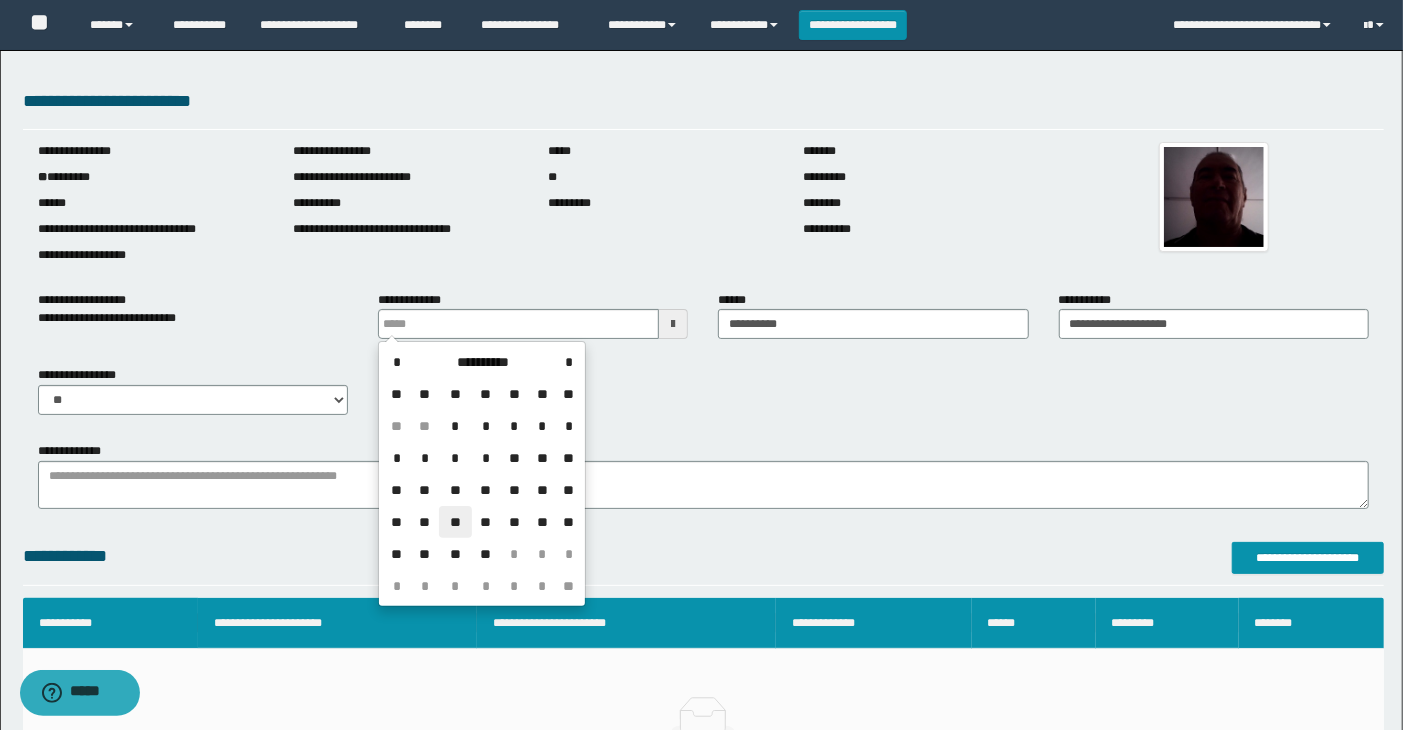 click on "**" at bounding box center (455, 522) 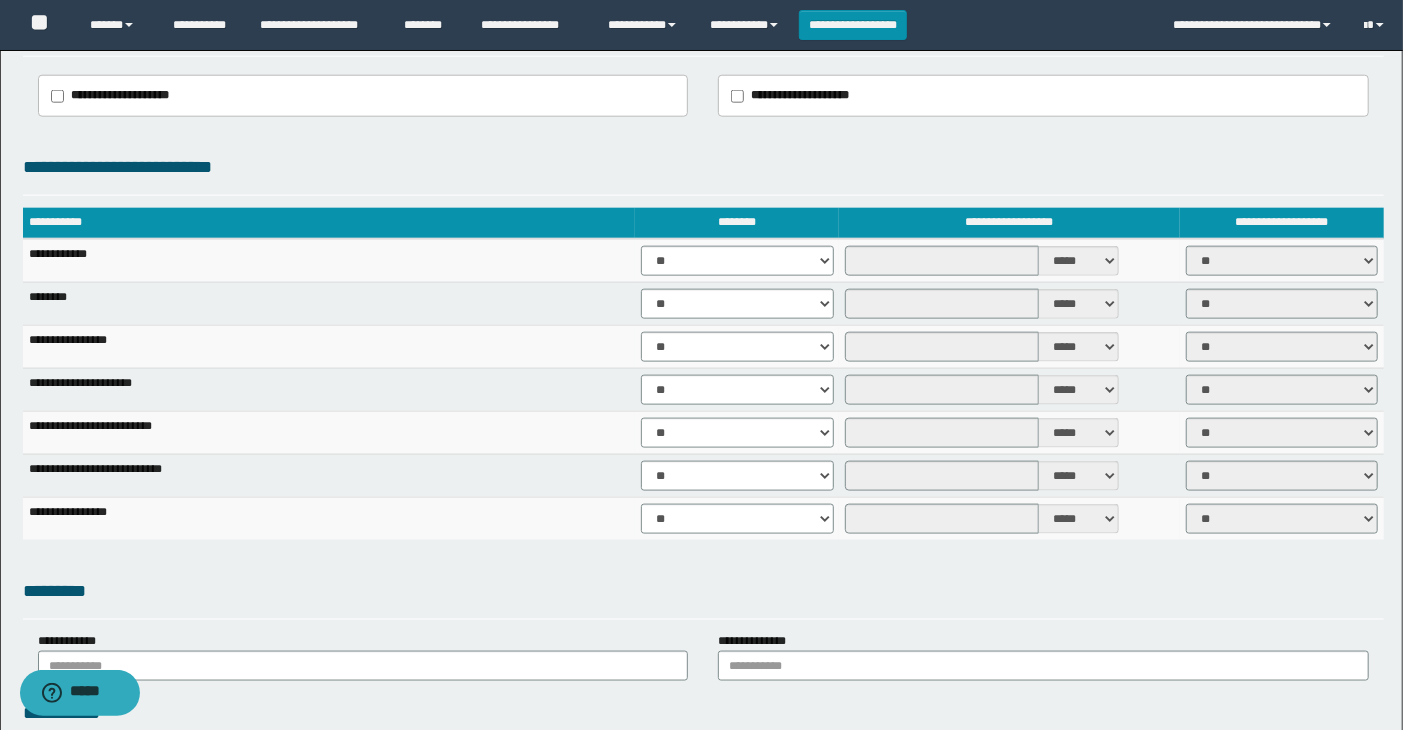 scroll, scrollTop: 1220, scrollLeft: 0, axis: vertical 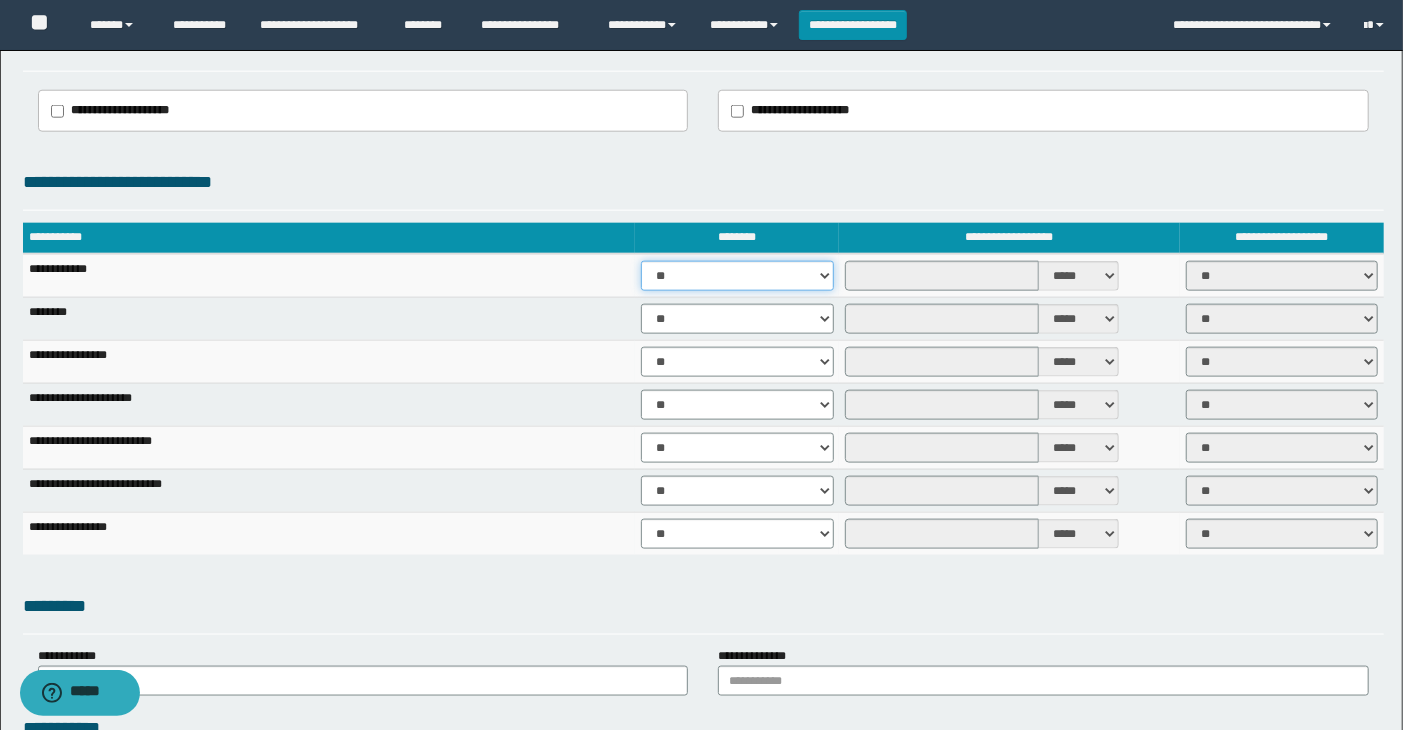 click on "**
**" at bounding box center [737, 276] 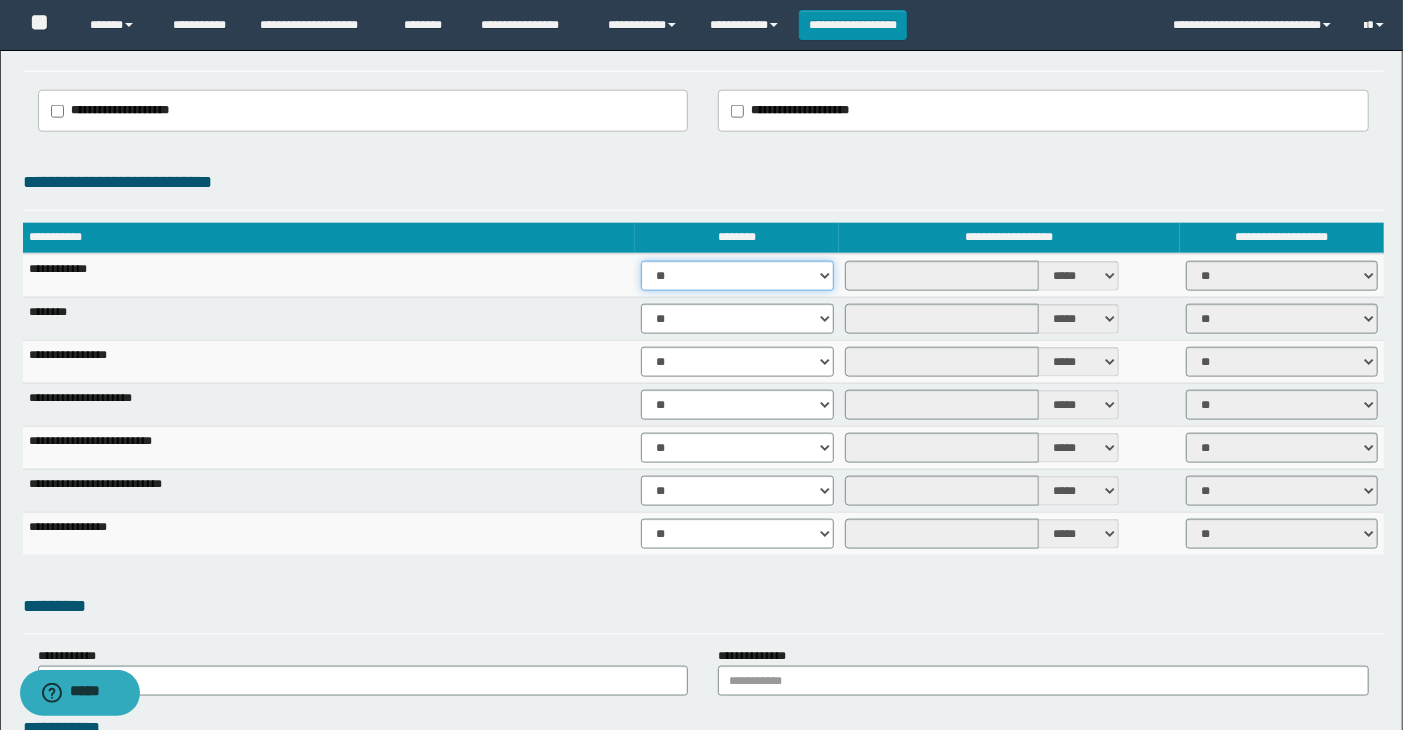 select on "****" 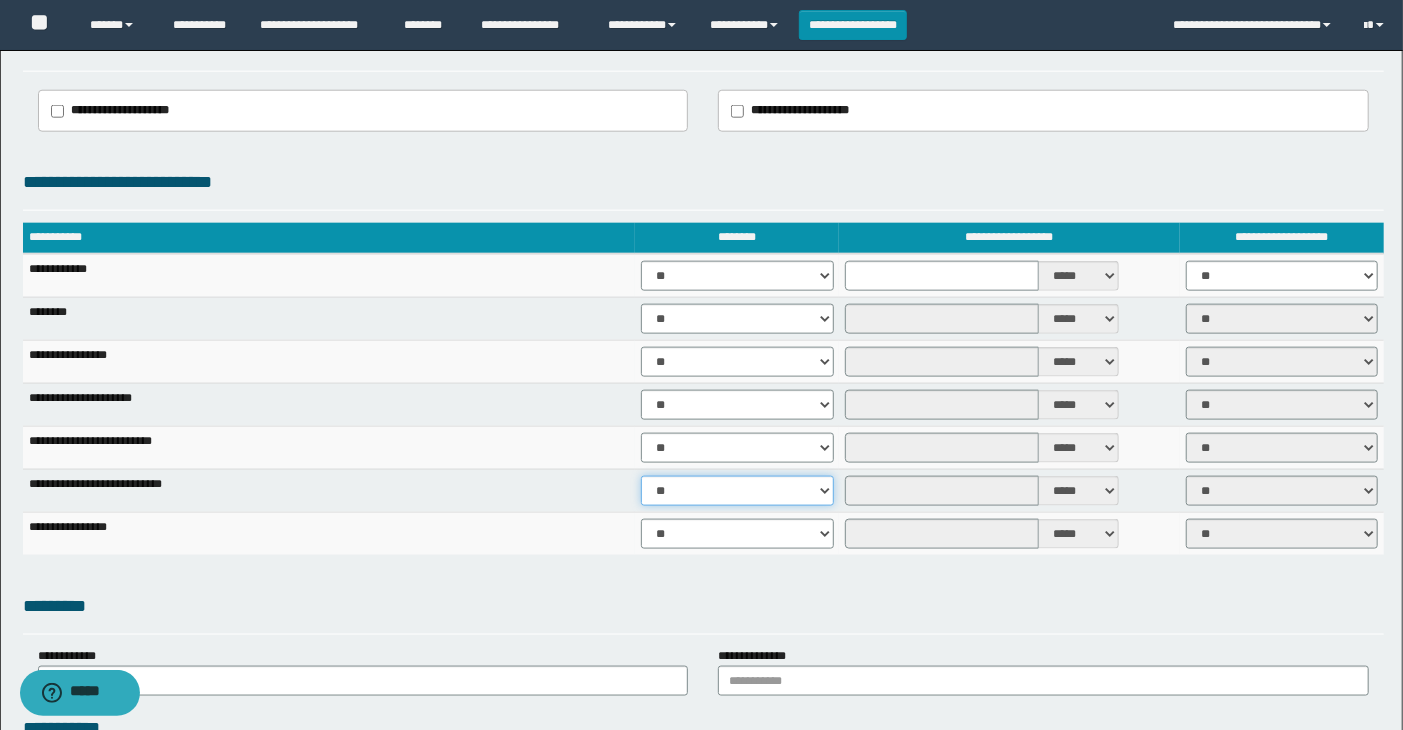 click on "**
**" at bounding box center [737, 491] 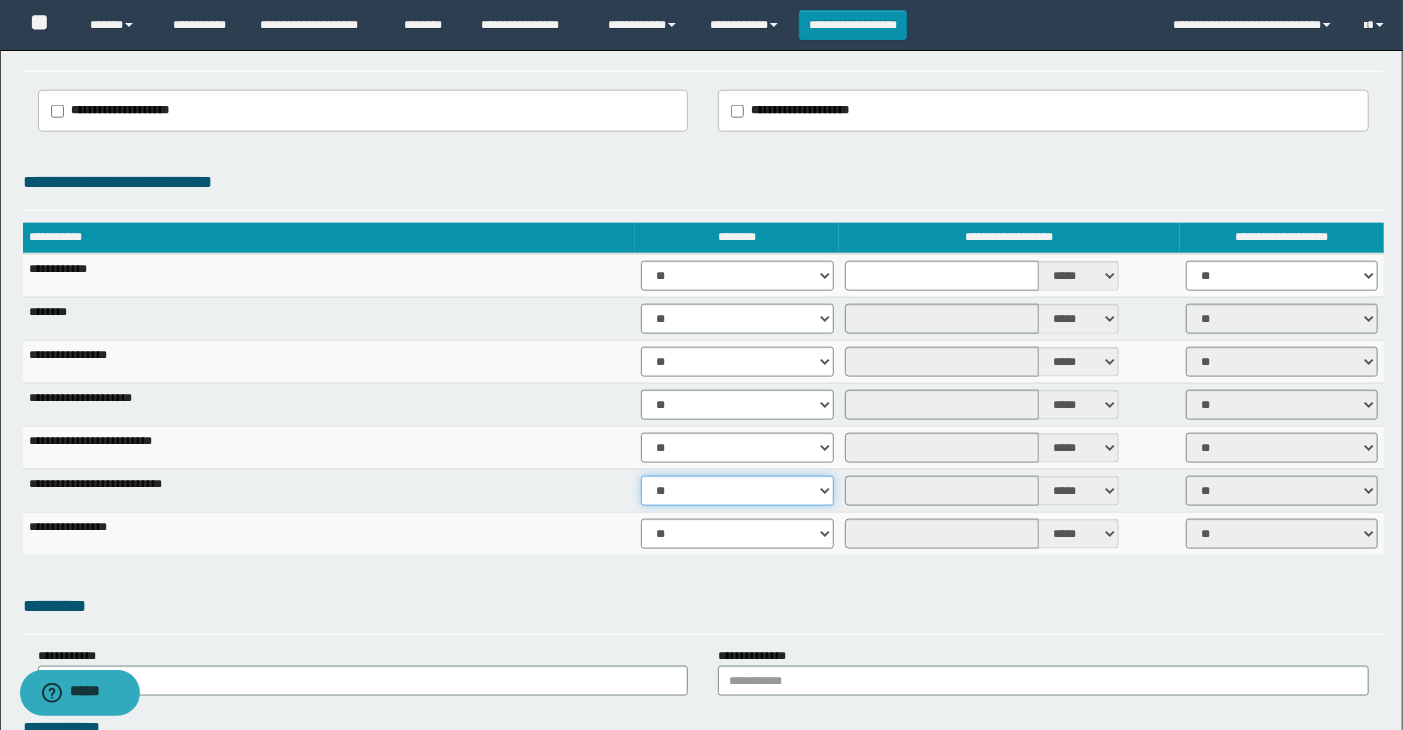 select on "****" 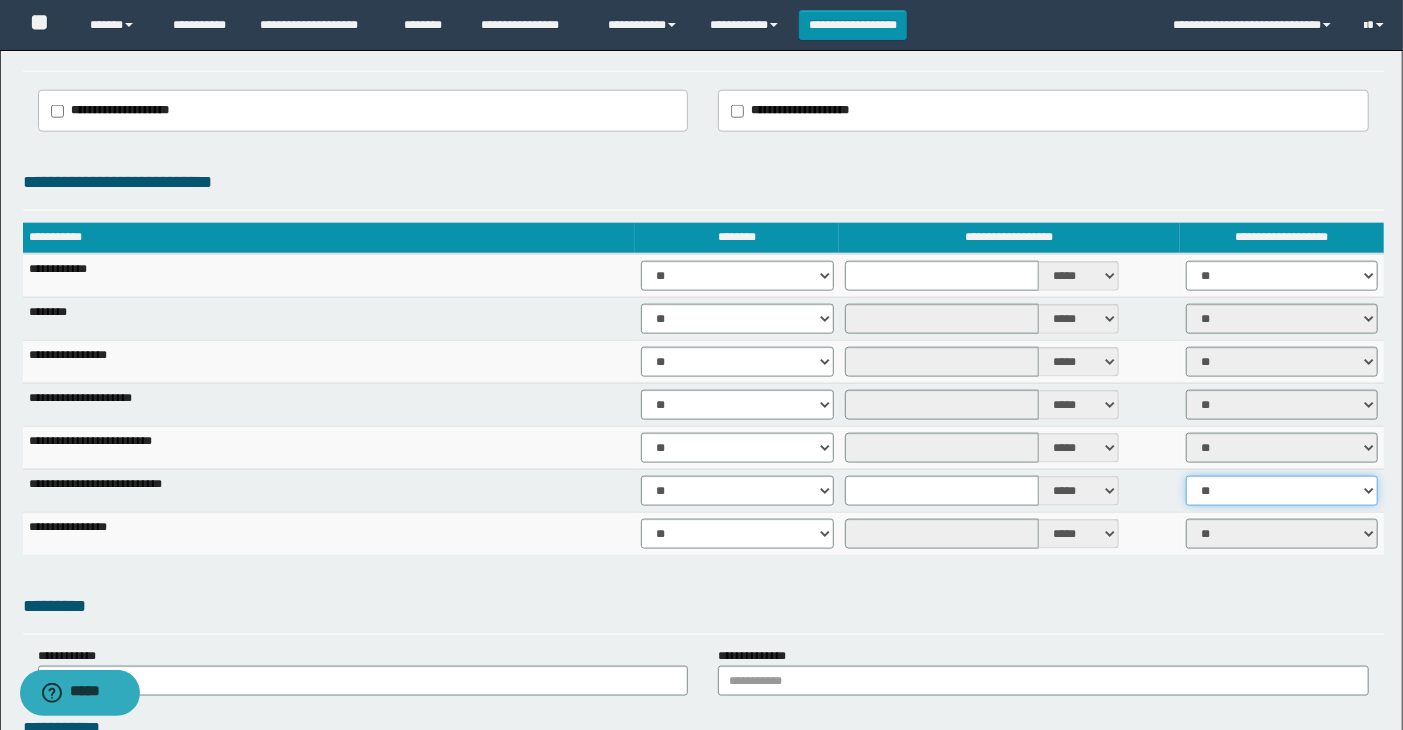 click on "**
**" at bounding box center [1282, 491] 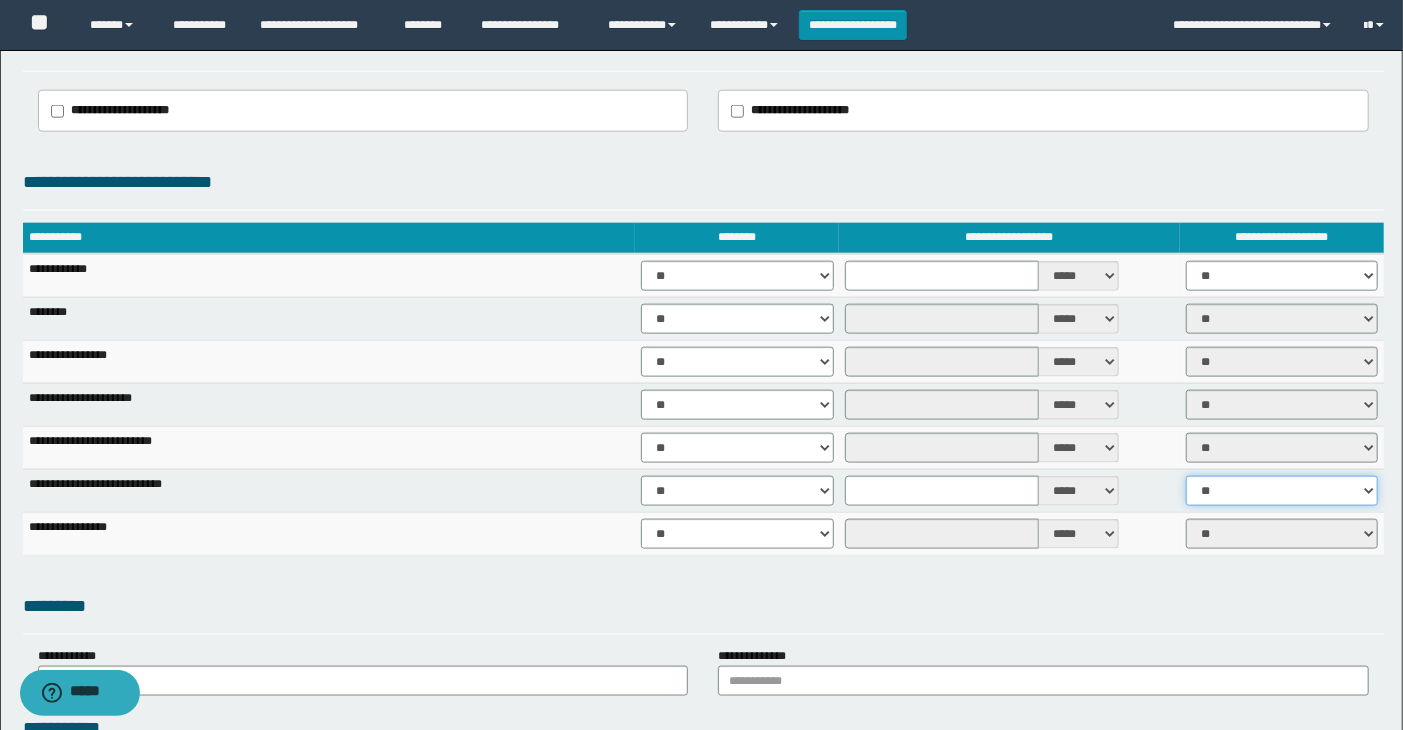 select on "****" 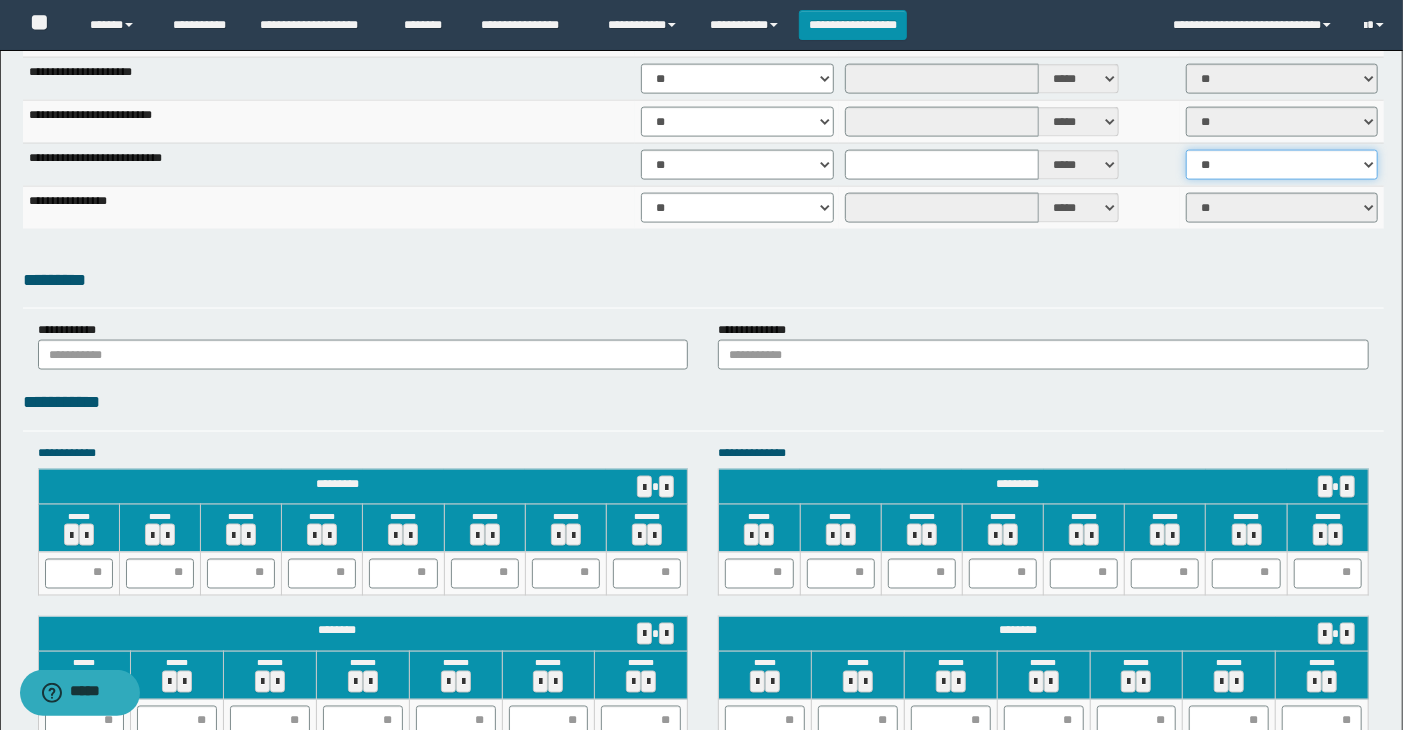 scroll, scrollTop: 1553, scrollLeft: 0, axis: vertical 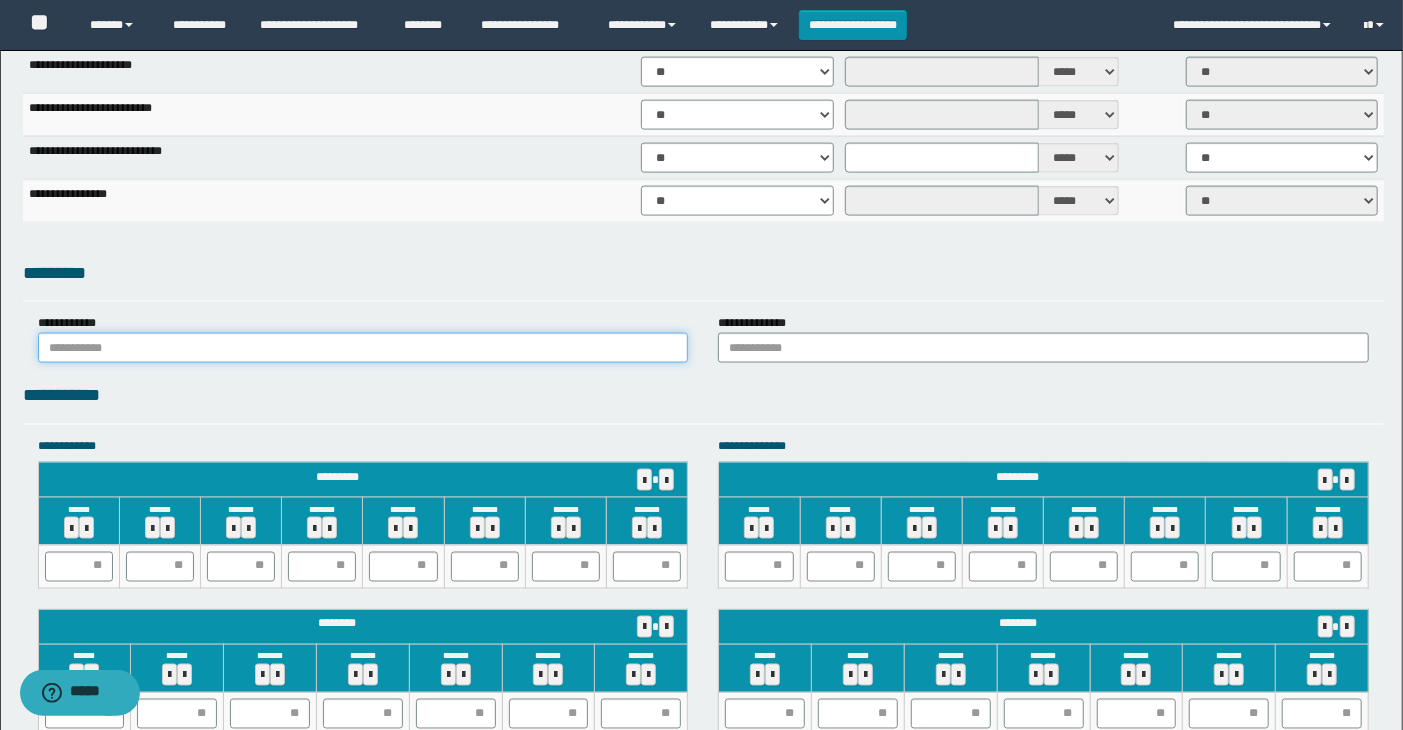 click at bounding box center (363, 348) 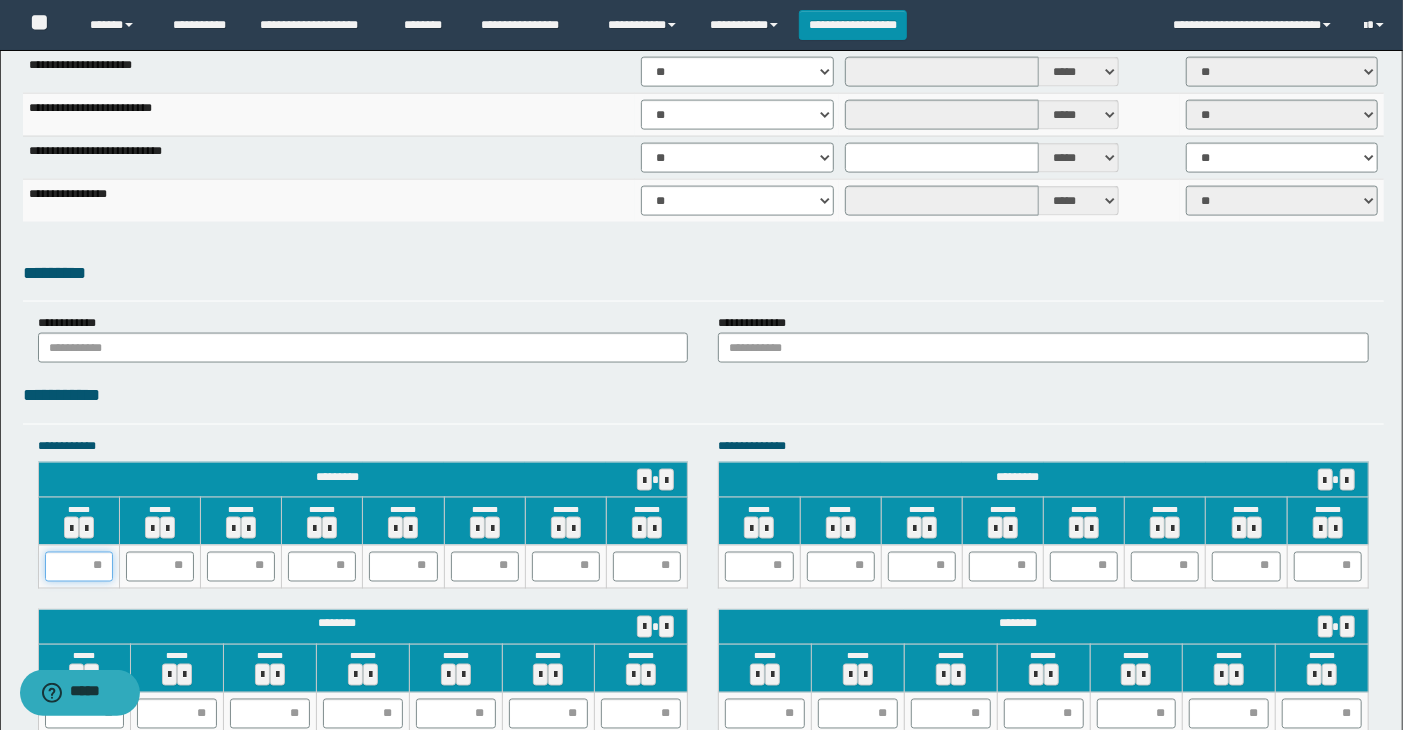 click at bounding box center (79, 567) 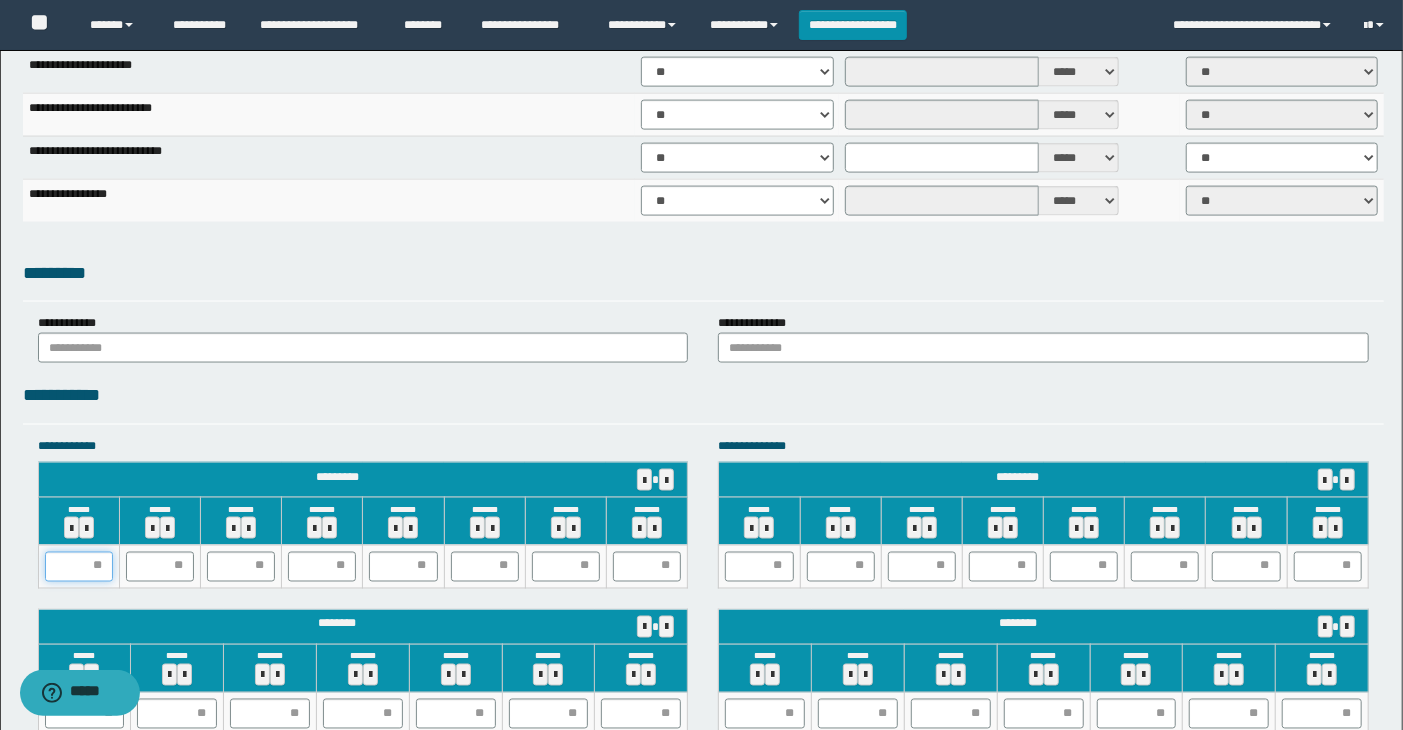 click at bounding box center [79, 567] 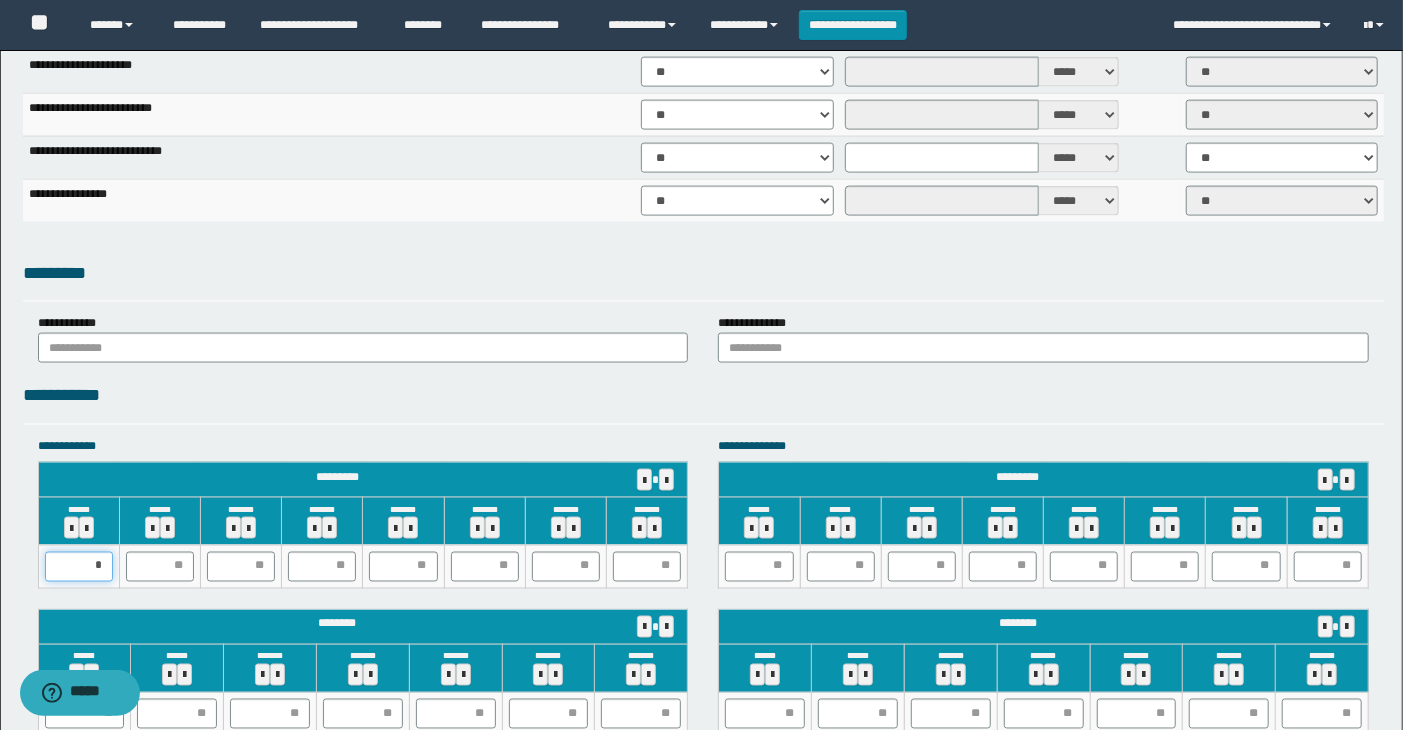 type on "**" 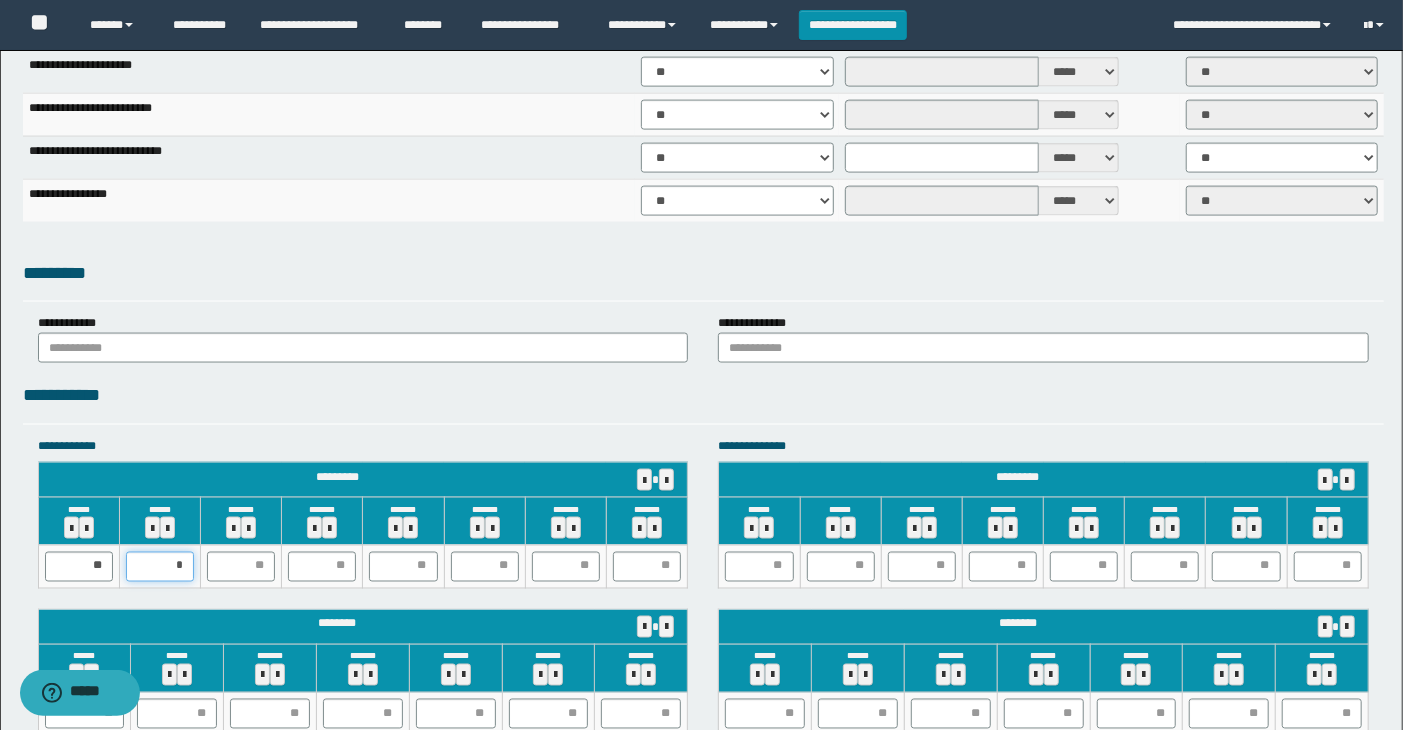 type on "**" 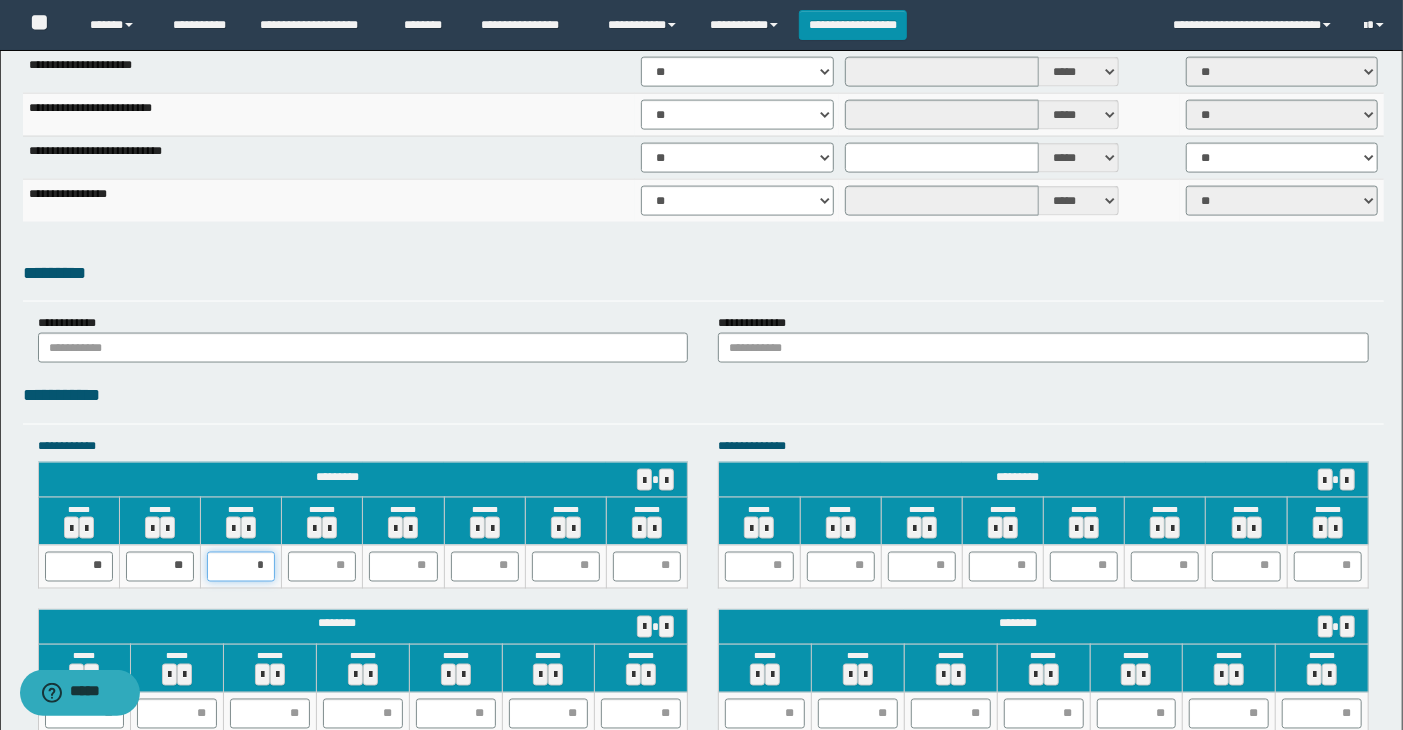 type on "**" 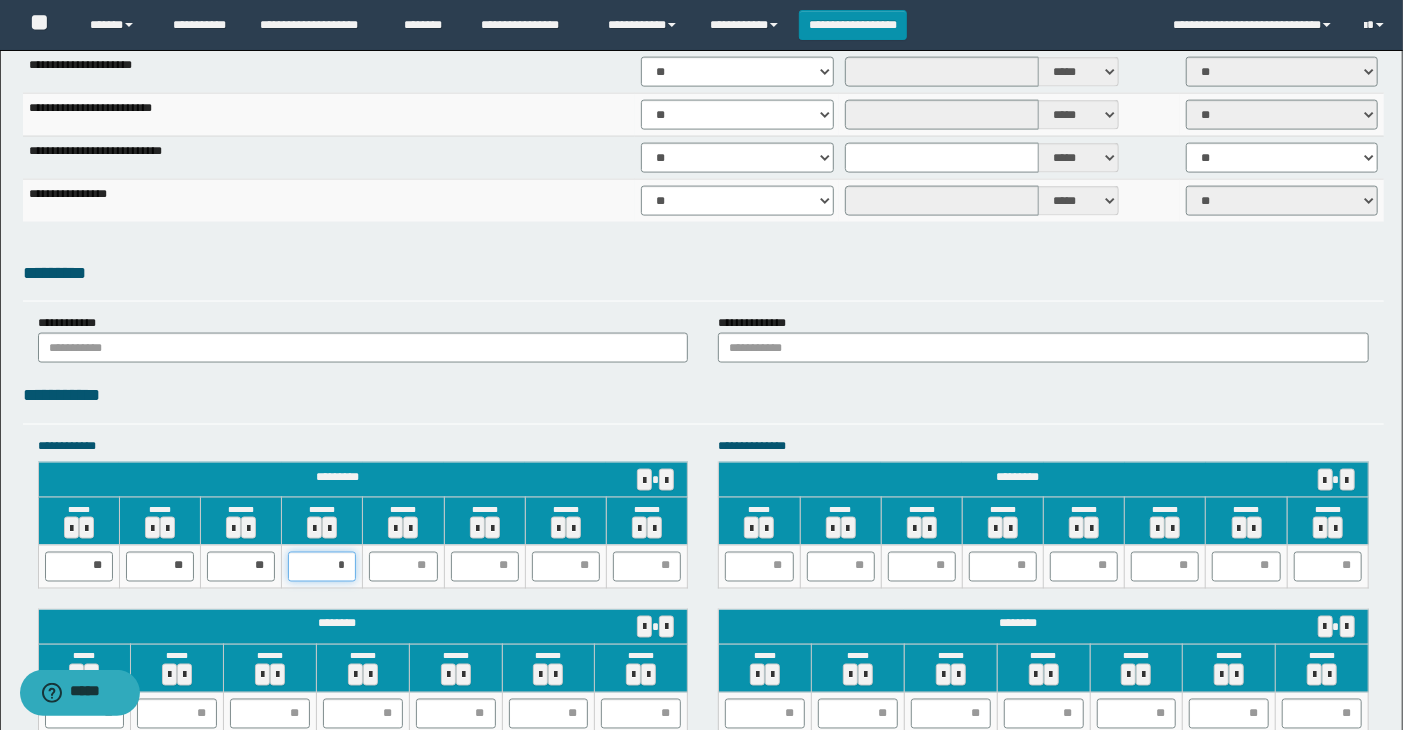 type on "**" 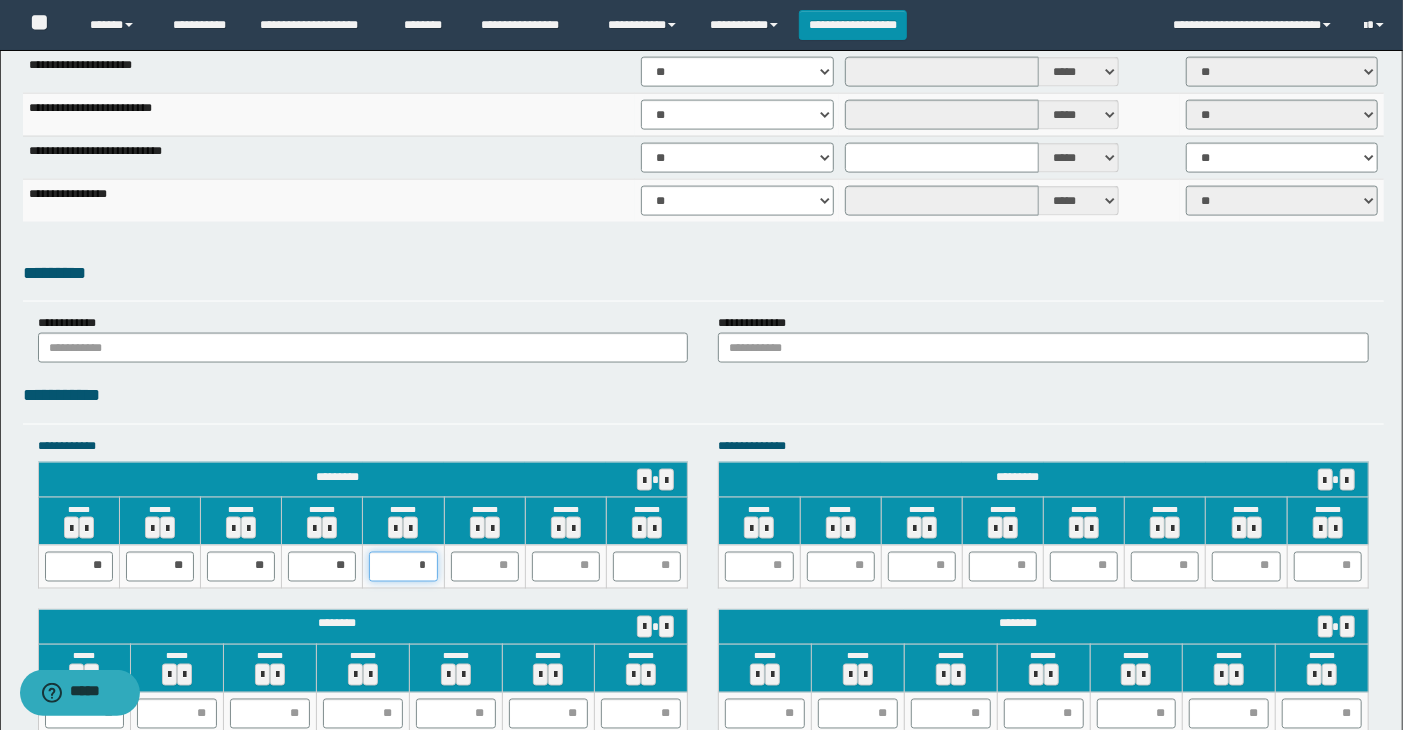 type on "**" 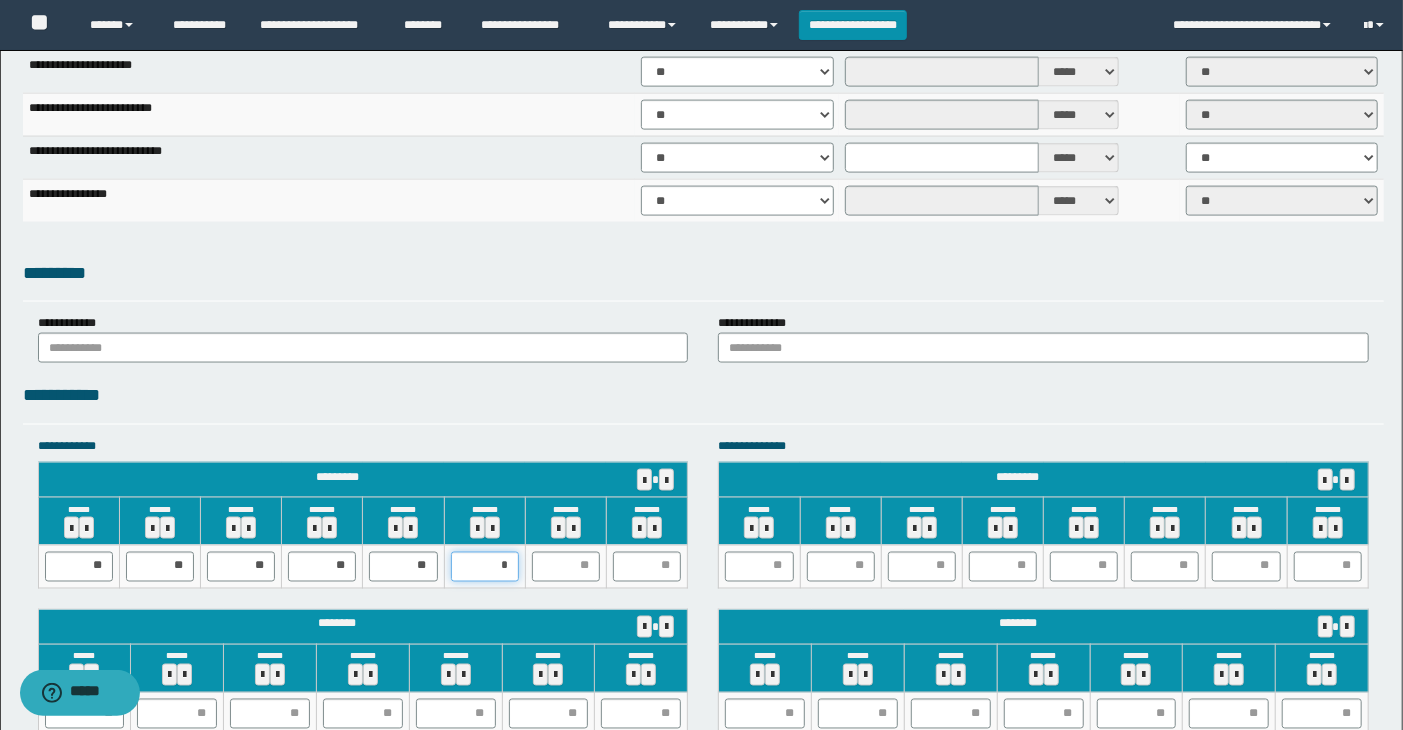 type on "**" 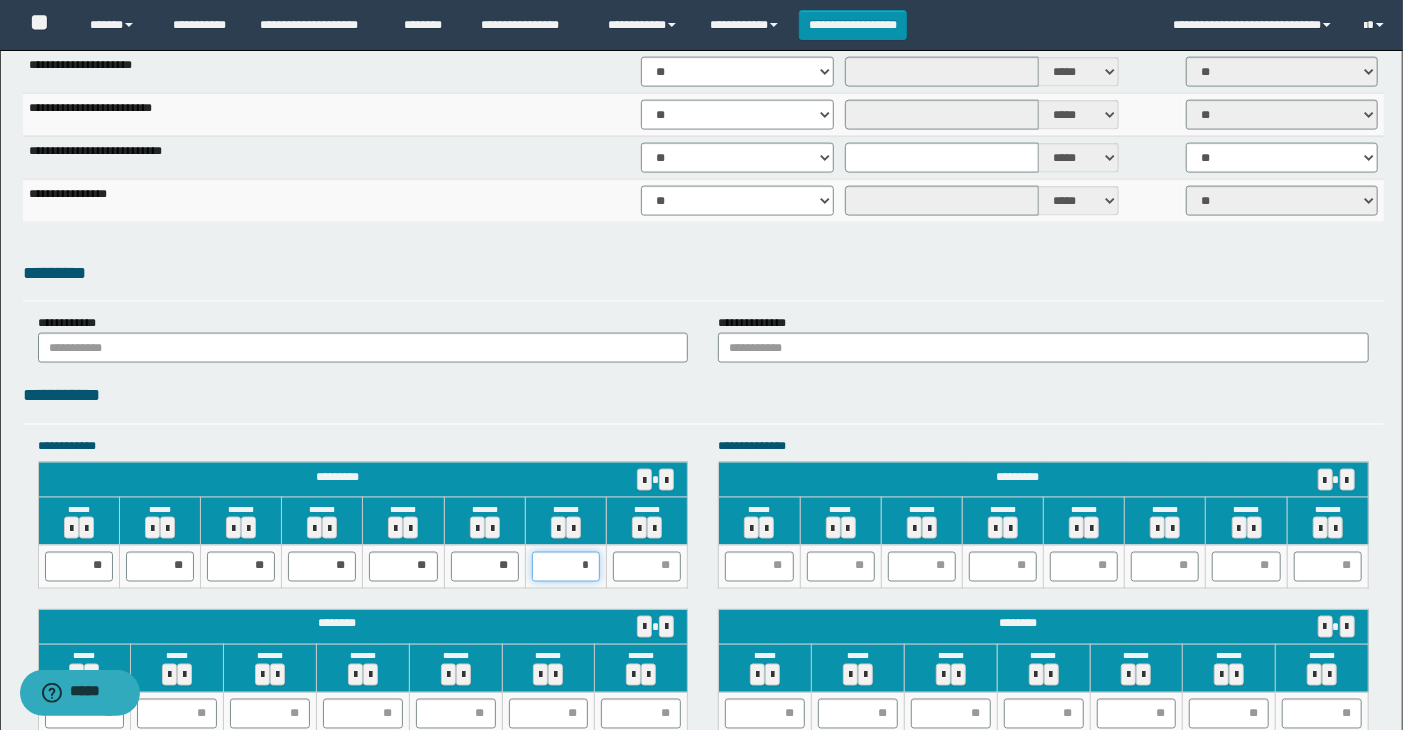 type on "**" 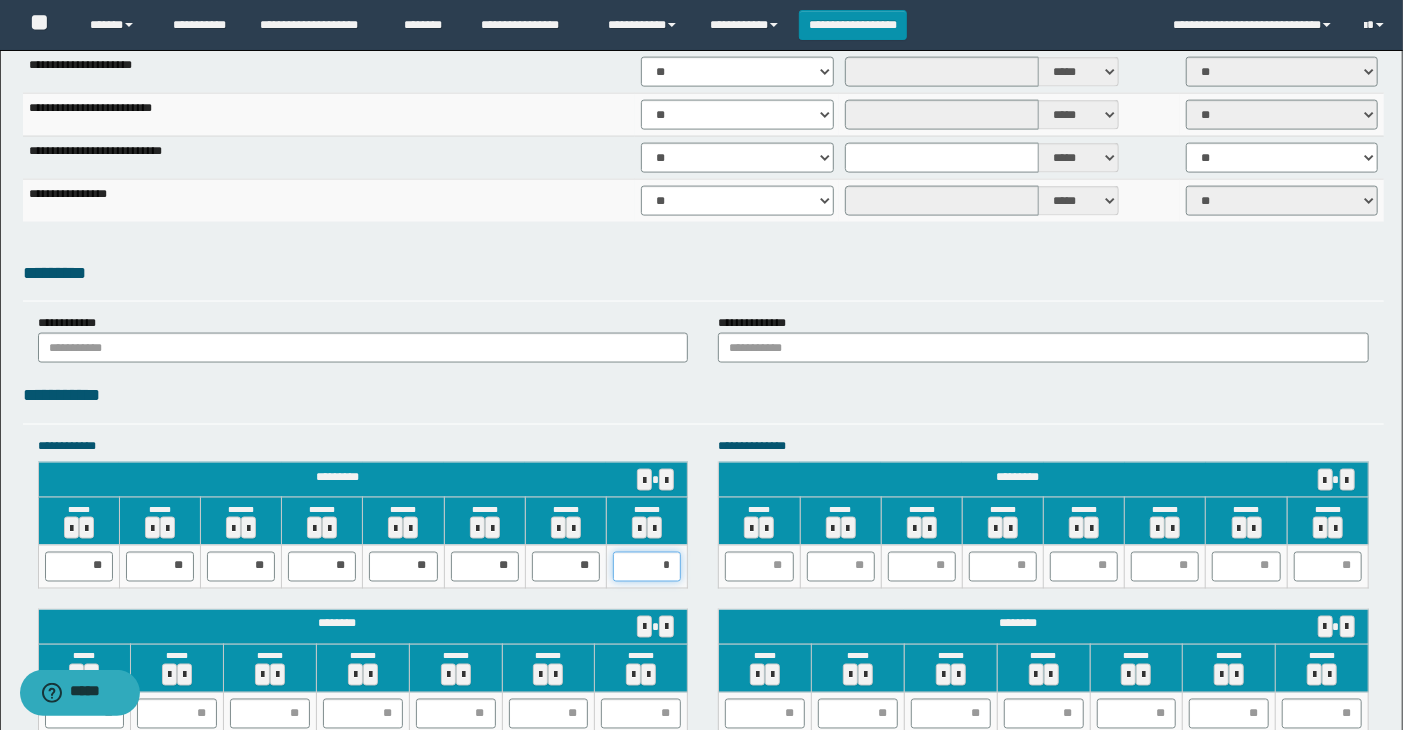 type on "**" 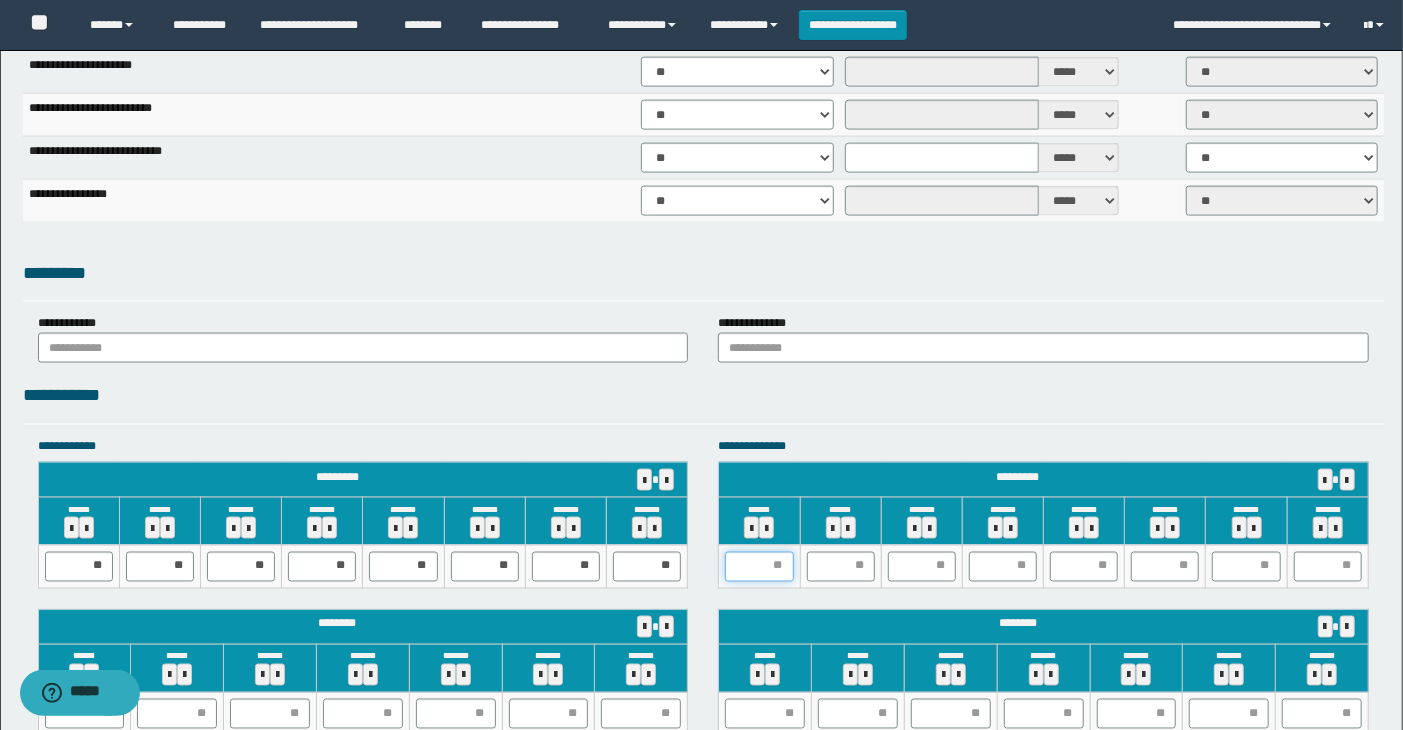 click at bounding box center (759, 567) 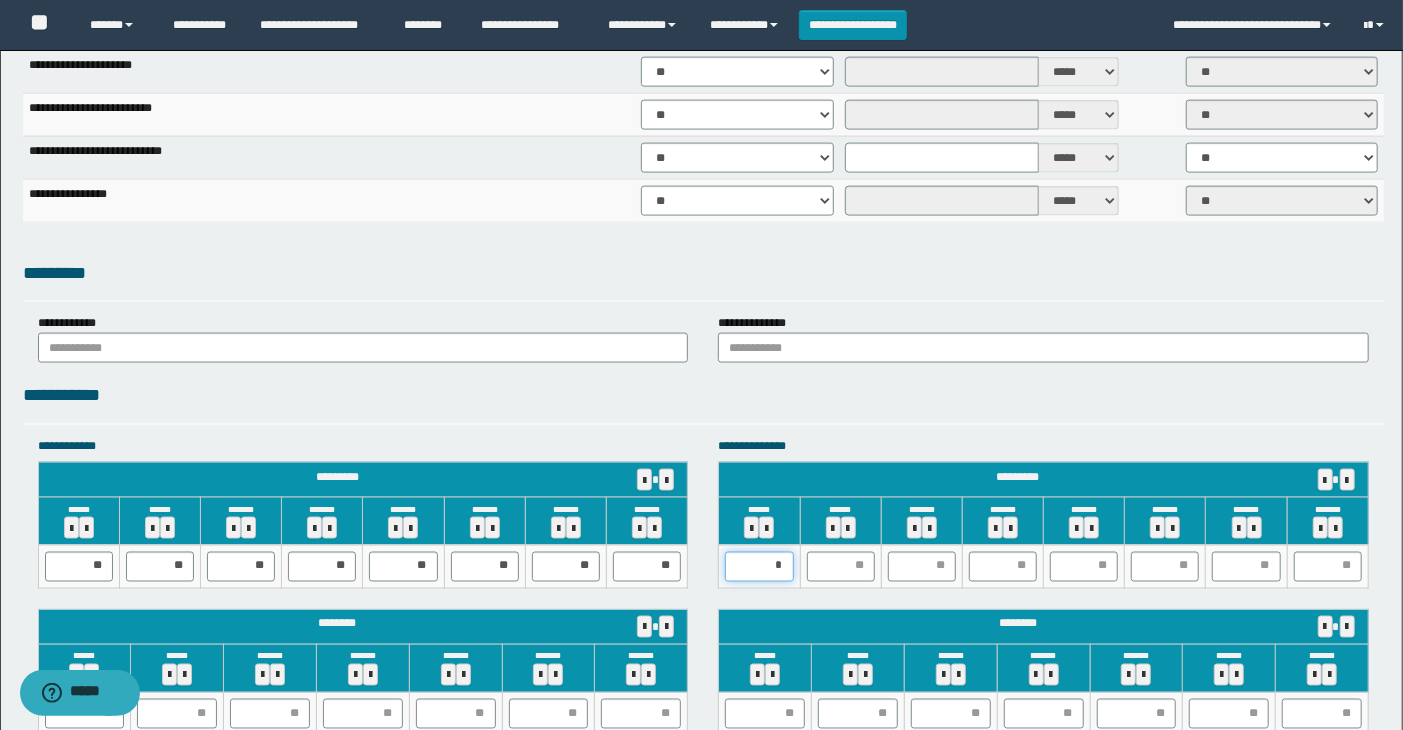 type on "**" 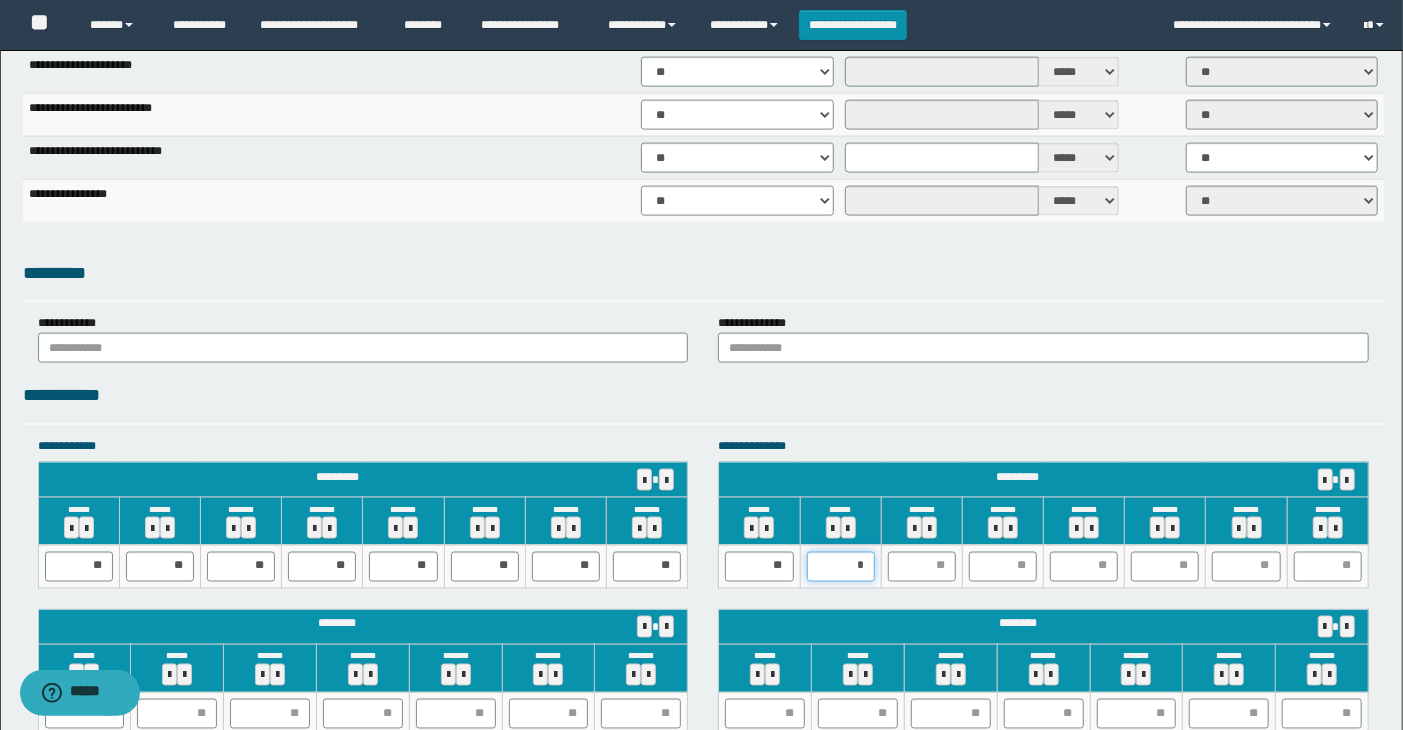 type on "**" 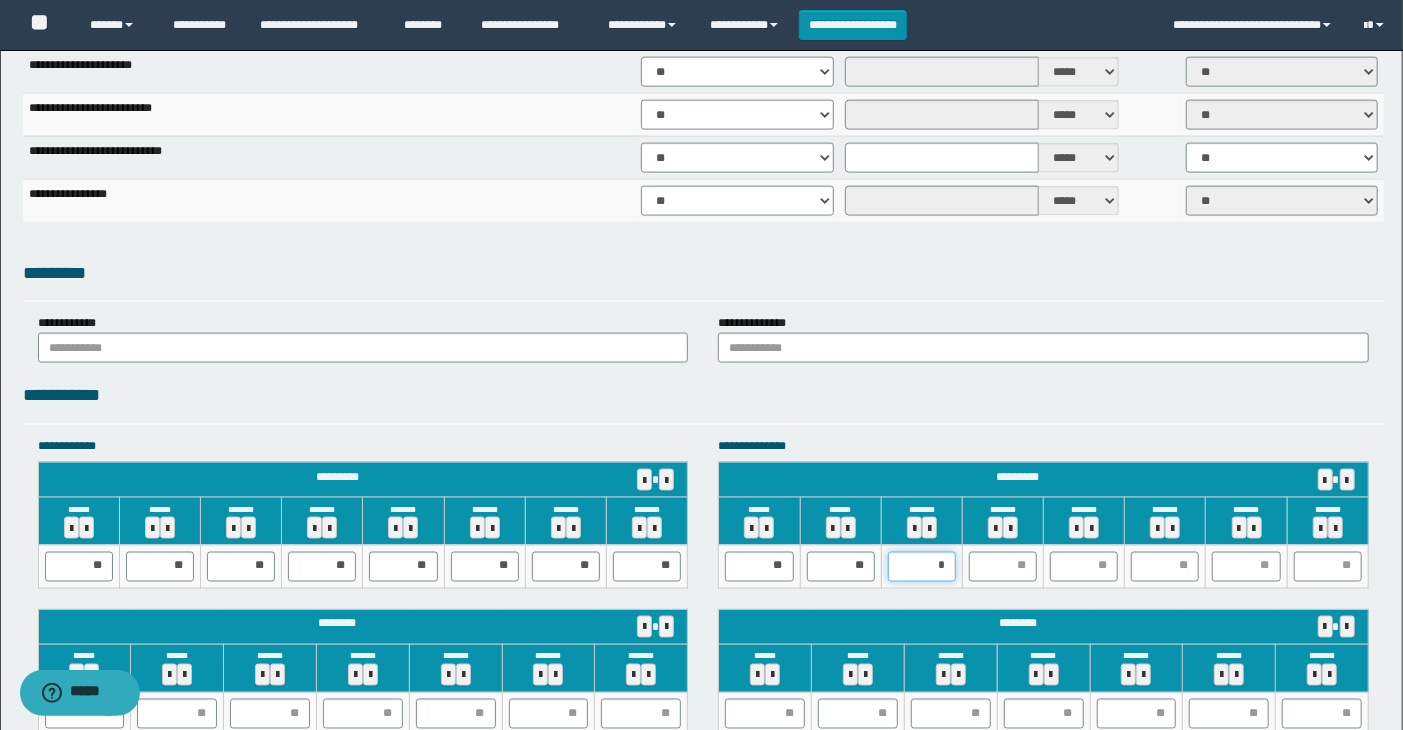 type on "**" 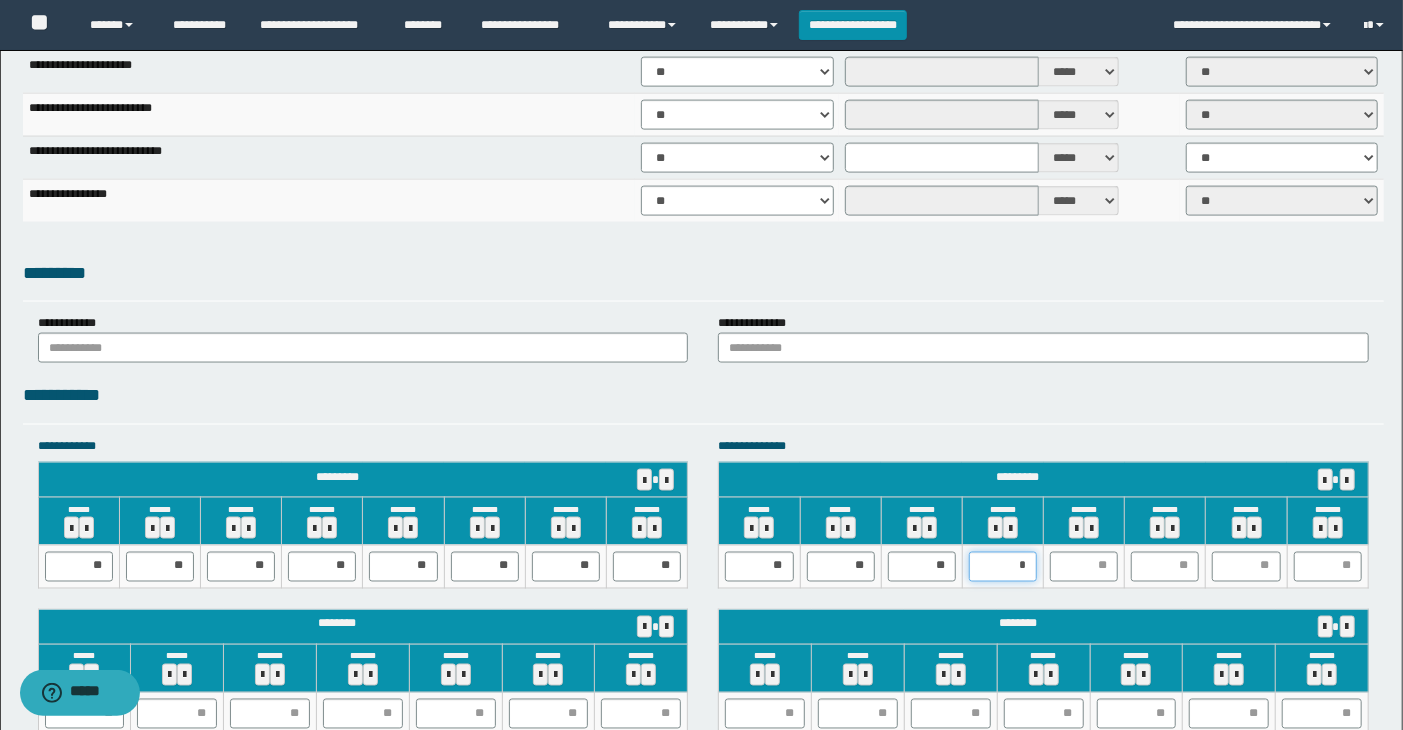 type on "**" 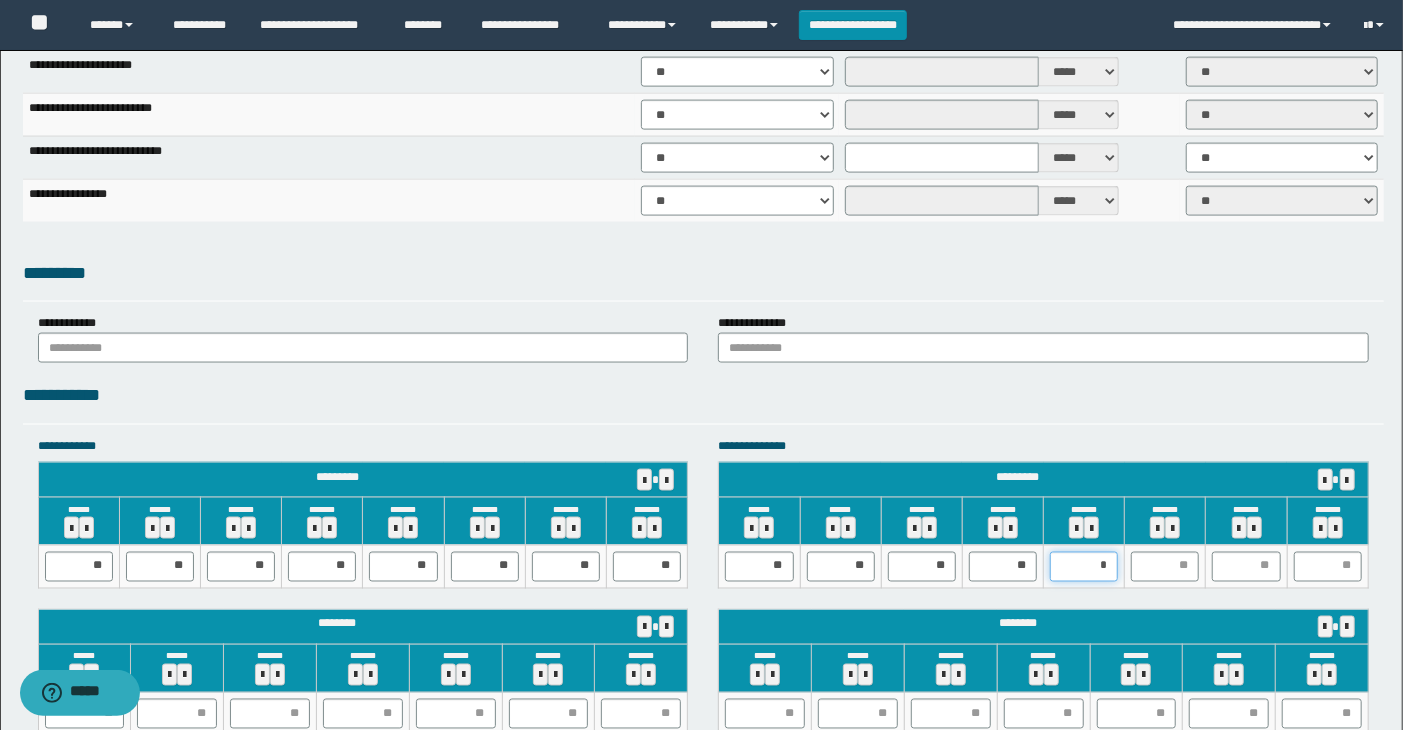 type on "**" 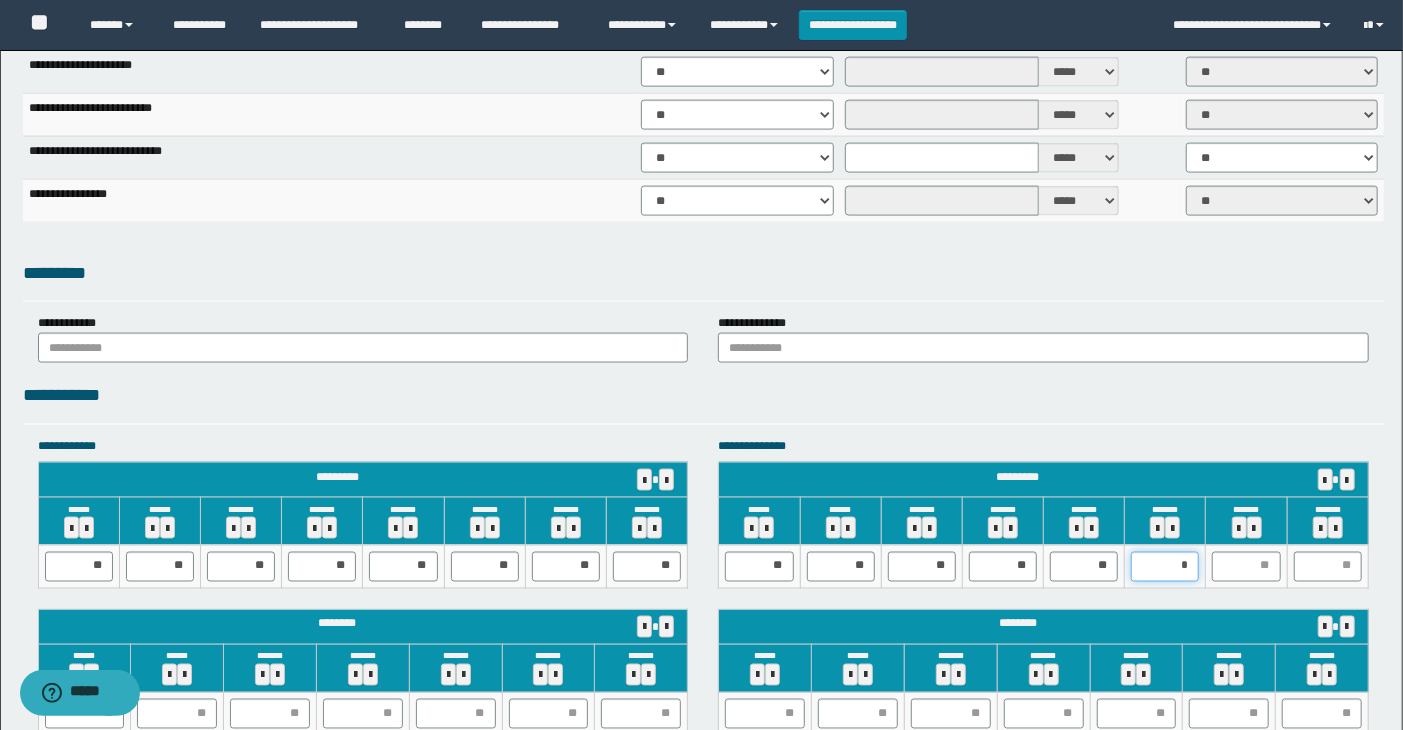 type on "**" 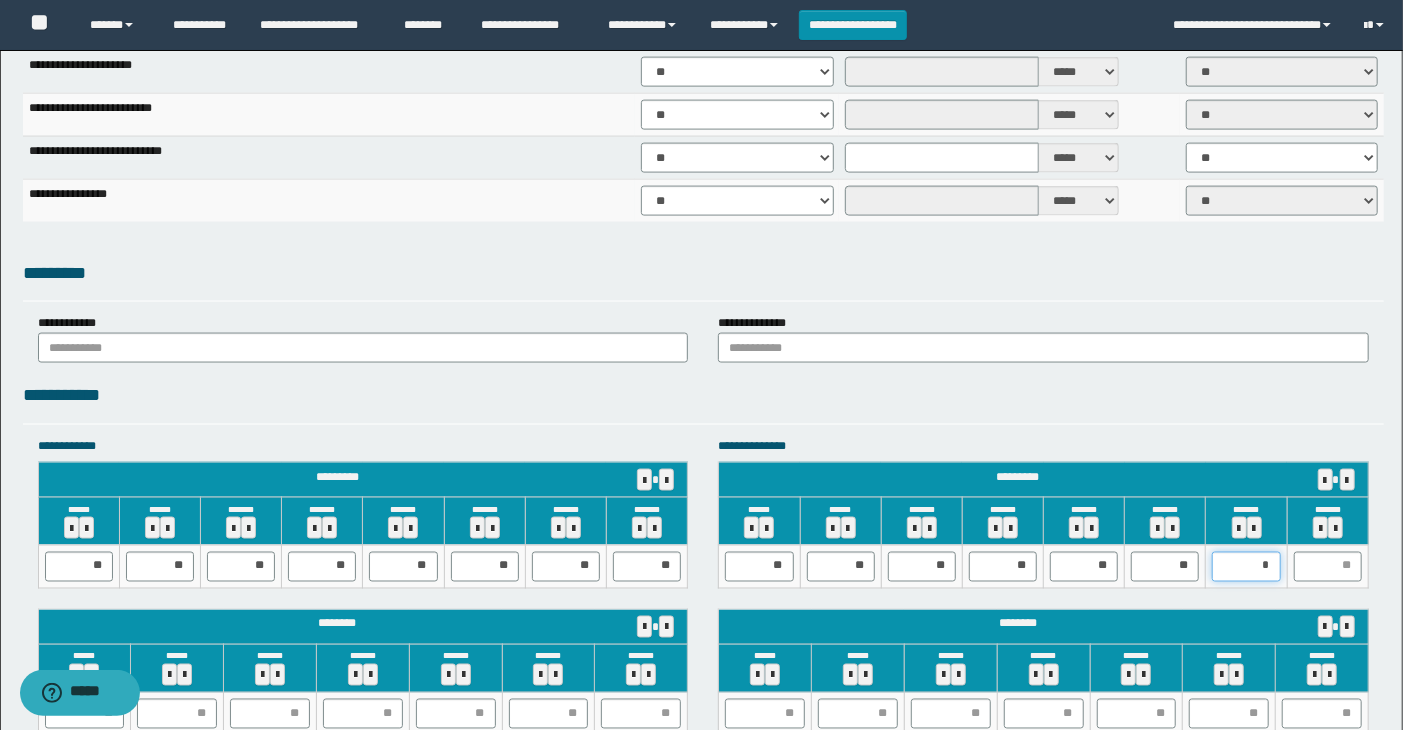 type on "**" 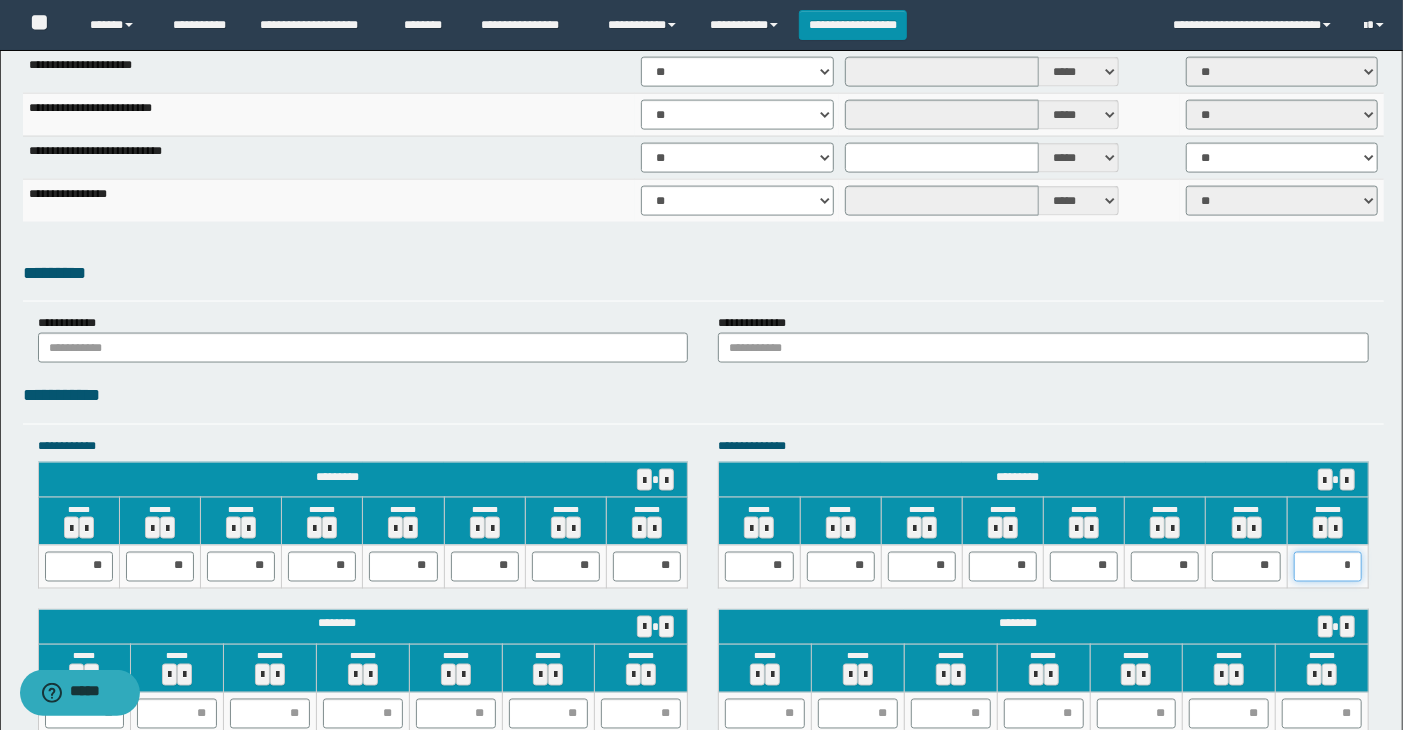 type on "**" 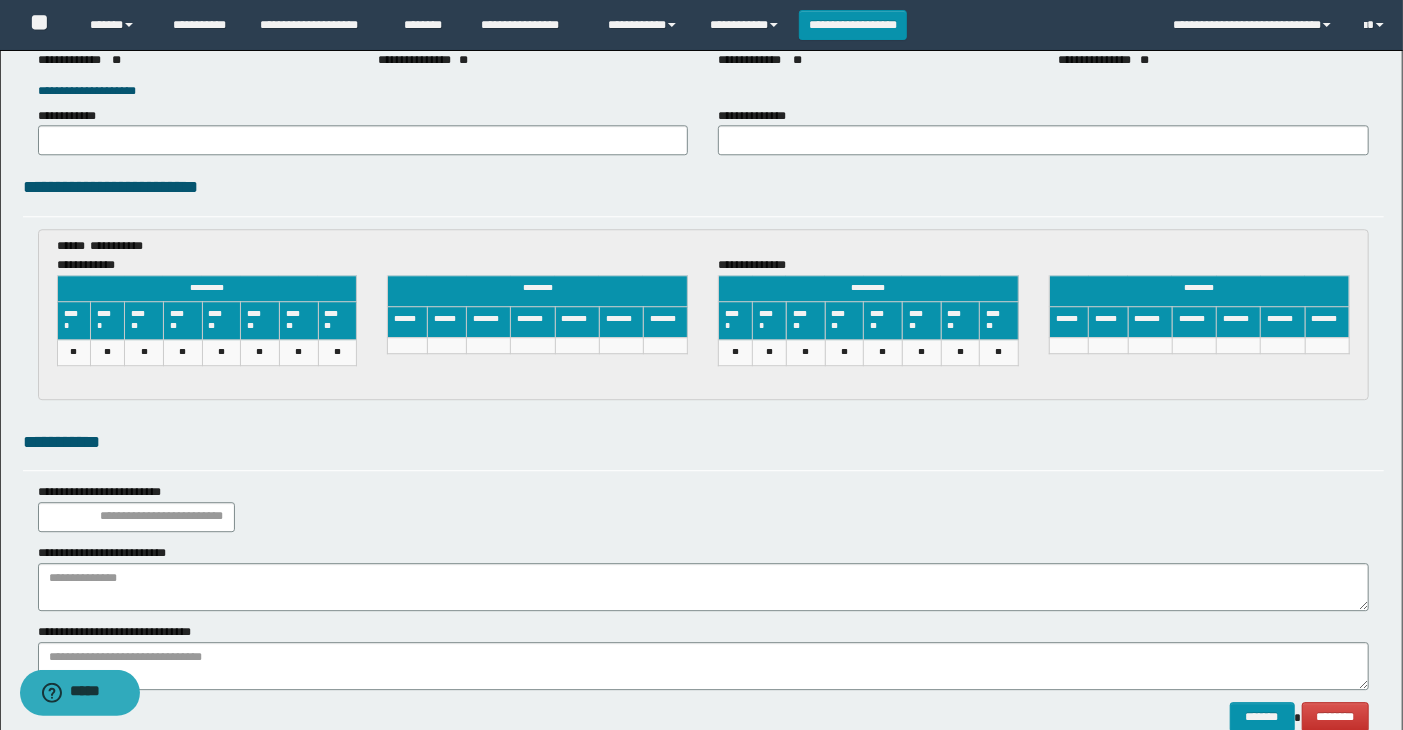 scroll, scrollTop: 2997, scrollLeft: 0, axis: vertical 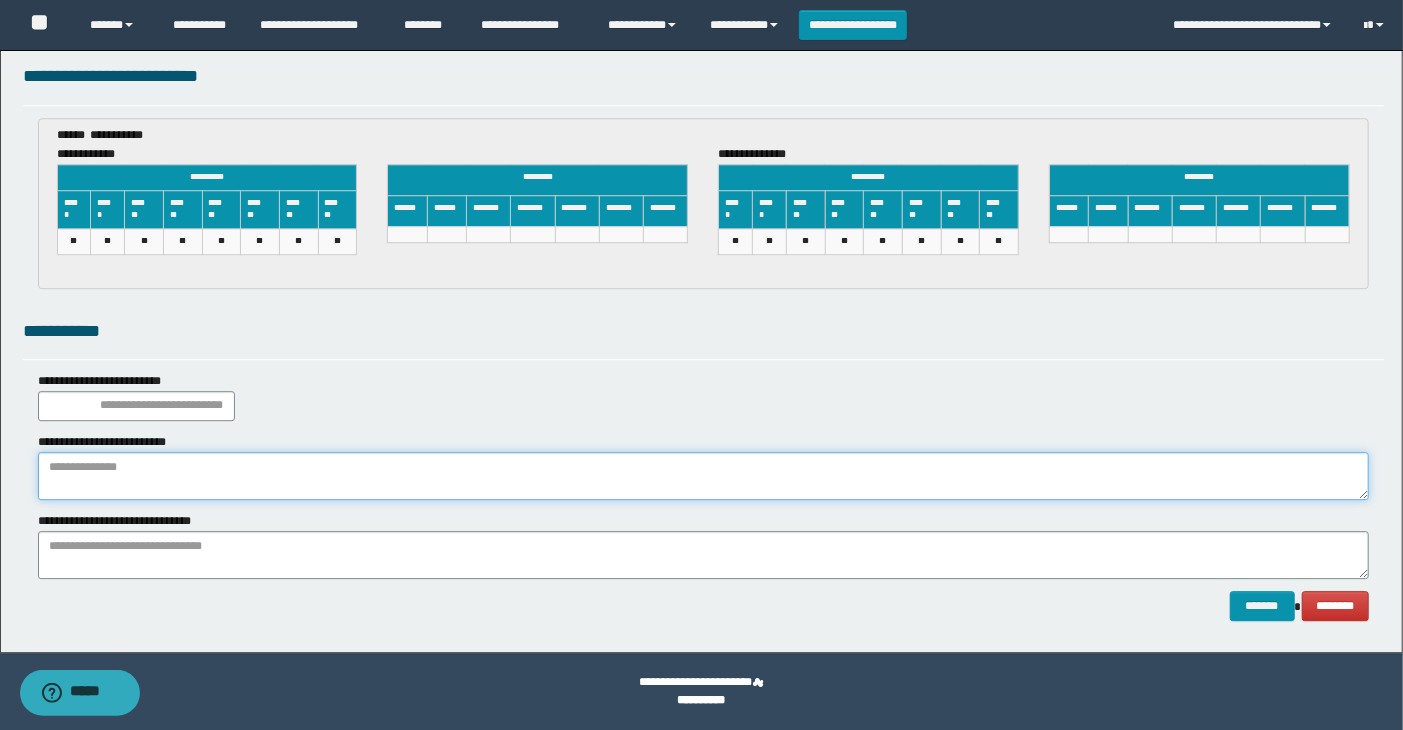 click at bounding box center [704, 476] 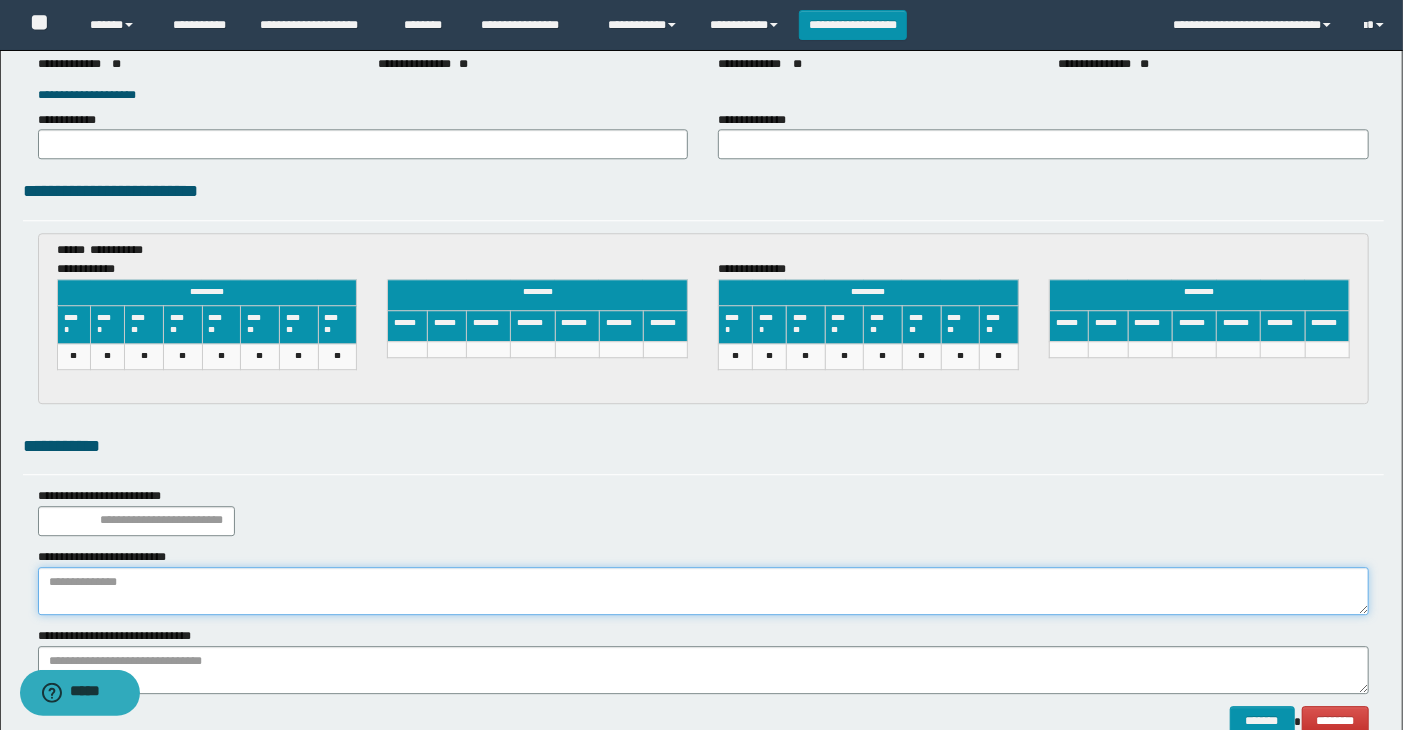 scroll, scrollTop: 2997, scrollLeft: 0, axis: vertical 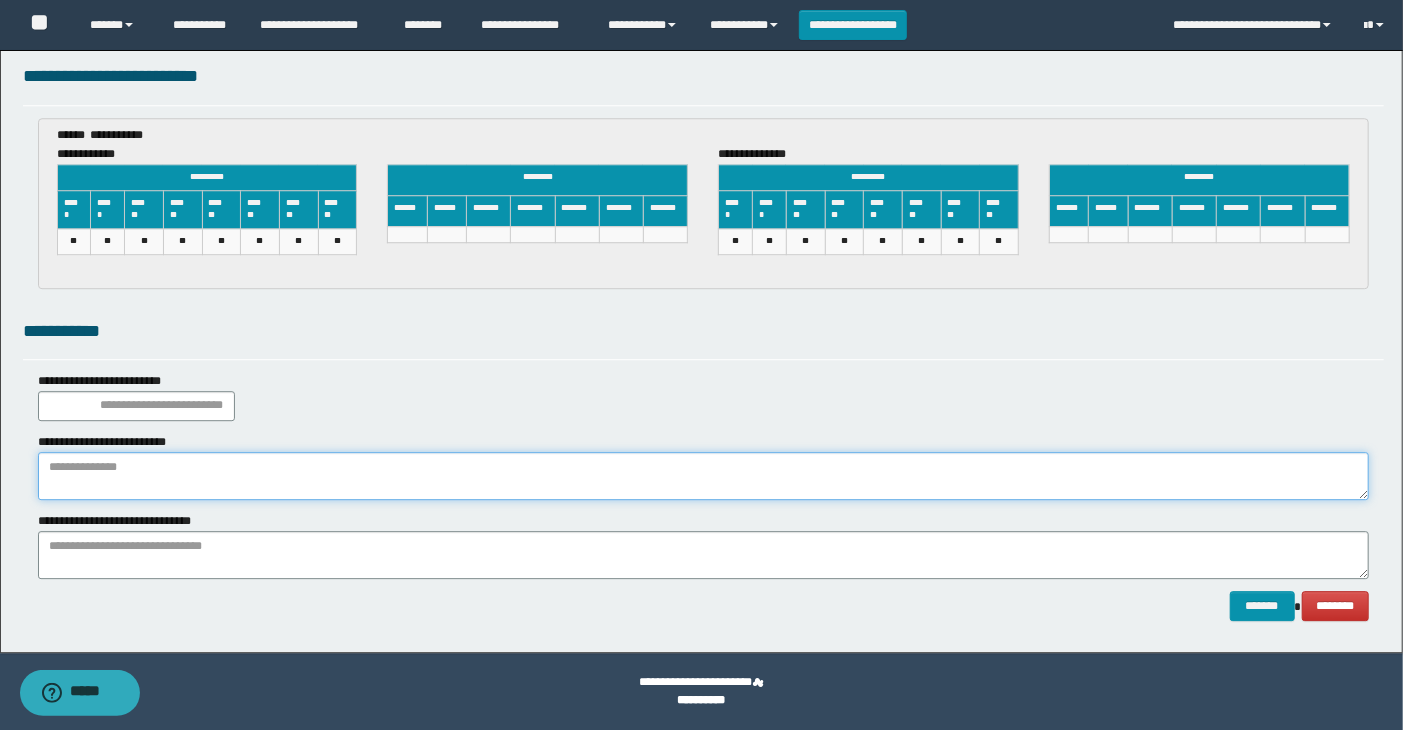 click at bounding box center (704, 476) 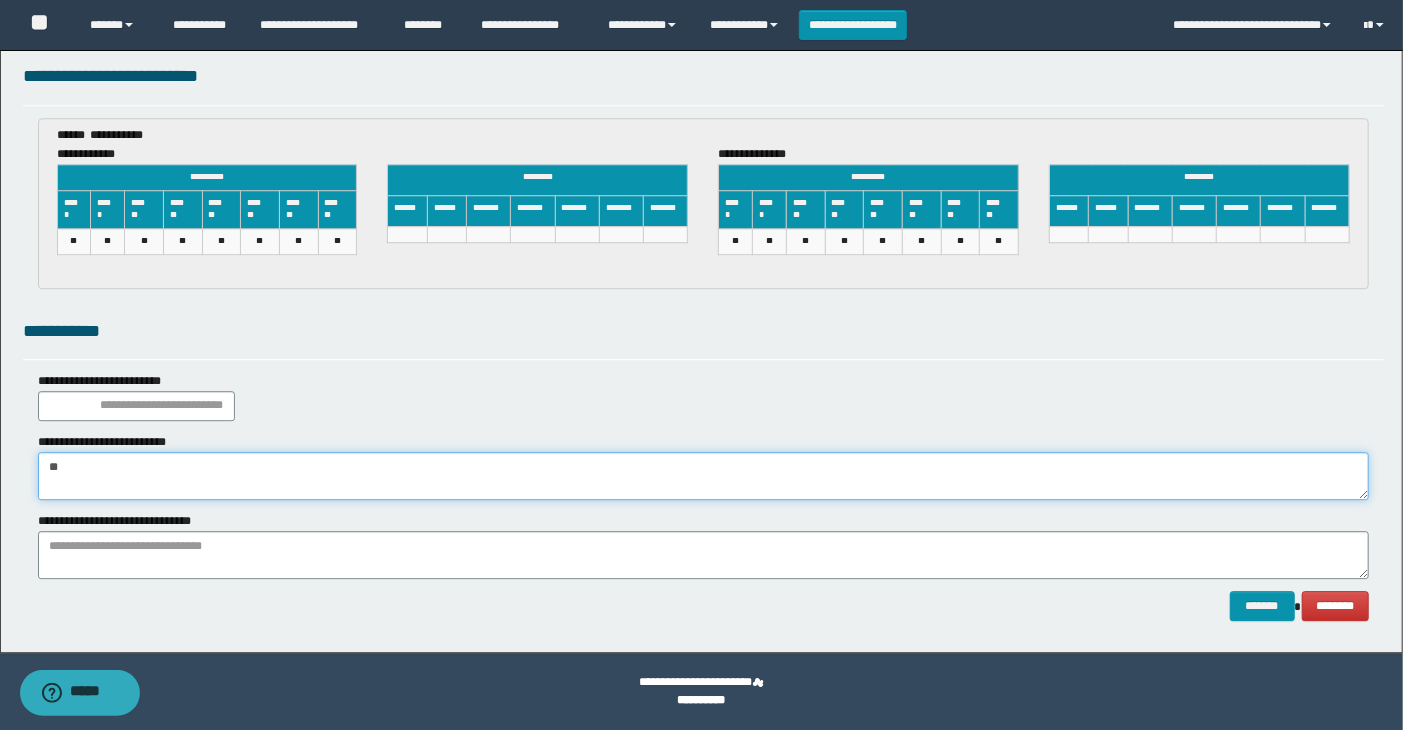 type on "*" 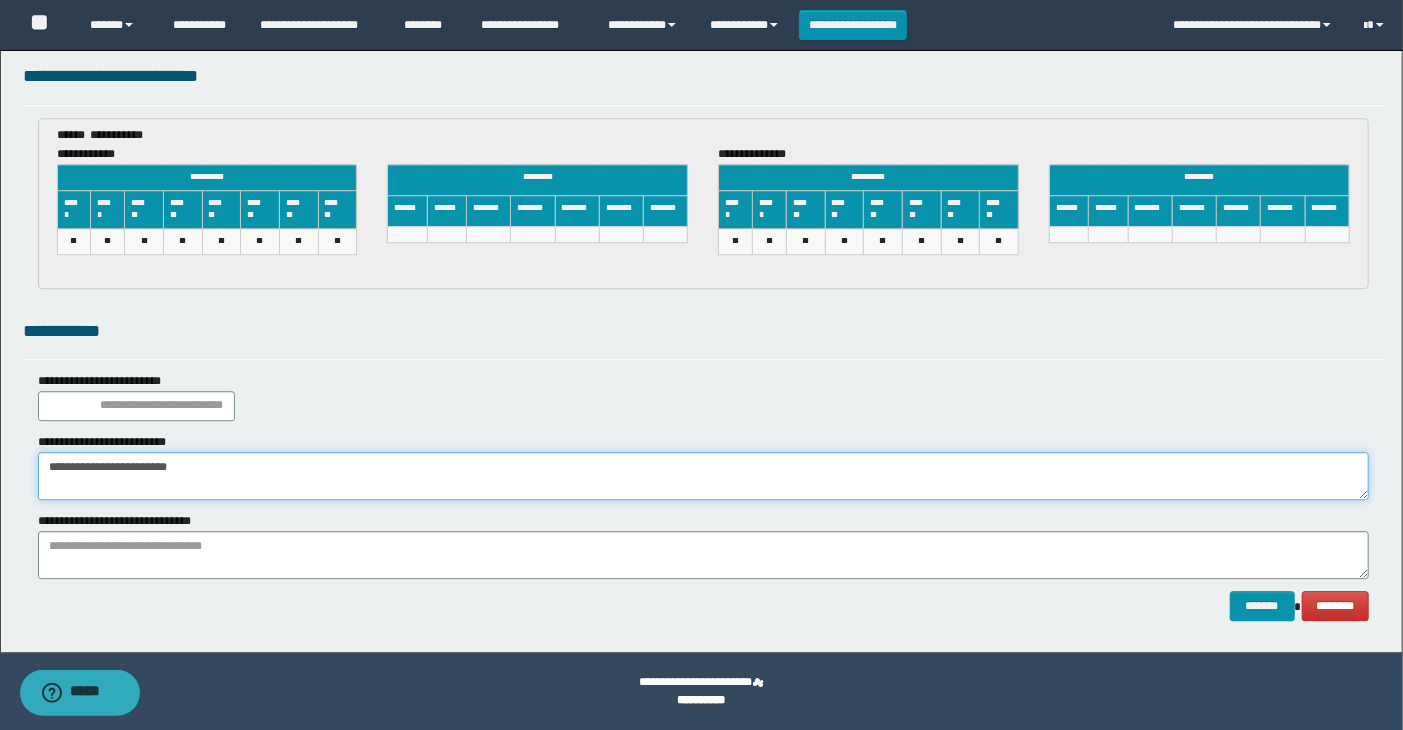 click on "**********" at bounding box center (704, 476) 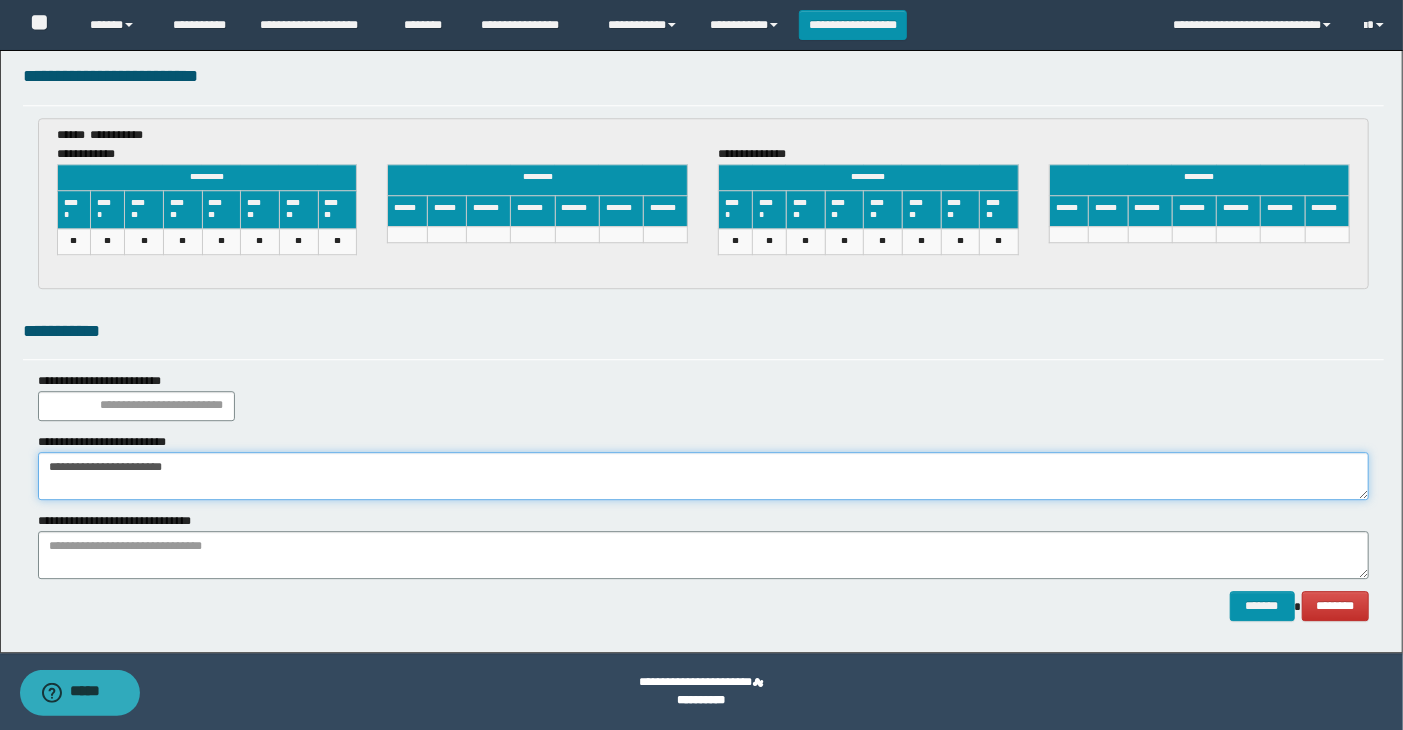 click on "**********" at bounding box center (704, 476) 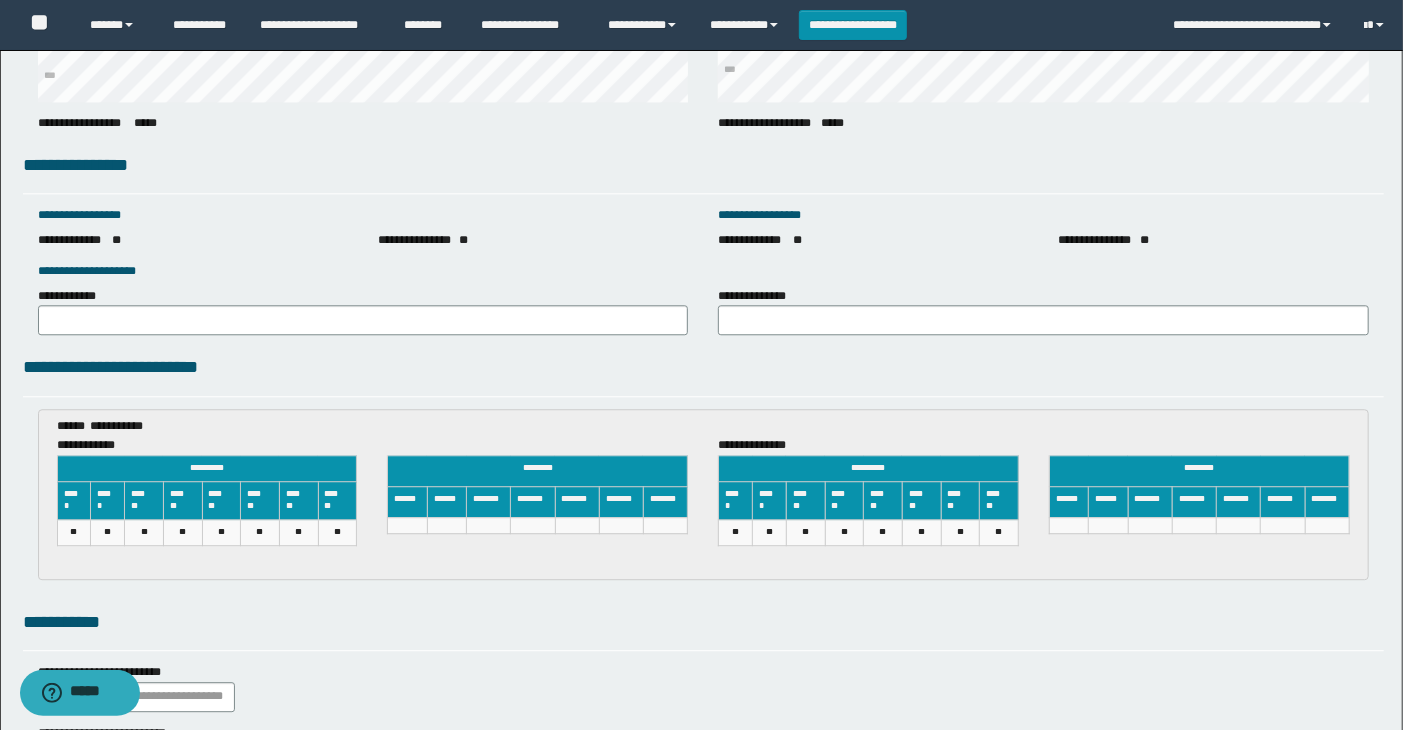 scroll, scrollTop: 2997, scrollLeft: 0, axis: vertical 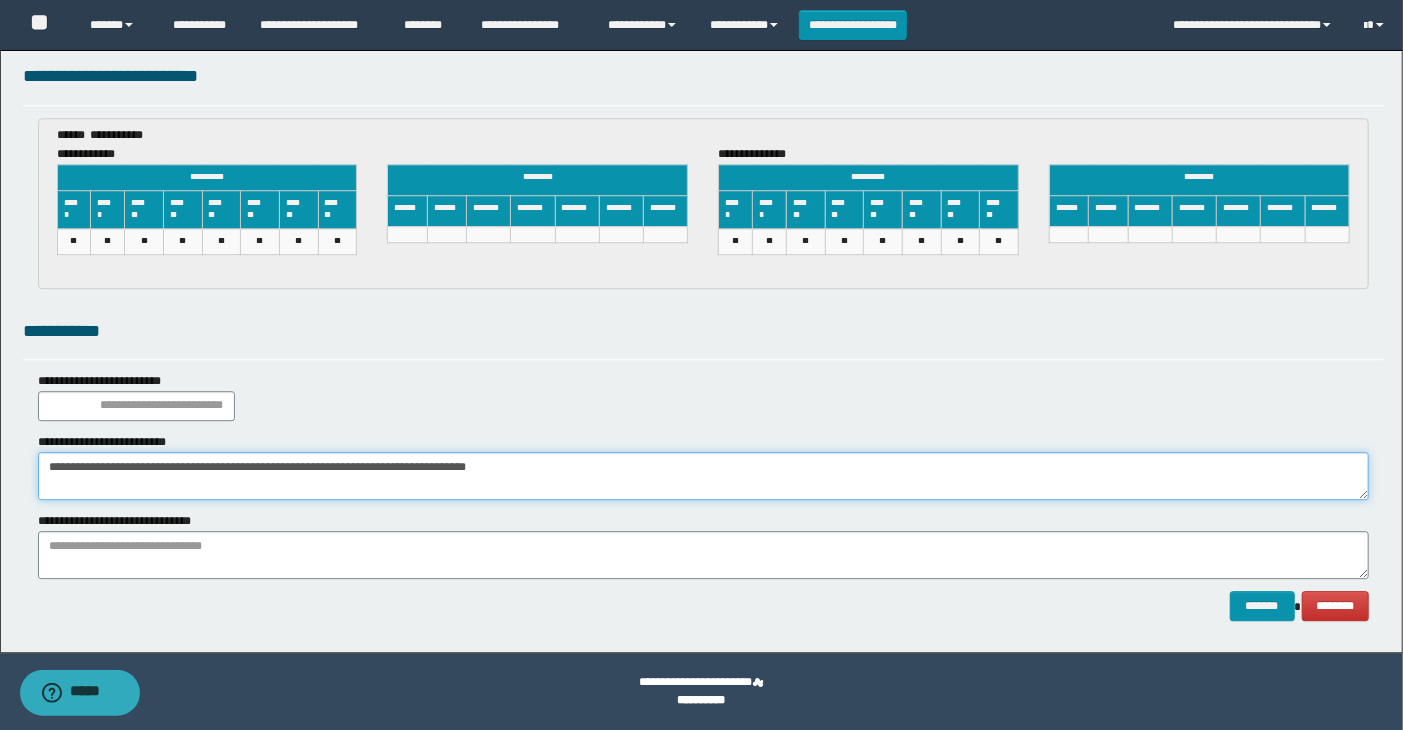 click on "**********" at bounding box center (704, 476) 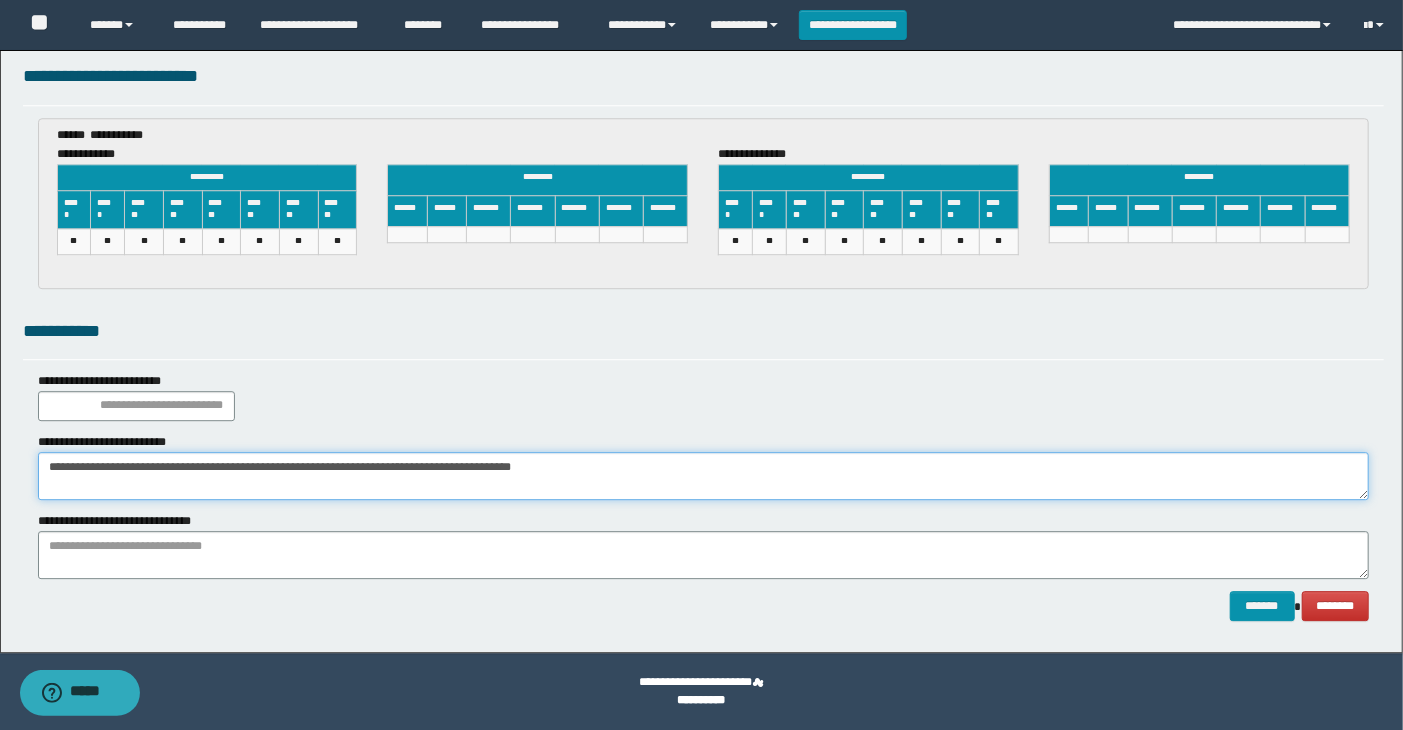 click on "**********" at bounding box center (704, 476) 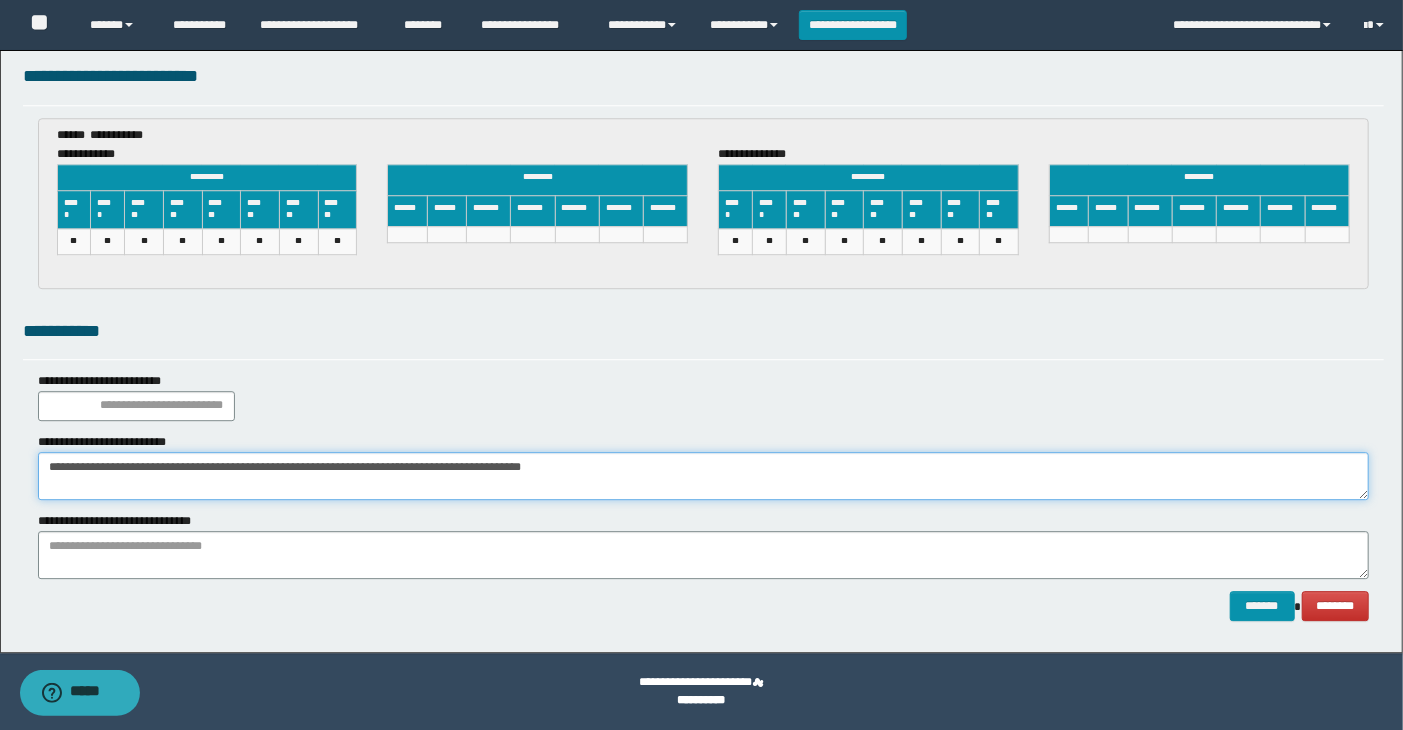 click on "**********" at bounding box center (704, 476) 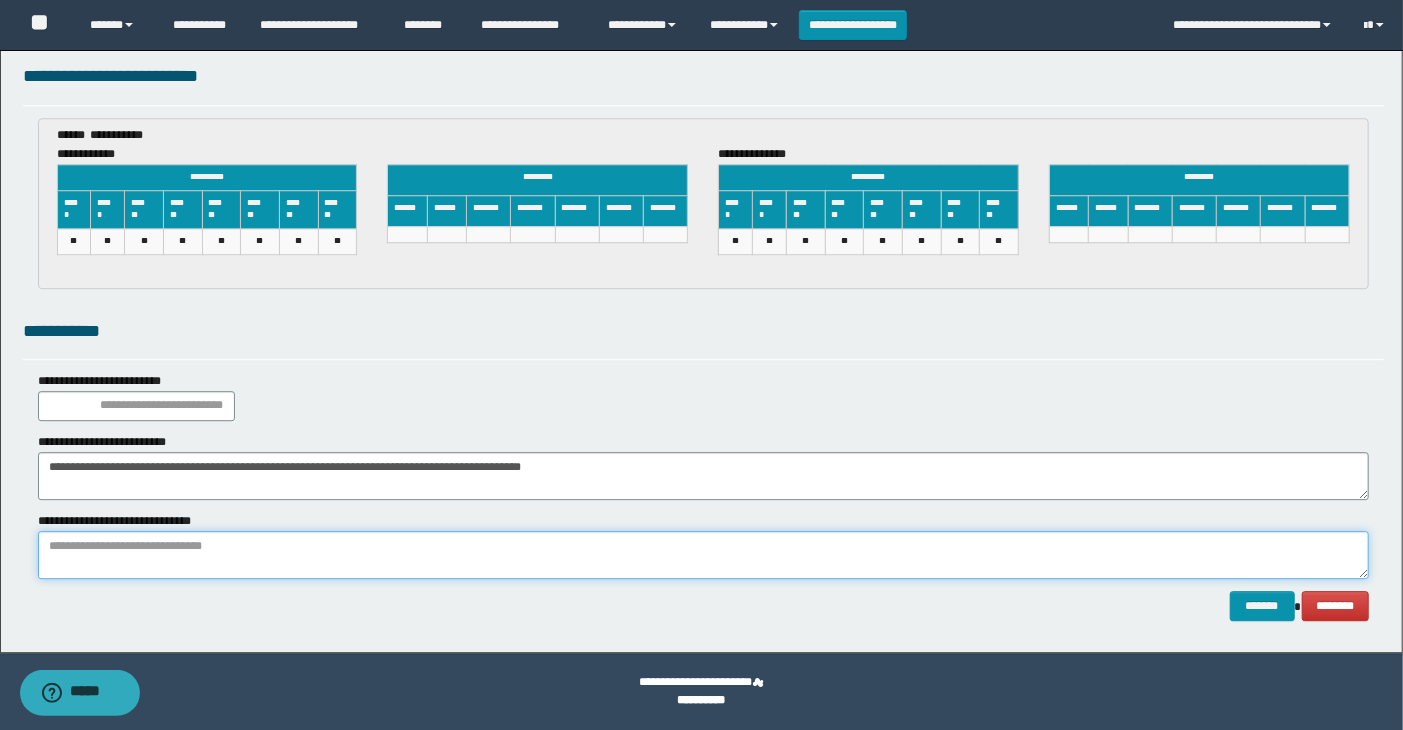 click at bounding box center [704, 555] 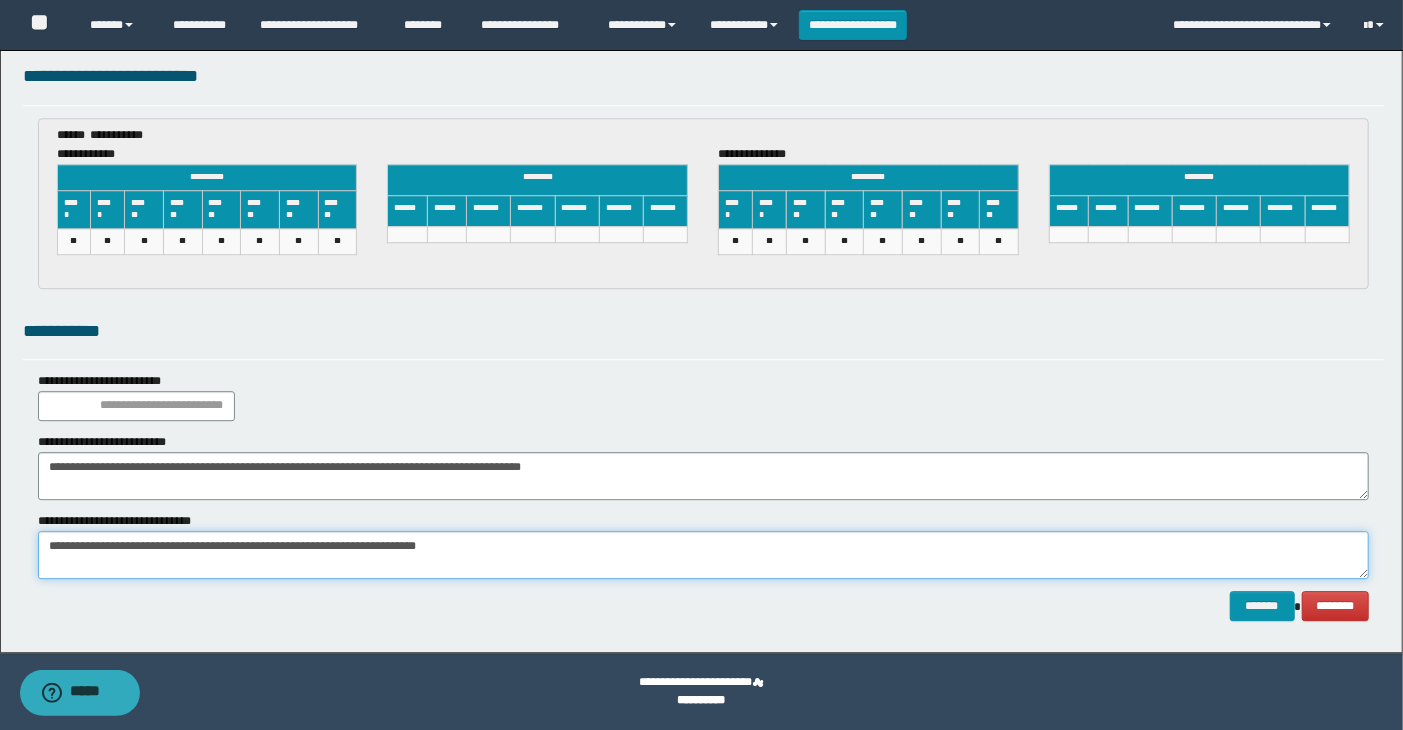 click on "**********" at bounding box center (704, 555) 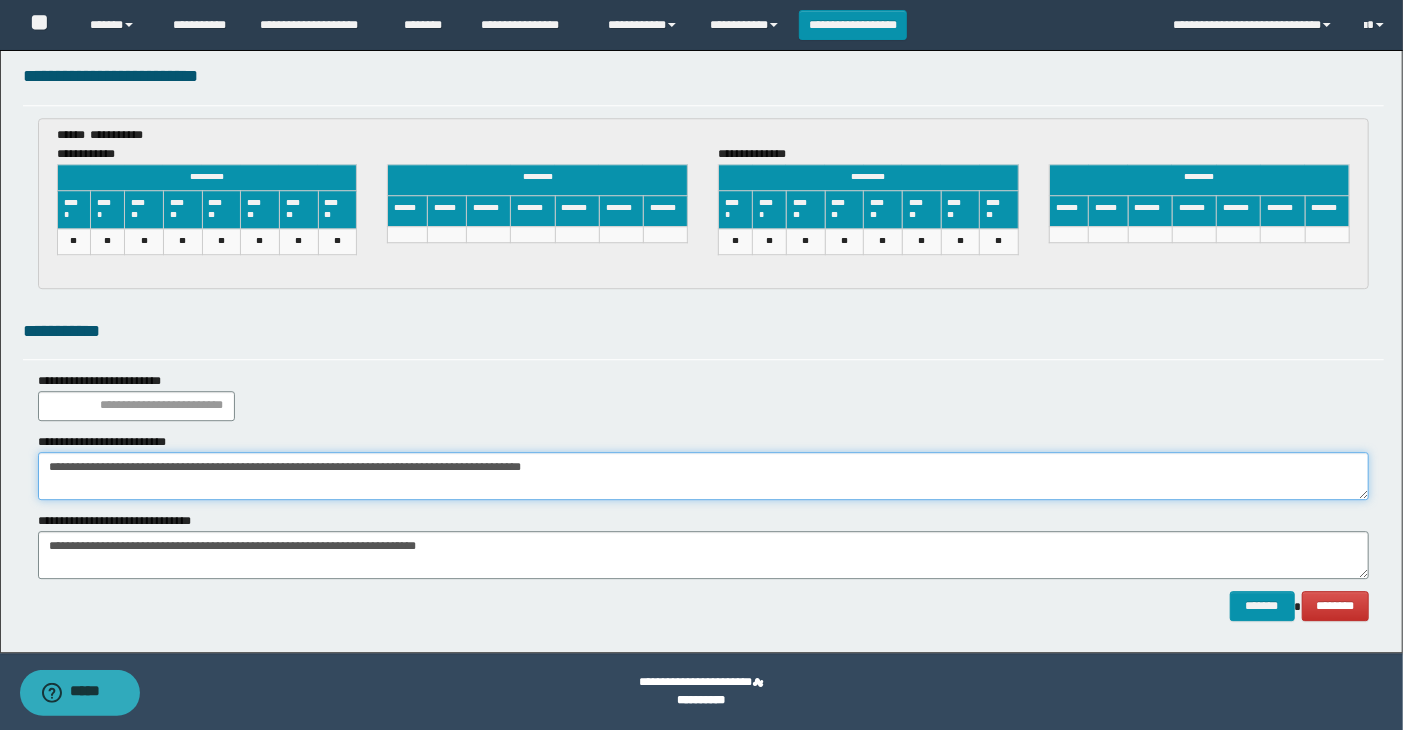 drag, startPoint x: 41, startPoint y: 465, endPoint x: 698, endPoint y: 460, distance: 657.01904 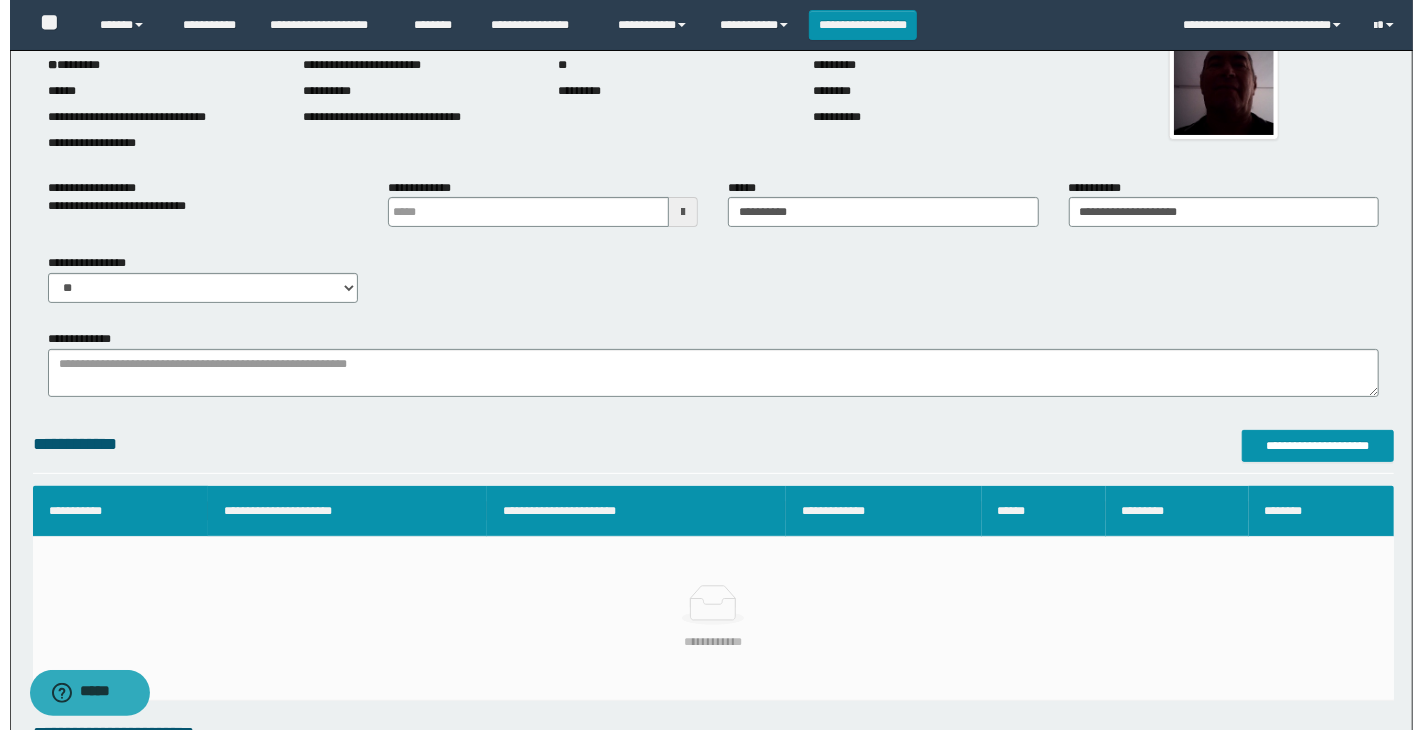 scroll, scrollTop: 108, scrollLeft: 0, axis: vertical 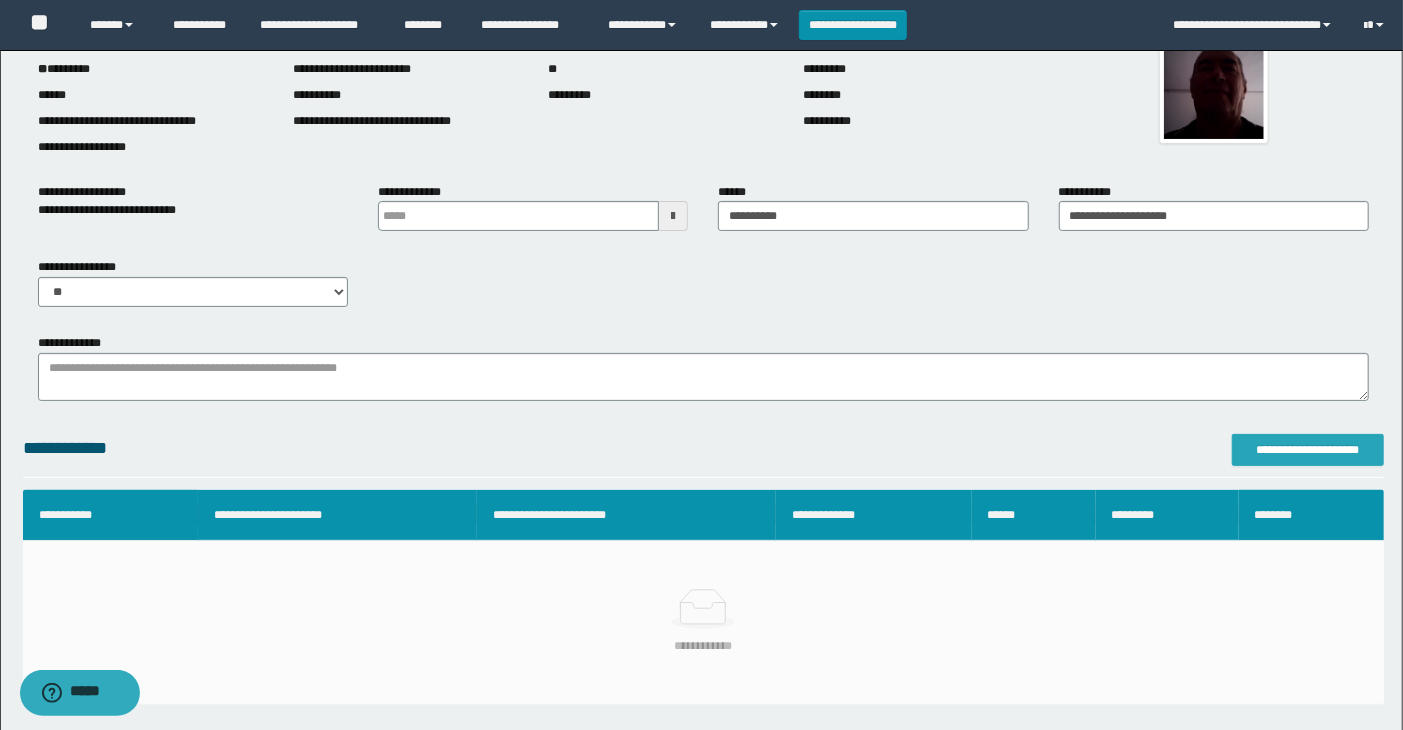 click on "**********" at bounding box center (1308, 450) 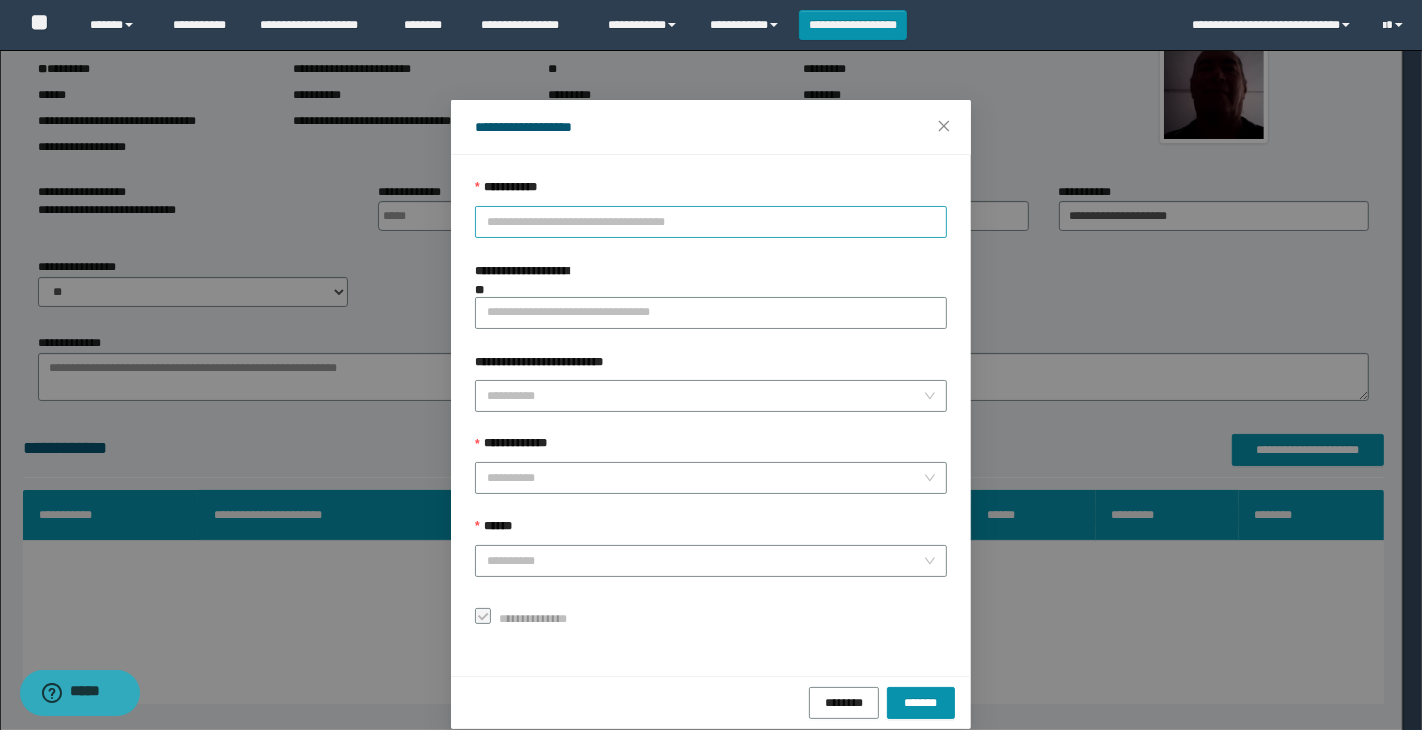 click on "**********" at bounding box center [711, 222] 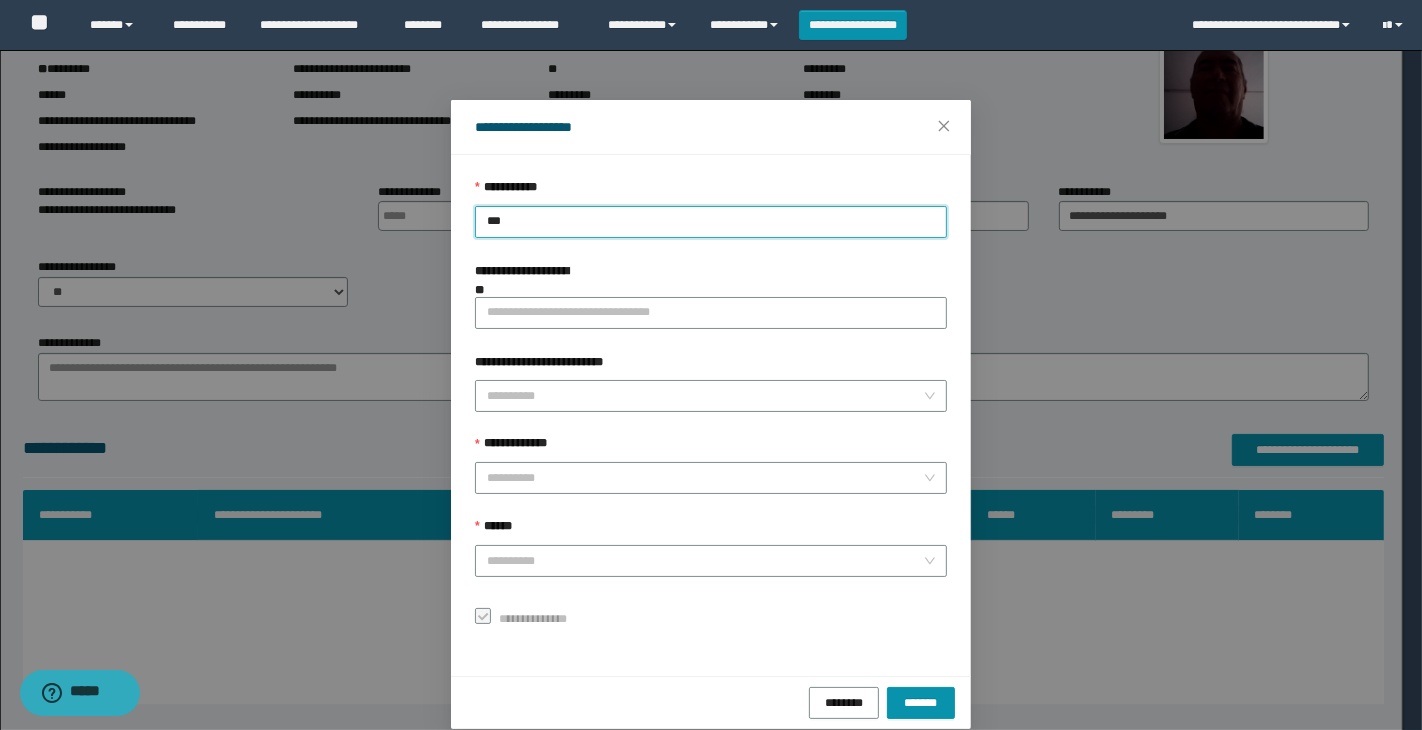 type on "****" 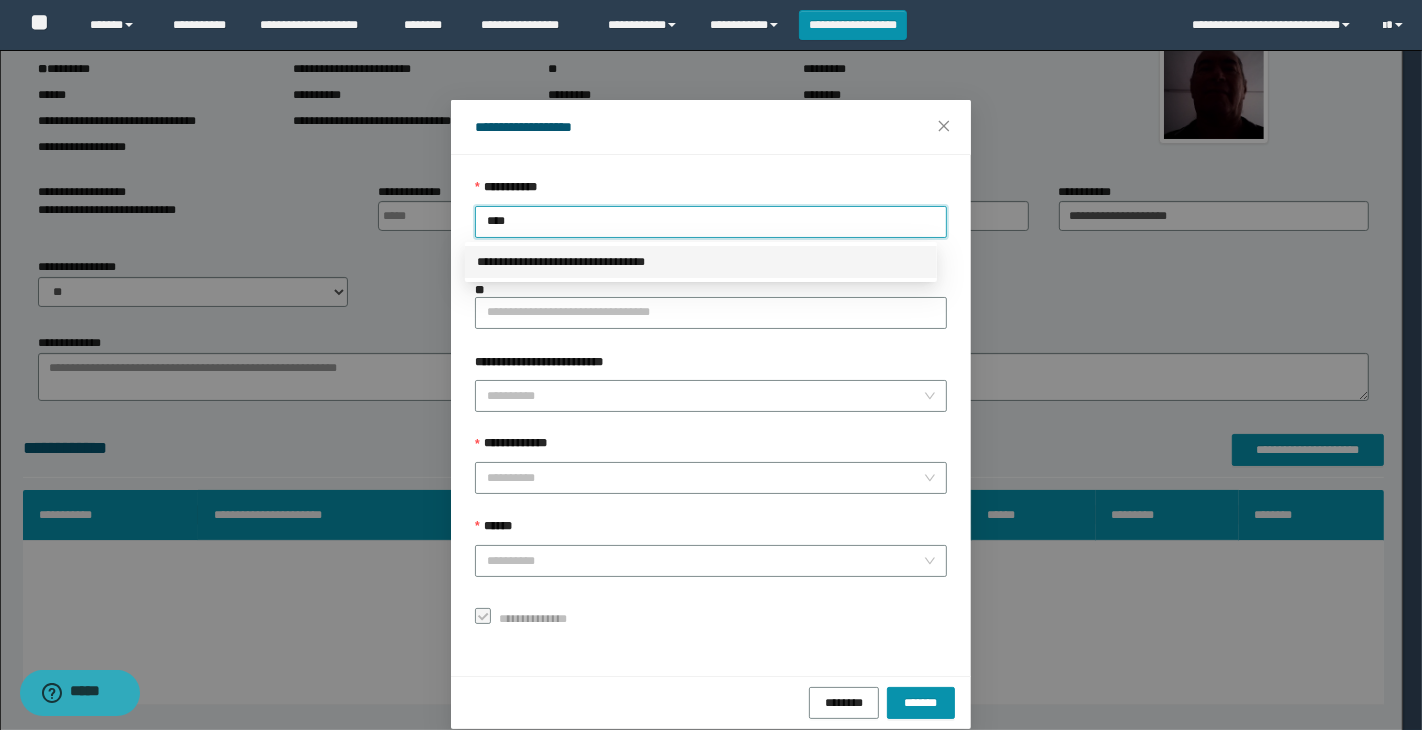 click on "**********" at bounding box center (701, 262) 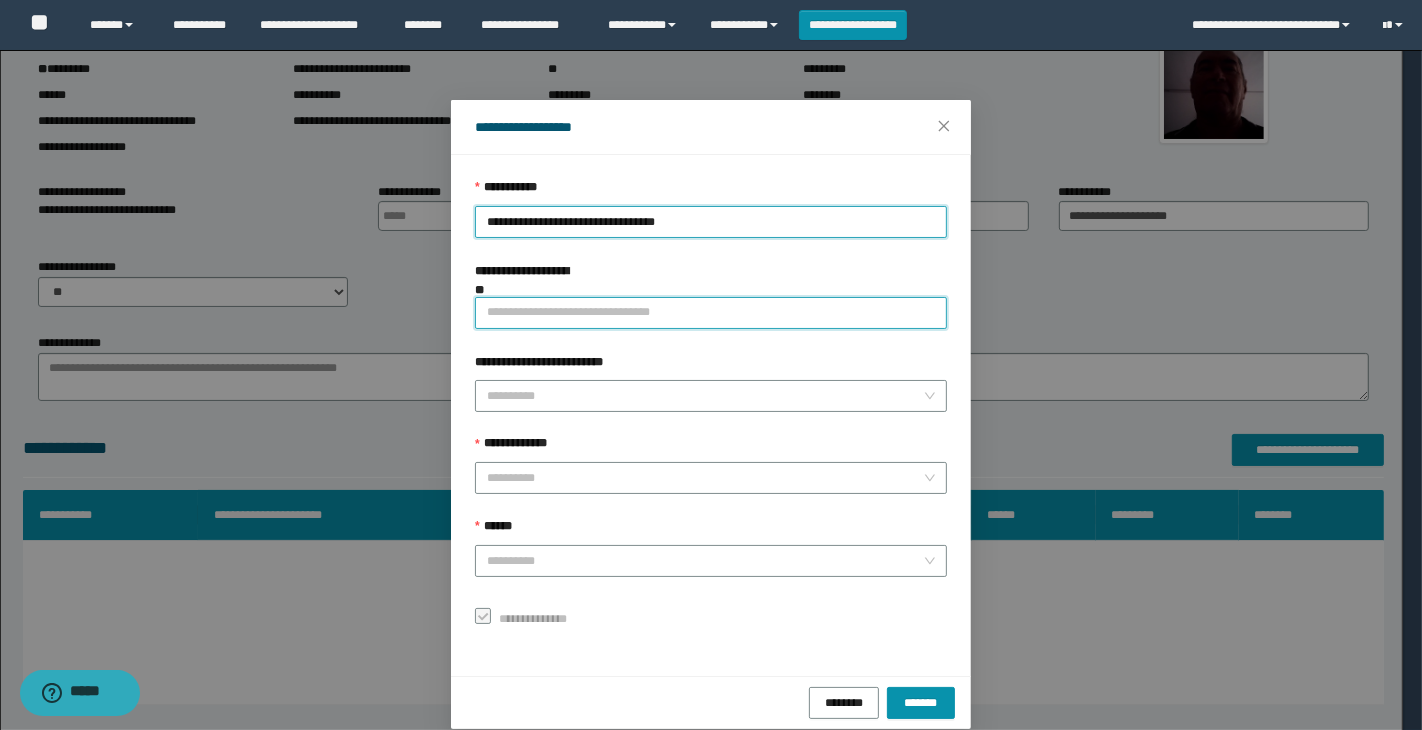 click on "**********" at bounding box center (711, 313) 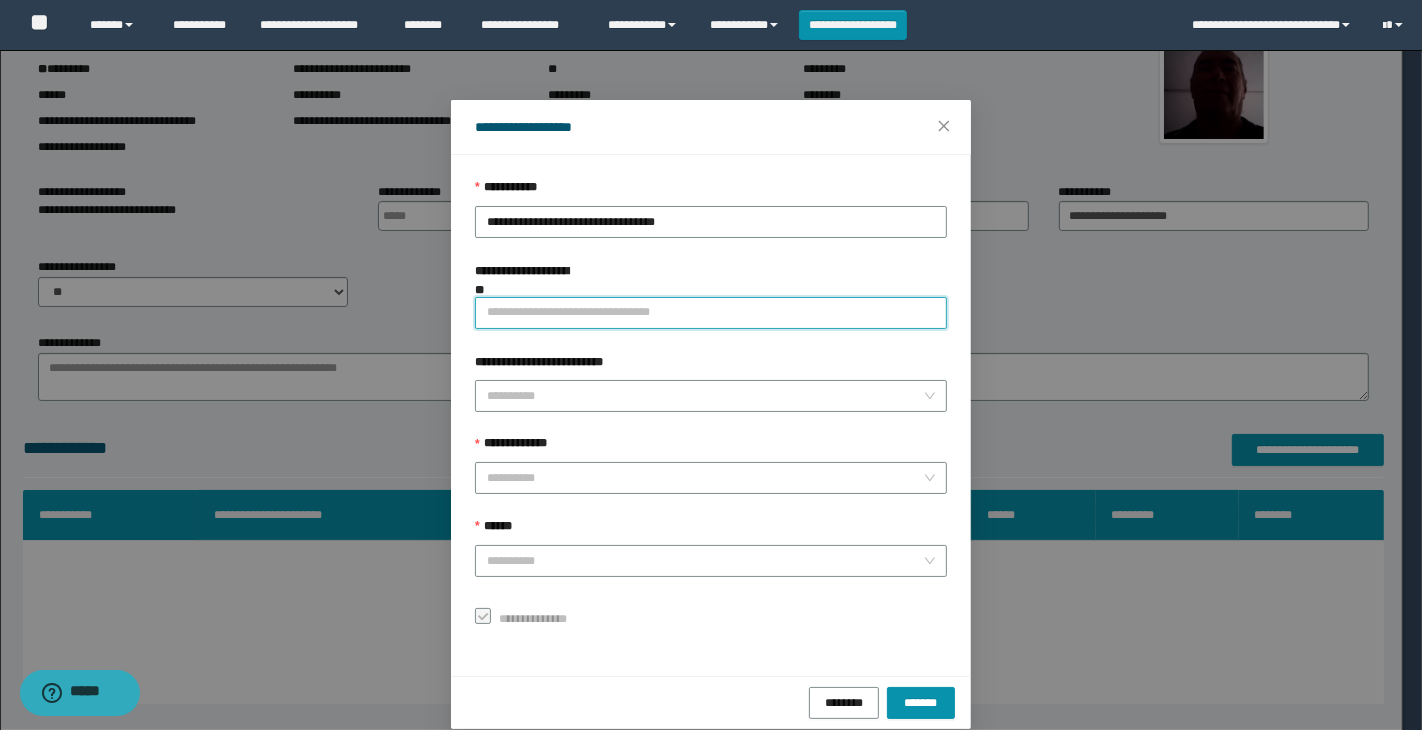 paste on "**********" 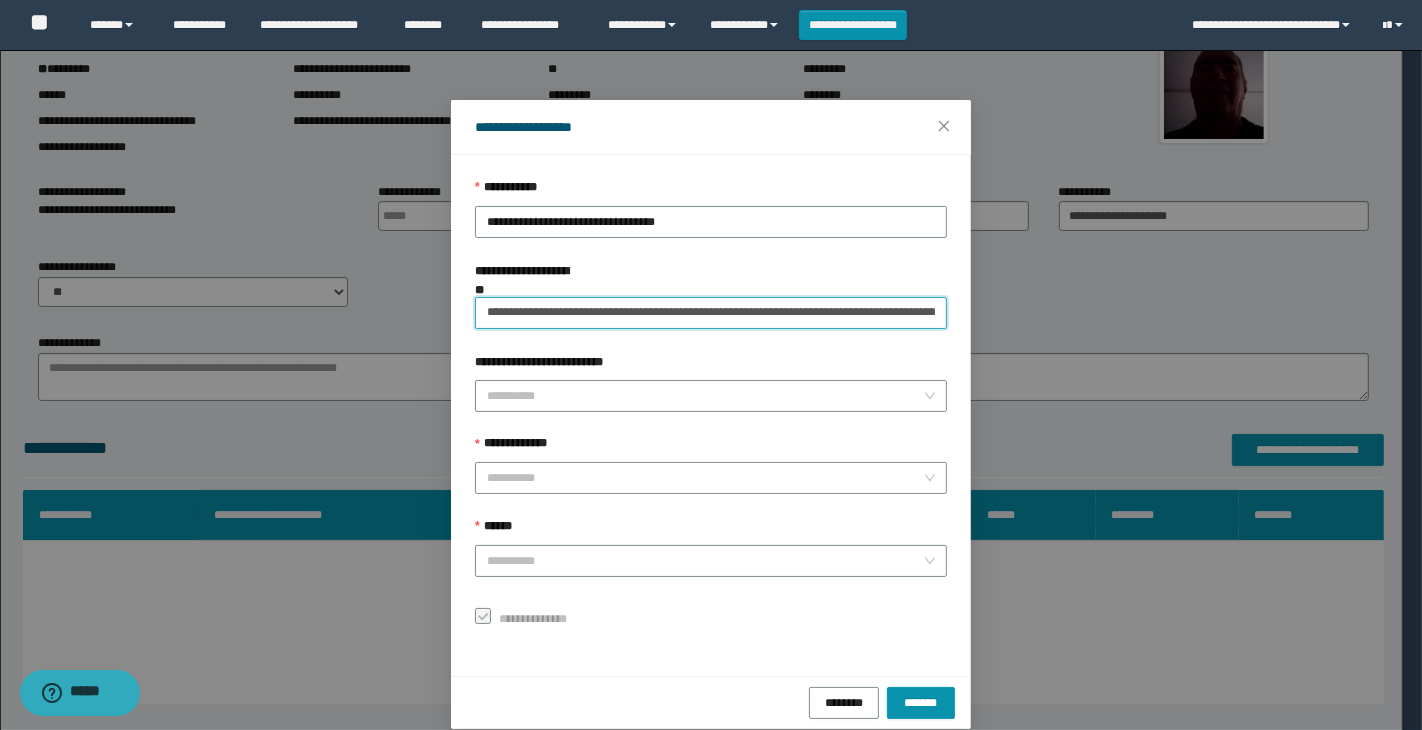 scroll, scrollTop: 0, scrollLeft: 120, axis: horizontal 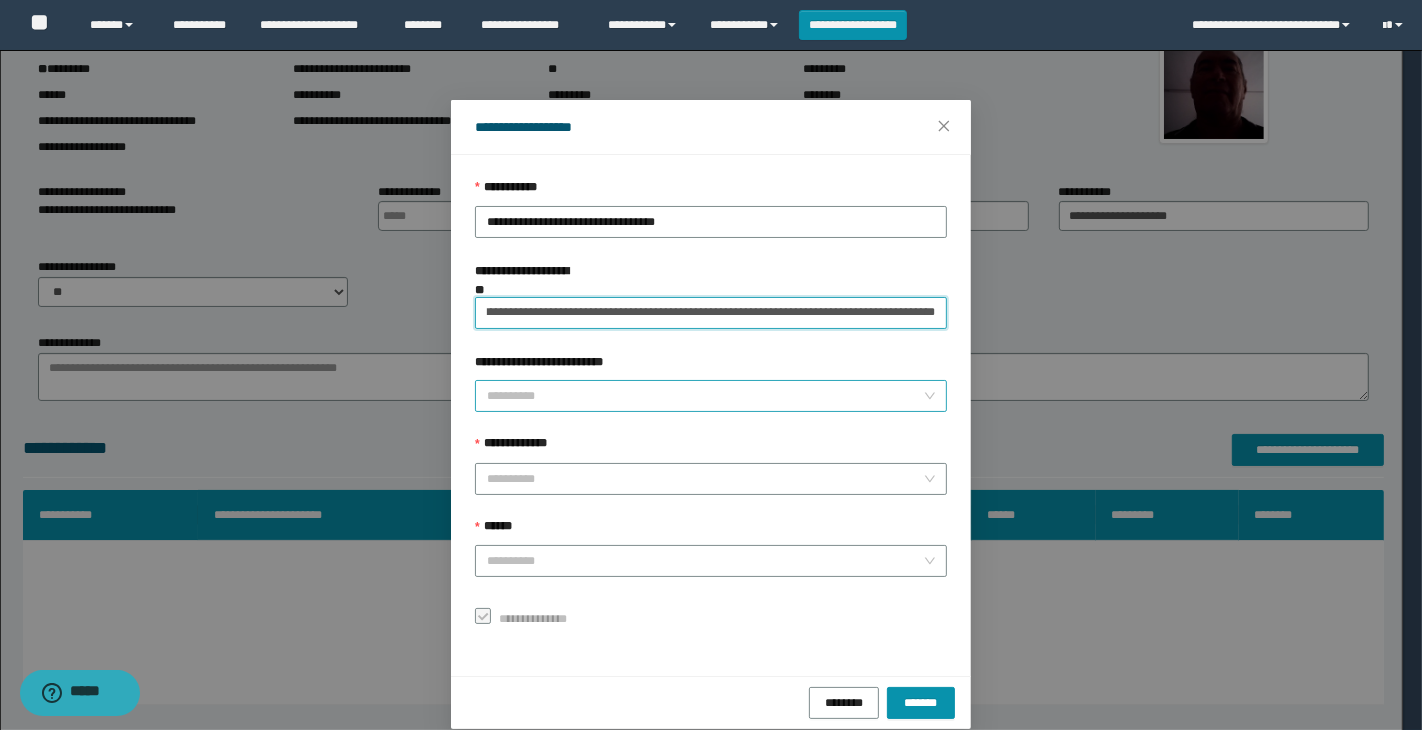 type on "**********" 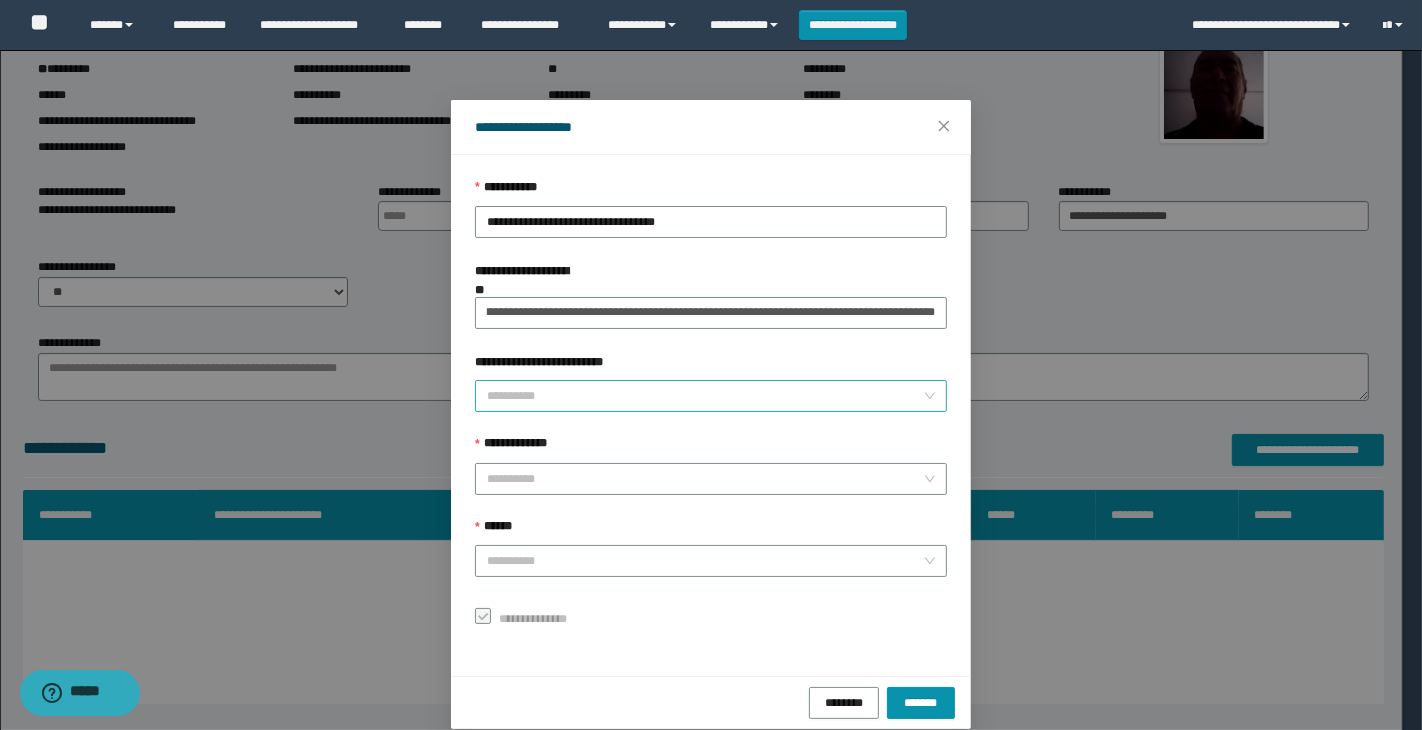 scroll, scrollTop: 0, scrollLeft: 0, axis: both 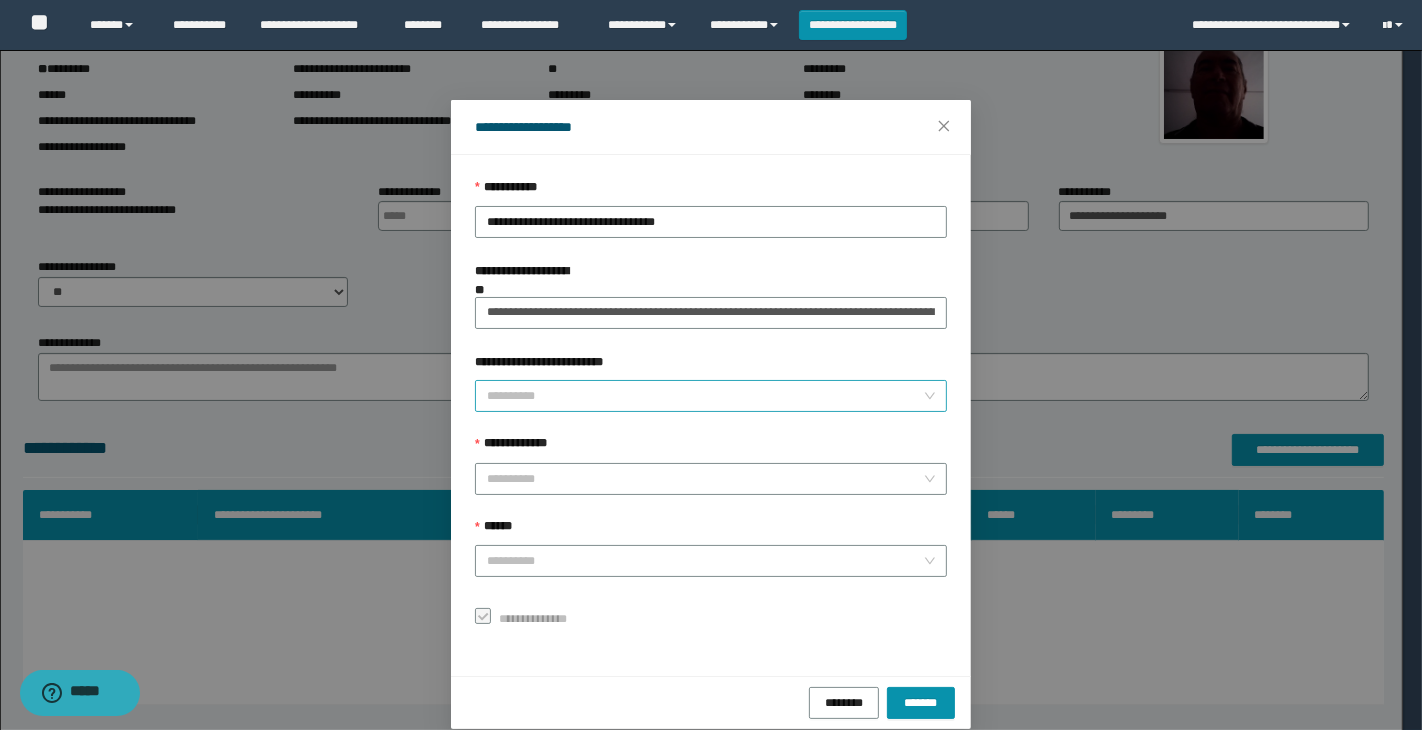 click on "**********" at bounding box center (705, 396) 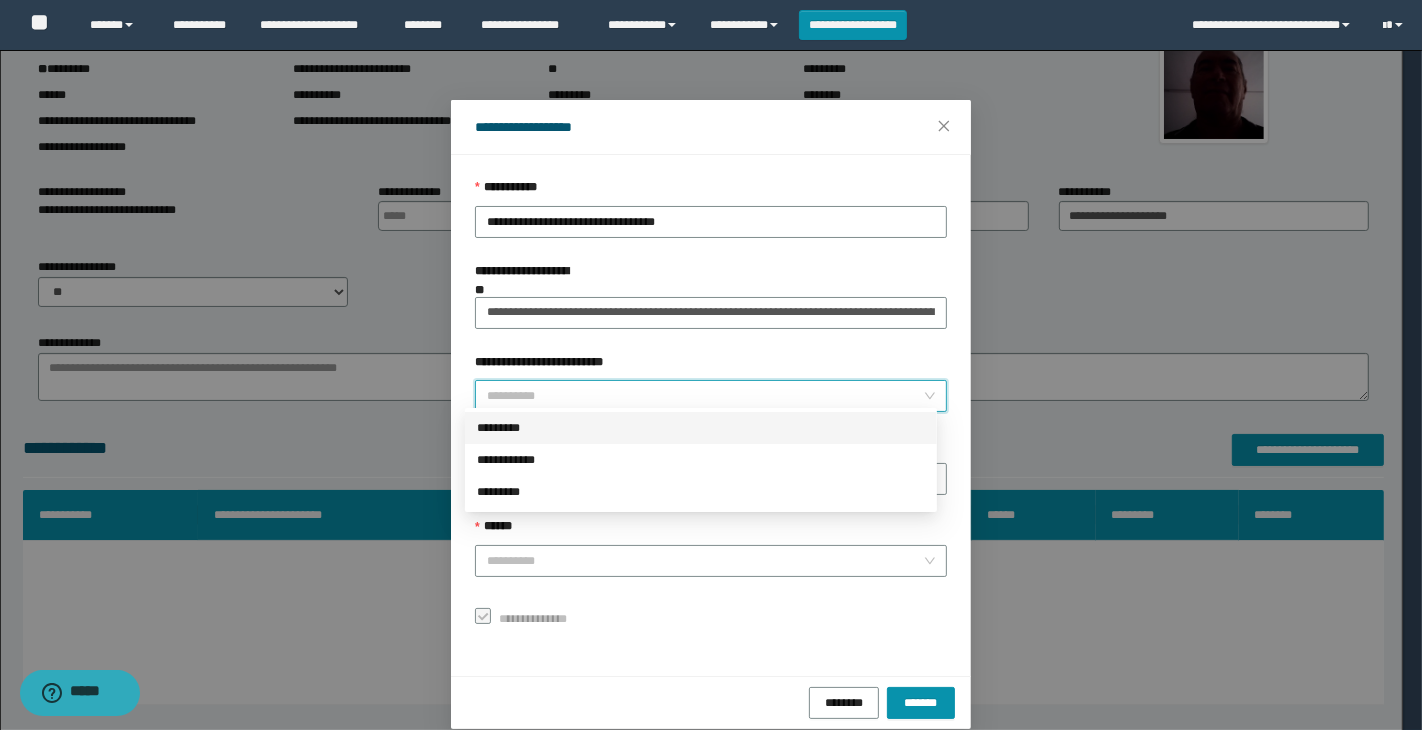 click on "*********" at bounding box center (701, 428) 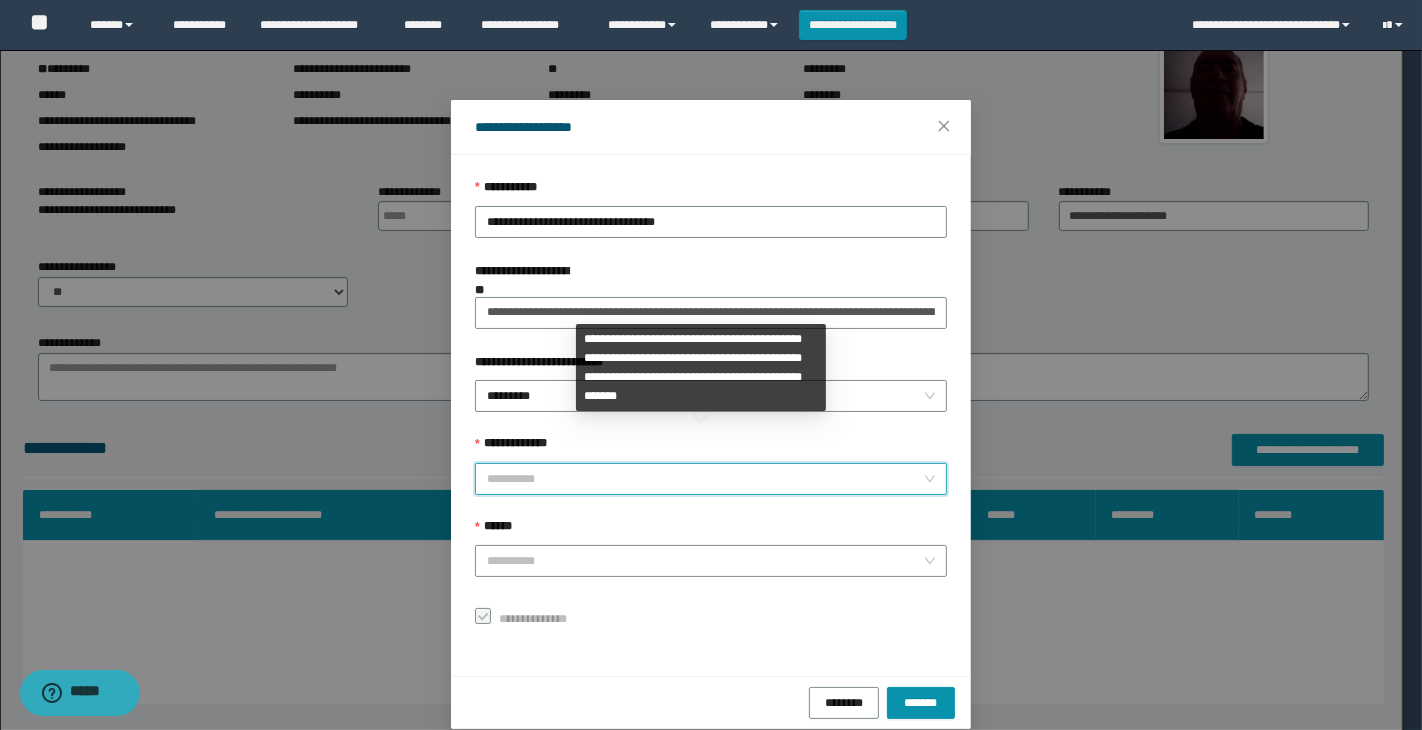 click on "**********" at bounding box center (705, 479) 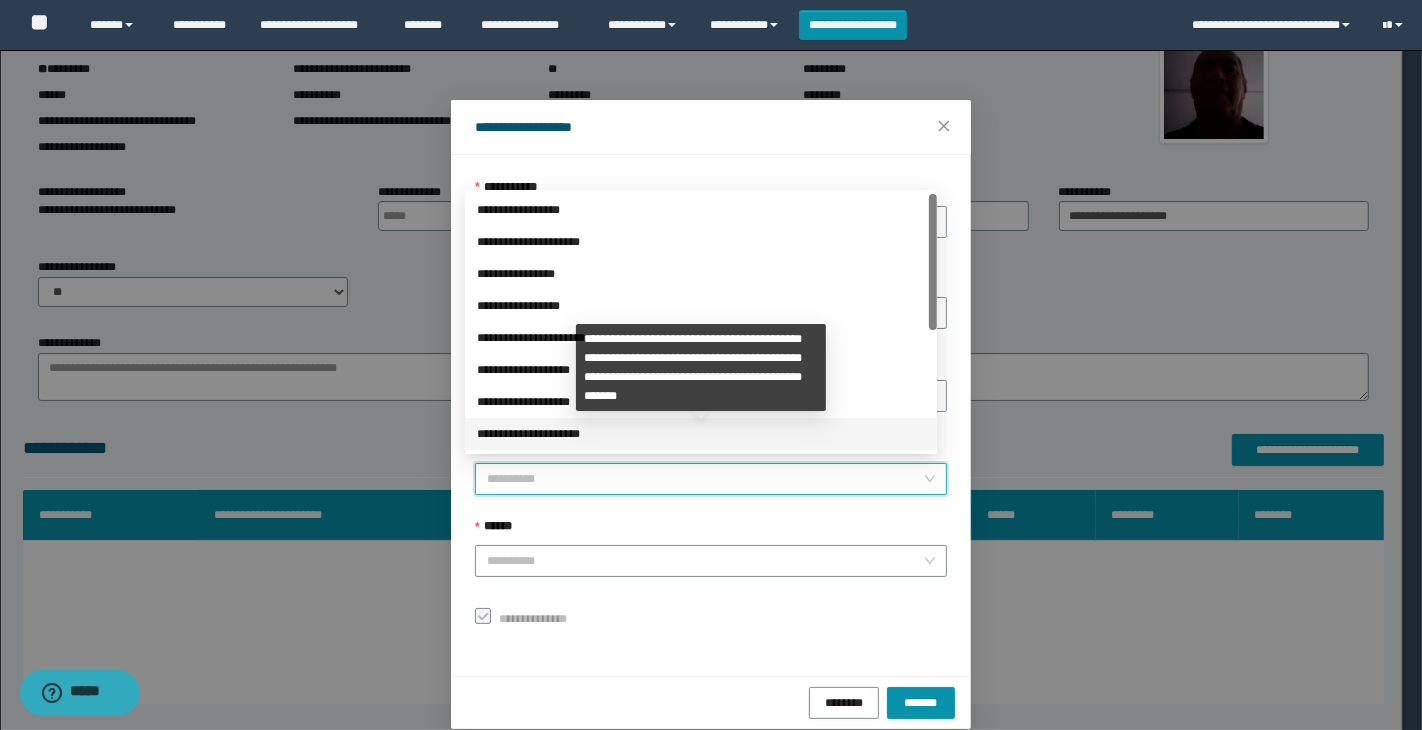 scroll, scrollTop: 223, scrollLeft: 0, axis: vertical 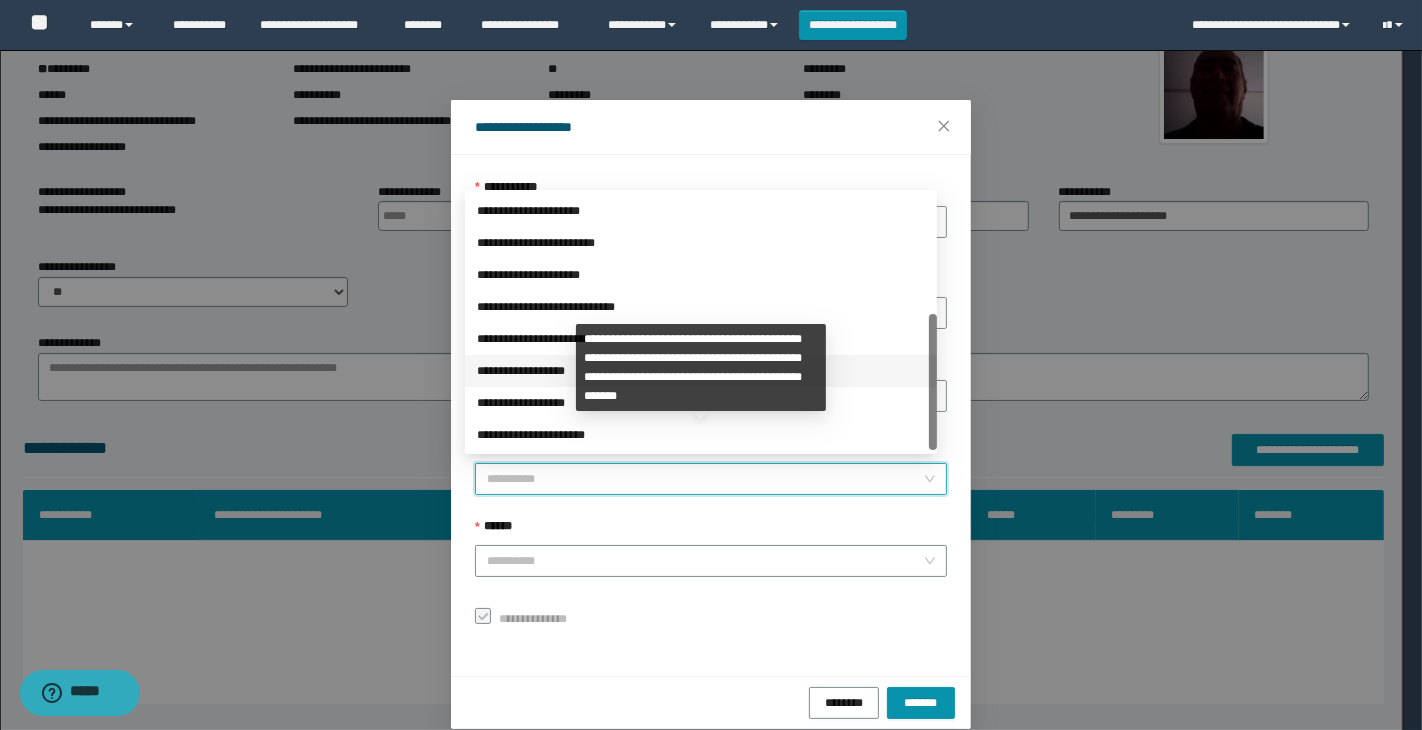 click on "**********" at bounding box center [701, 371] 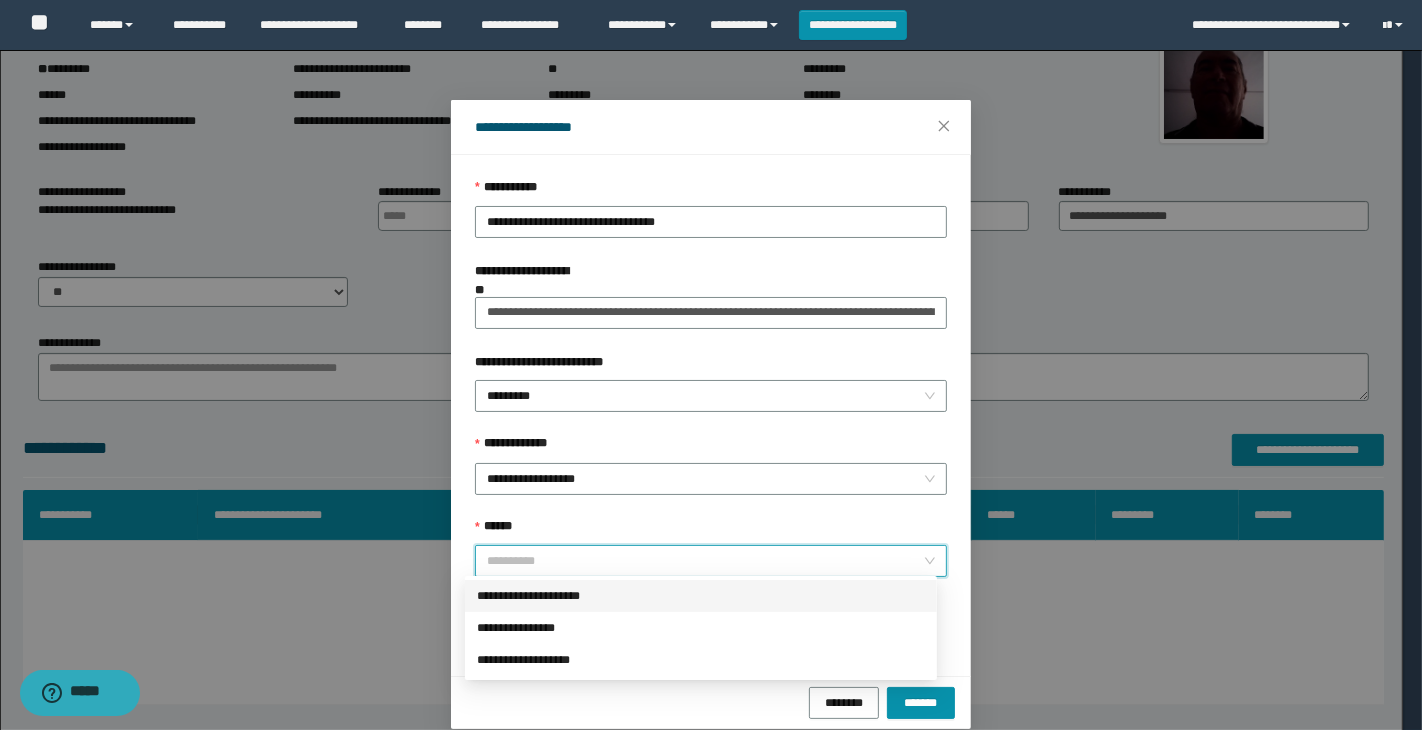click on "******" at bounding box center (705, 561) 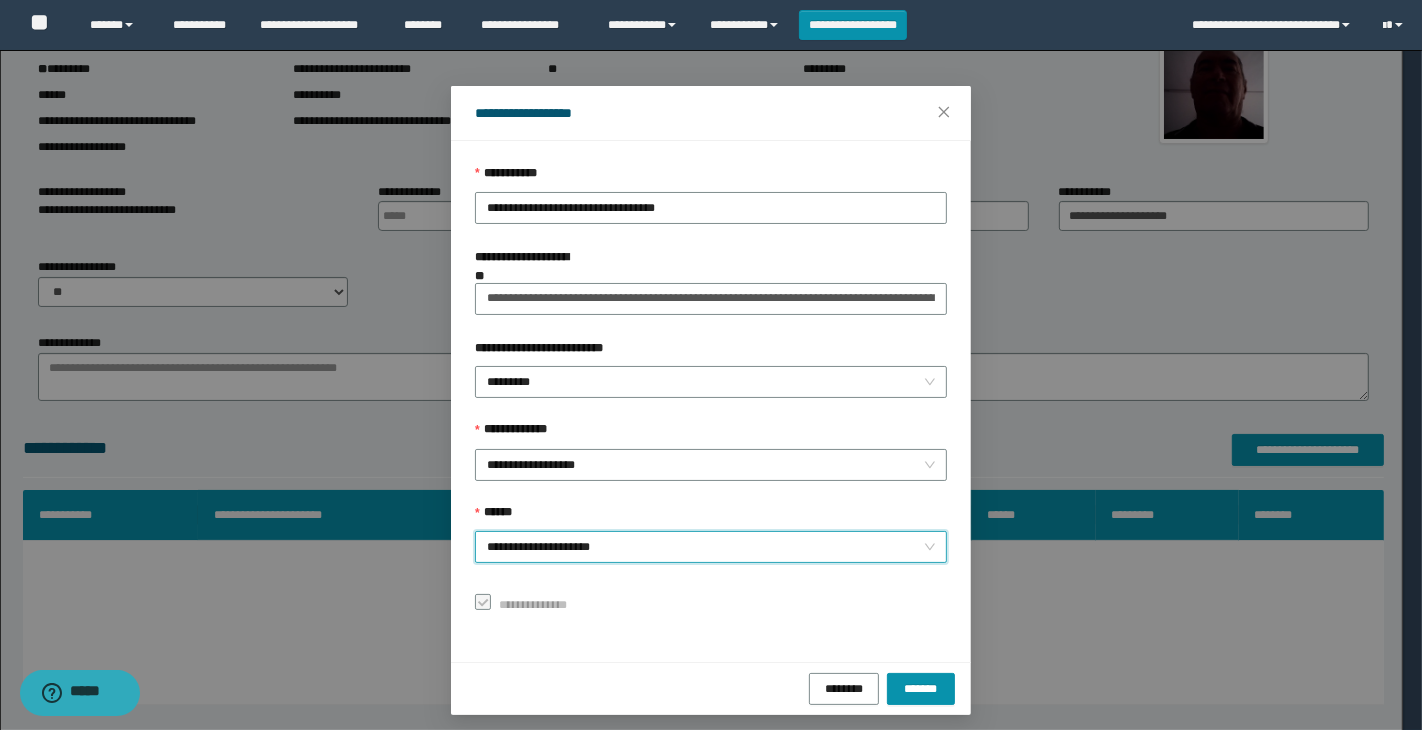scroll, scrollTop: 23, scrollLeft: 0, axis: vertical 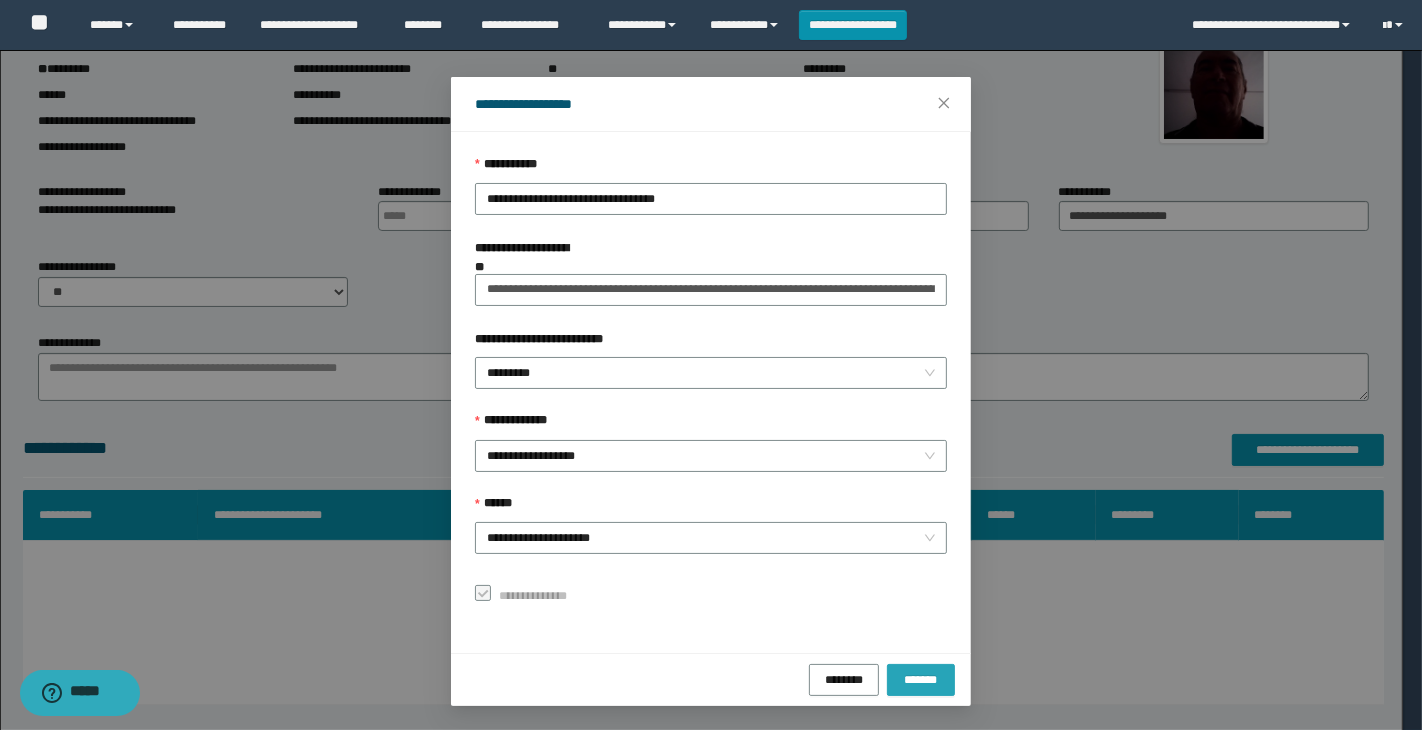 click on "*******" at bounding box center (921, 679) 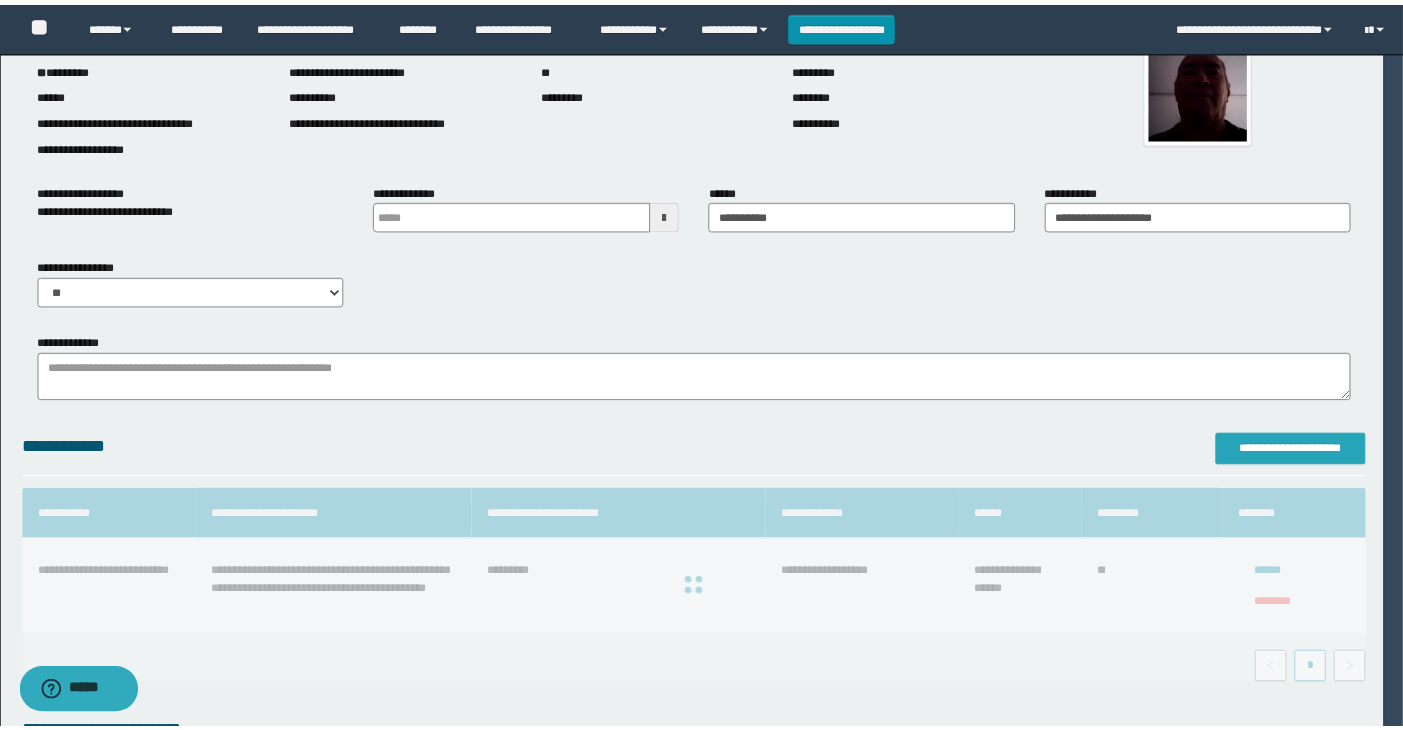 scroll, scrollTop: 0, scrollLeft: 0, axis: both 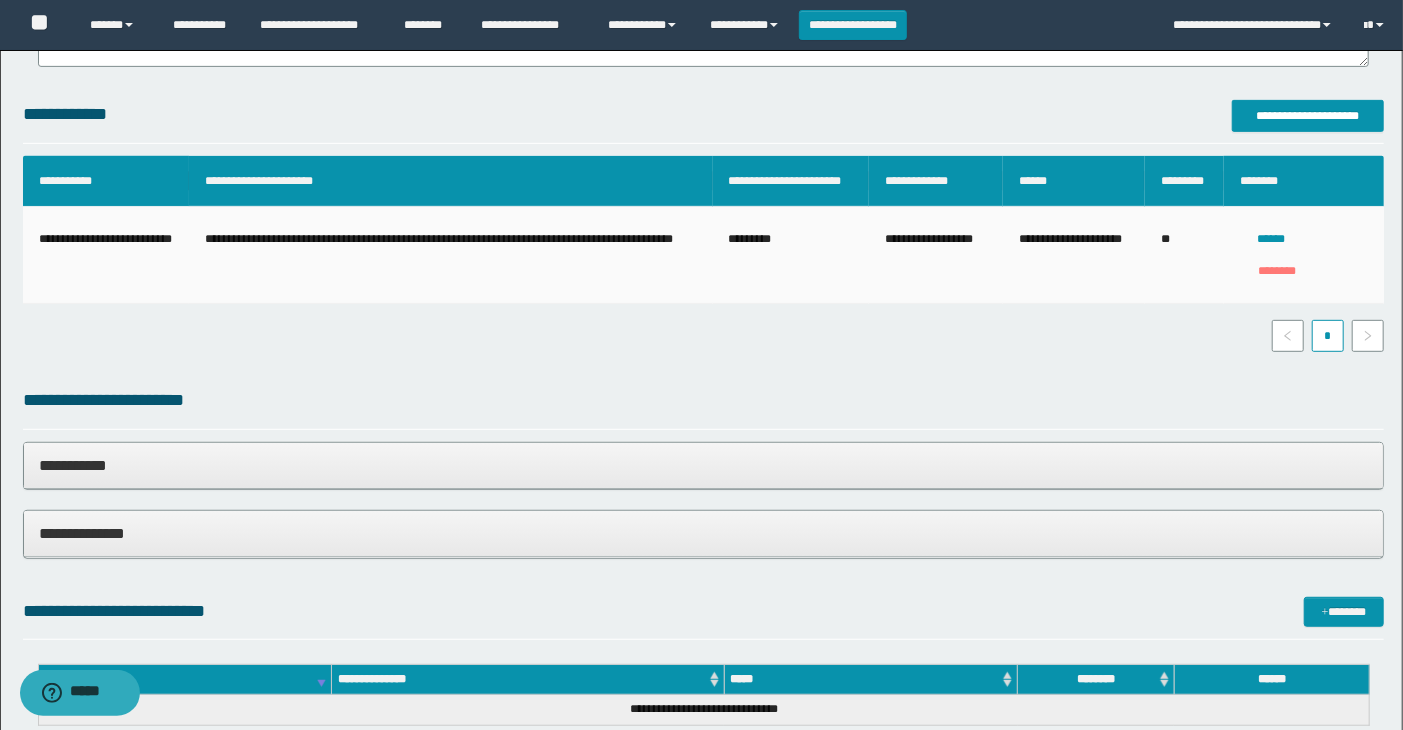click on "********" at bounding box center (1277, 271) 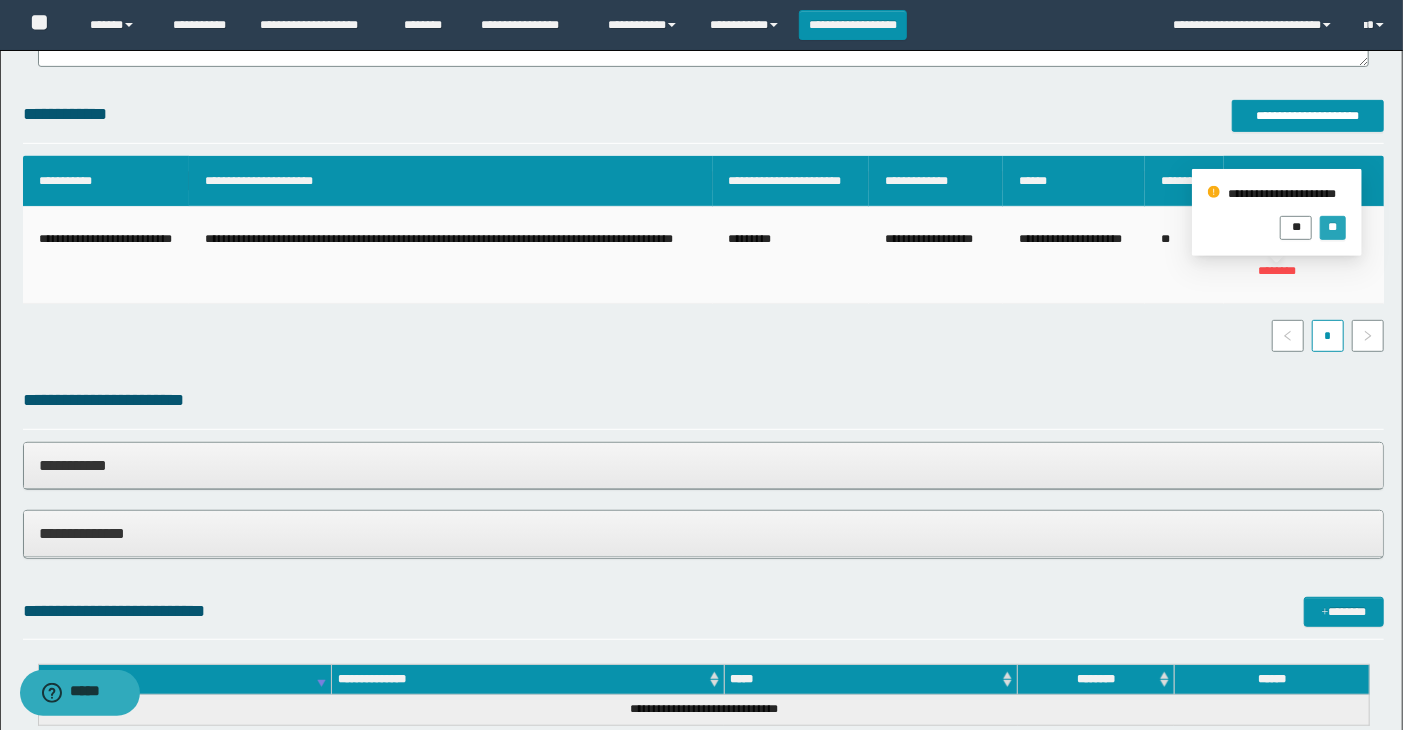 click on "**" at bounding box center [1332, 227] 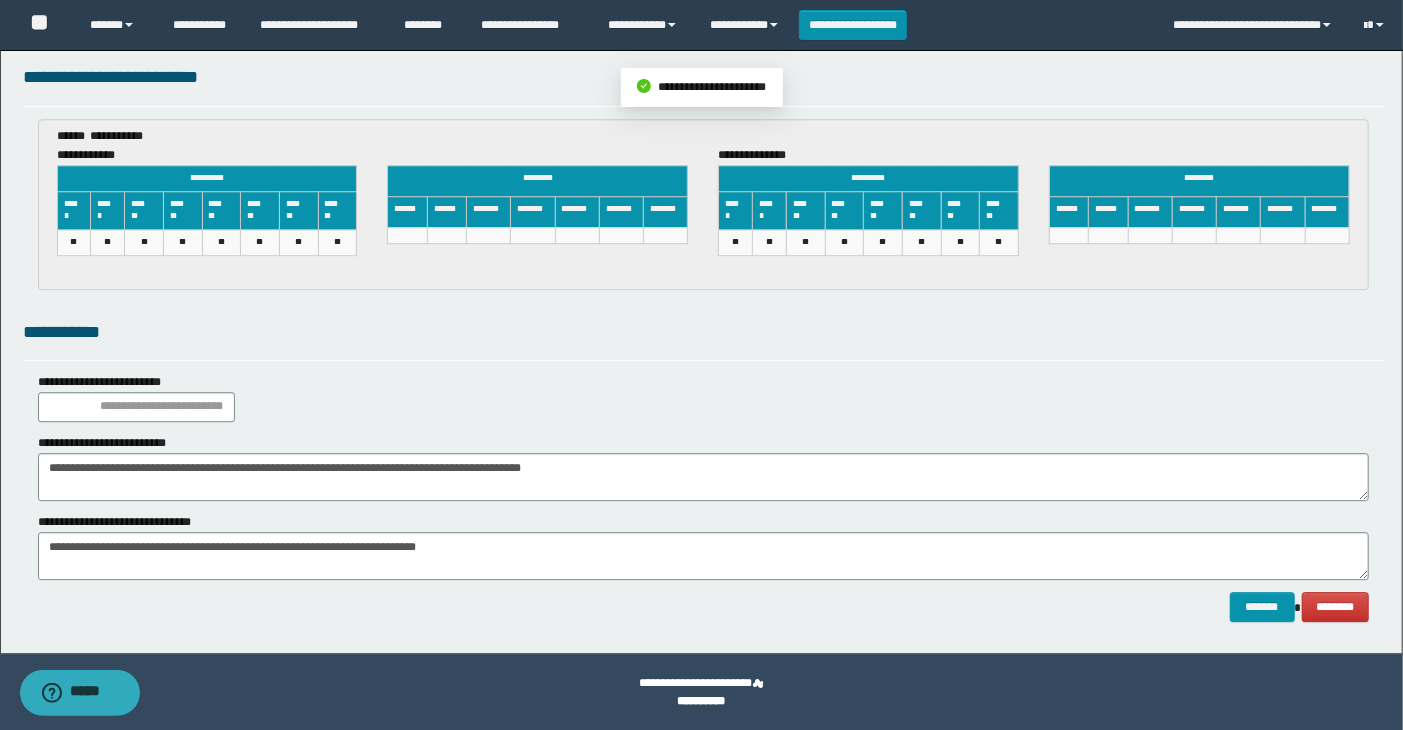 scroll, scrollTop: 2997, scrollLeft: 0, axis: vertical 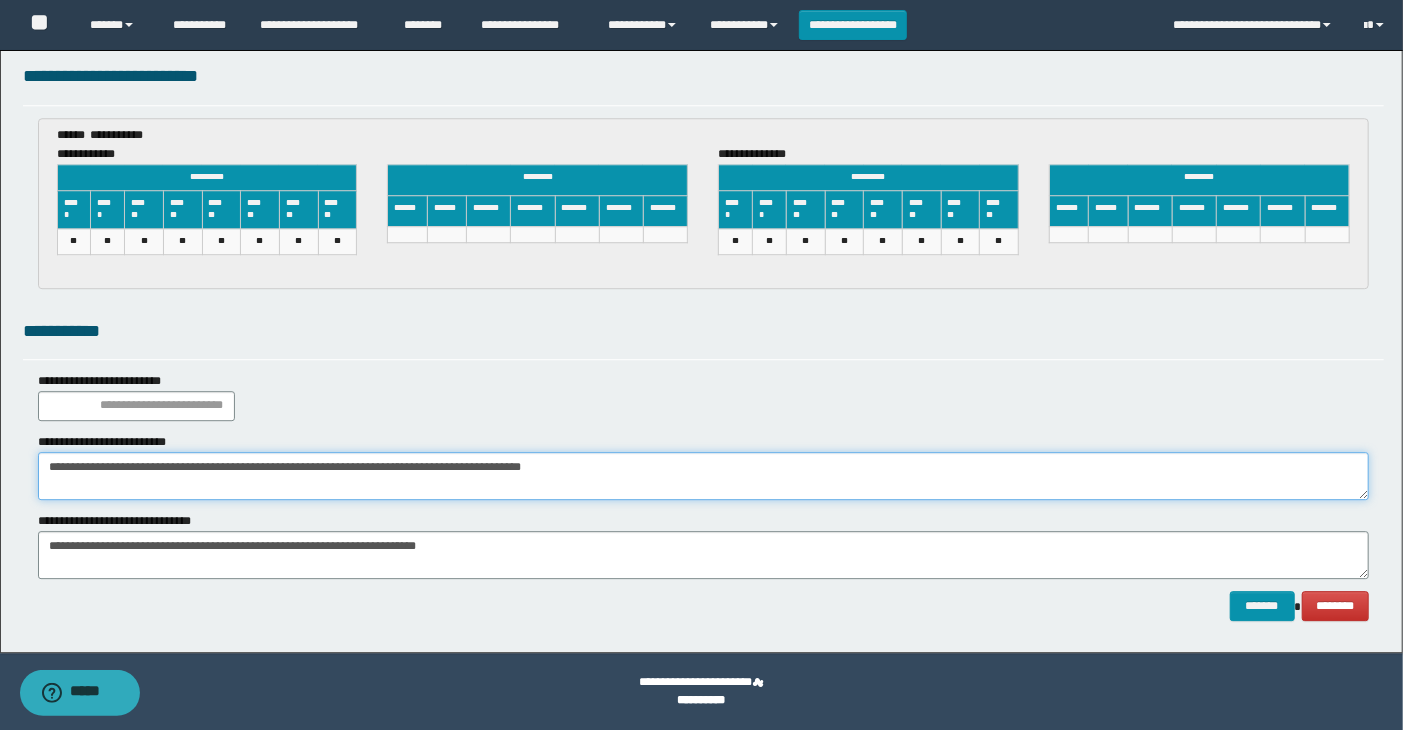 click on "**********" at bounding box center [704, 476] 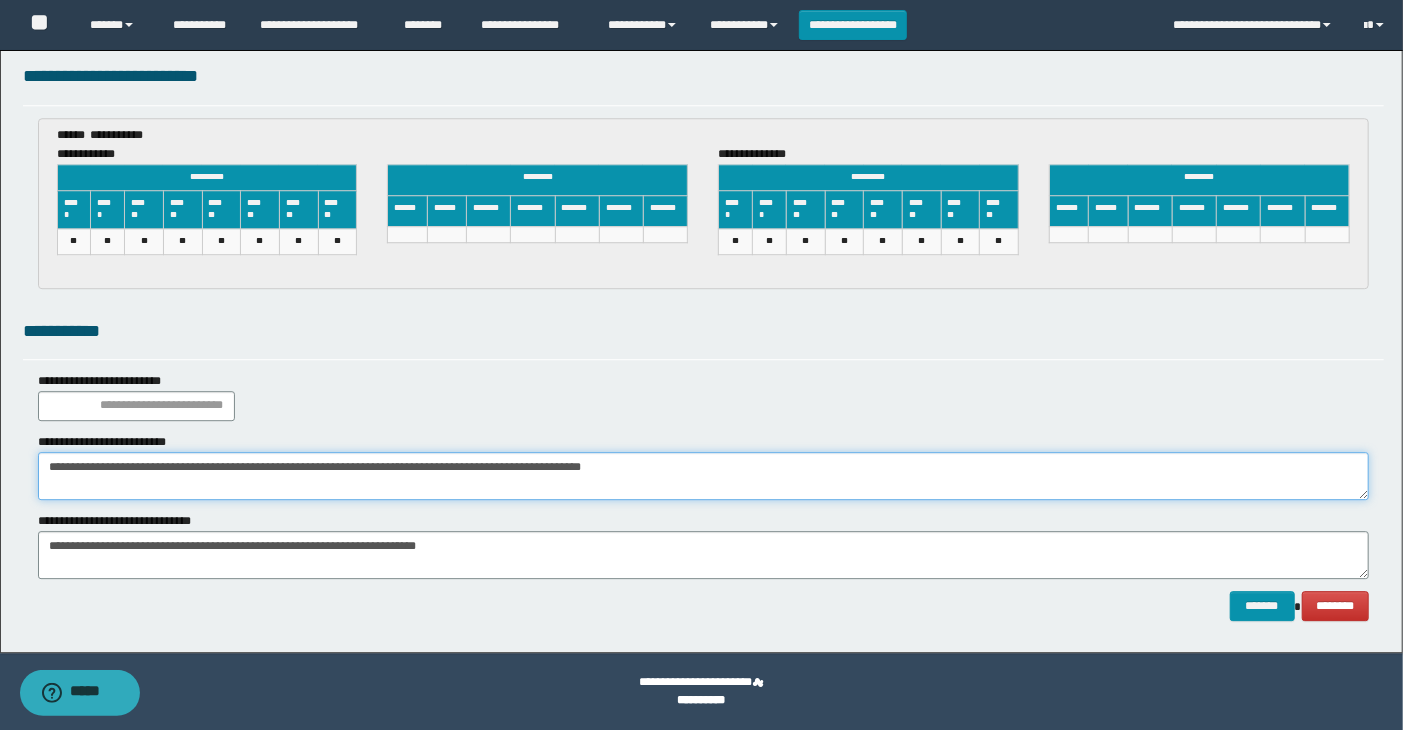 type on "**********" 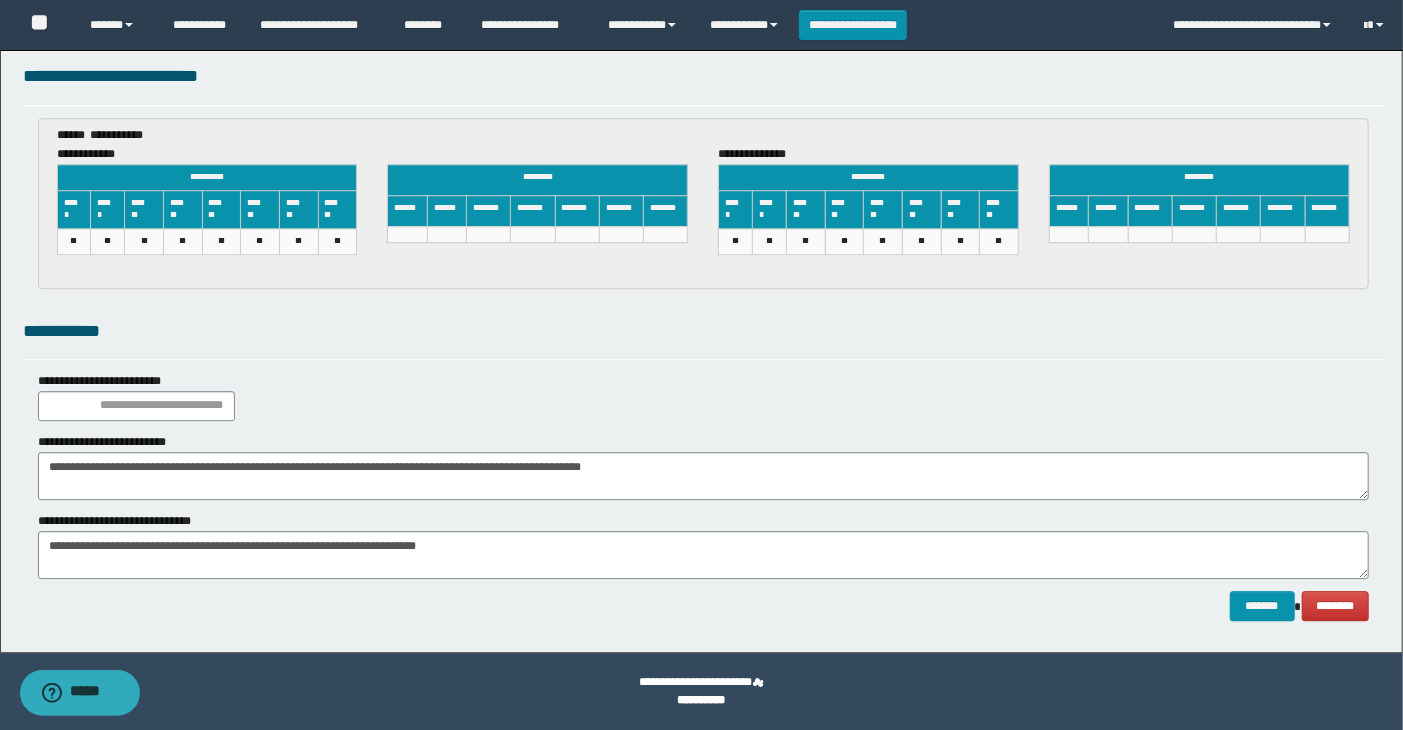 click on "**********" at bounding box center (129, 521) 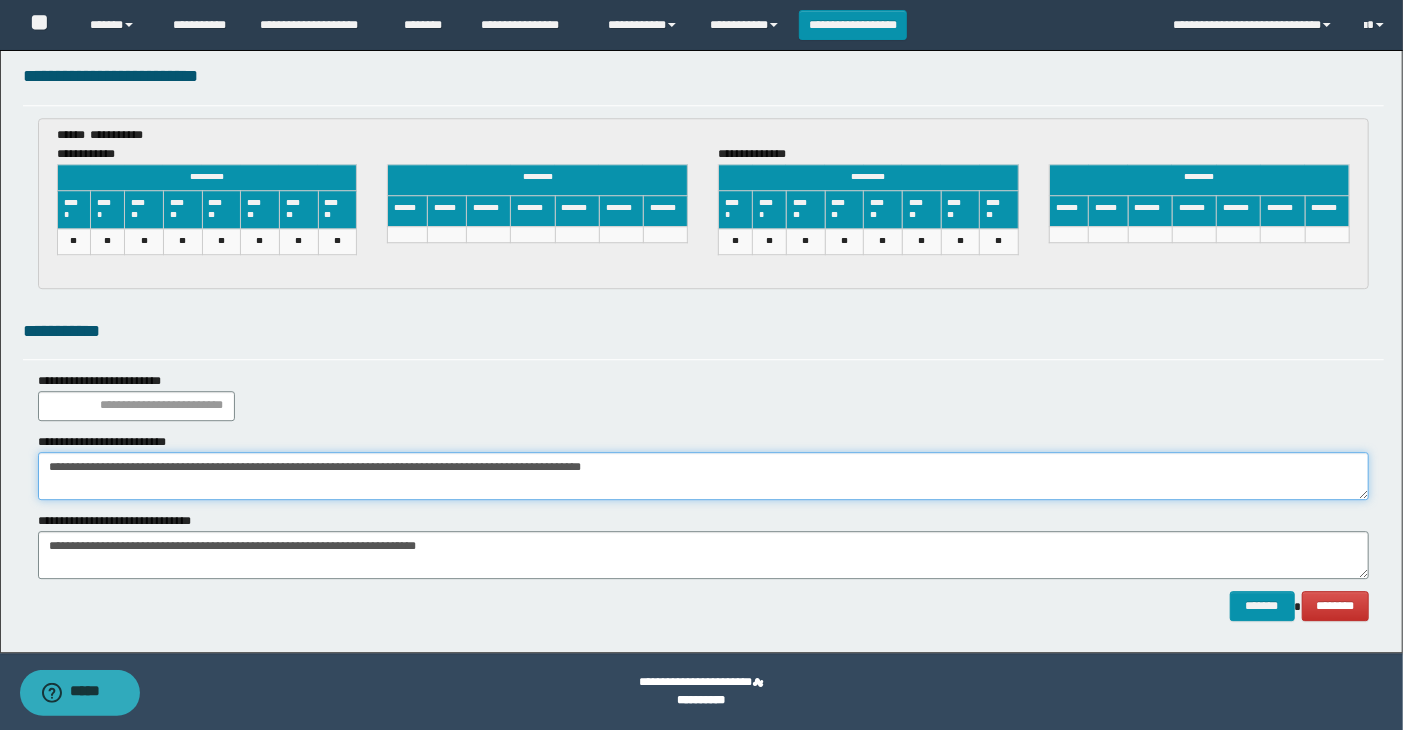 drag, startPoint x: 38, startPoint y: 461, endPoint x: 777, endPoint y: 456, distance: 739.0169 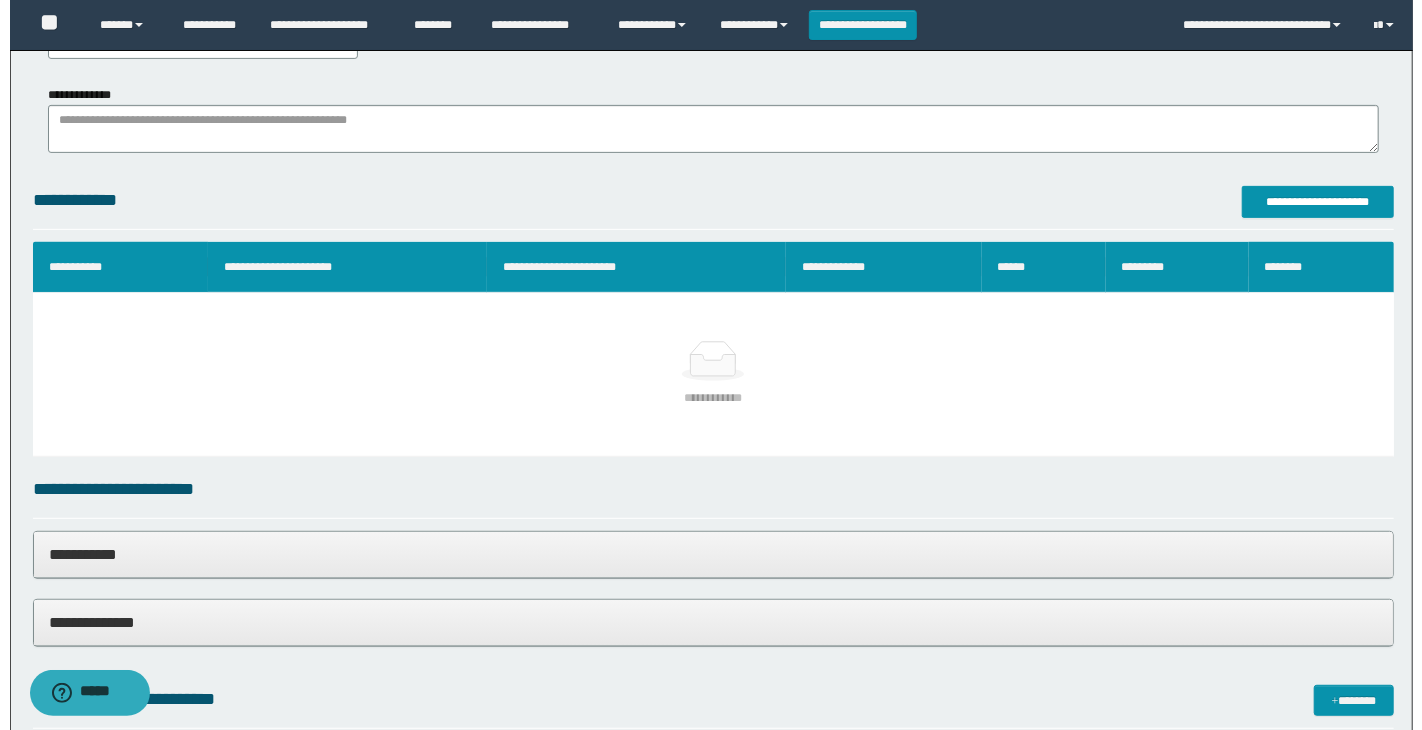 scroll, scrollTop: 331, scrollLeft: 0, axis: vertical 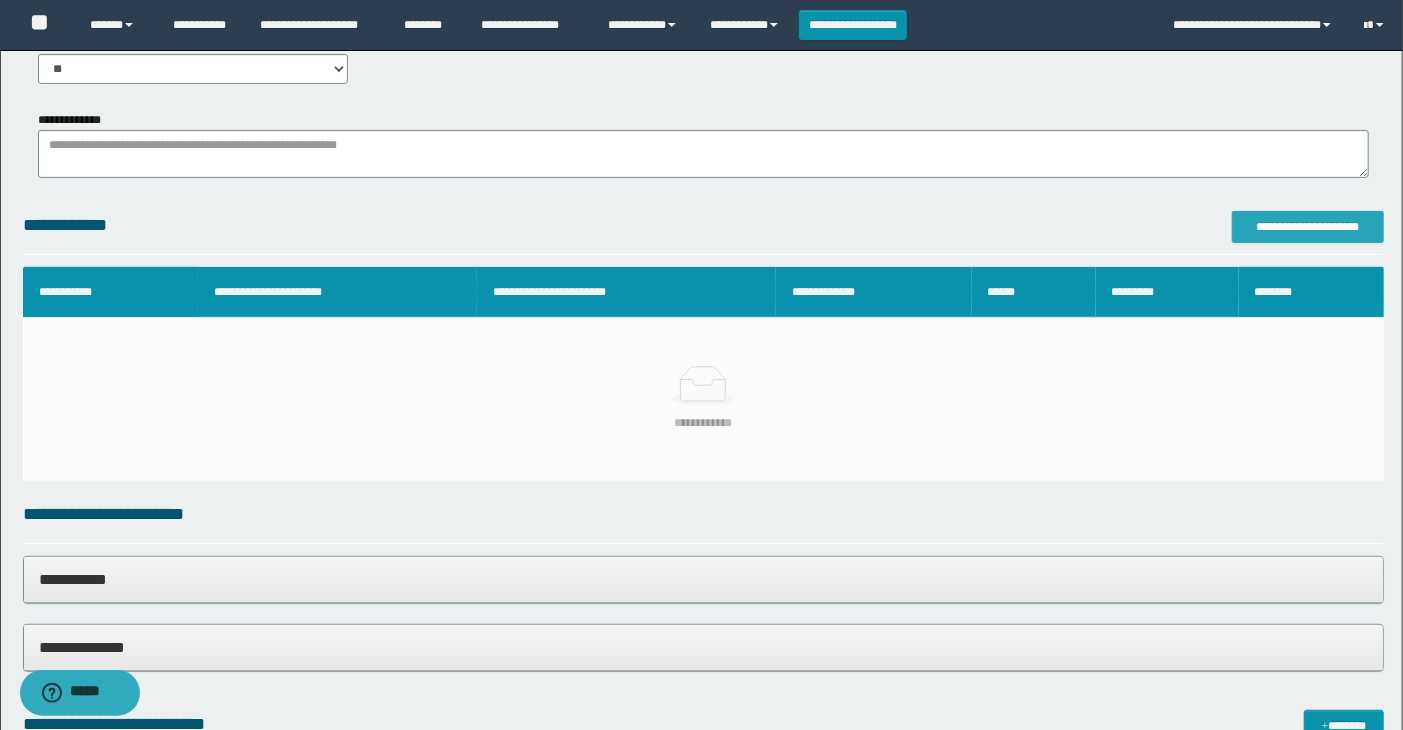 click on "**********" at bounding box center (1308, 227) 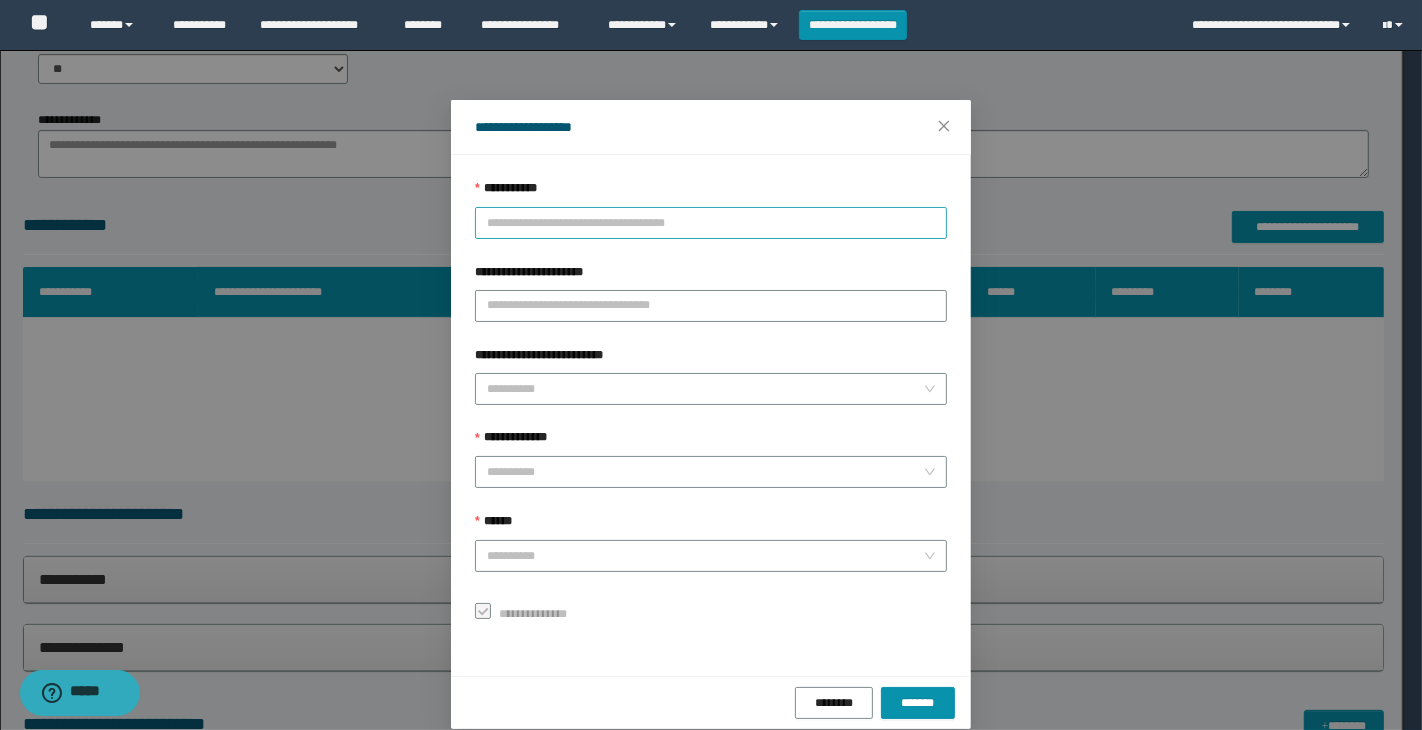 click on "**********" at bounding box center [711, 223] 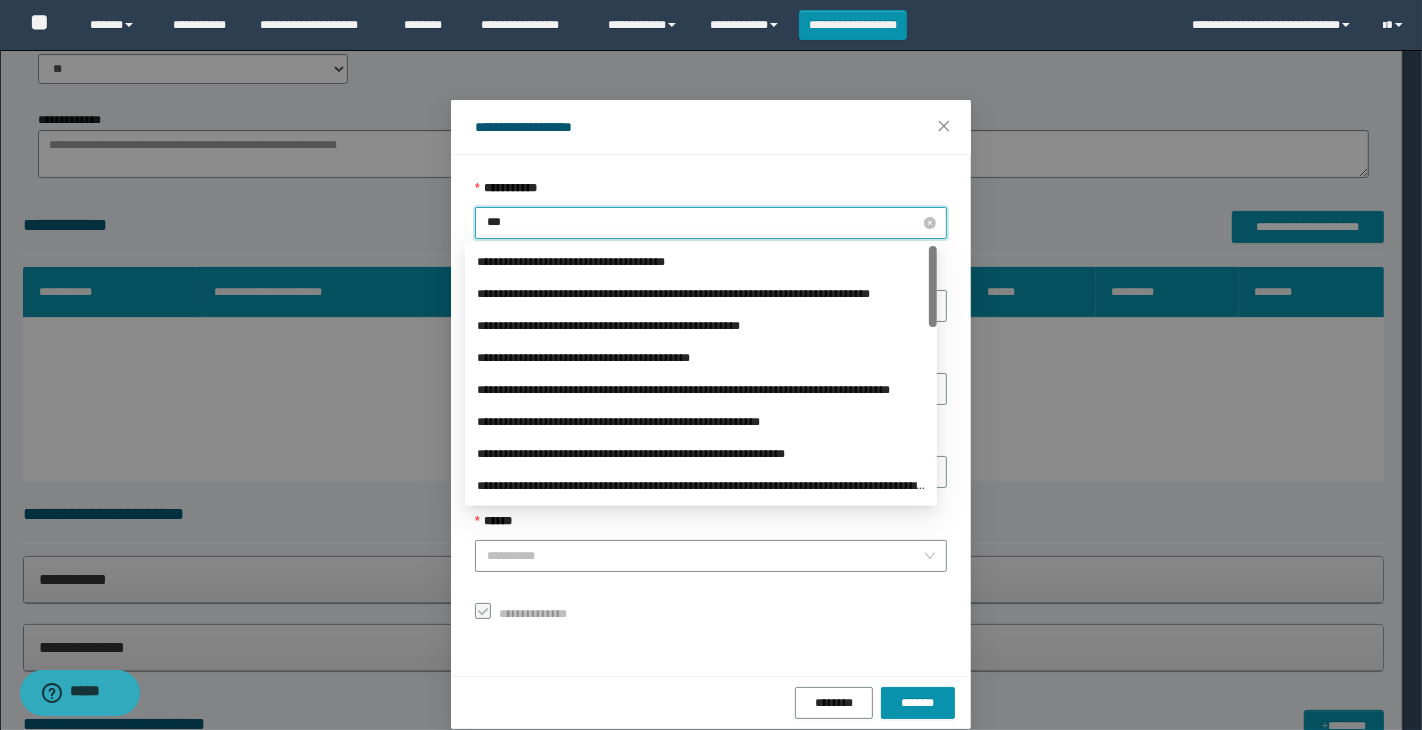 type on "****" 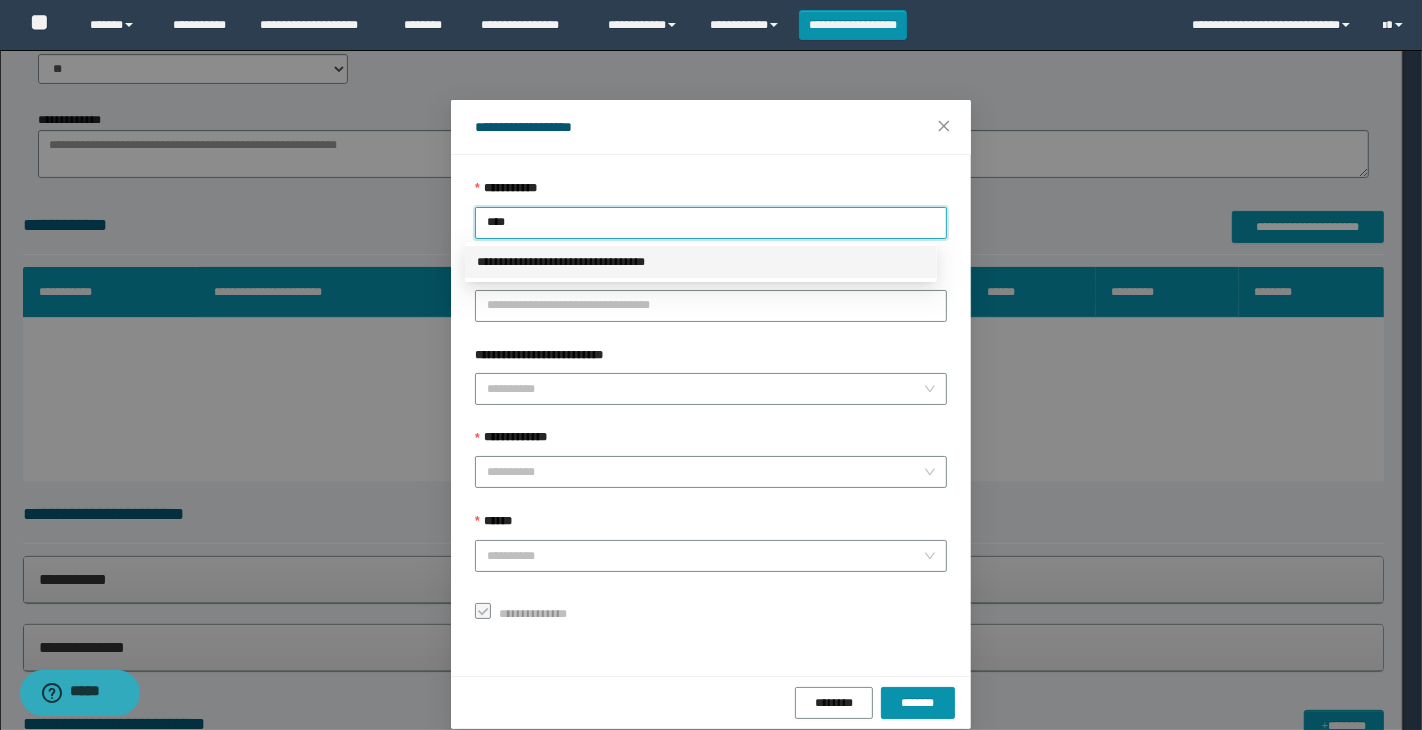 click on "**********" at bounding box center [701, 262] 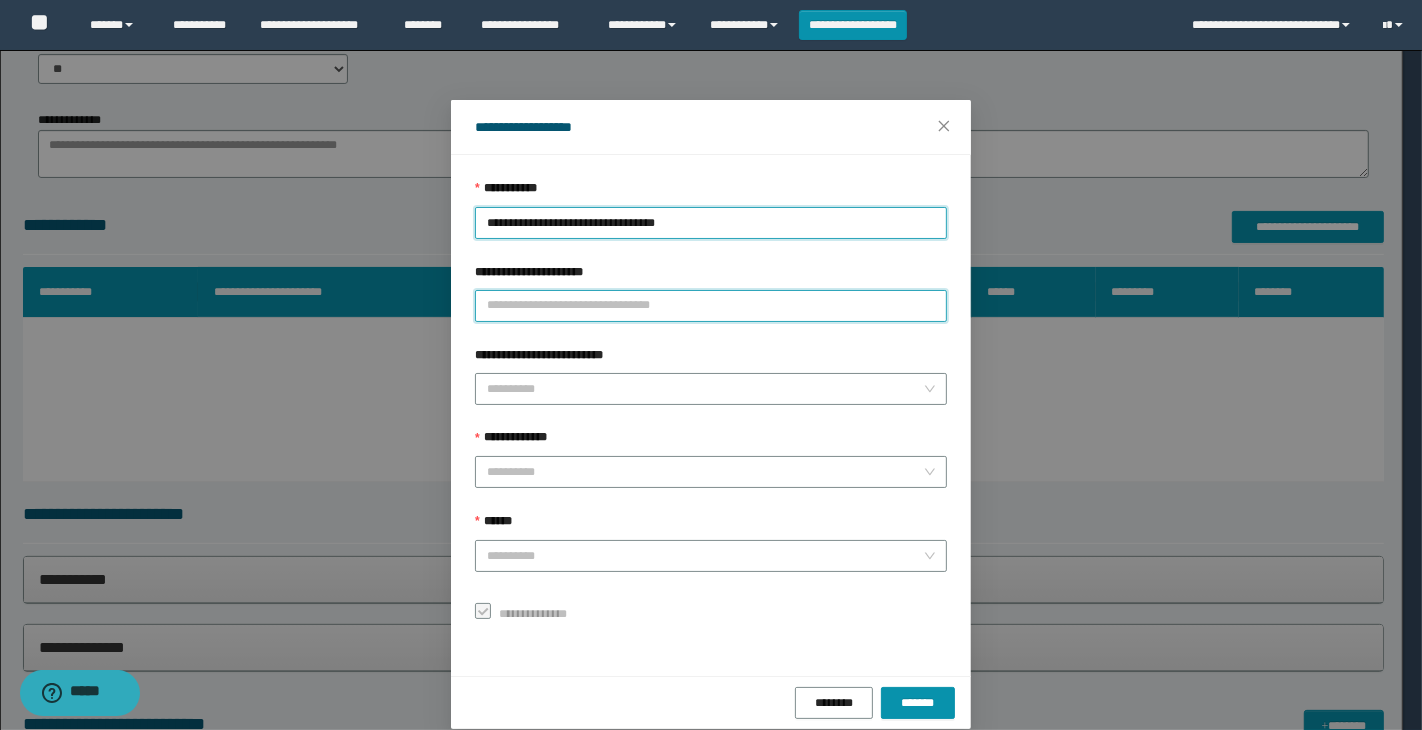 click on "**********" at bounding box center [711, 306] 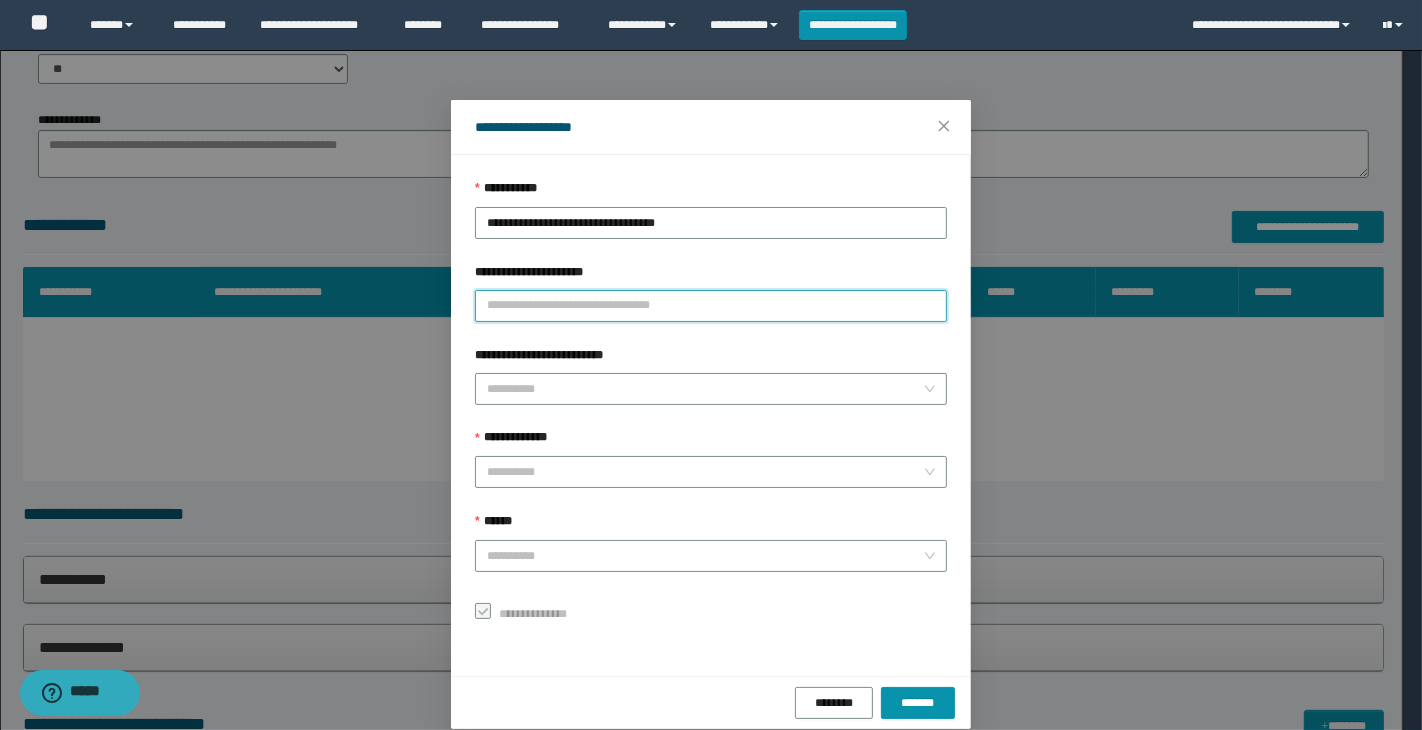 paste on "**********" 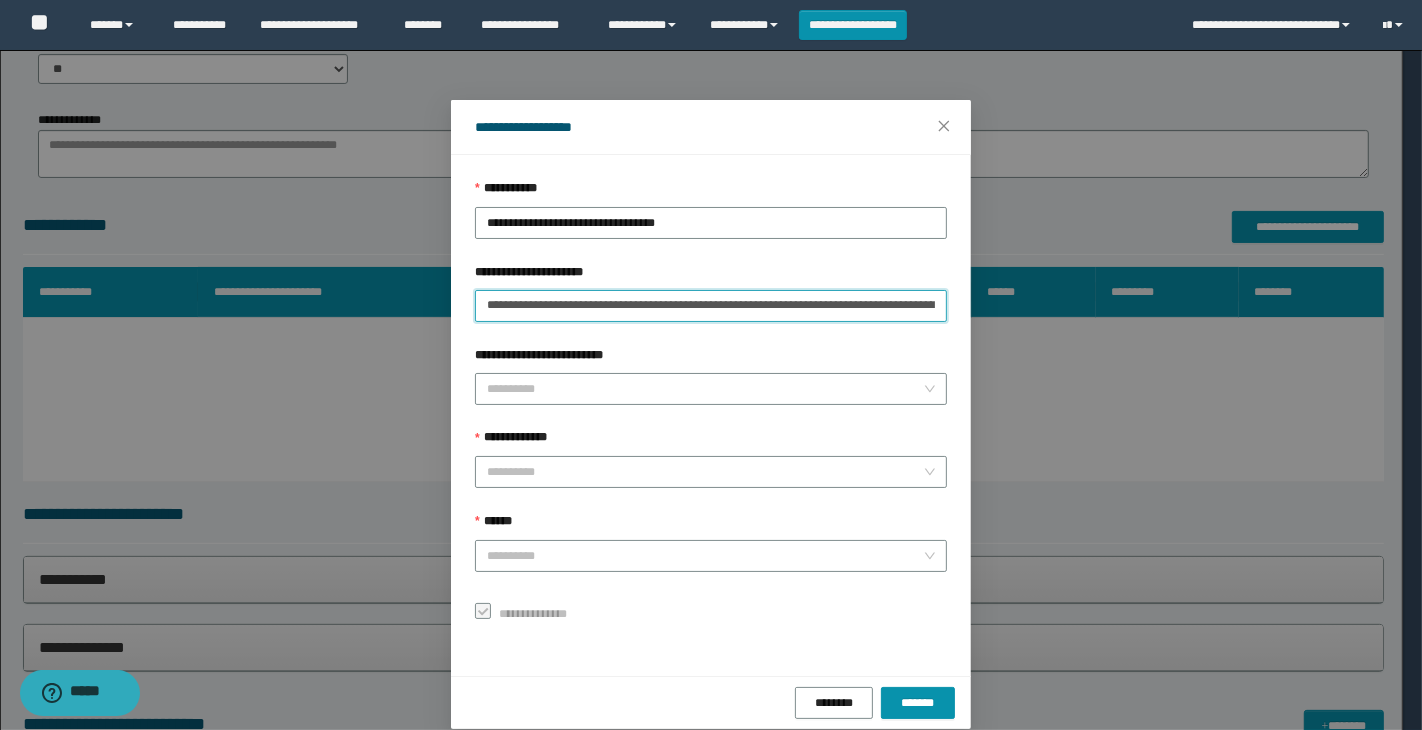 scroll, scrollTop: 0, scrollLeft: 202, axis: horizontal 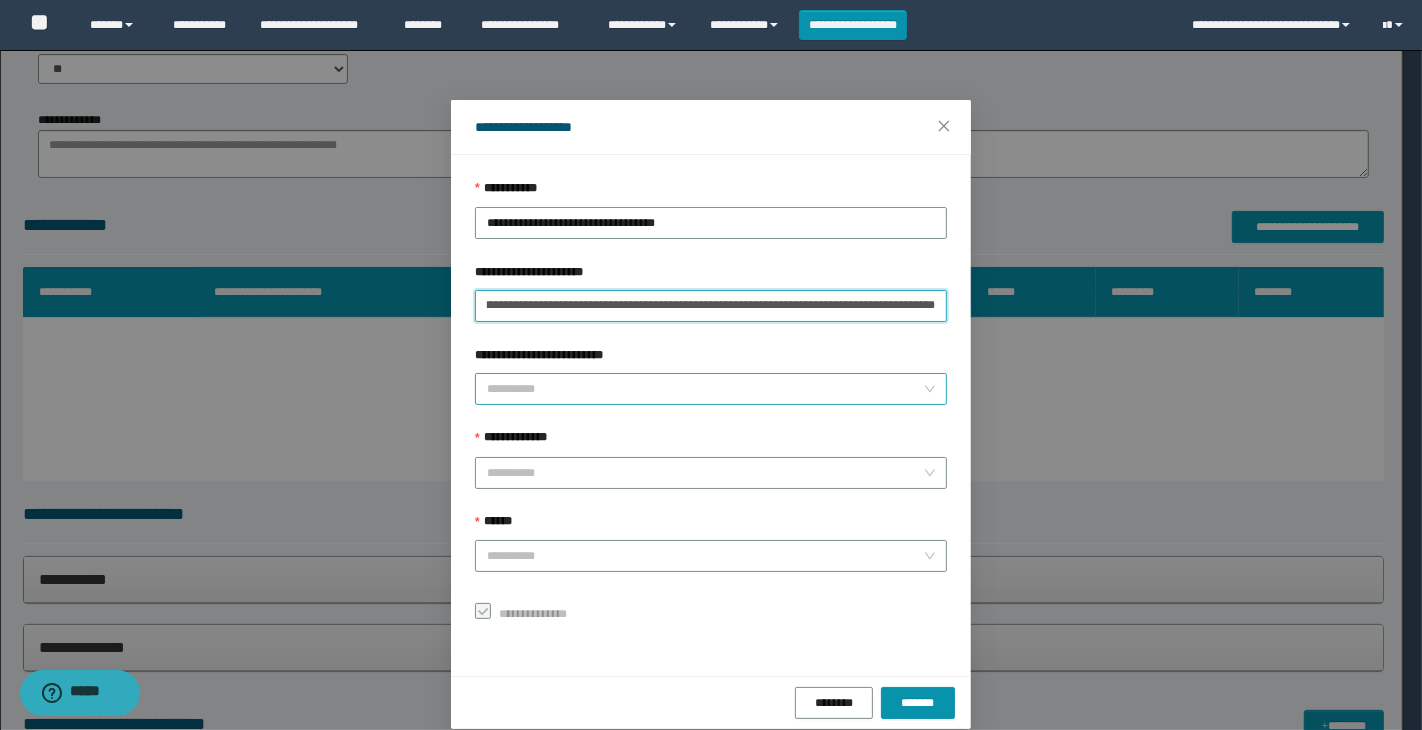 type on "**********" 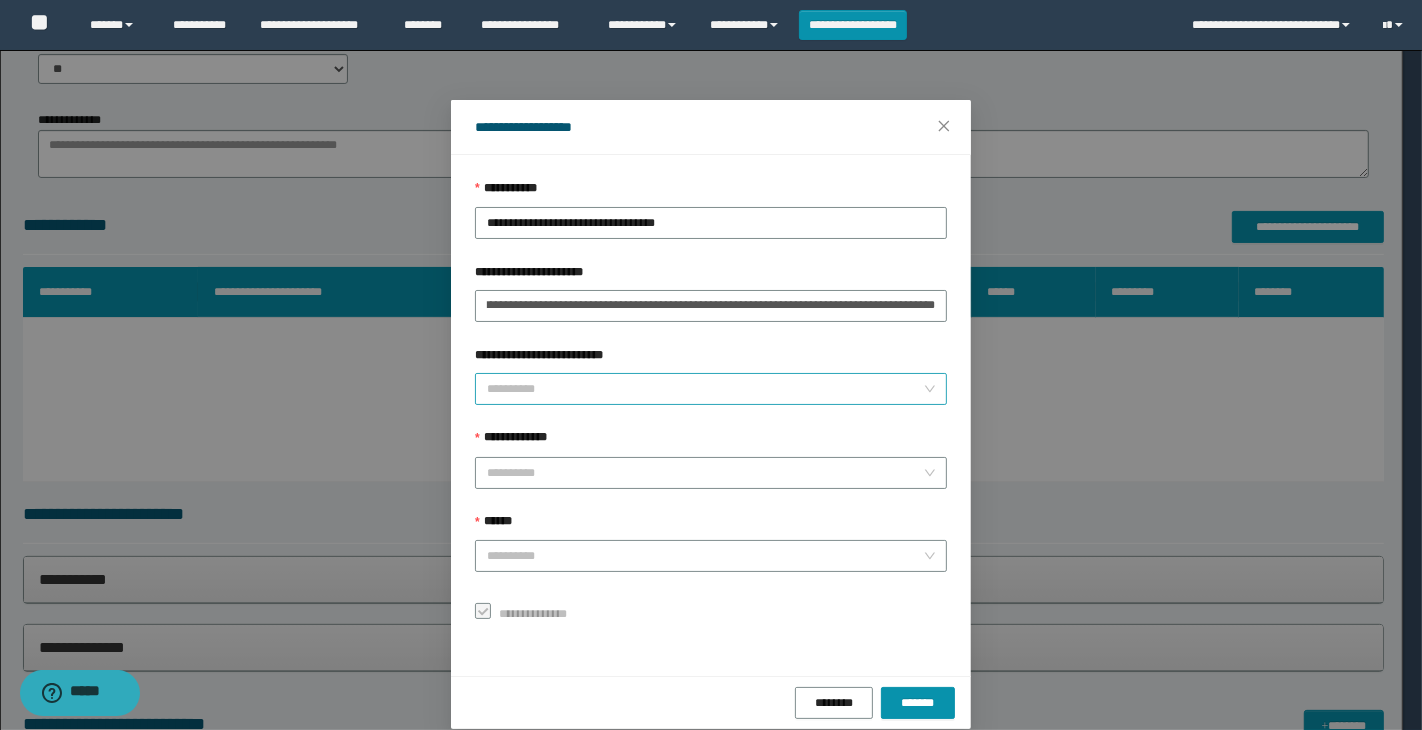 scroll, scrollTop: 0, scrollLeft: 0, axis: both 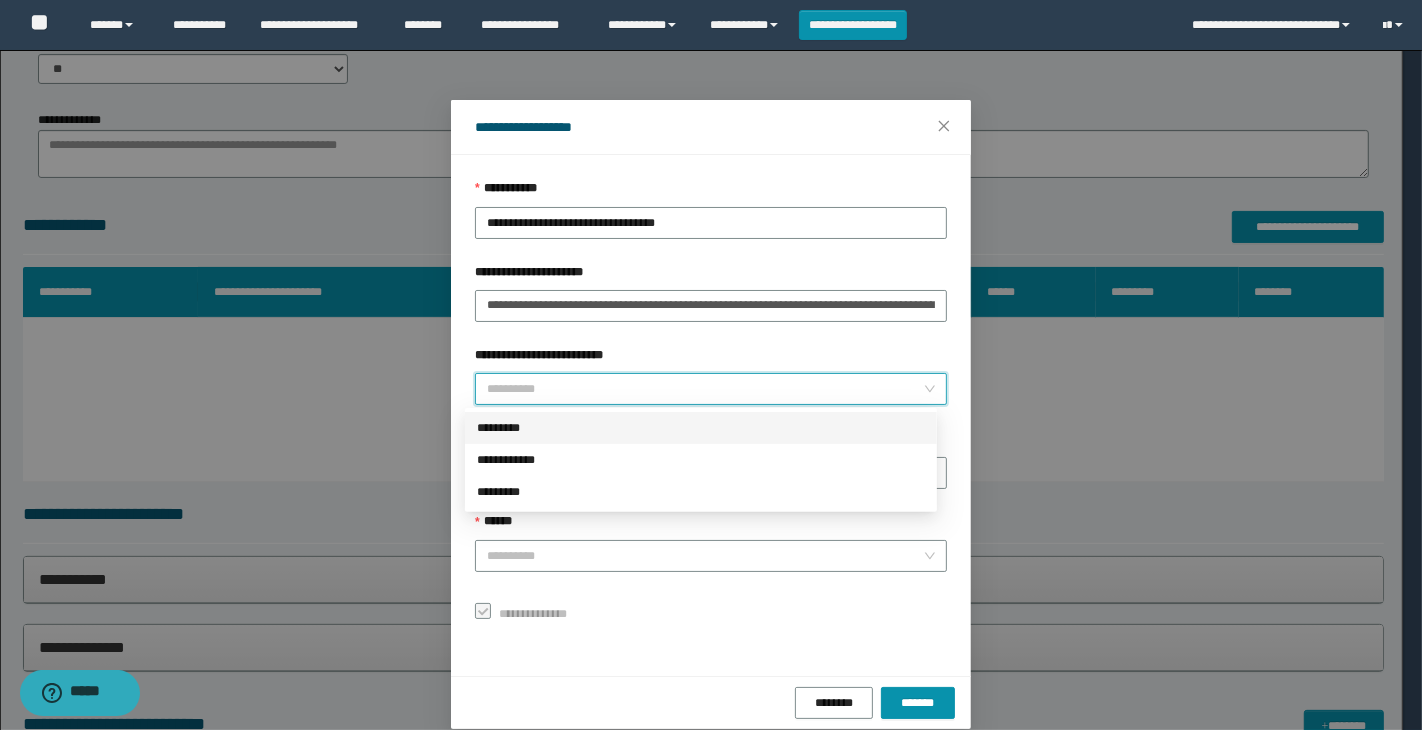 click on "**********" at bounding box center (705, 389) 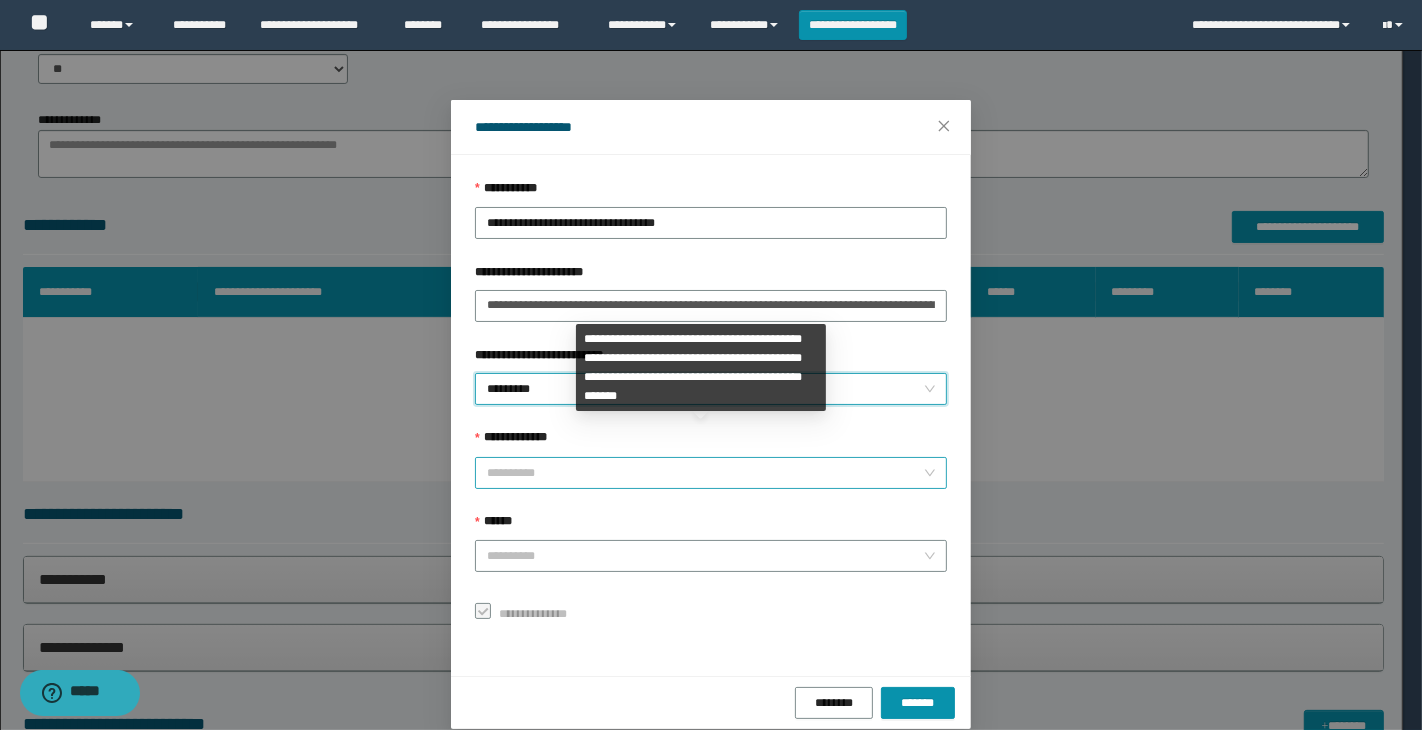 click on "**********" at bounding box center [705, 473] 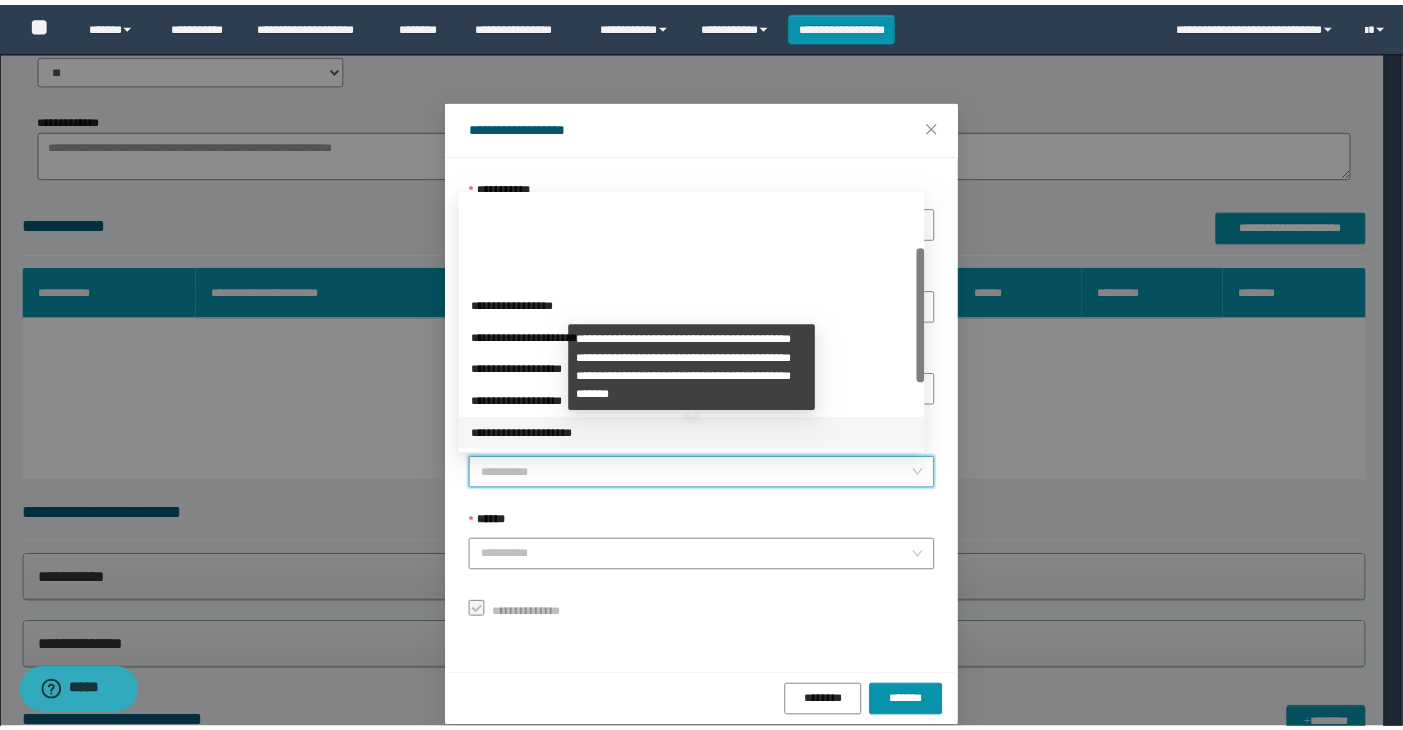 scroll, scrollTop: 200, scrollLeft: 0, axis: vertical 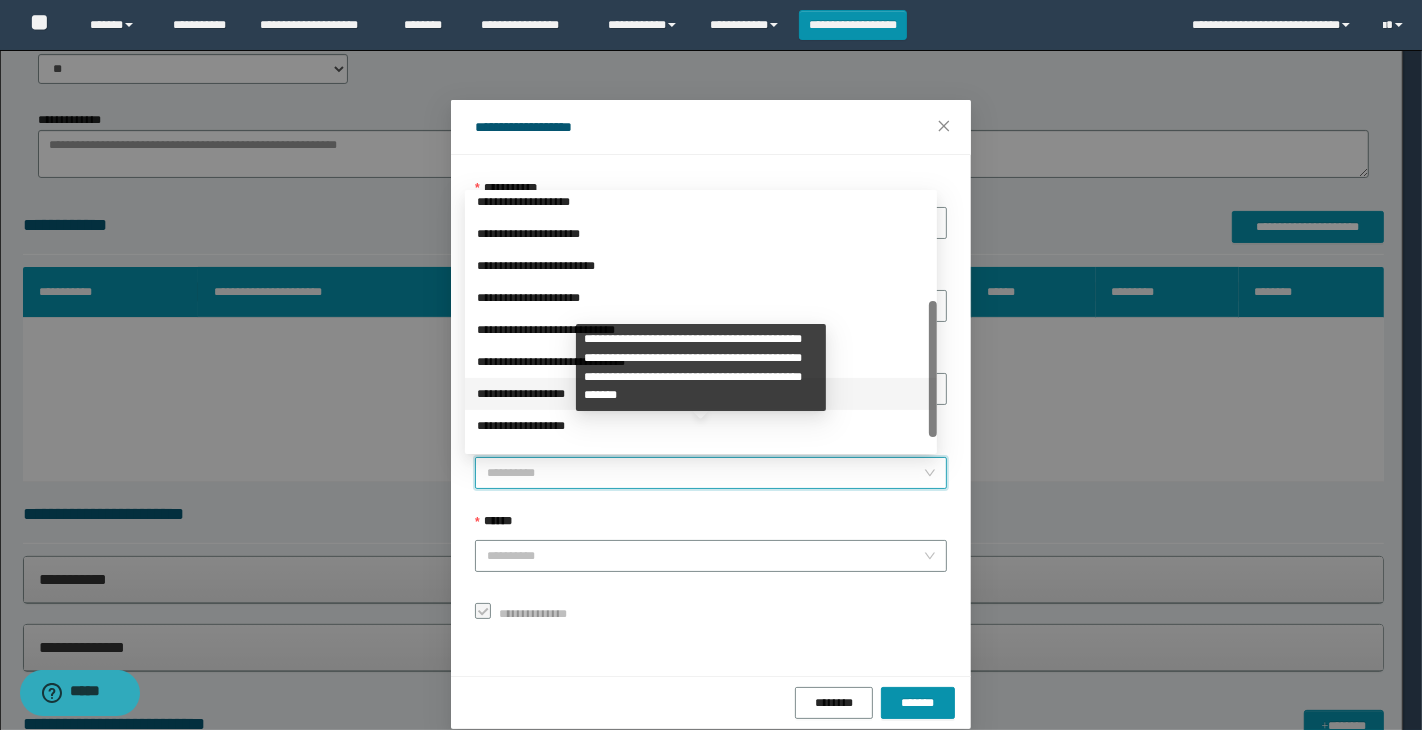 click on "**********" at bounding box center [701, 394] 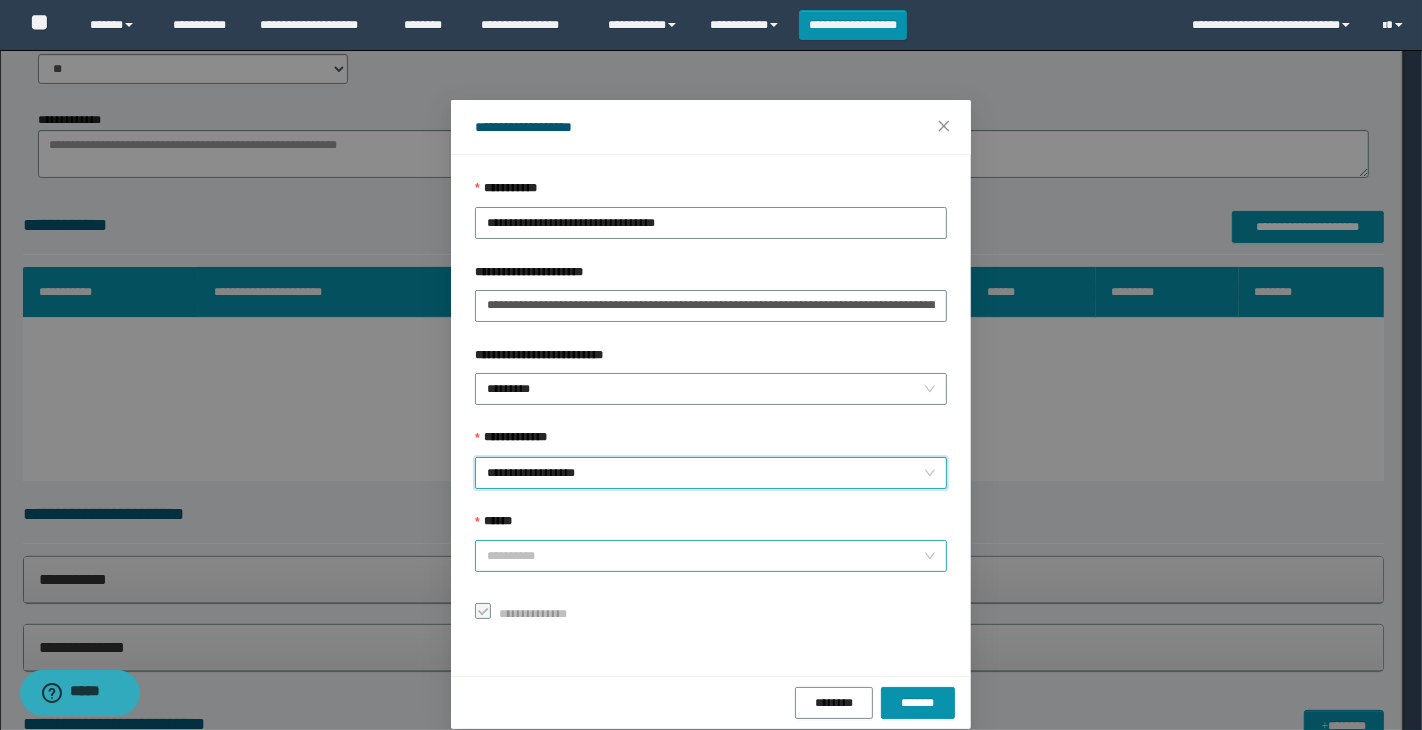 click on "******" at bounding box center (705, 556) 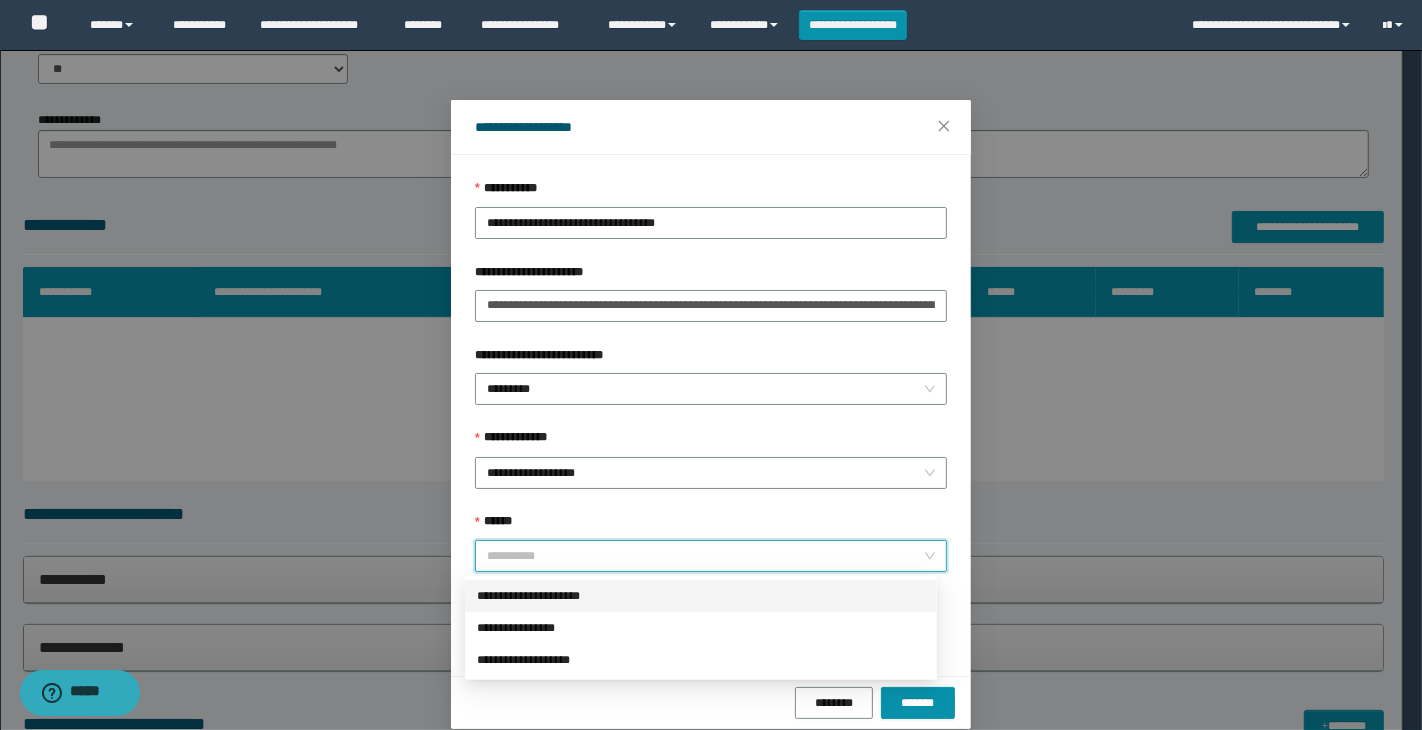 click on "**********" at bounding box center [701, 596] 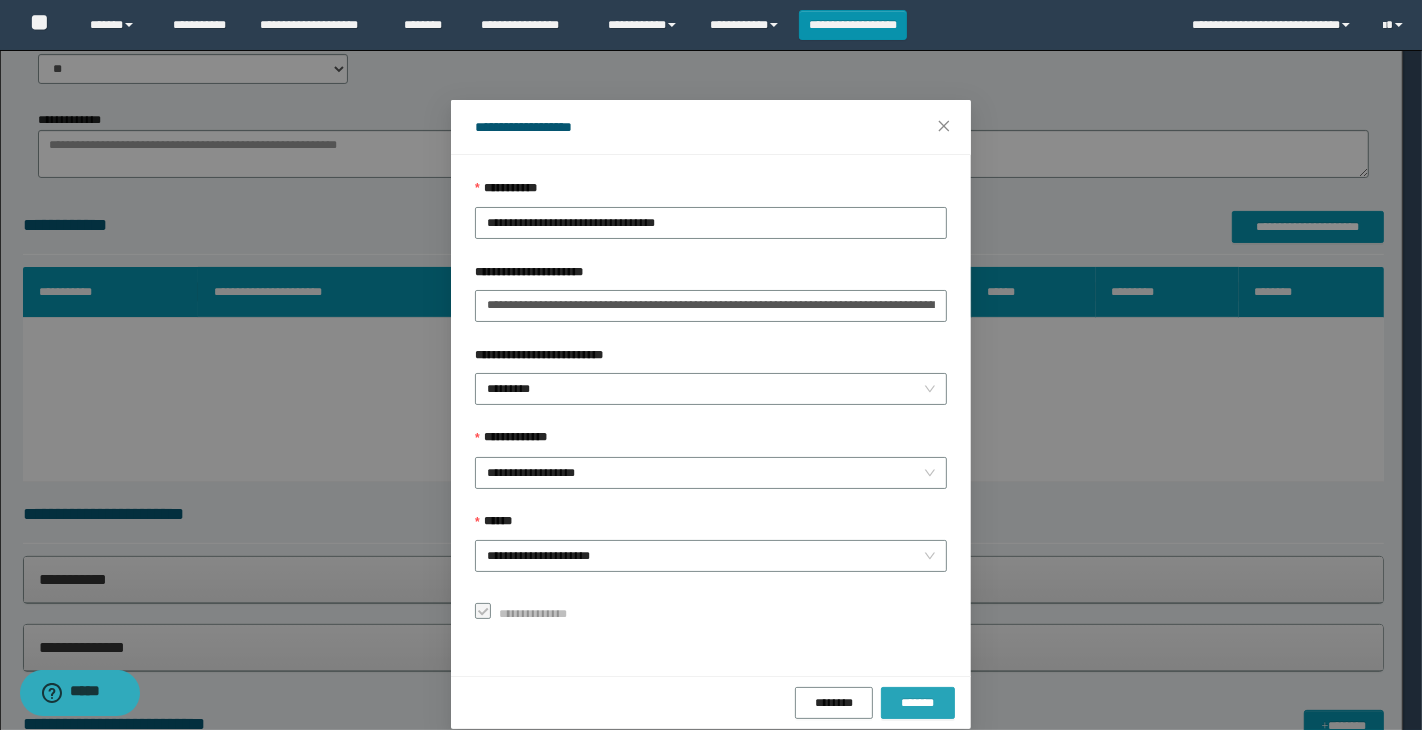 click on "*******" at bounding box center [918, 703] 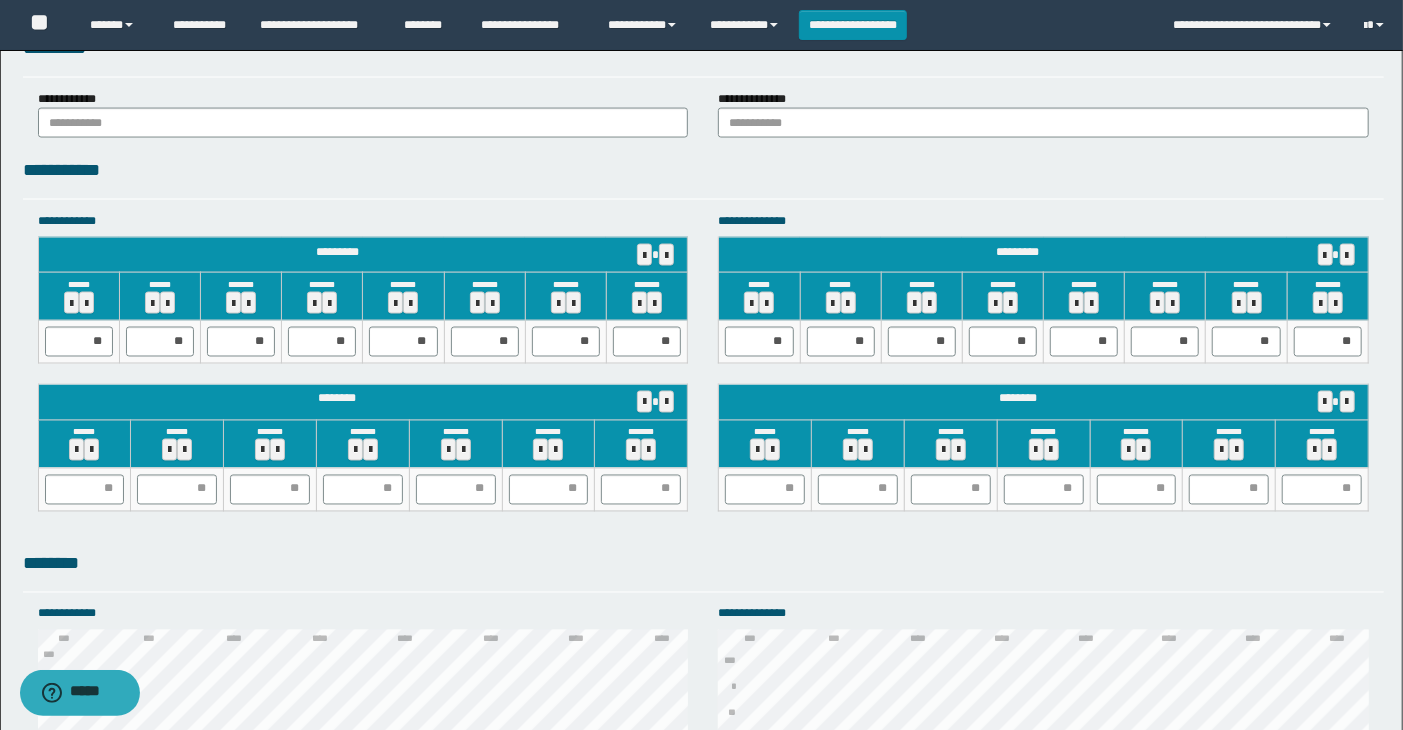 scroll, scrollTop: 1664, scrollLeft: 0, axis: vertical 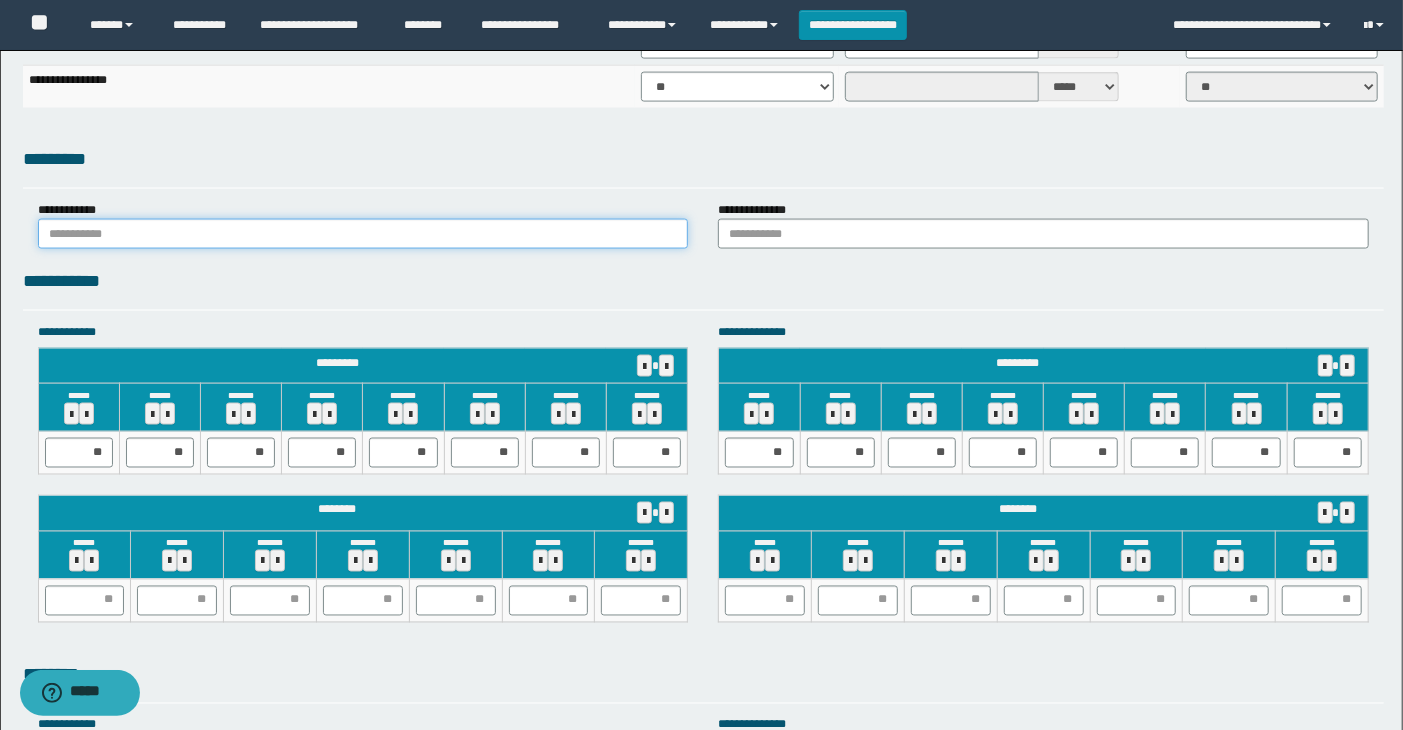 click at bounding box center (363, 234) 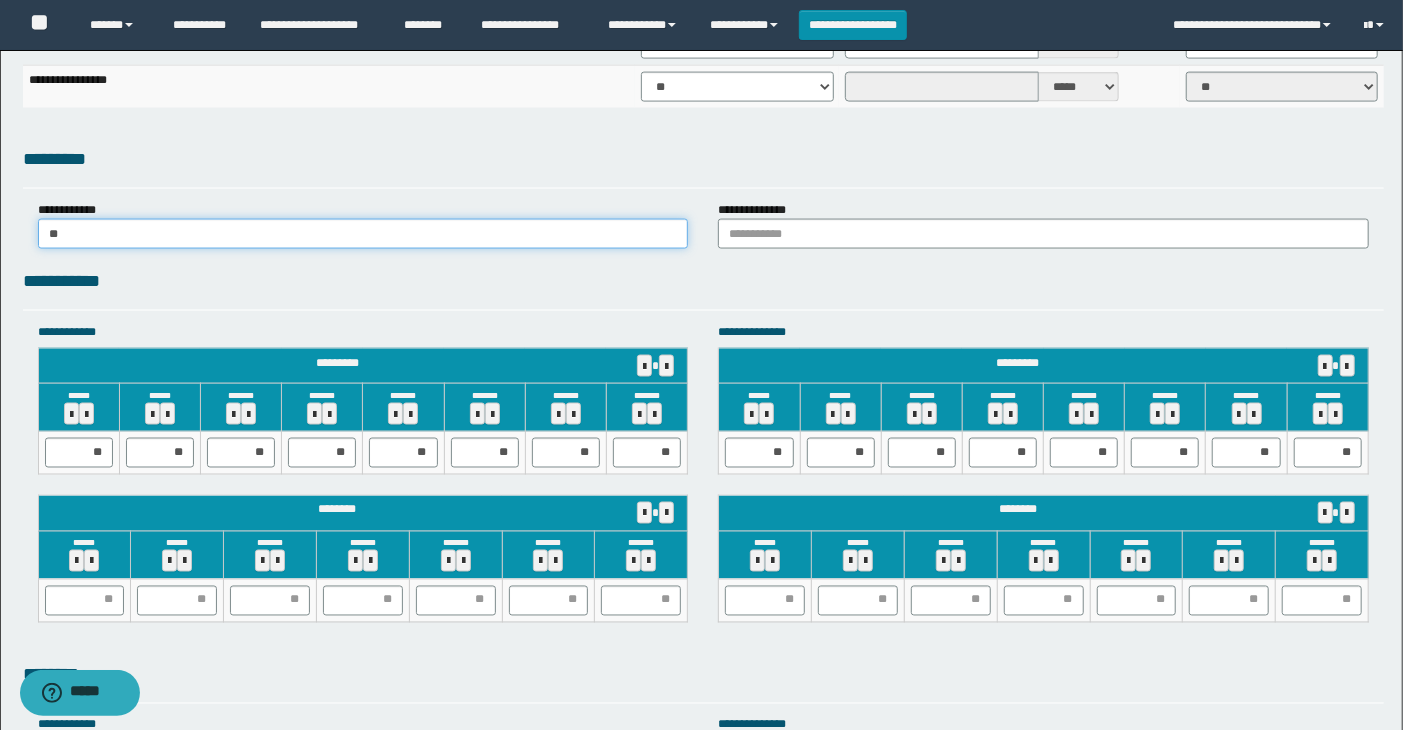 type on "*" 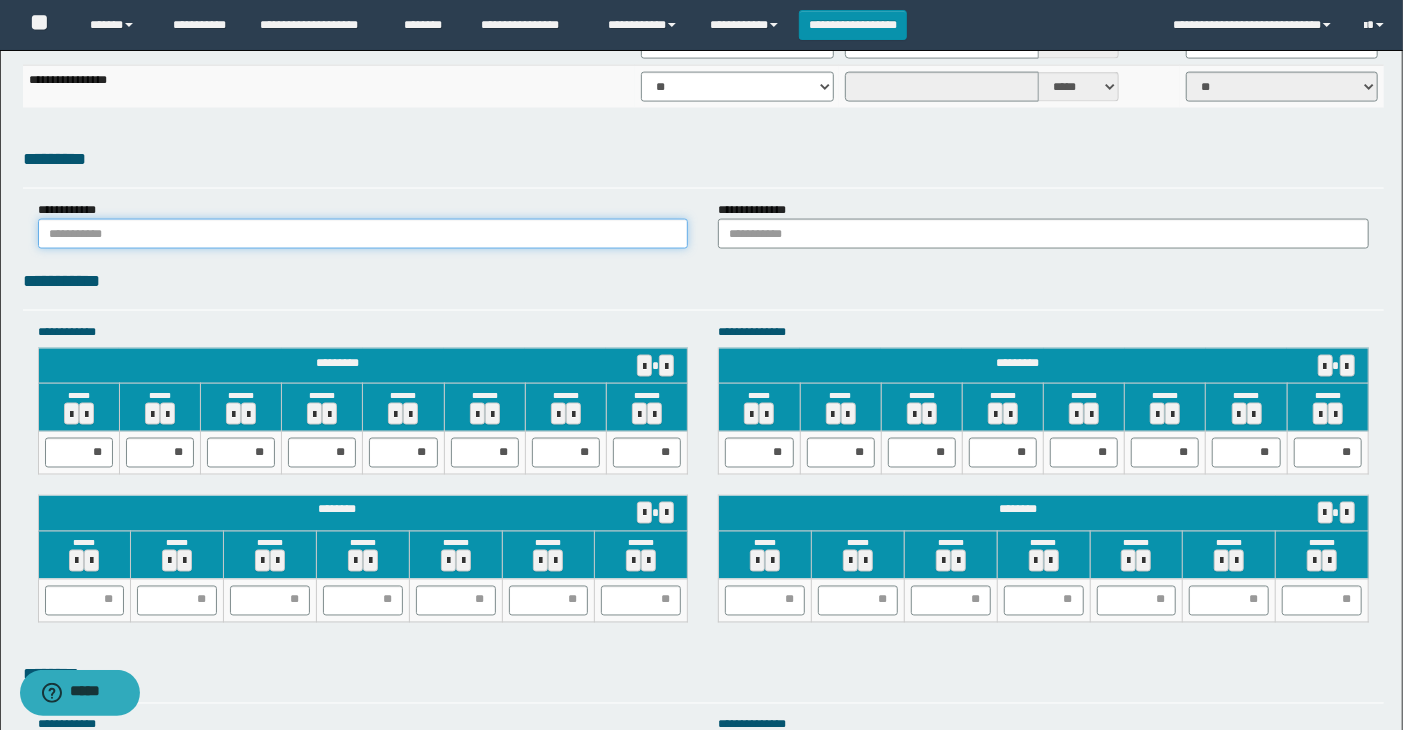 click at bounding box center [363, 234] 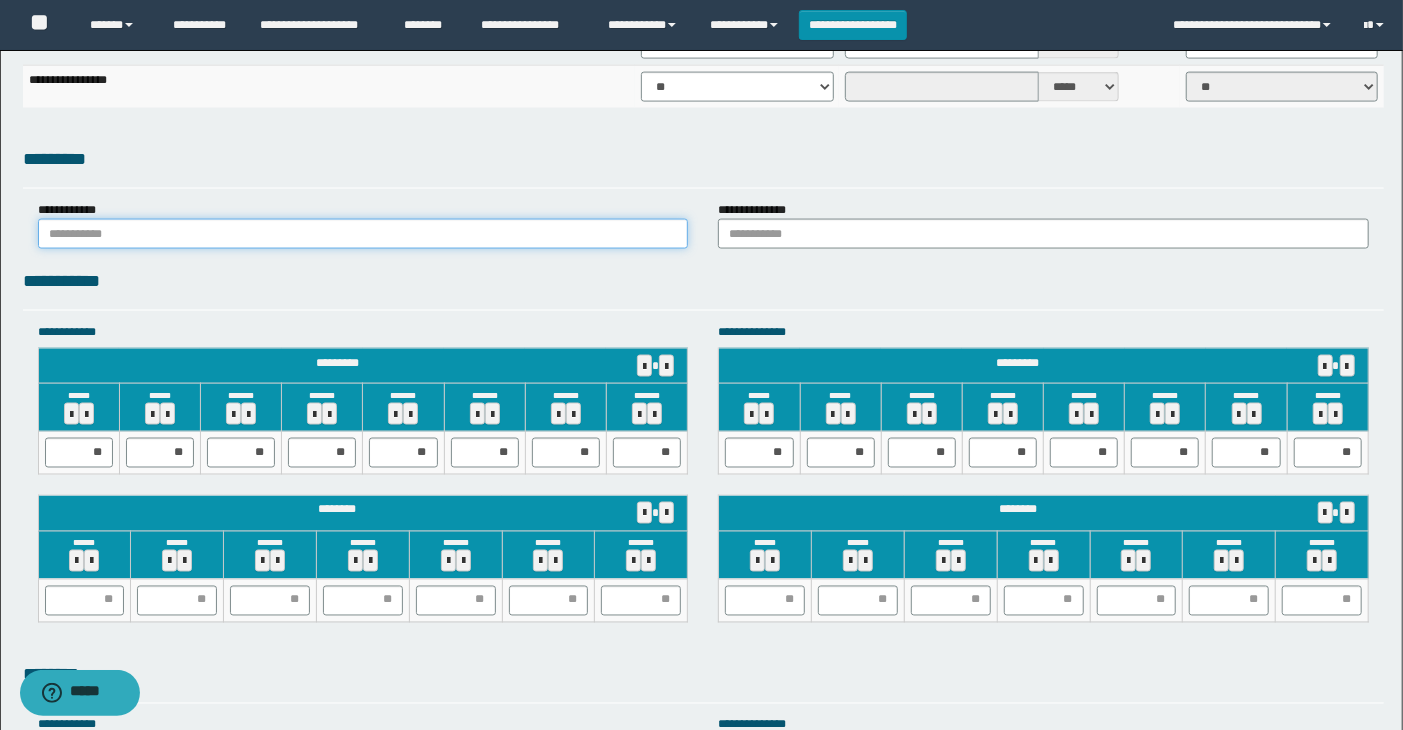 type on "**********" 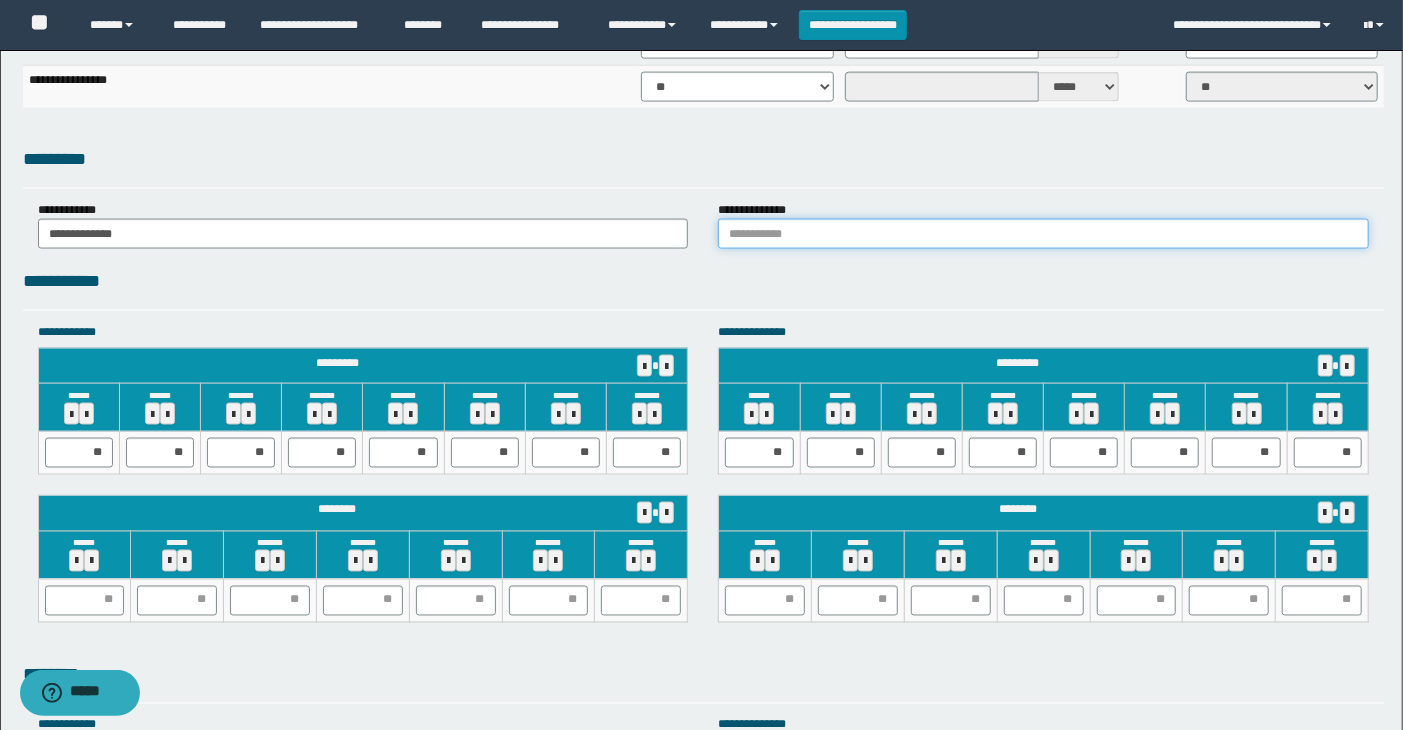 click at bounding box center (1043, 234) 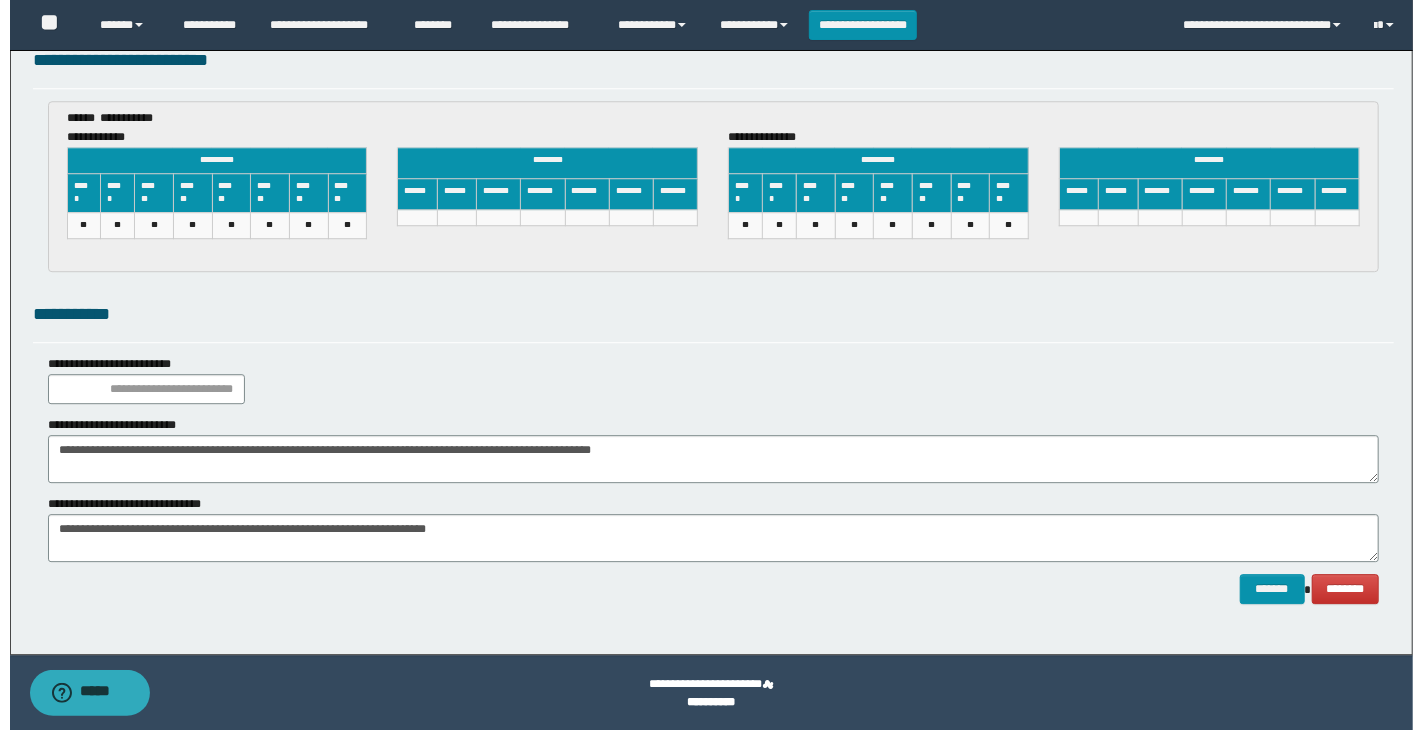scroll, scrollTop: 3013, scrollLeft: 0, axis: vertical 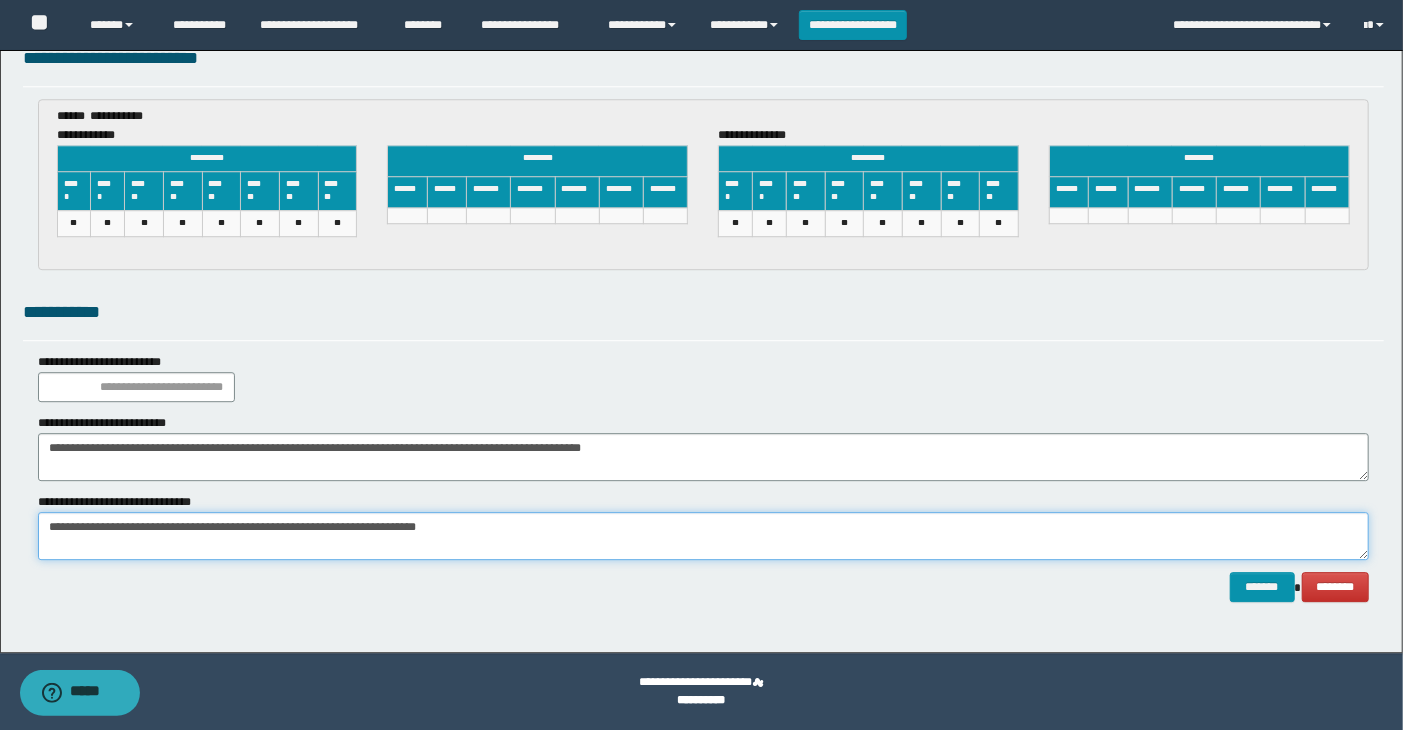 click on "**********" at bounding box center (704, 536) 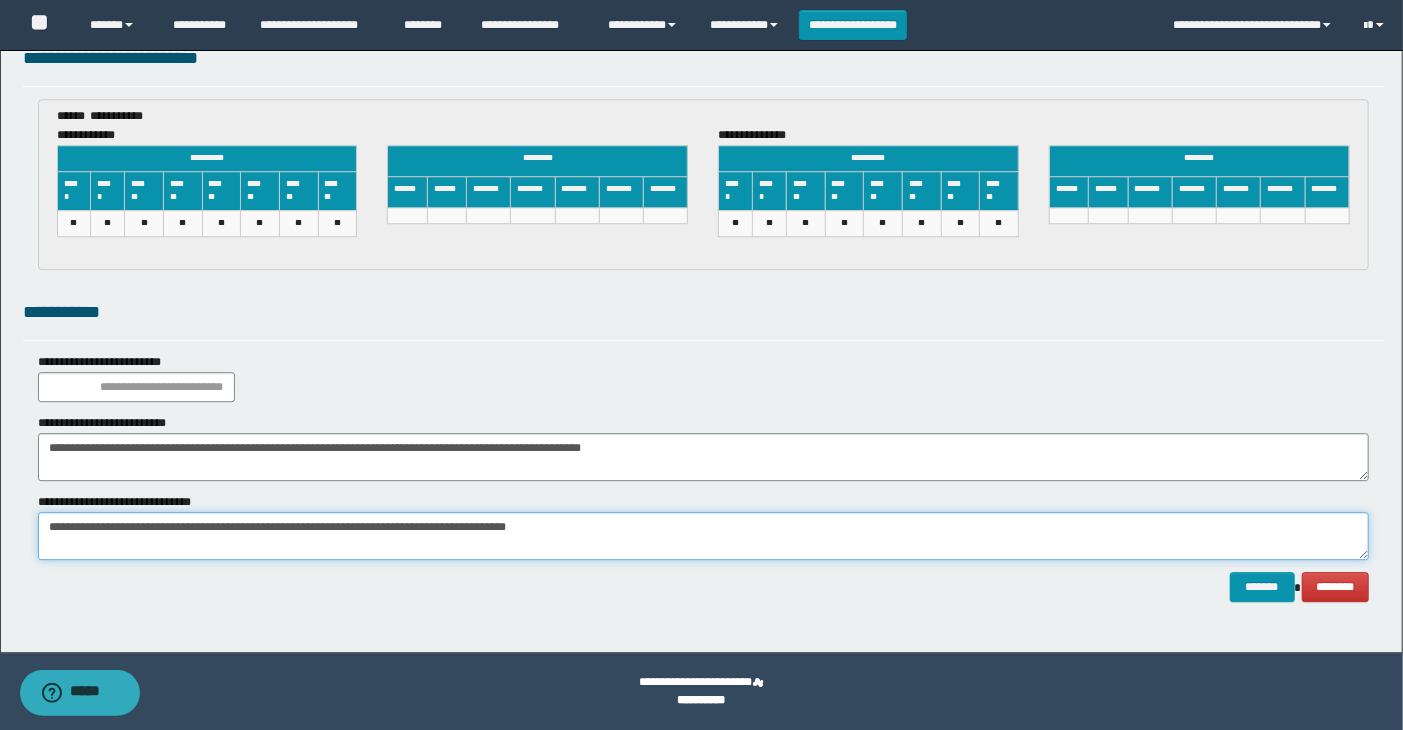 click on "**********" at bounding box center (704, 536) 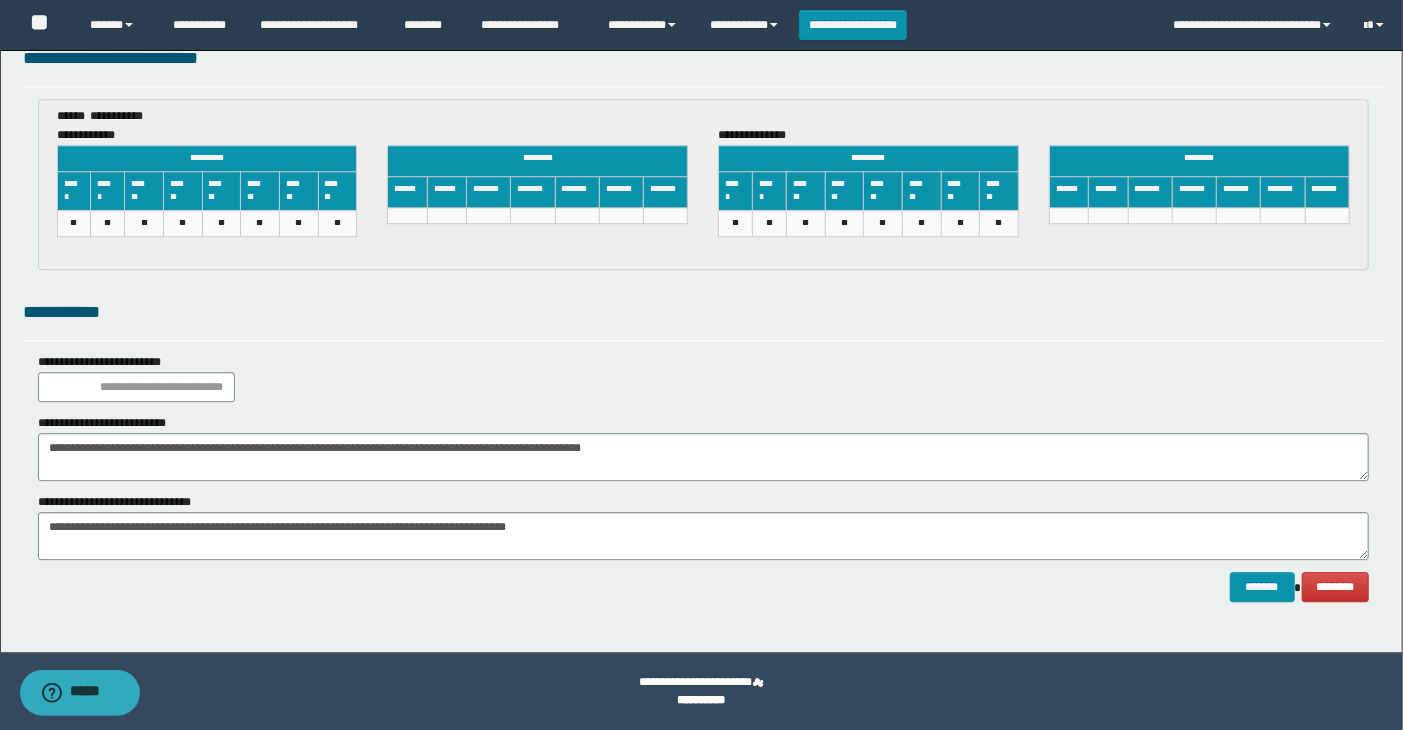 drag, startPoint x: 616, startPoint y: 547, endPoint x: 567, endPoint y: 376, distance: 177.88199 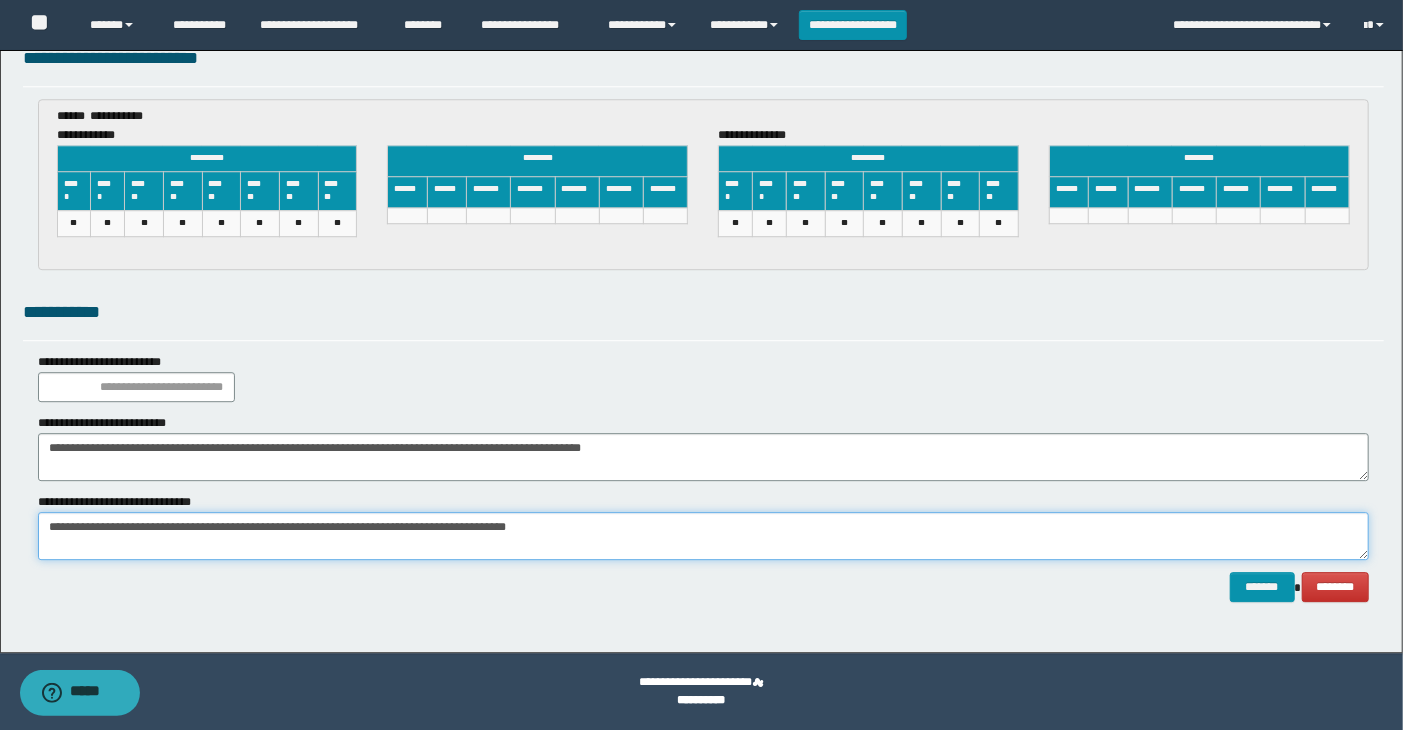 click on "**********" at bounding box center [704, 536] 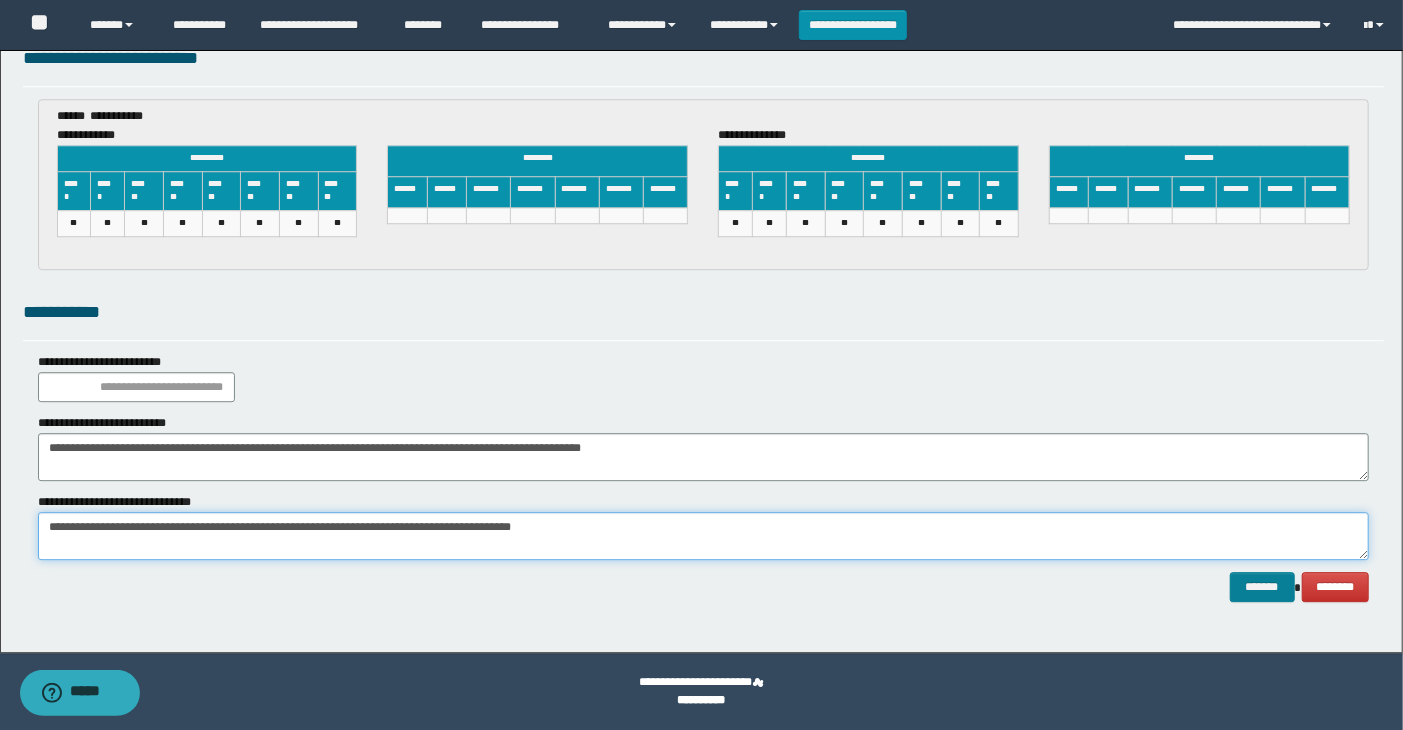 type on "**********" 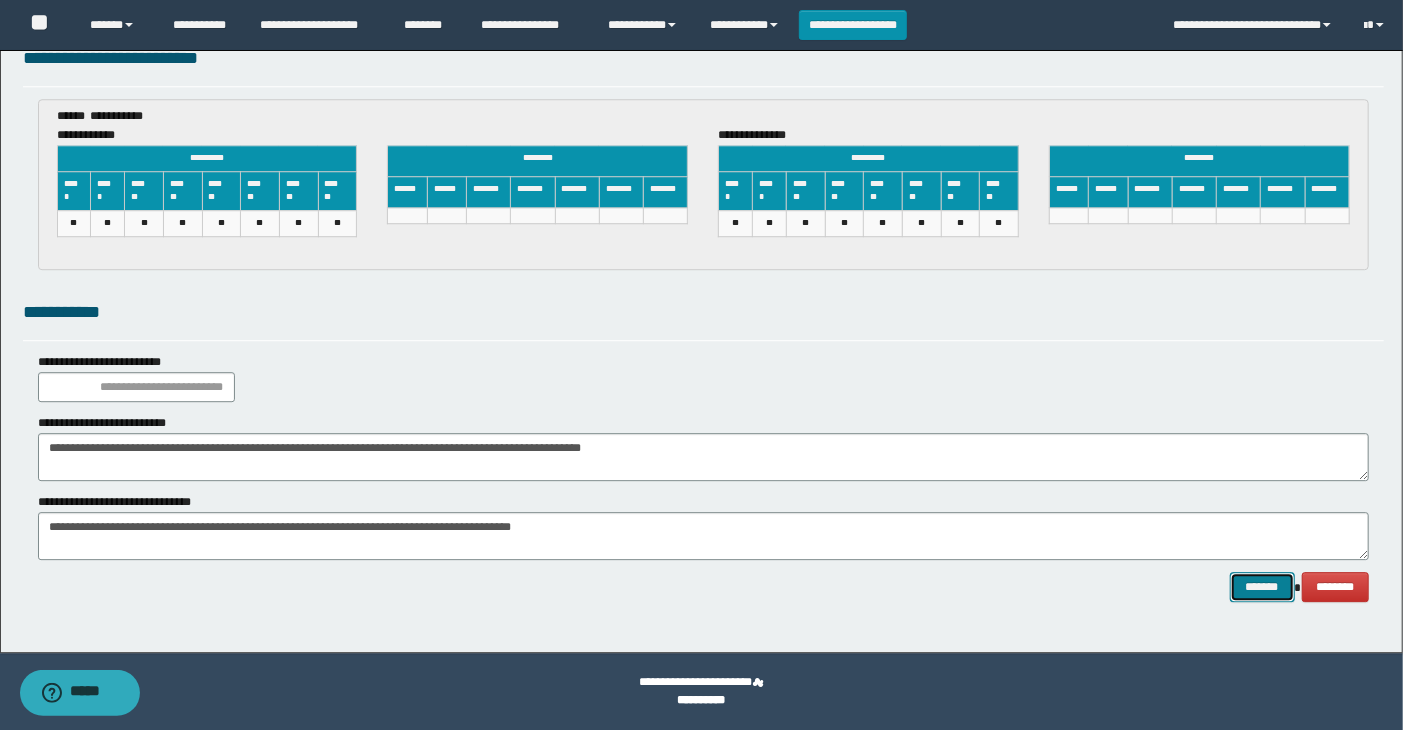 click on "*******" at bounding box center [1262, 587] 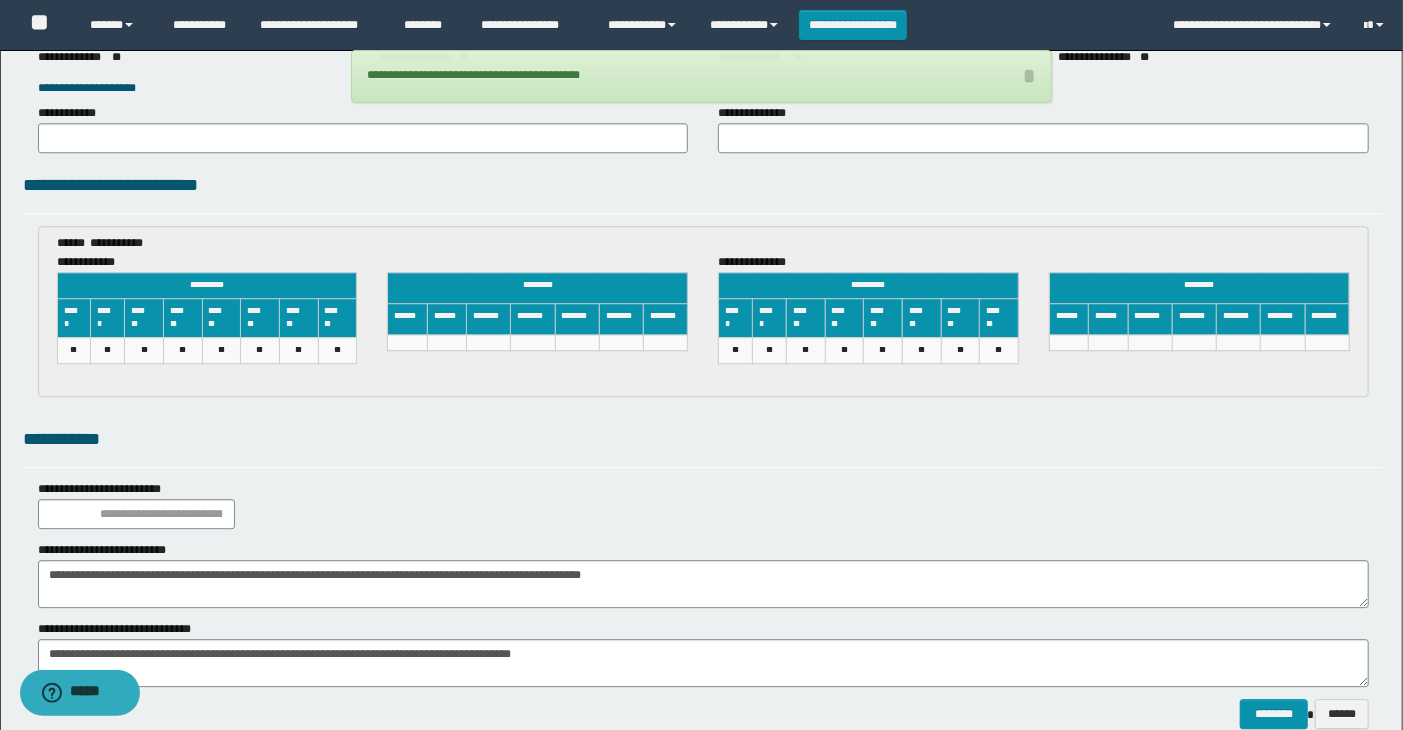 scroll, scrollTop: 3013, scrollLeft: 0, axis: vertical 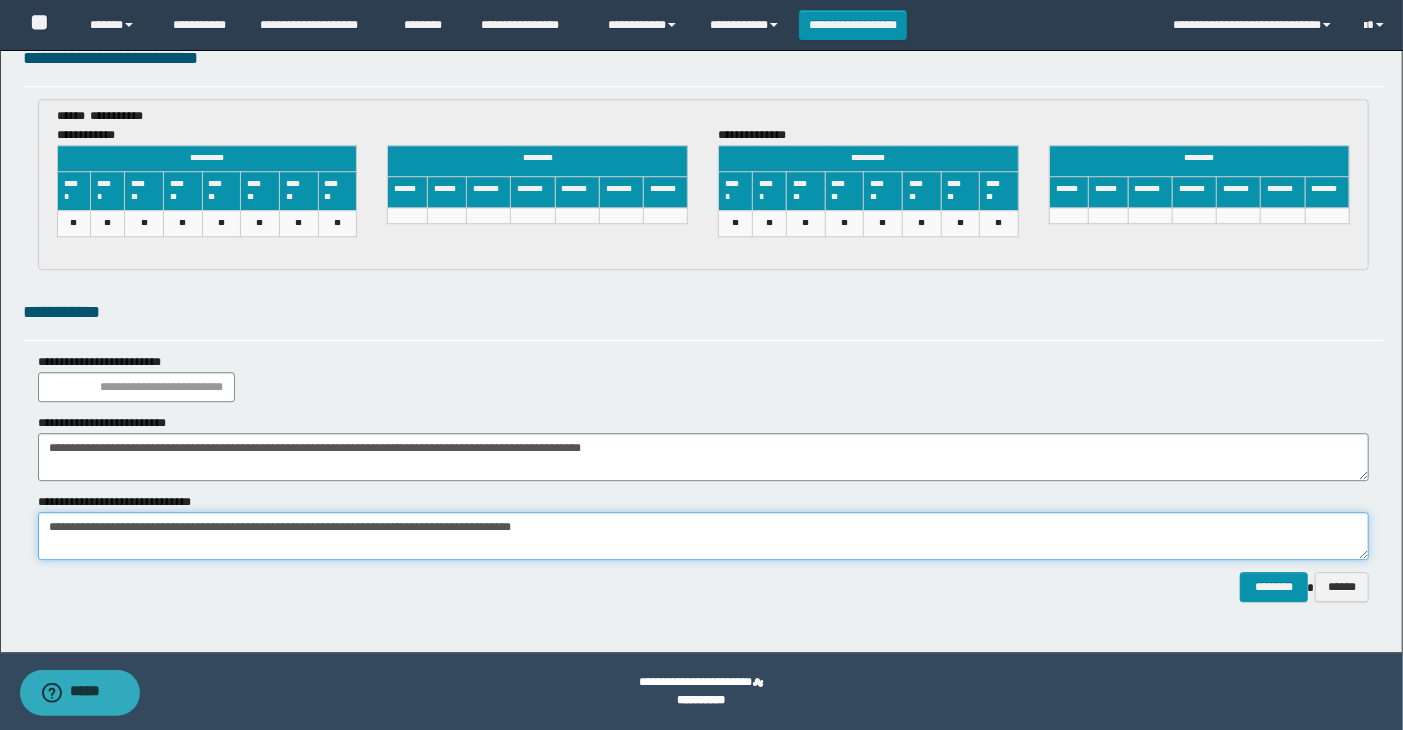 drag, startPoint x: 45, startPoint y: 542, endPoint x: 666, endPoint y: 547, distance: 621.02014 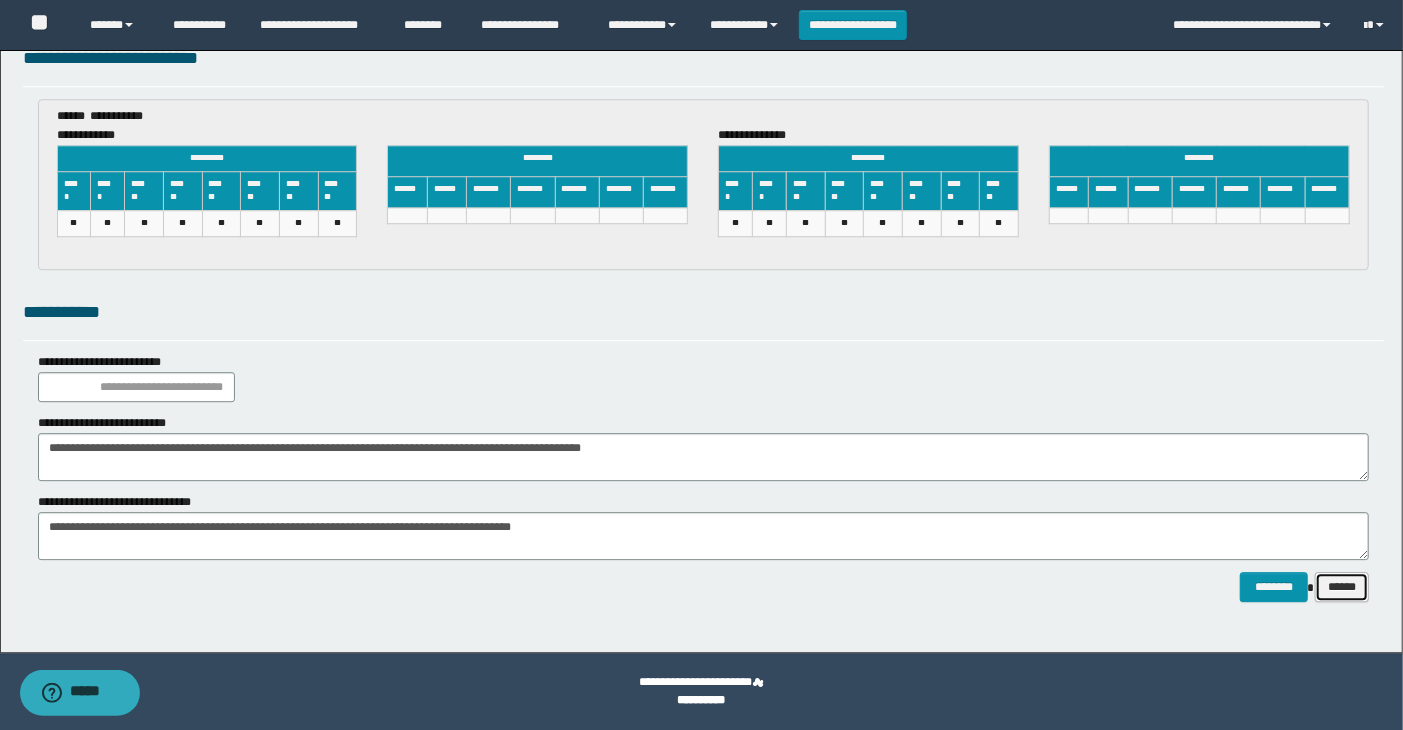 click on "******" at bounding box center [1342, 587] 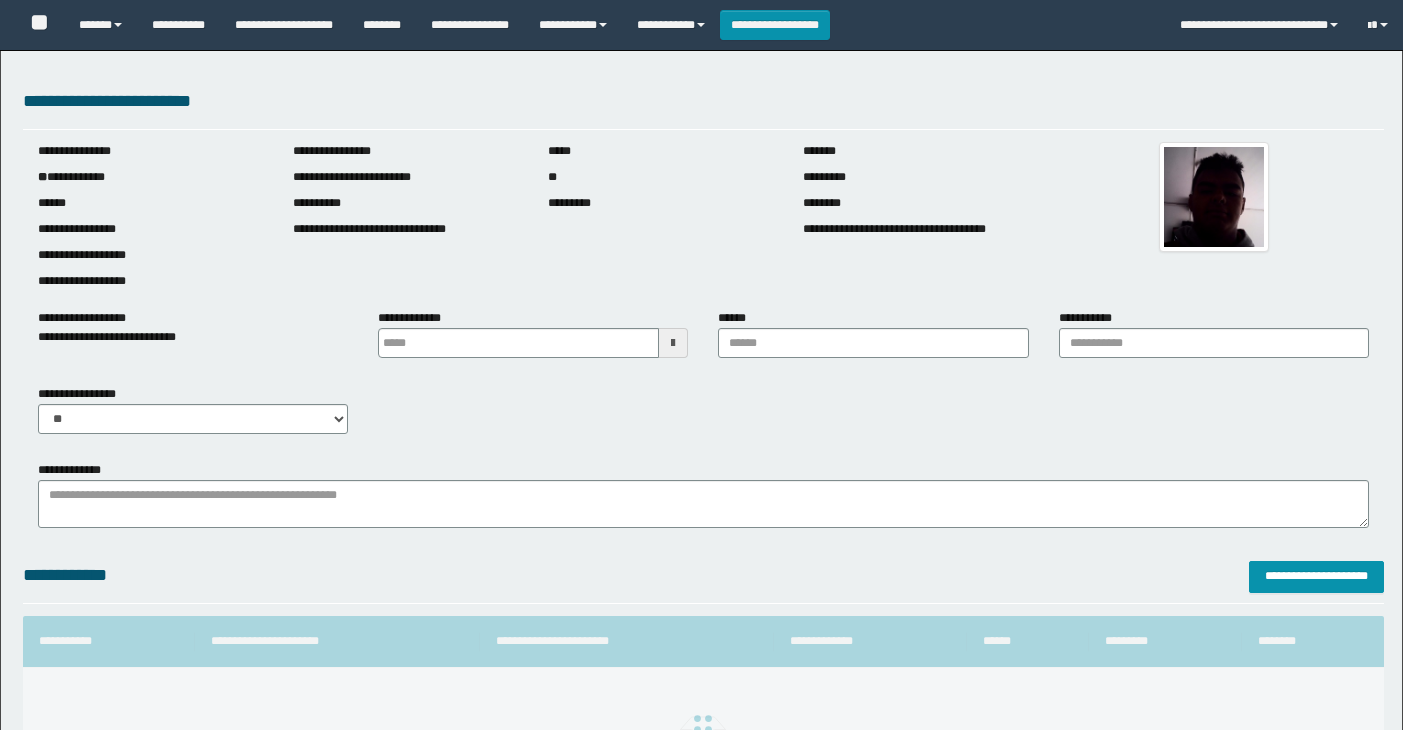 click on "******" at bounding box center [873, 343] 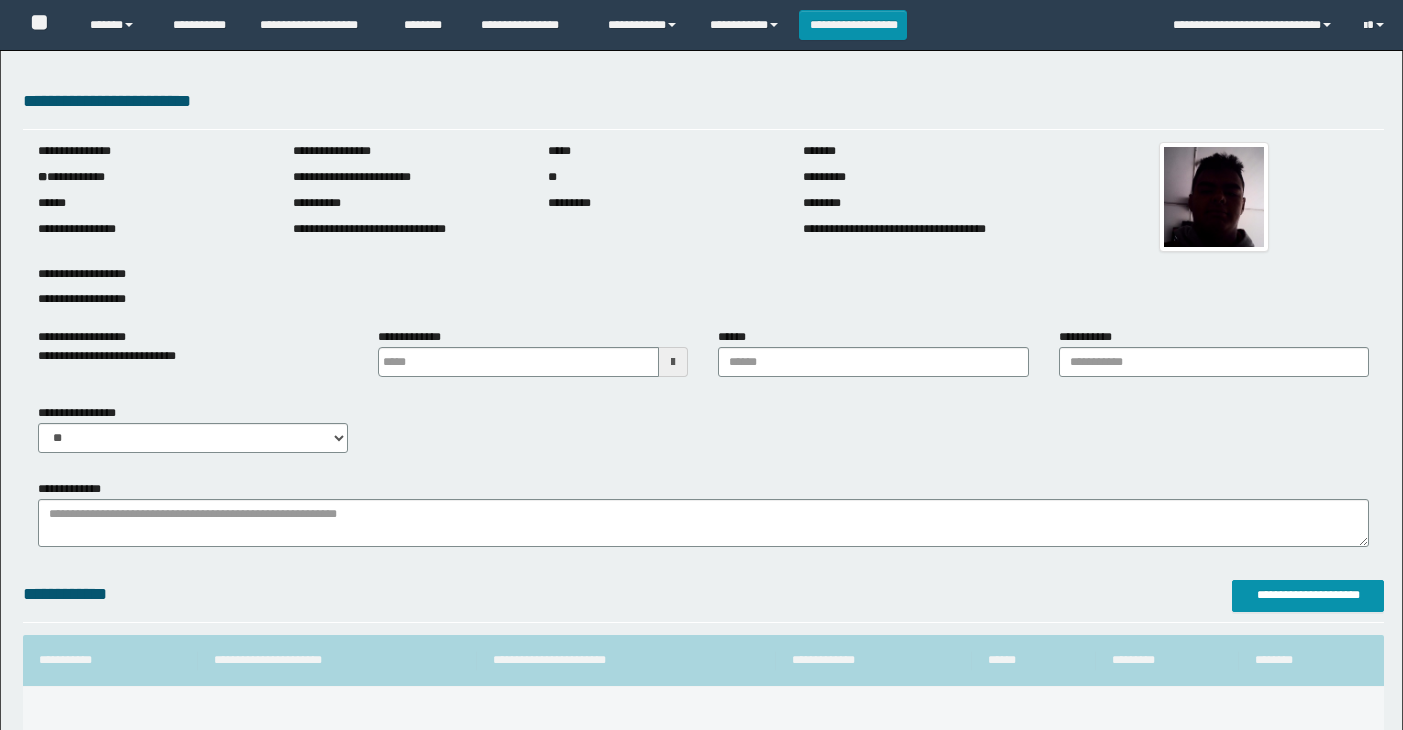 scroll, scrollTop: 0, scrollLeft: 0, axis: both 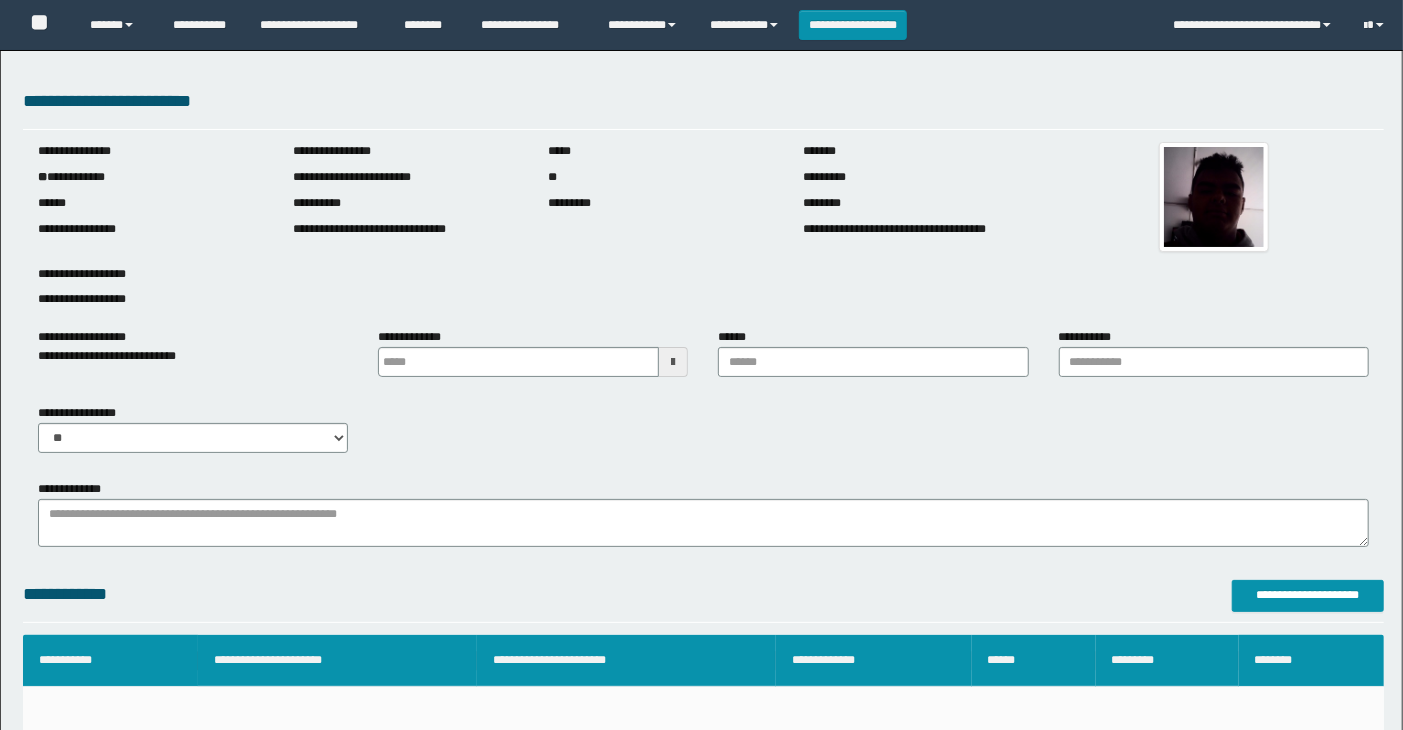 type on "**********" 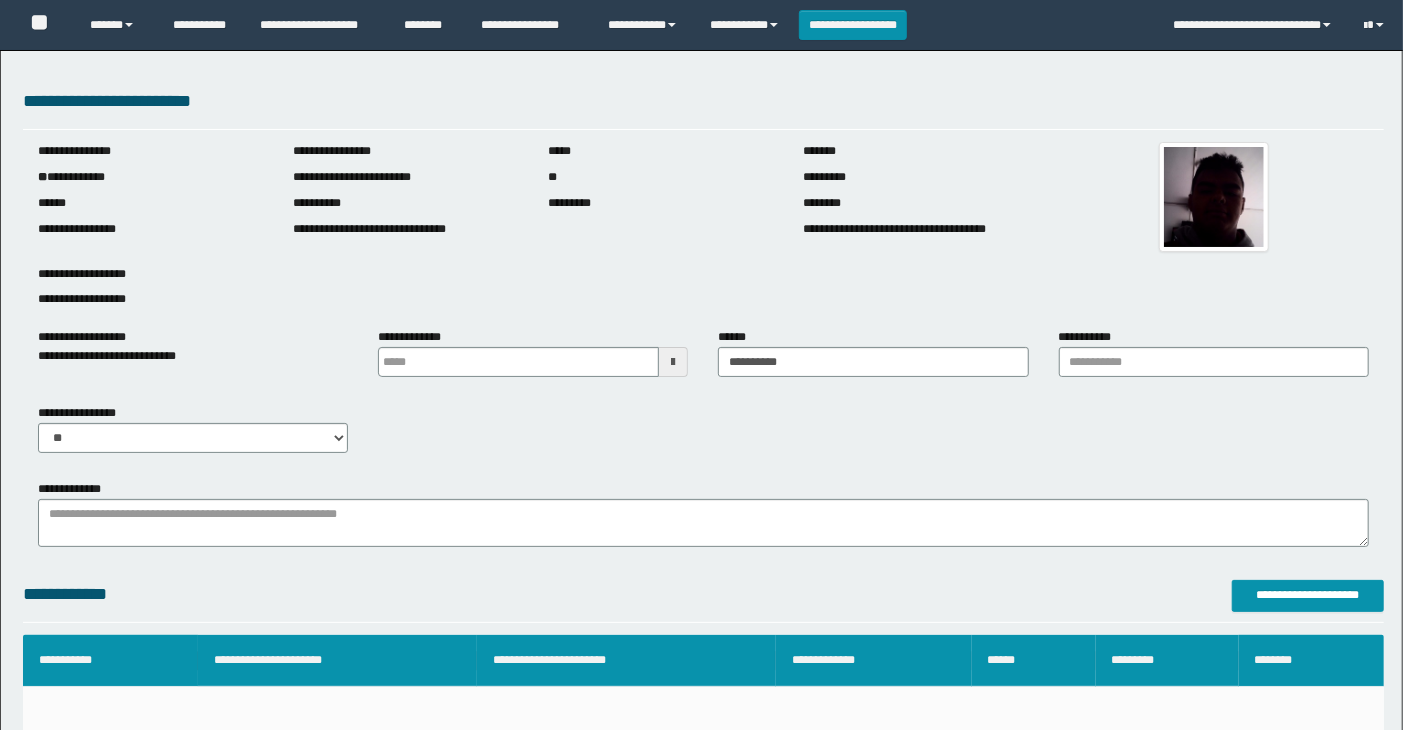 scroll, scrollTop: 0, scrollLeft: 0, axis: both 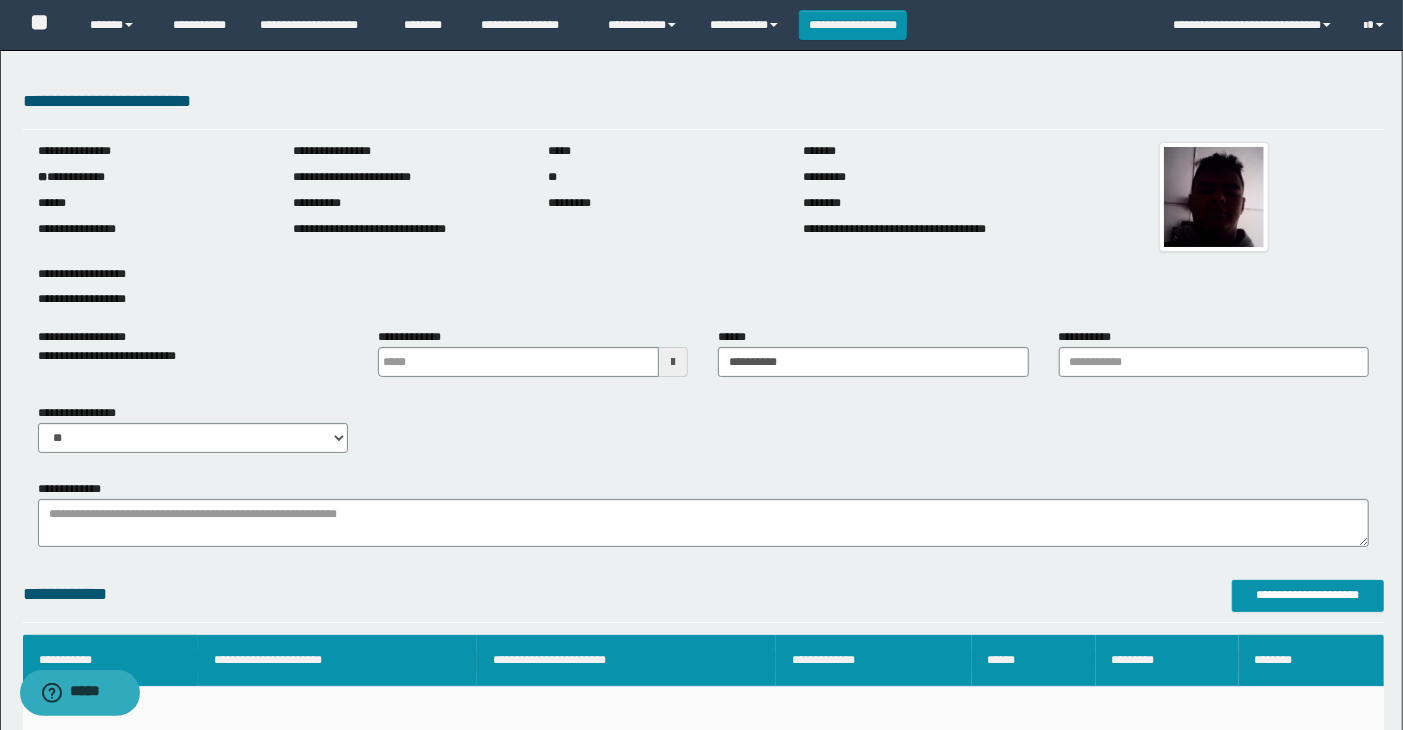 click on "**********" at bounding box center [1214, 360] 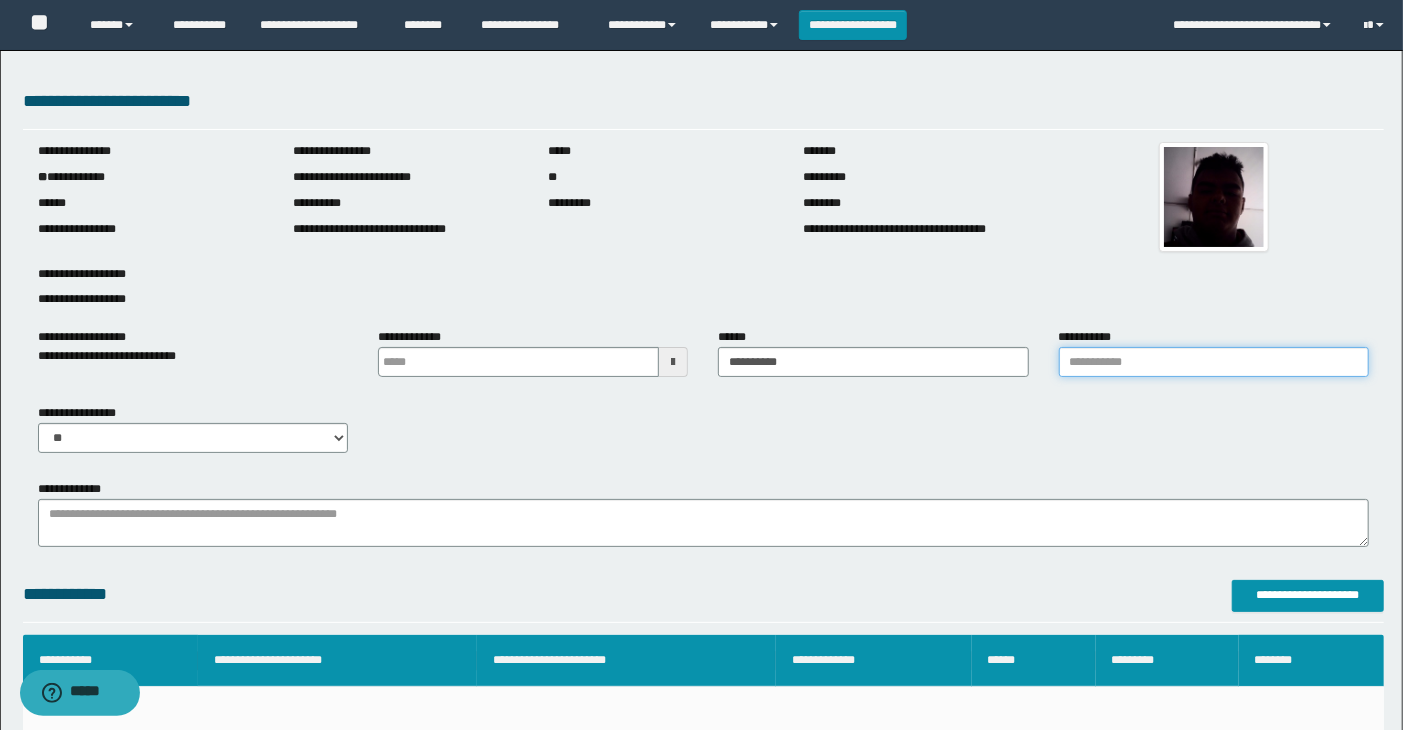 click on "**********" at bounding box center (1214, 362) 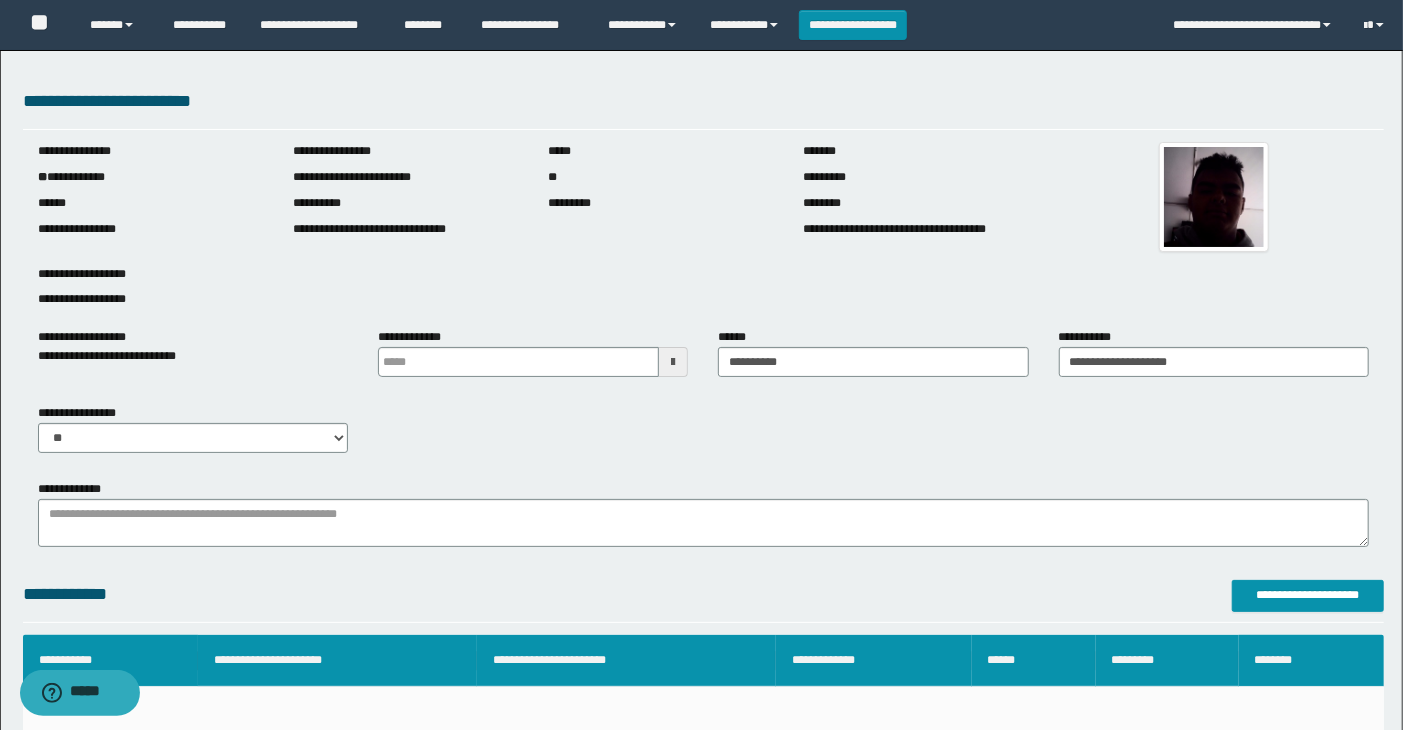 click at bounding box center [673, 362] 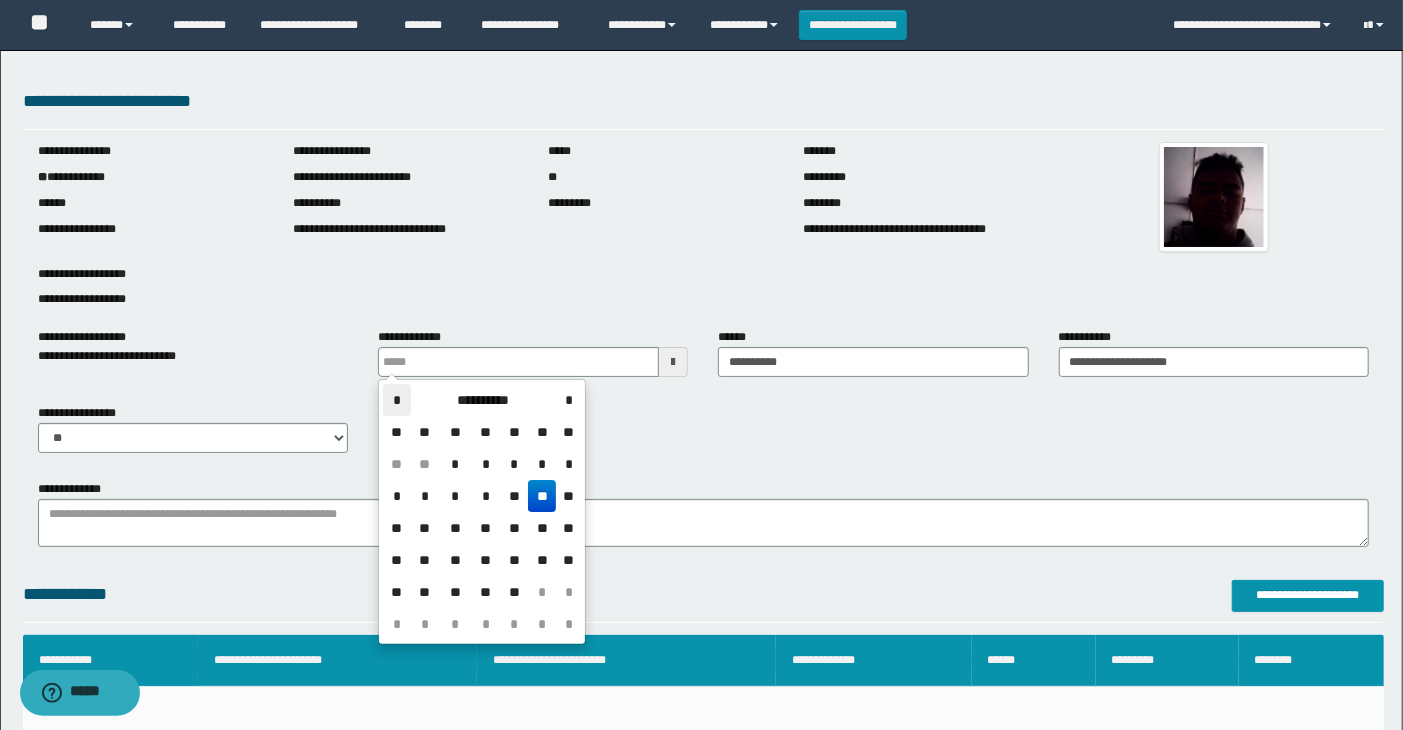 click on "*" at bounding box center [397, 400] 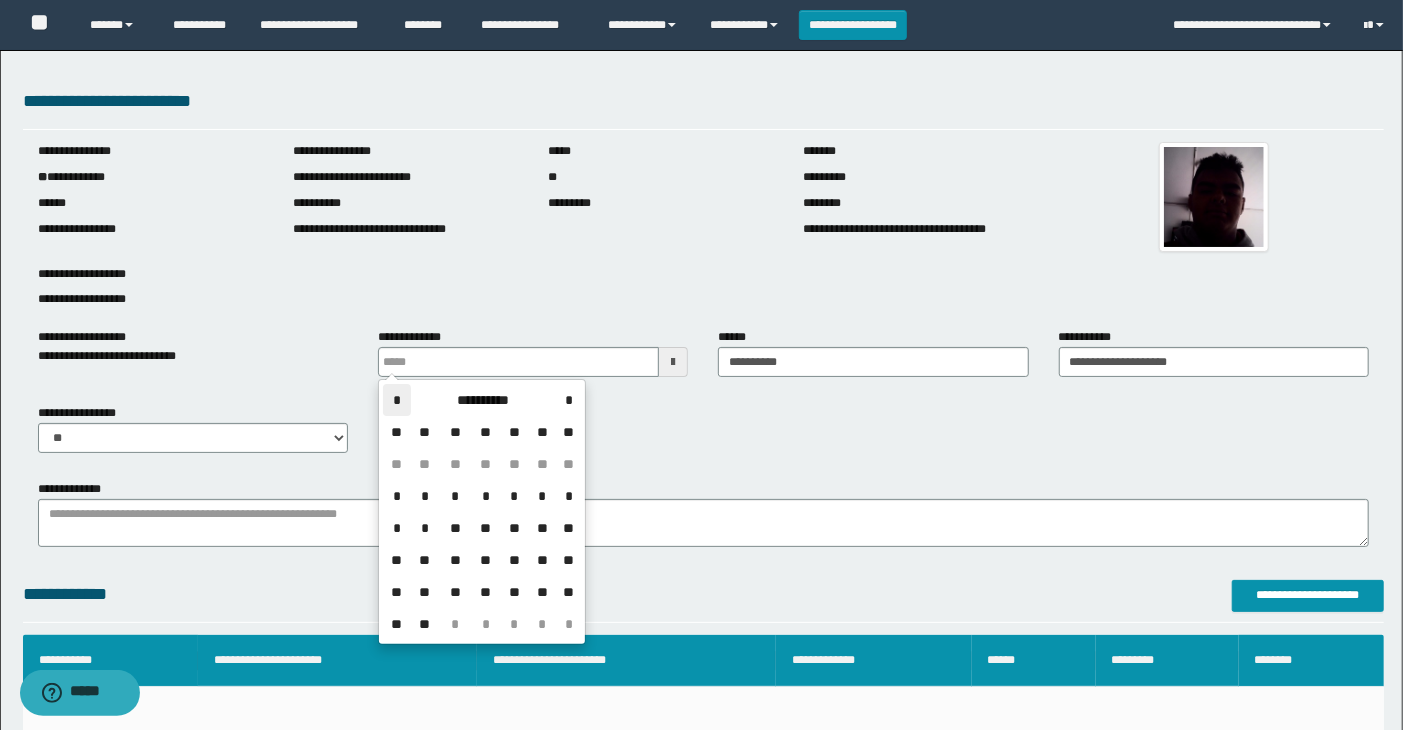 click on "*" at bounding box center (397, 400) 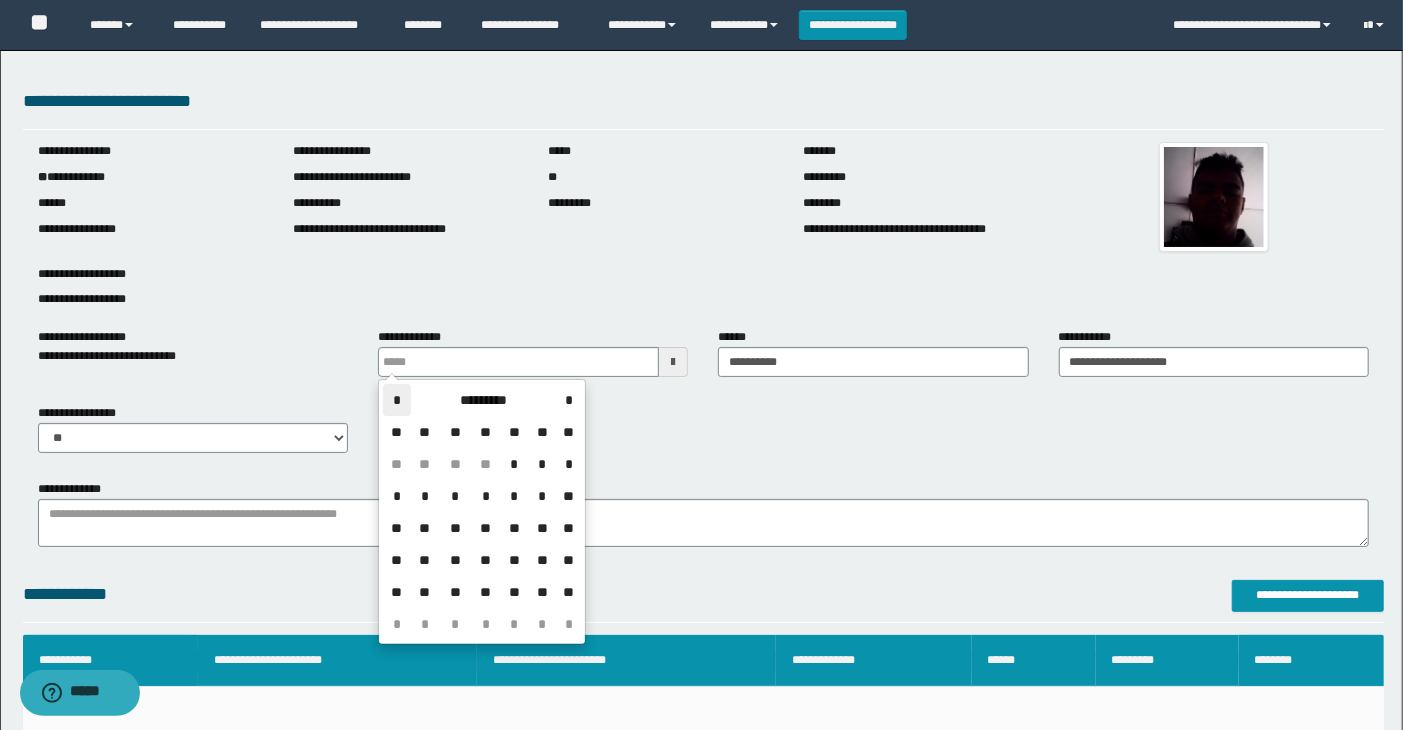 click on "*" at bounding box center [397, 400] 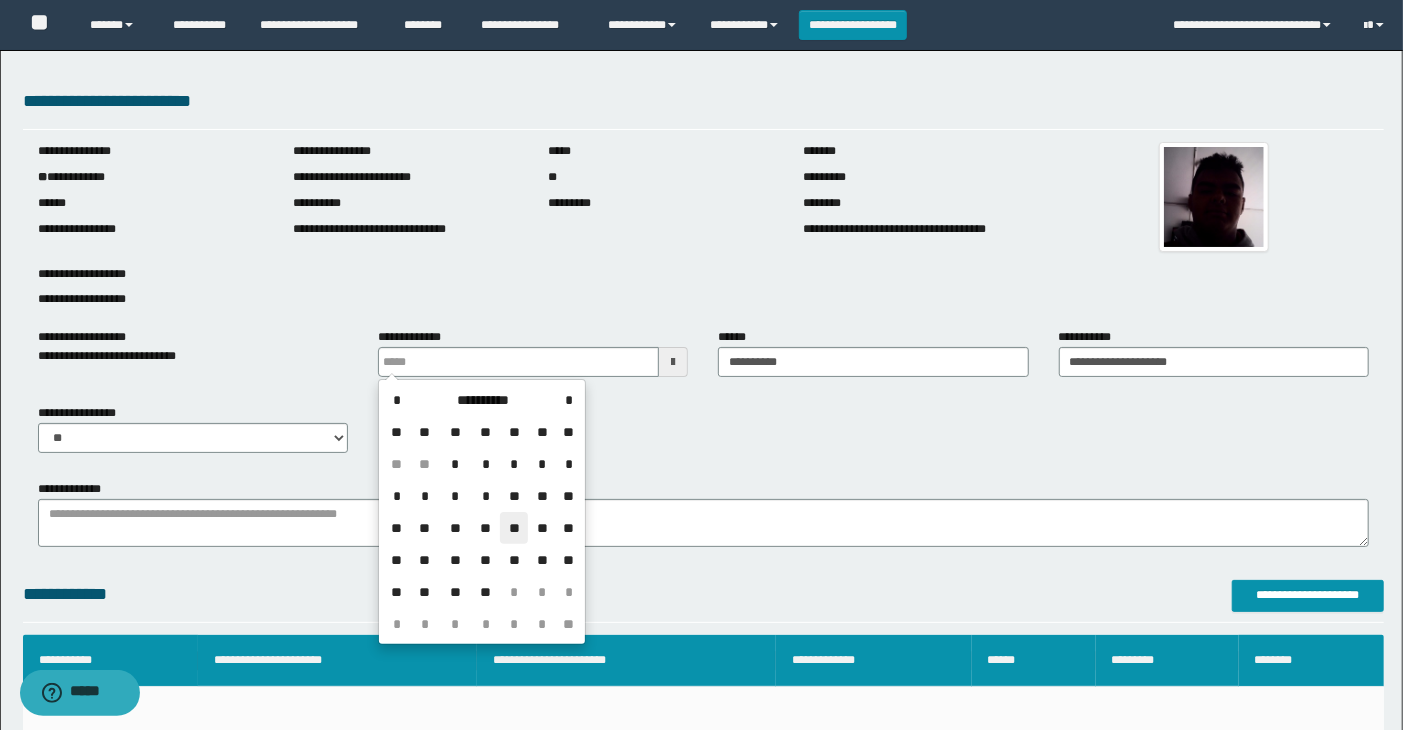 click on "**" at bounding box center [514, 528] 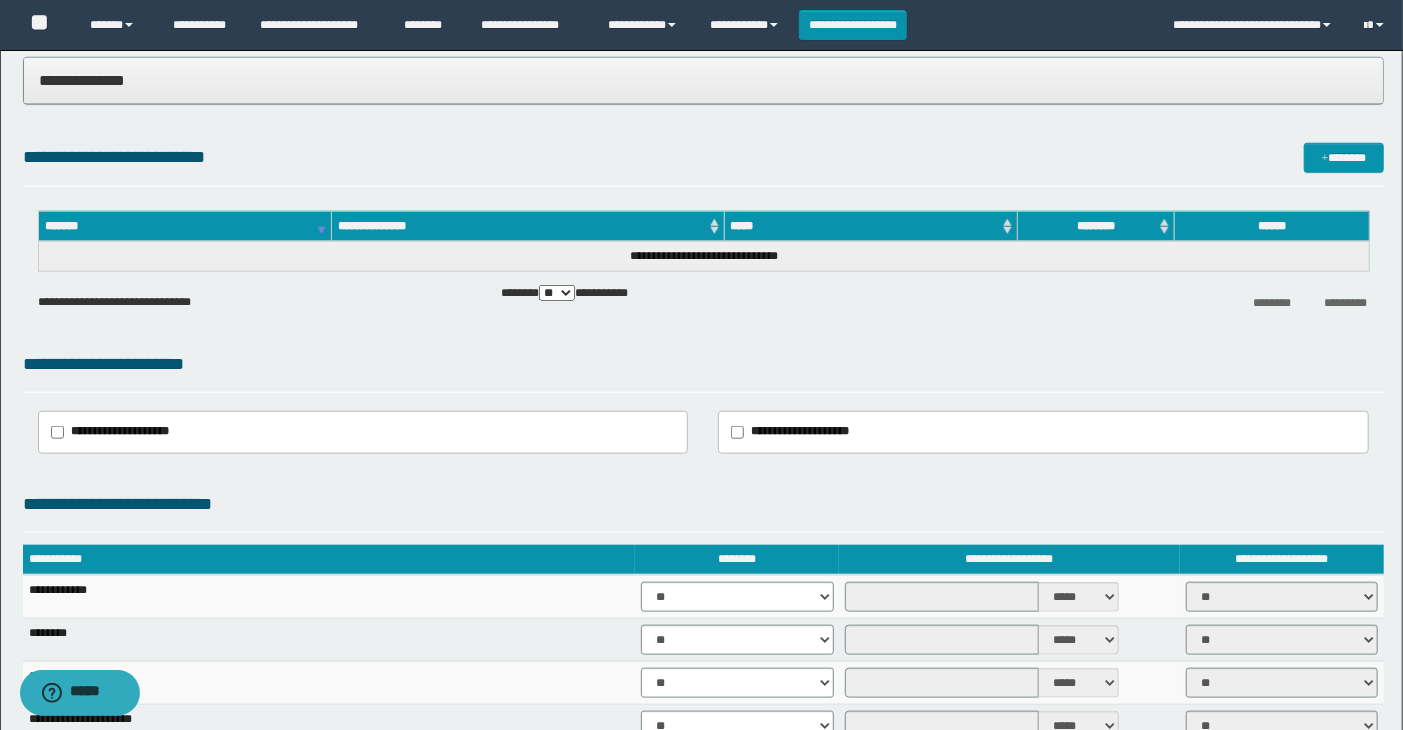 scroll, scrollTop: 1111, scrollLeft: 0, axis: vertical 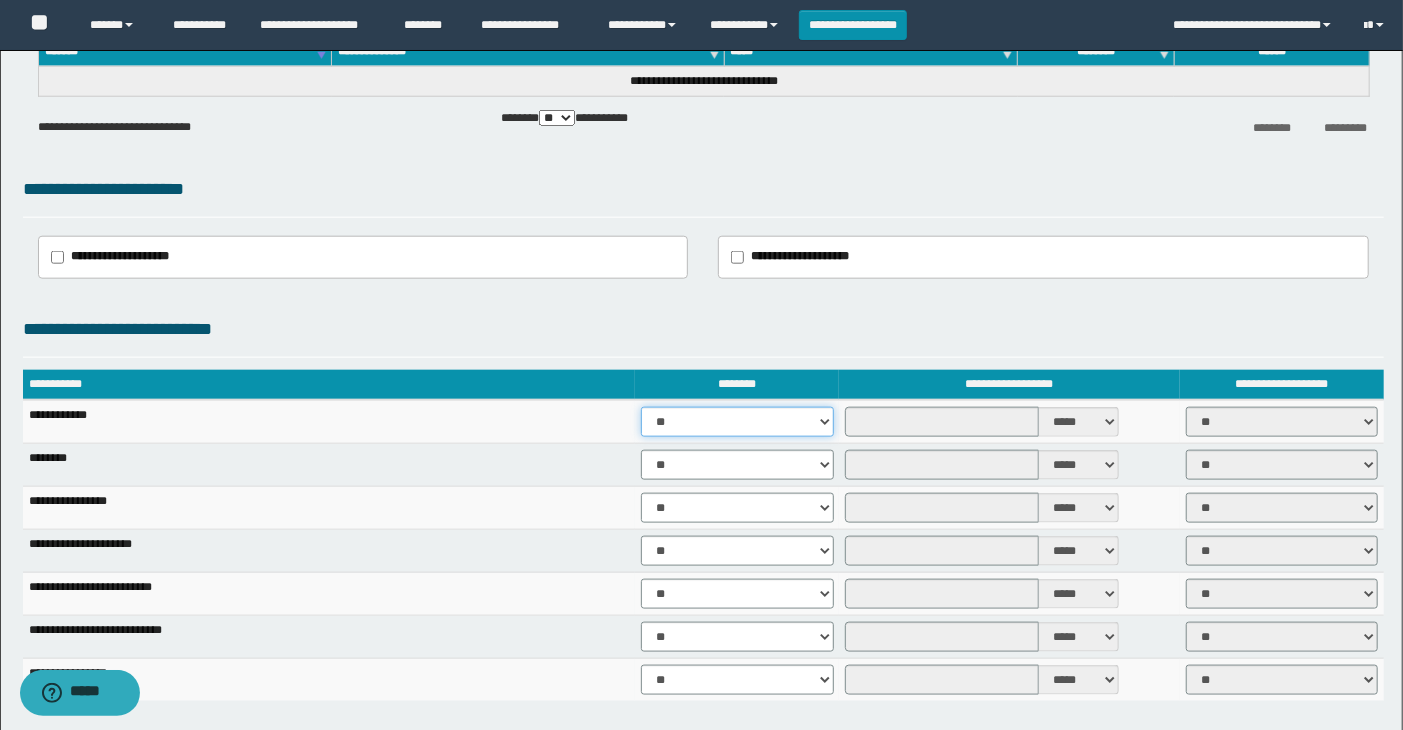 click on "**
**" at bounding box center [737, 422] 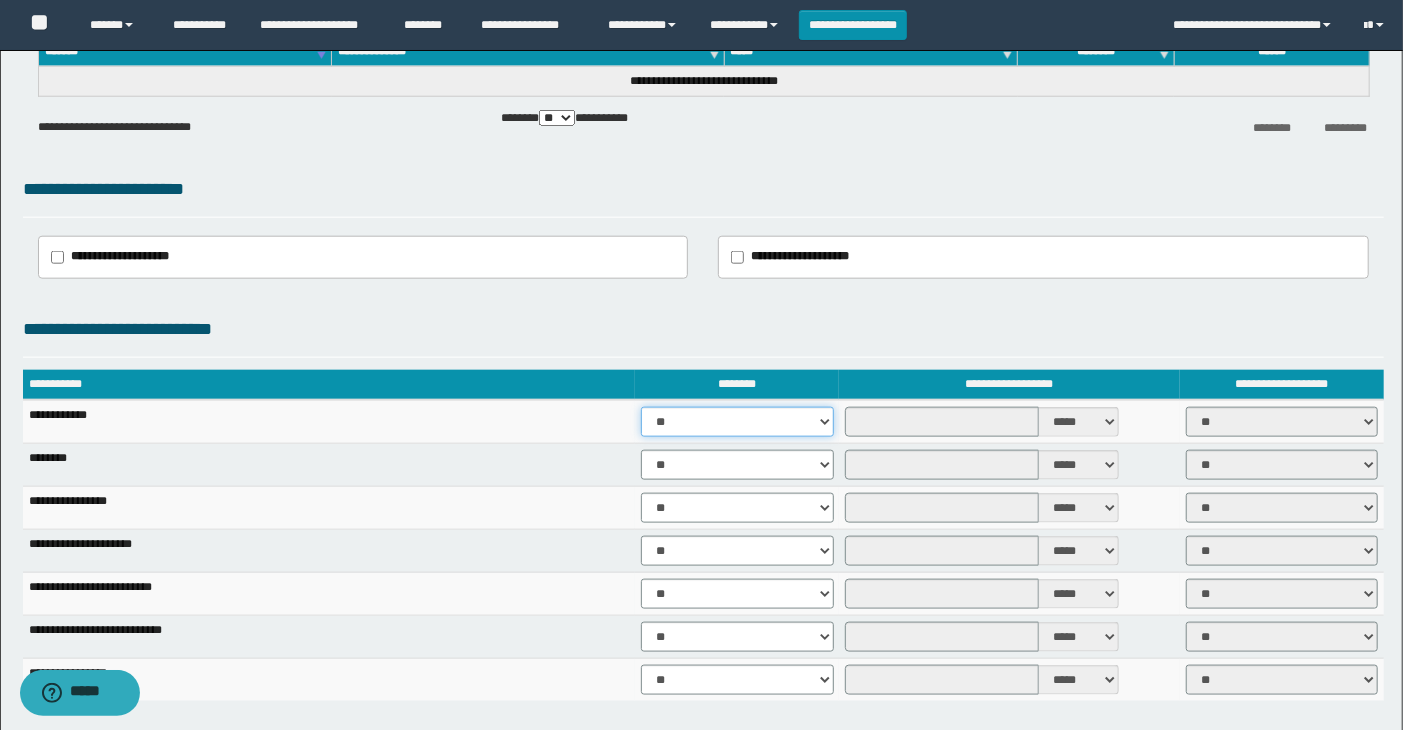 click on "**
**" at bounding box center (737, 422) 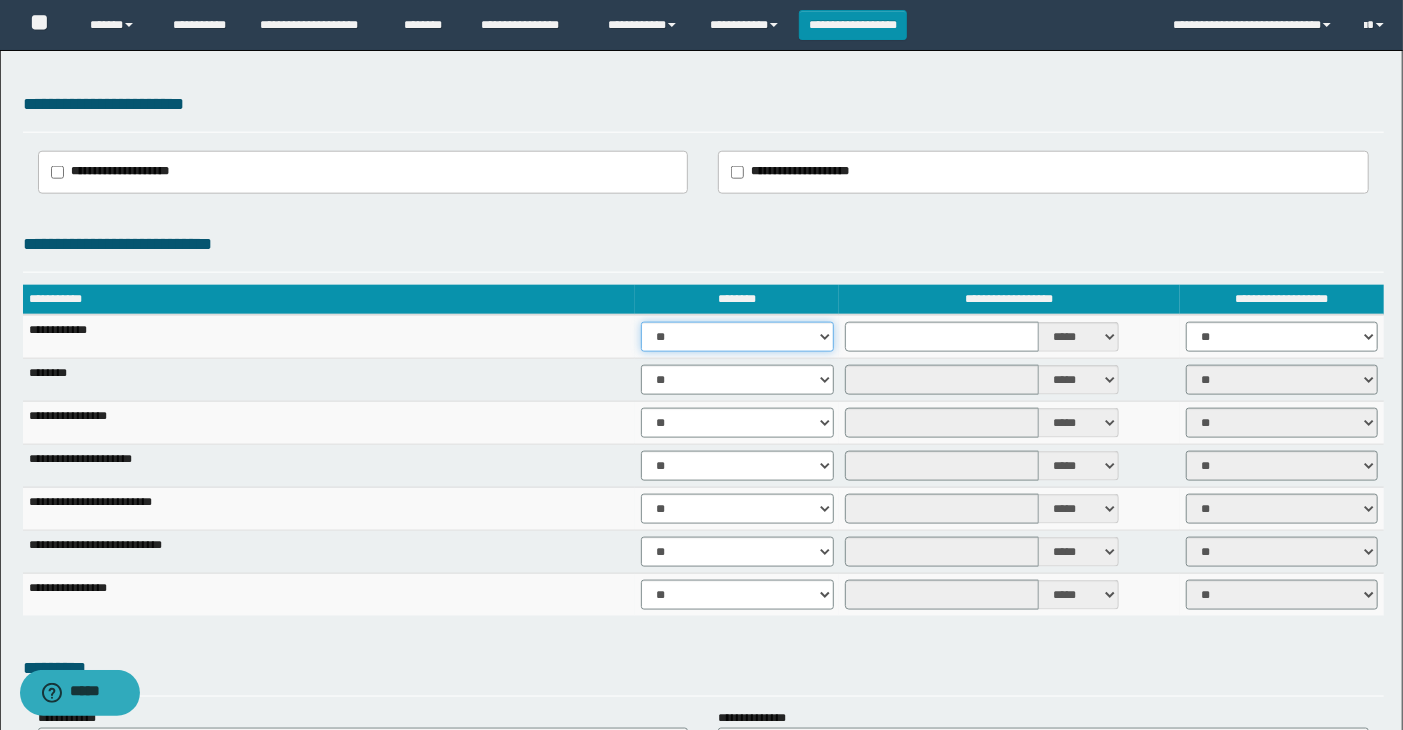 scroll, scrollTop: 1222, scrollLeft: 0, axis: vertical 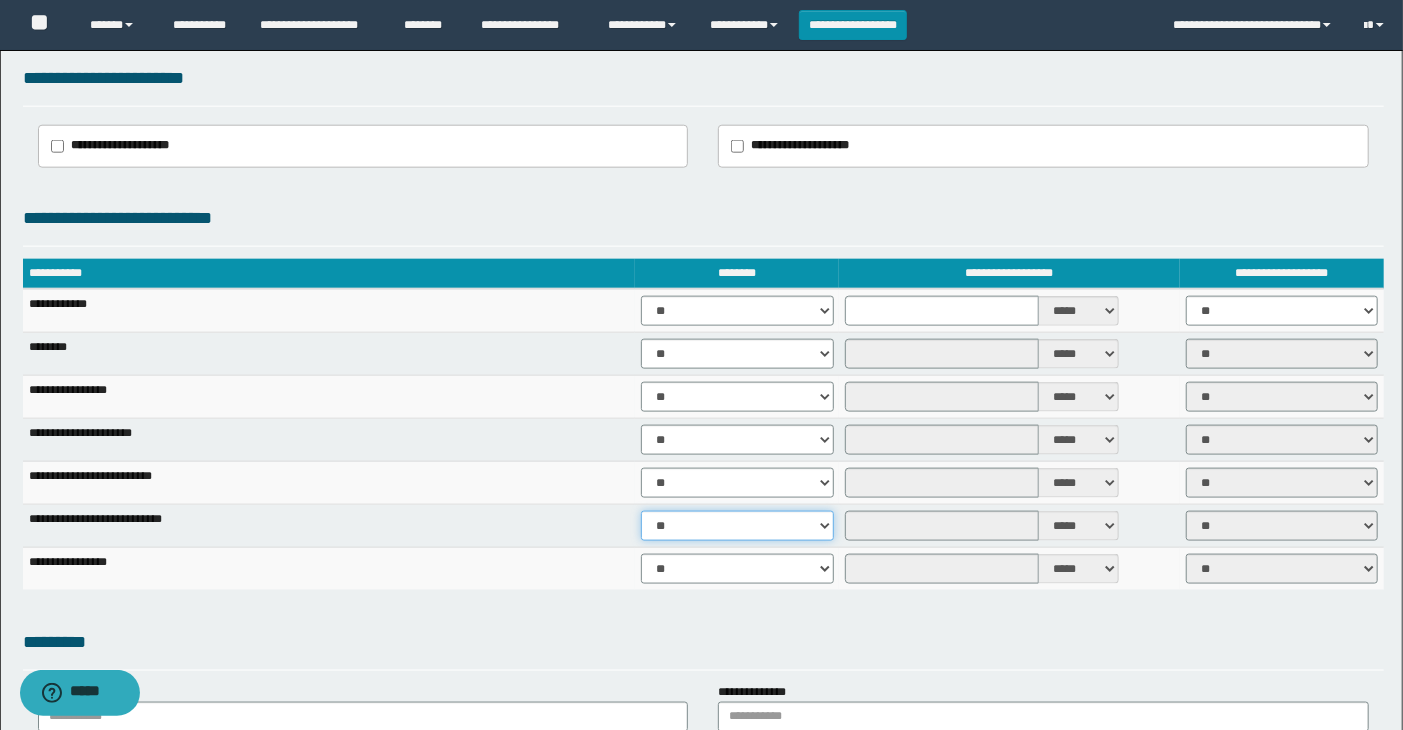 click on "**
**" at bounding box center [737, 526] 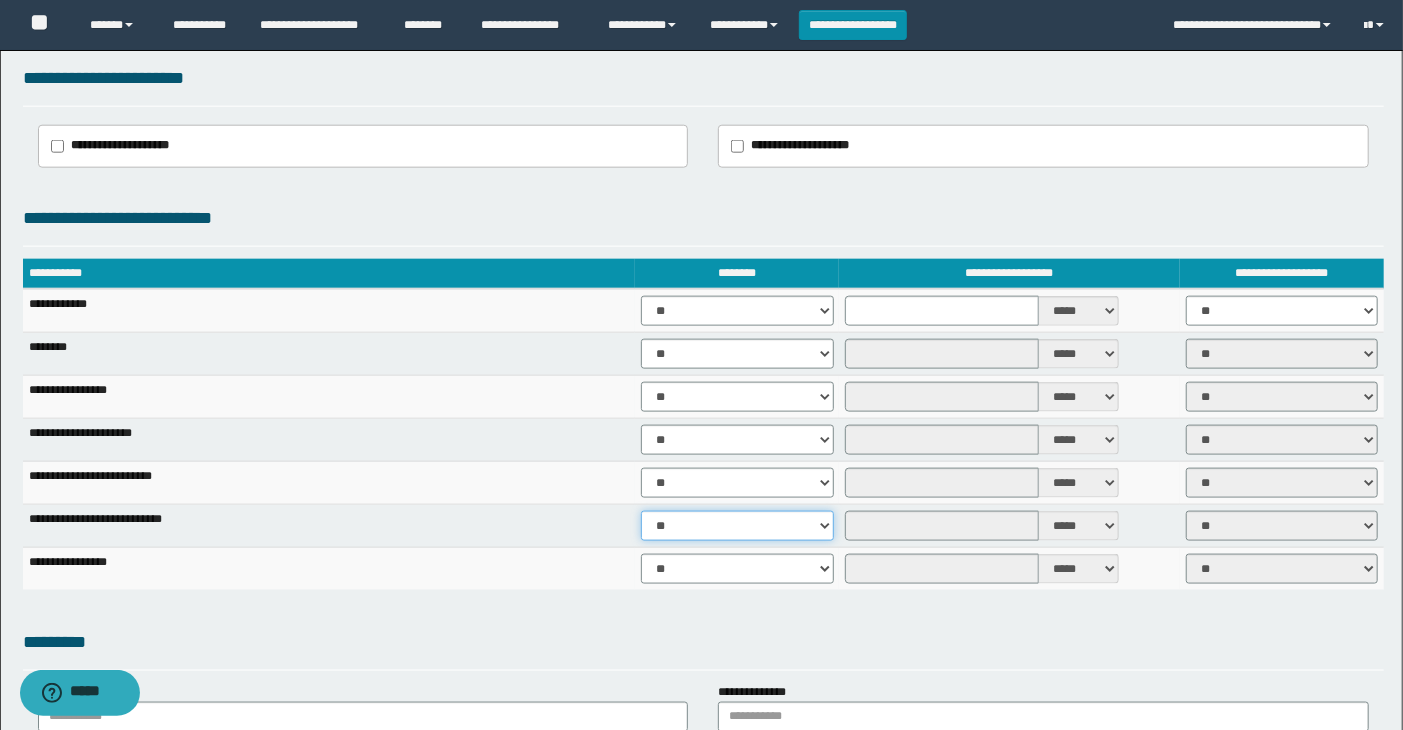 select on "****" 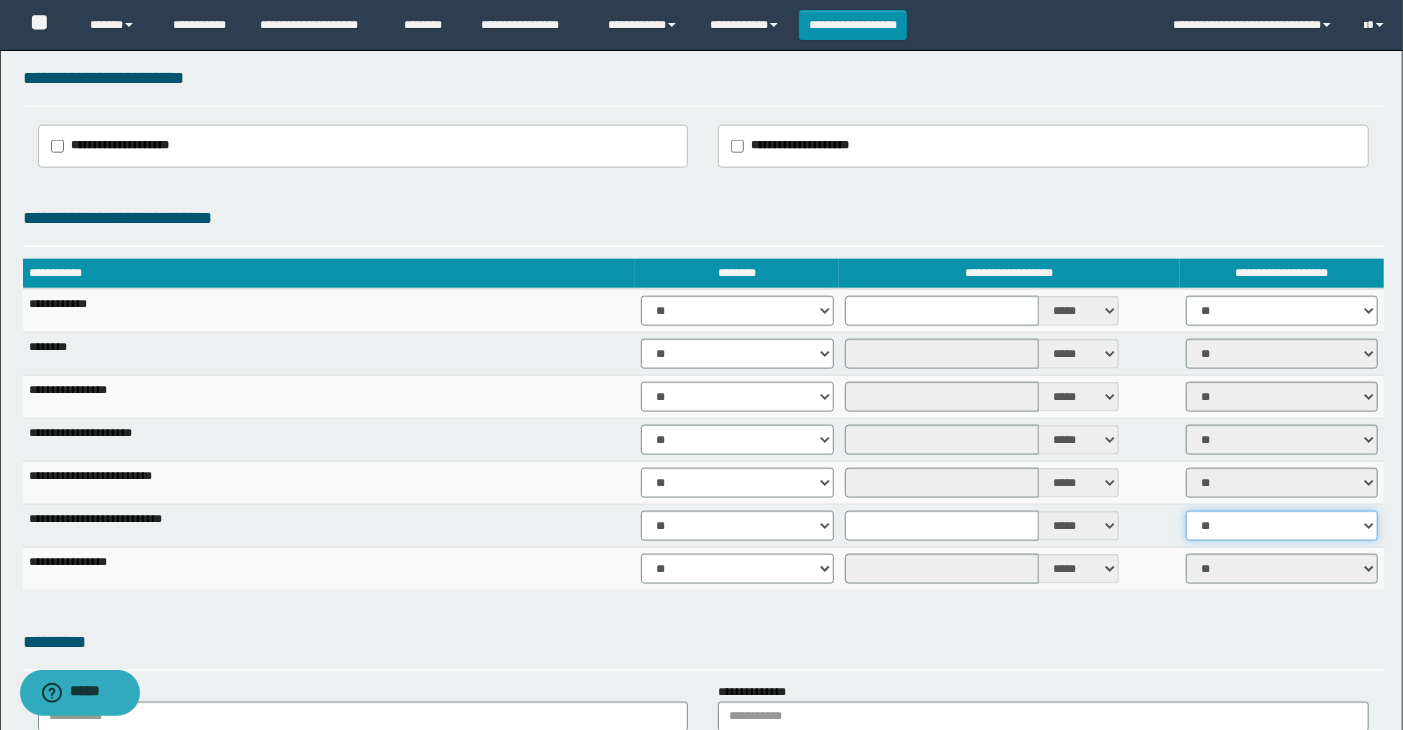 click on "**
**" at bounding box center [1282, 526] 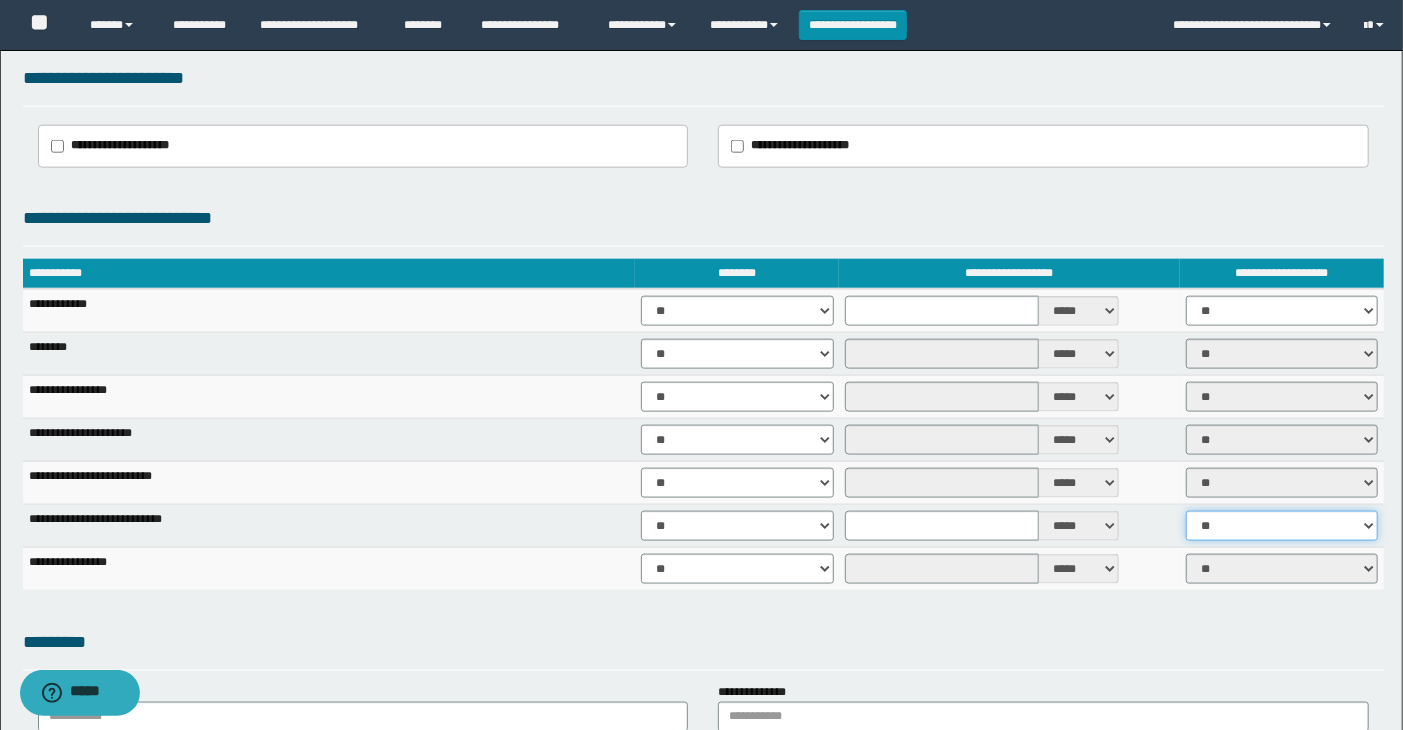 select on "****" 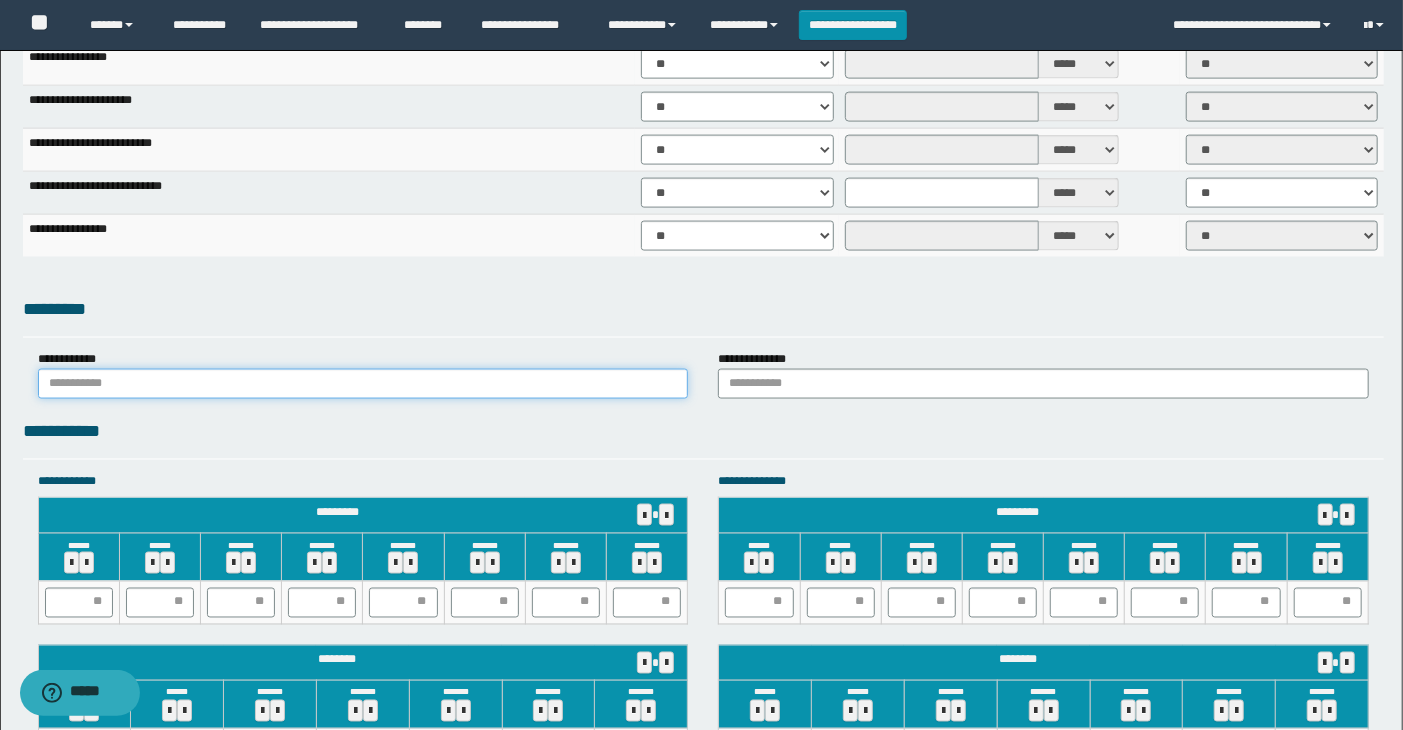 click at bounding box center [363, 384] 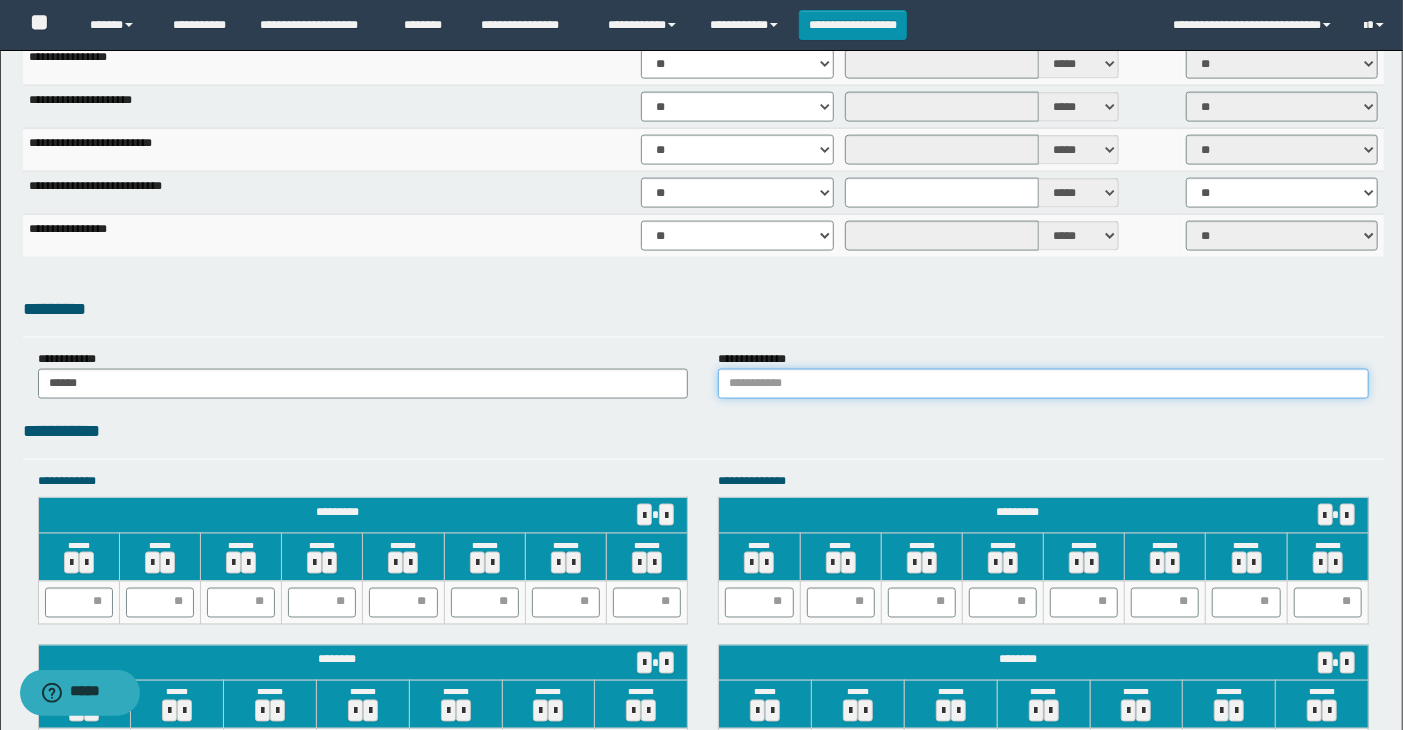 drag, startPoint x: 860, startPoint y: 390, endPoint x: 870, endPoint y: 442, distance: 52.95281 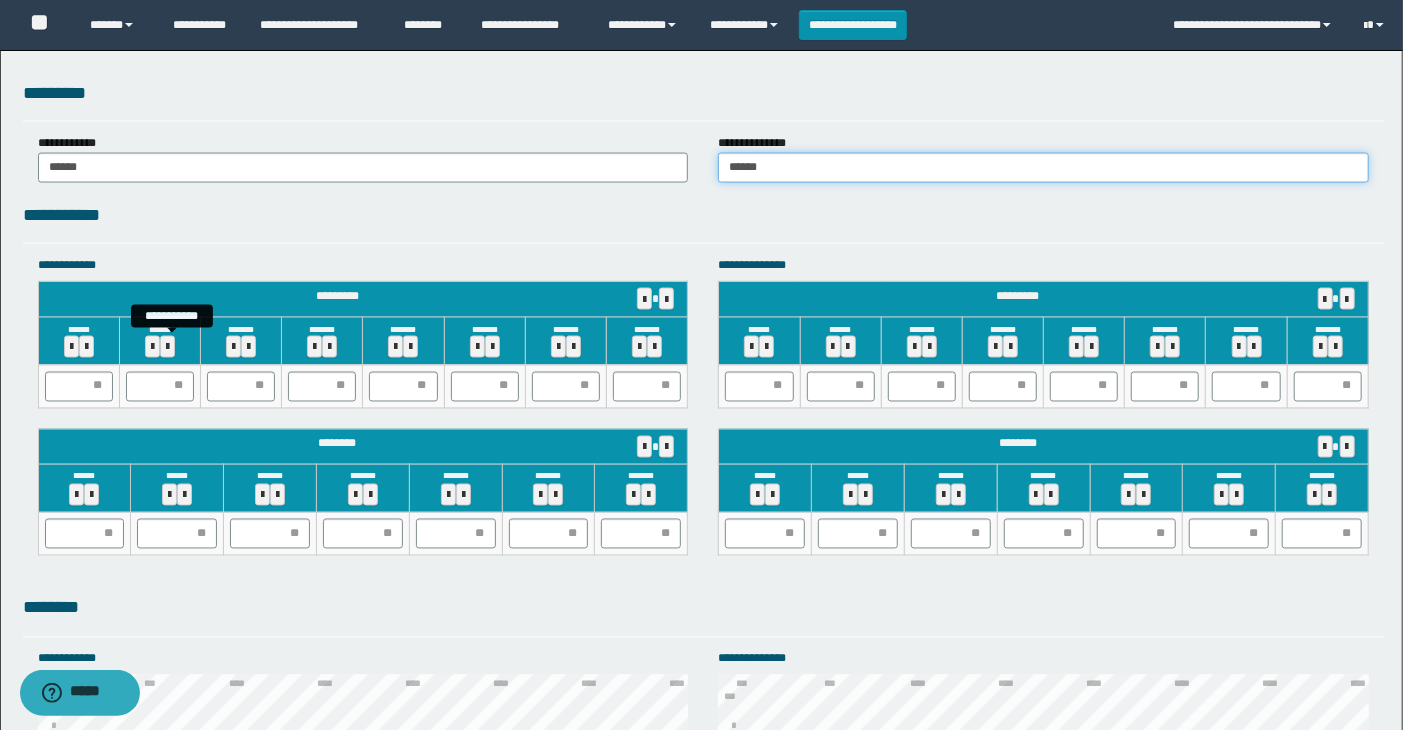 scroll, scrollTop: 1777, scrollLeft: 0, axis: vertical 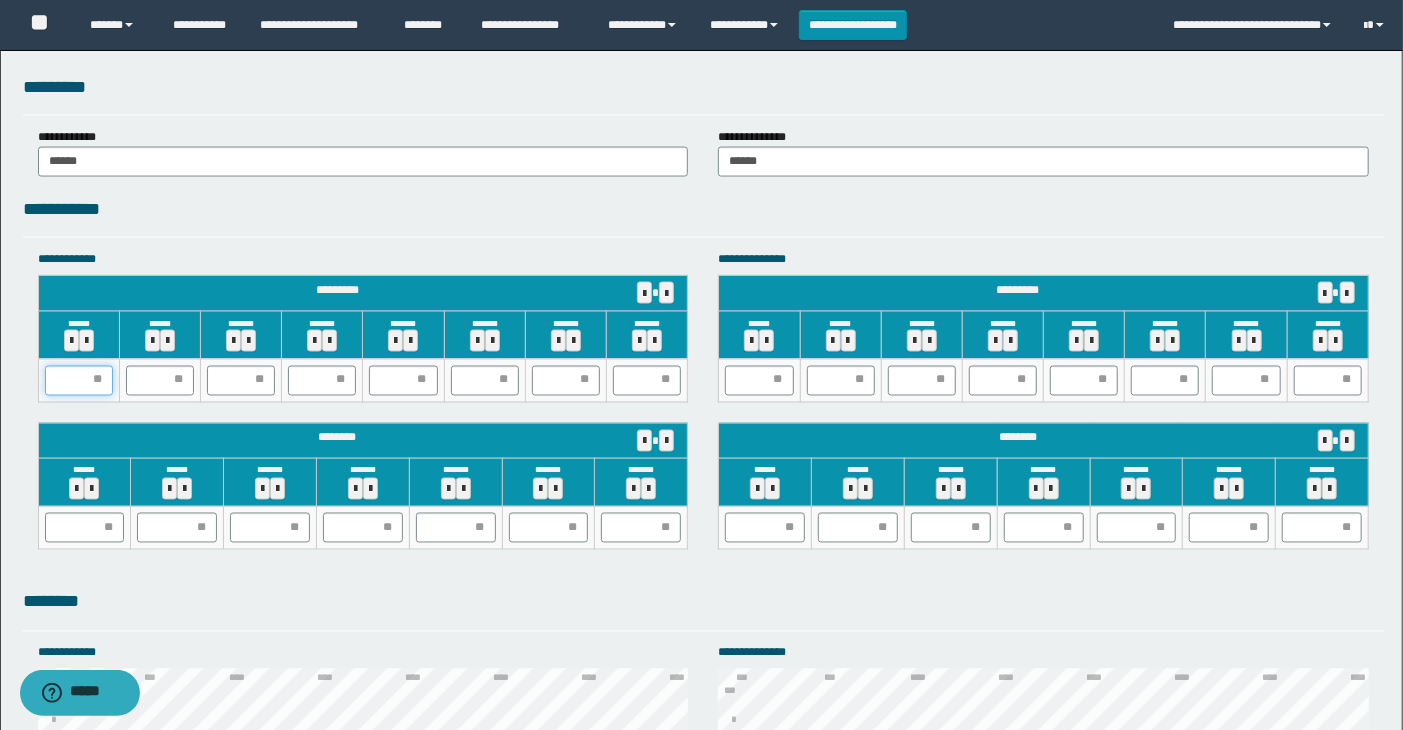 click at bounding box center [79, 381] 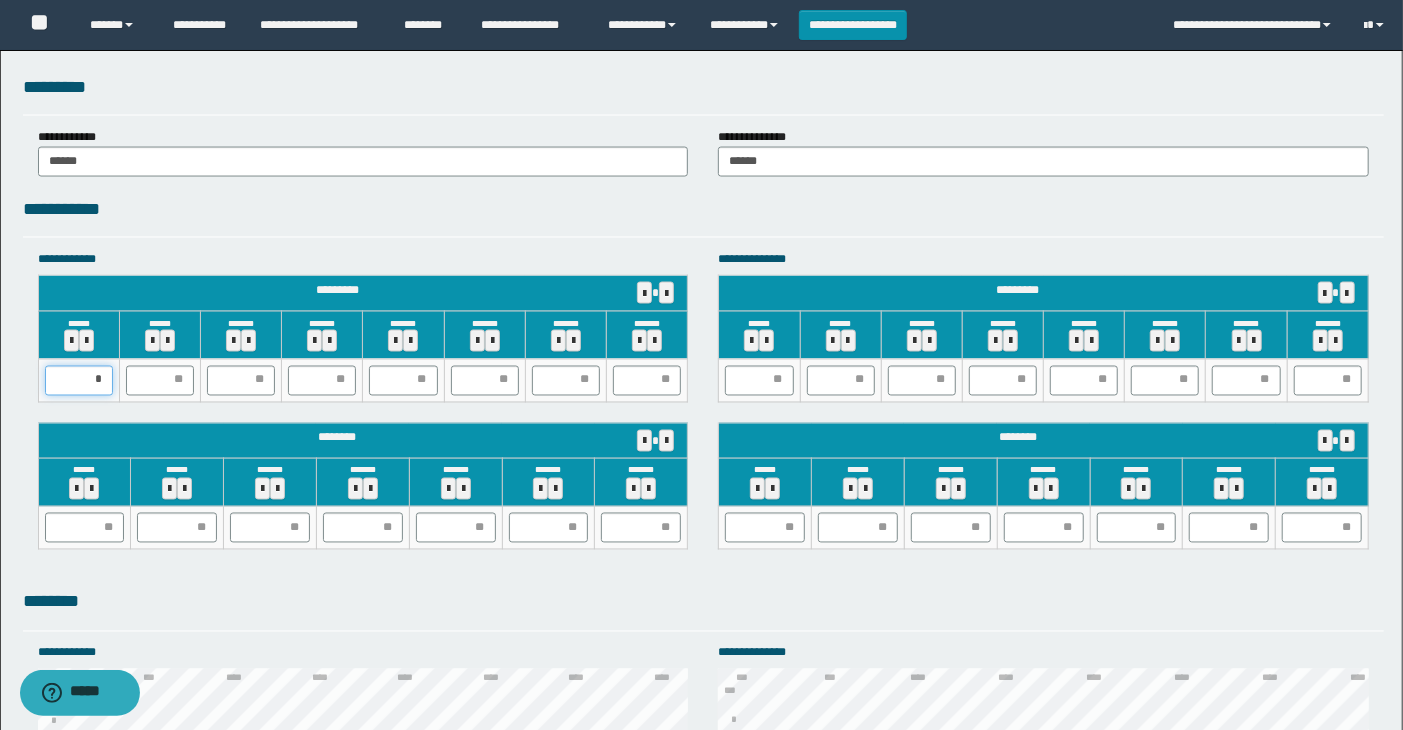 type on "**" 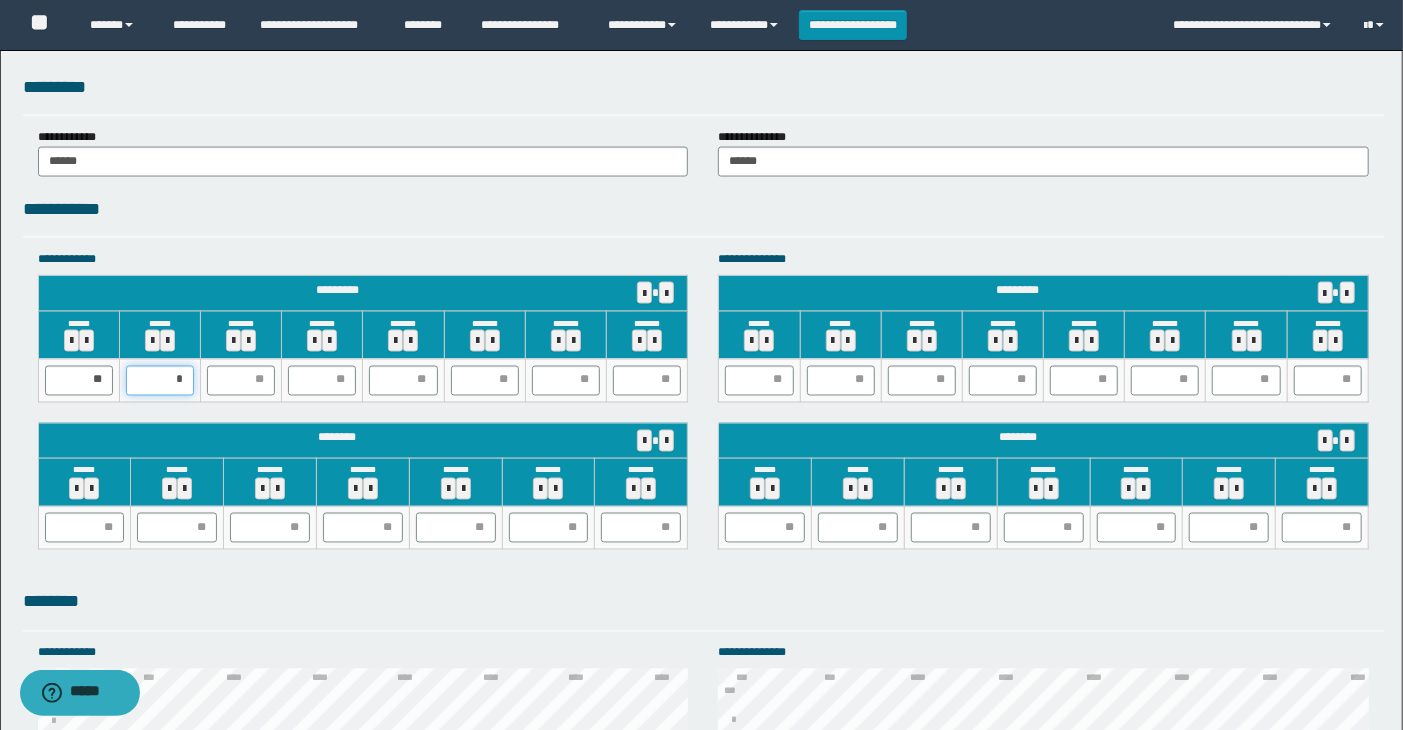 type on "**" 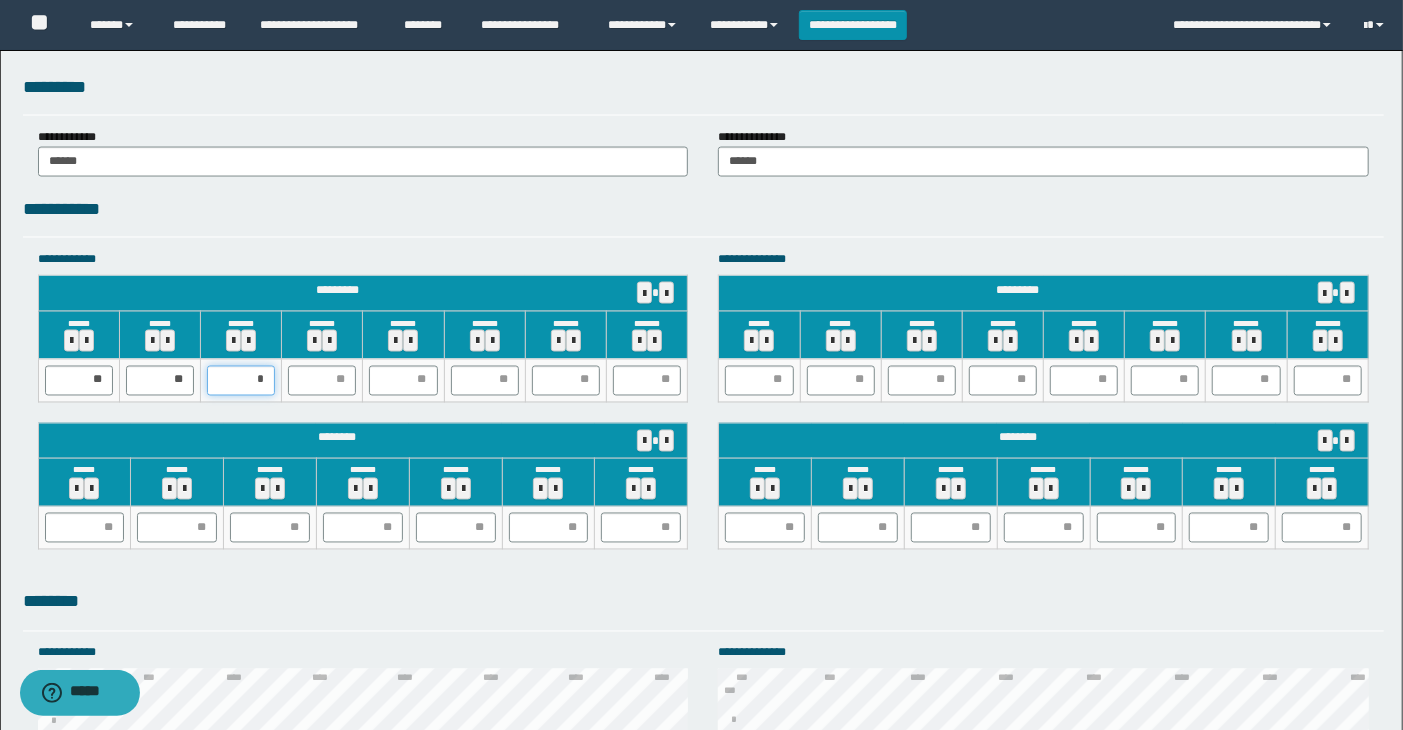 type on "**" 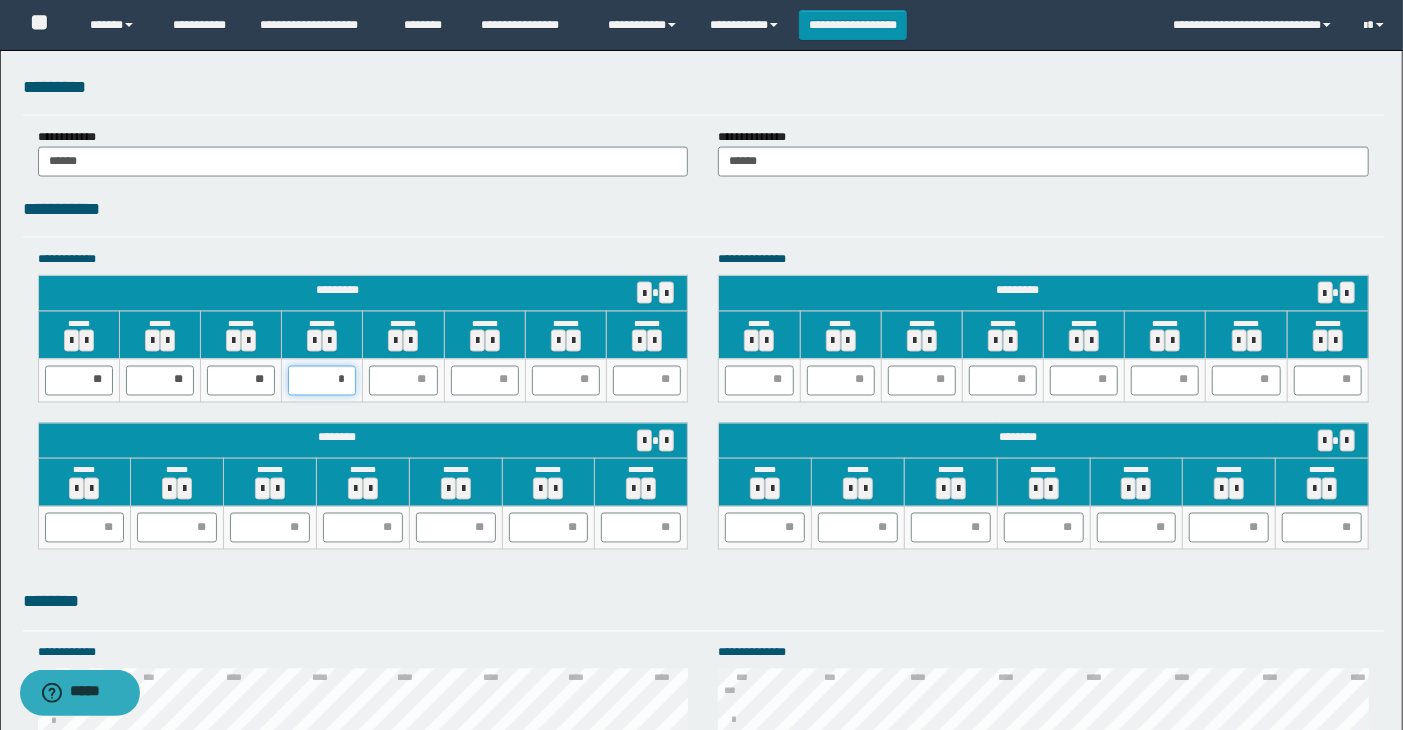 type on "**" 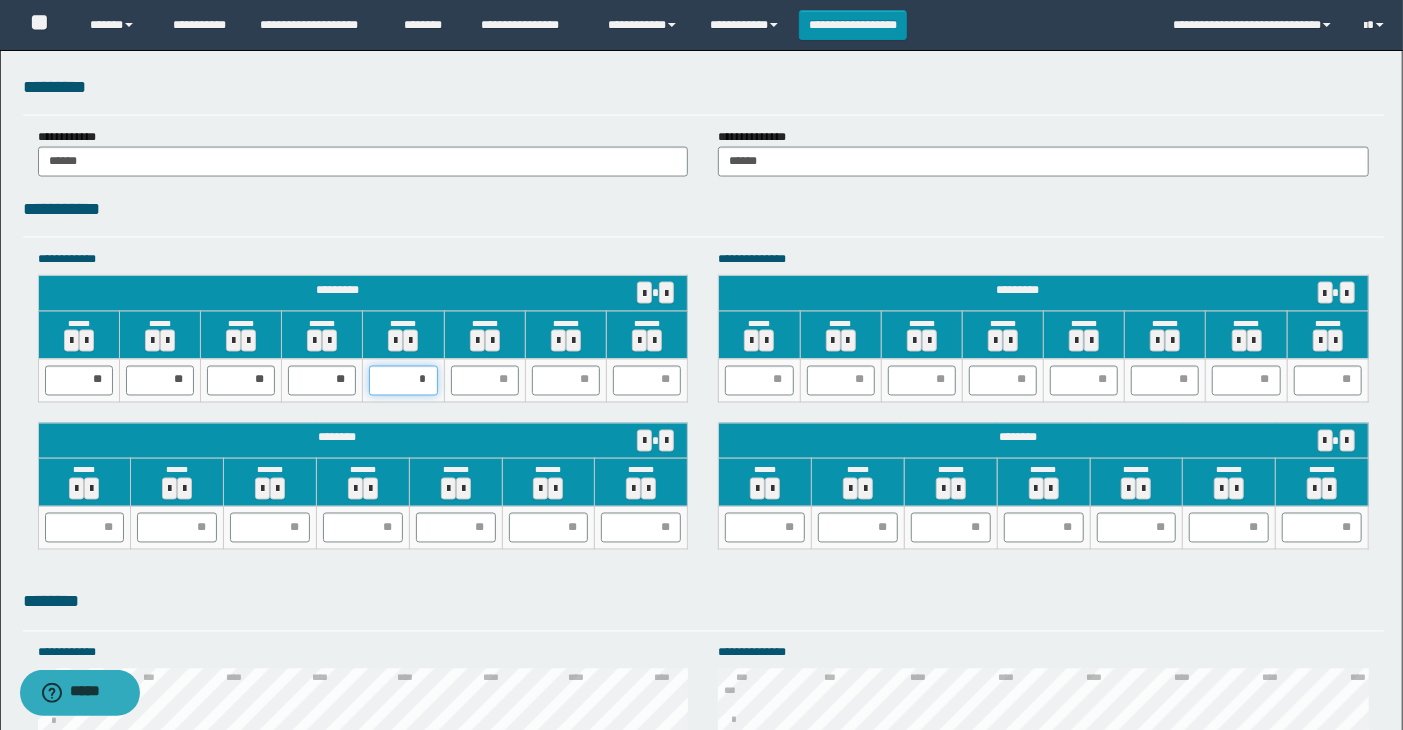 type on "**" 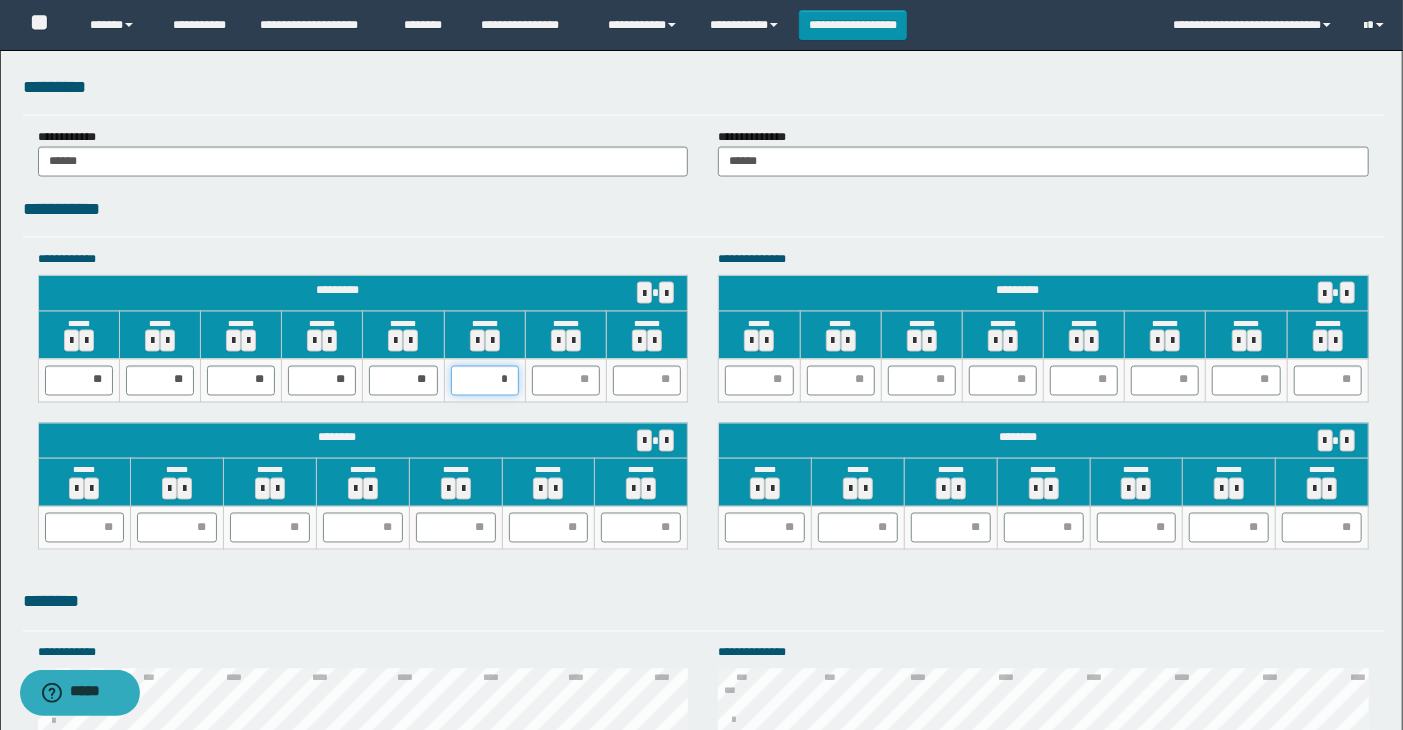 type on "**" 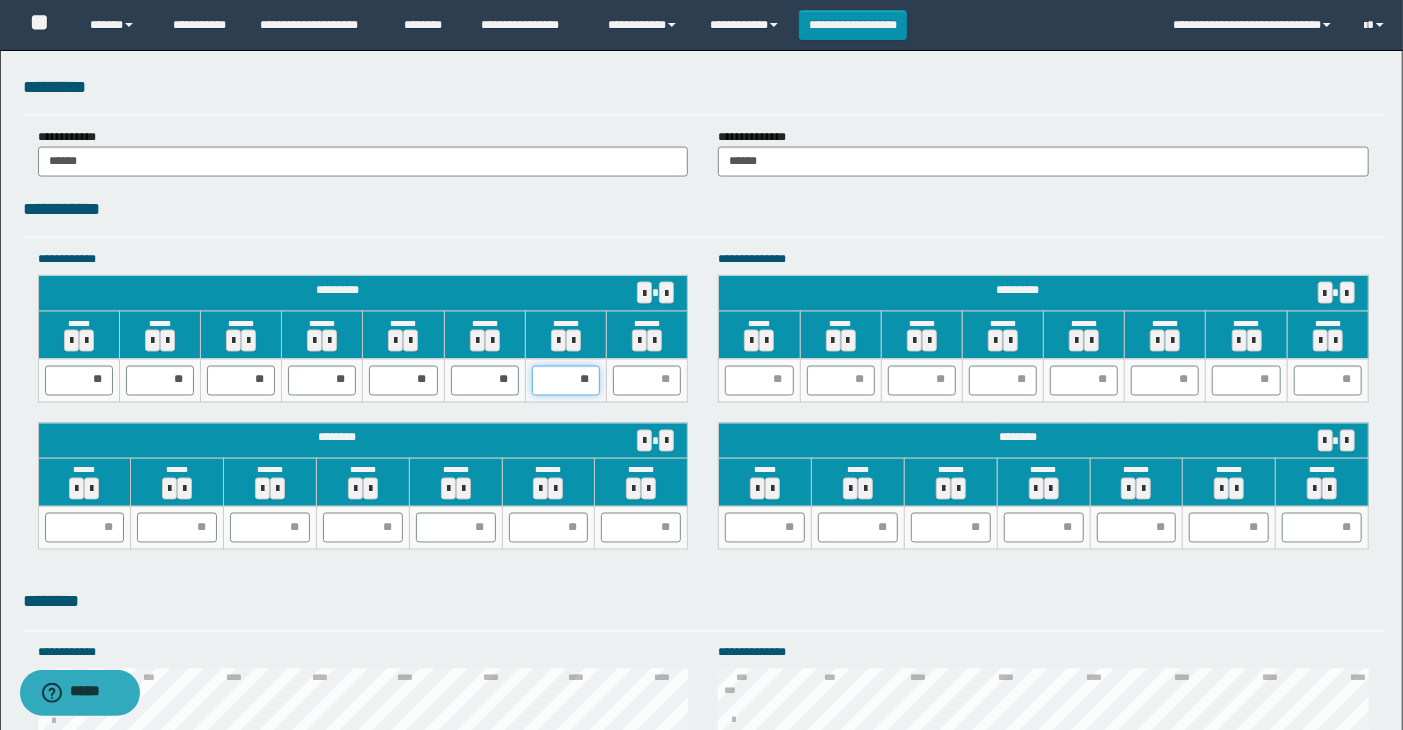 drag, startPoint x: 592, startPoint y: 387, endPoint x: 575, endPoint y: 385, distance: 17.117243 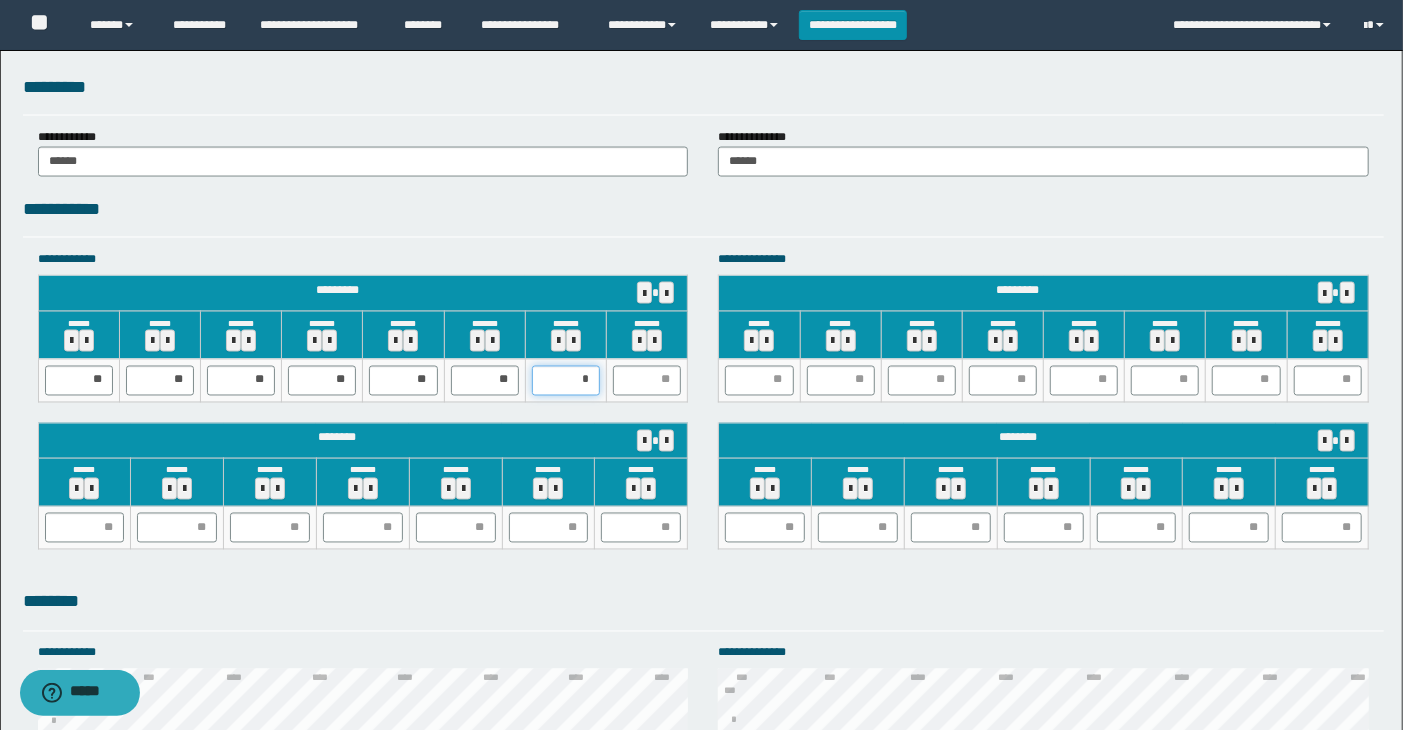 type on "**" 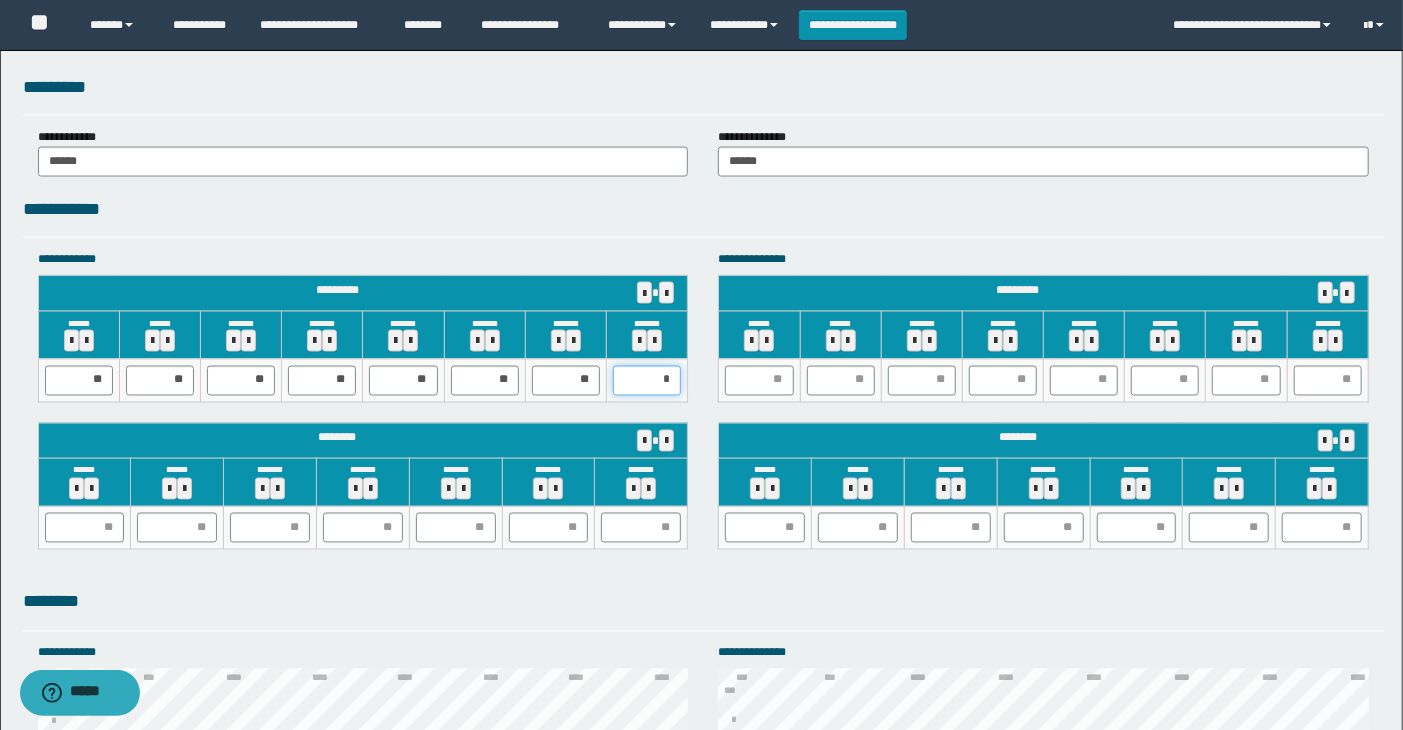 type on "**" 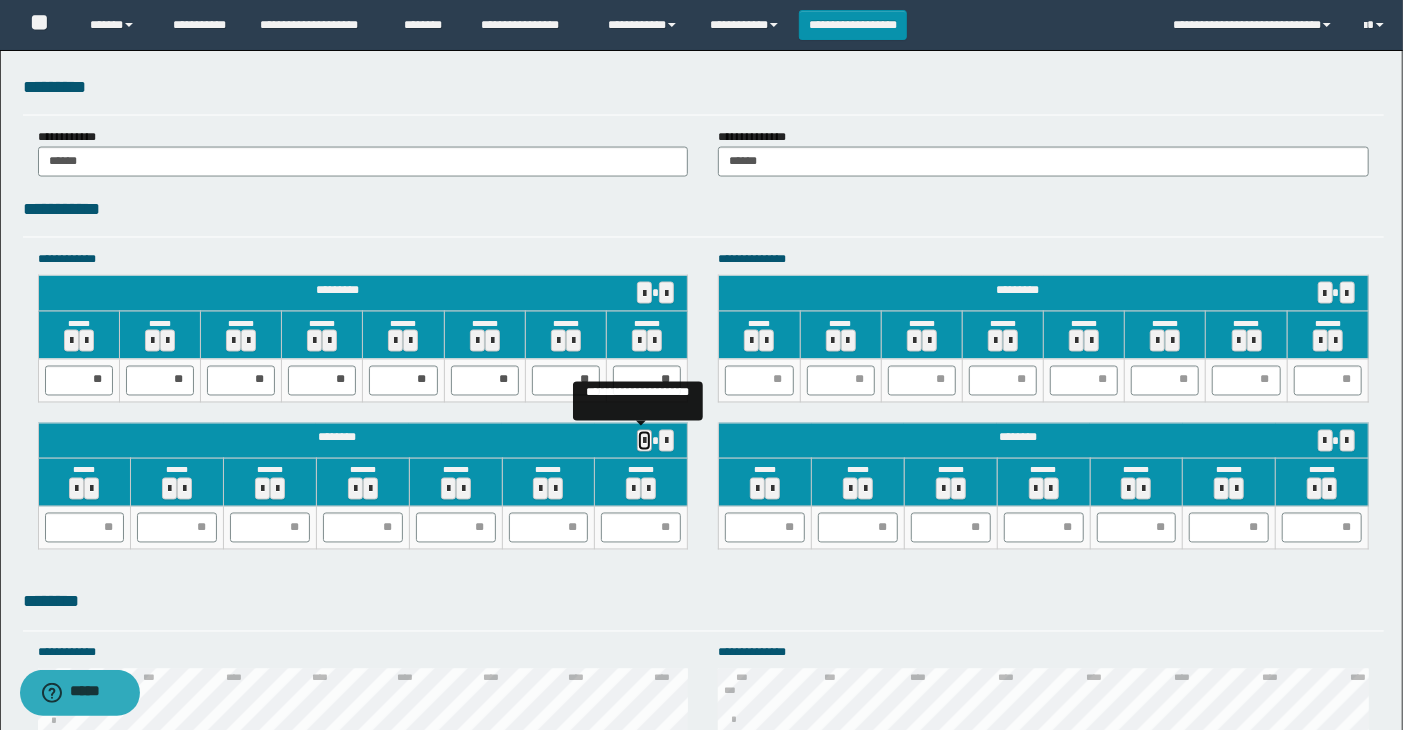 type 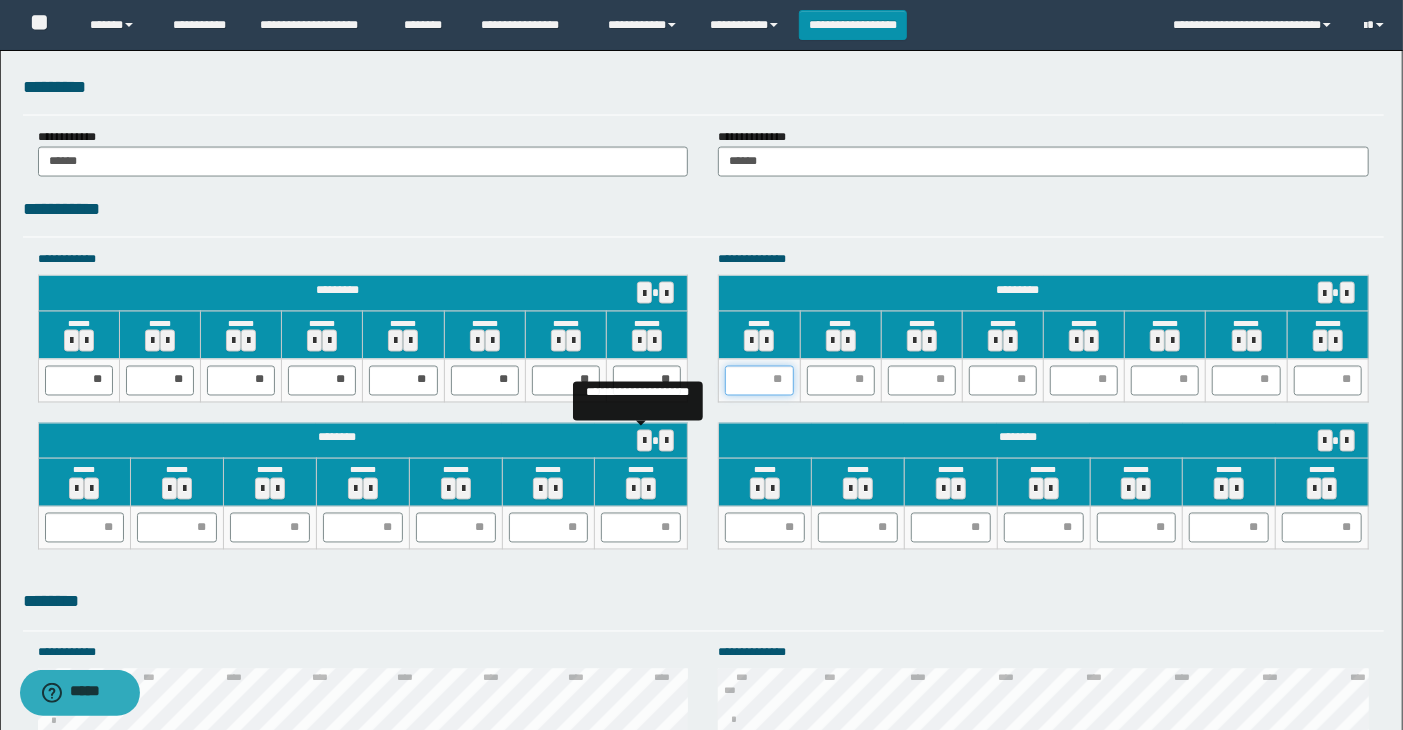 click at bounding box center [759, 381] 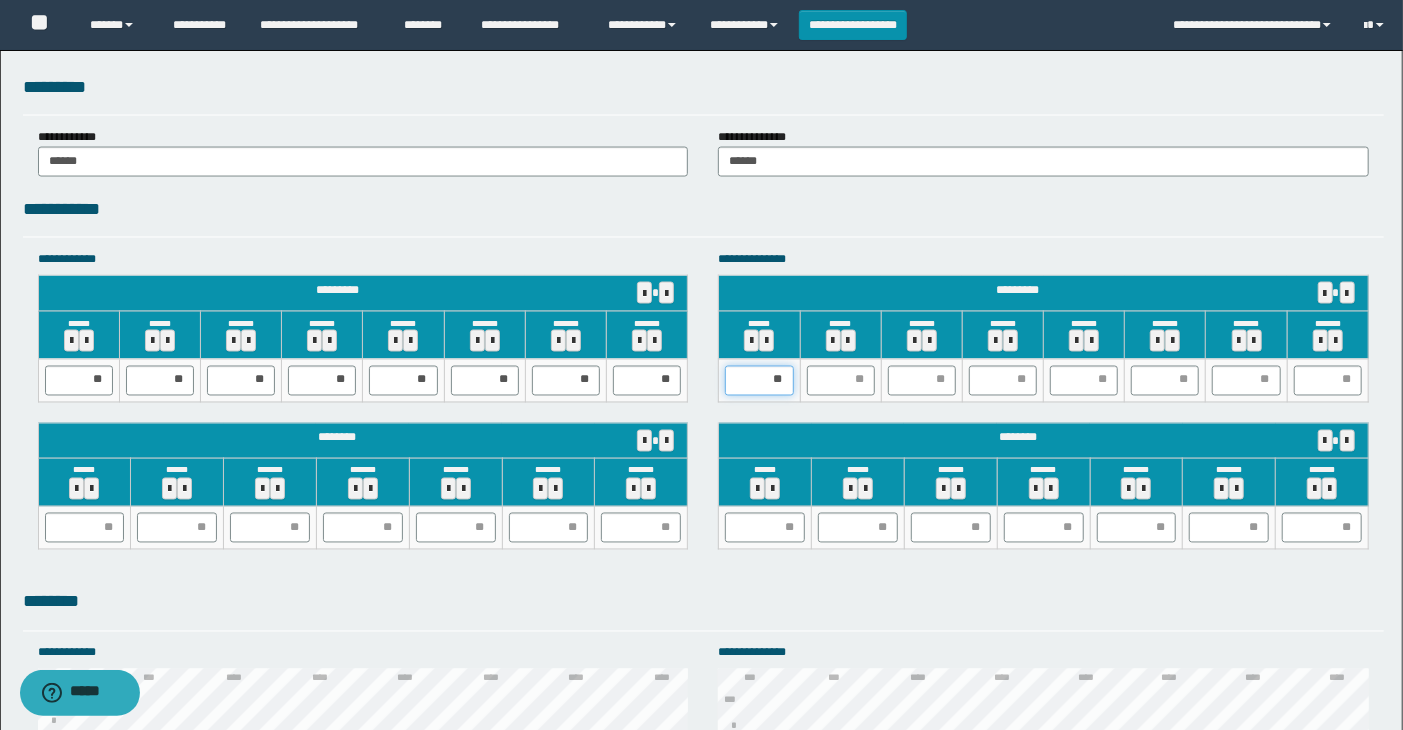 drag, startPoint x: 783, startPoint y: 375, endPoint x: 762, endPoint y: 382, distance: 22.135944 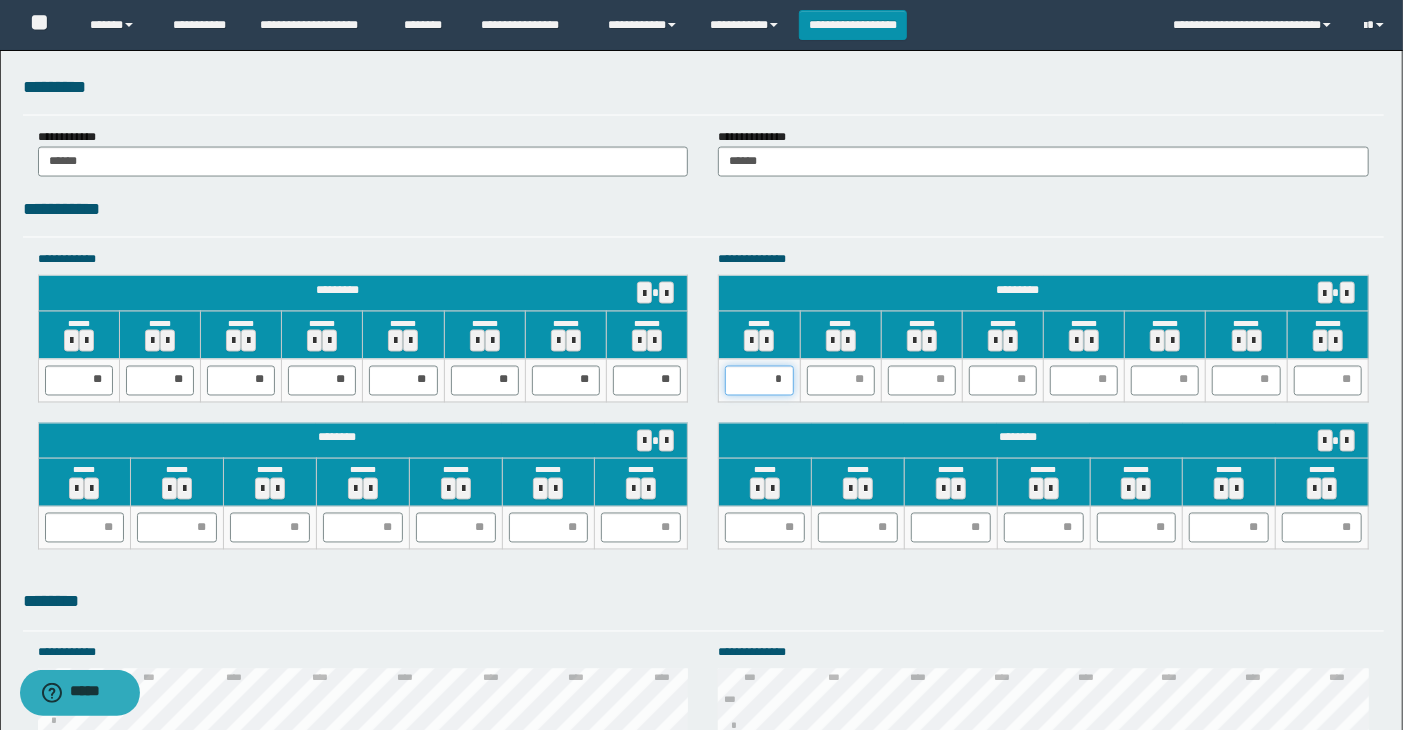 type on "**" 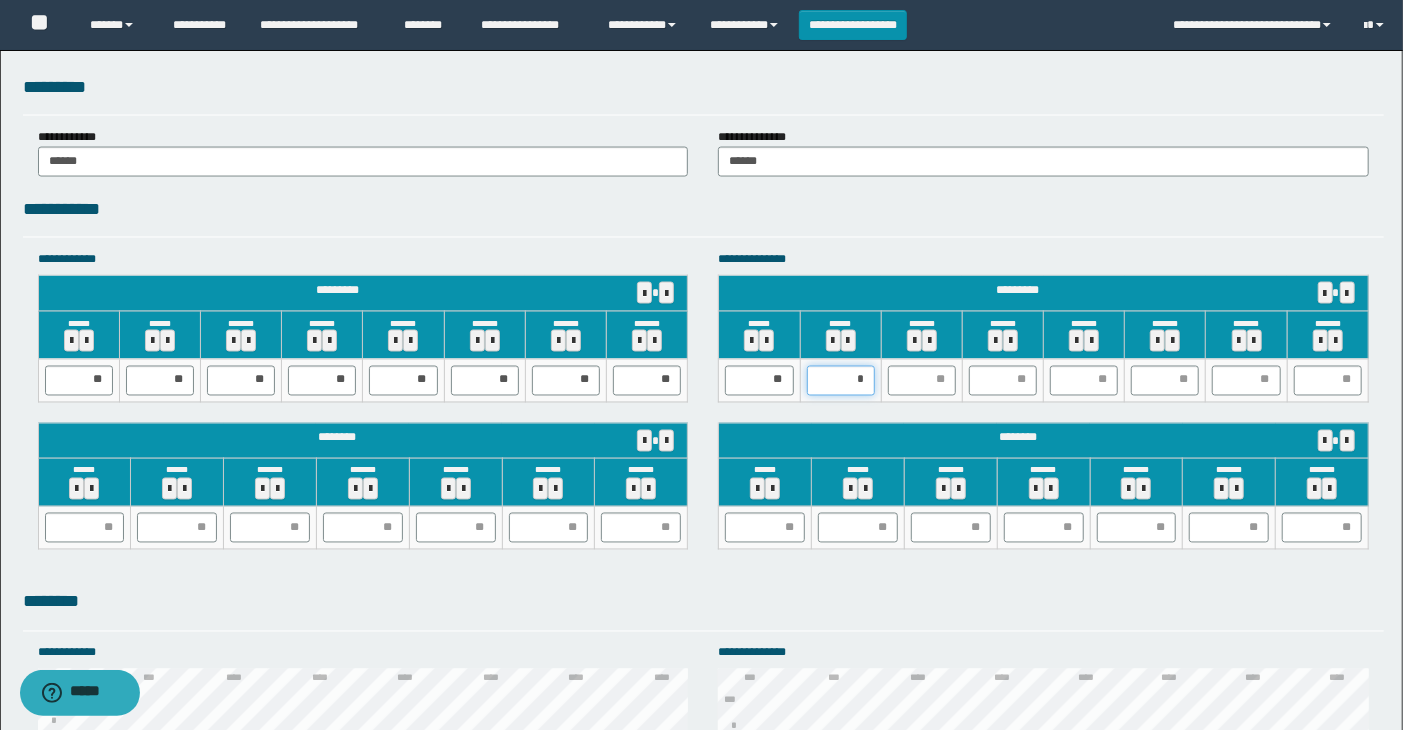 type on "**" 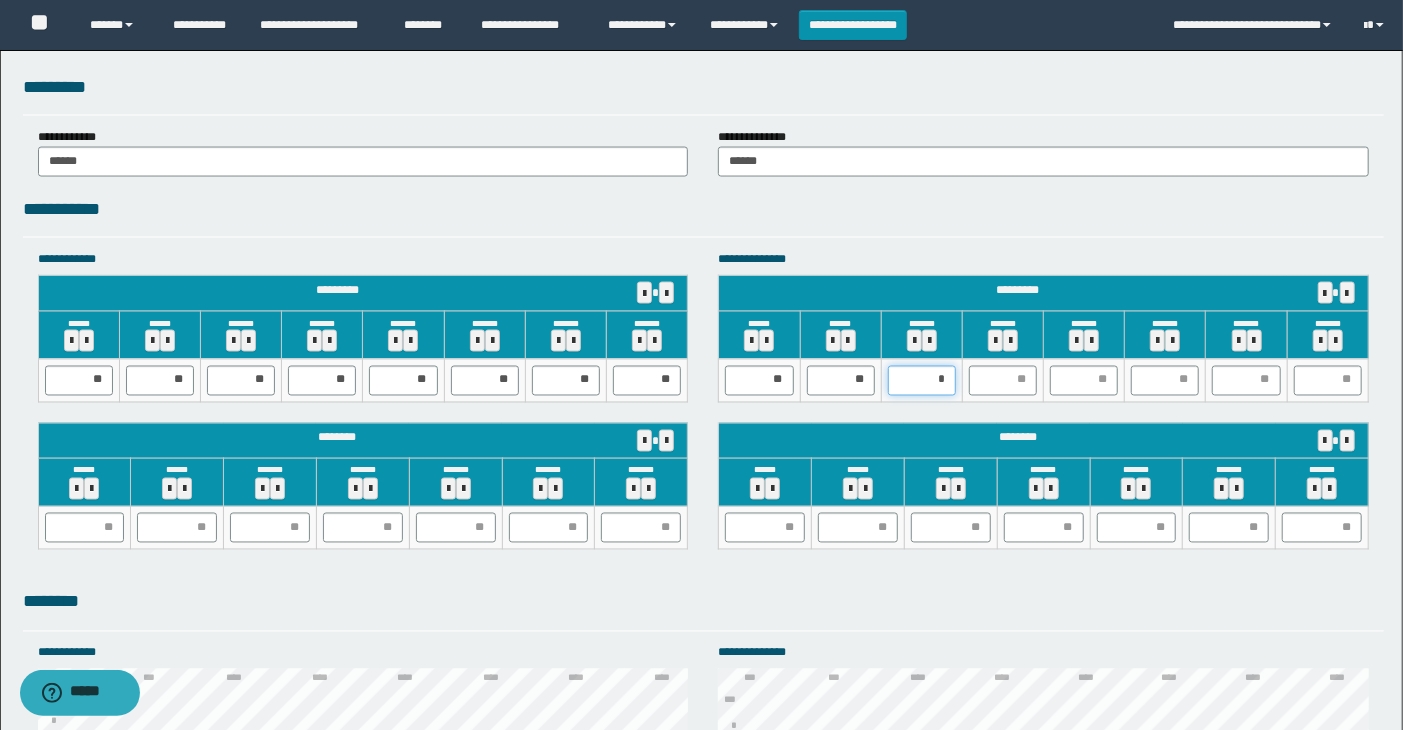 type on "**" 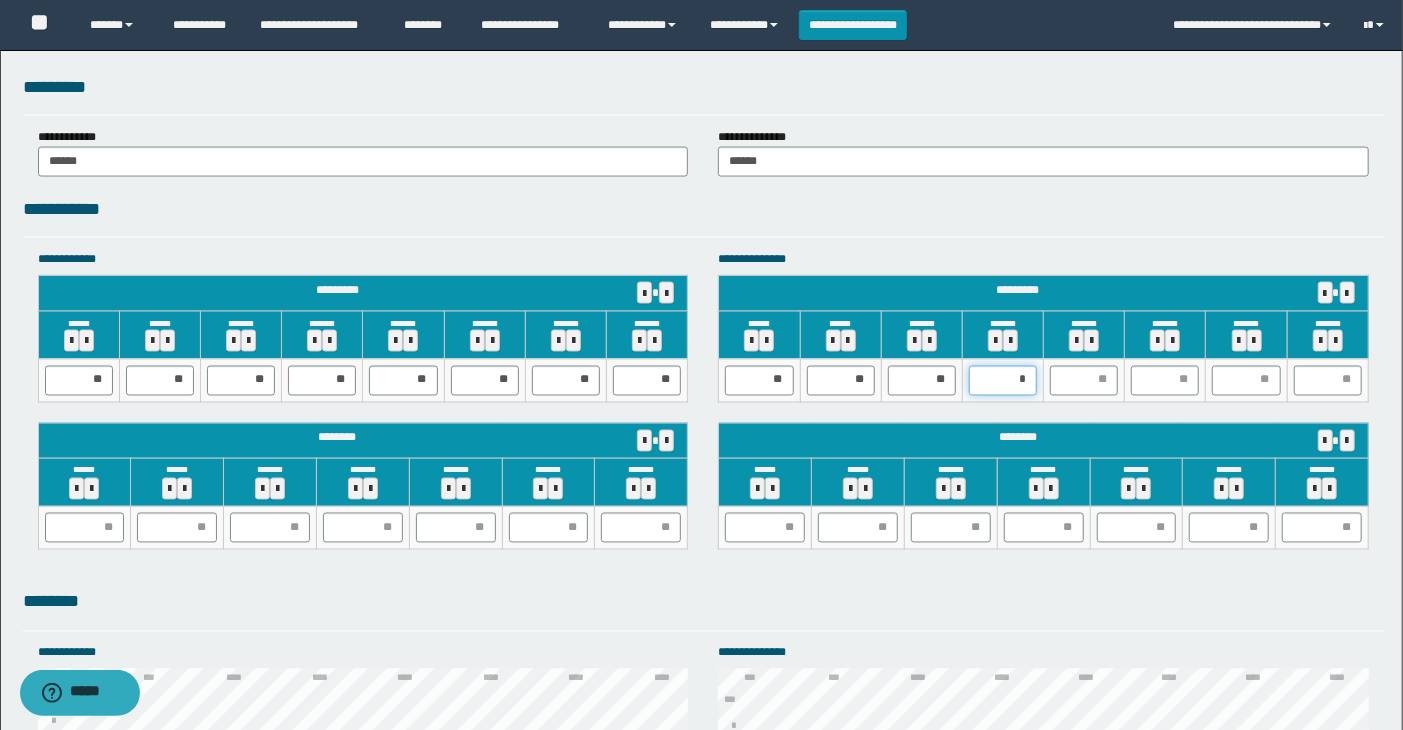 type on "**" 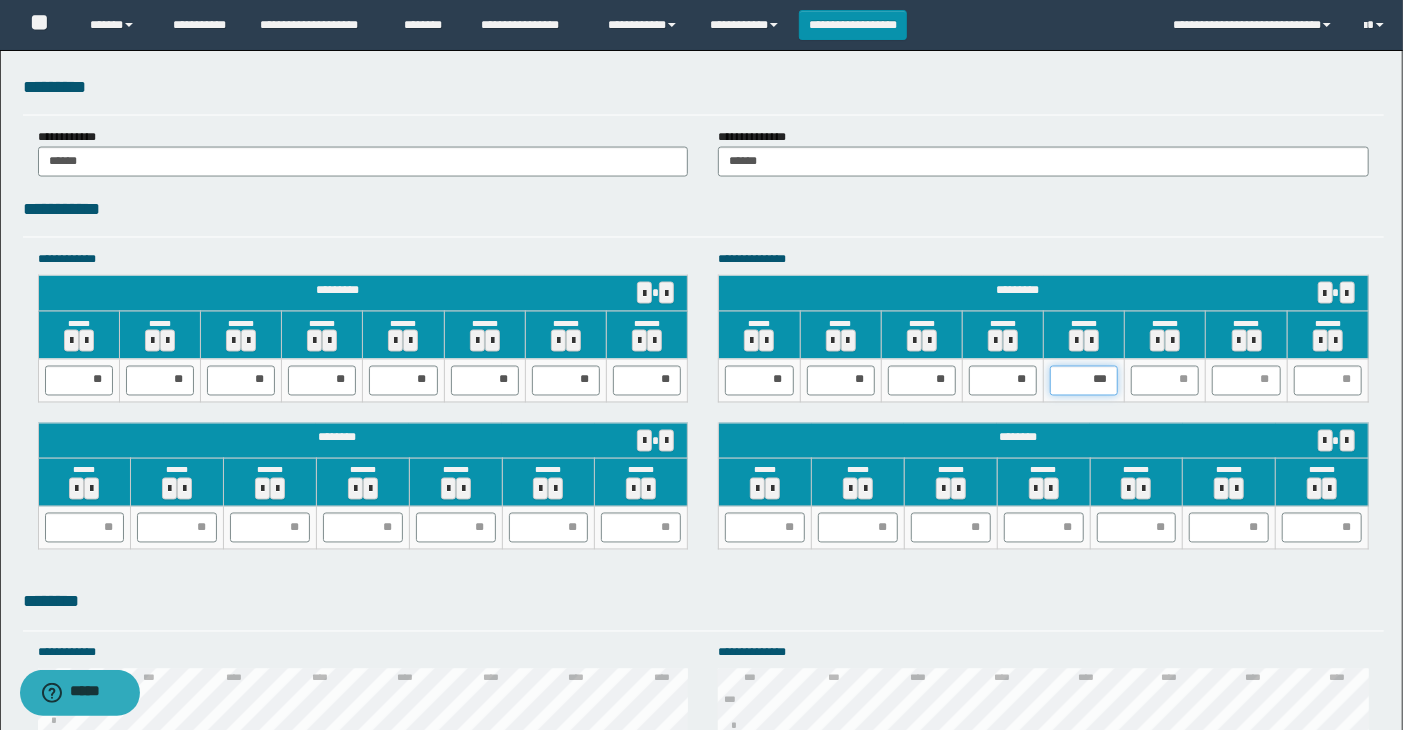 drag, startPoint x: 1110, startPoint y: 380, endPoint x: 1081, endPoint y: 373, distance: 29.832869 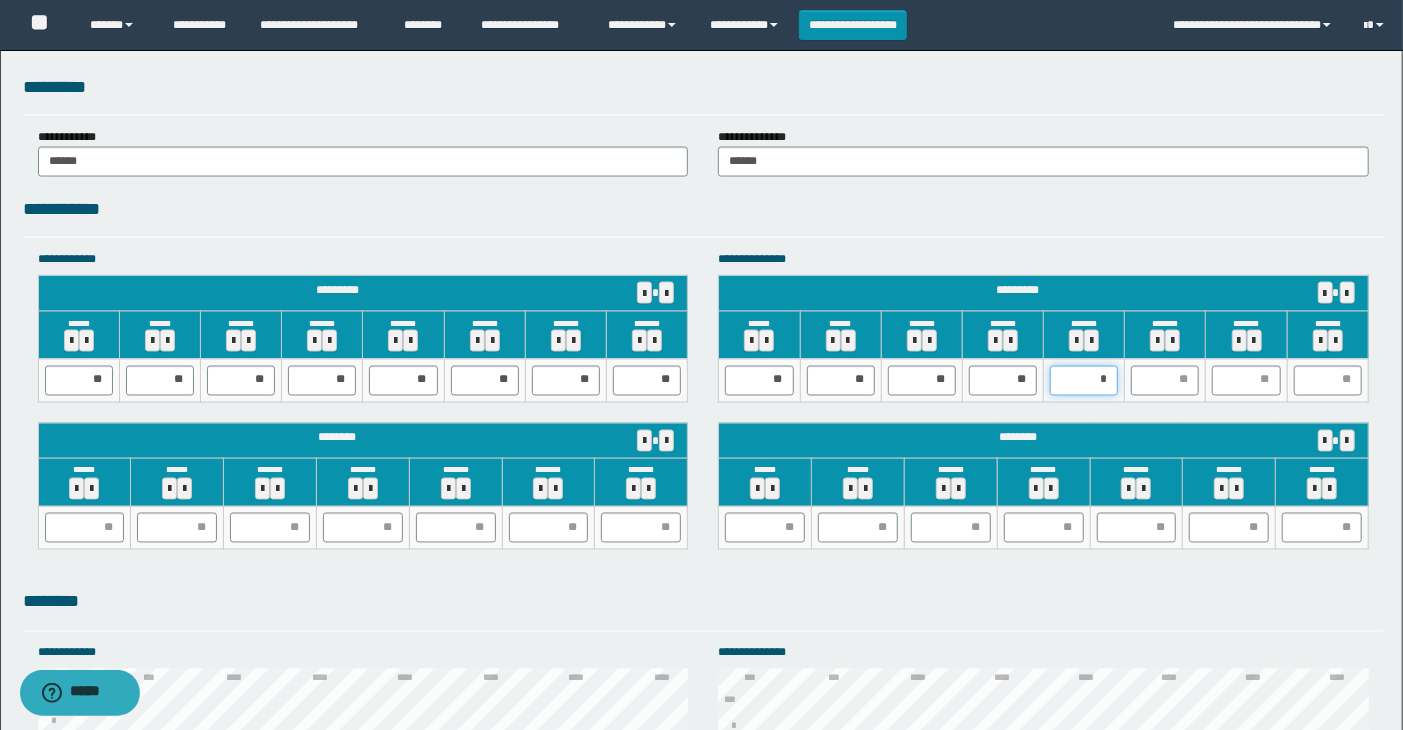 type on "**" 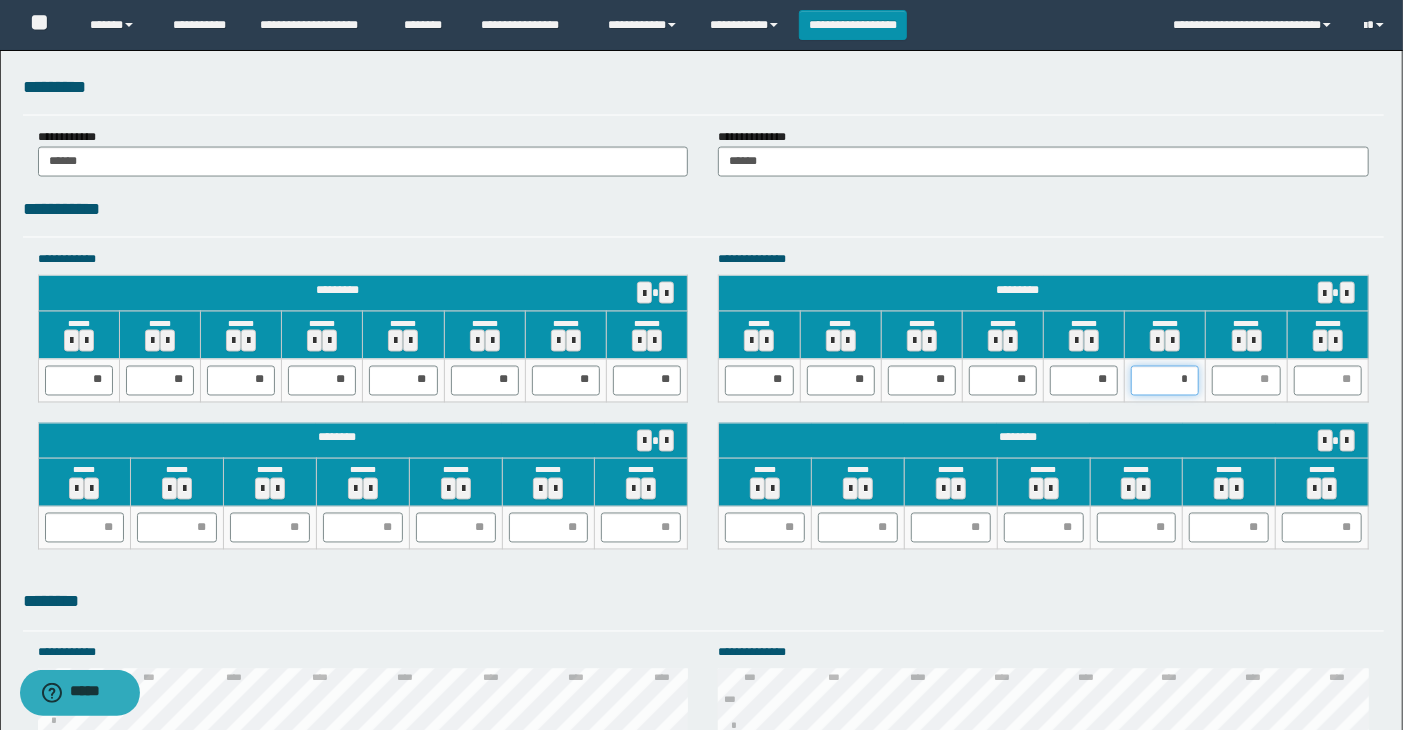 type on "**" 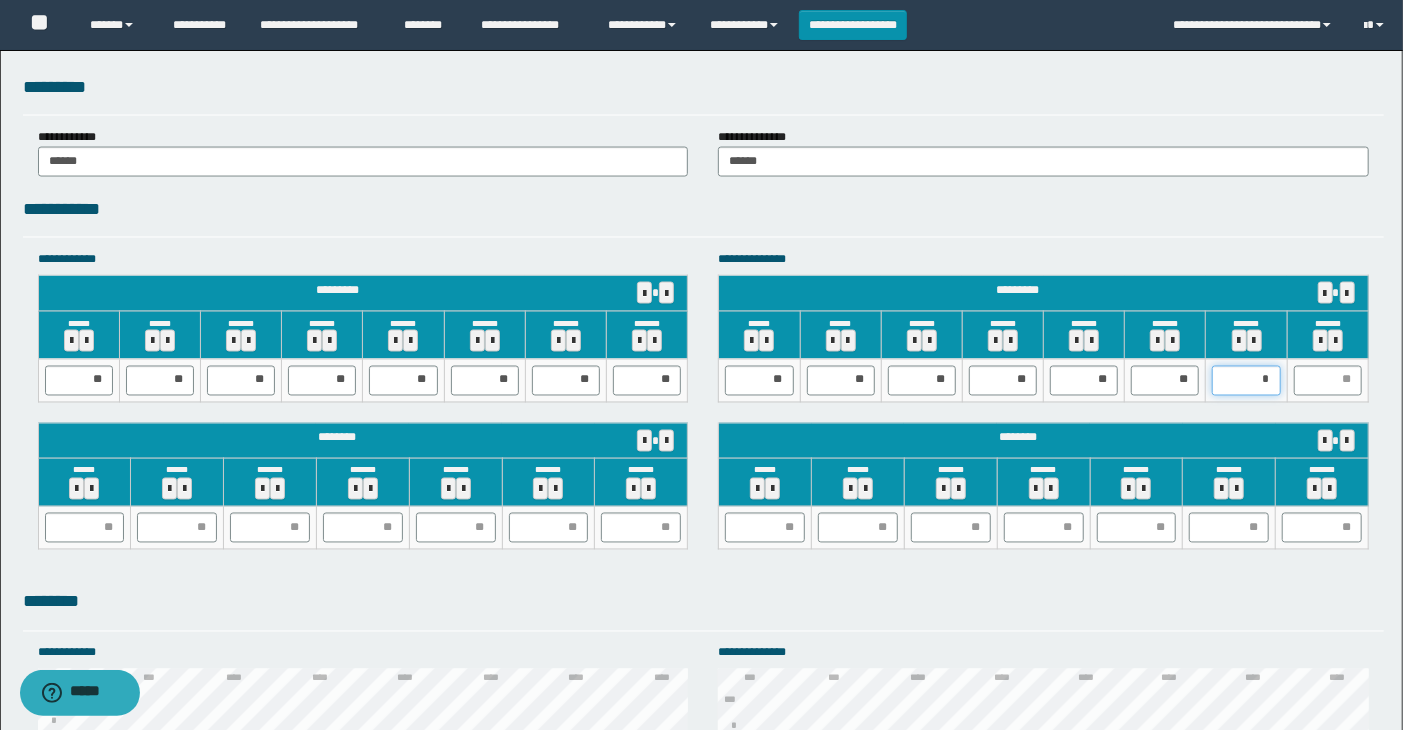 type on "**" 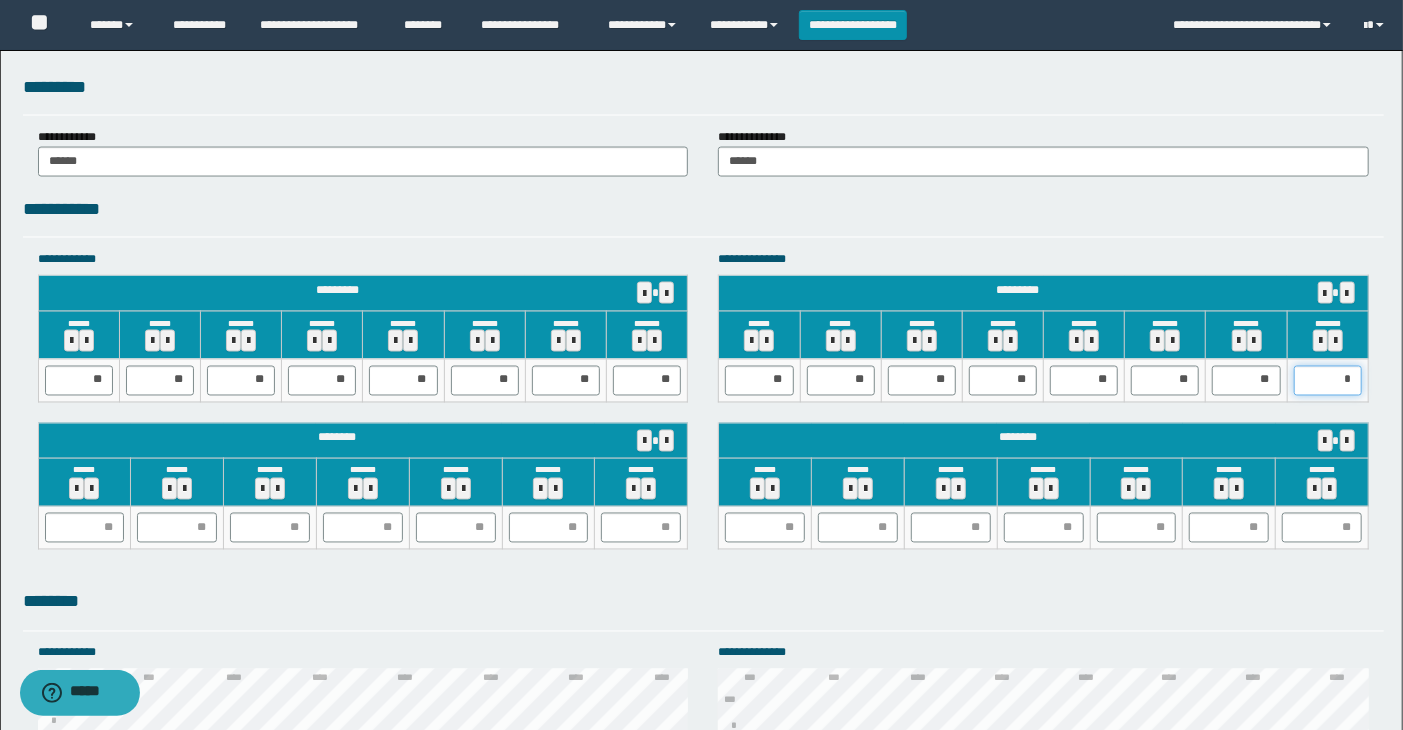 type on "**" 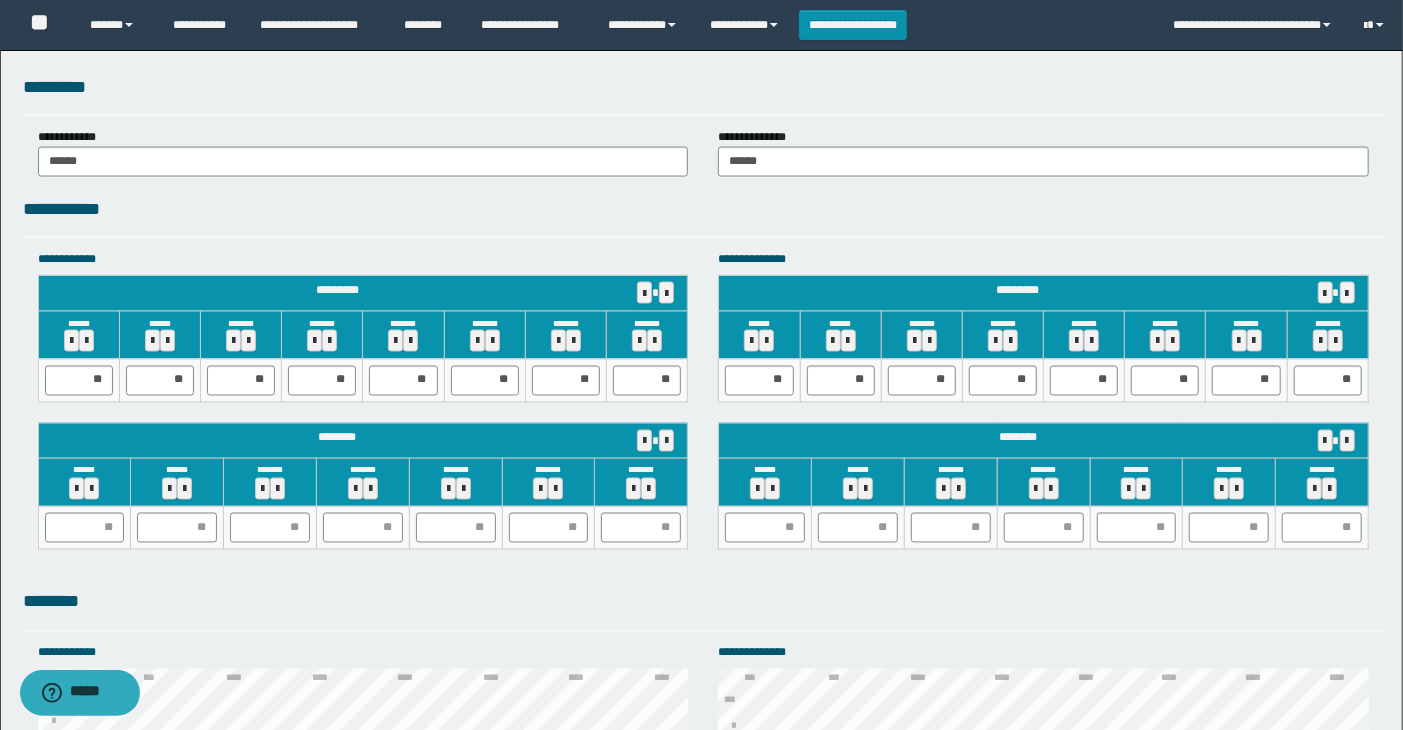 click on "**********" at bounding box center [701, -36] 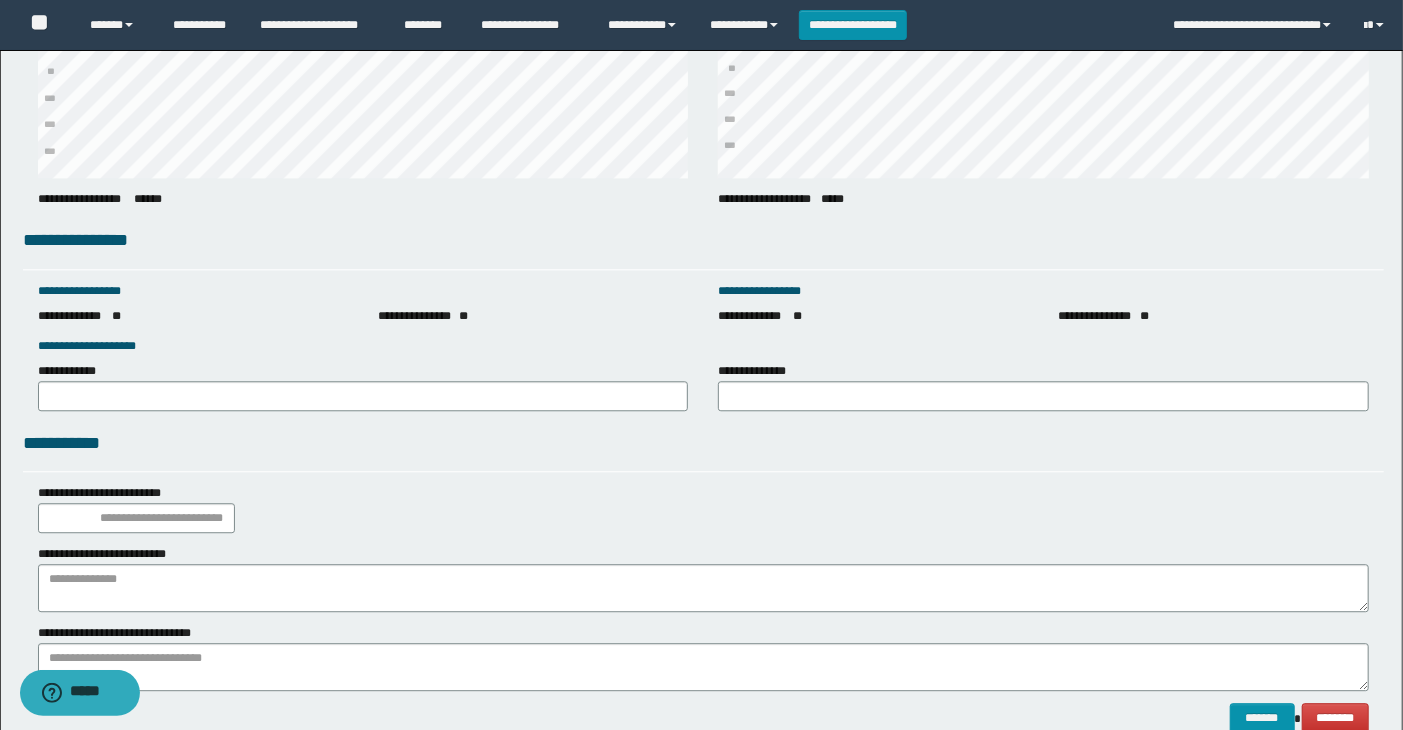 scroll, scrollTop: 2777, scrollLeft: 0, axis: vertical 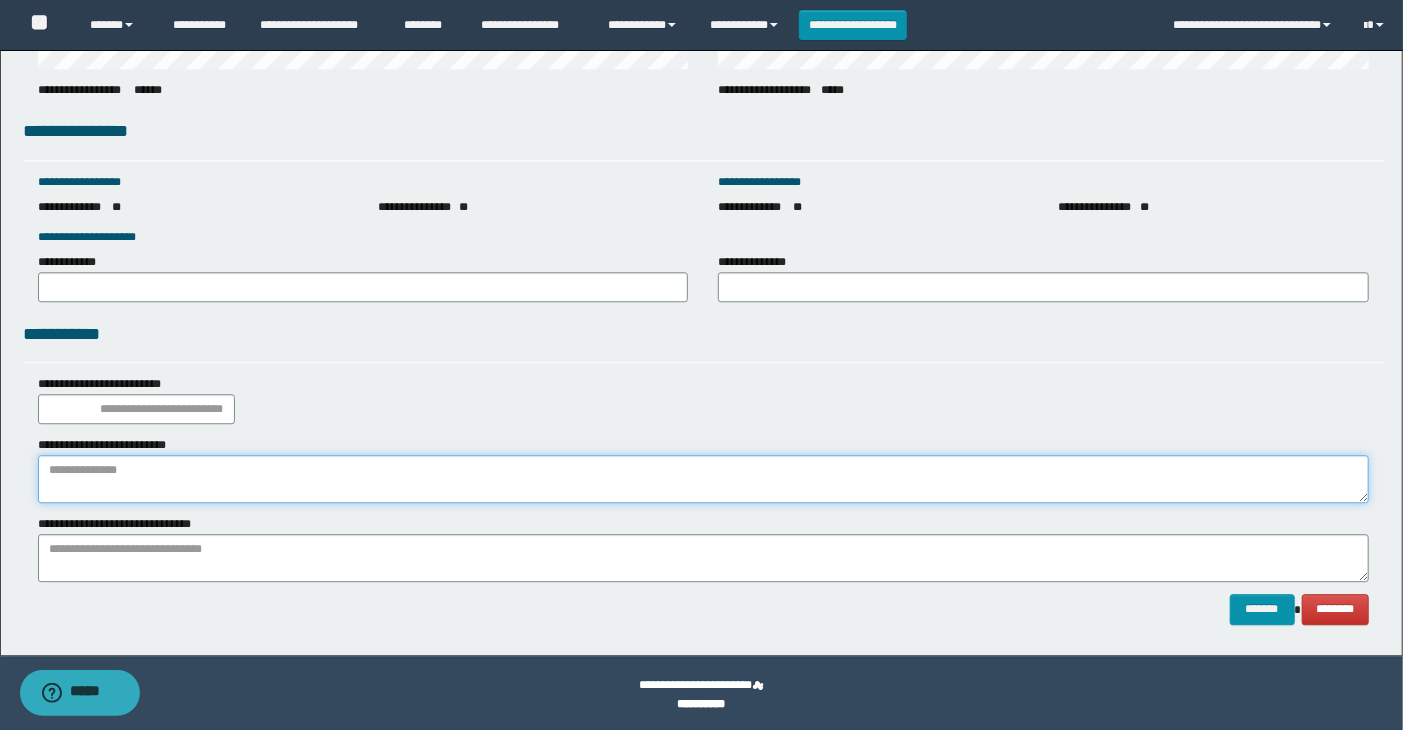 click at bounding box center [704, 479] 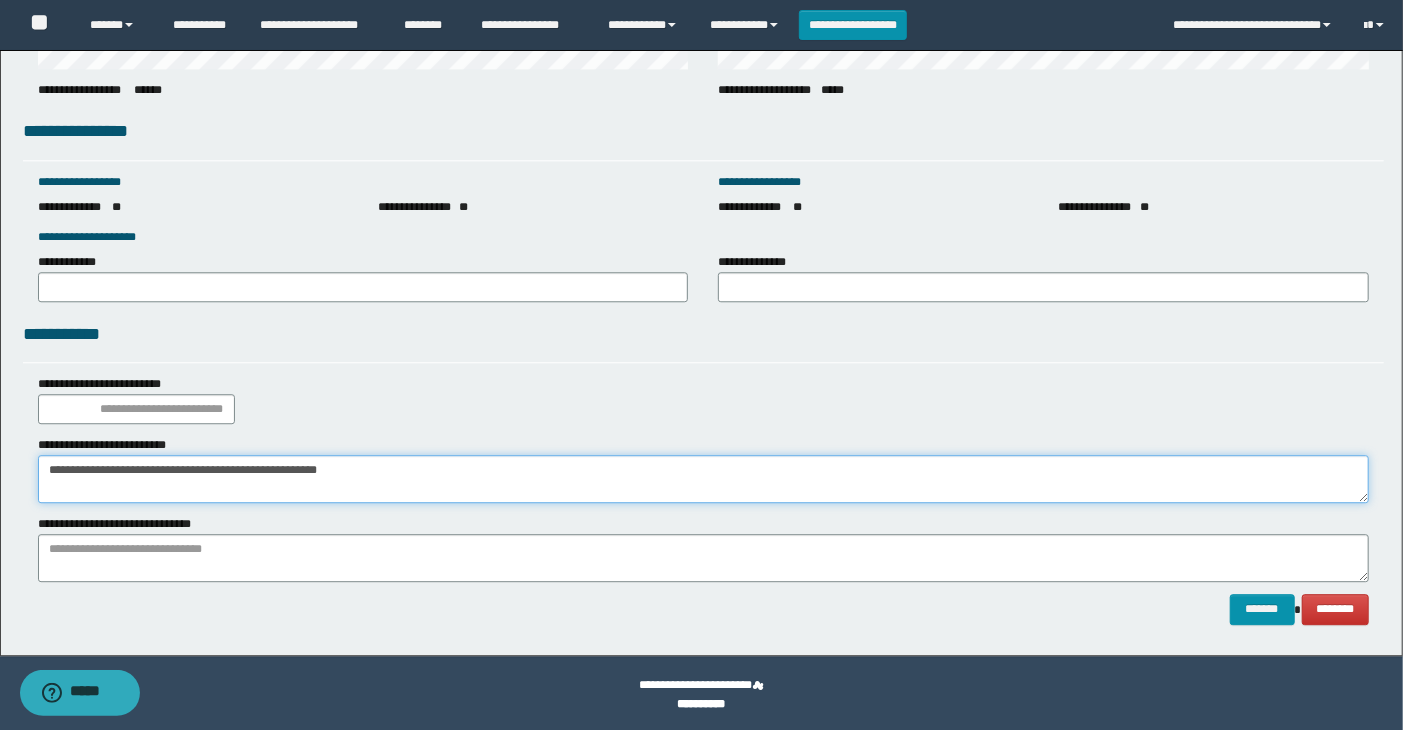 click on "**********" at bounding box center (704, 479) 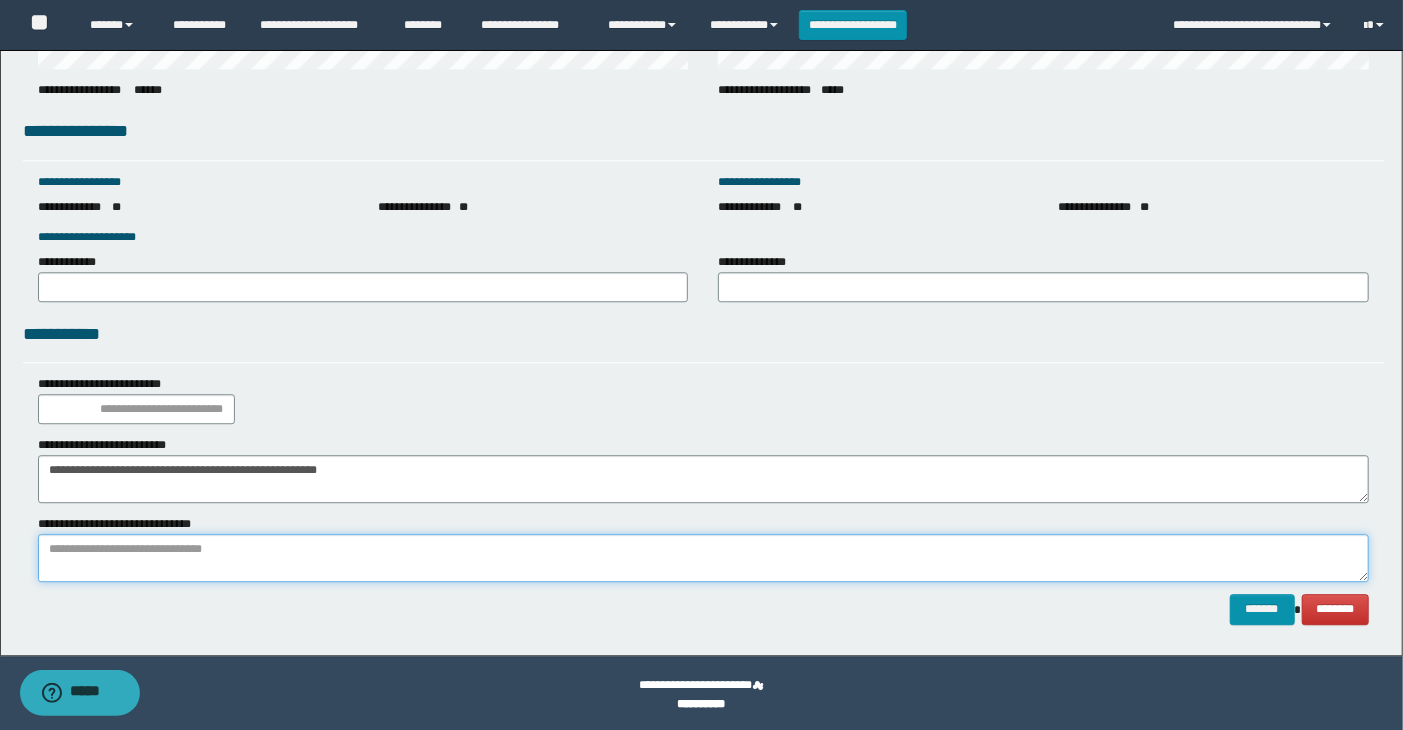 click at bounding box center (704, 558) 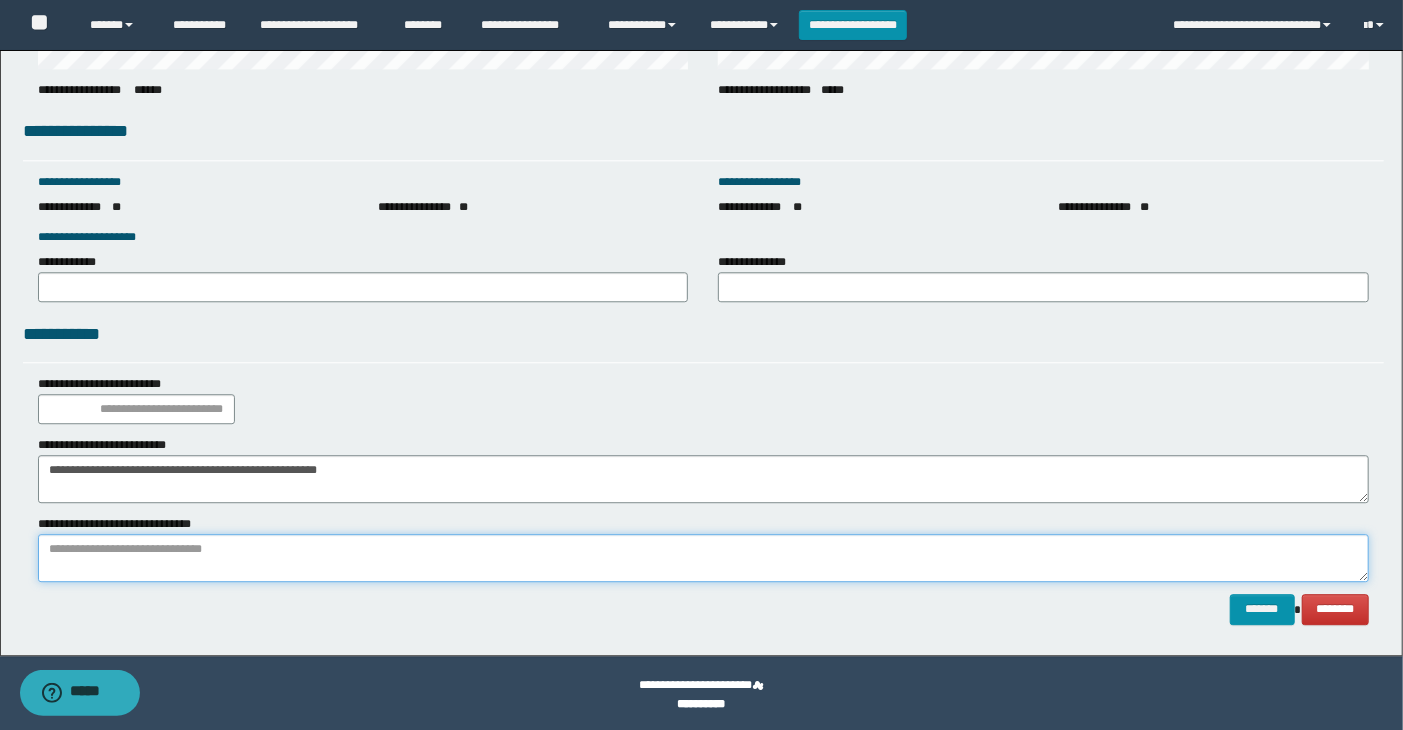 paste on "**********" 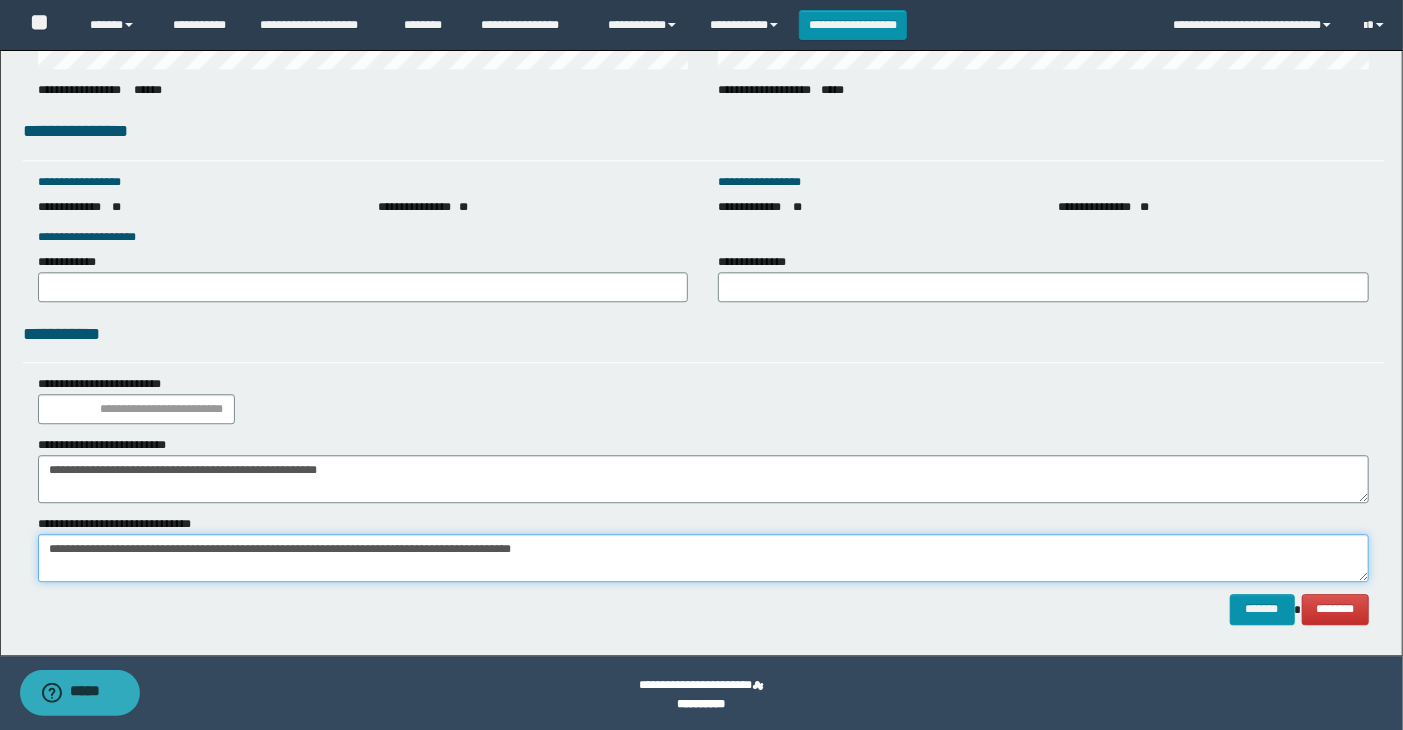 drag, startPoint x: 520, startPoint y: 545, endPoint x: 633, endPoint y: 550, distance: 113.110565 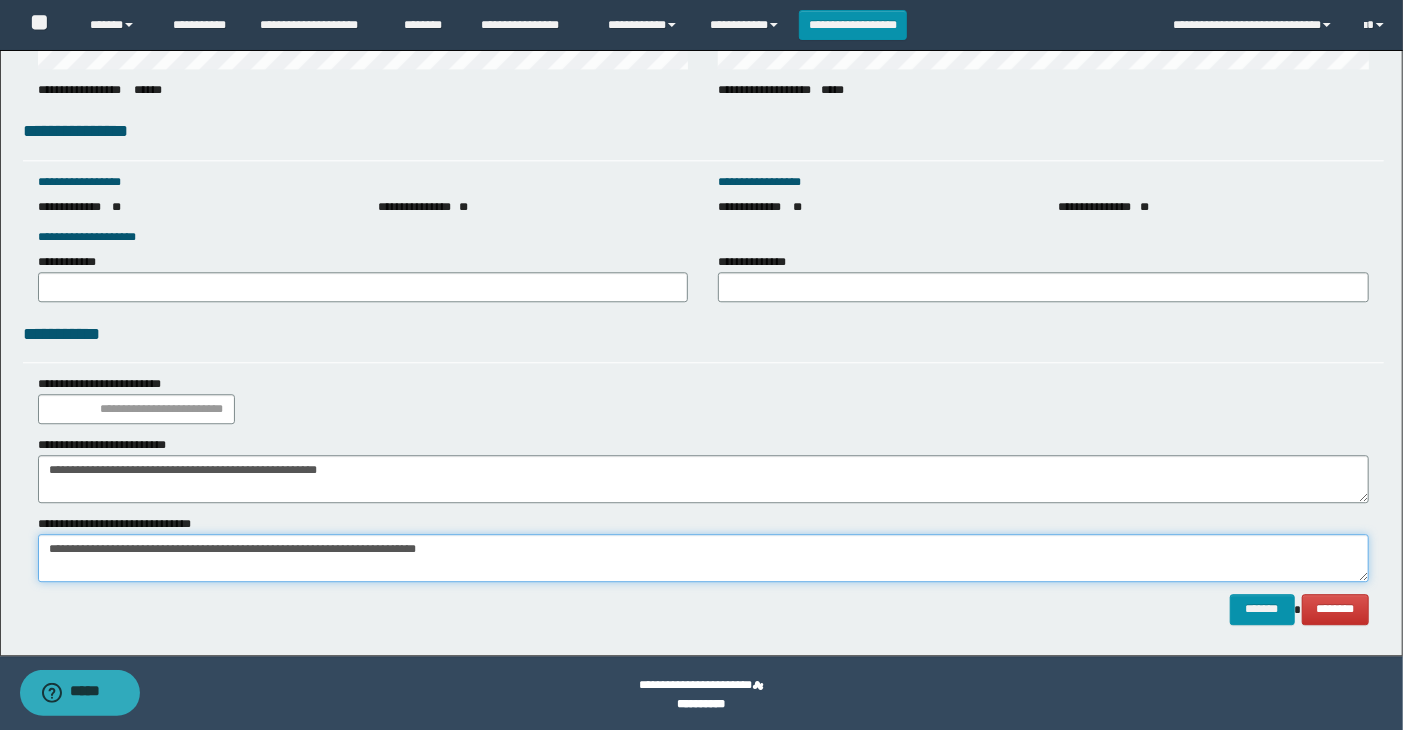 type on "**********" 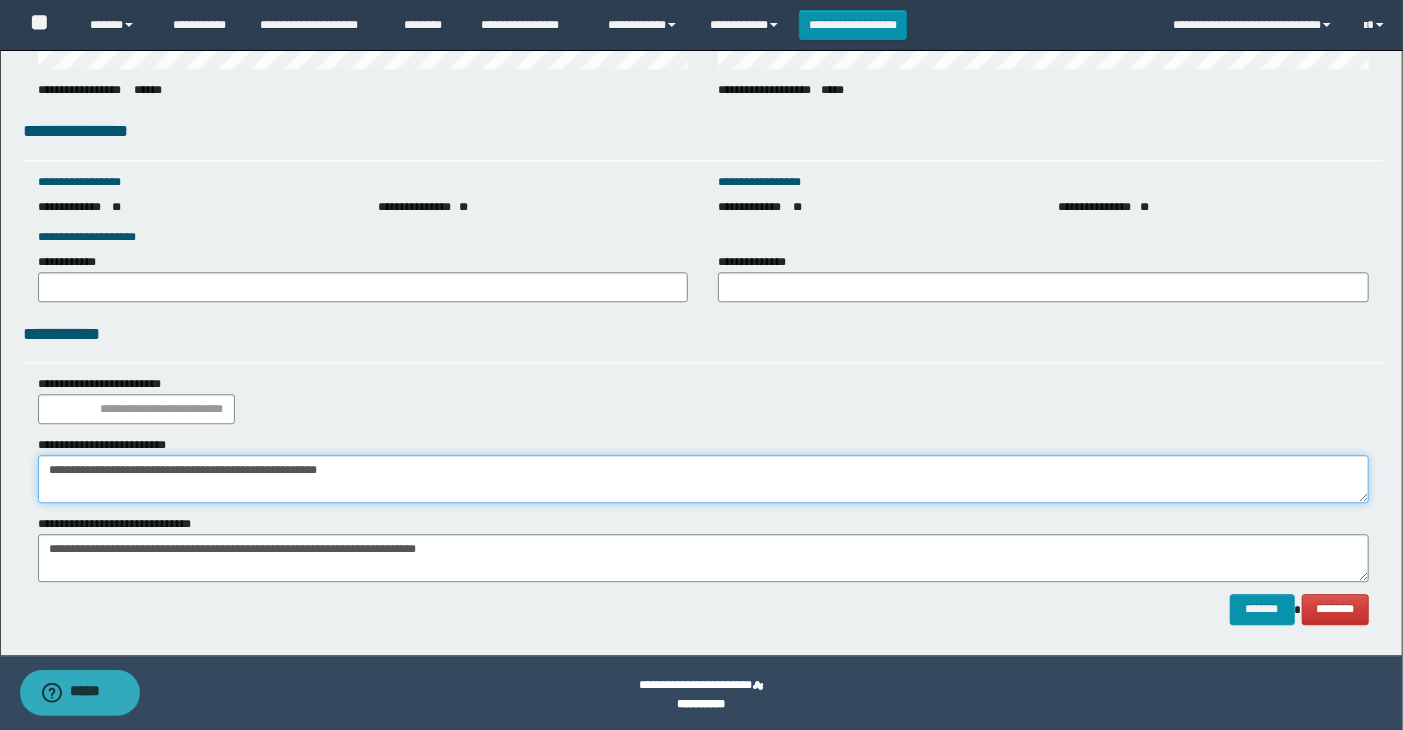 drag, startPoint x: 47, startPoint y: 471, endPoint x: 463, endPoint y: 471, distance: 416 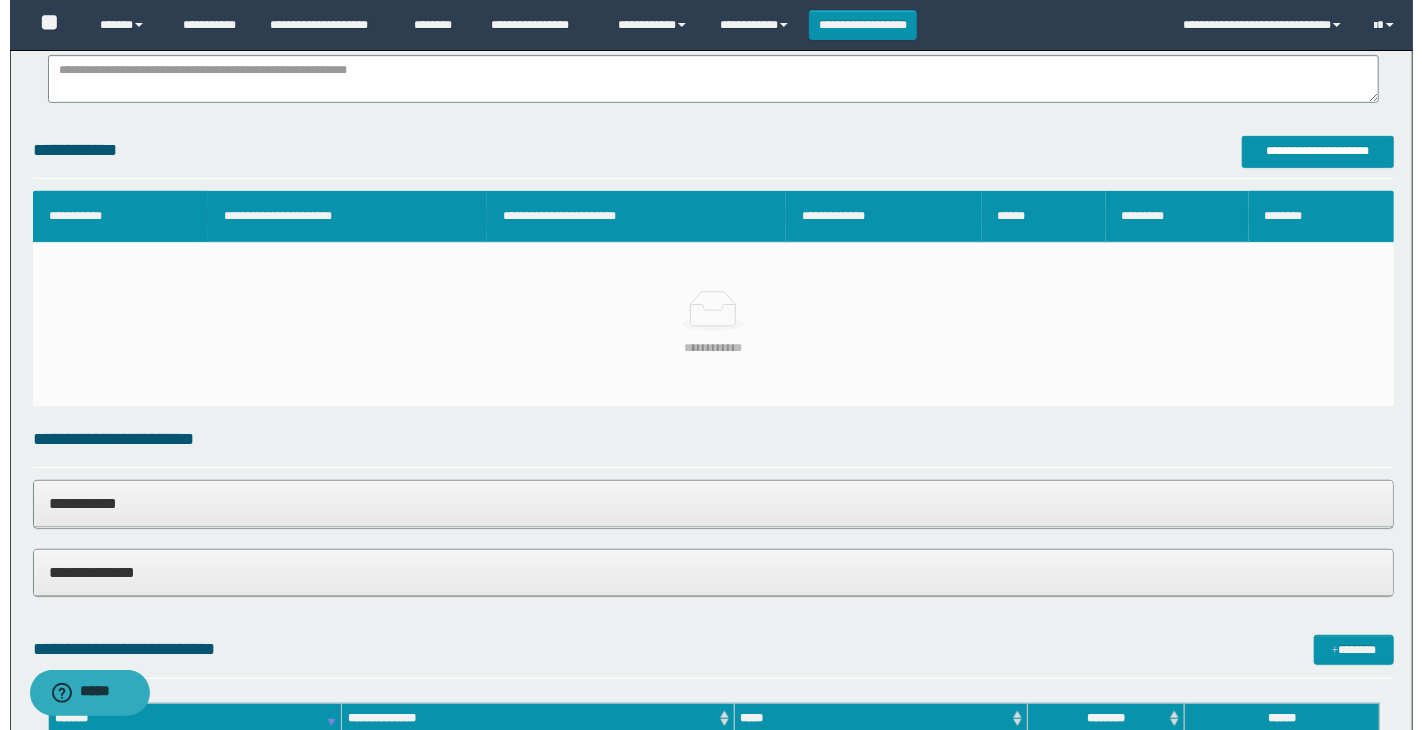 scroll, scrollTop: 0, scrollLeft: 0, axis: both 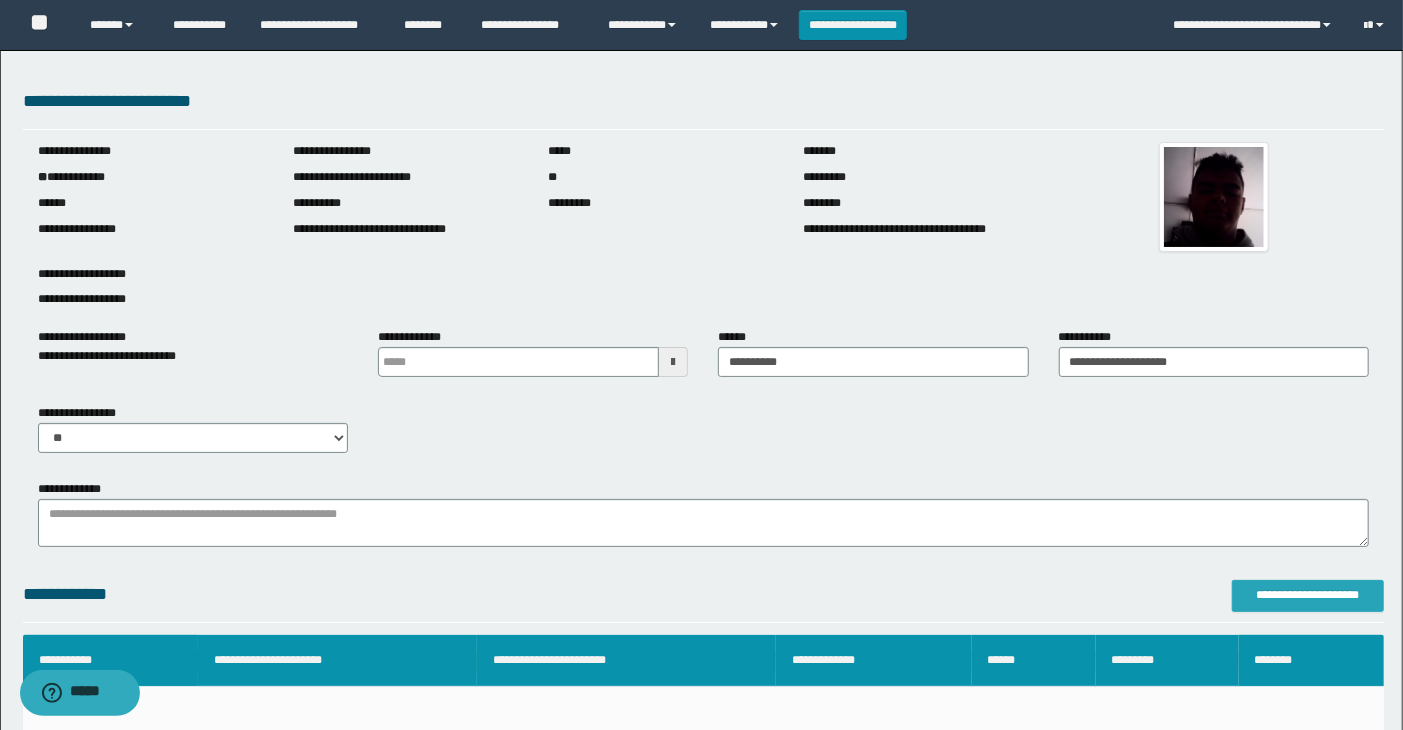 click on "**********" at bounding box center [1308, 596] 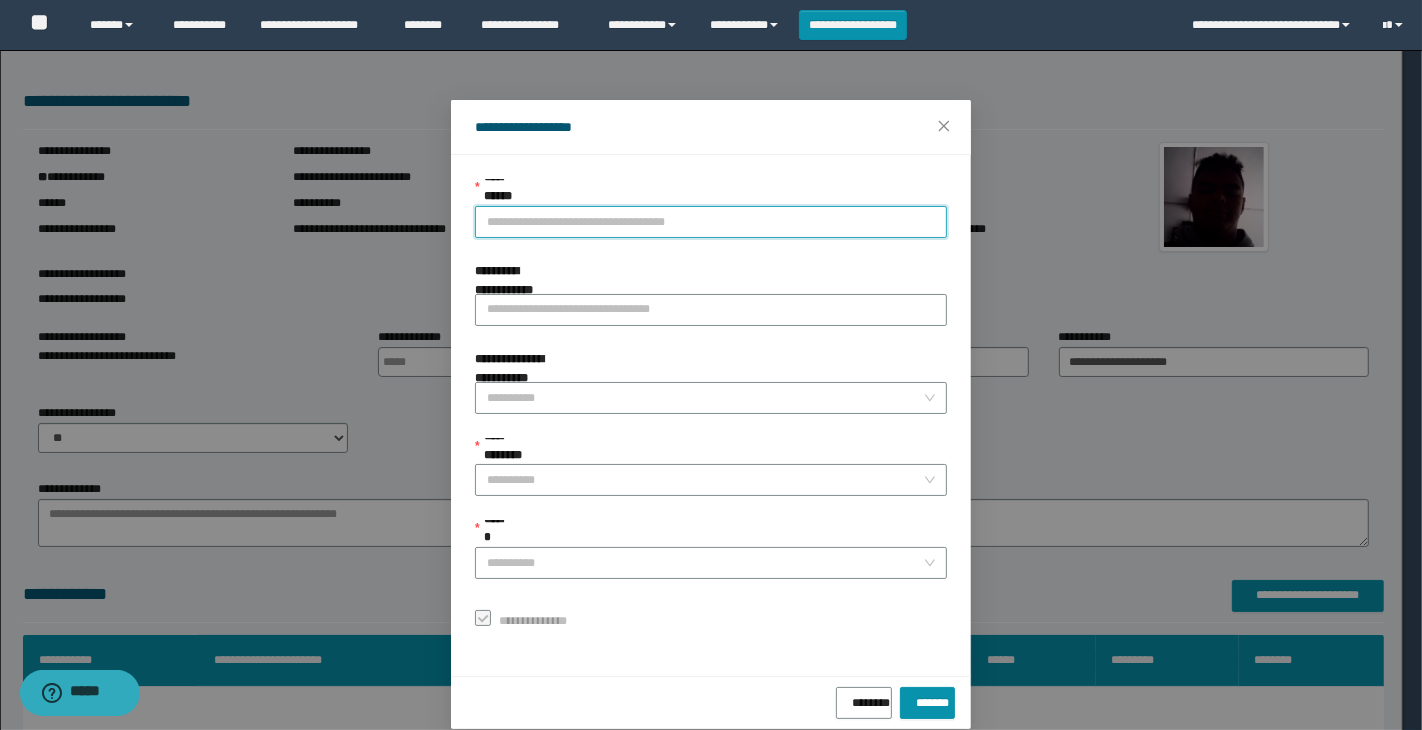 click on "**********" at bounding box center (711, 222) 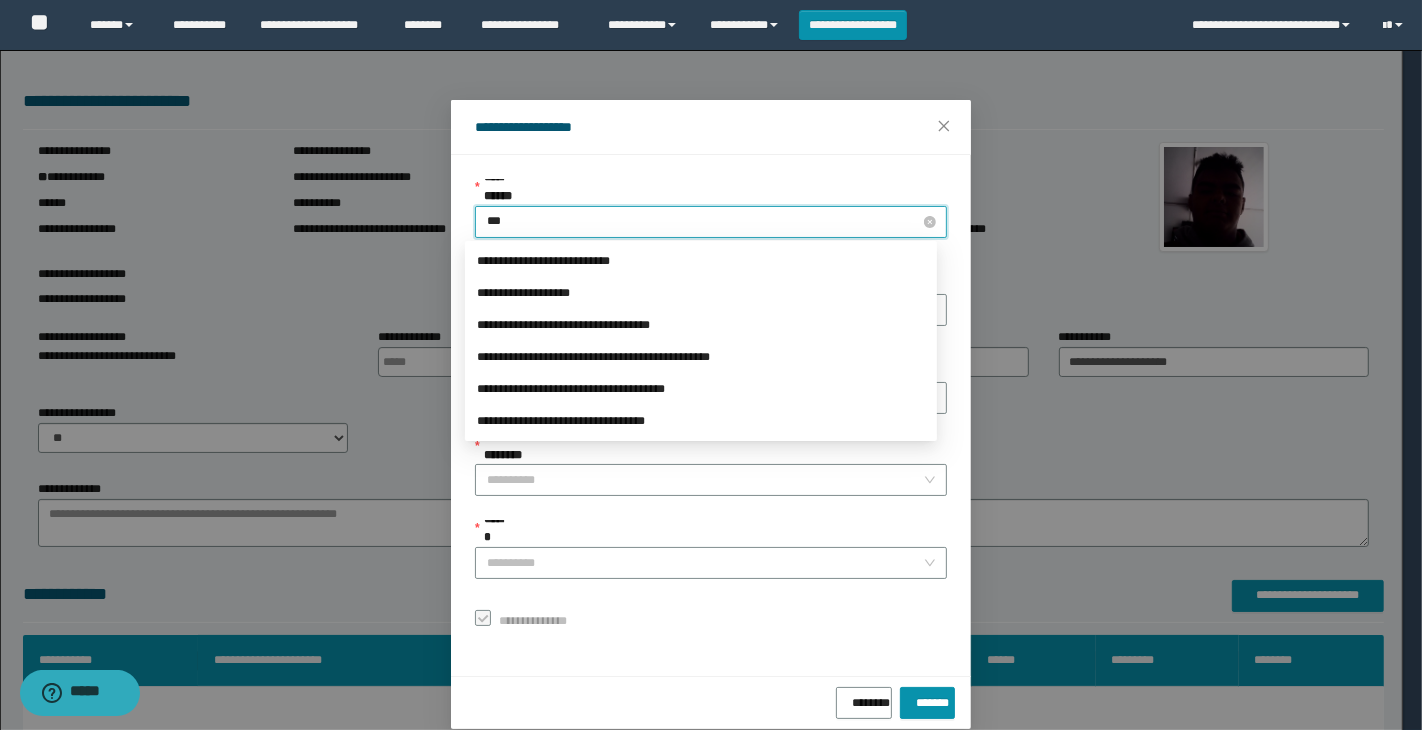 type on "****" 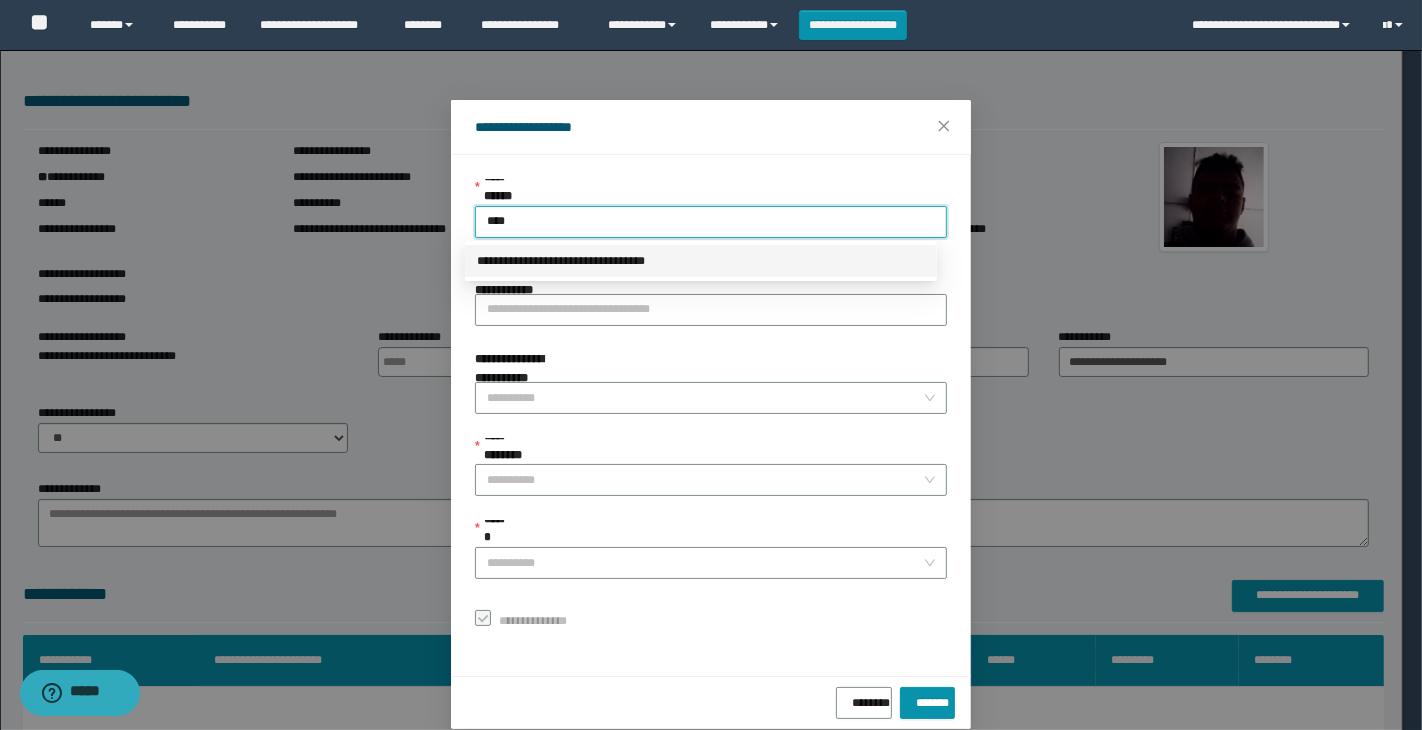 click on "**********" at bounding box center (701, 261) 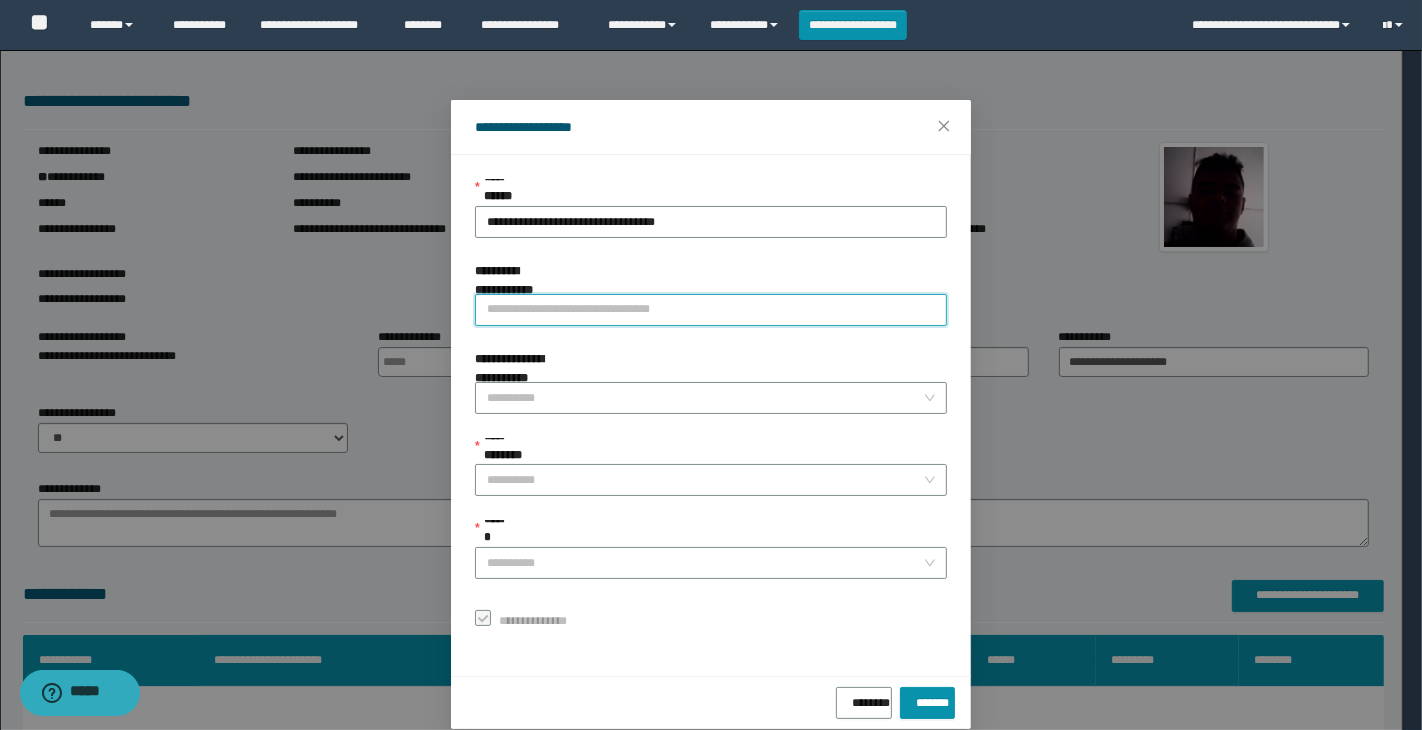 click on "**********" at bounding box center (711, 310) 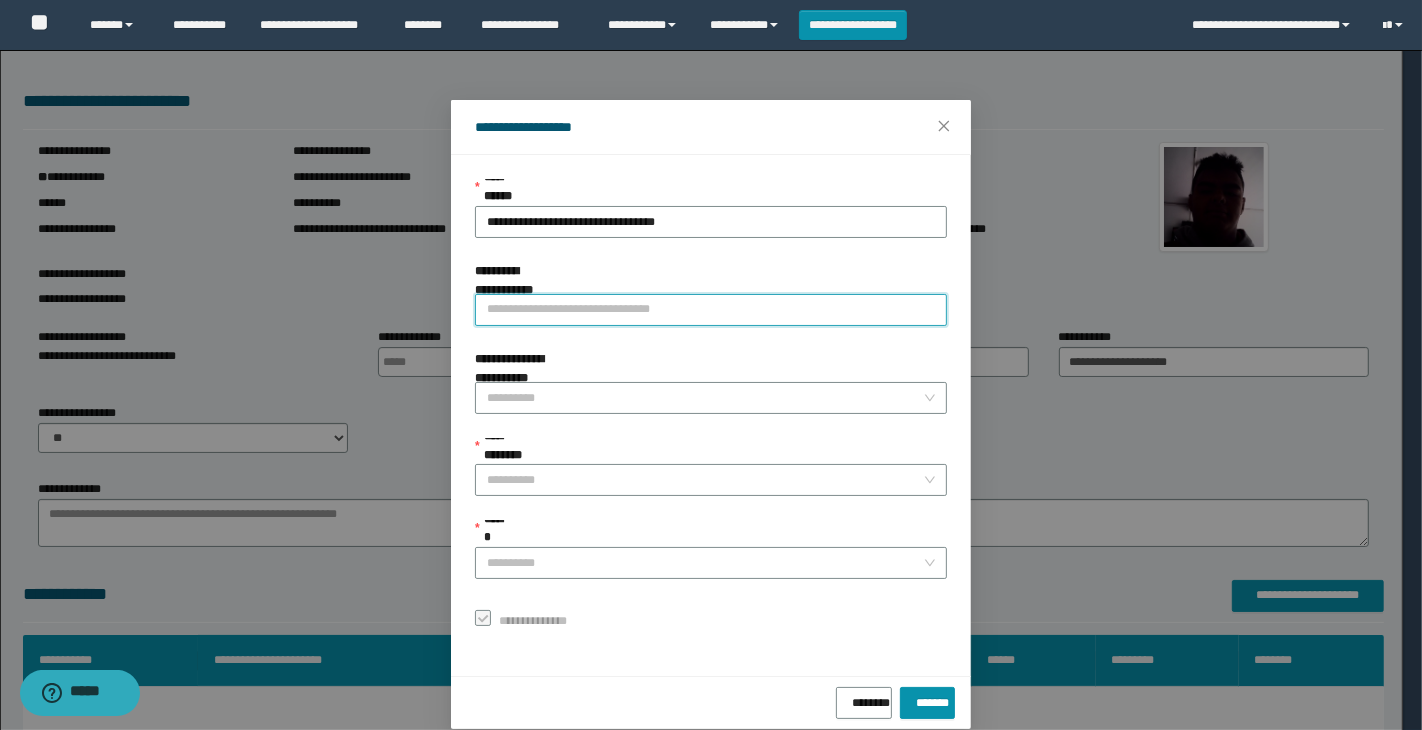 paste on "**********" 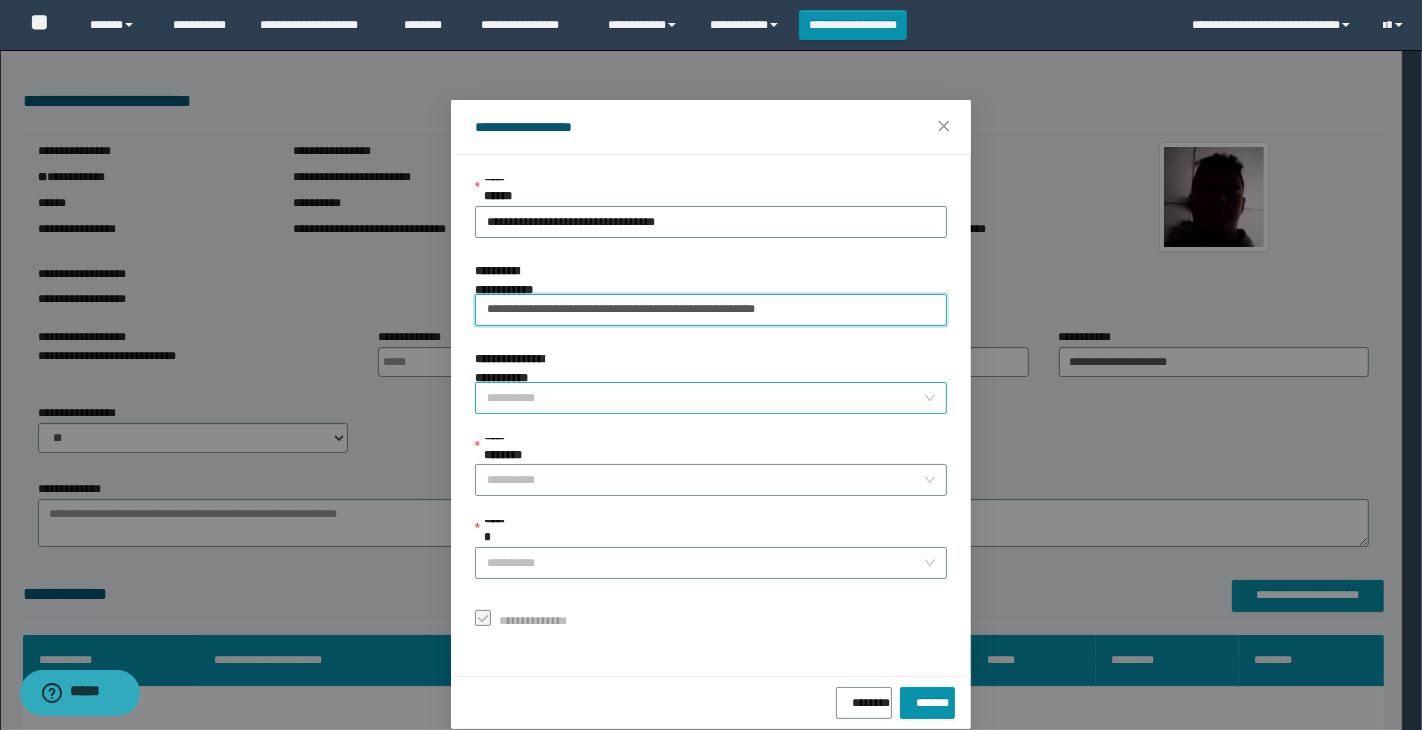 type on "**********" 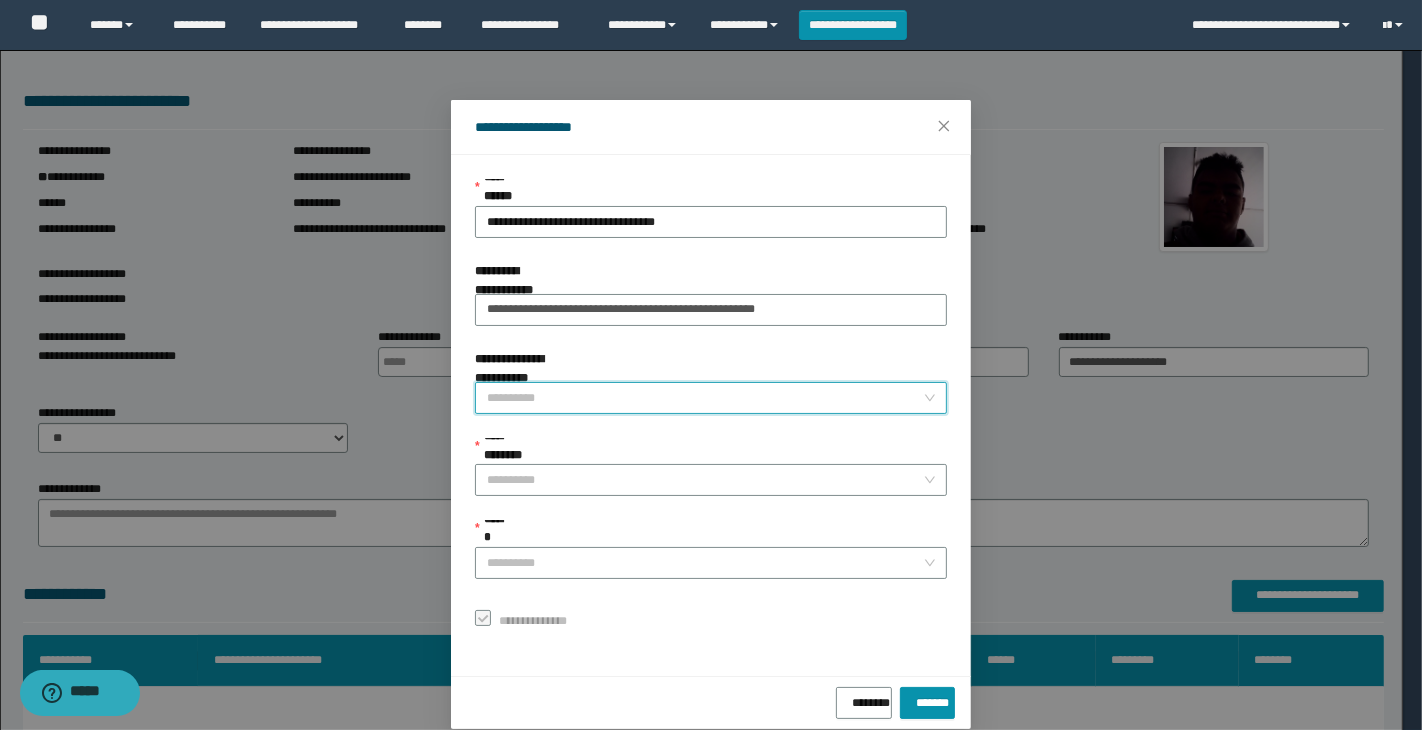 click on "**********" at bounding box center (705, 398) 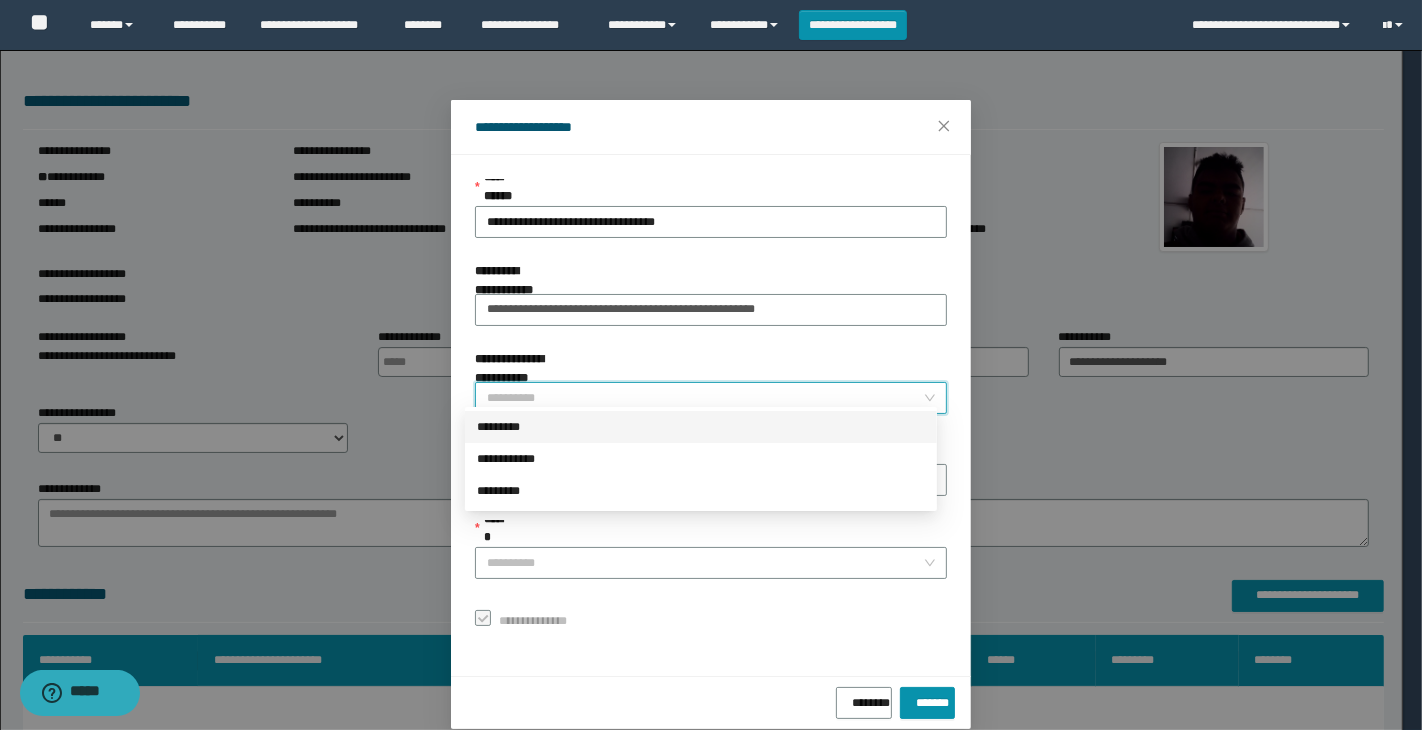 click on "*********" at bounding box center [701, 427] 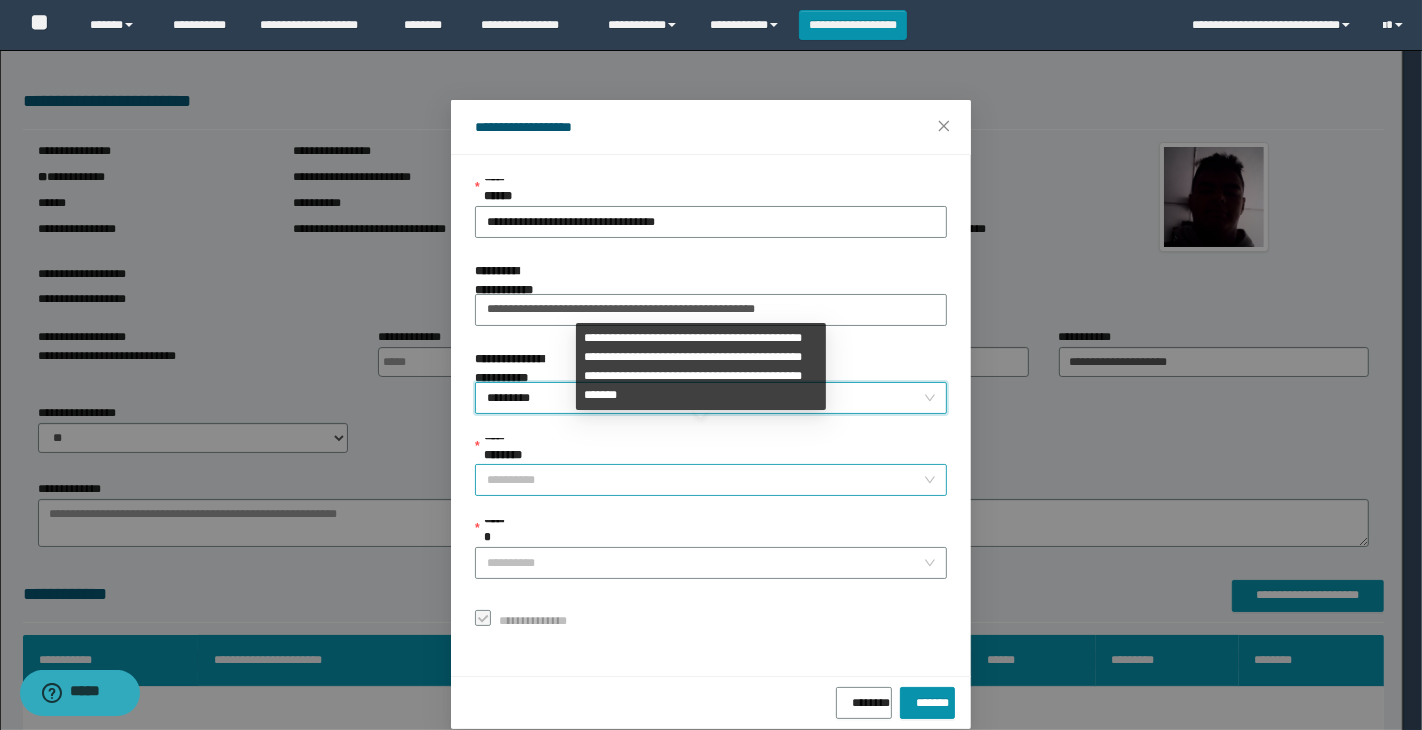click on "**********" at bounding box center [705, 480] 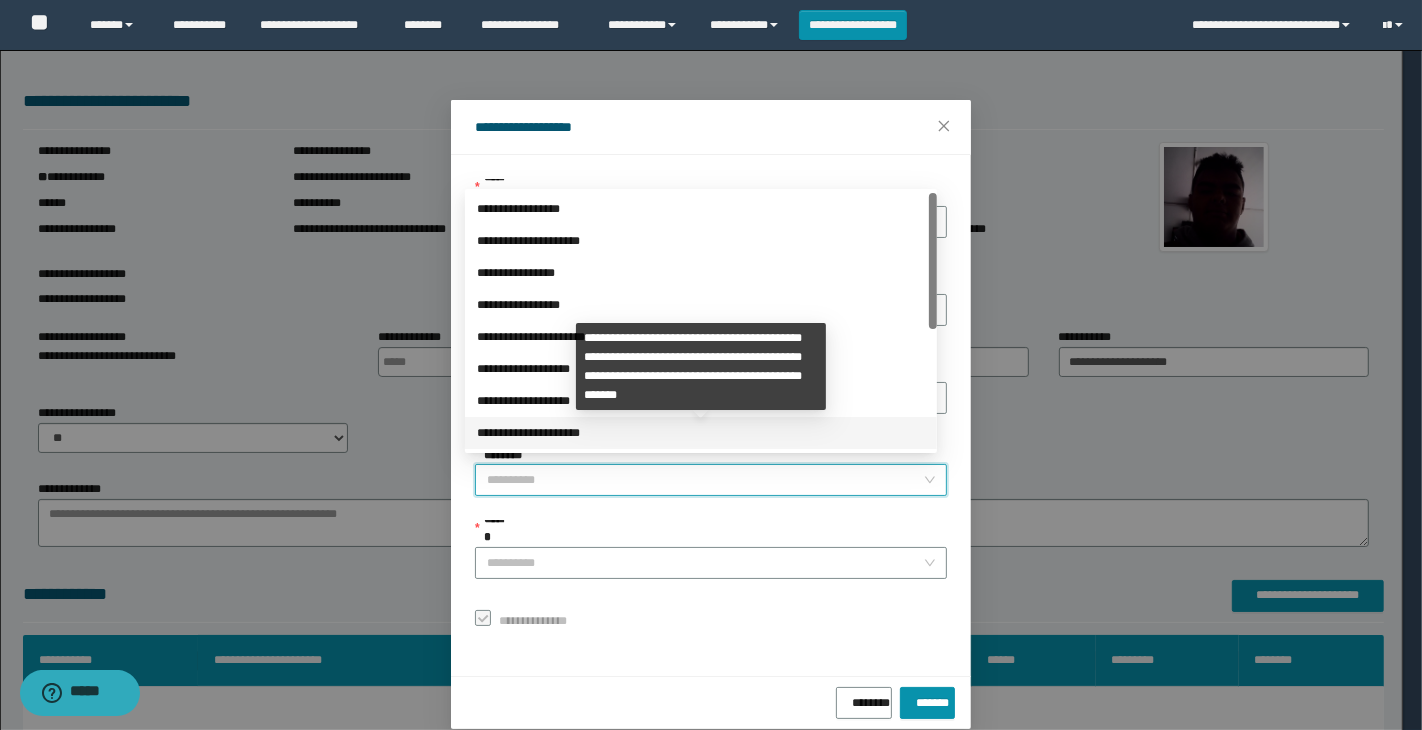 scroll, scrollTop: 200, scrollLeft: 0, axis: vertical 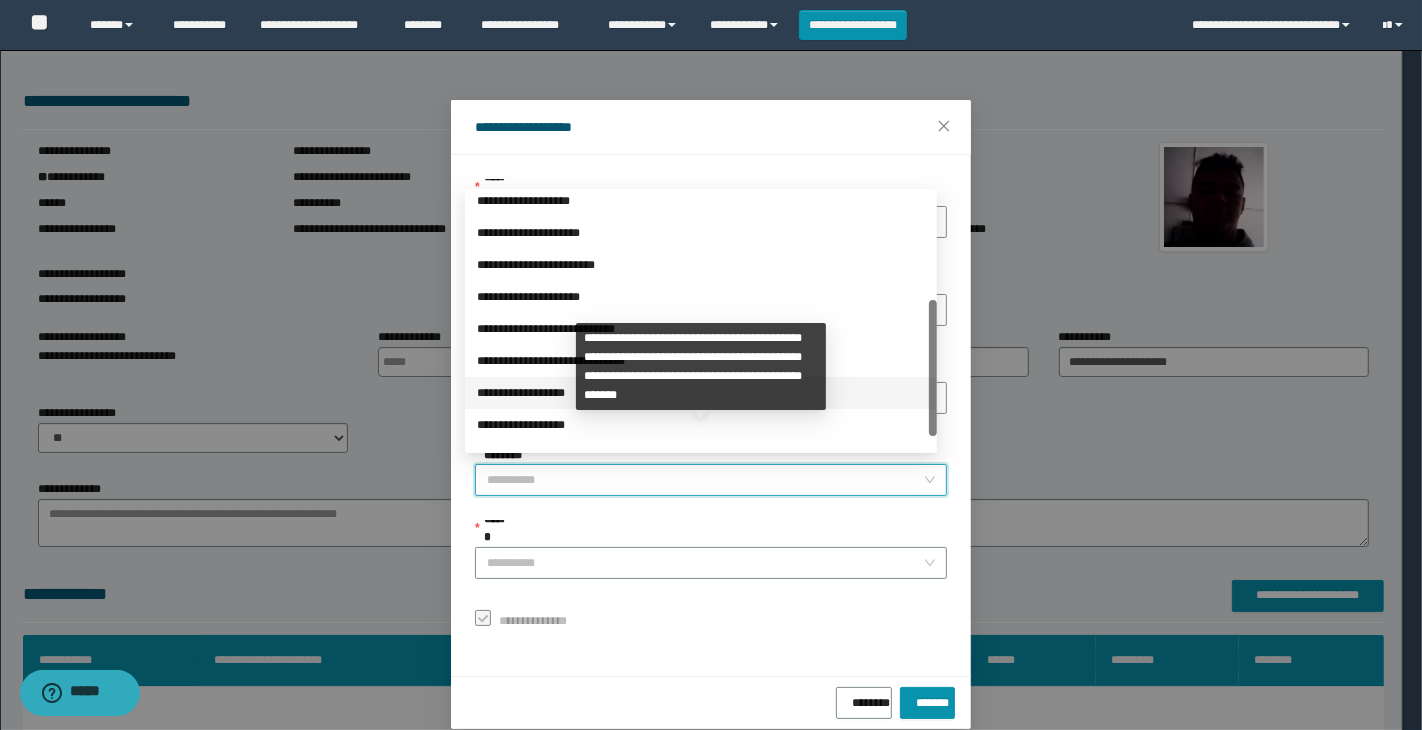 click on "**********" at bounding box center (701, 393) 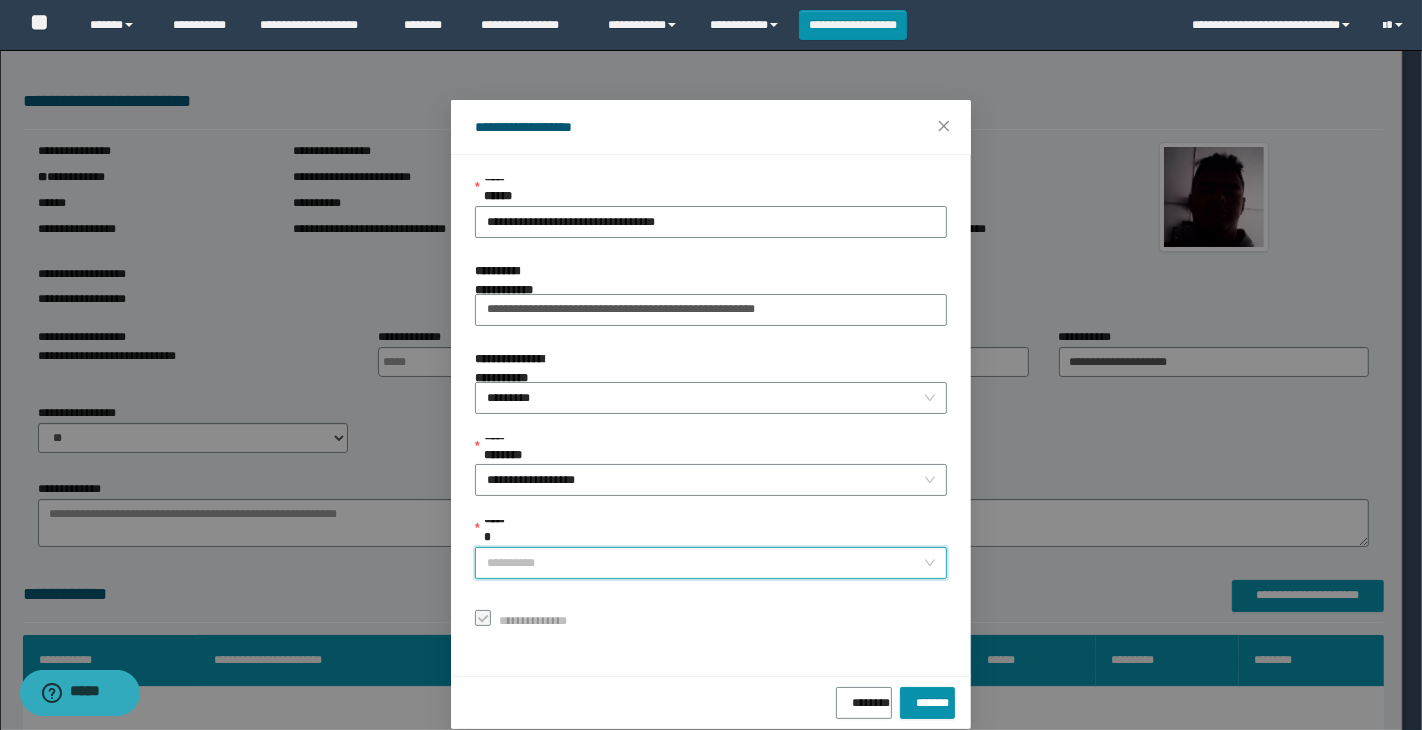 click on "******" at bounding box center (705, 563) 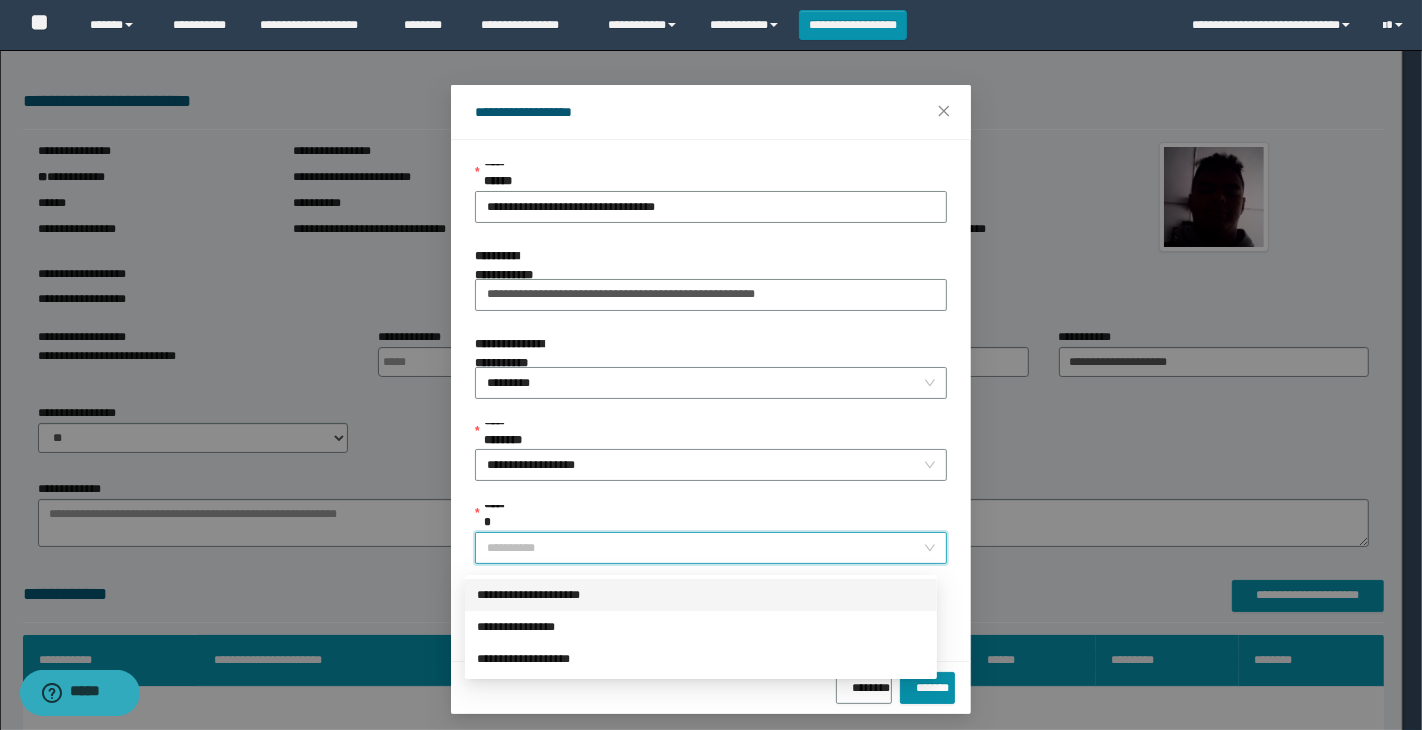 scroll, scrollTop: 23, scrollLeft: 0, axis: vertical 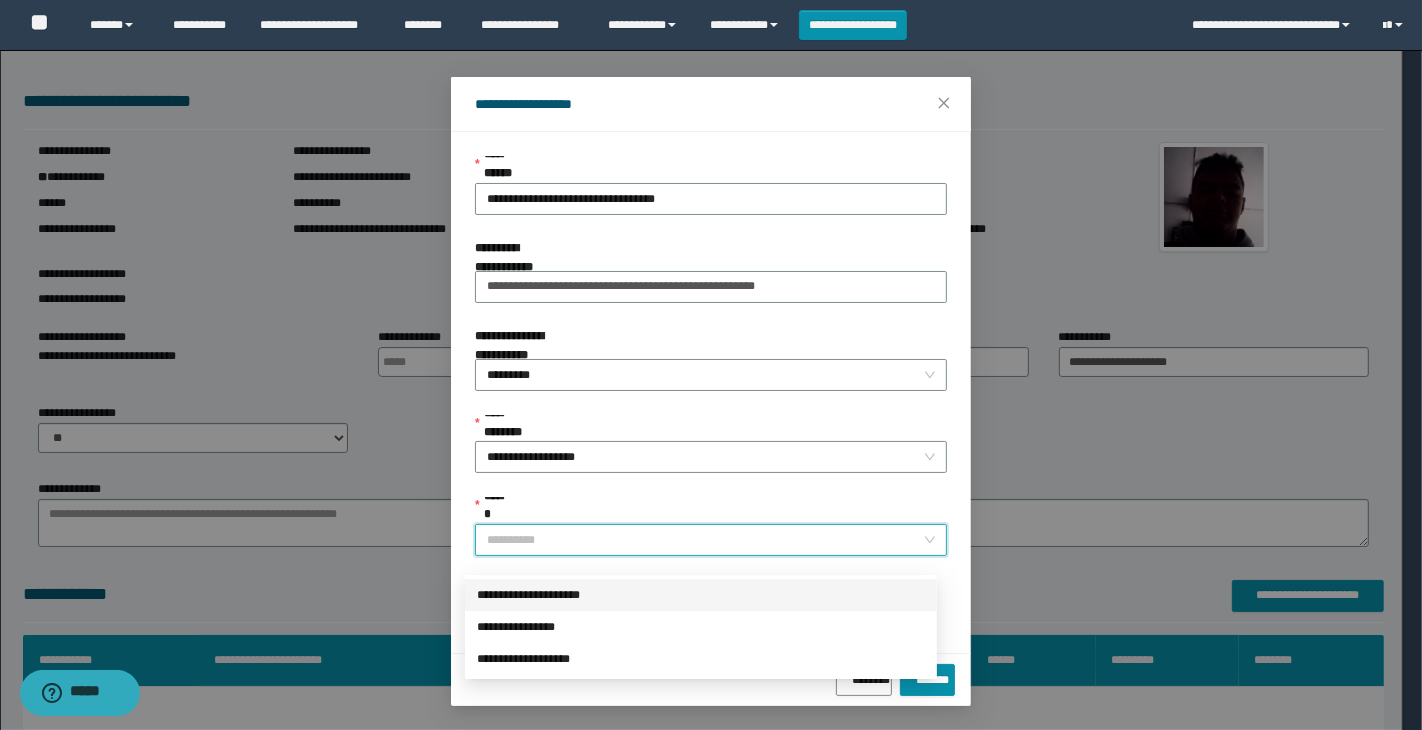 click on "**********" at bounding box center [701, 595] 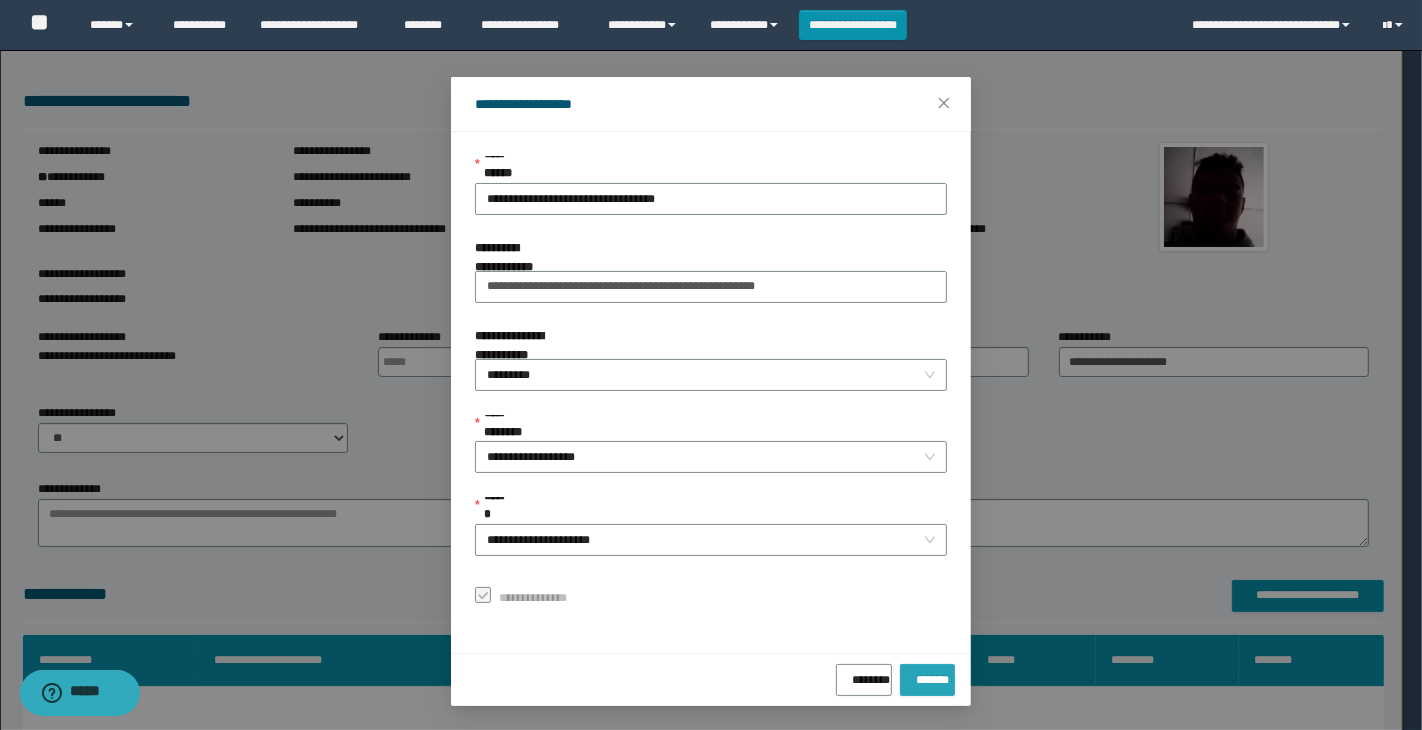 click on "*******" at bounding box center [927, 676] 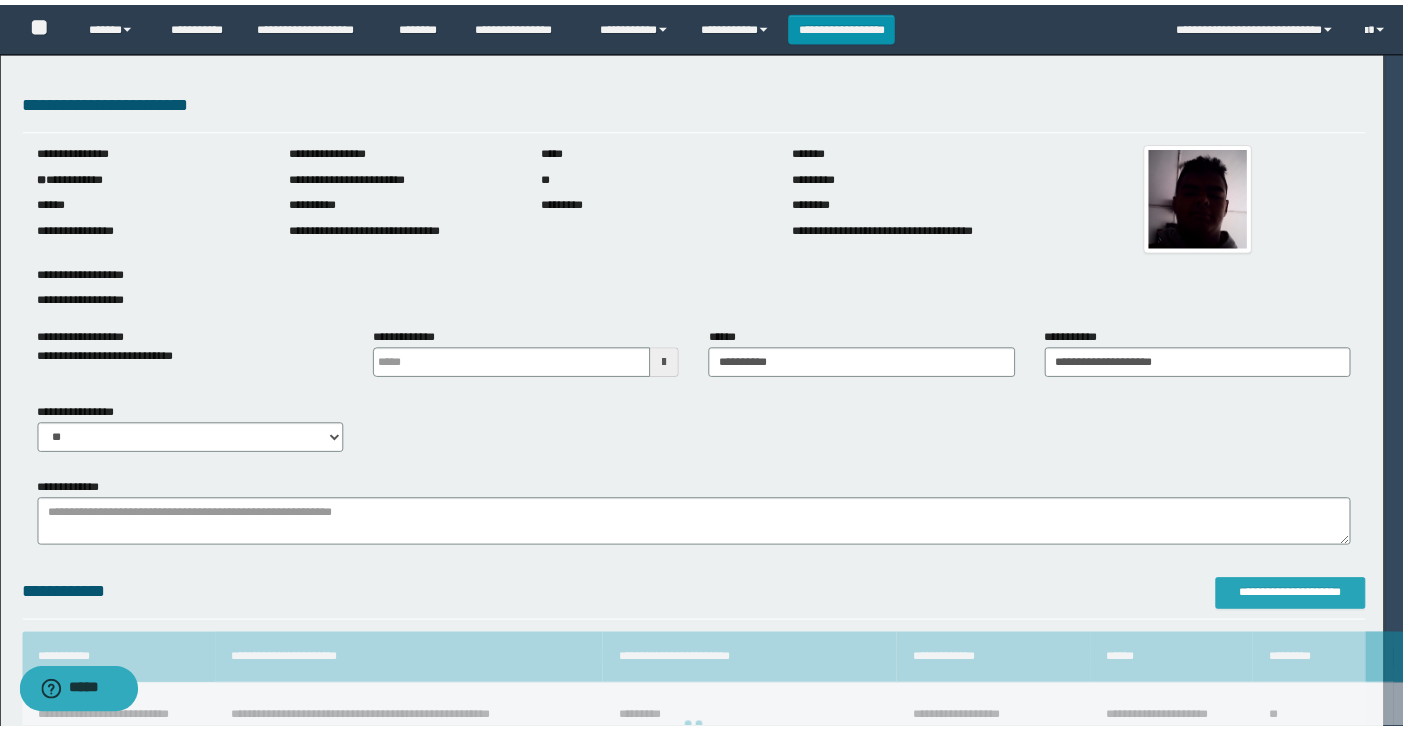 scroll, scrollTop: 0, scrollLeft: 0, axis: both 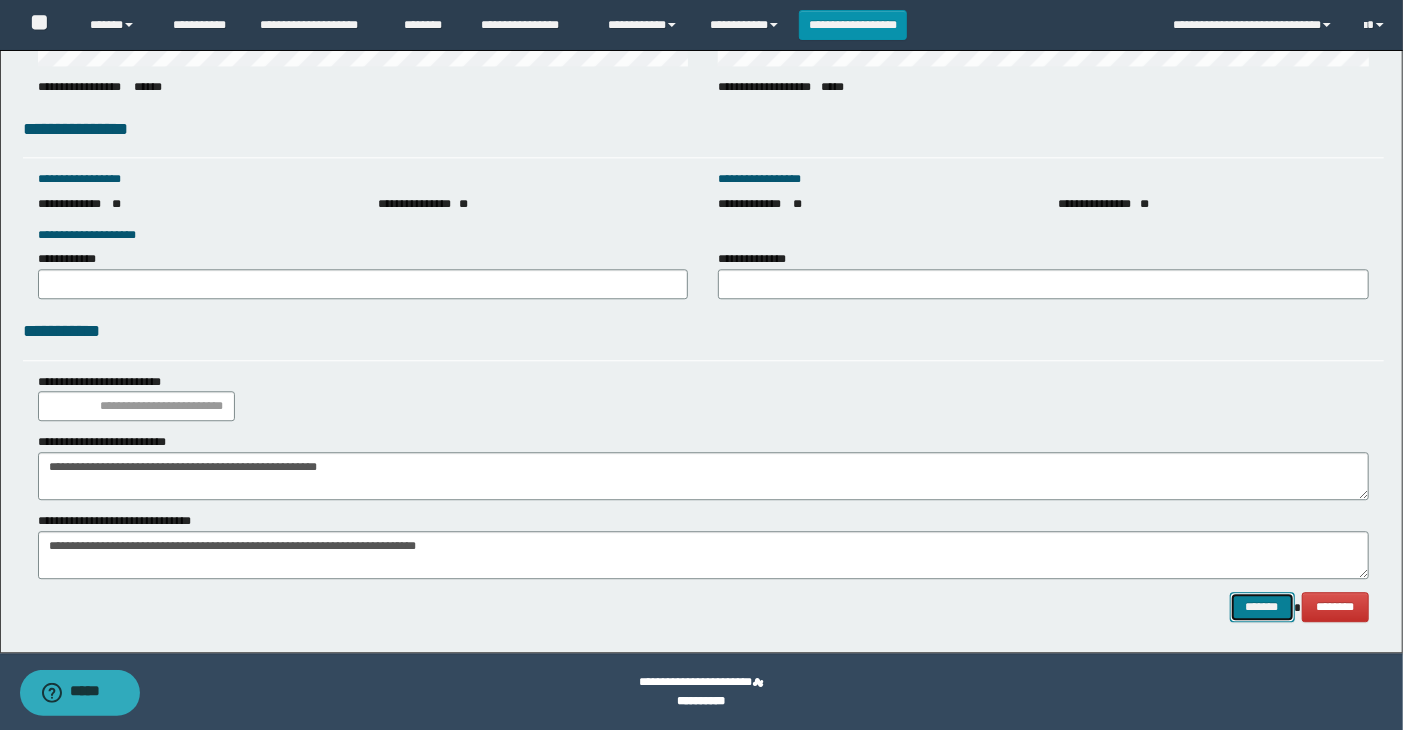 click on "*******" at bounding box center [1262, 607] 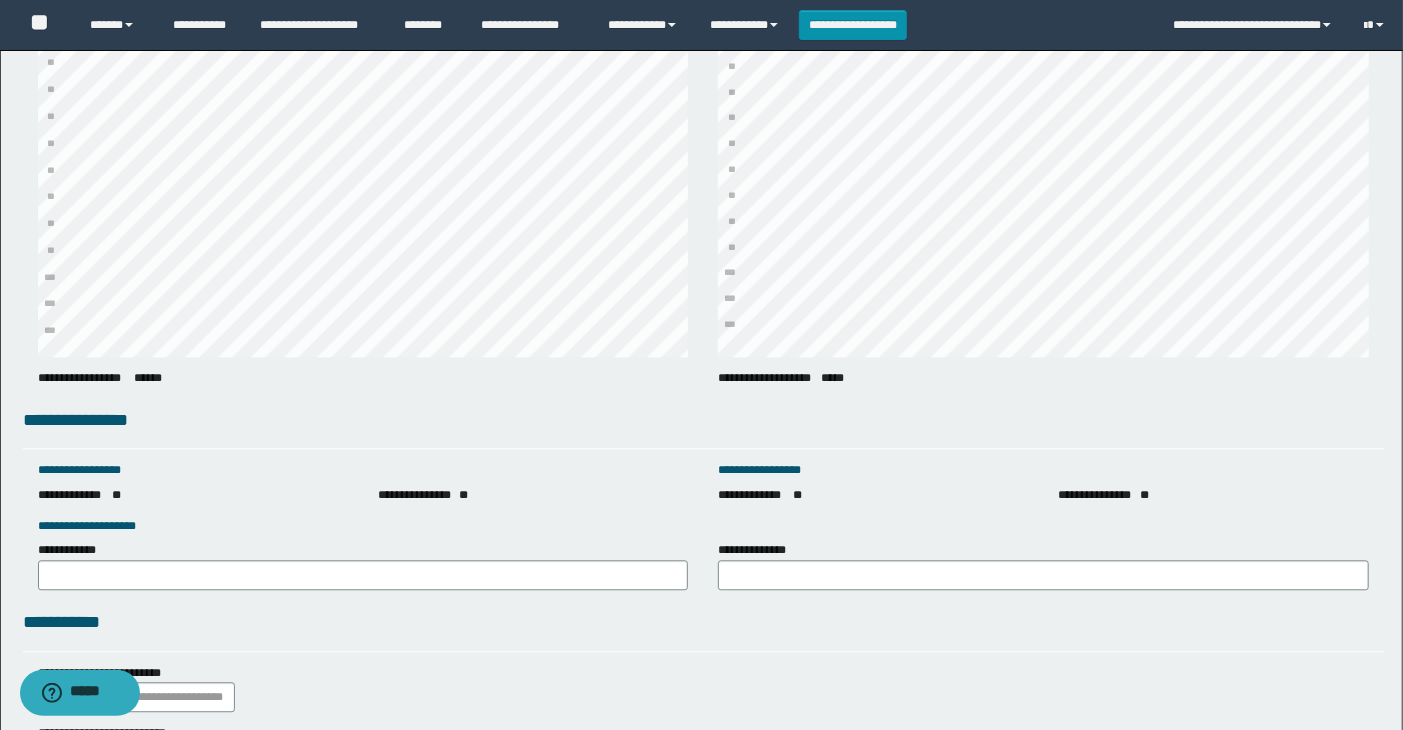 scroll, scrollTop: 2745, scrollLeft: 0, axis: vertical 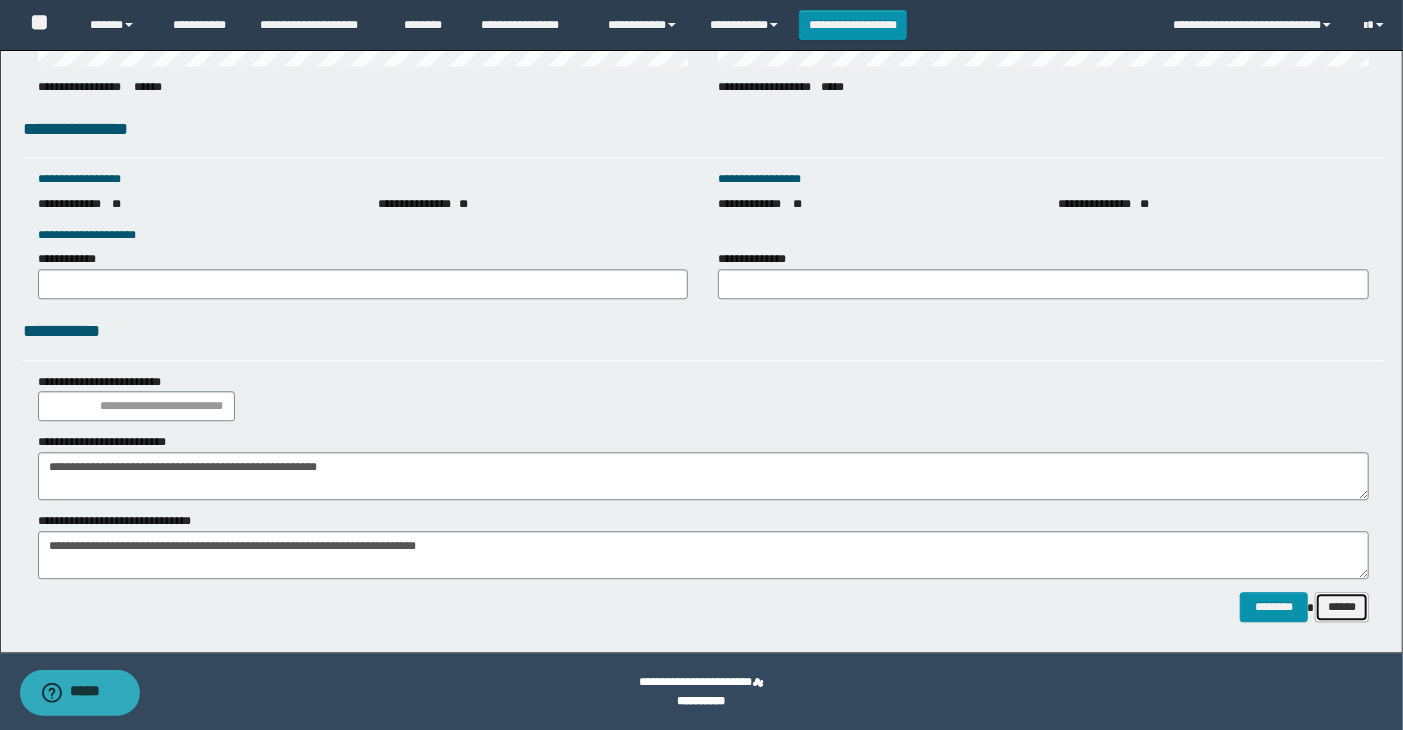 click on "******" at bounding box center [1342, 607] 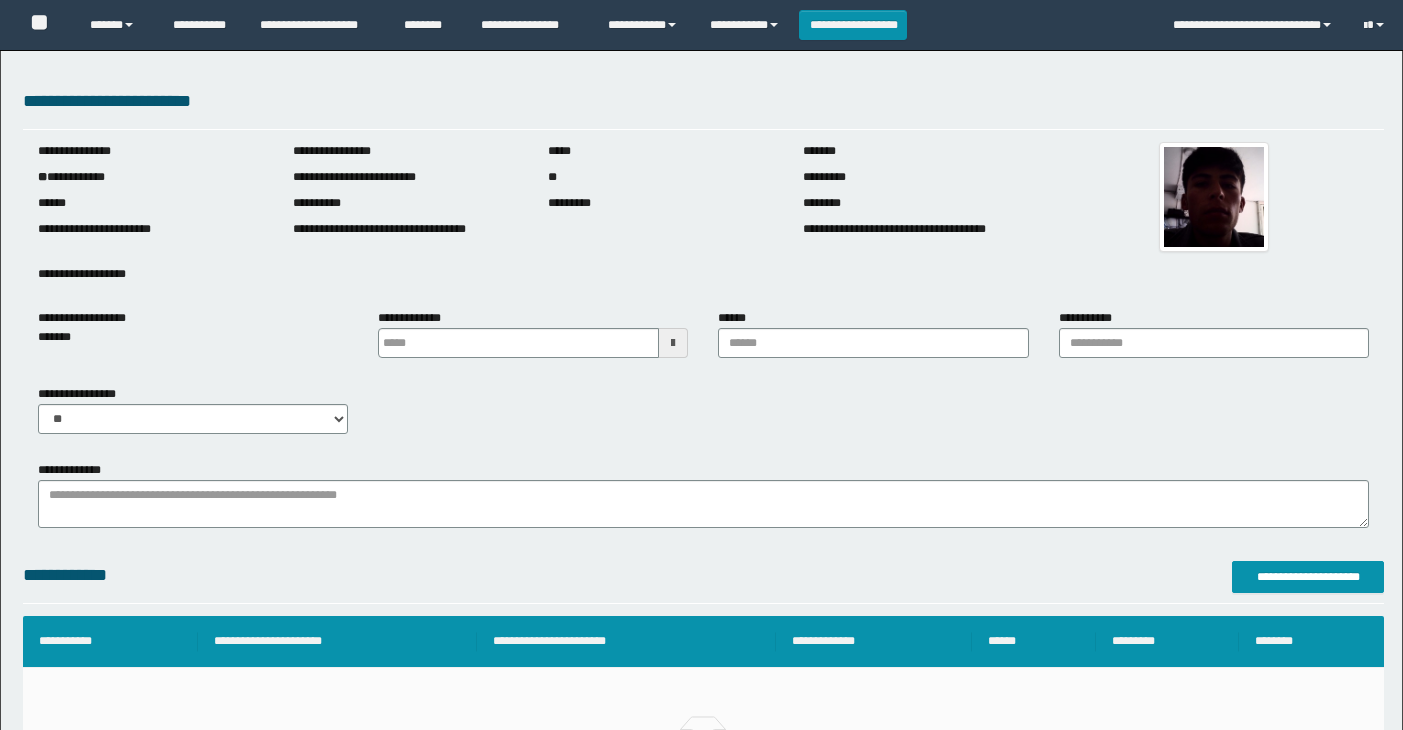 scroll, scrollTop: 0, scrollLeft: 0, axis: both 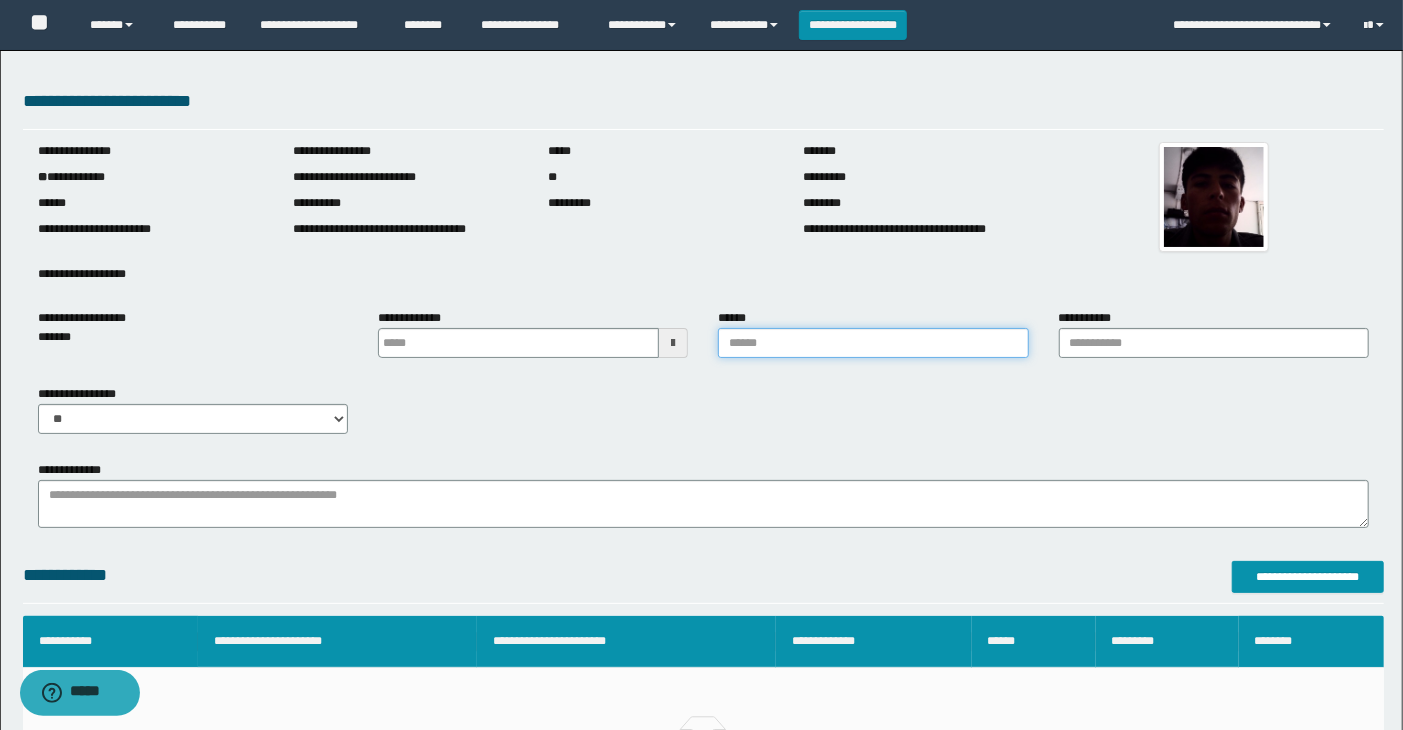 click on "******" at bounding box center (873, 343) 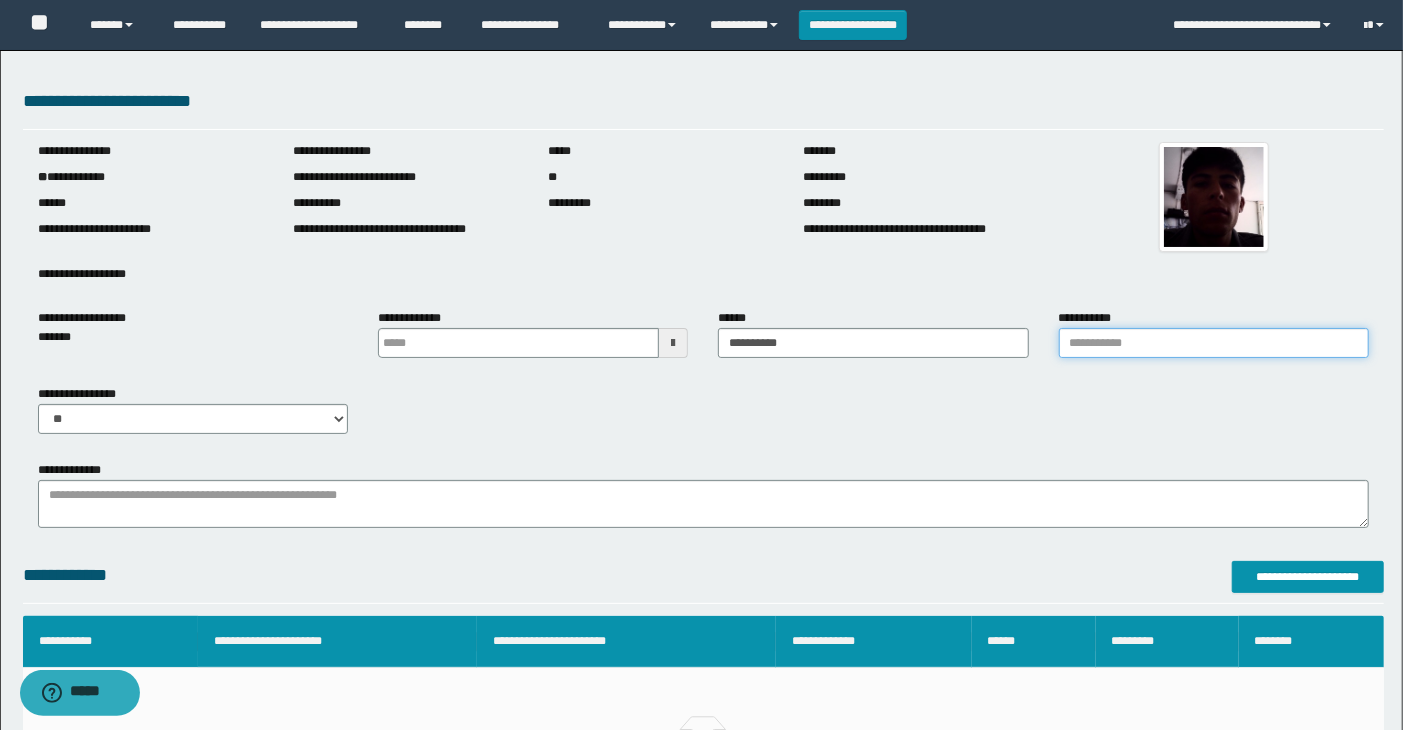 click on "**********" at bounding box center [1214, 343] 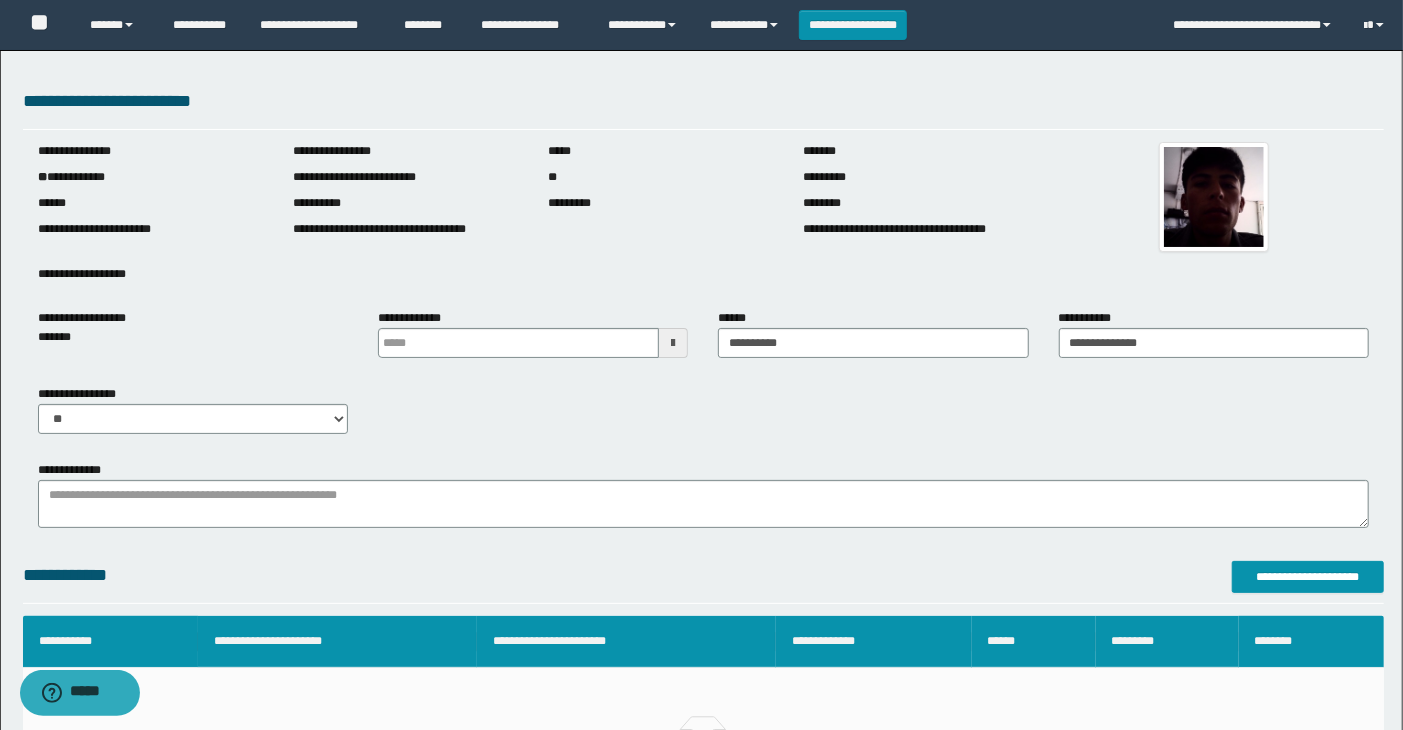 click at bounding box center [673, 343] 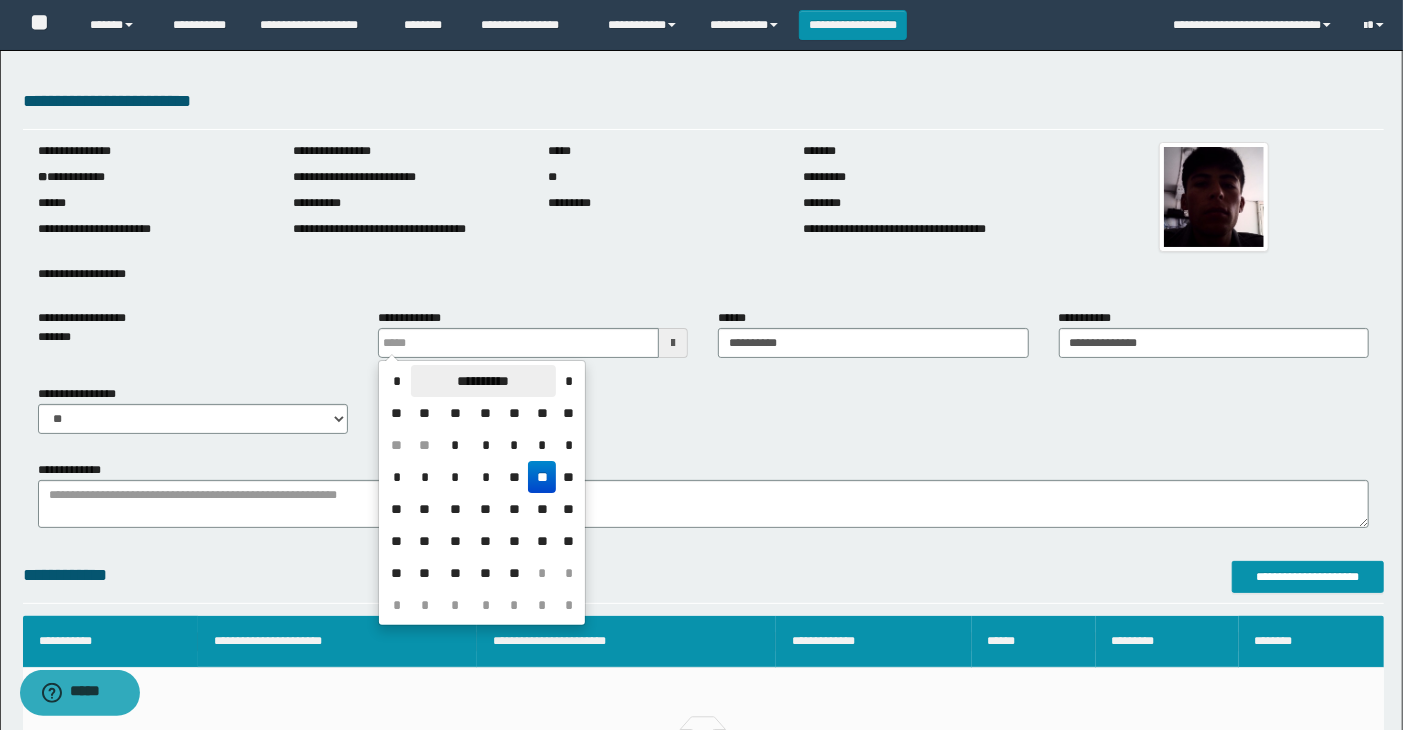 click on "**********" at bounding box center [483, 381] 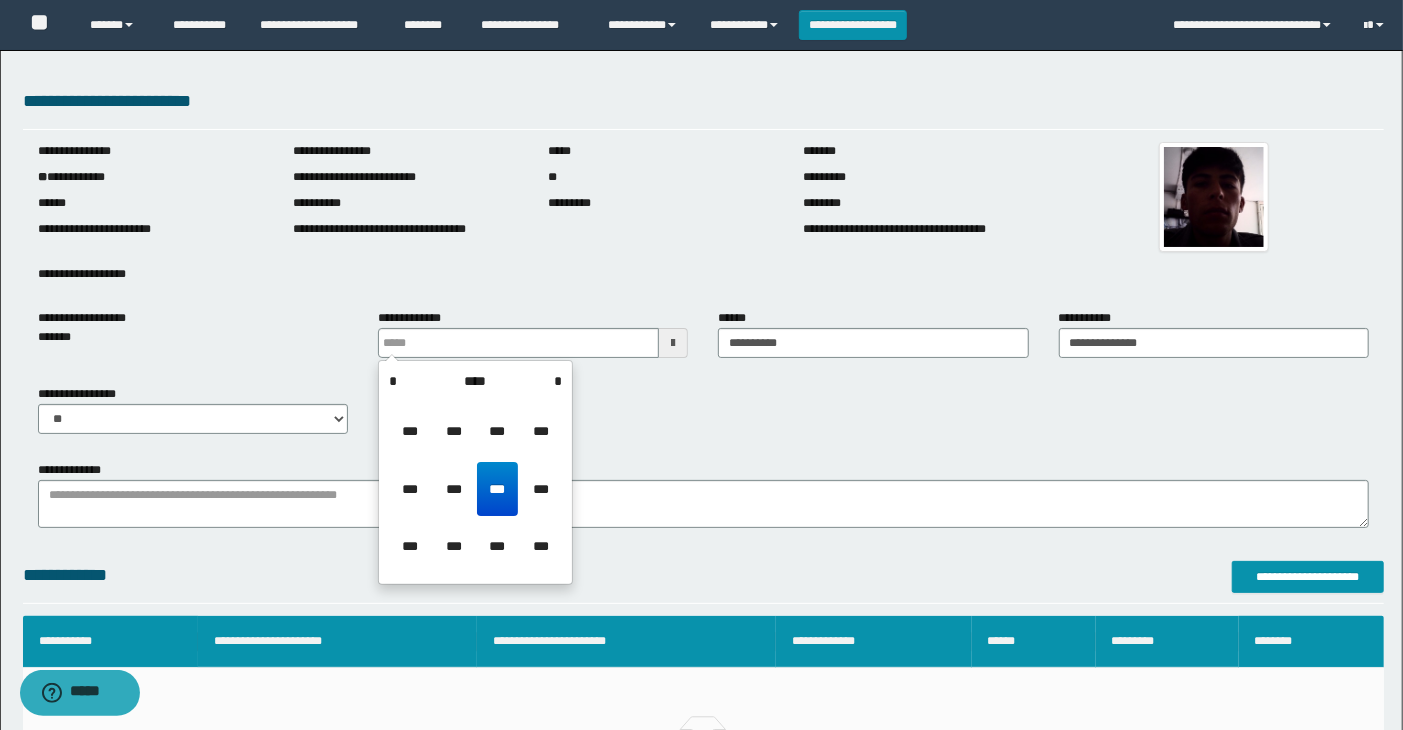 click on "****" at bounding box center (475, 381) 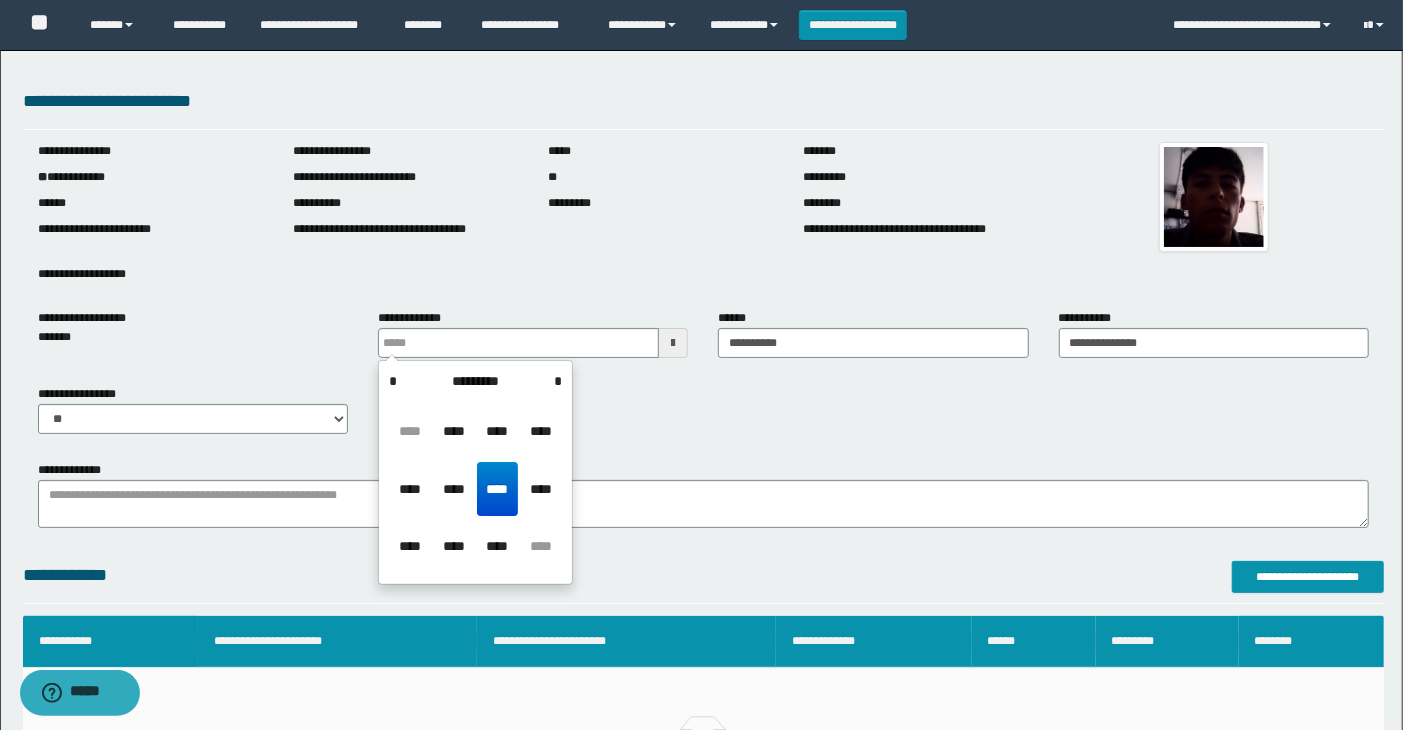 click on "*********" at bounding box center (475, 381) 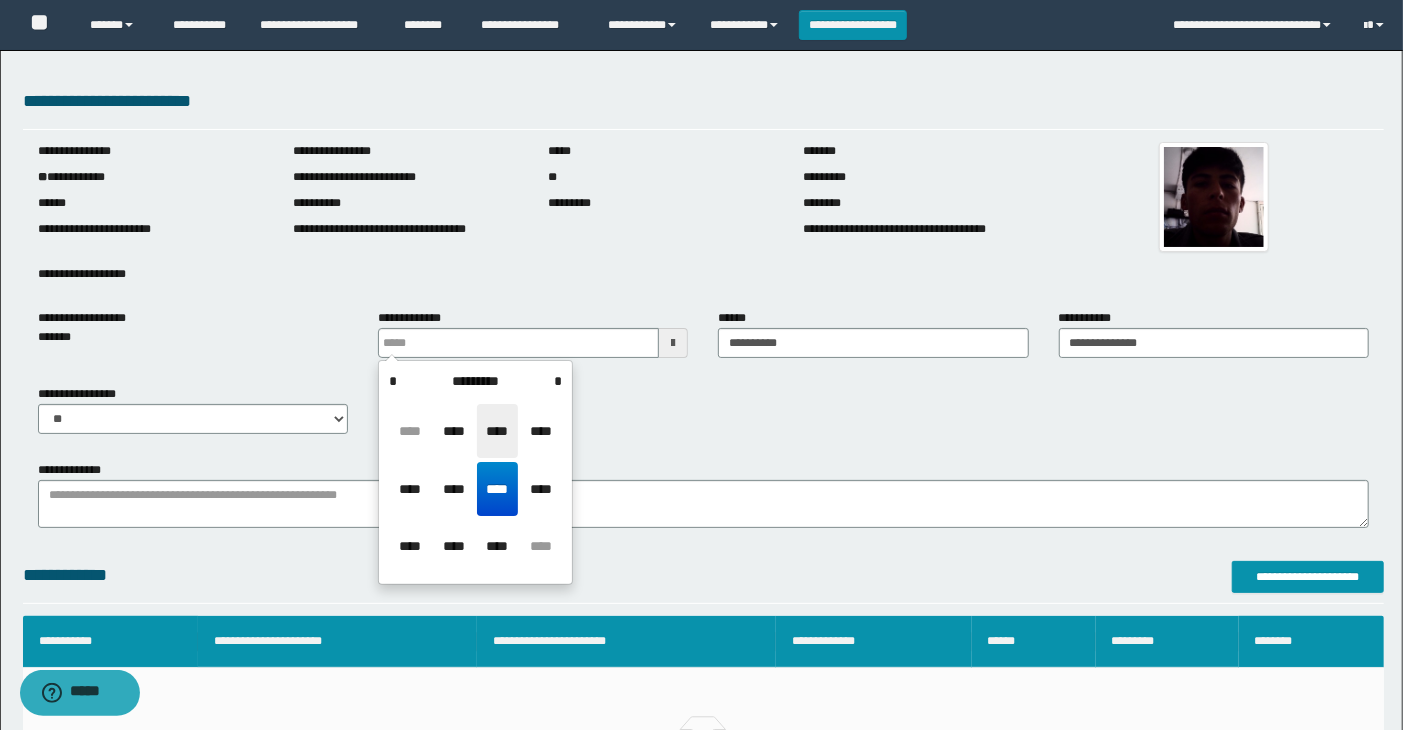 click on "****" at bounding box center (497, 431) 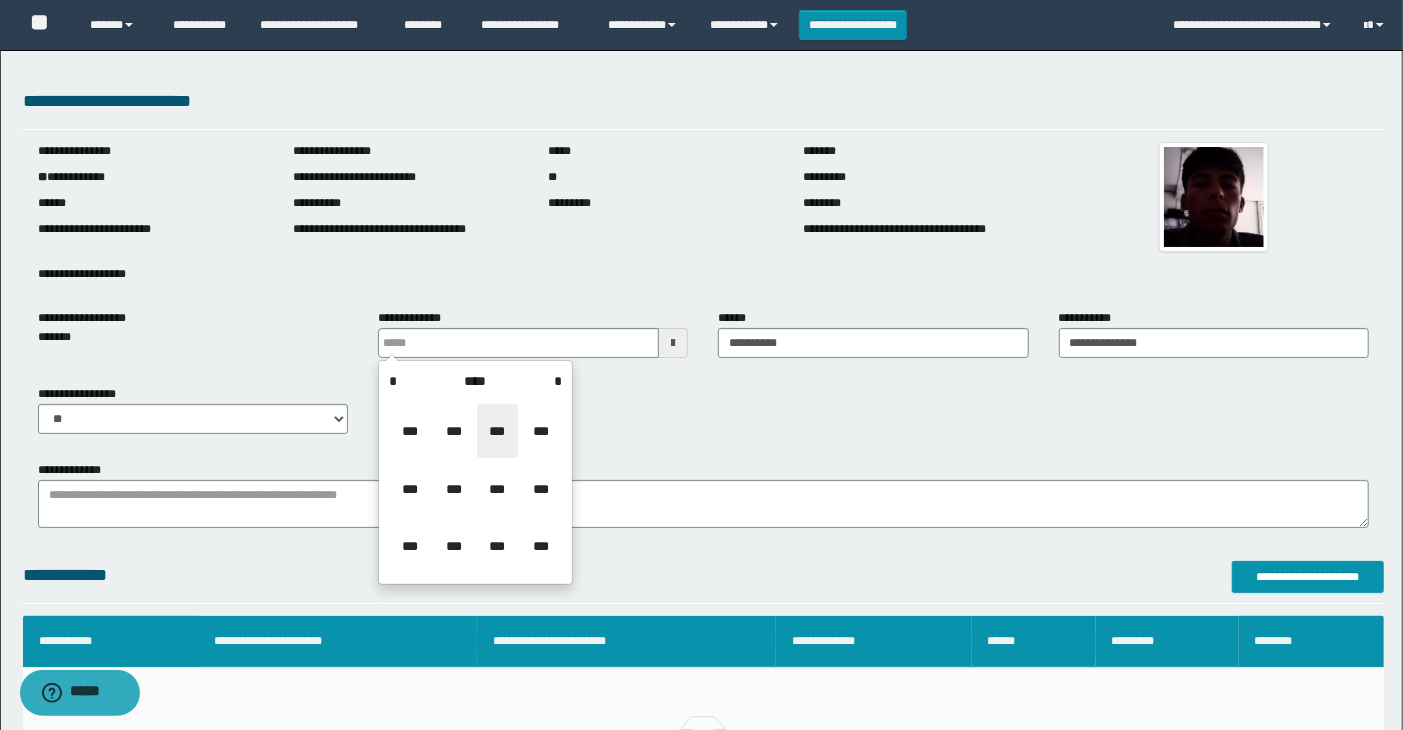 click on "***" at bounding box center [497, 431] 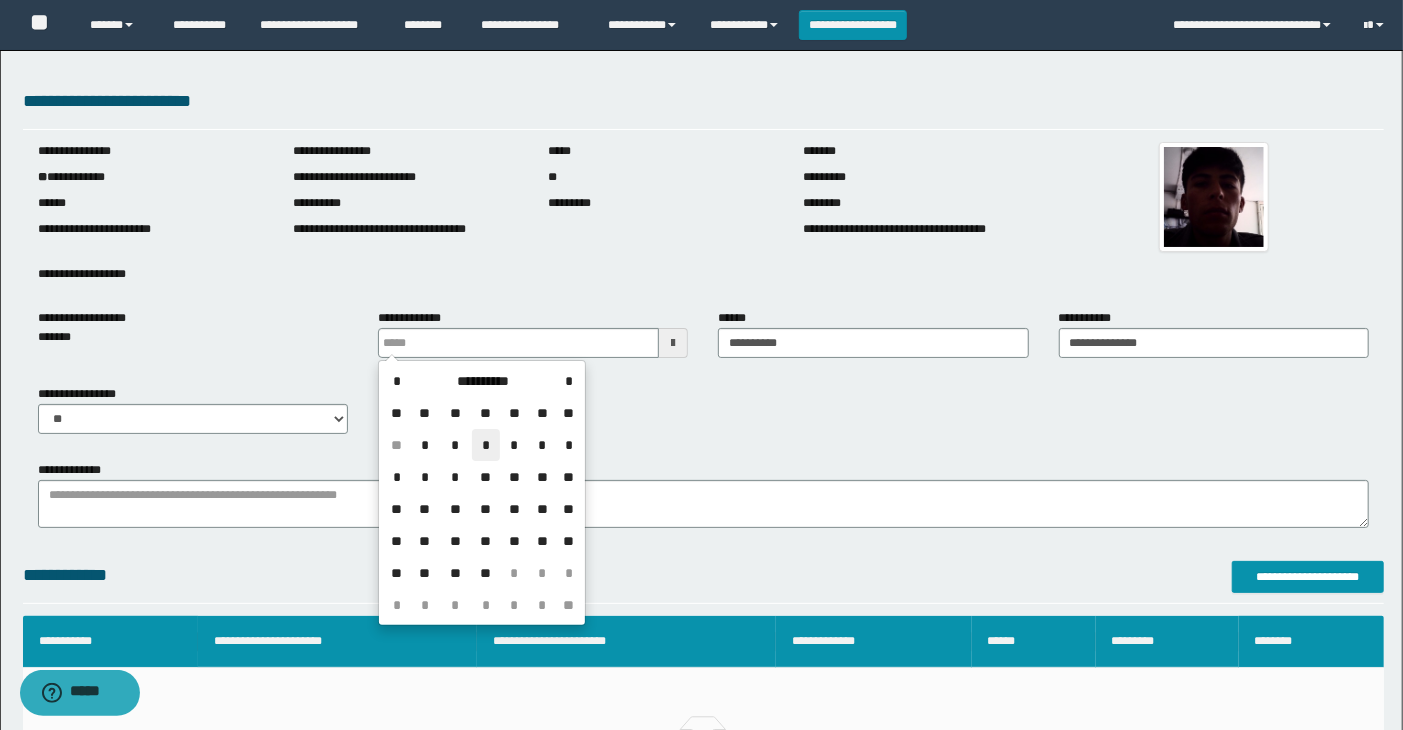 click on "*" at bounding box center [486, 445] 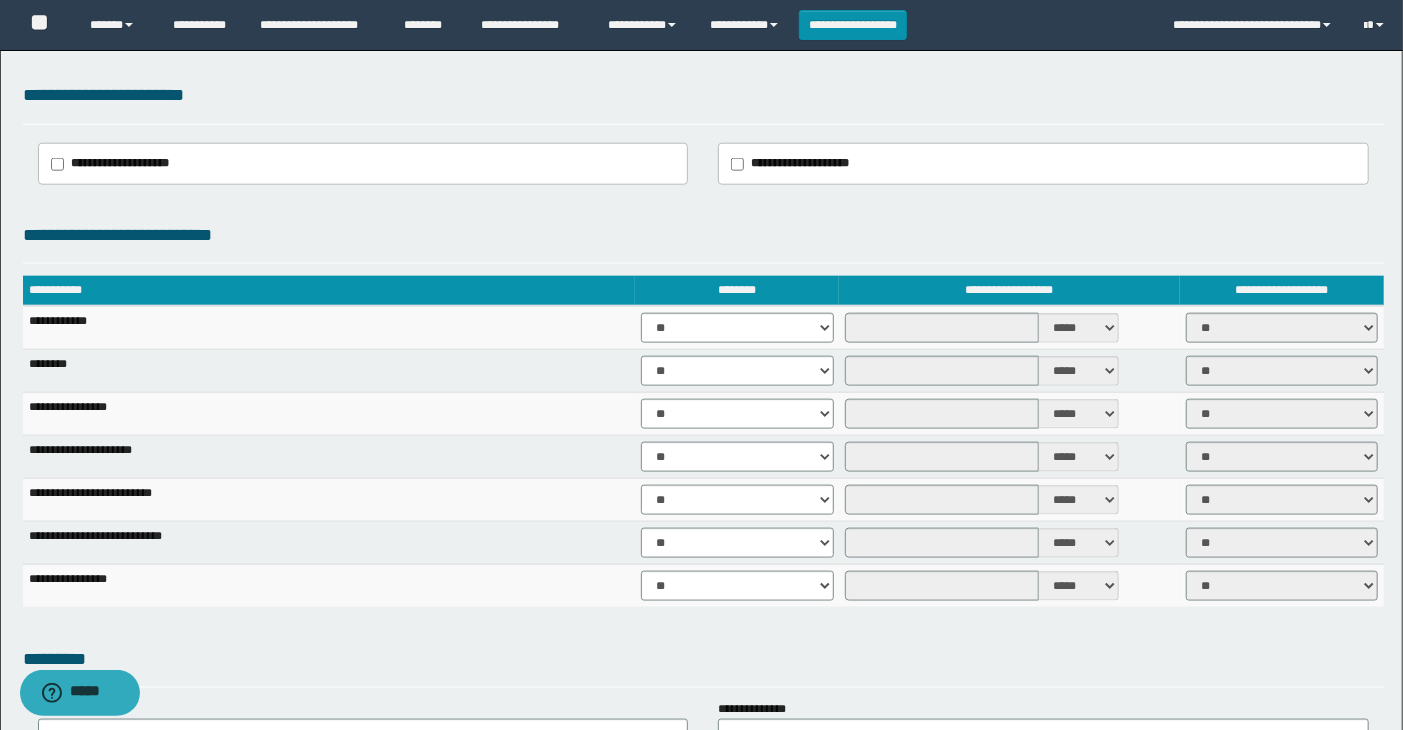 scroll, scrollTop: 1222, scrollLeft: 0, axis: vertical 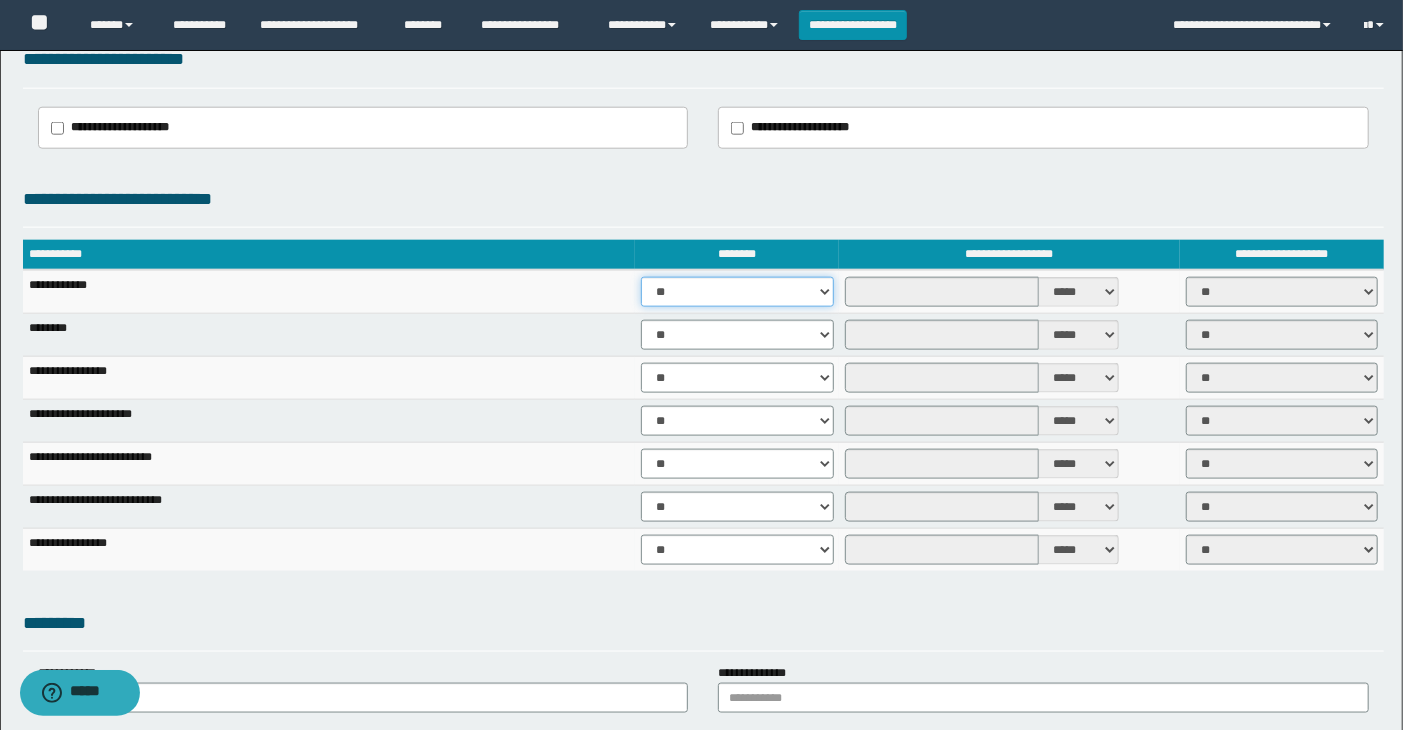 click on "**
**" at bounding box center [737, 292] 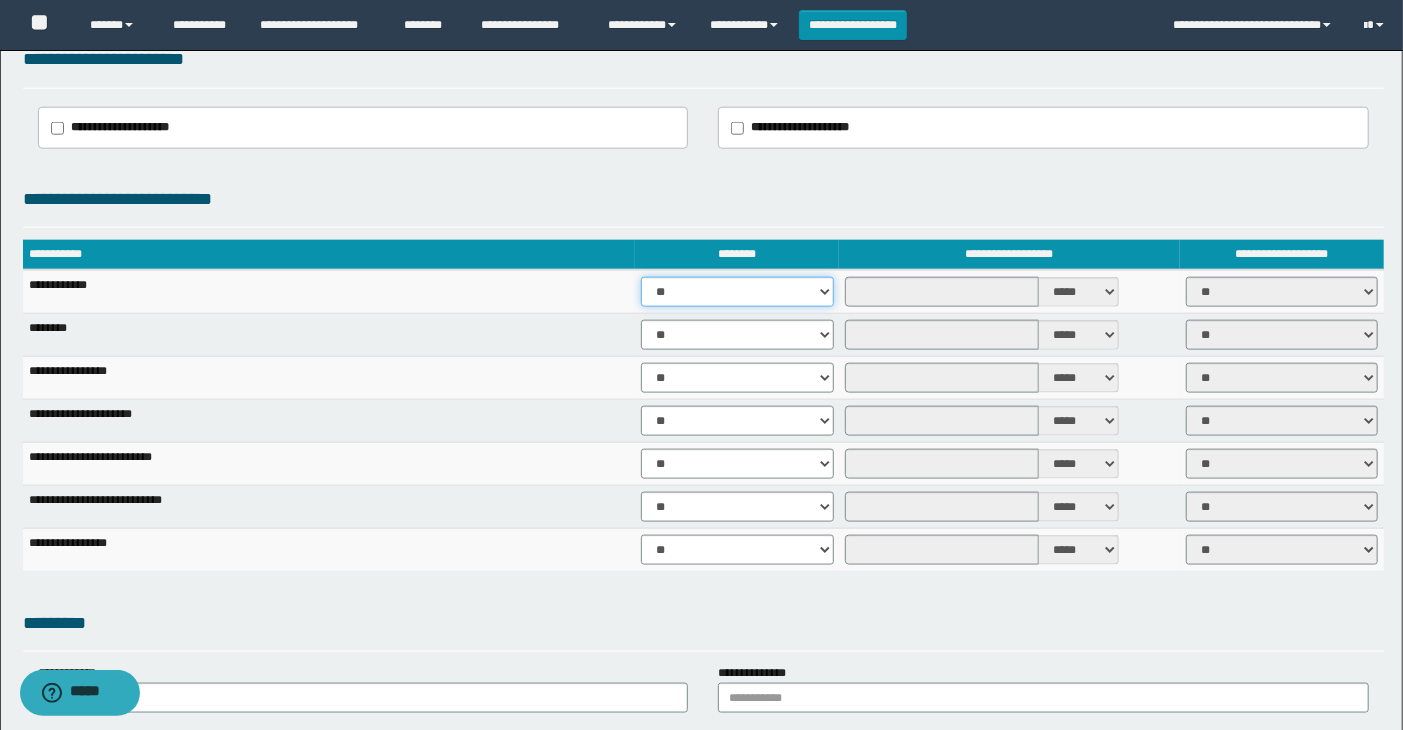 click on "**
**" at bounding box center (737, 292) 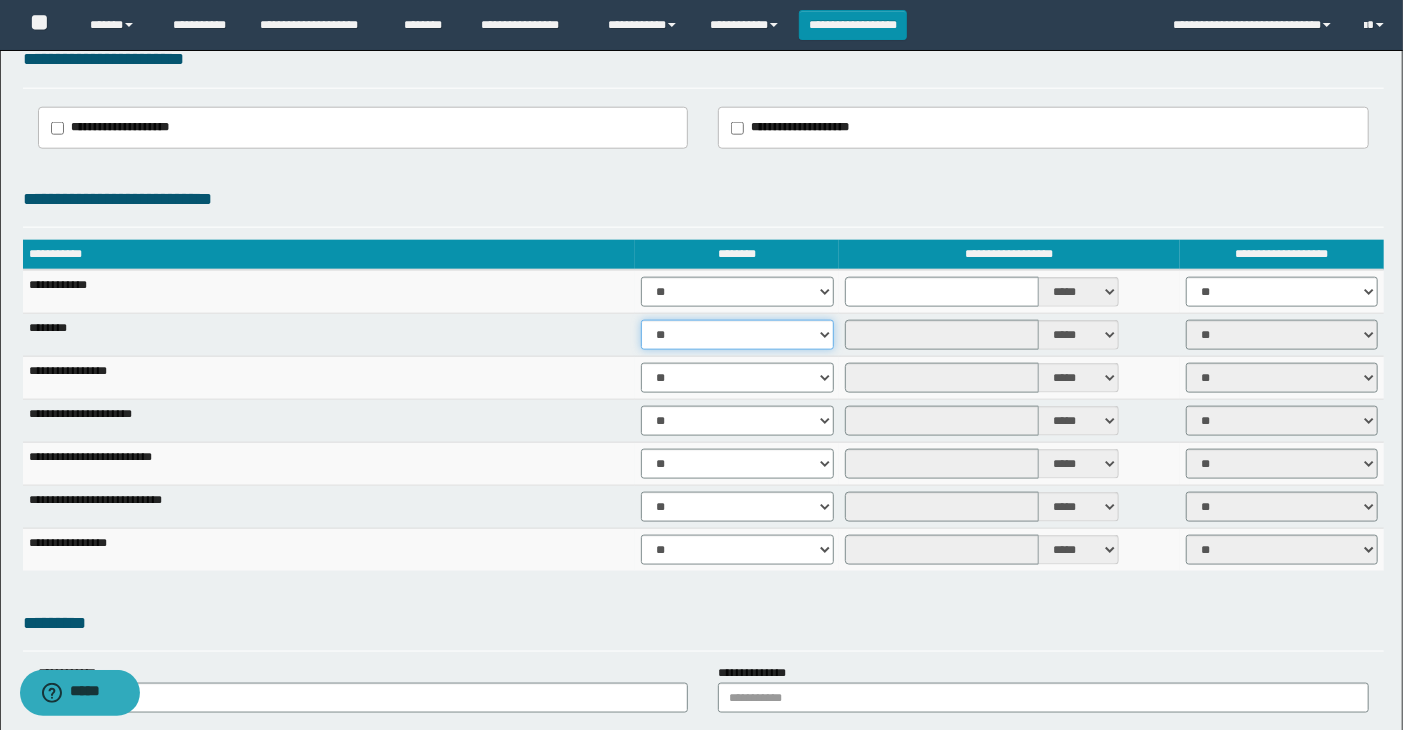 click on "**
**" at bounding box center (737, 335) 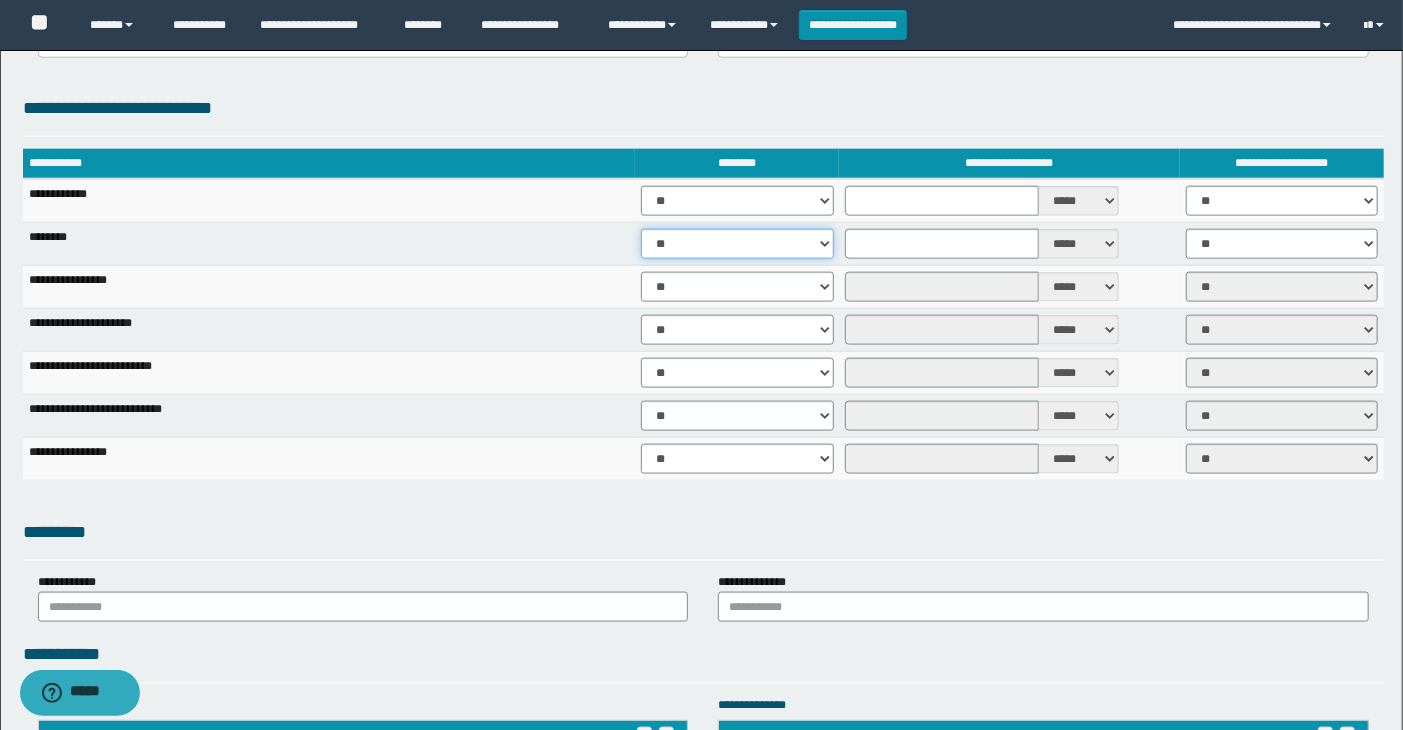 scroll, scrollTop: 1444, scrollLeft: 0, axis: vertical 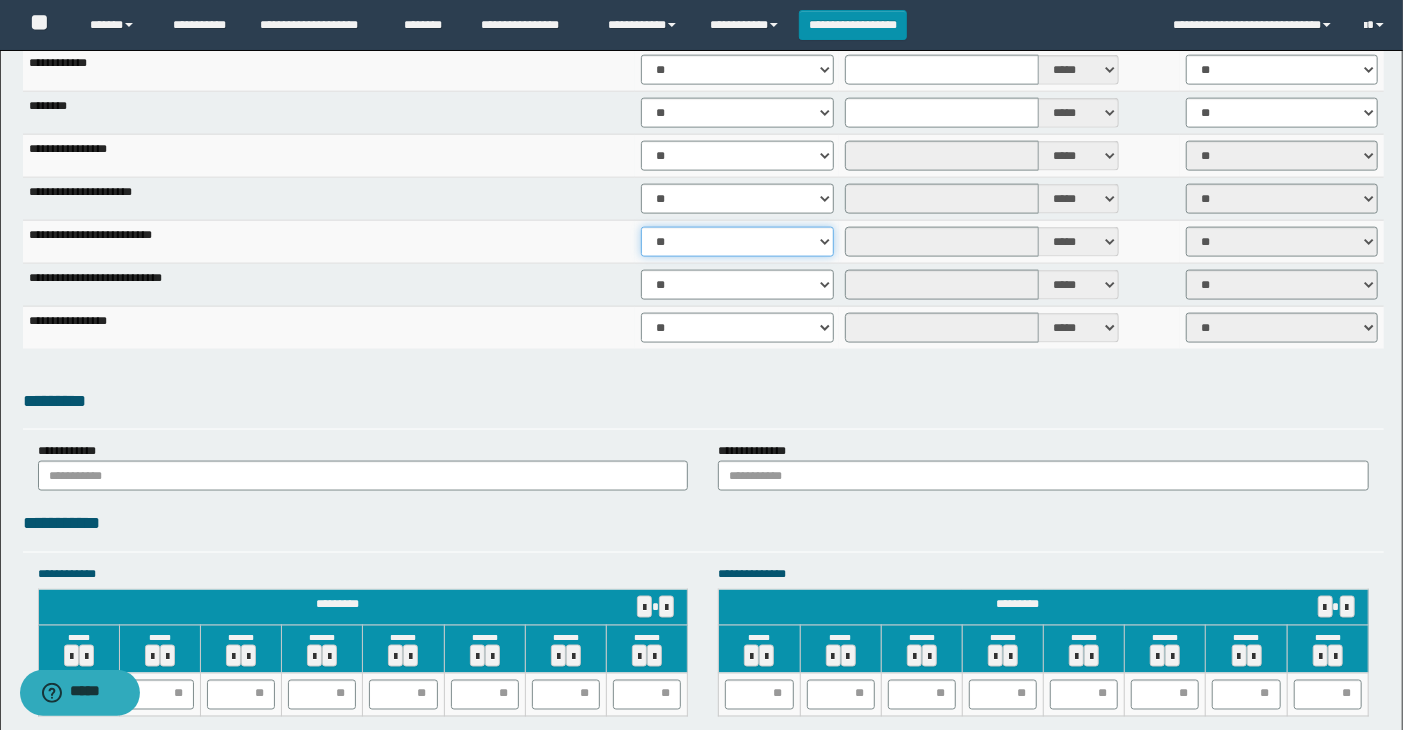 click on "**
**" at bounding box center (737, 242) 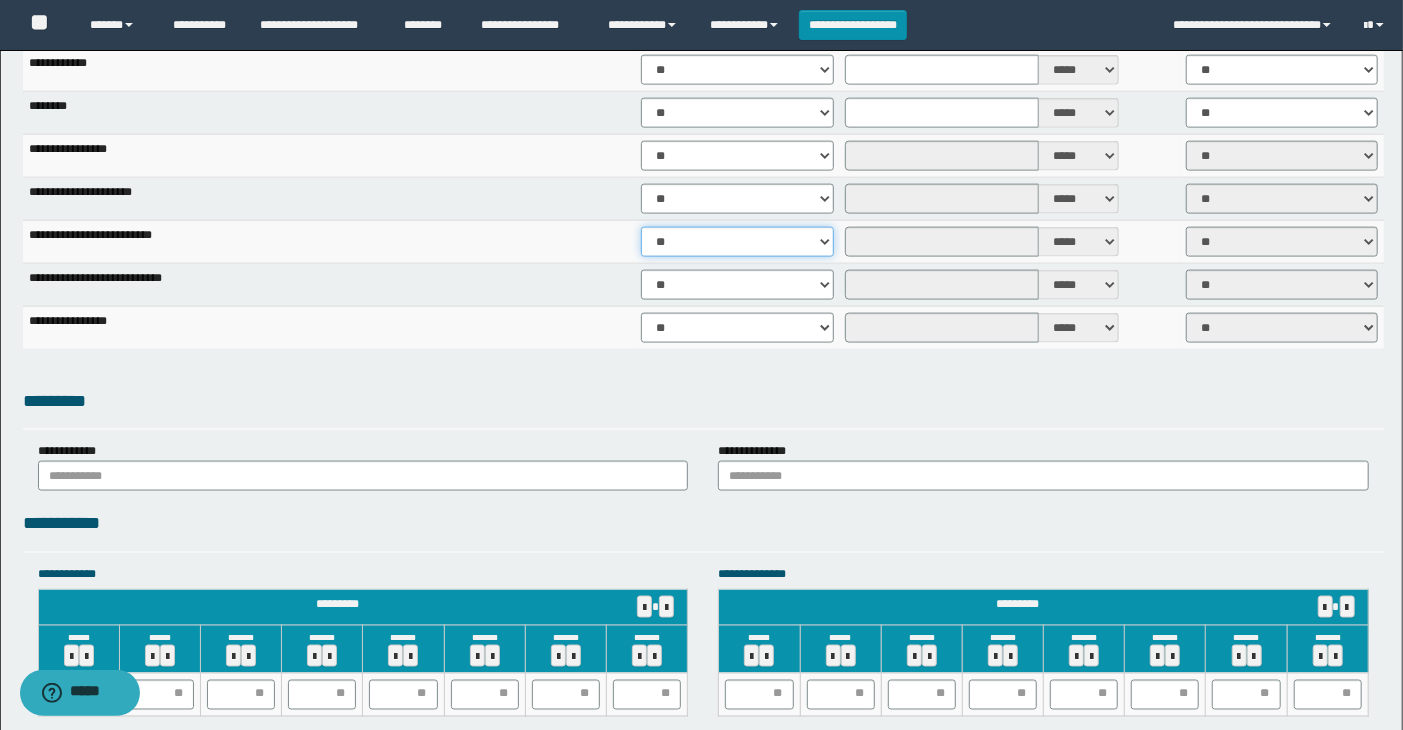 click on "**
**" at bounding box center (737, 242) 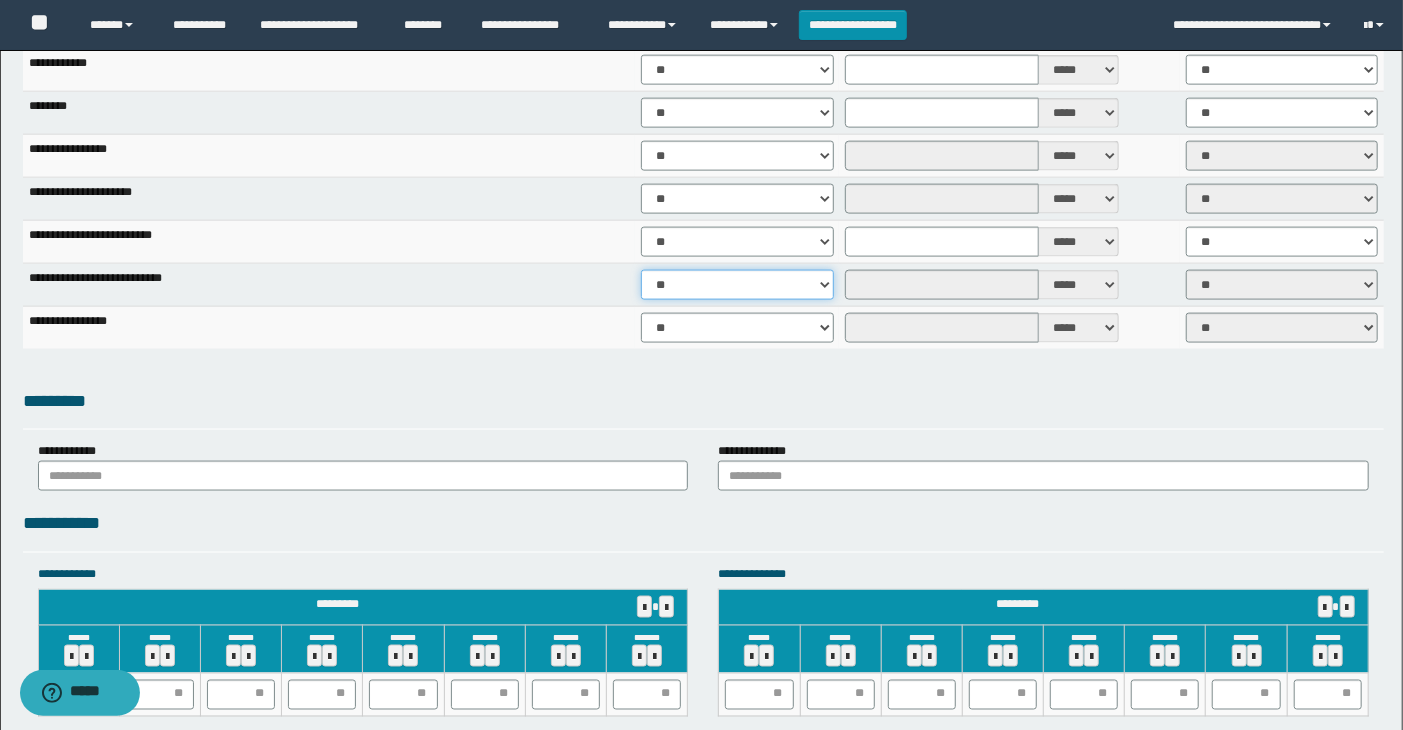 click on "**
**" at bounding box center (737, 285) 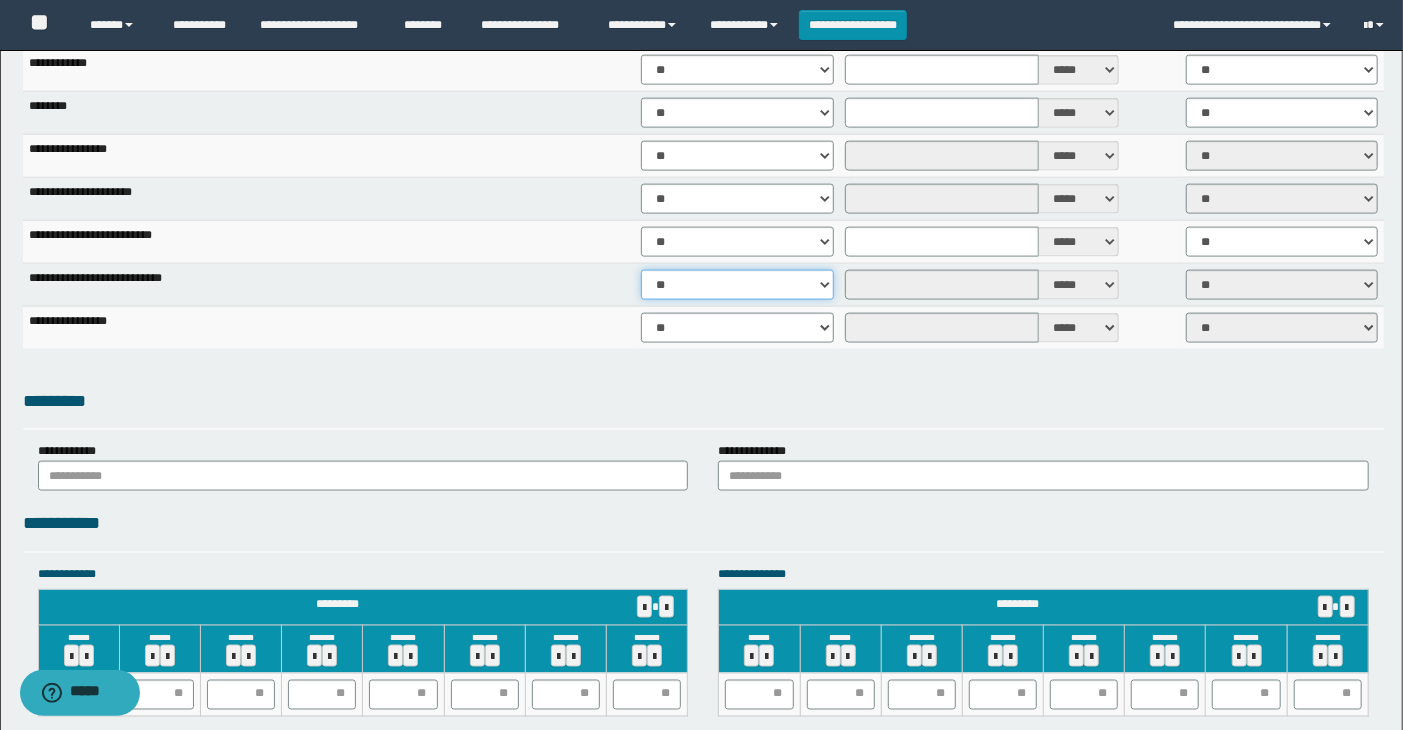 select on "****" 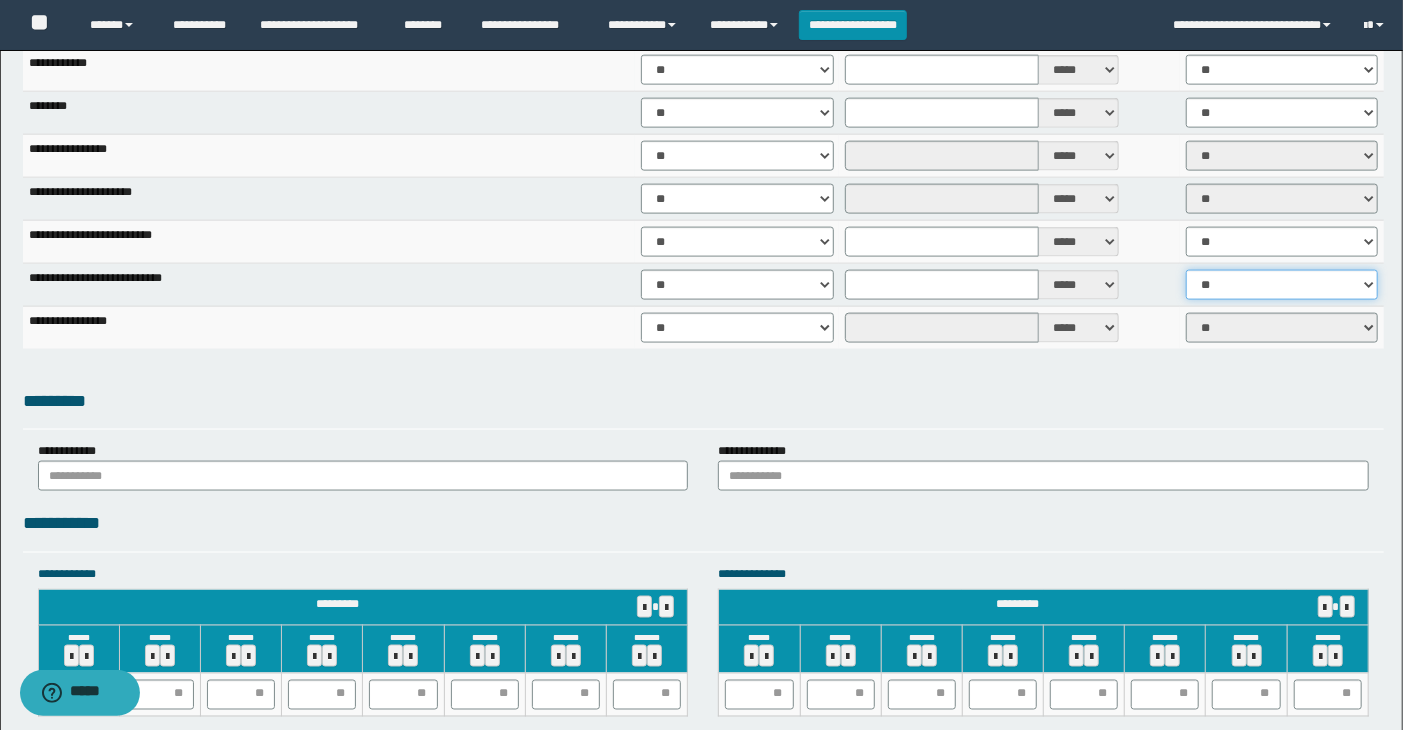 click on "**
**" at bounding box center (1282, 285) 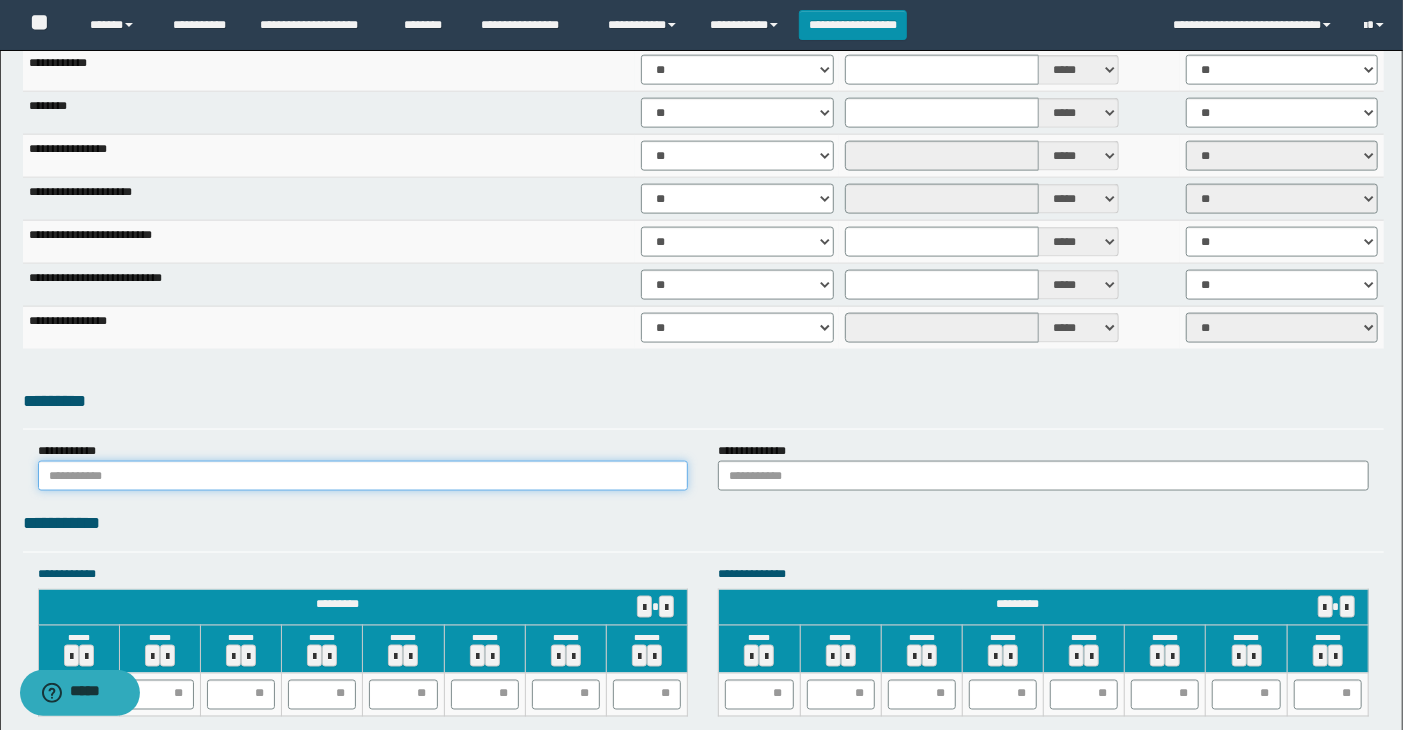 click at bounding box center [363, 476] 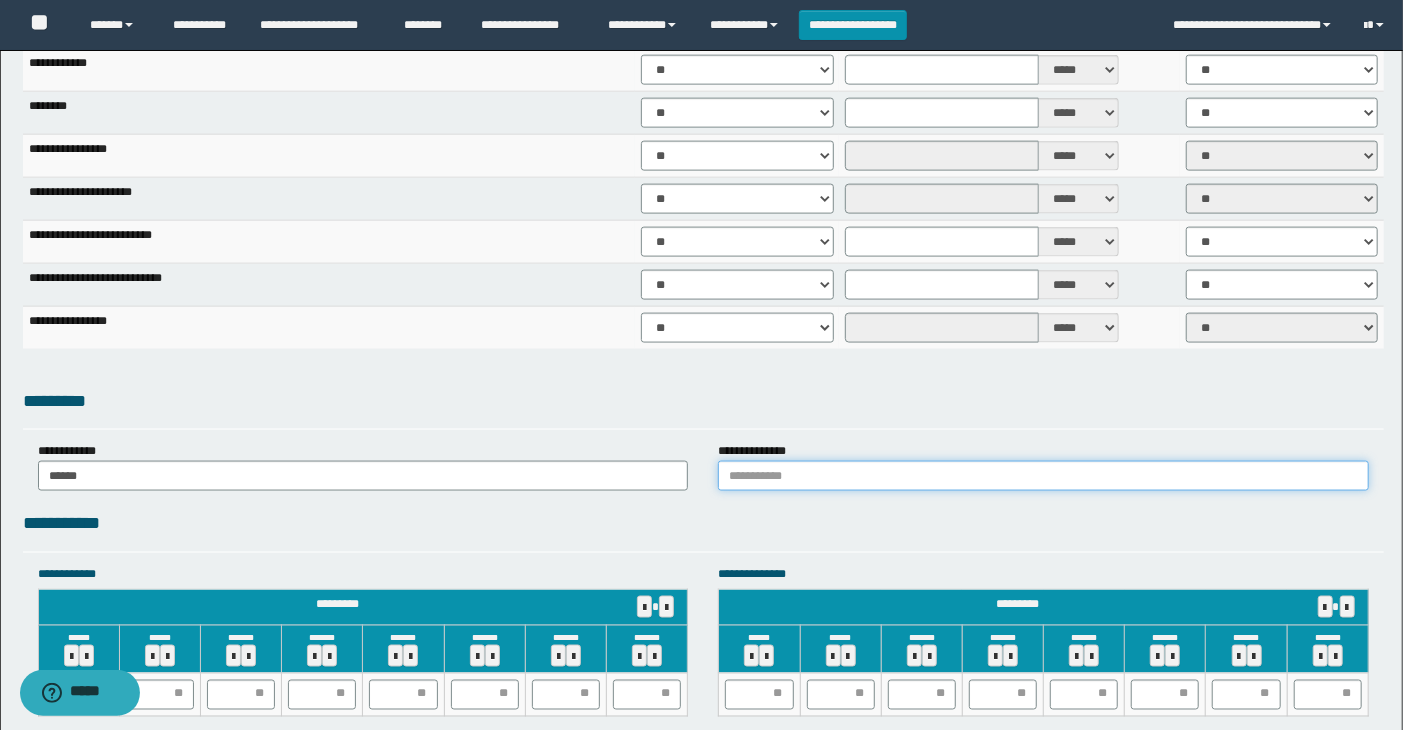 click at bounding box center (1043, 476) 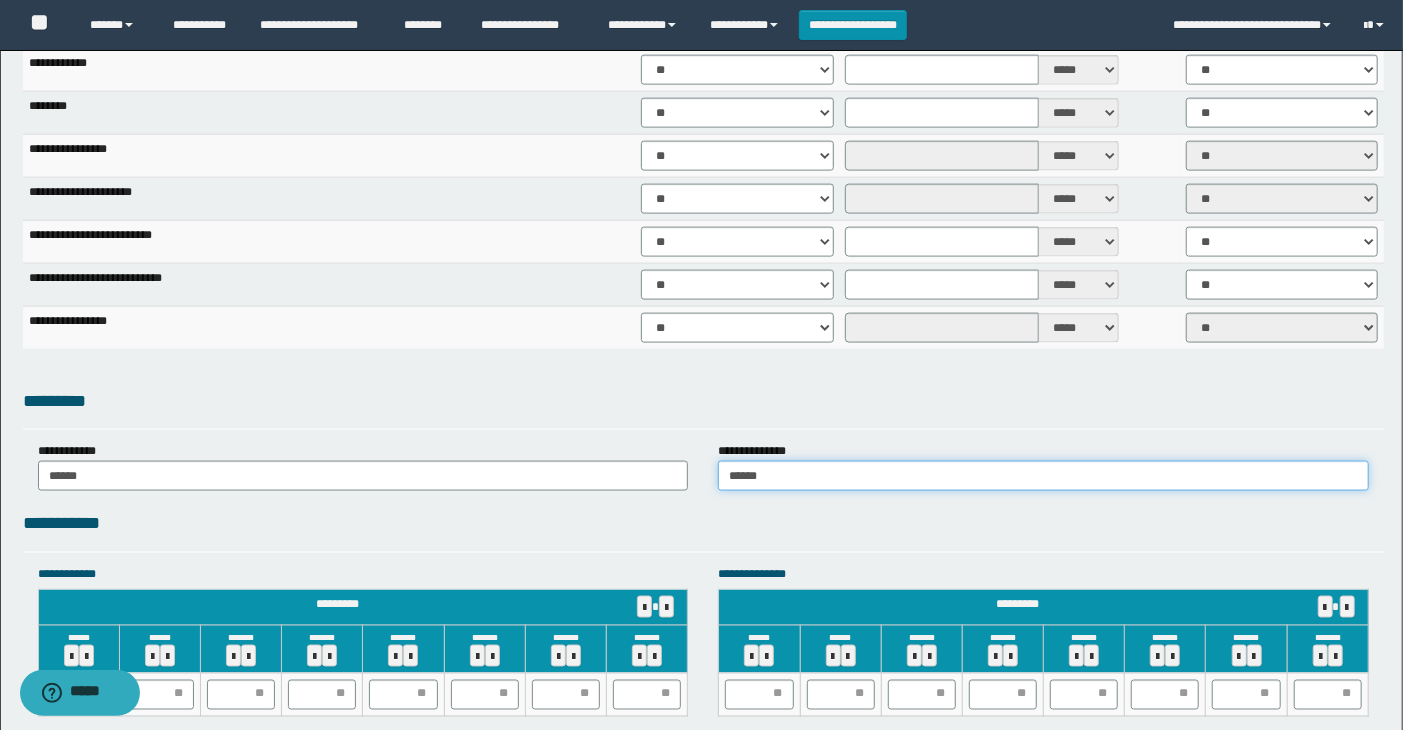 scroll, scrollTop: 1555, scrollLeft: 0, axis: vertical 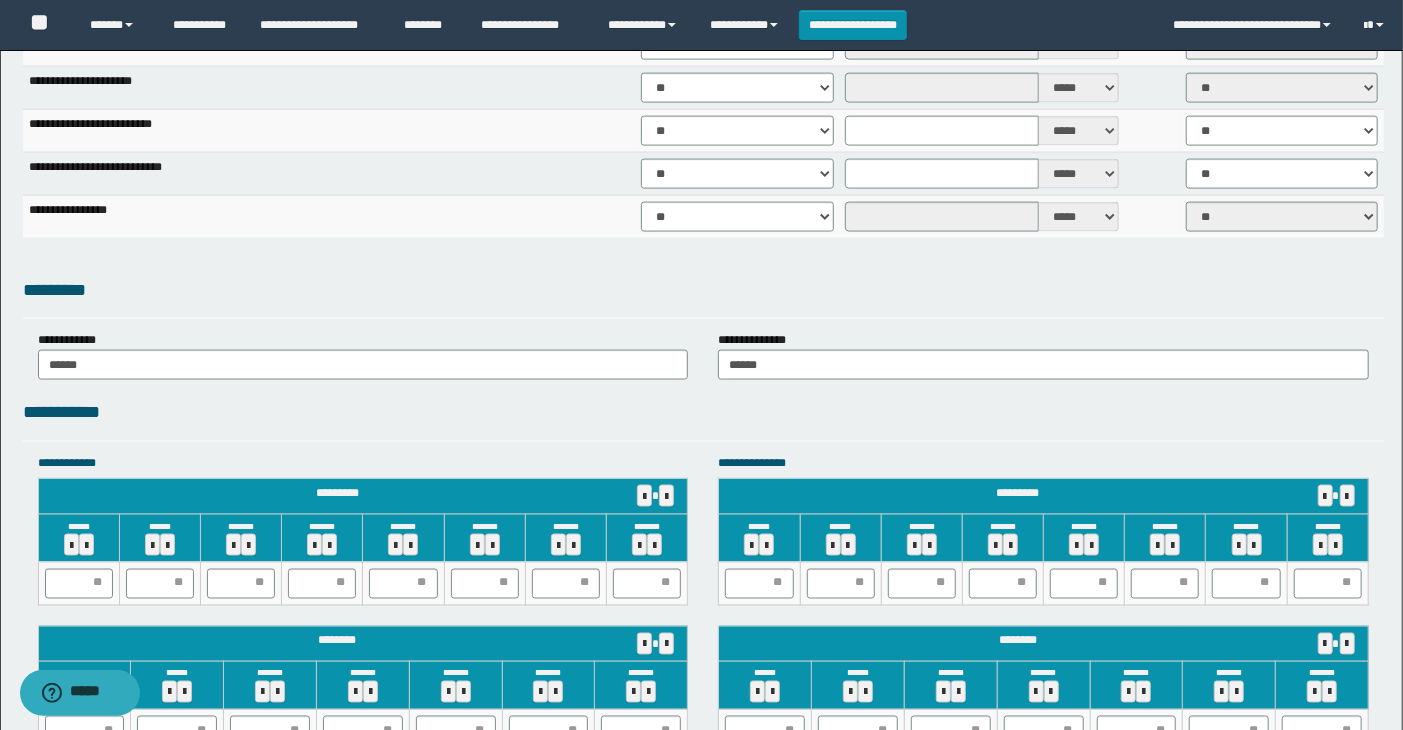 click on "**********" at bounding box center [363, 463] 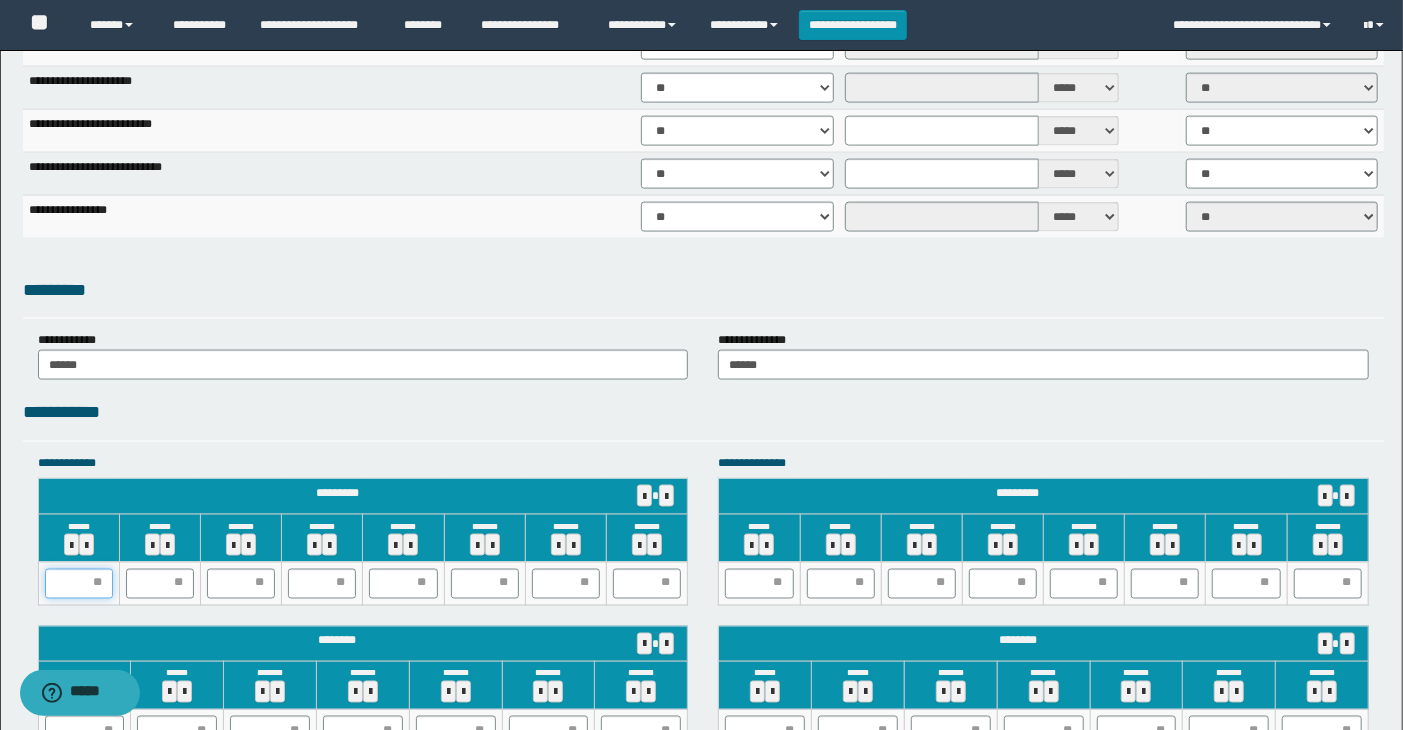 click at bounding box center [79, 584] 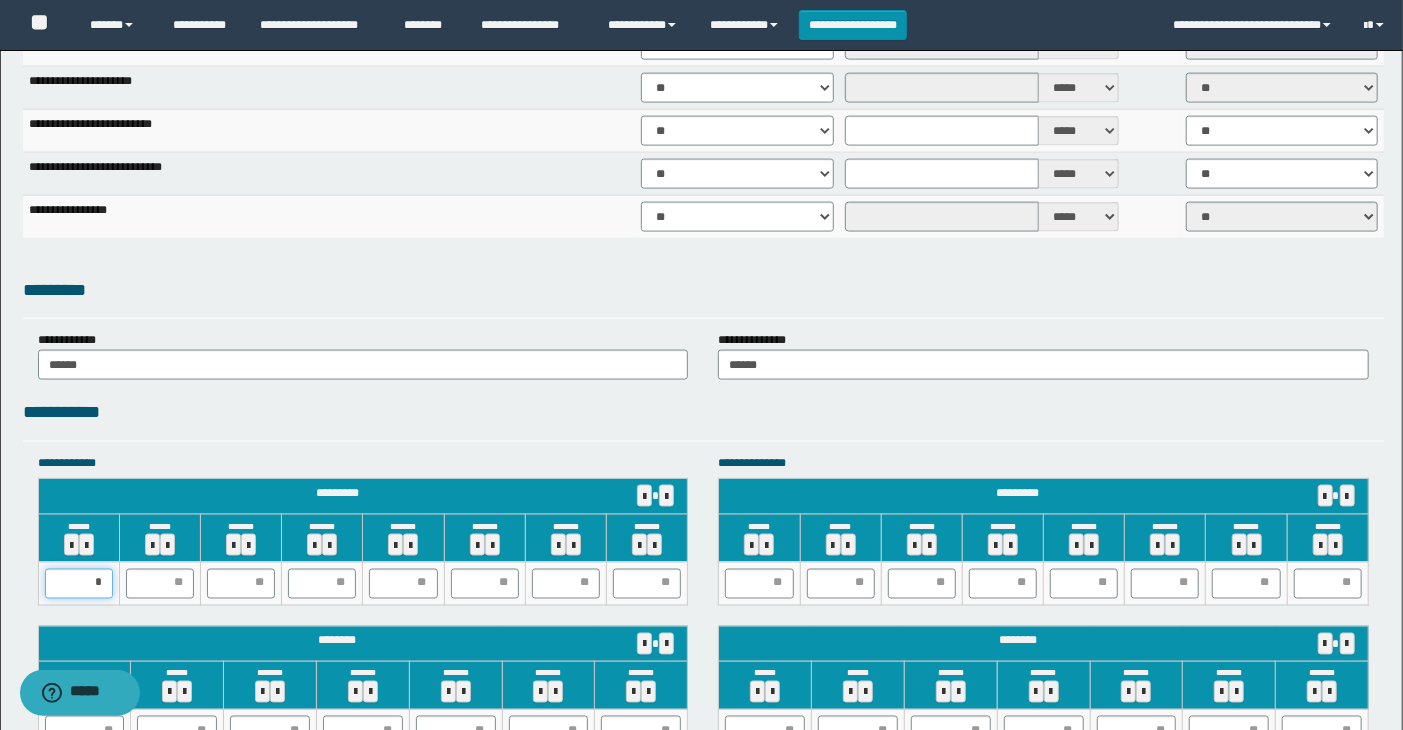 type on "**" 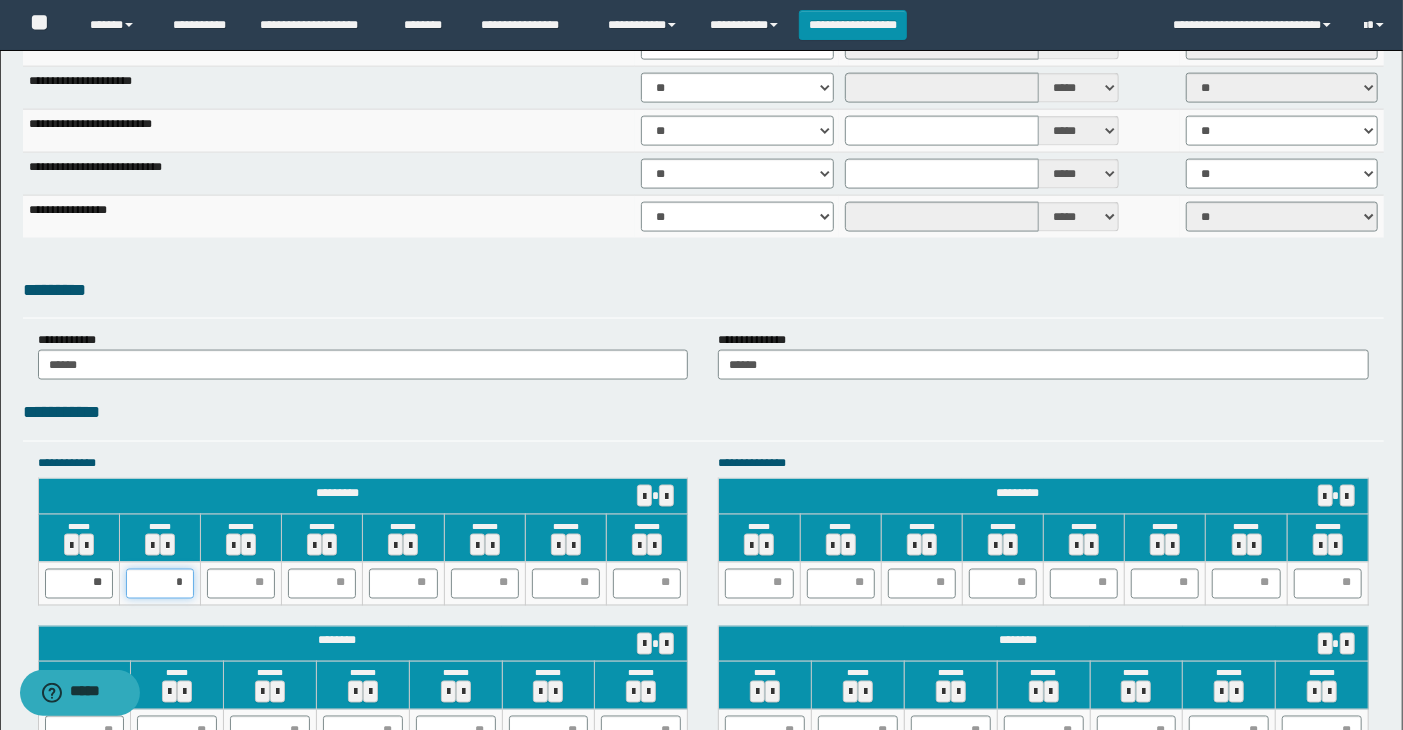 type on "**" 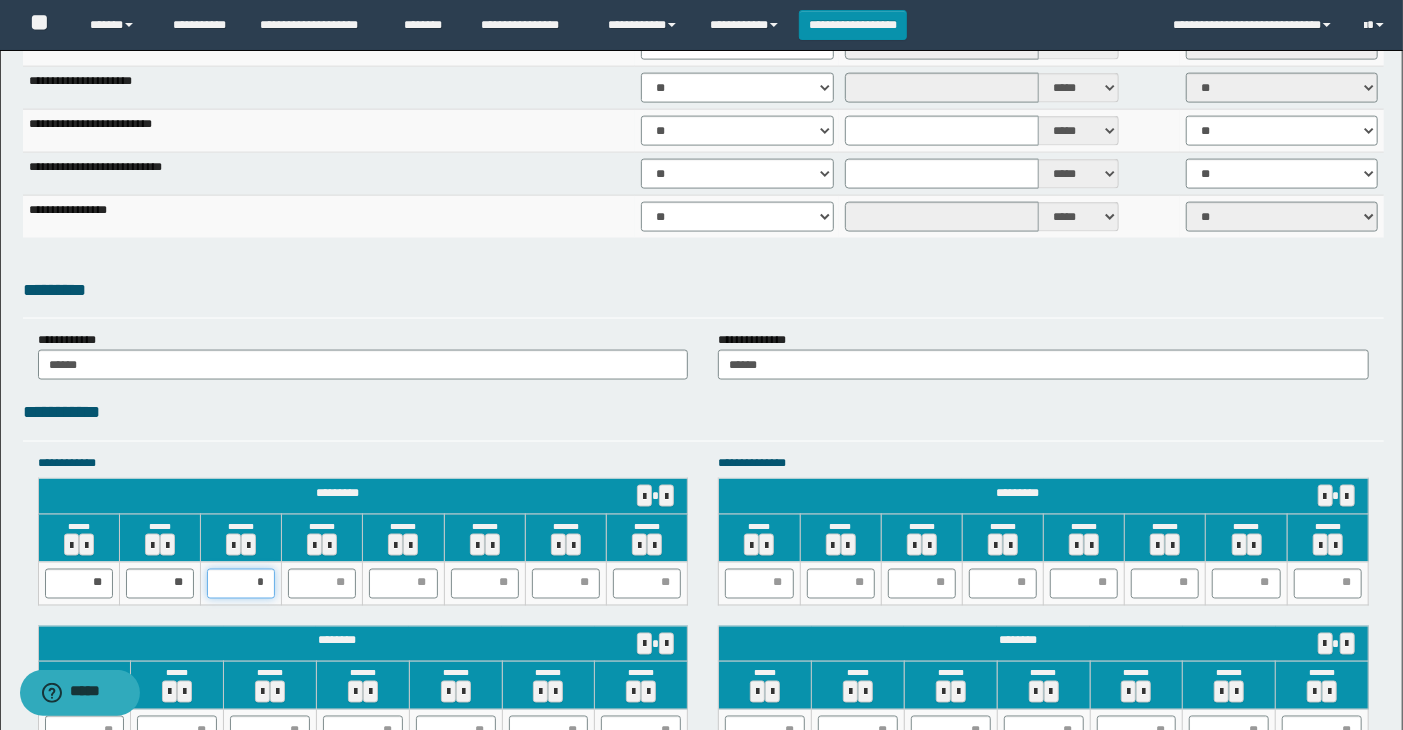 type on "**" 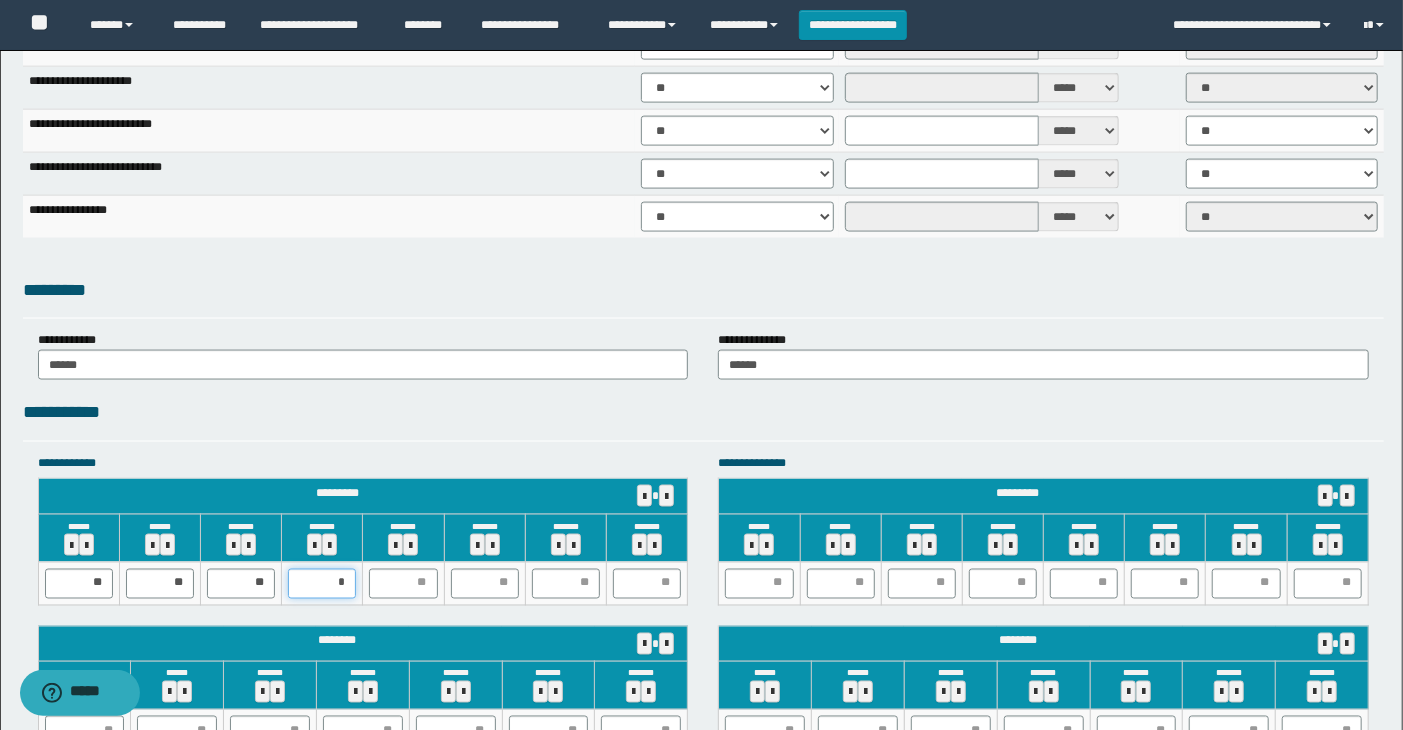 type on "**" 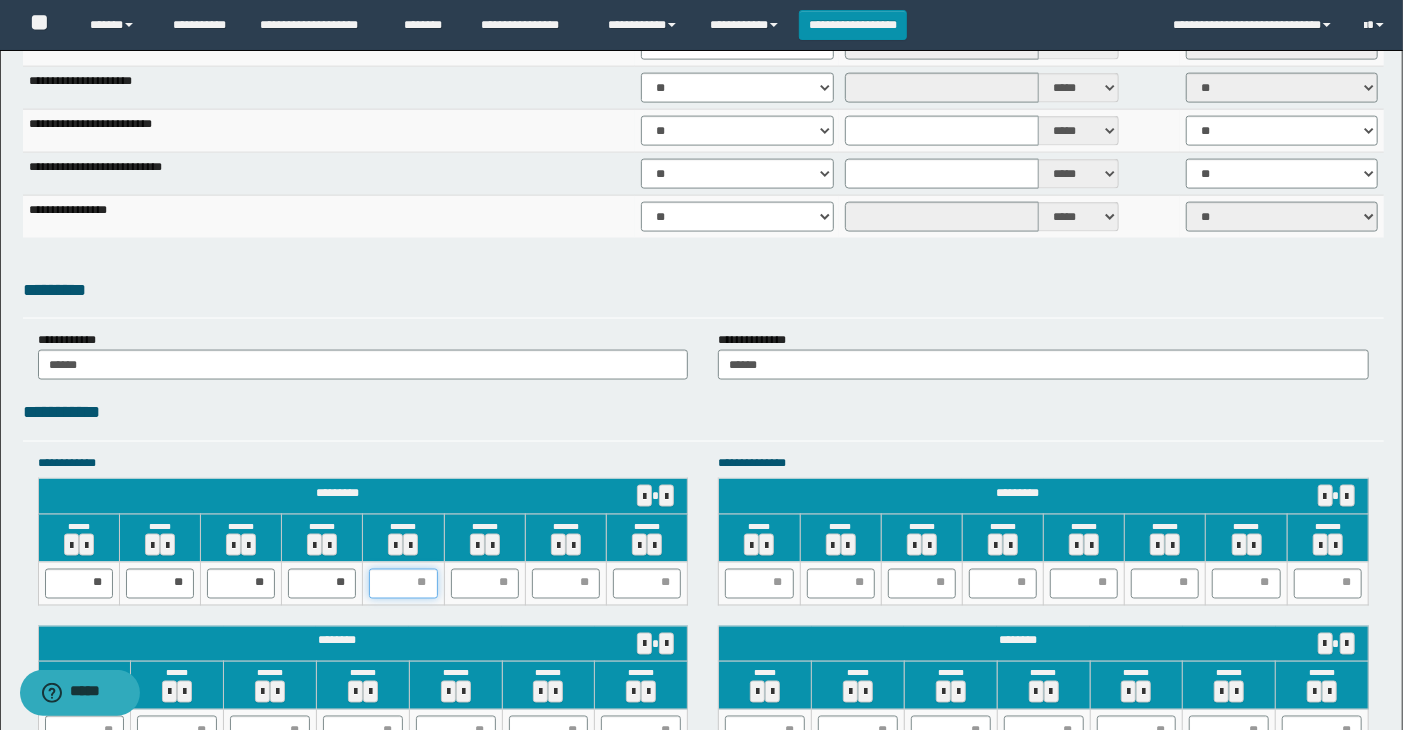 type on "*" 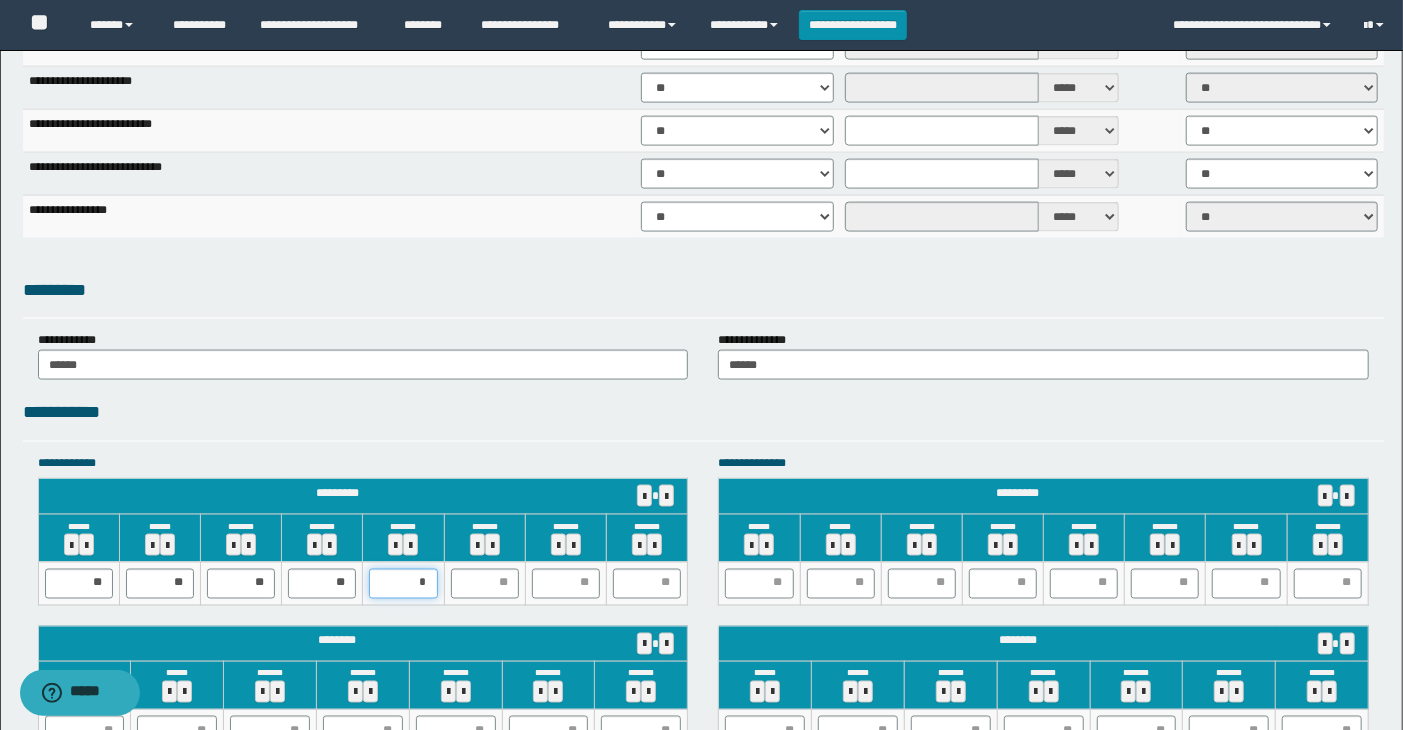 type on "**" 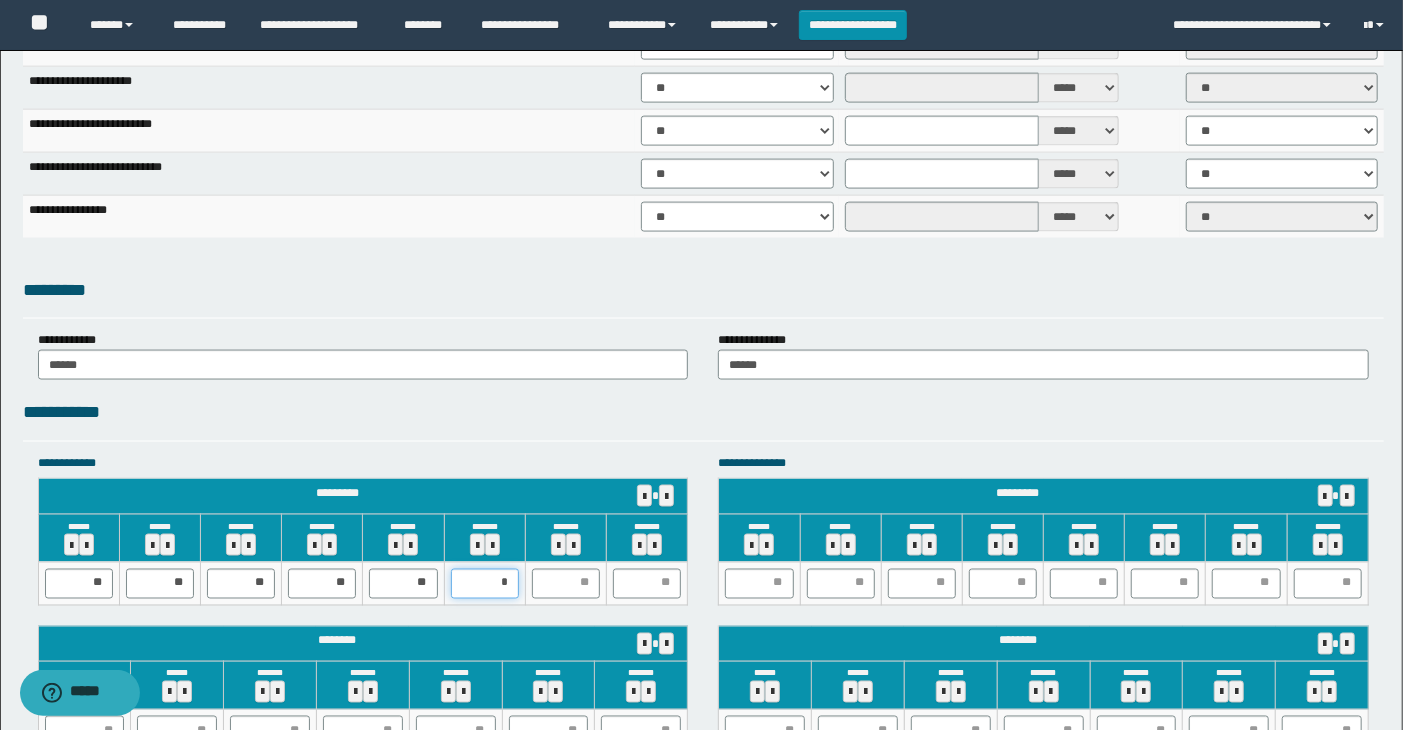 type on "**" 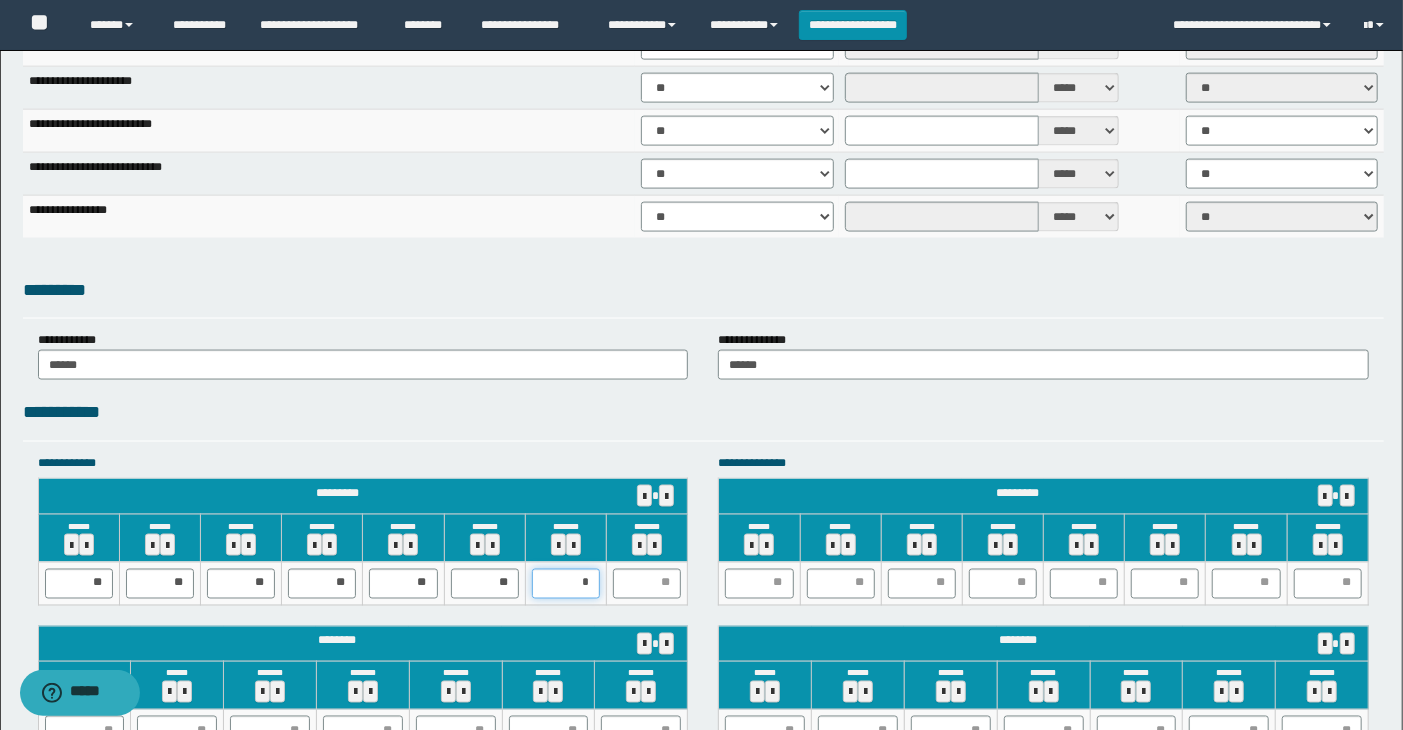 type on "**" 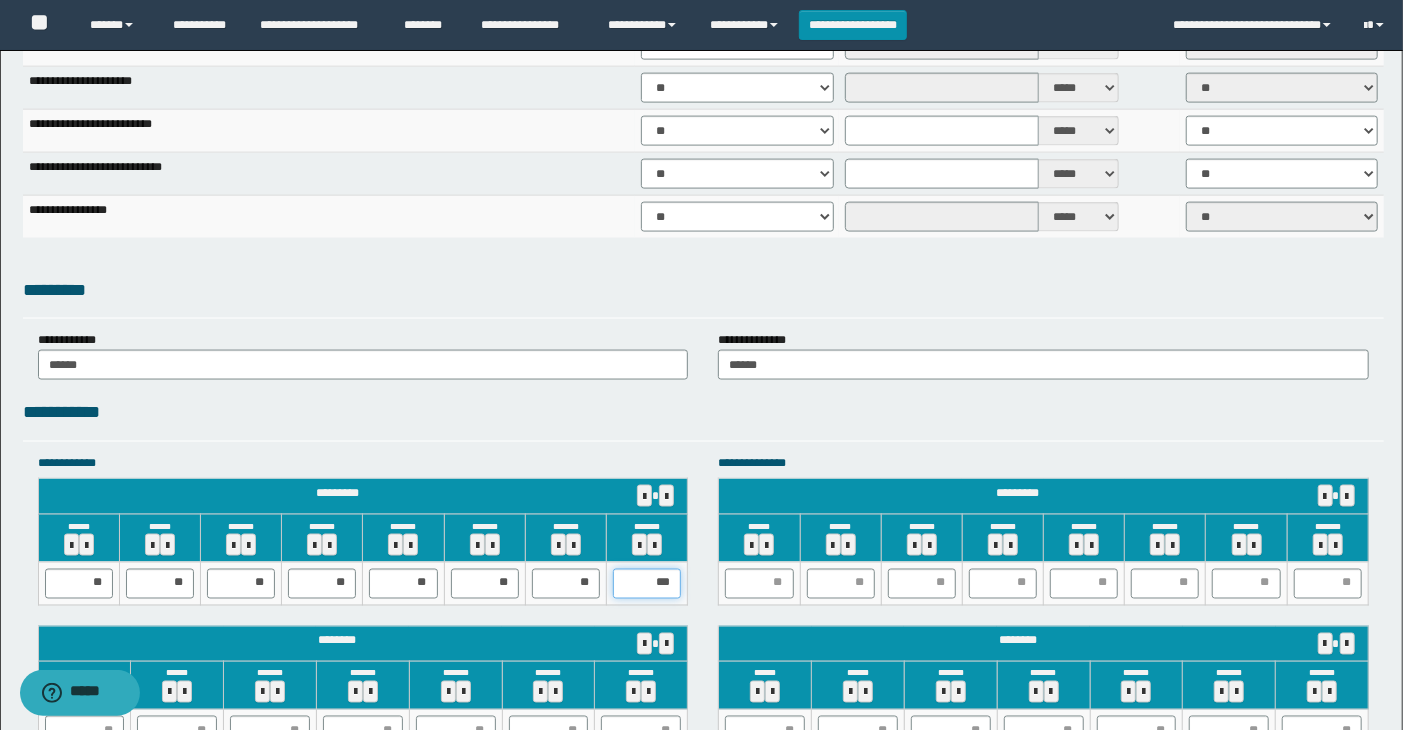 type on "**" 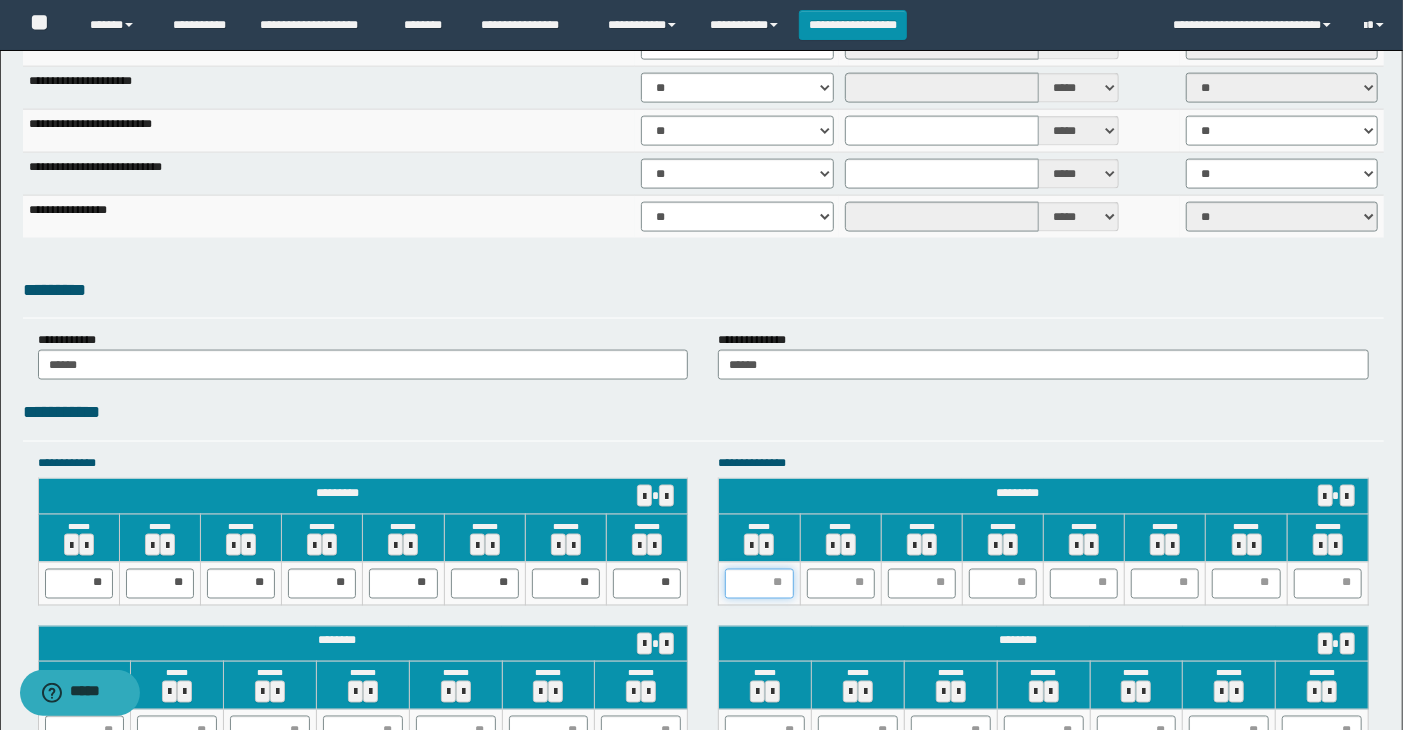 click at bounding box center [759, 584] 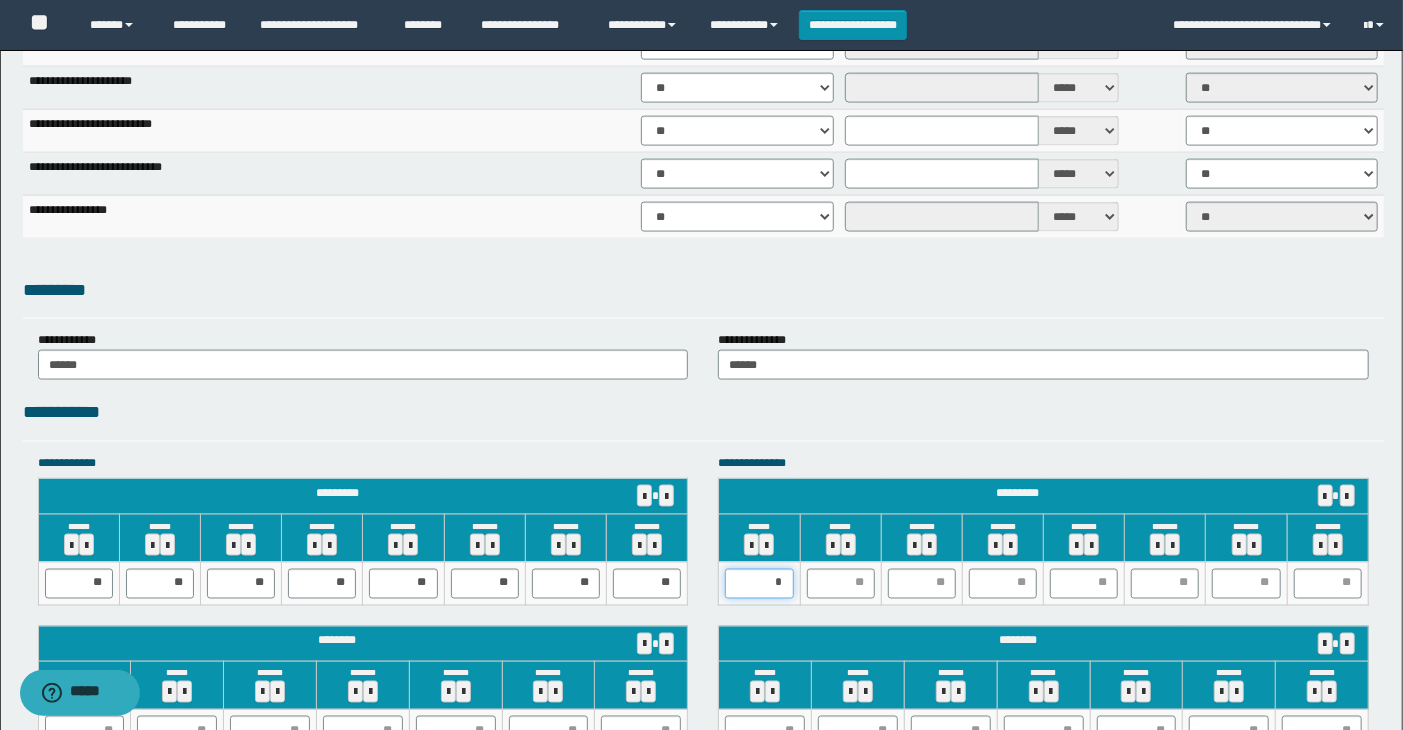type on "**" 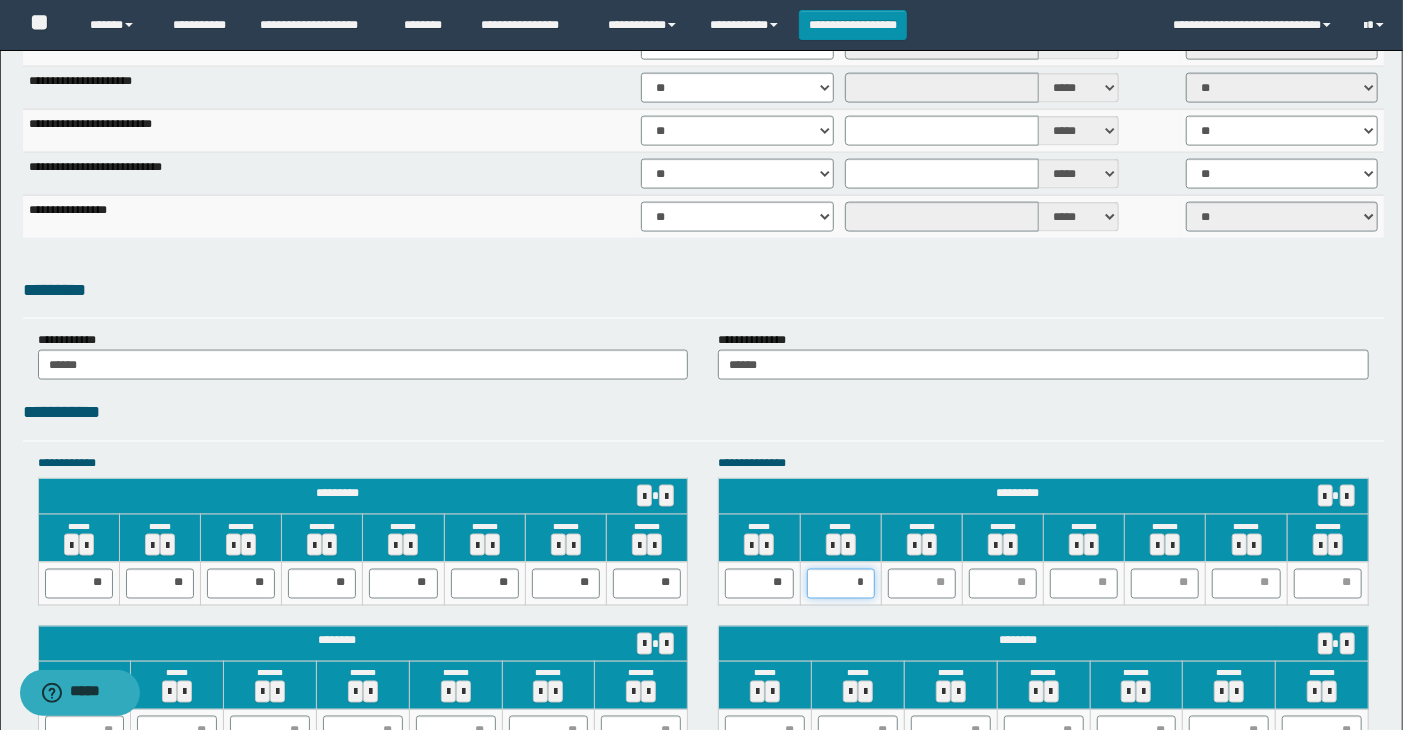 type on "**" 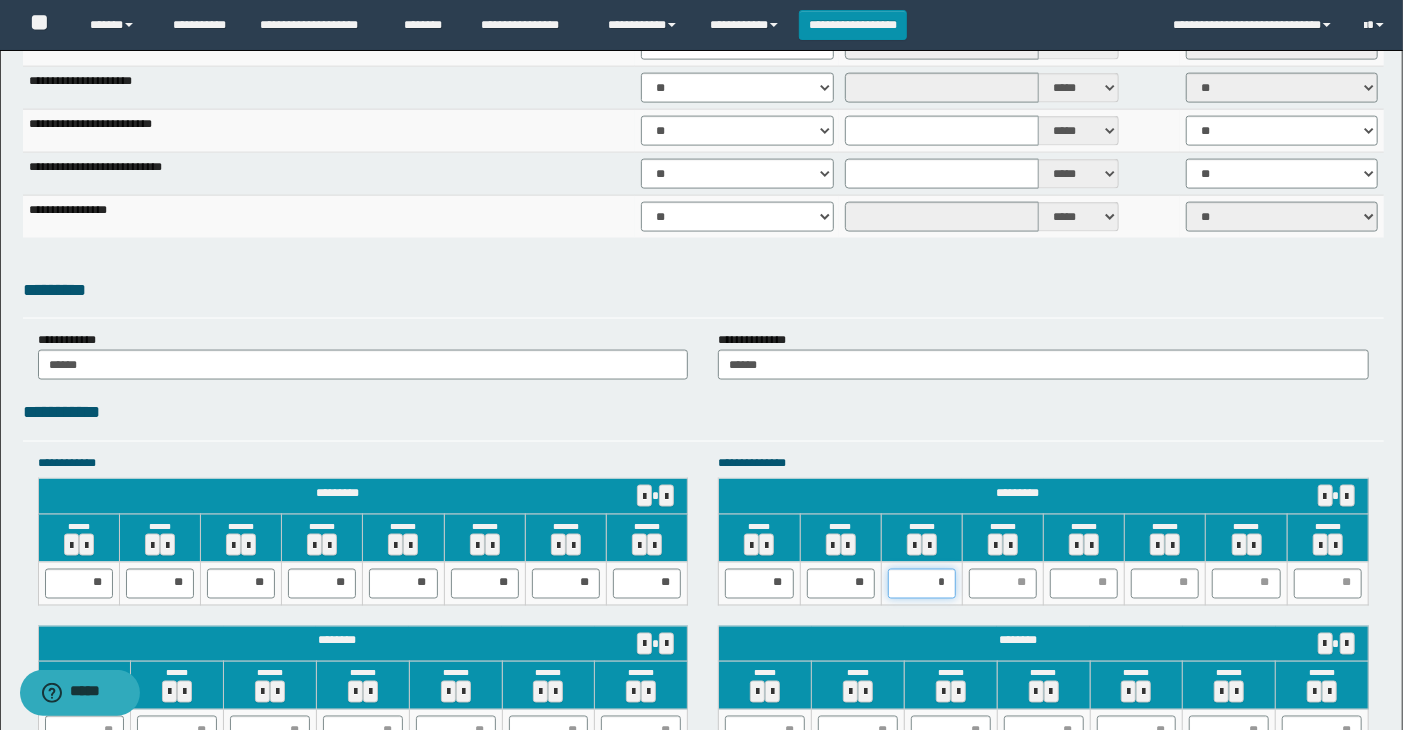 type on "**" 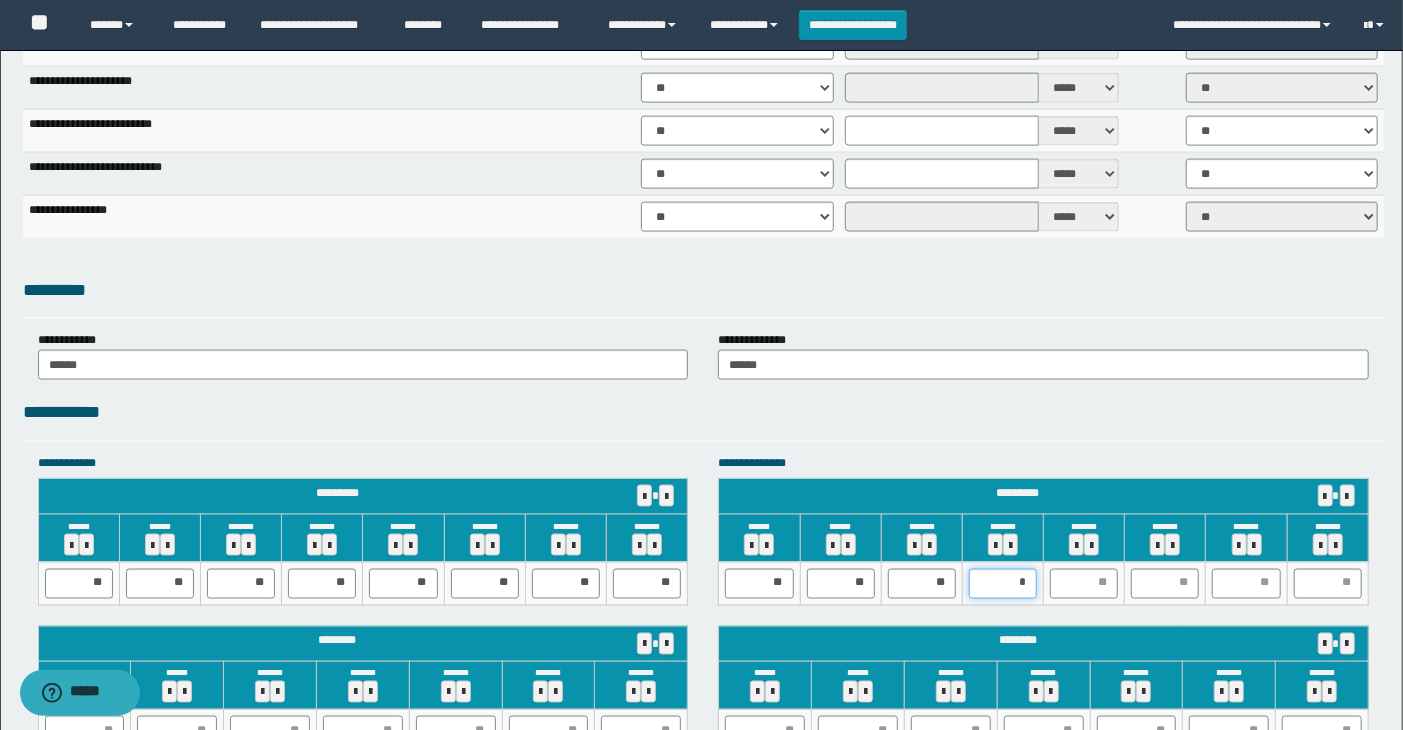 type on "**" 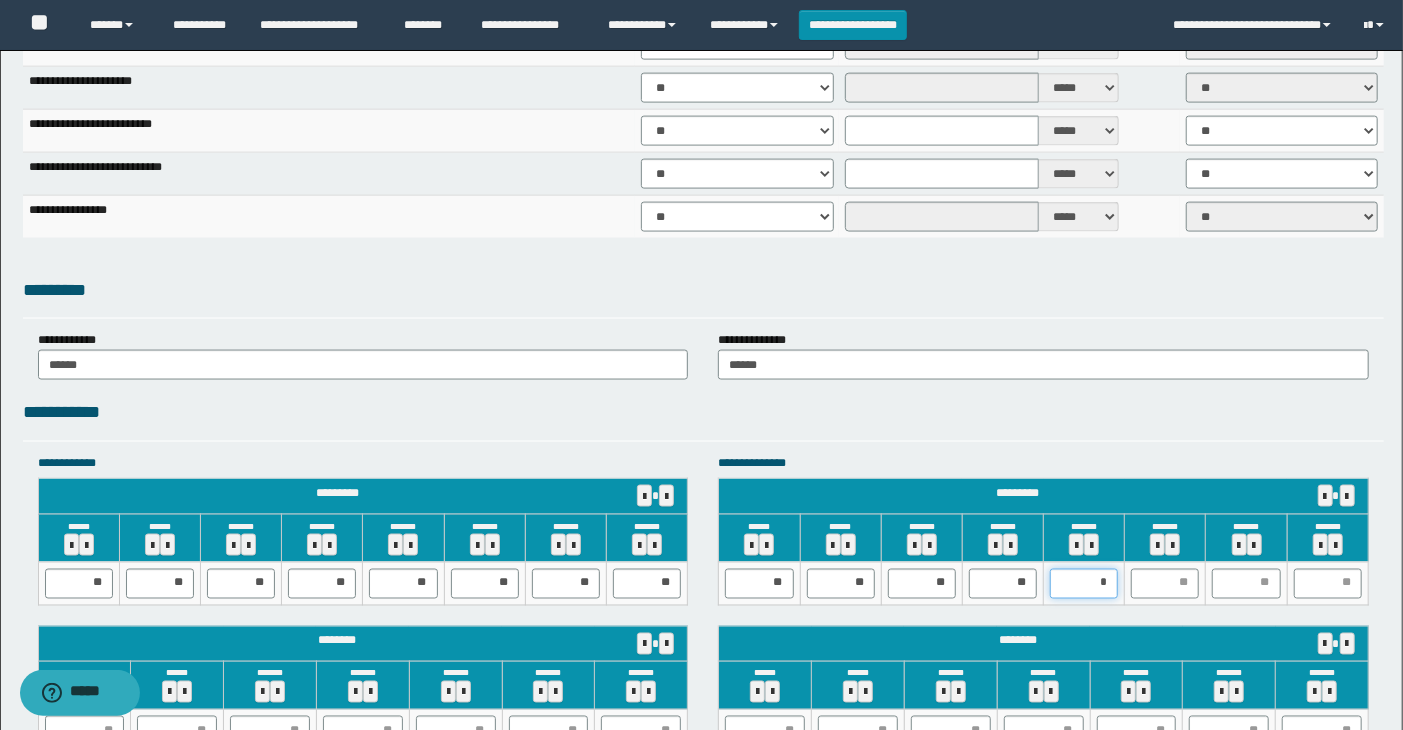 type on "**" 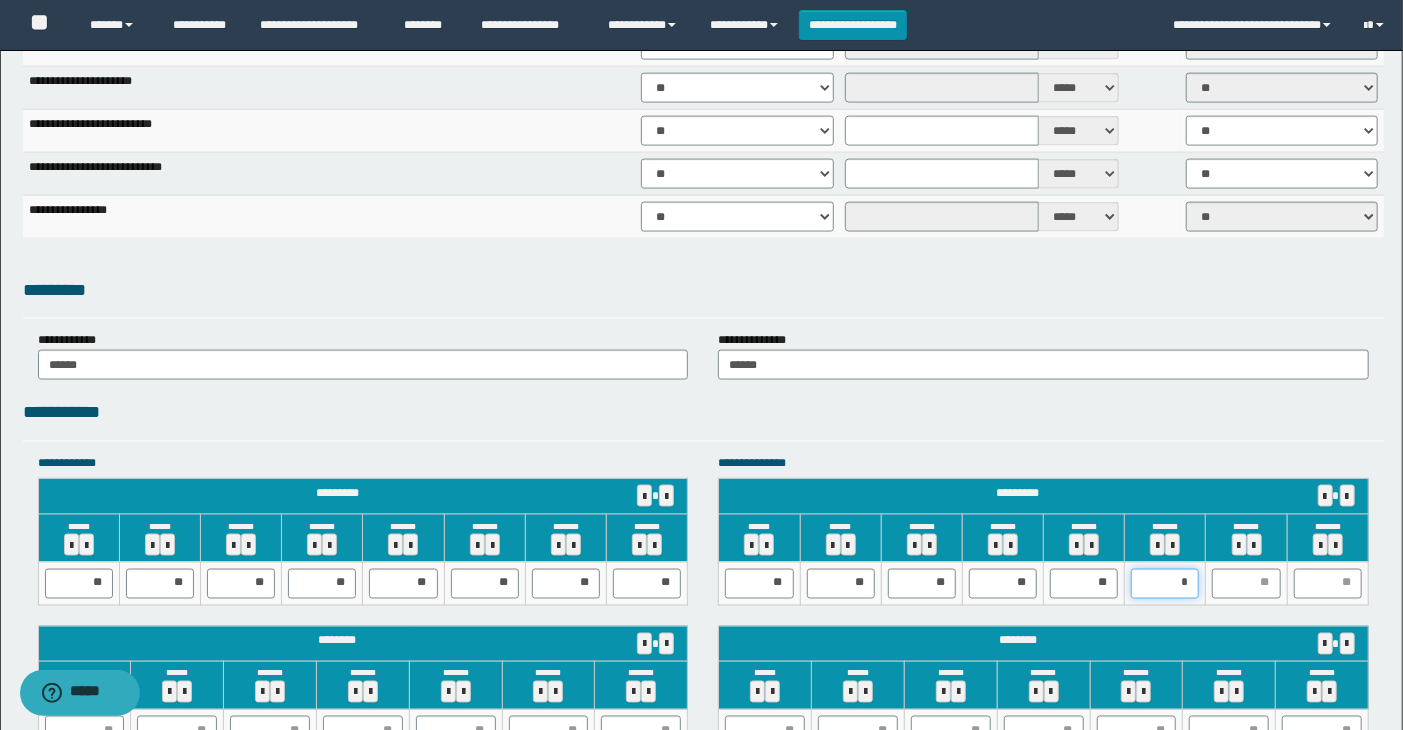 type on "**" 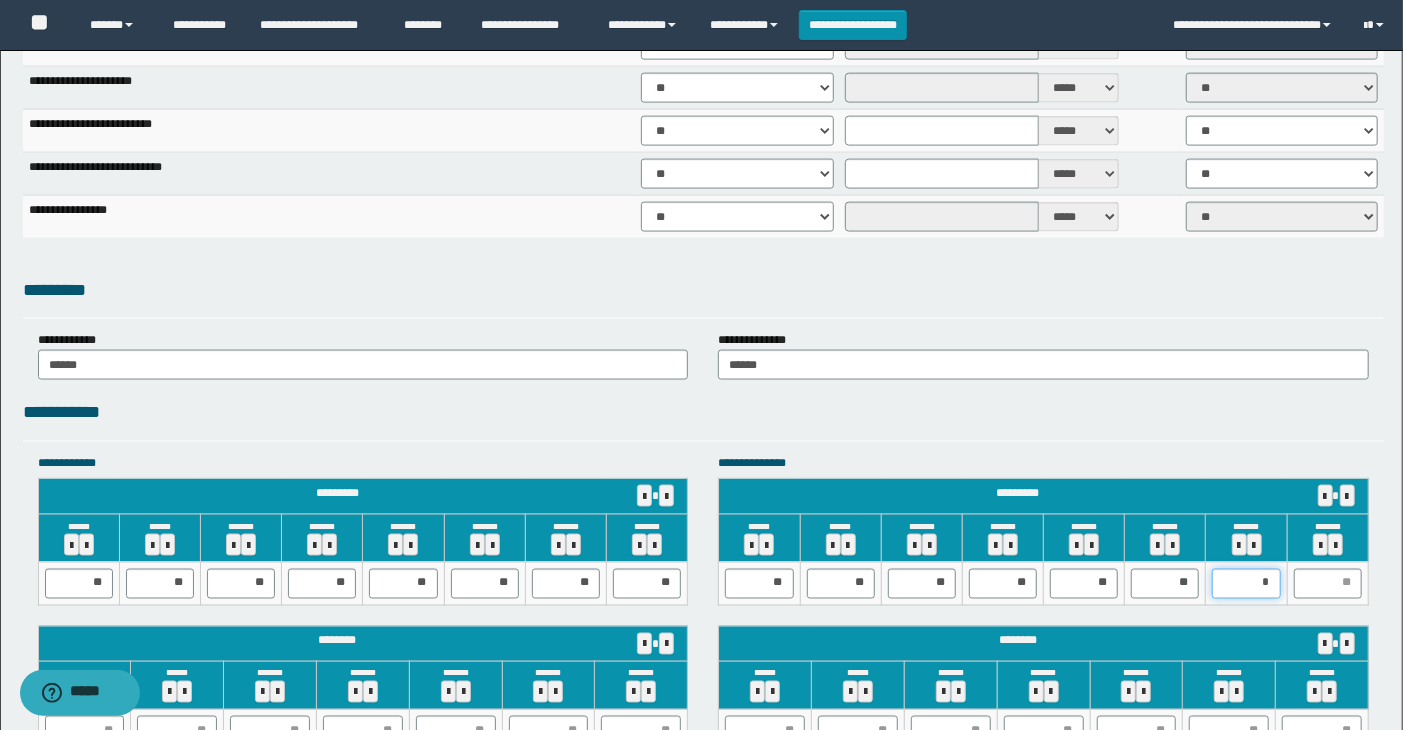 type on "**" 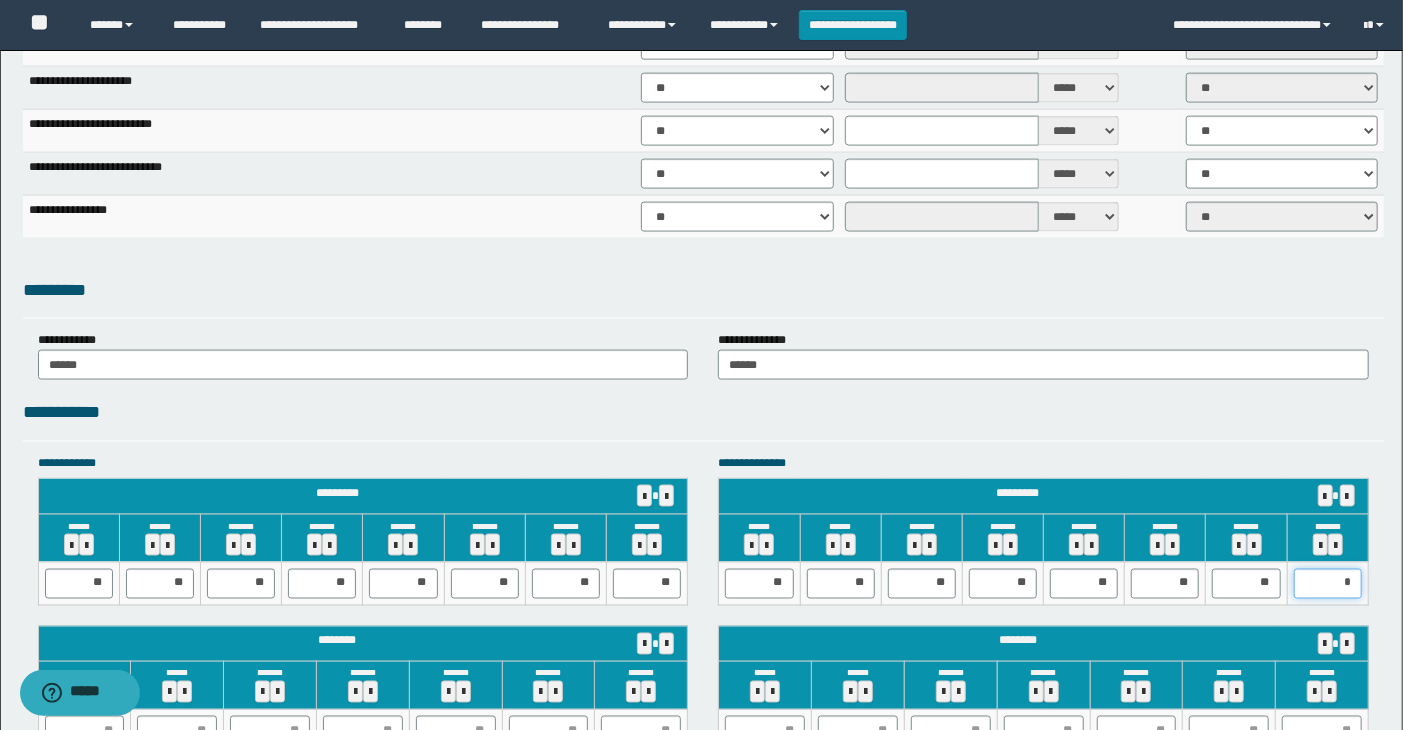 type on "**" 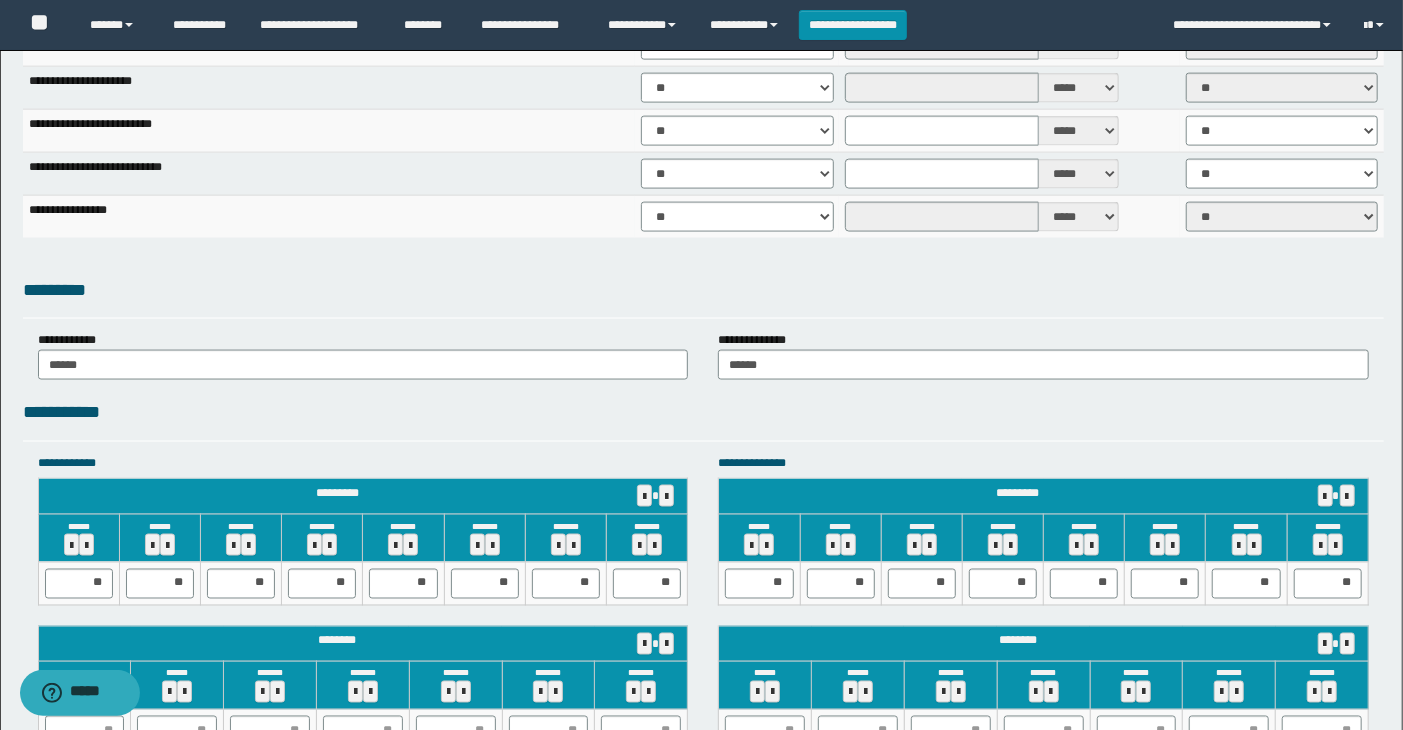 click on "**********" at bounding box center (704, 412) 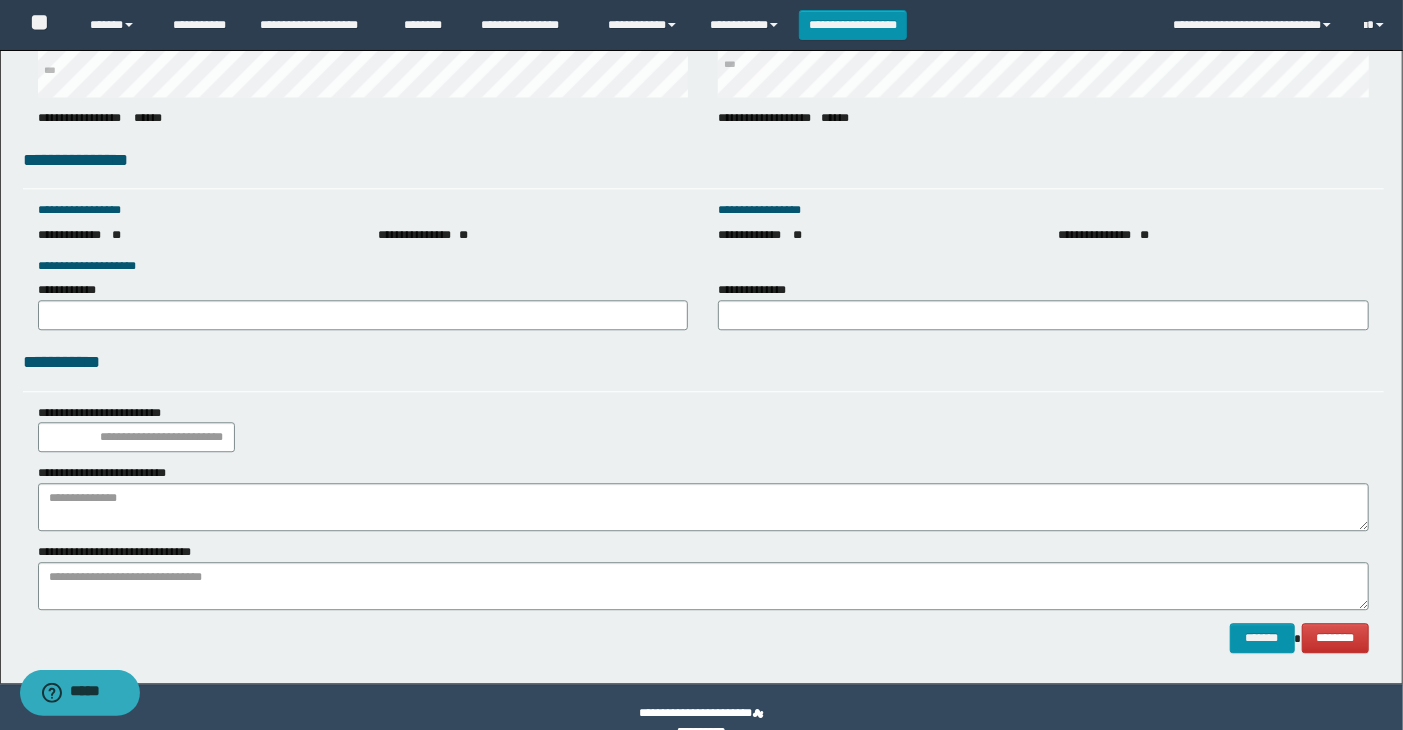 scroll, scrollTop: 2762, scrollLeft: 0, axis: vertical 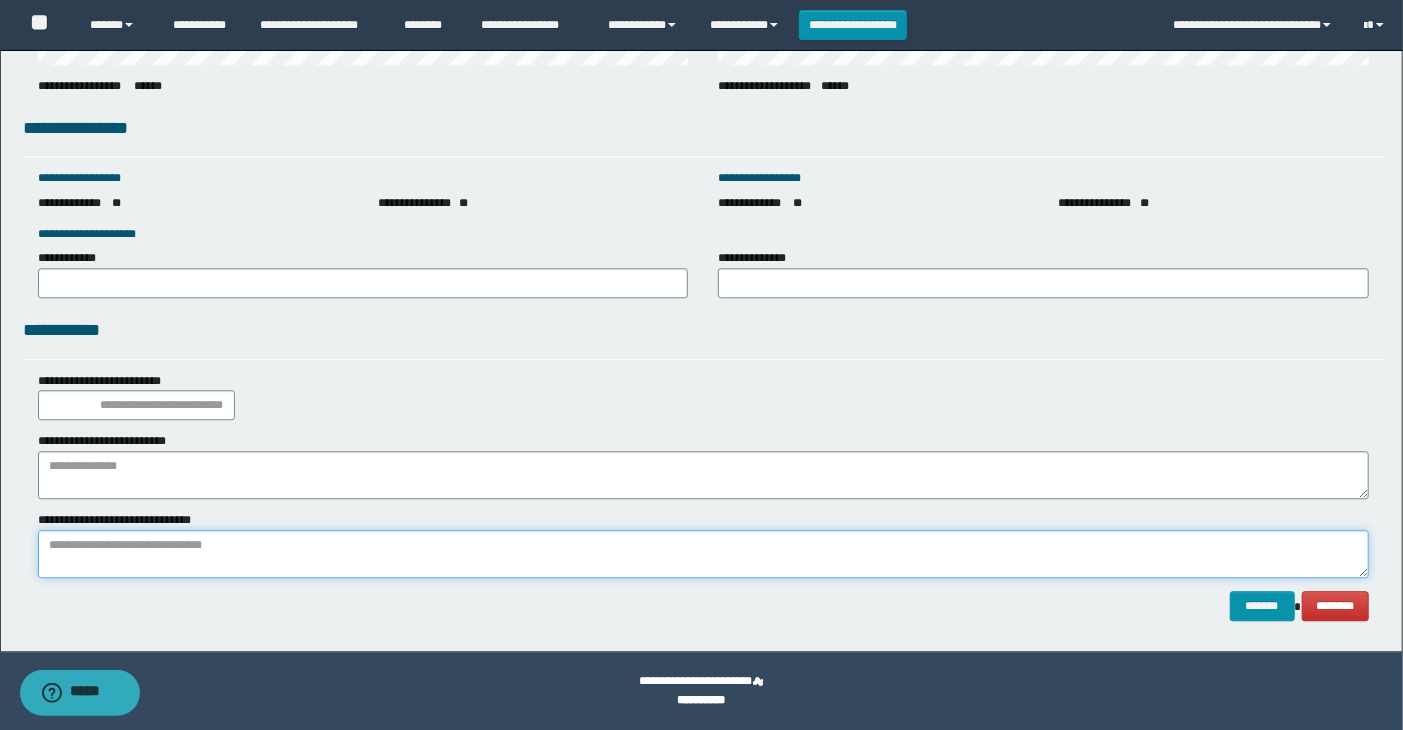 click at bounding box center (704, 554) 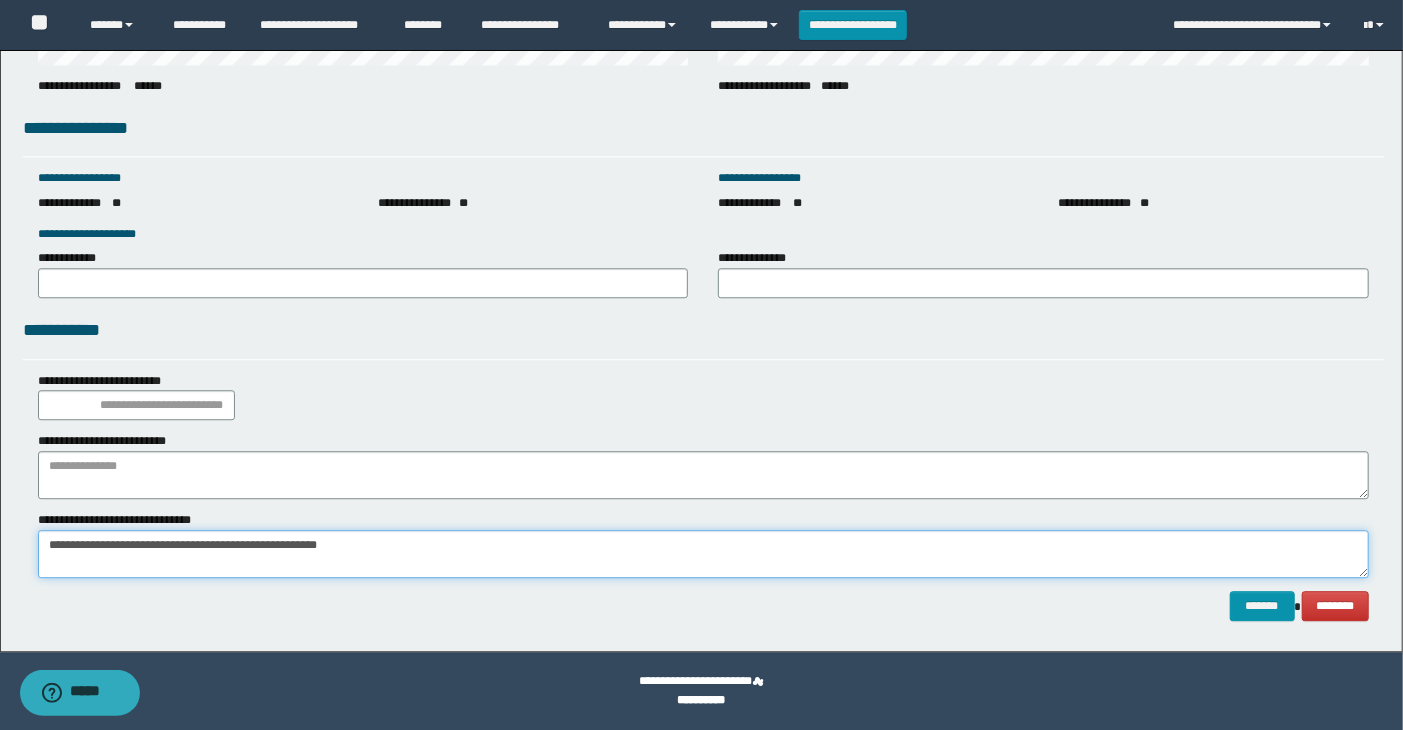 drag, startPoint x: 45, startPoint y: 545, endPoint x: 442, endPoint y: 520, distance: 397.78638 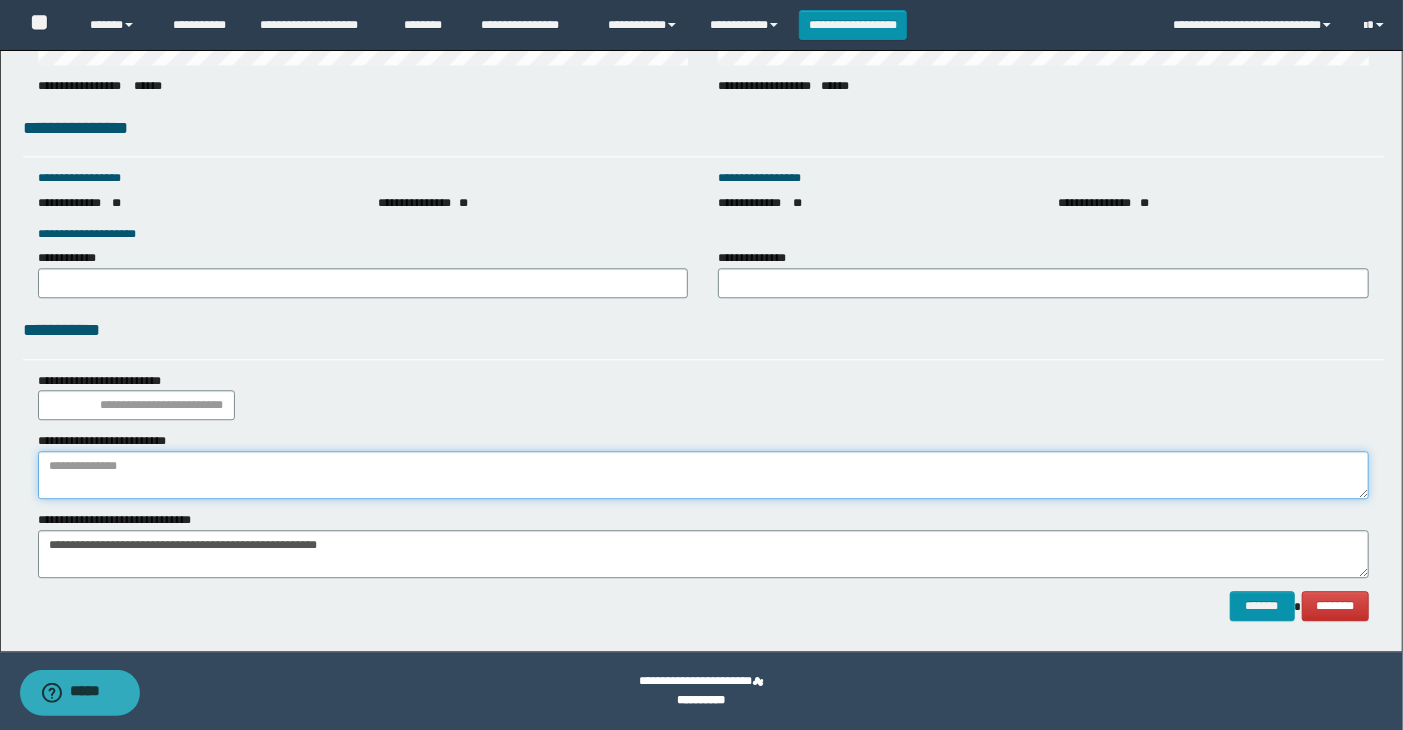 click at bounding box center (704, 475) 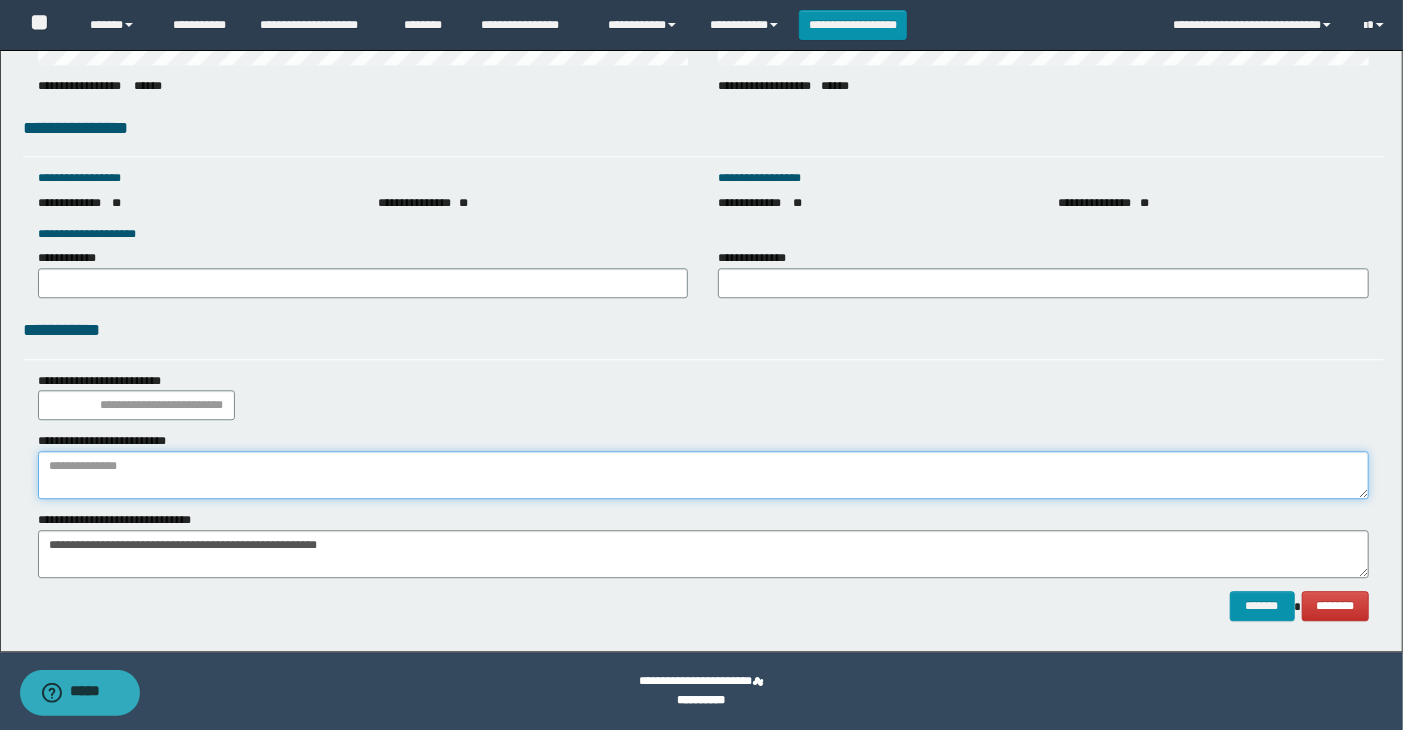 paste on "**********" 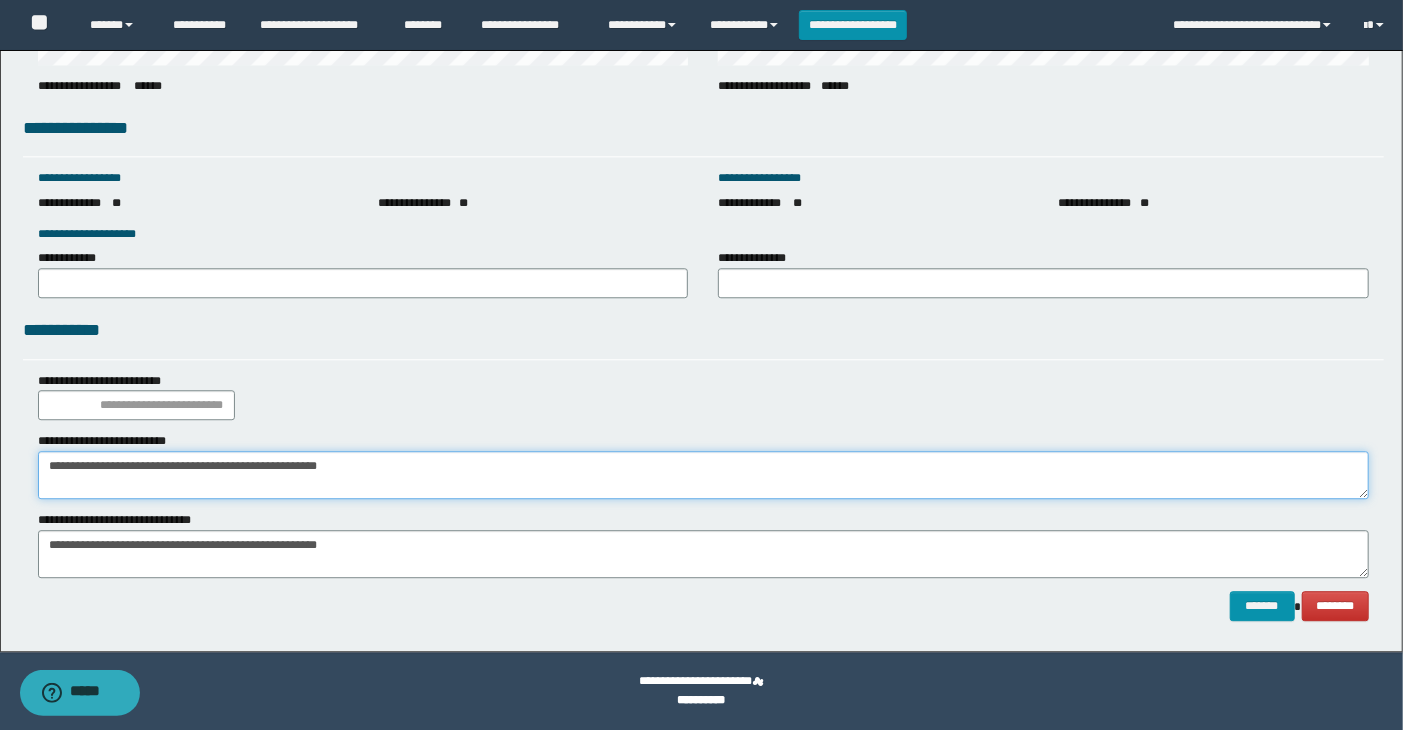 drag, startPoint x: 40, startPoint y: 468, endPoint x: 68, endPoint y: 462, distance: 28.635643 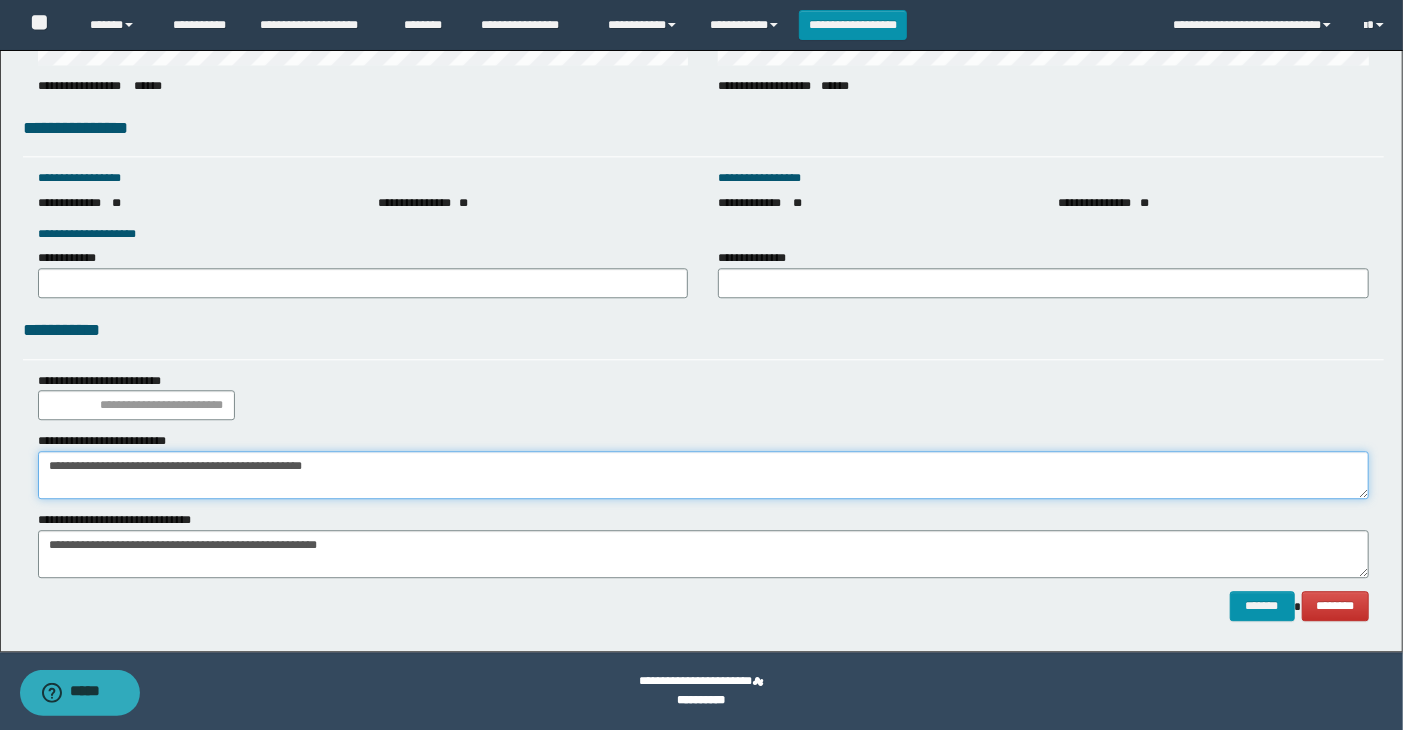 drag, startPoint x: 156, startPoint y: 466, endPoint x: 364, endPoint y: 465, distance: 208.00241 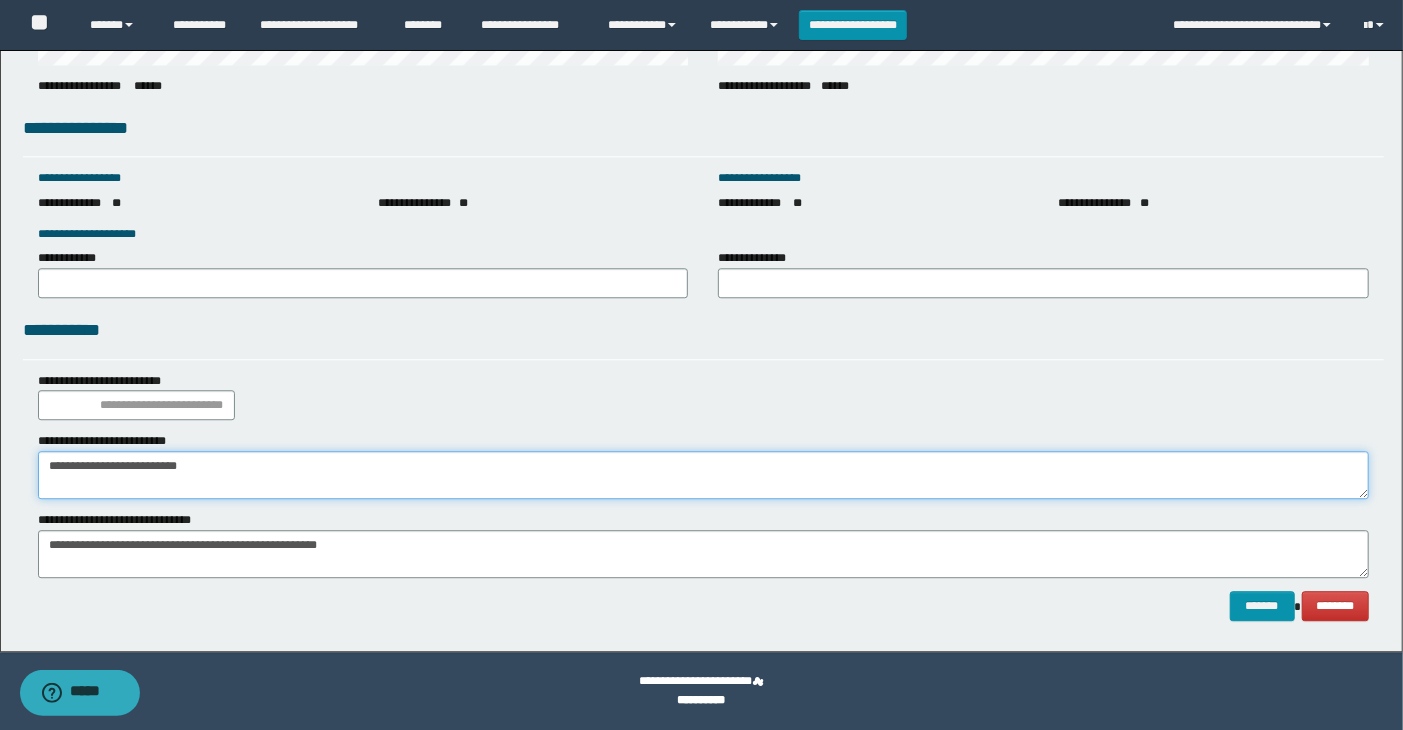 click on "**********" at bounding box center [704, 475] 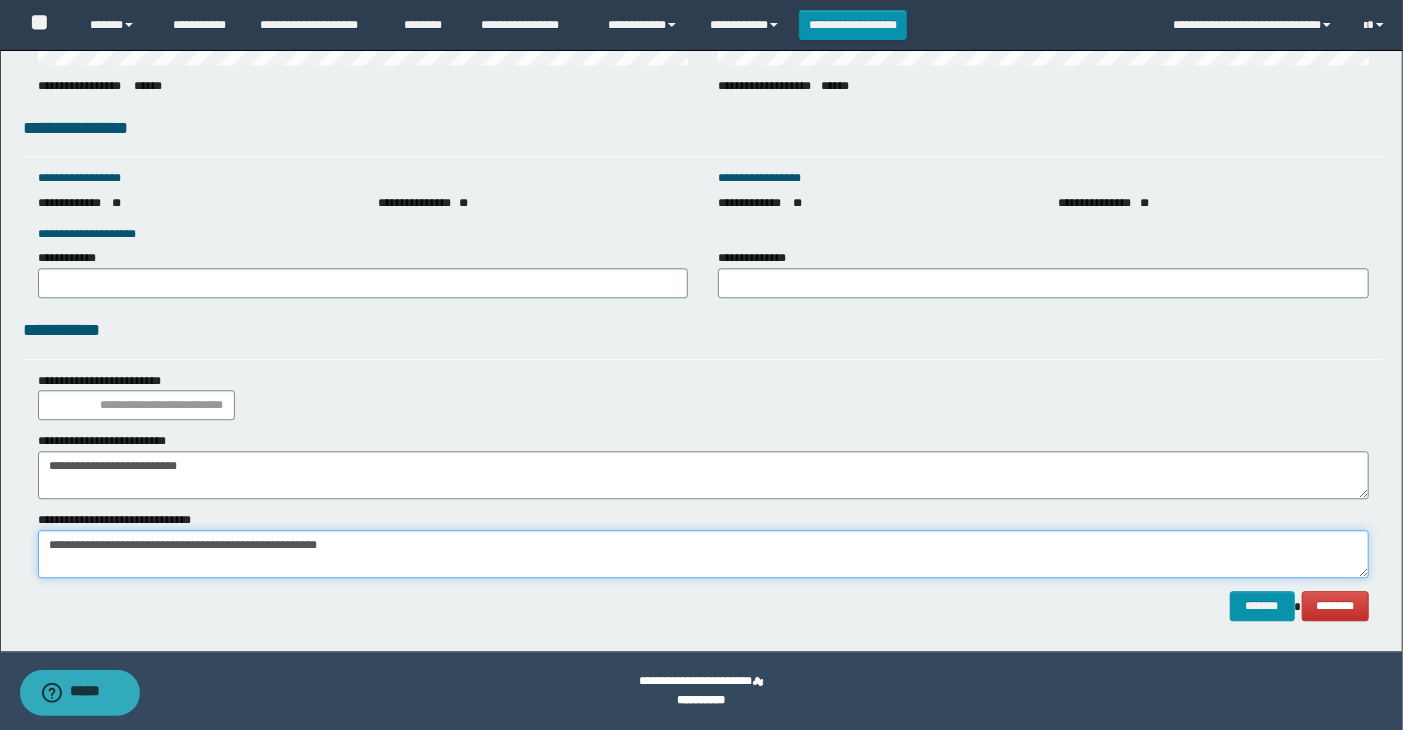 drag, startPoint x: 43, startPoint y: 548, endPoint x: 588, endPoint y: 550, distance: 545.00366 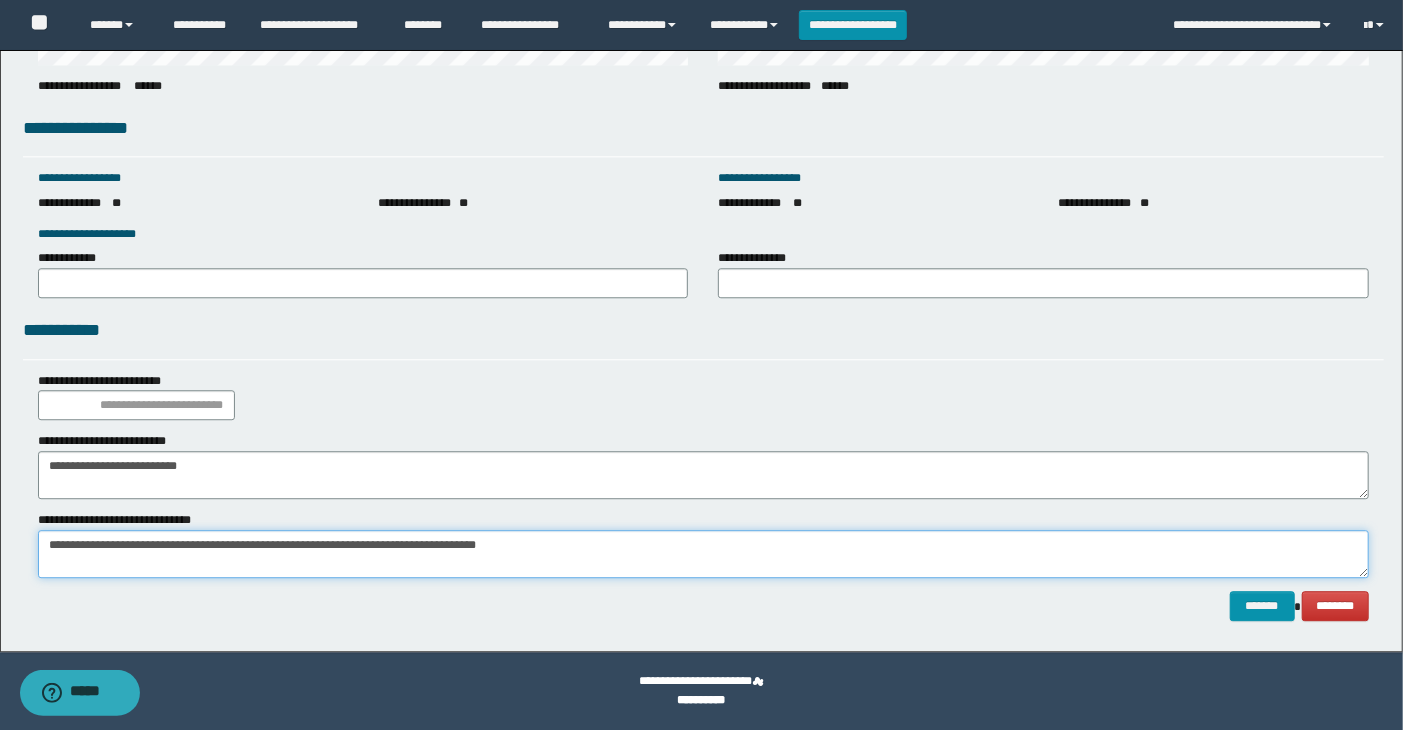 click on "**********" at bounding box center [704, 554] 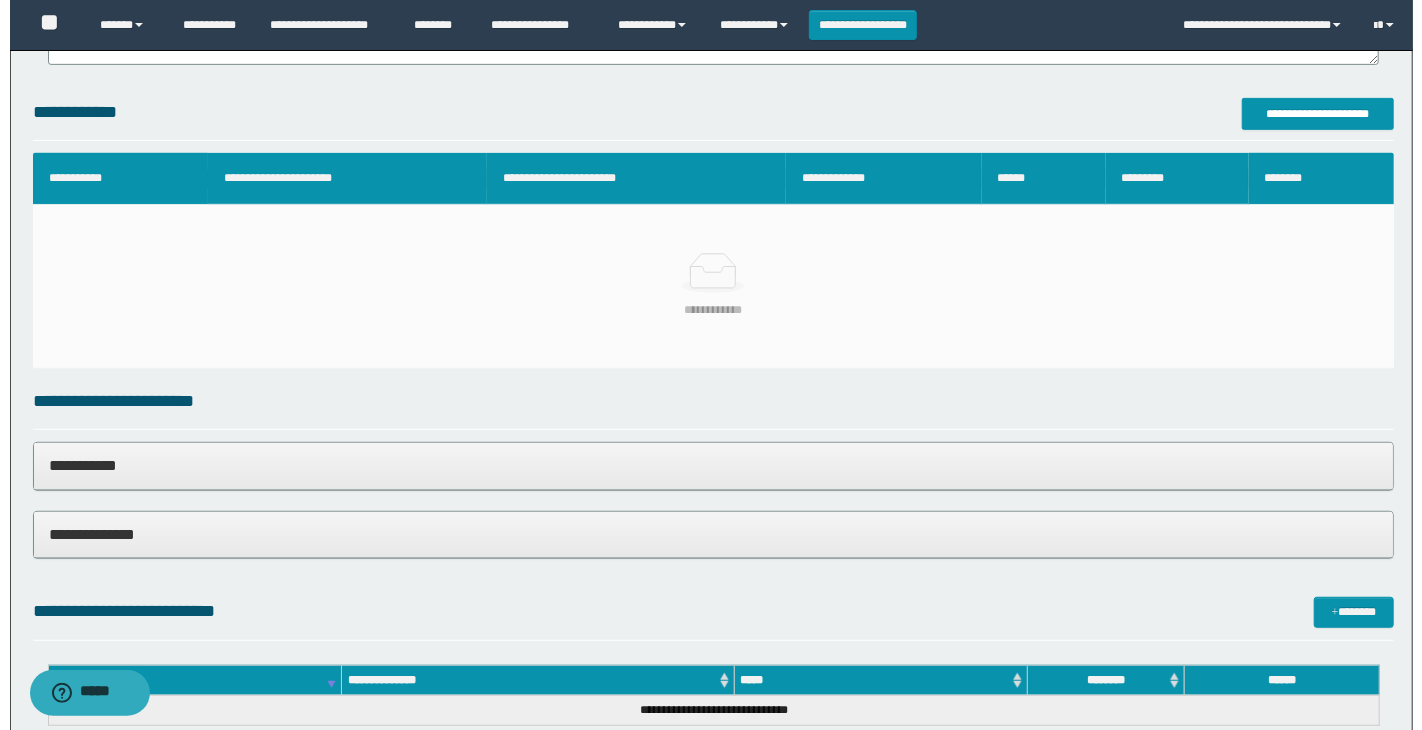 scroll, scrollTop: 428, scrollLeft: 0, axis: vertical 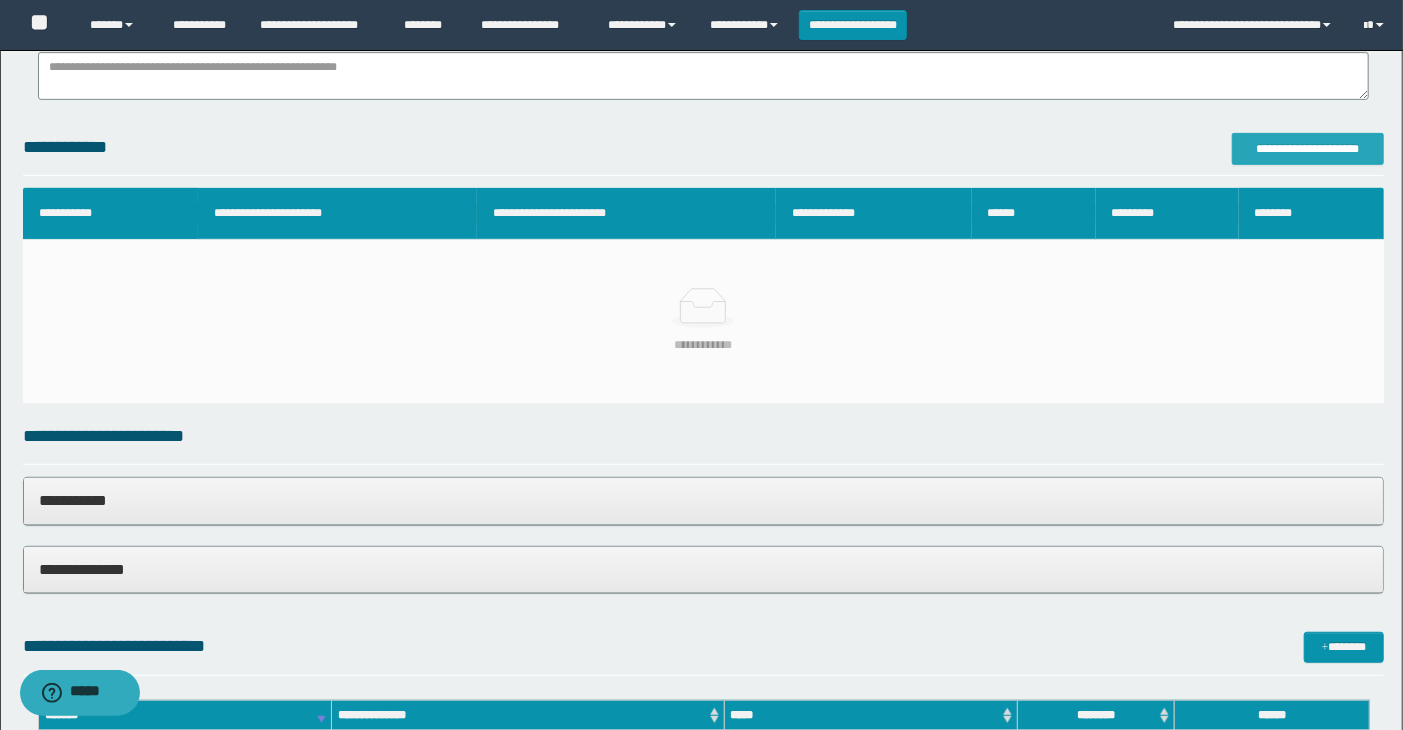 type on "**********" 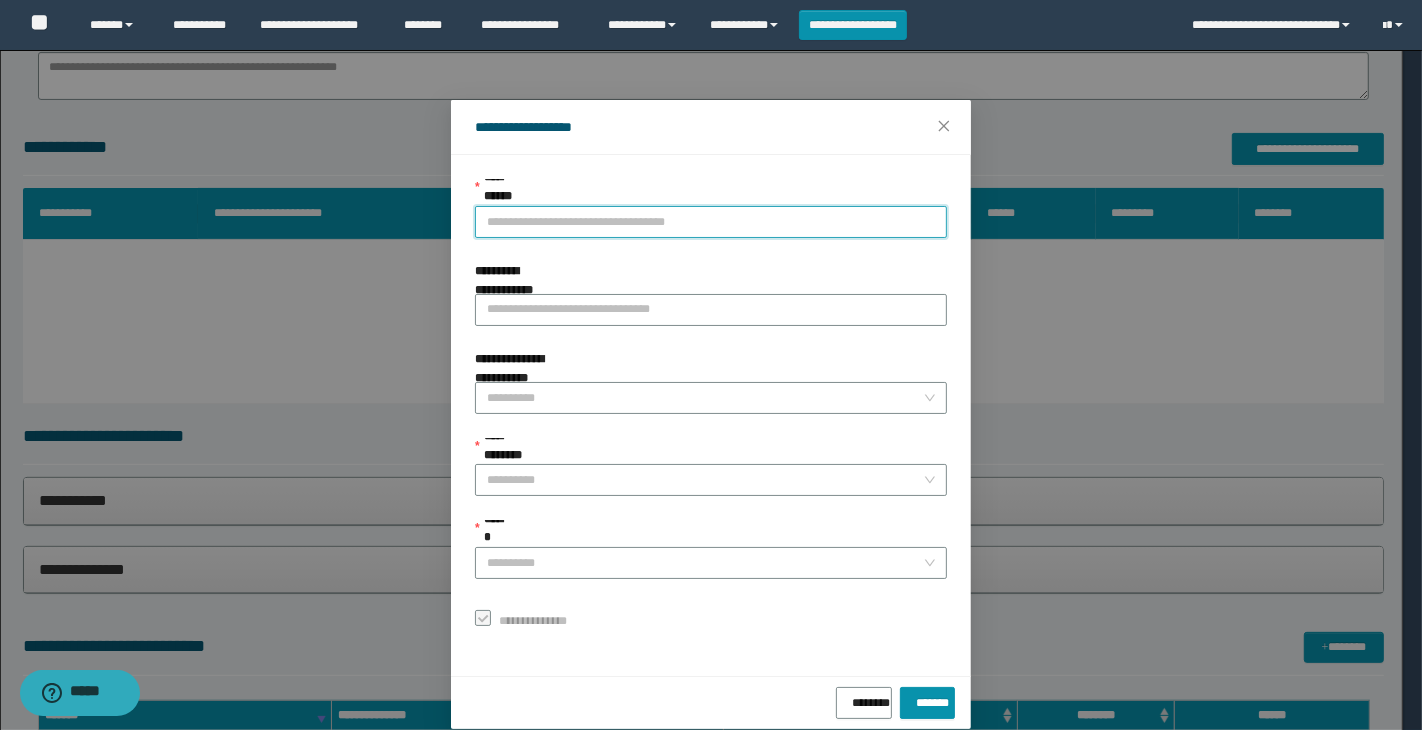 click on "**********" at bounding box center [711, 222] 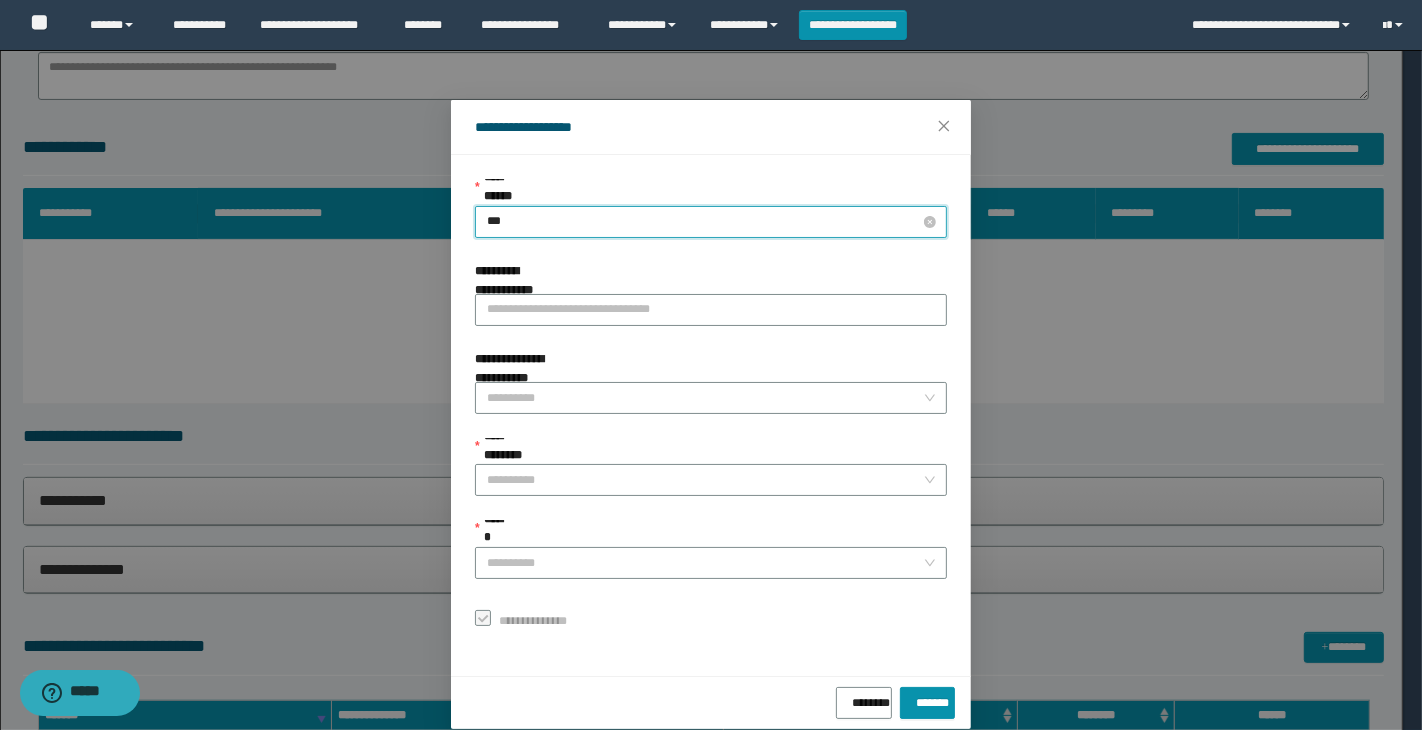type on "****" 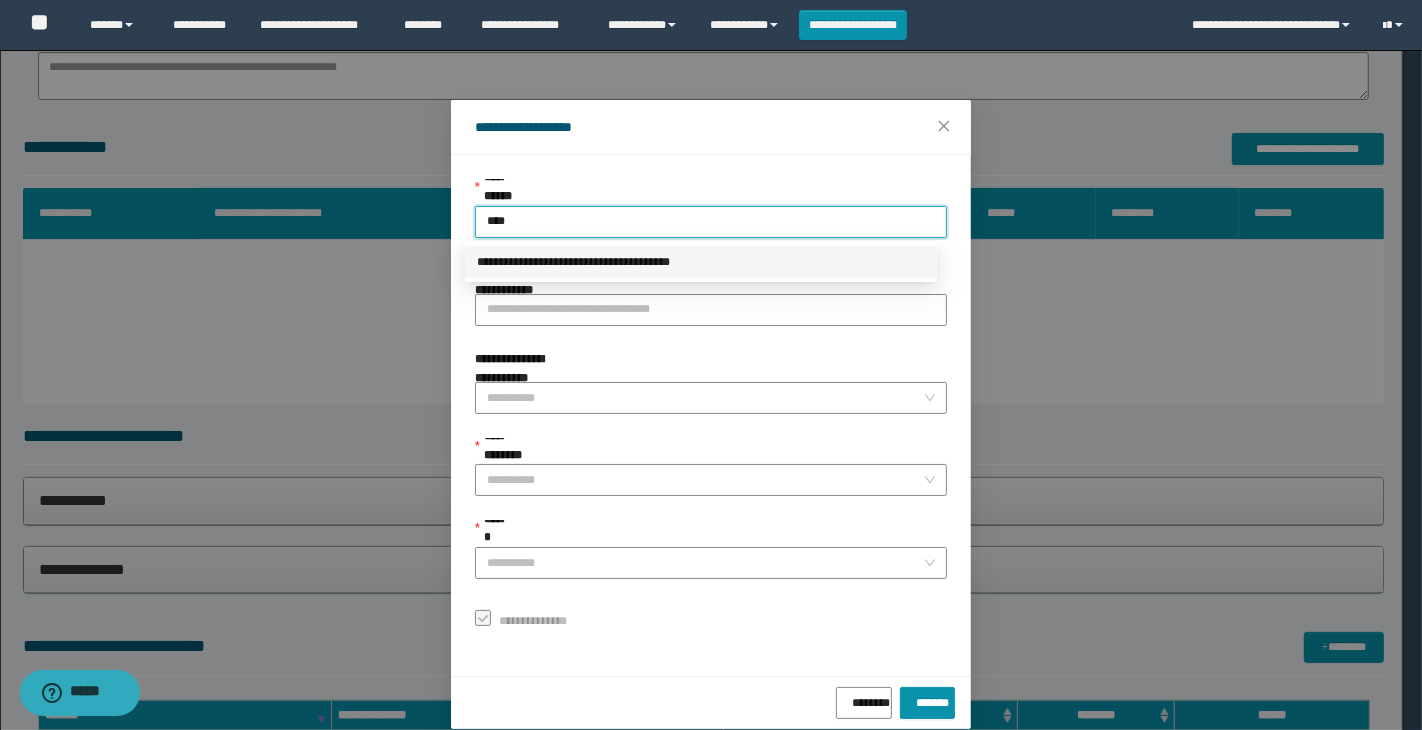 click on "**********" at bounding box center (701, 262) 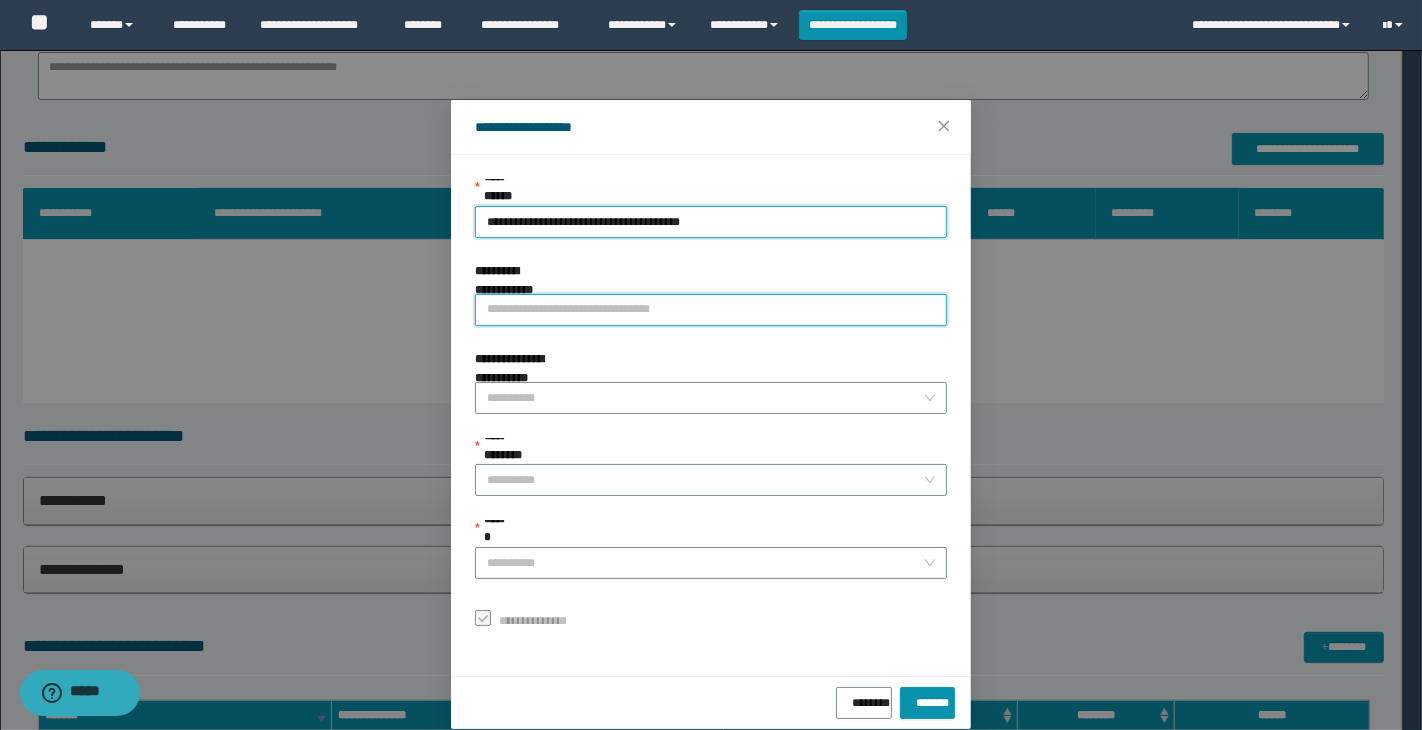 click on "**********" at bounding box center (711, 310) 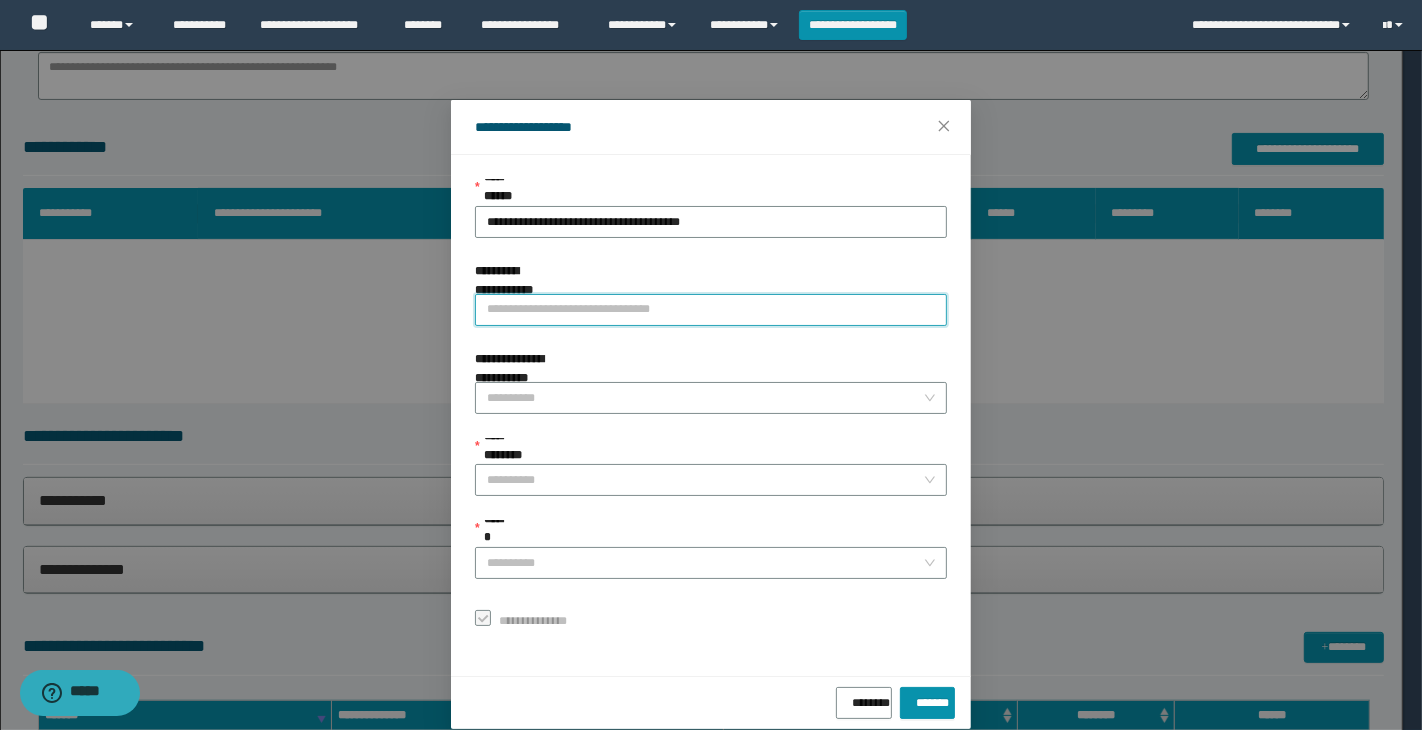 type on "**********" 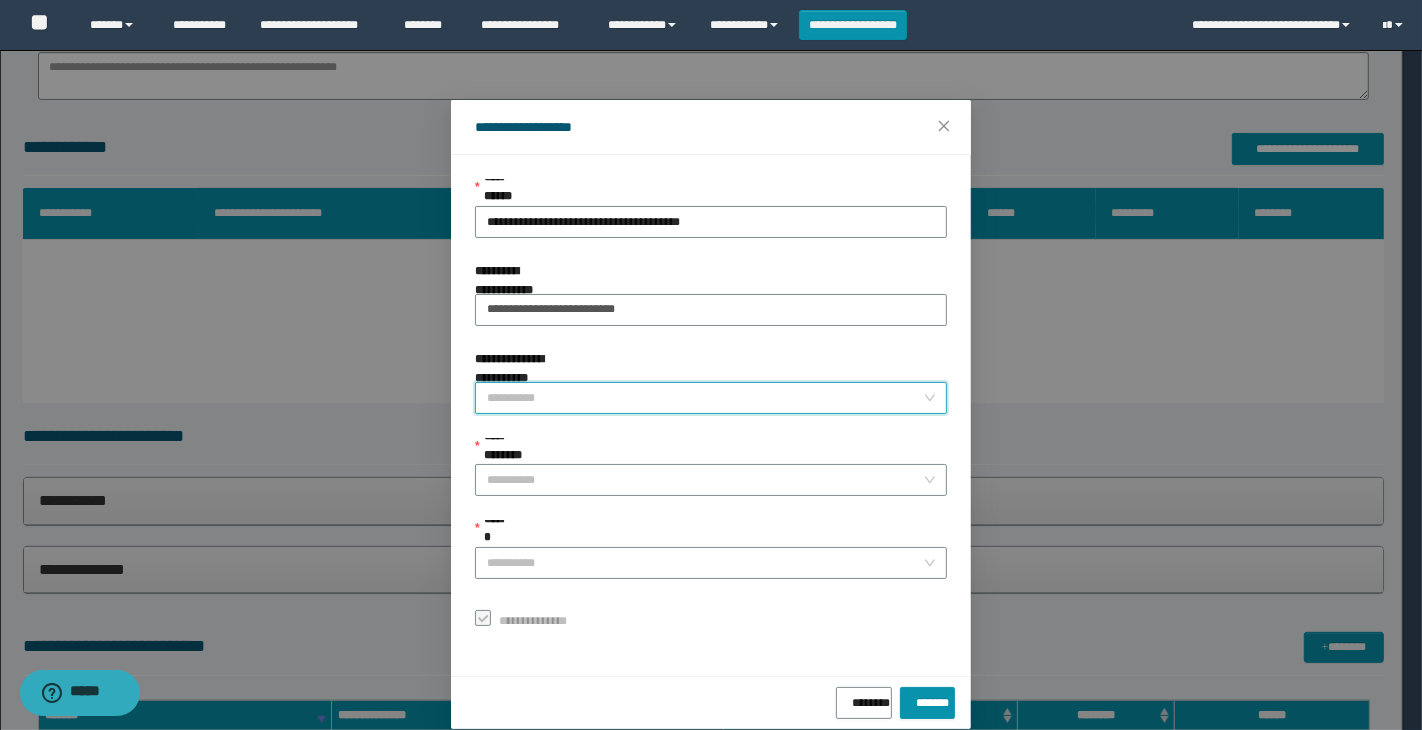 click on "**********" at bounding box center [705, 398] 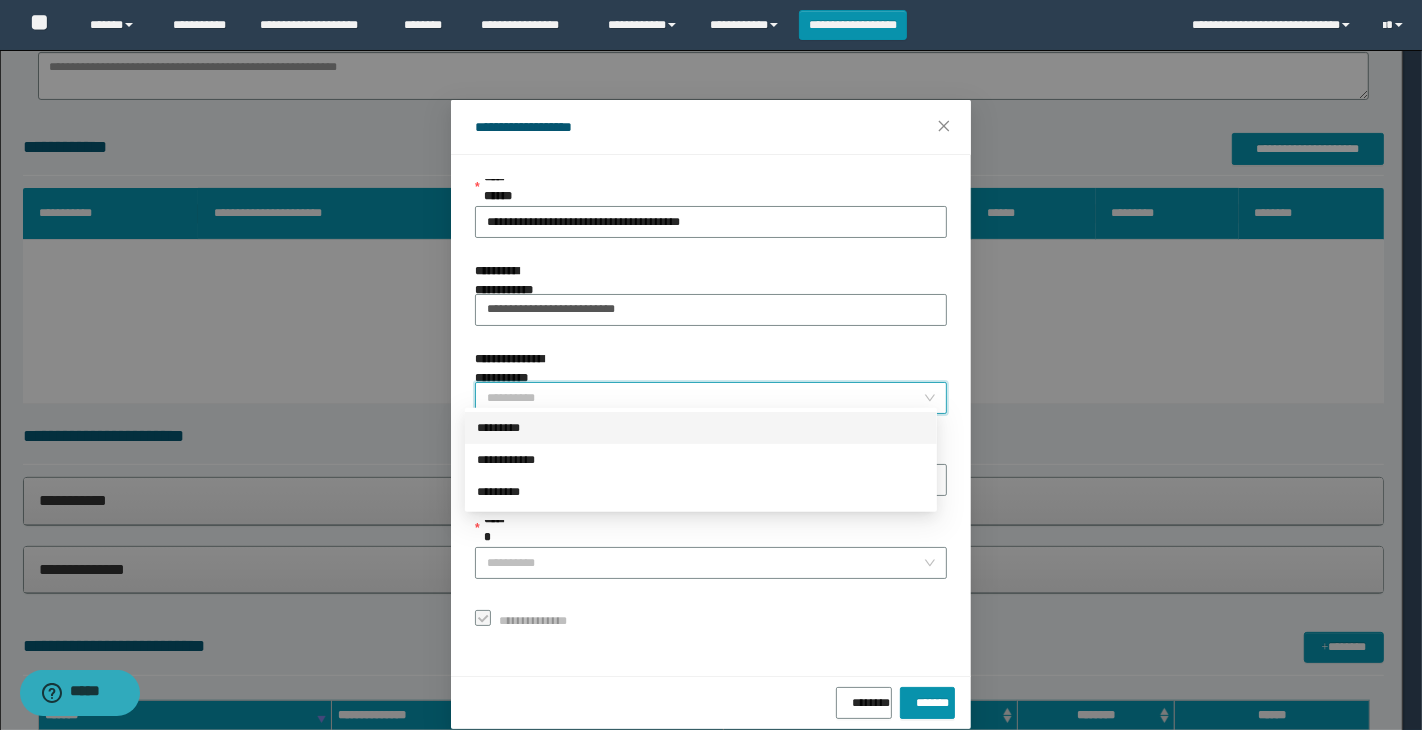 click on "*********" at bounding box center (701, 428) 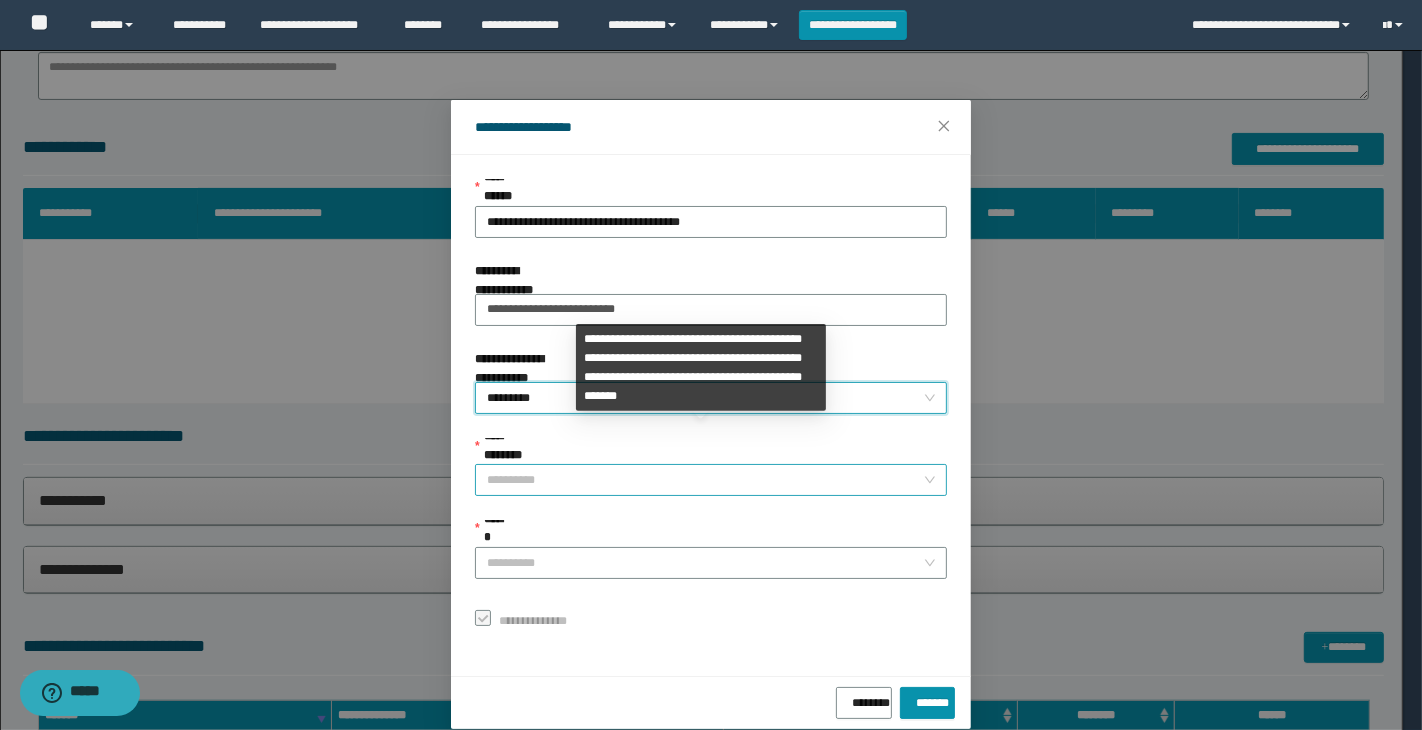 click on "**********" at bounding box center [705, 480] 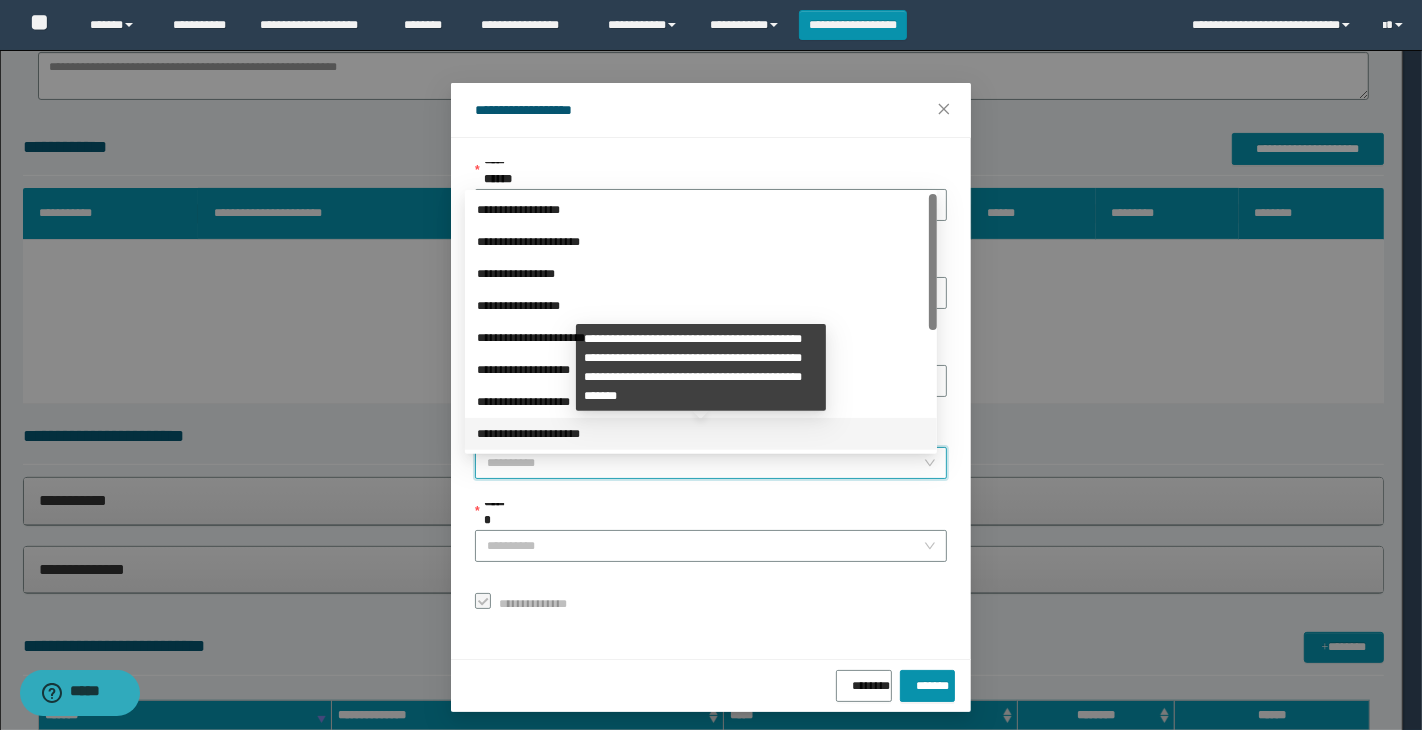 scroll, scrollTop: 23, scrollLeft: 0, axis: vertical 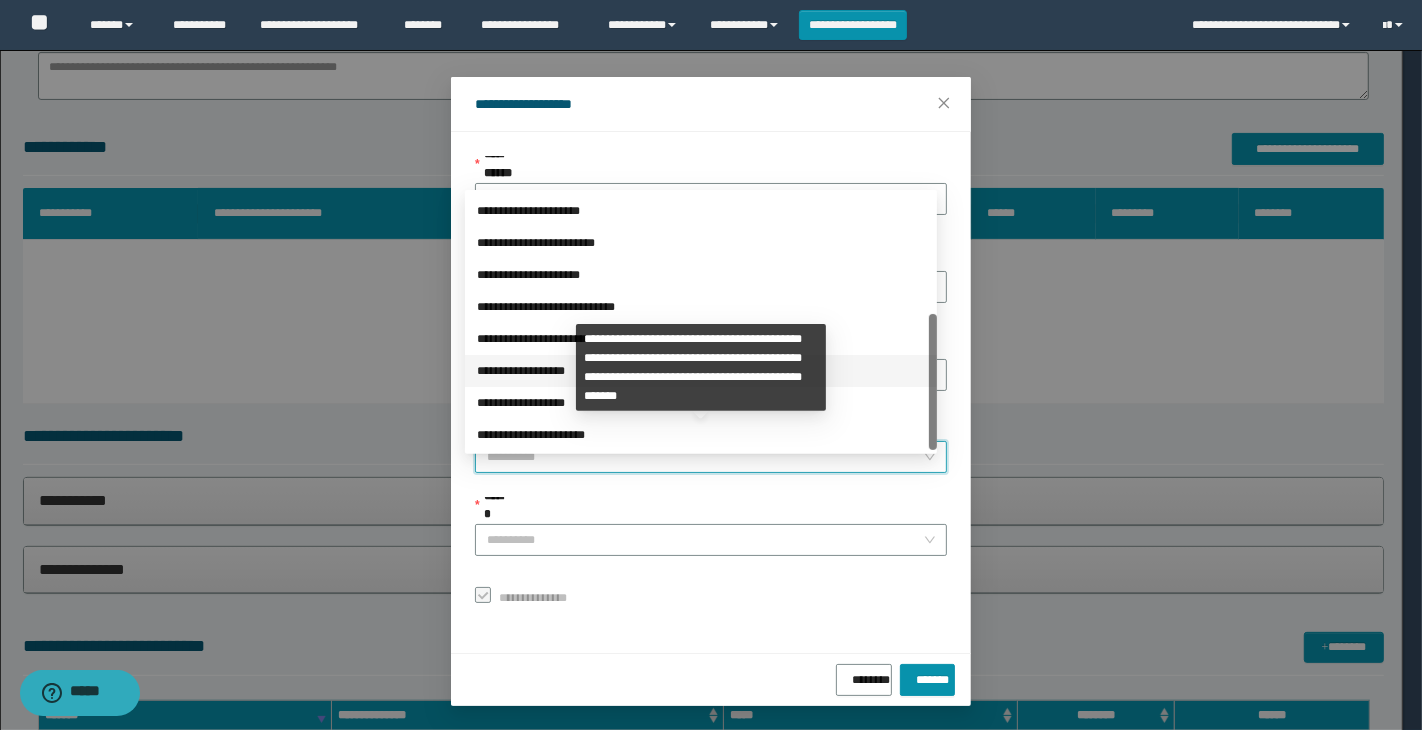 click on "**********" at bounding box center [701, 371] 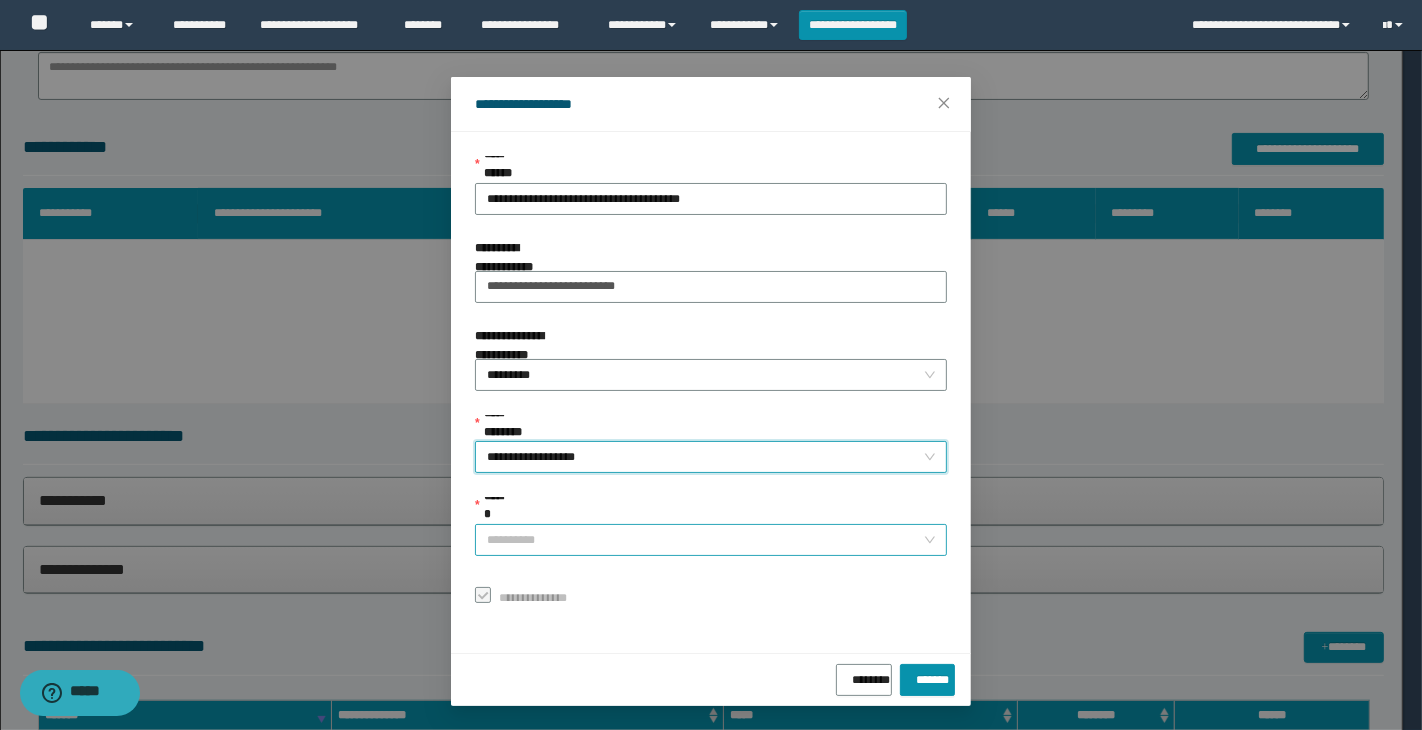 click on "******" at bounding box center (705, 540) 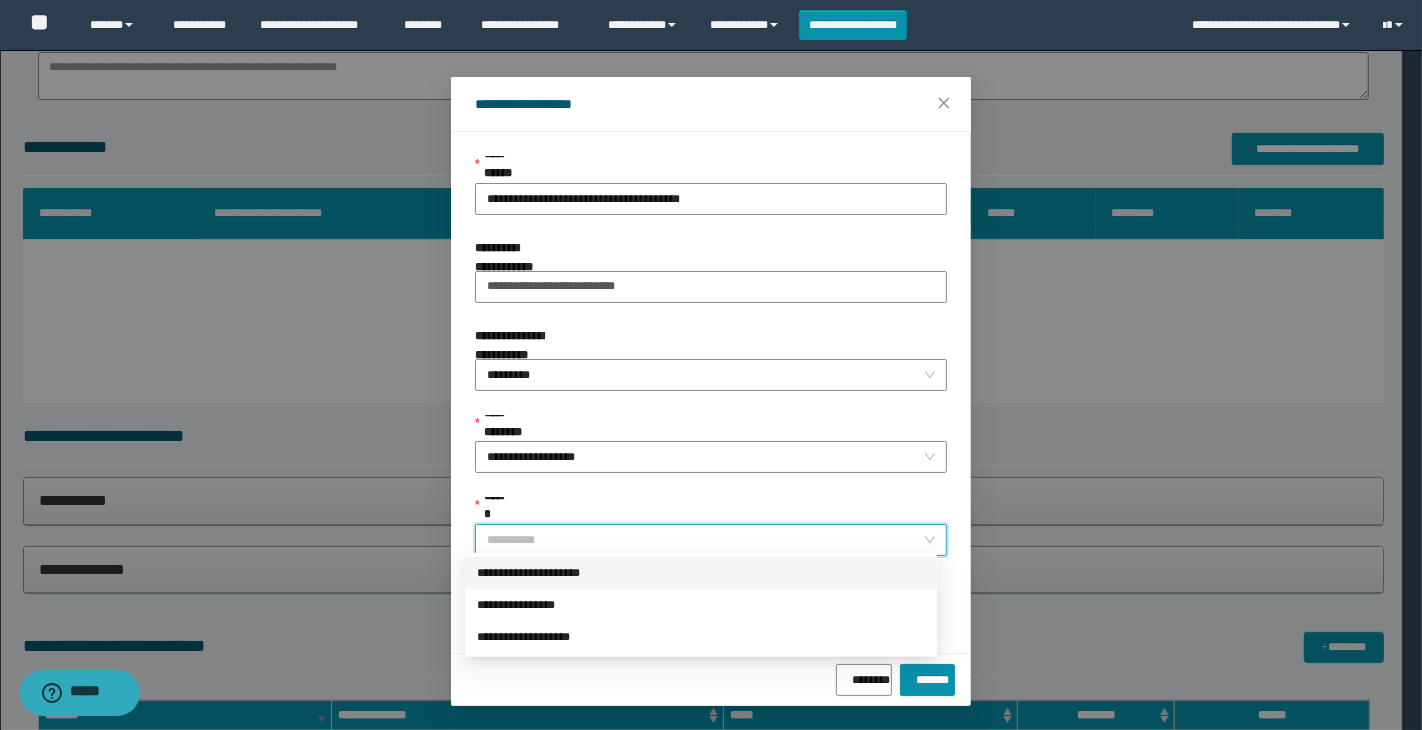 click on "**********" at bounding box center [701, 573] 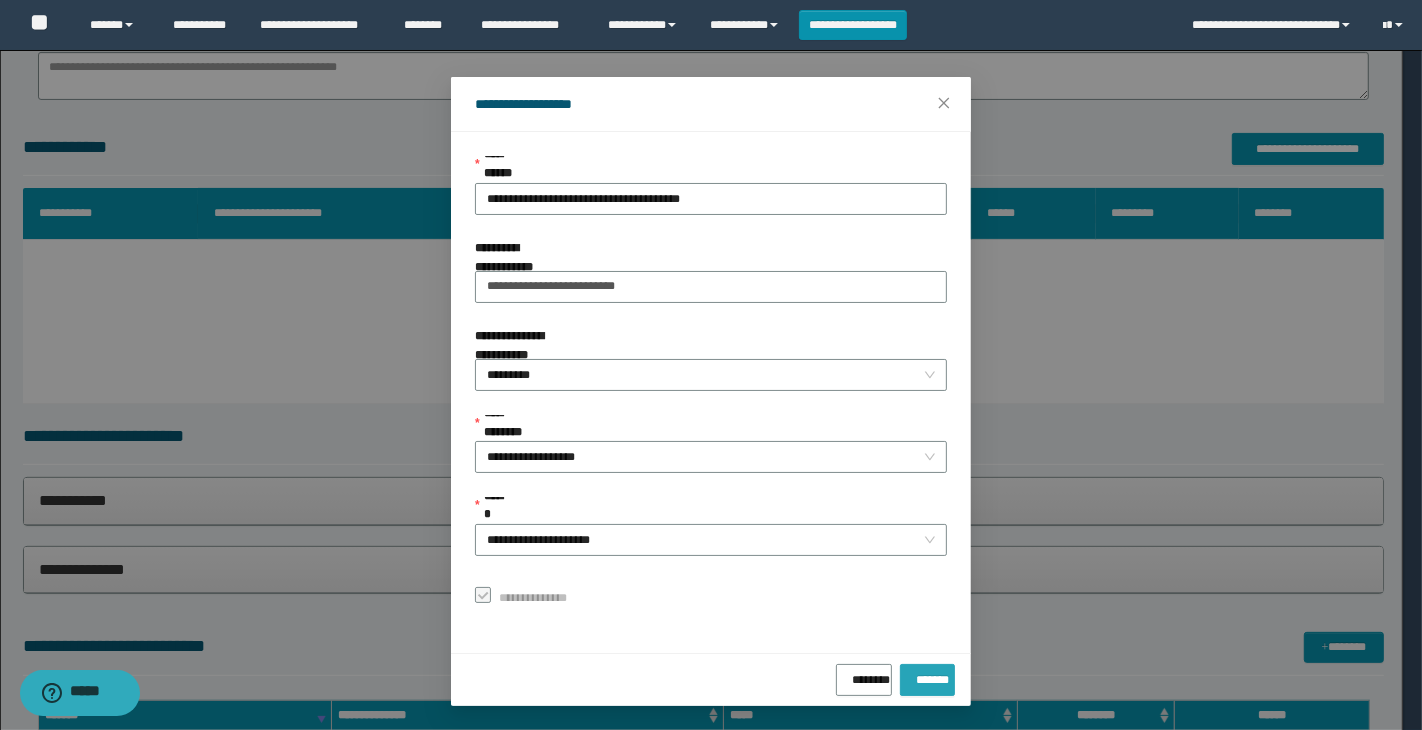 click on "*******" at bounding box center (927, 676) 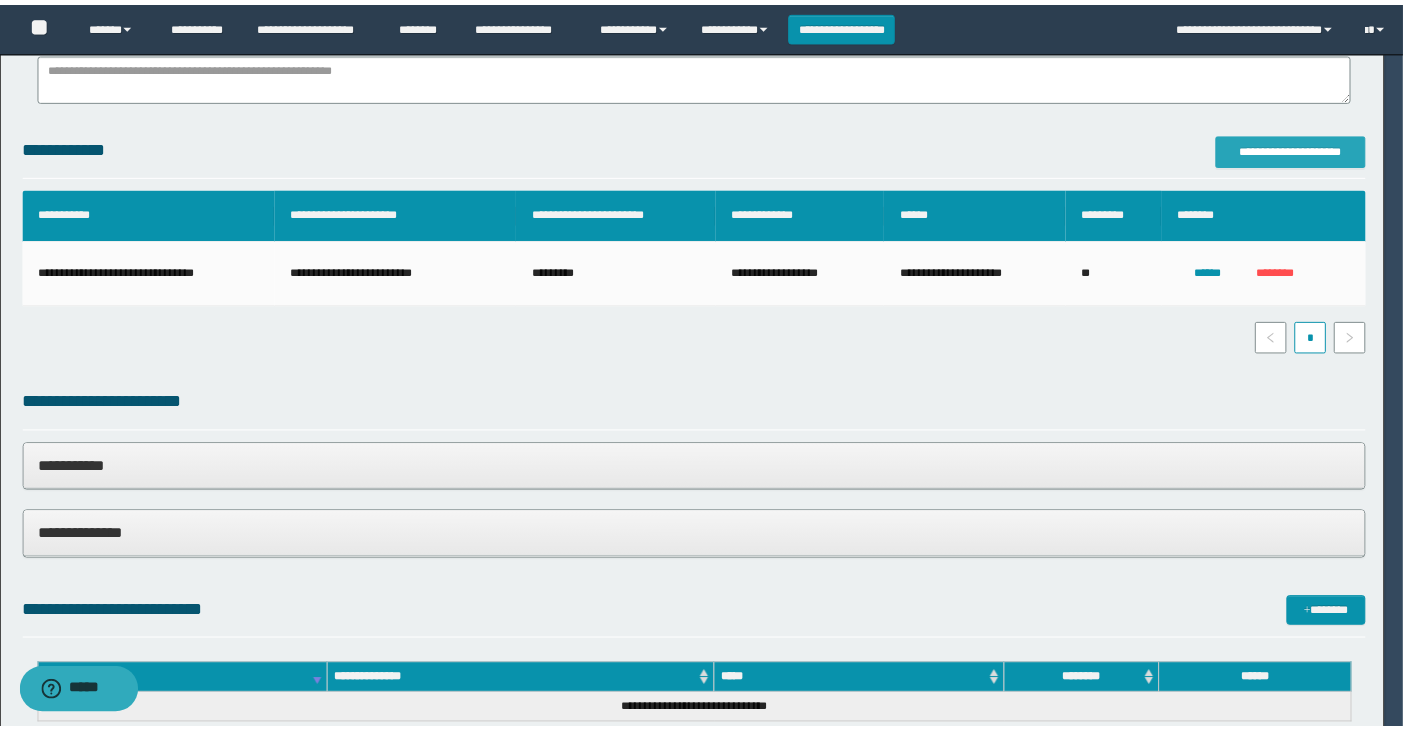 scroll, scrollTop: 0, scrollLeft: 0, axis: both 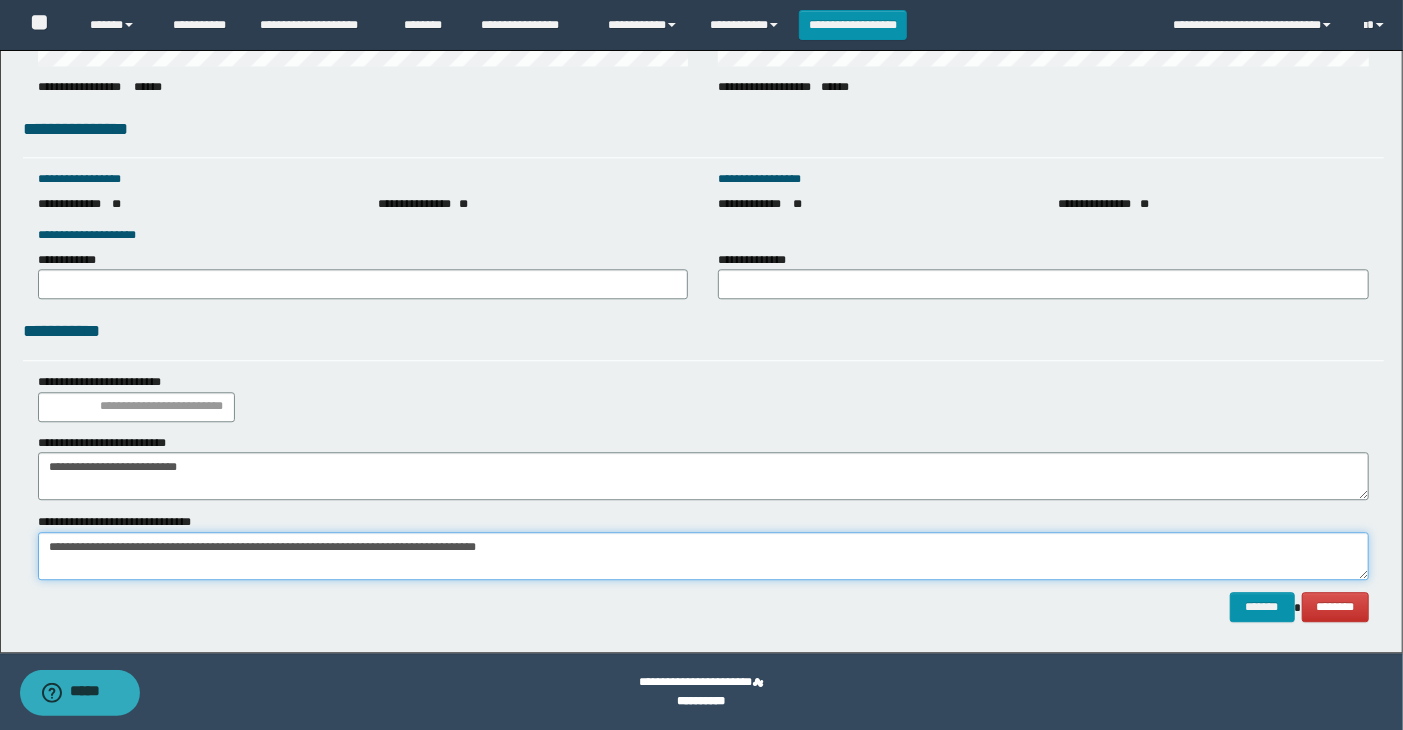 drag, startPoint x: 44, startPoint y: 545, endPoint x: 694, endPoint y: 550, distance: 650.0192 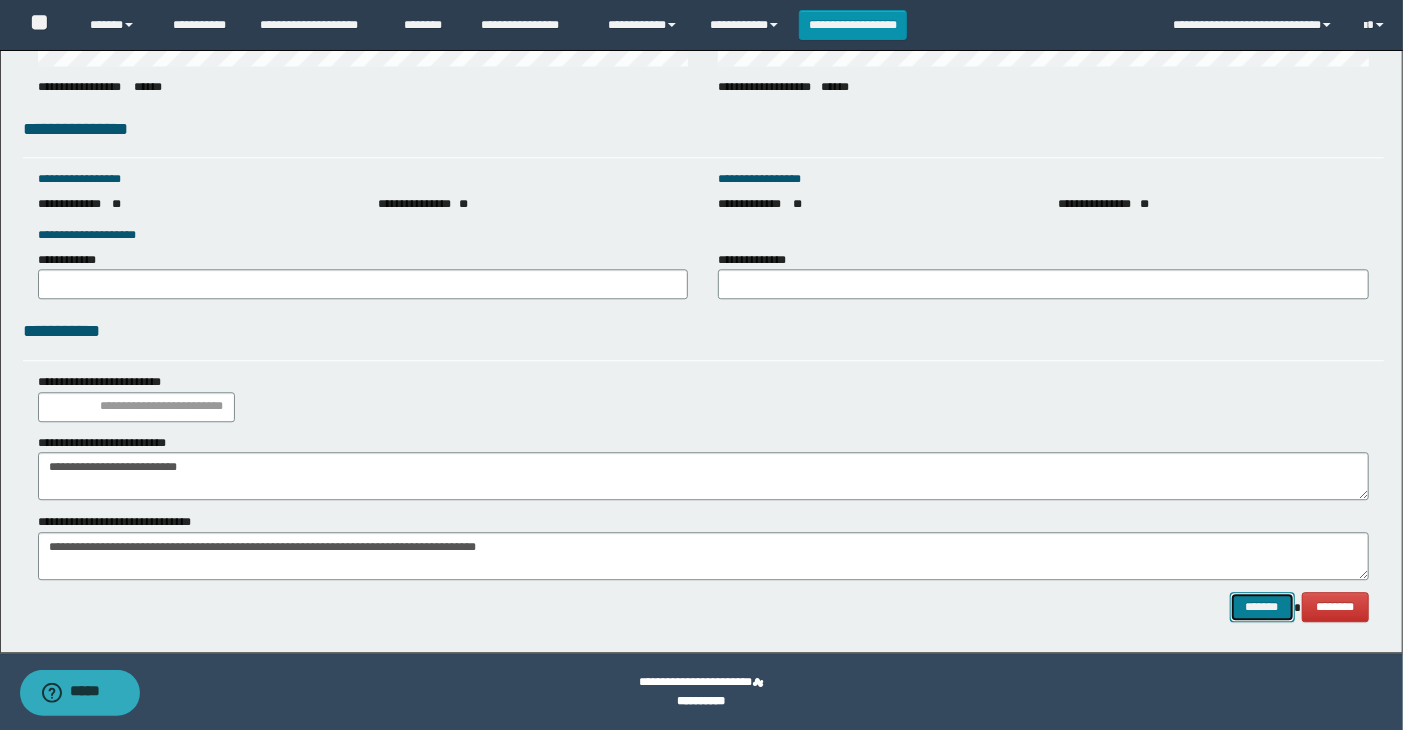 click on "*******" at bounding box center [1262, 607] 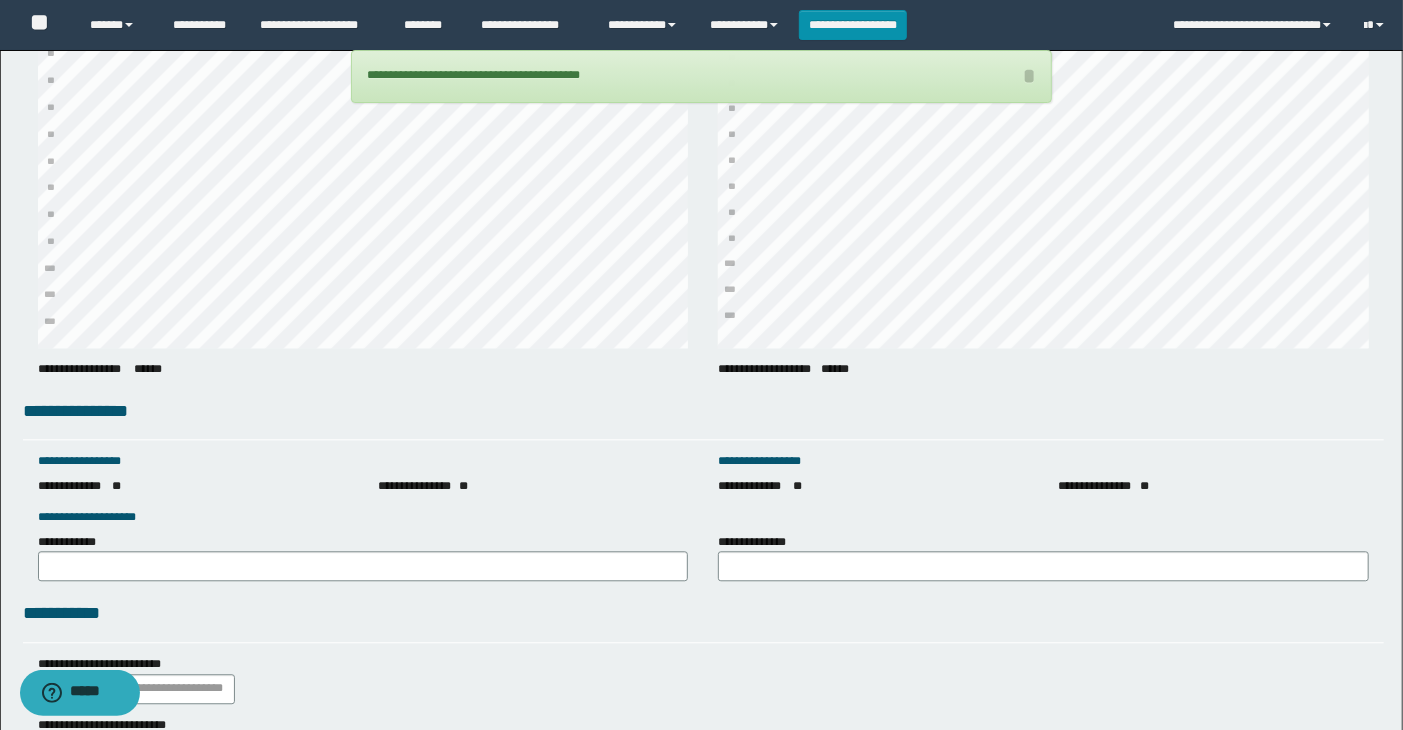 scroll, scrollTop: 2726, scrollLeft: 0, axis: vertical 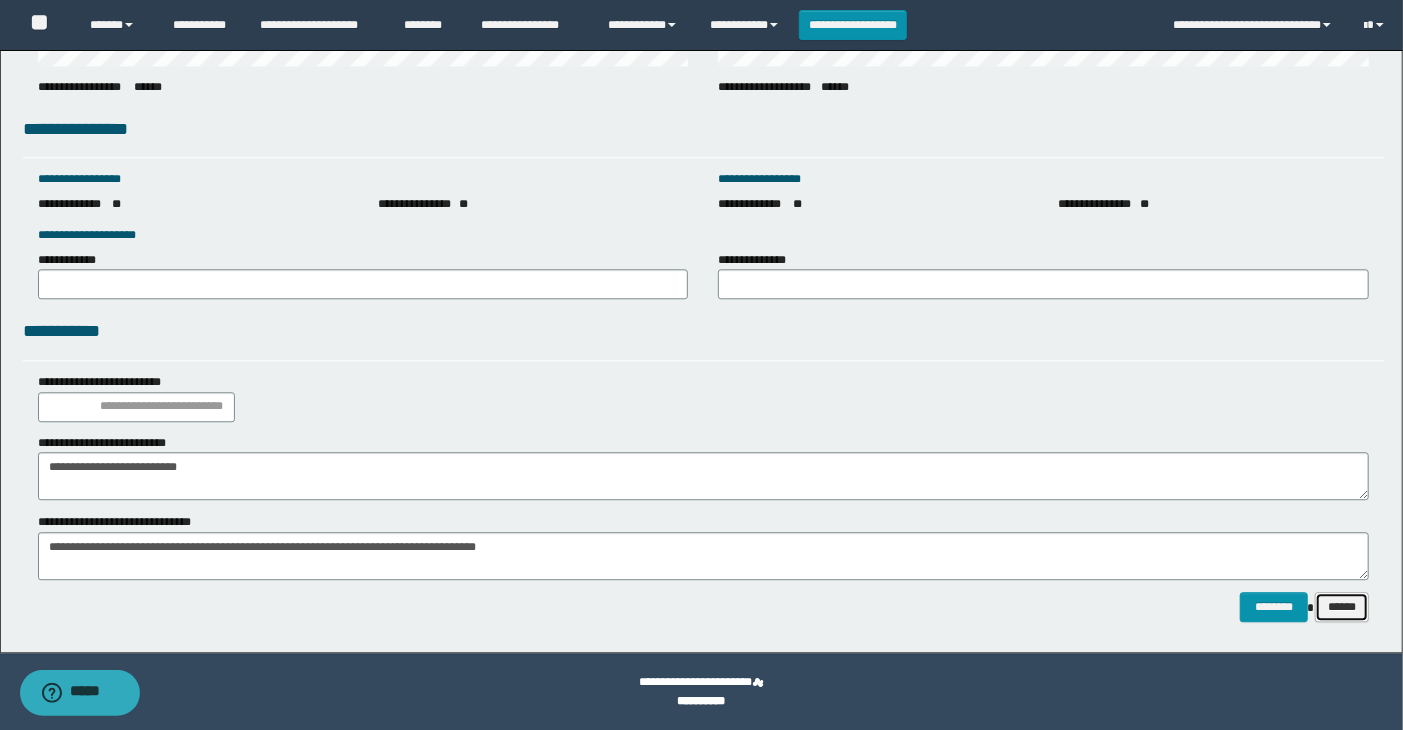 click on "******" at bounding box center [1342, 607] 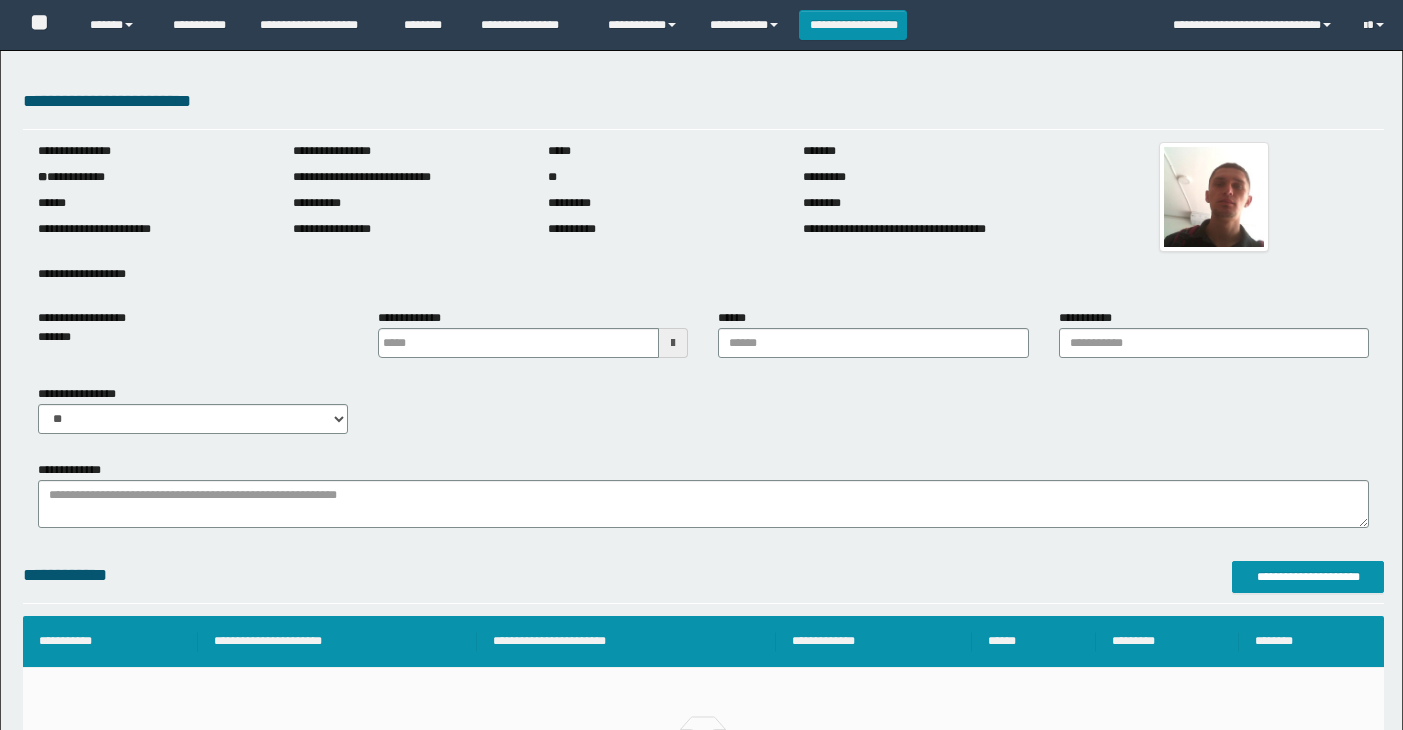 scroll, scrollTop: 0, scrollLeft: 0, axis: both 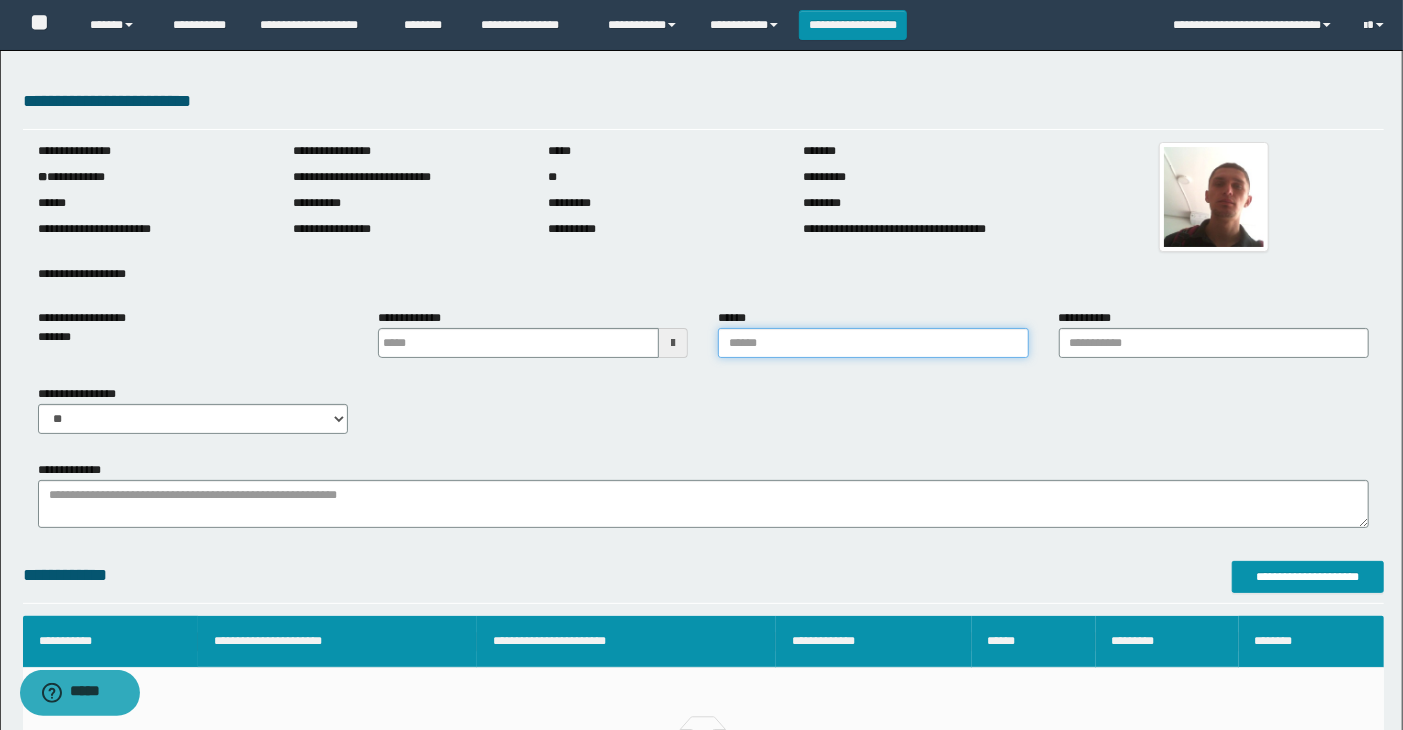 click on "******" at bounding box center (873, 343) 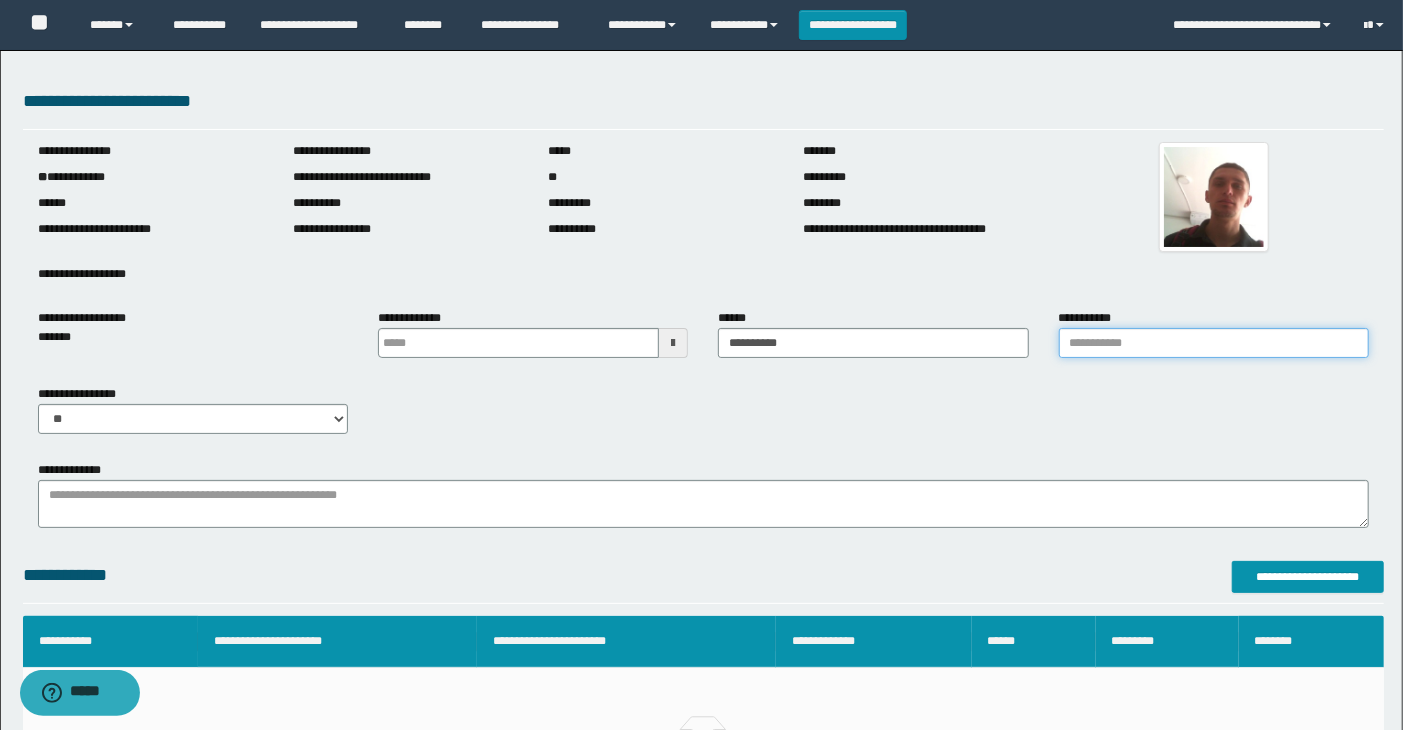 drag, startPoint x: 1132, startPoint y: 332, endPoint x: 1132, endPoint y: 347, distance: 15 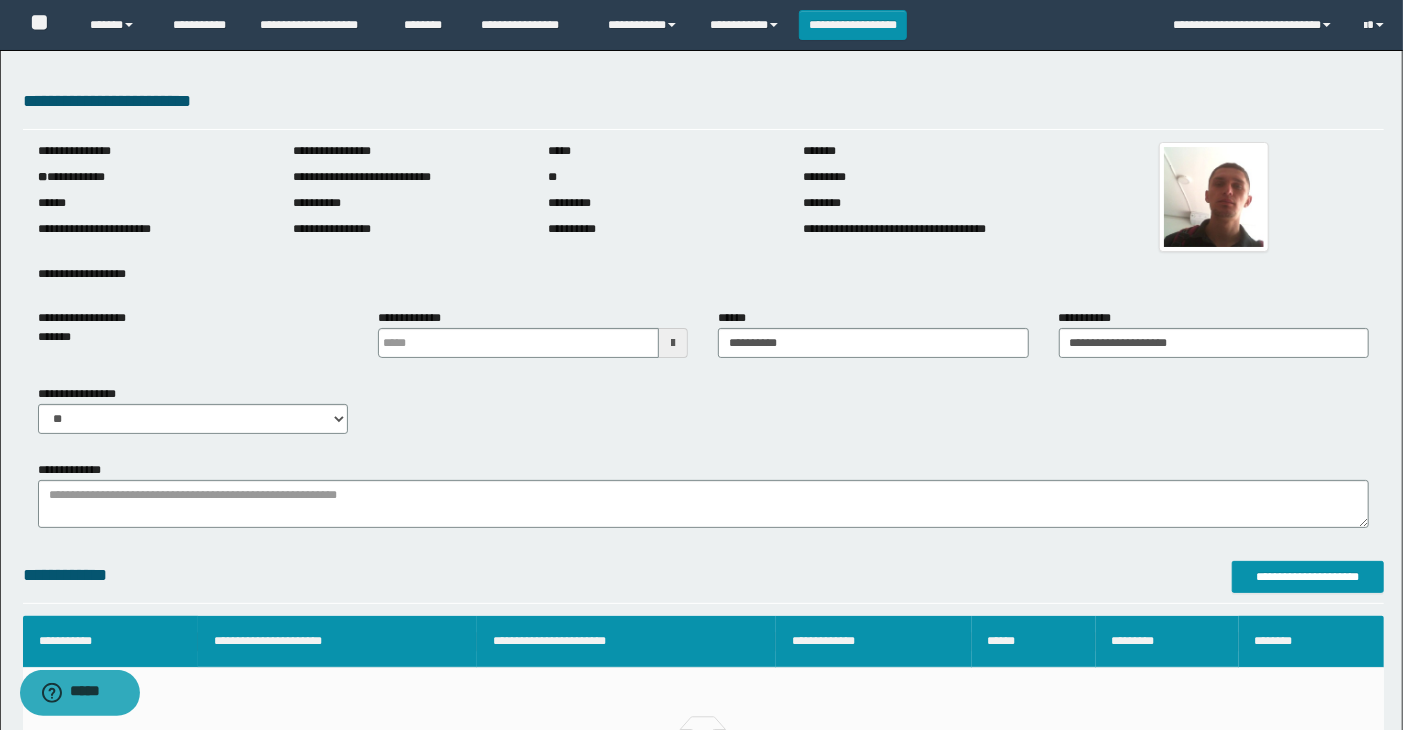 click at bounding box center [673, 343] 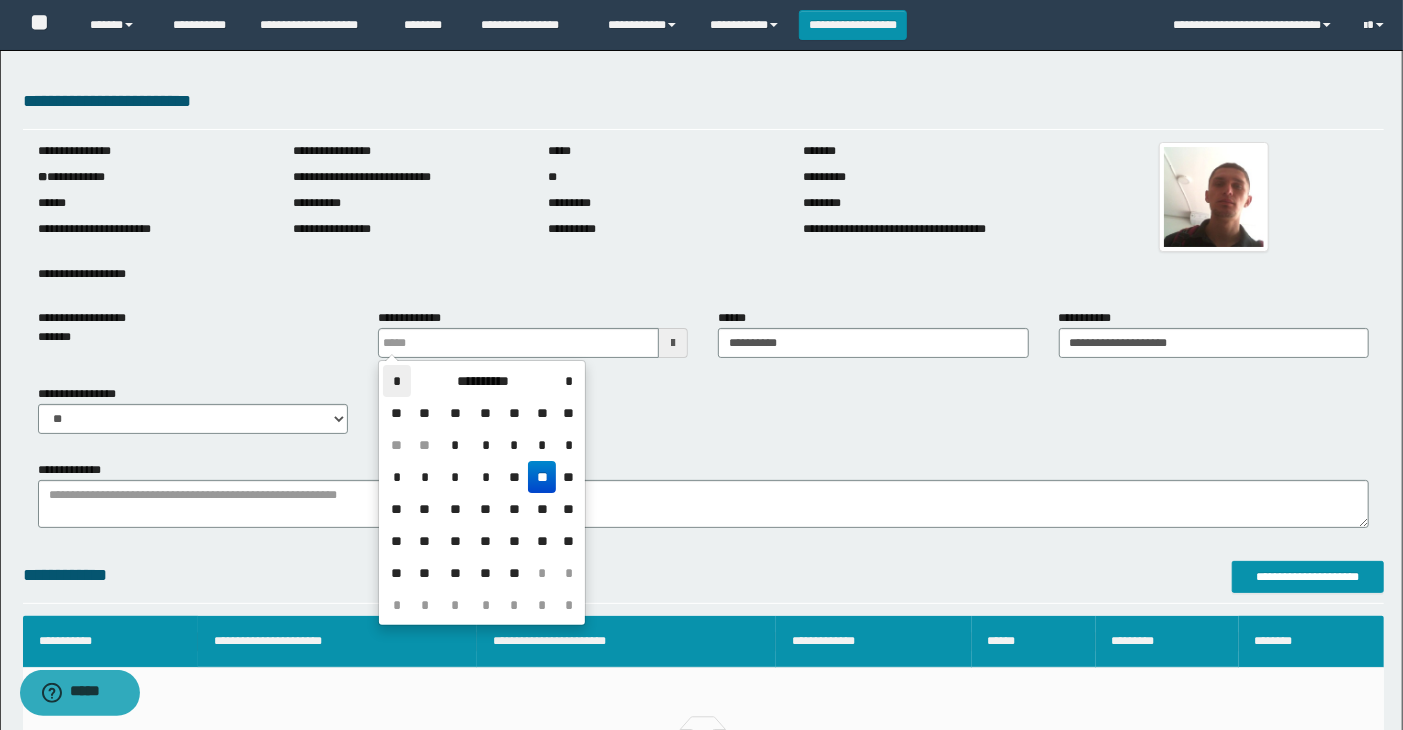 click on "*" at bounding box center (397, 381) 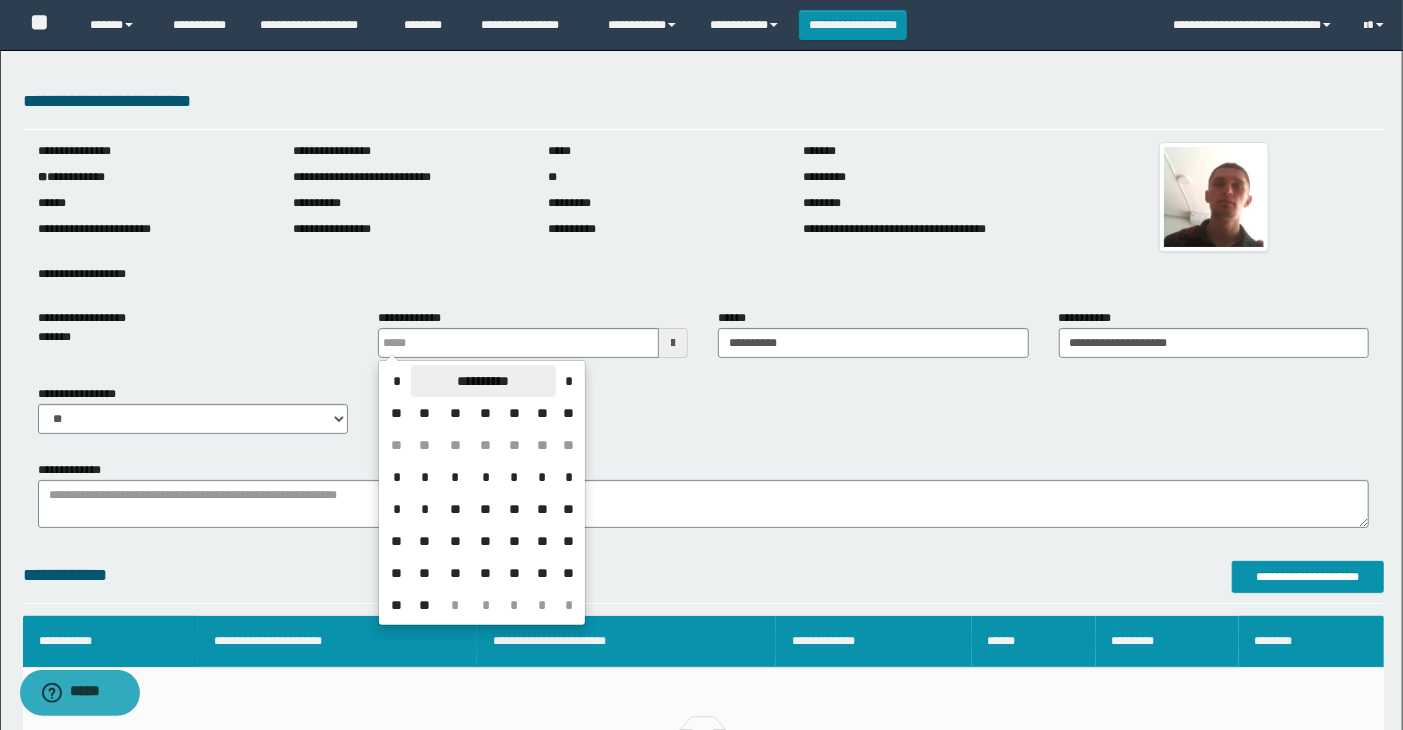 click on "**********" at bounding box center [483, 381] 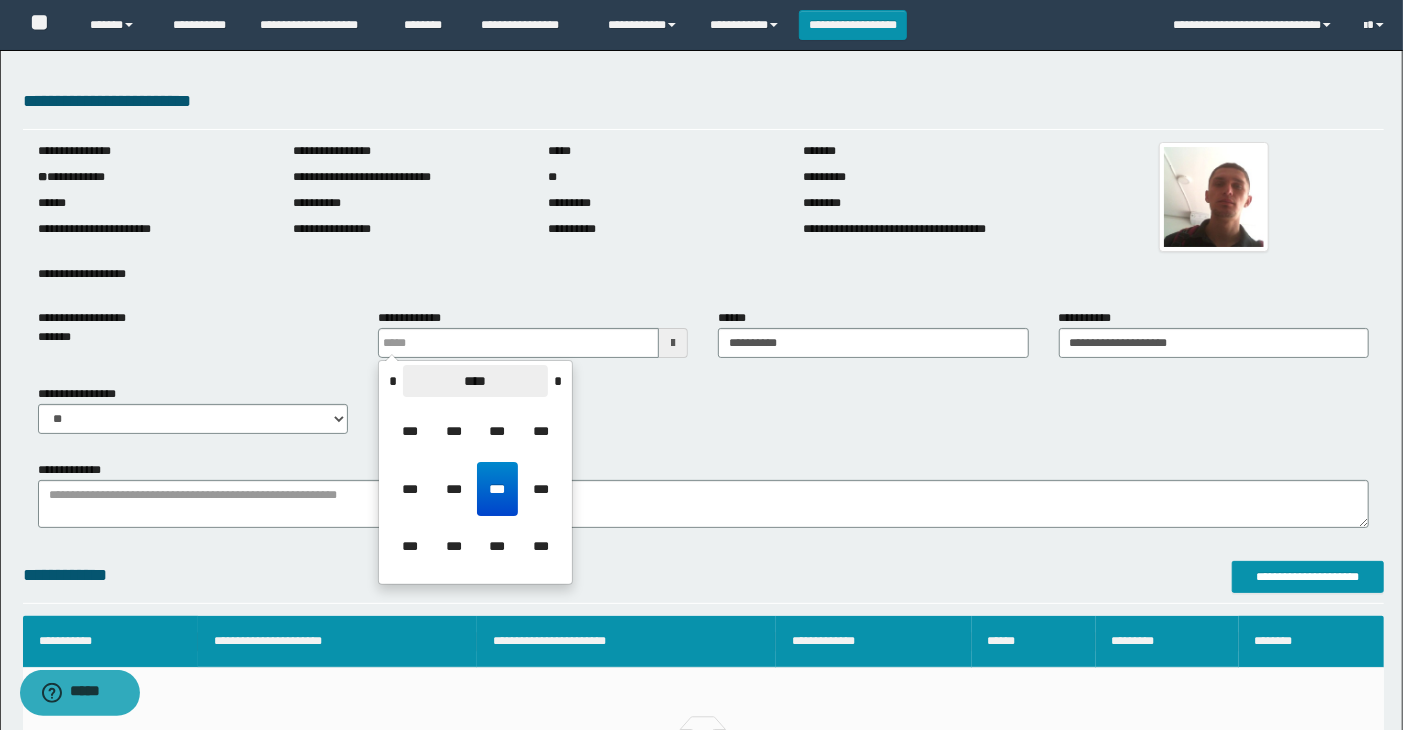 click on "****" at bounding box center [475, 381] 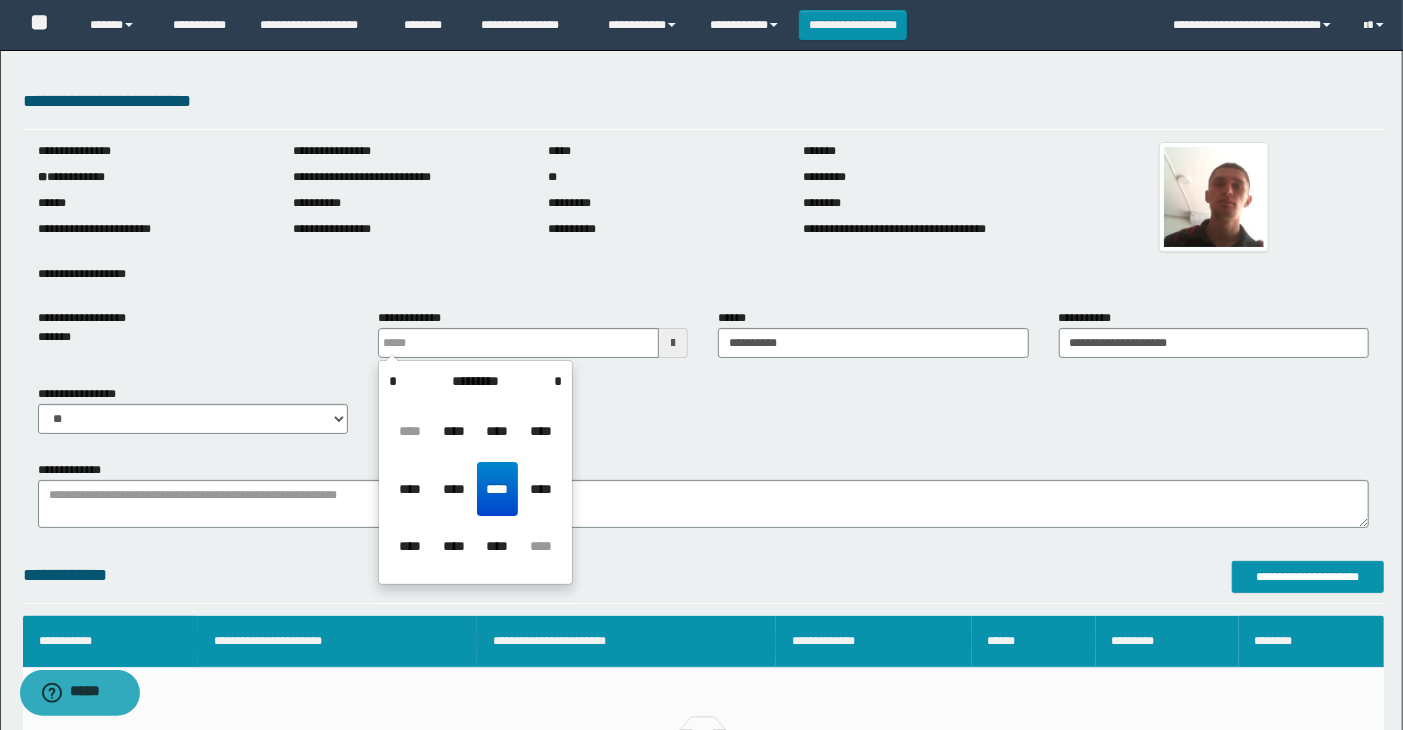 click on "*********" at bounding box center (475, 381) 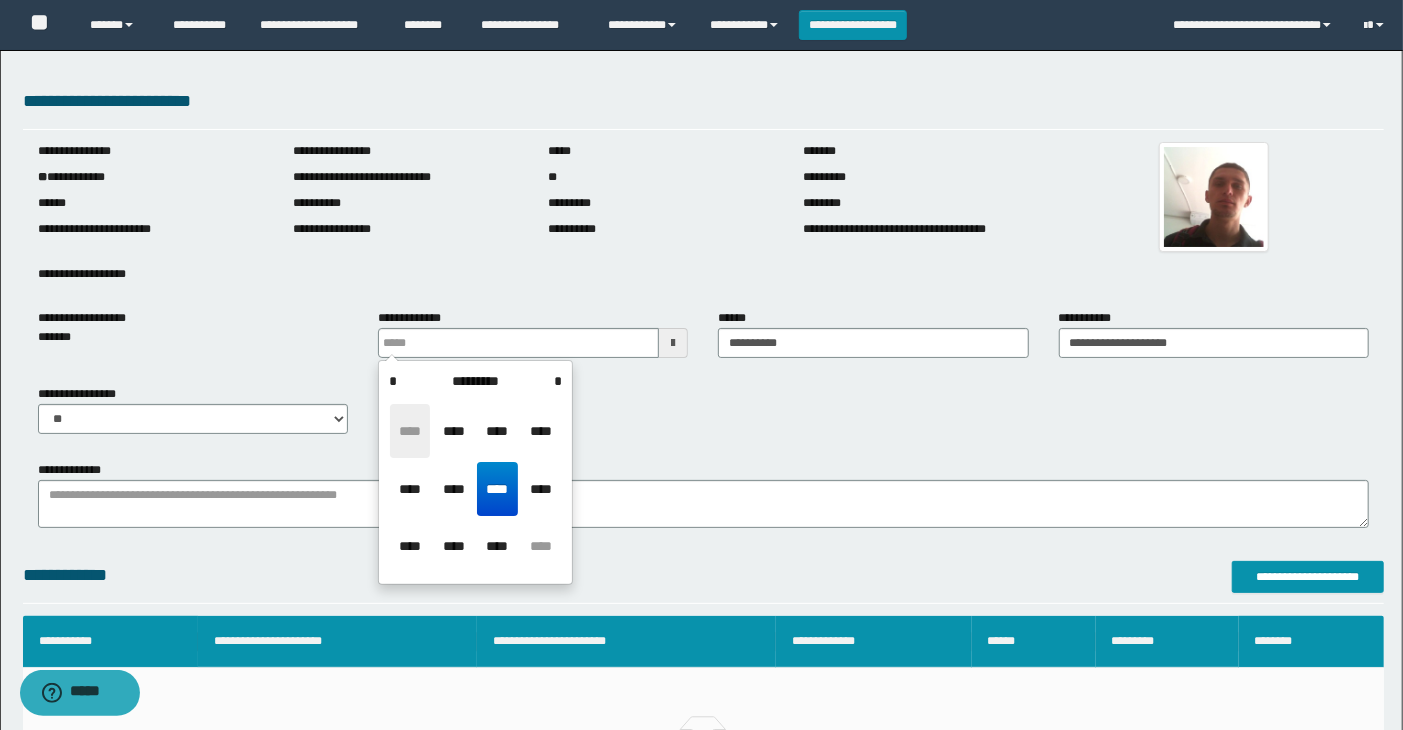click on "****" at bounding box center (410, 431) 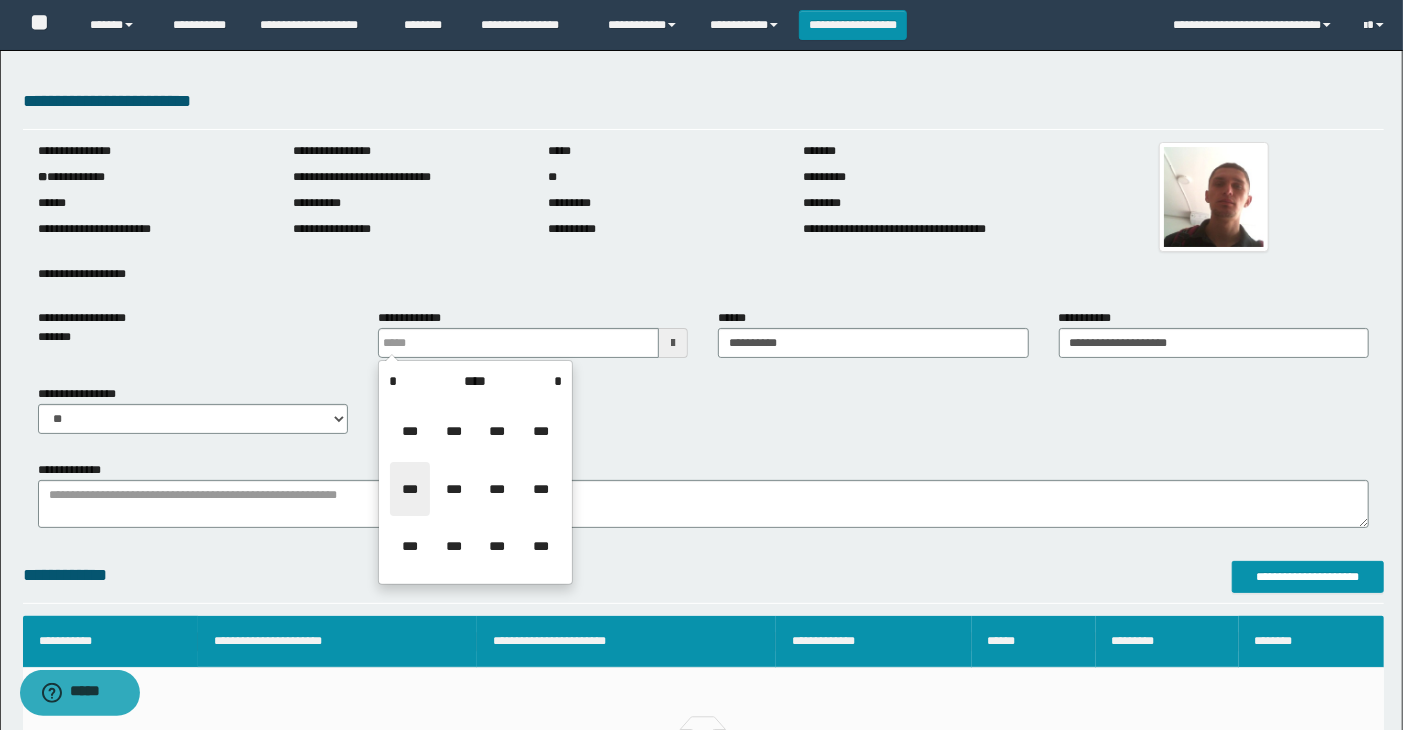 click on "***" at bounding box center (410, 489) 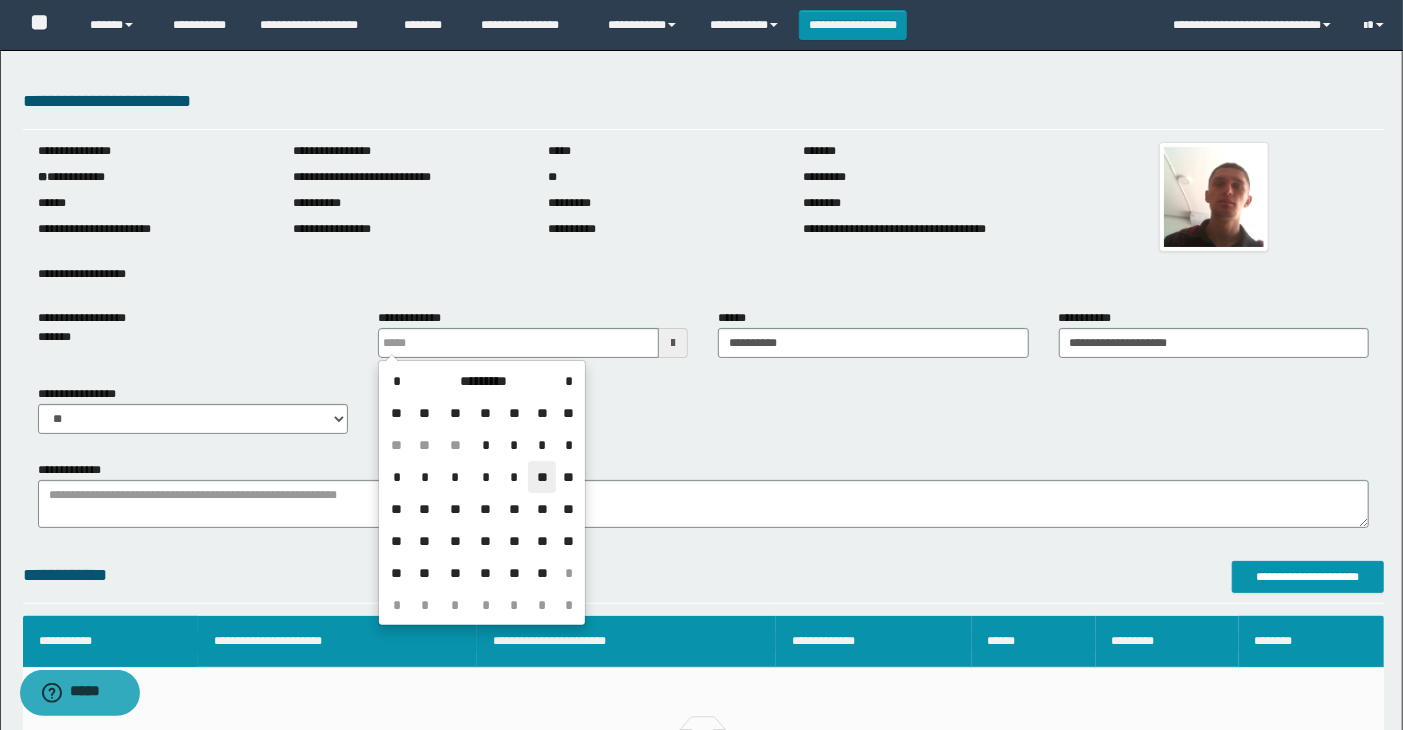 click on "**" at bounding box center (542, 477) 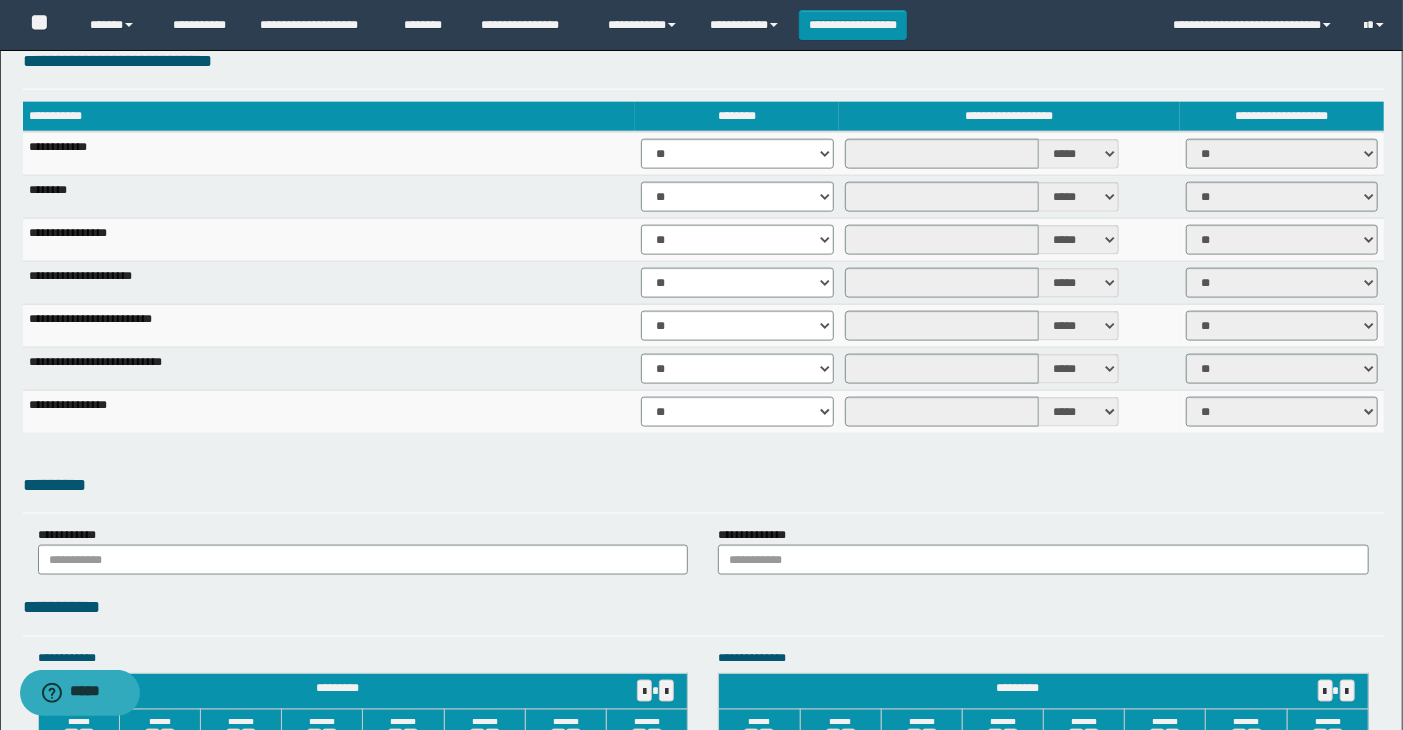 scroll, scrollTop: 1111, scrollLeft: 0, axis: vertical 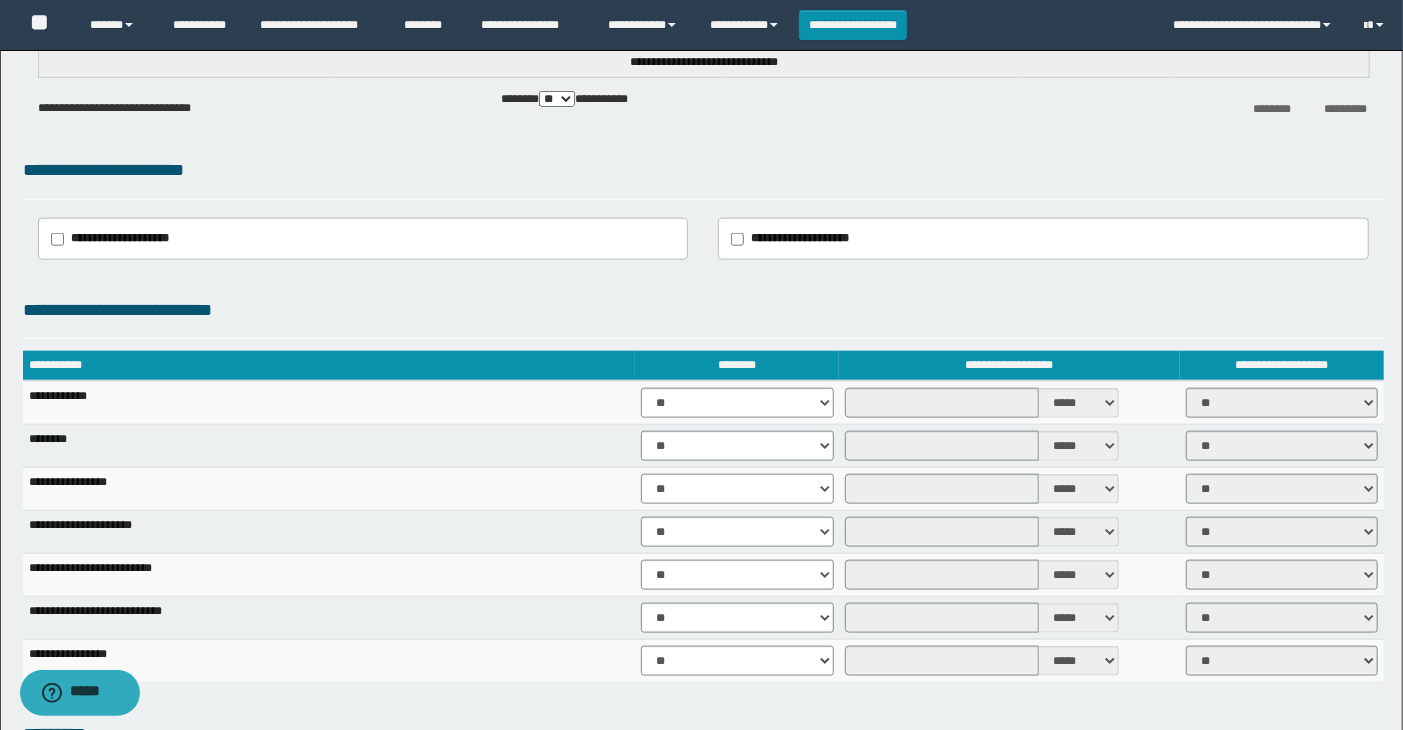 click on "**********" at bounding box center [329, 403] 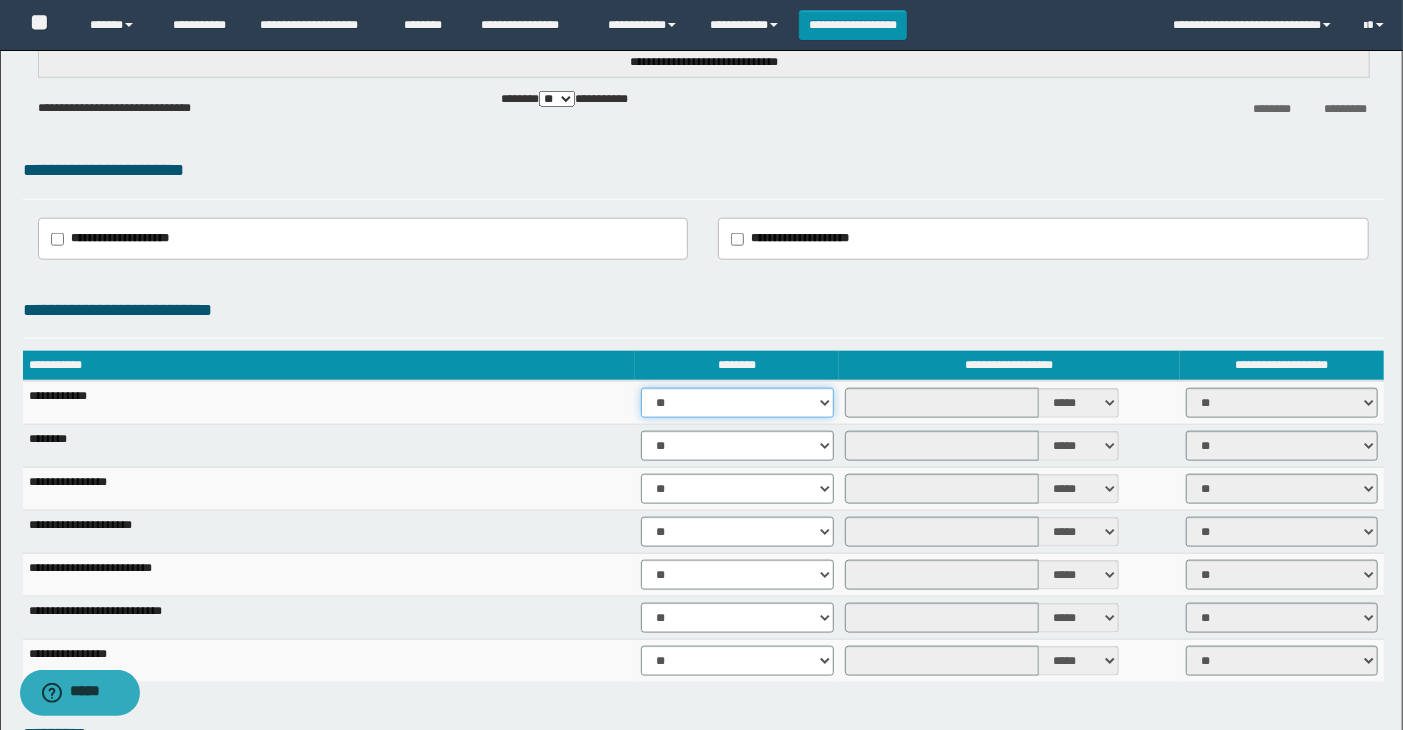 click on "**
**" at bounding box center (737, 403) 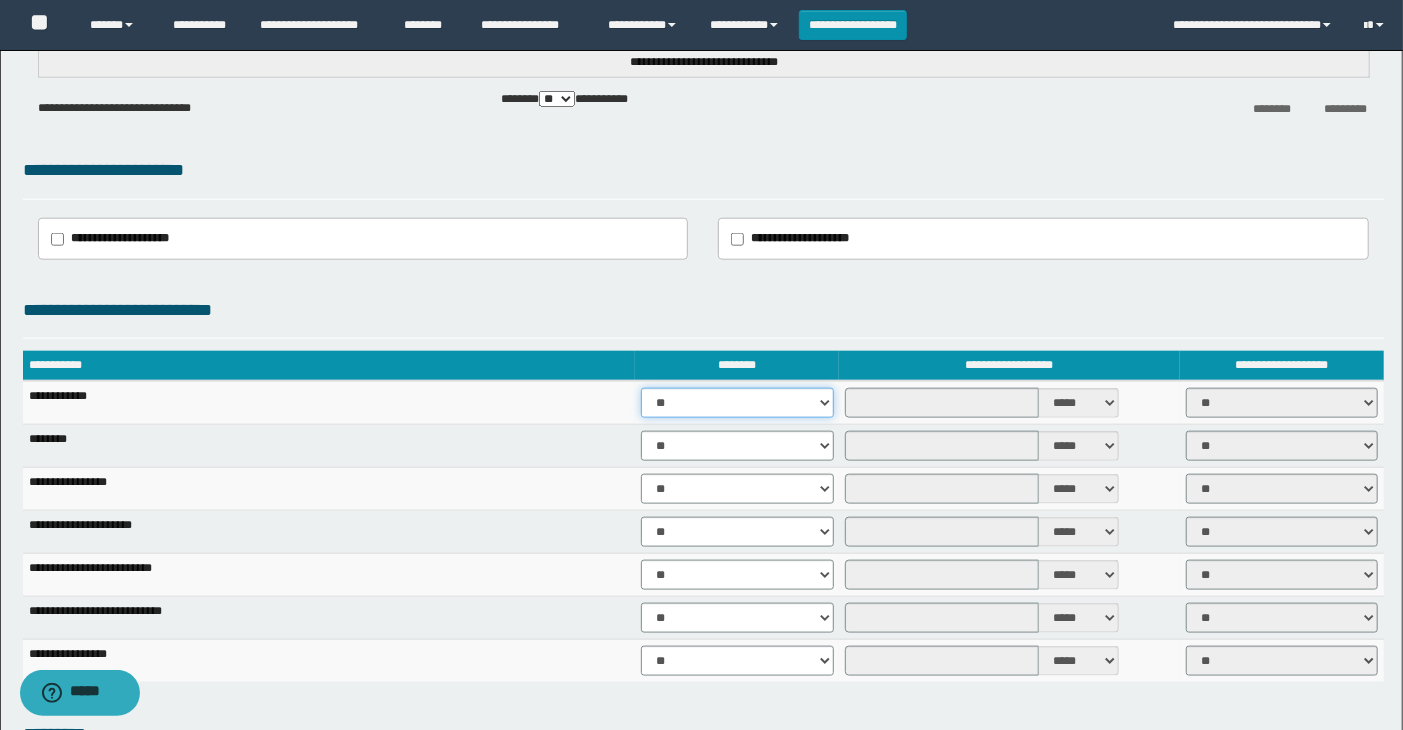 select on "****" 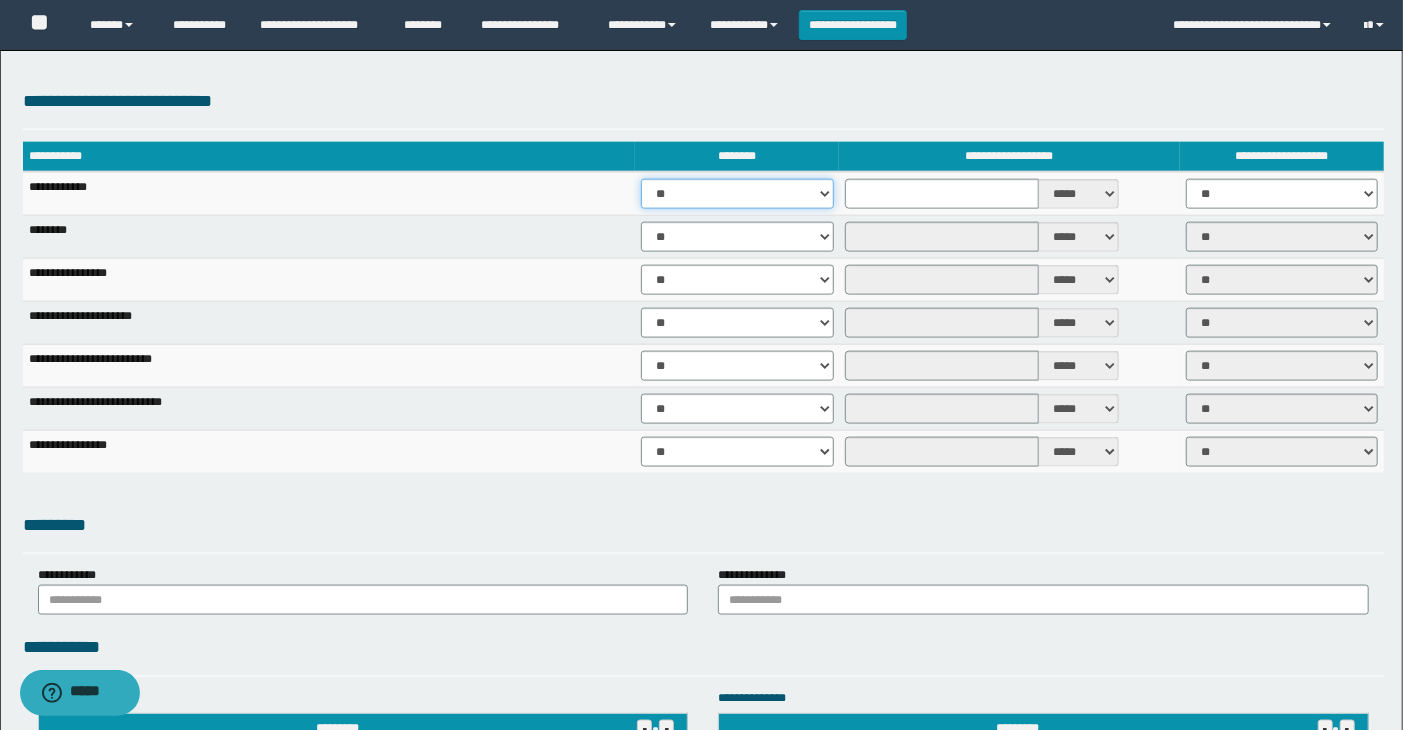 scroll, scrollTop: 1333, scrollLeft: 0, axis: vertical 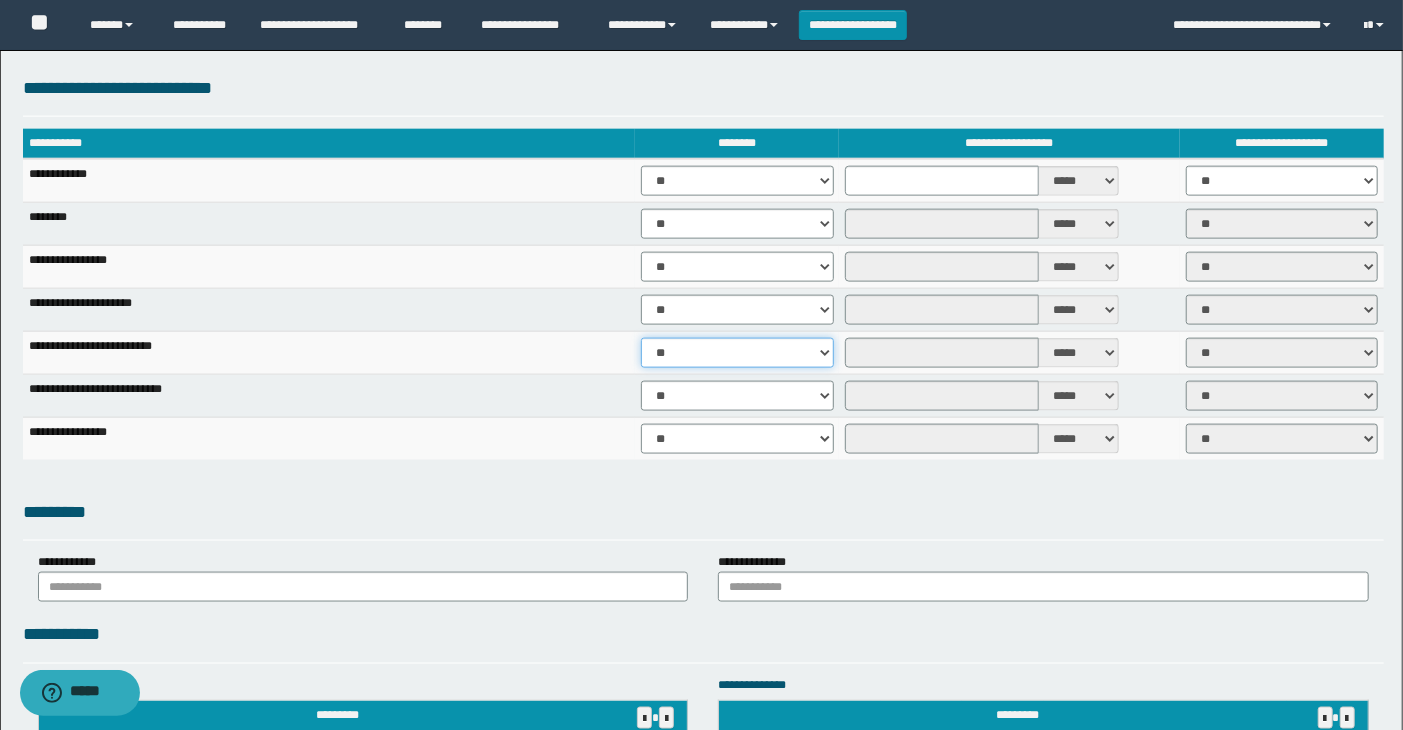 click on "**
**" at bounding box center [737, 353] 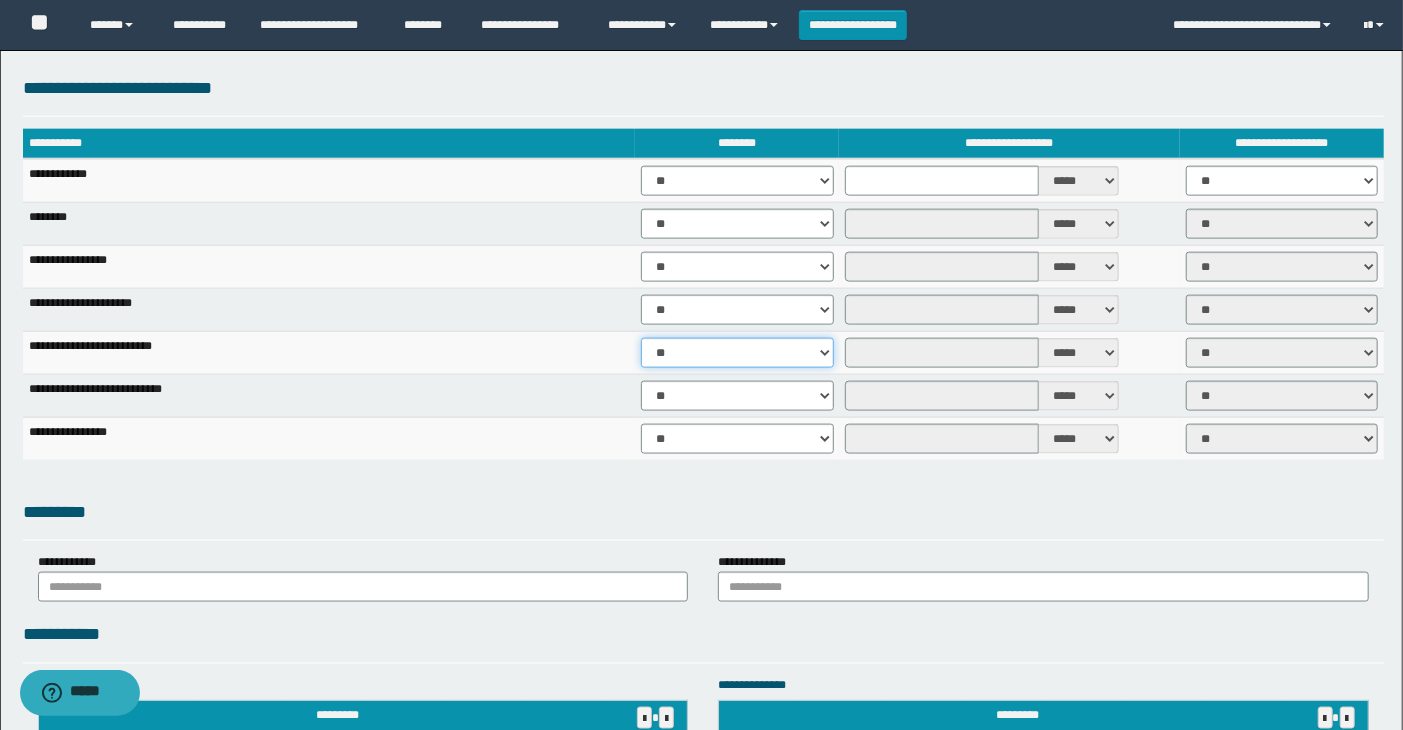 click on "**
**" at bounding box center (737, 353) 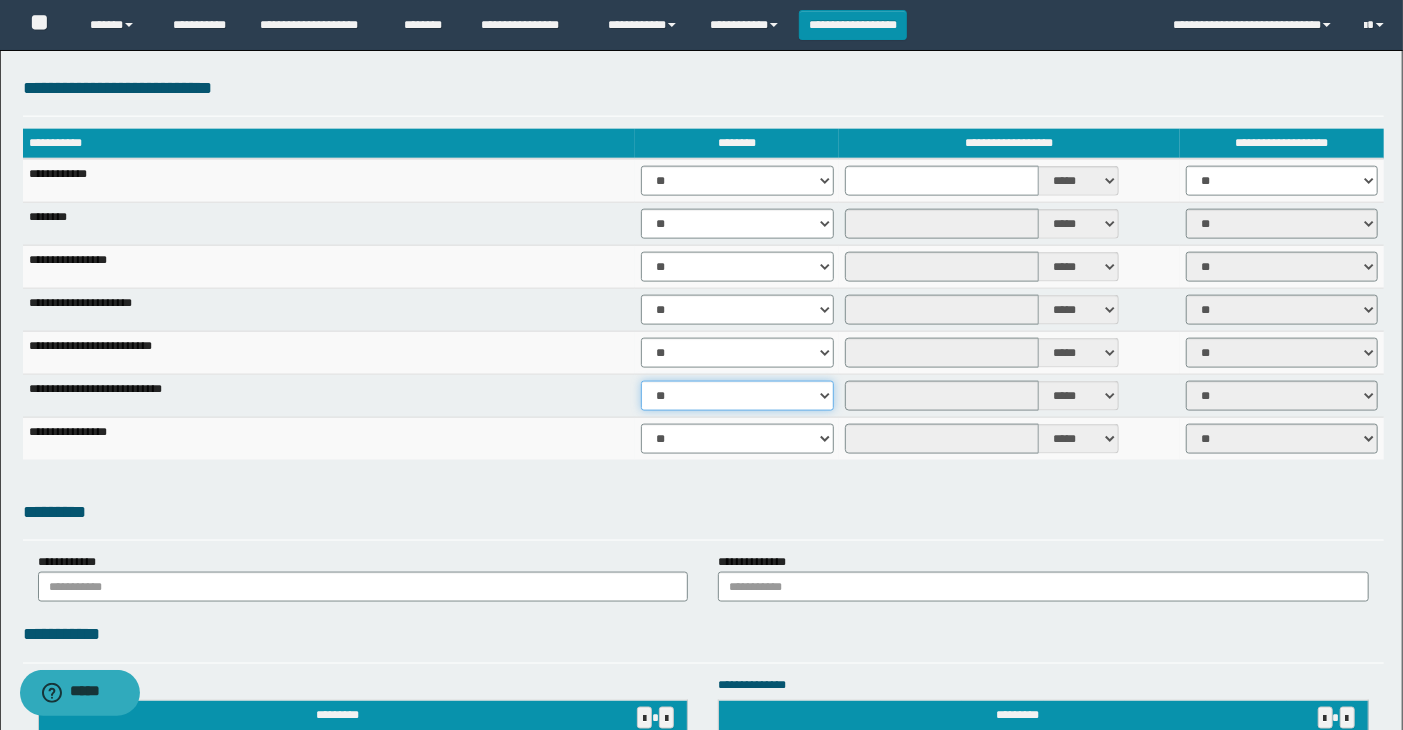 click on "**
**" at bounding box center (737, 396) 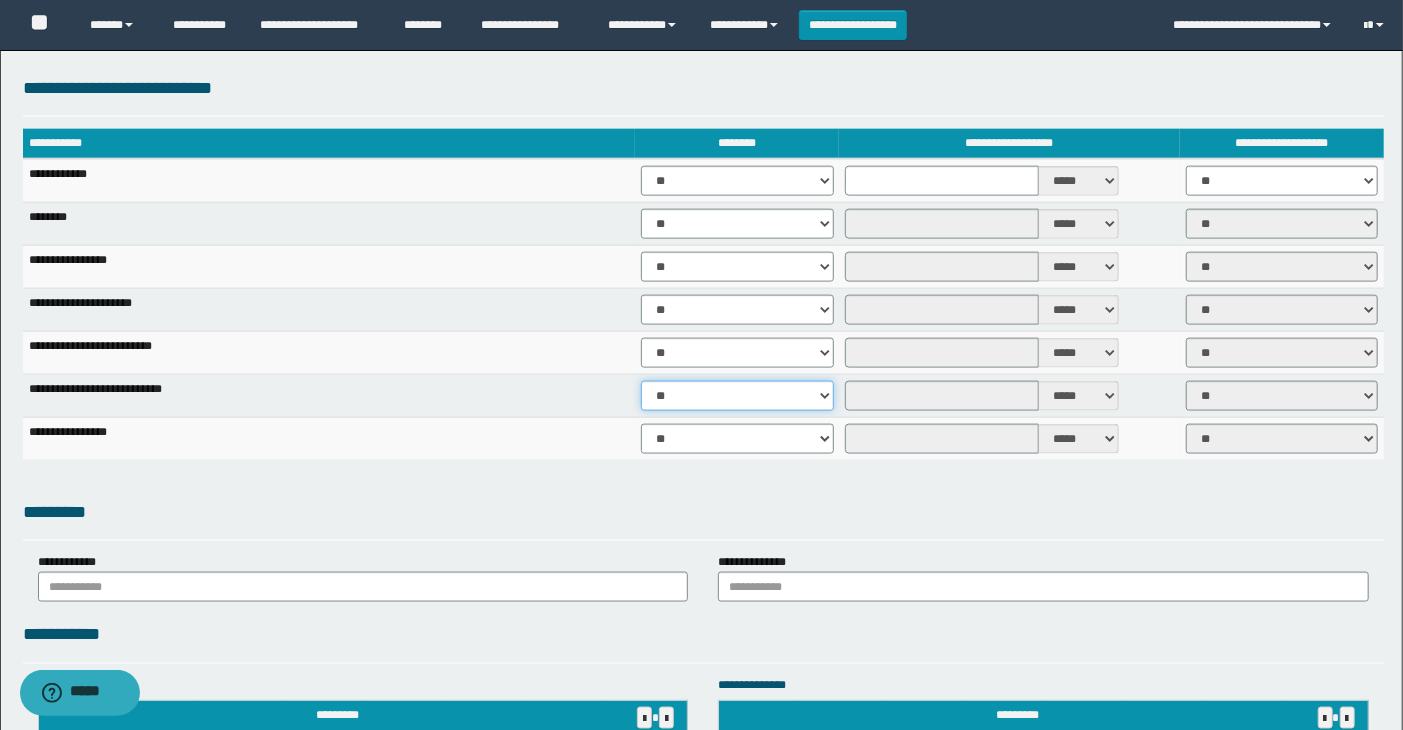 select on "****" 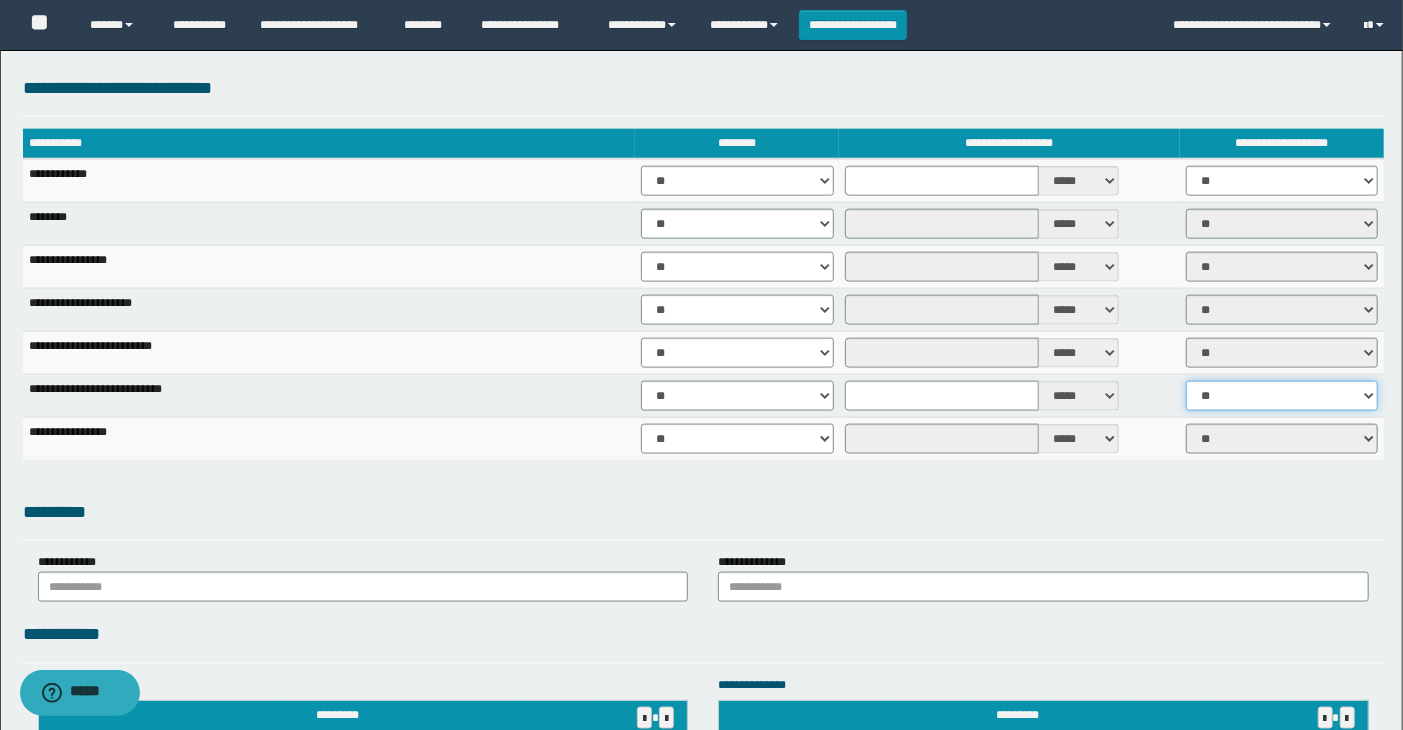click on "**
**" at bounding box center (1282, 396) 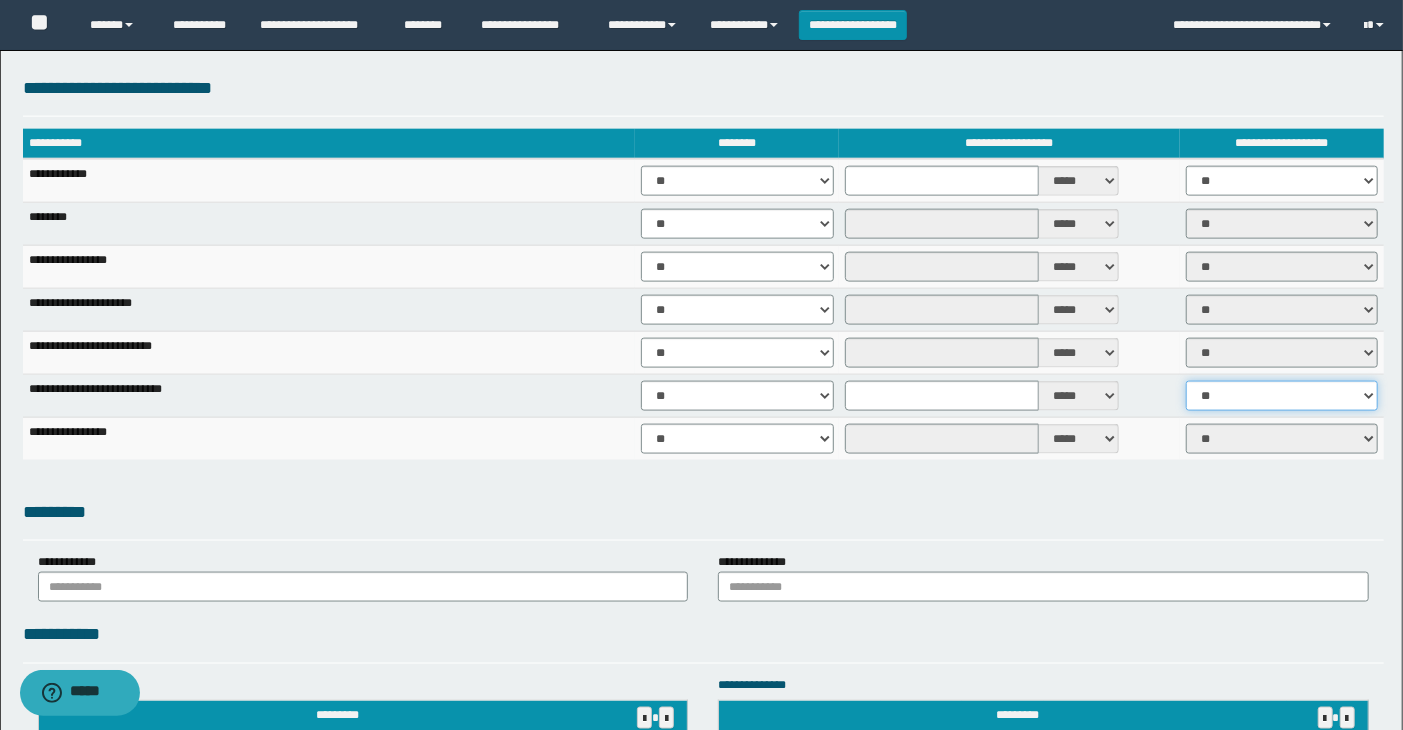 click on "**
**" at bounding box center (1282, 396) 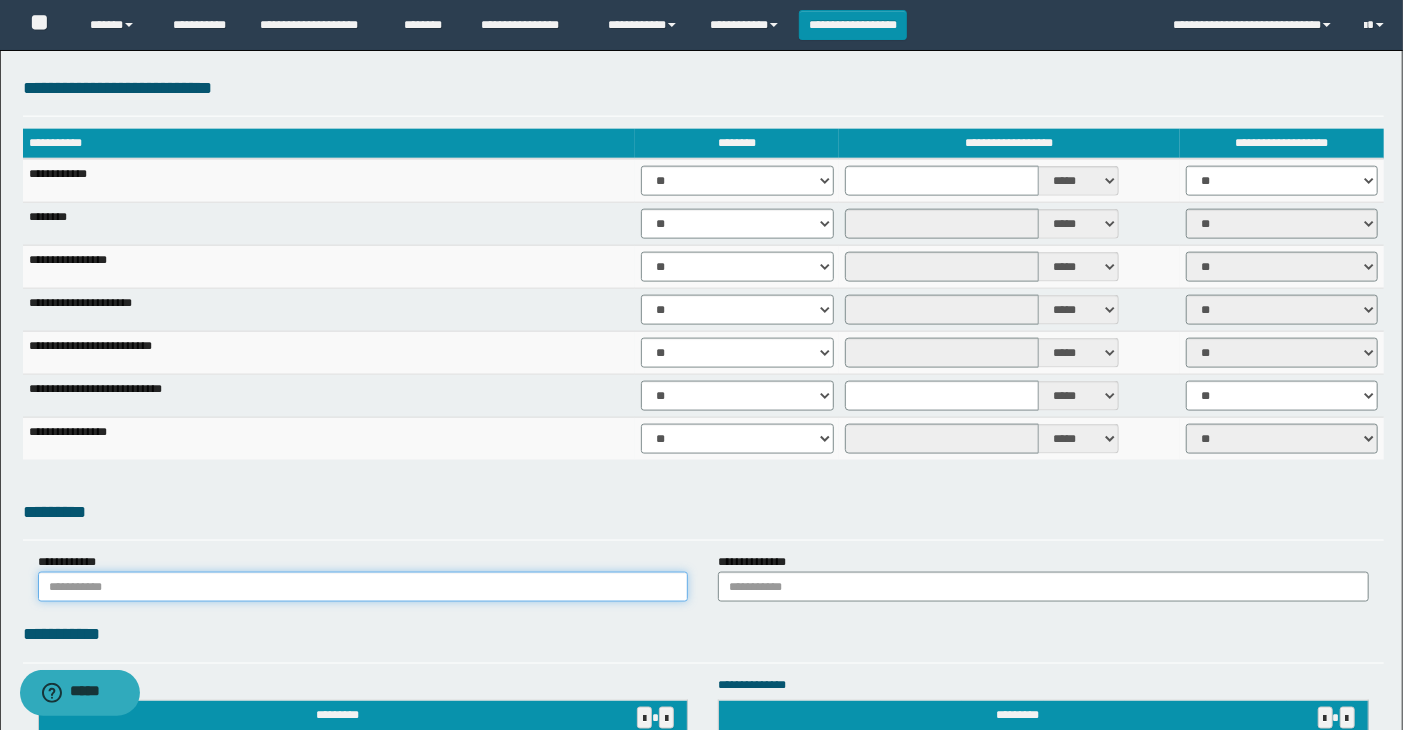 click at bounding box center (363, 587) 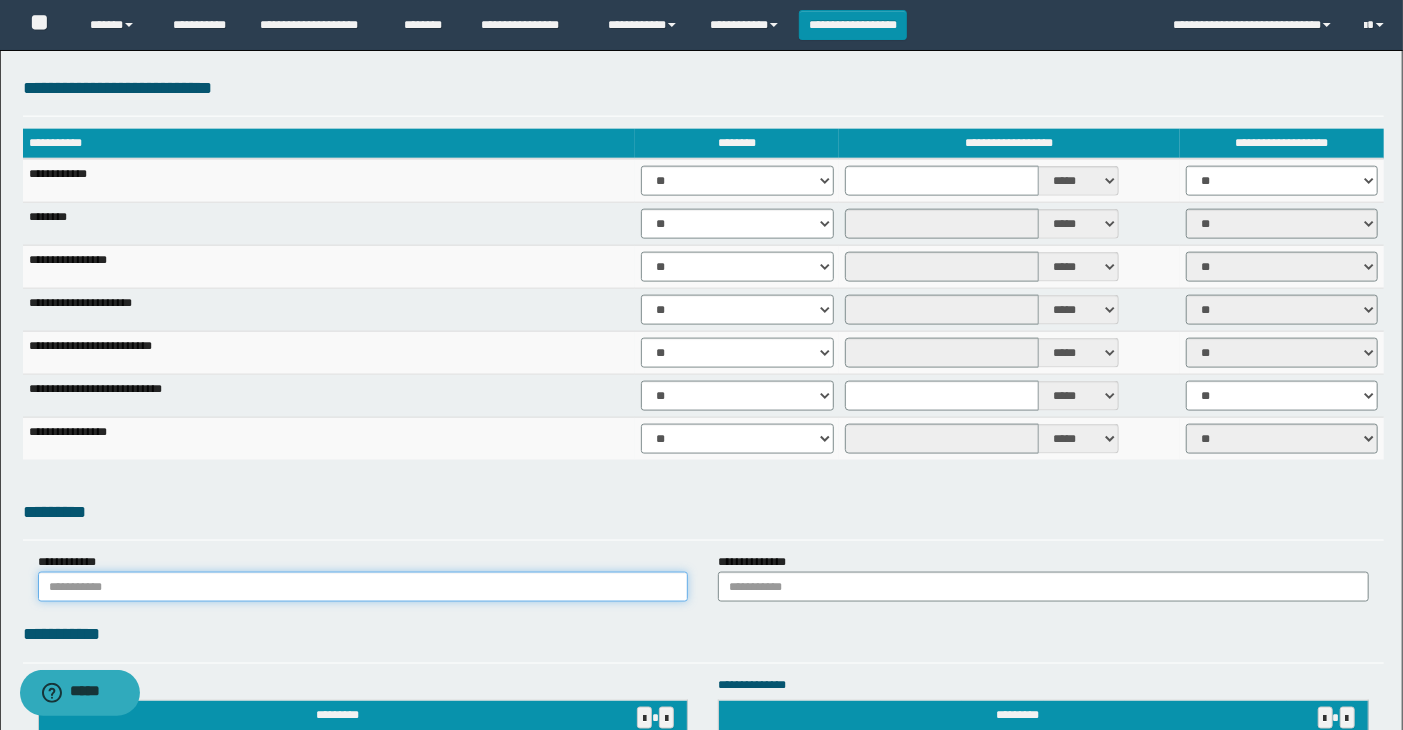 type on "******" 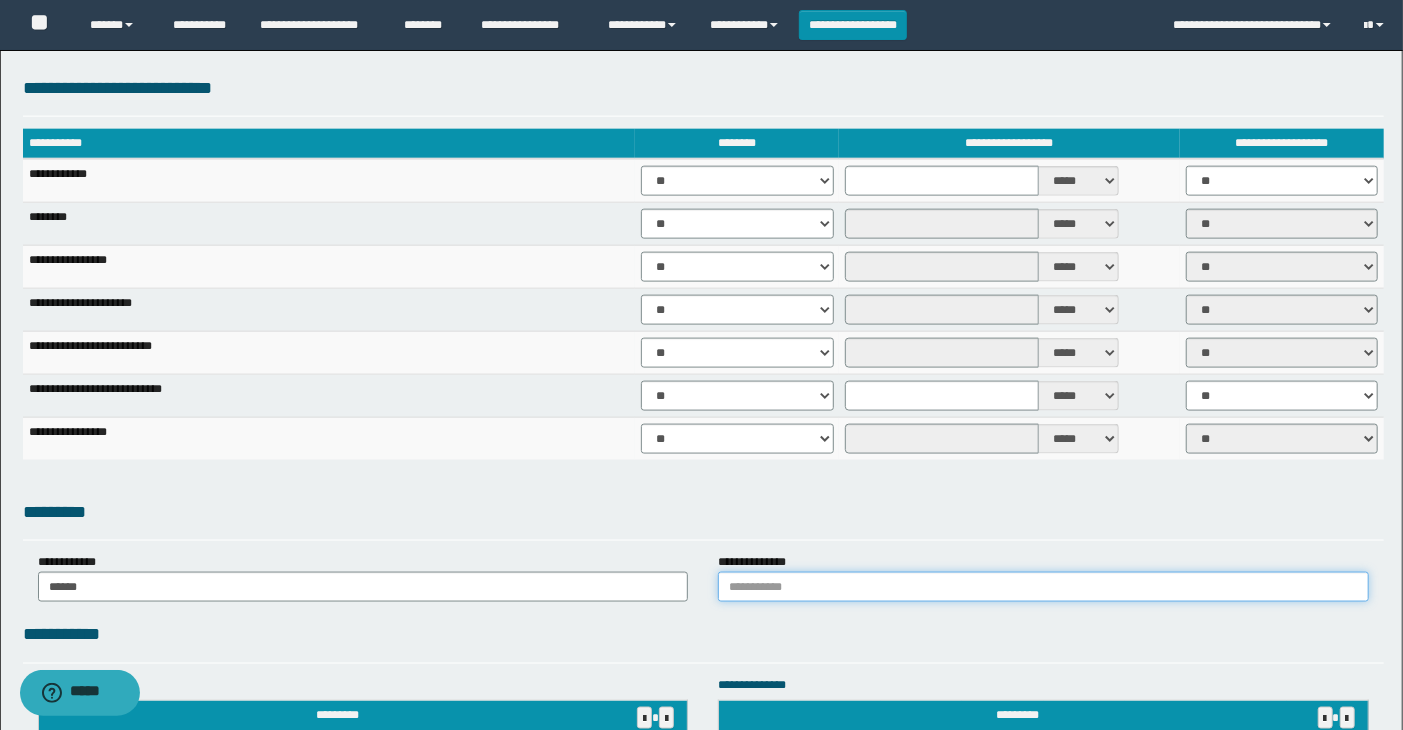 click at bounding box center [1043, 587] 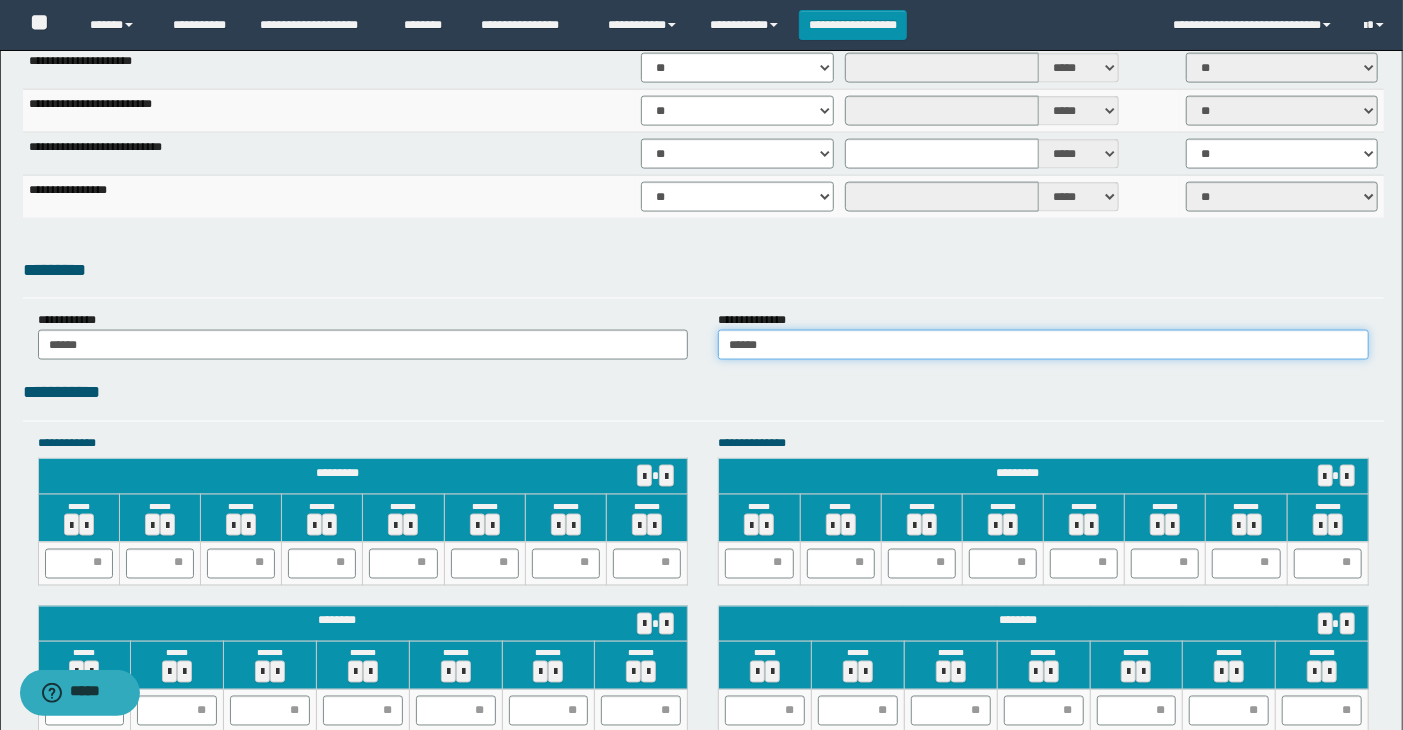 scroll, scrollTop: 1666, scrollLeft: 0, axis: vertical 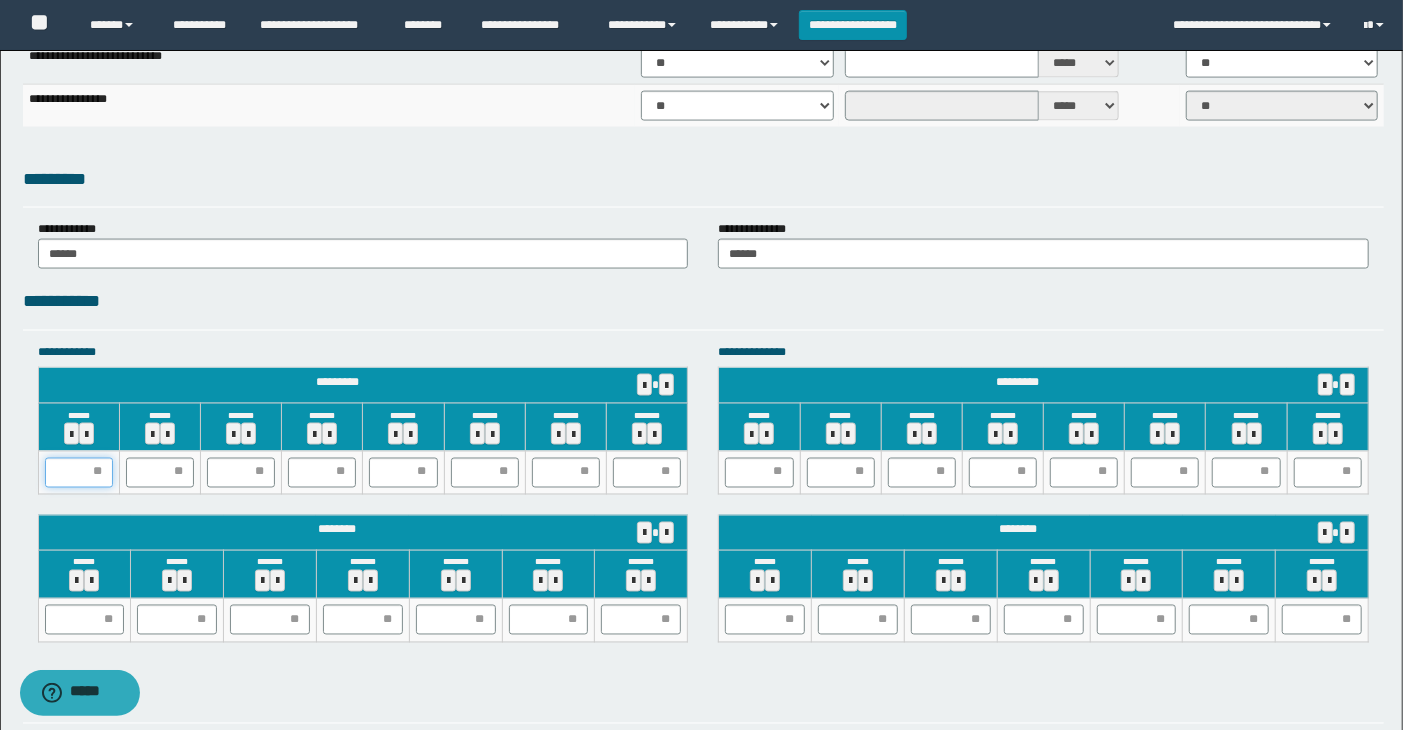 click at bounding box center (79, 473) 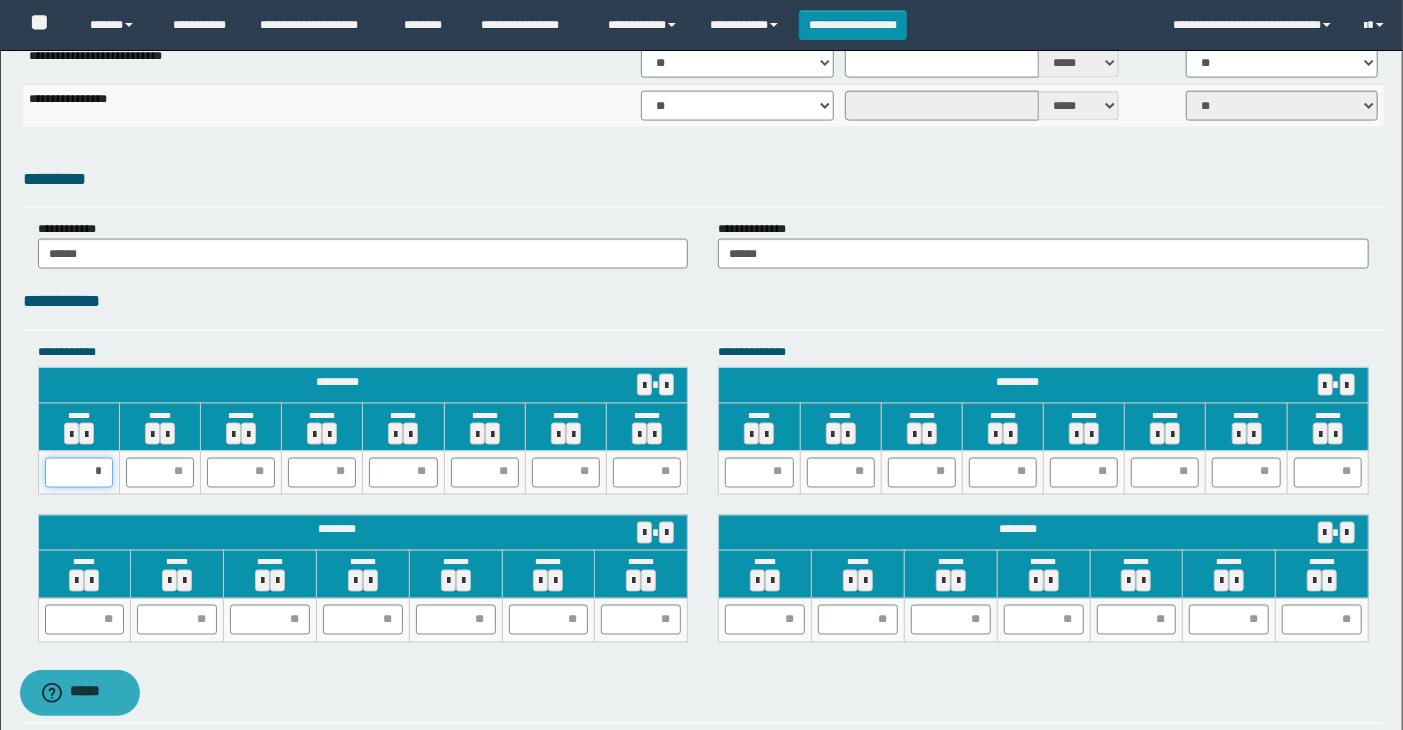 type on "**" 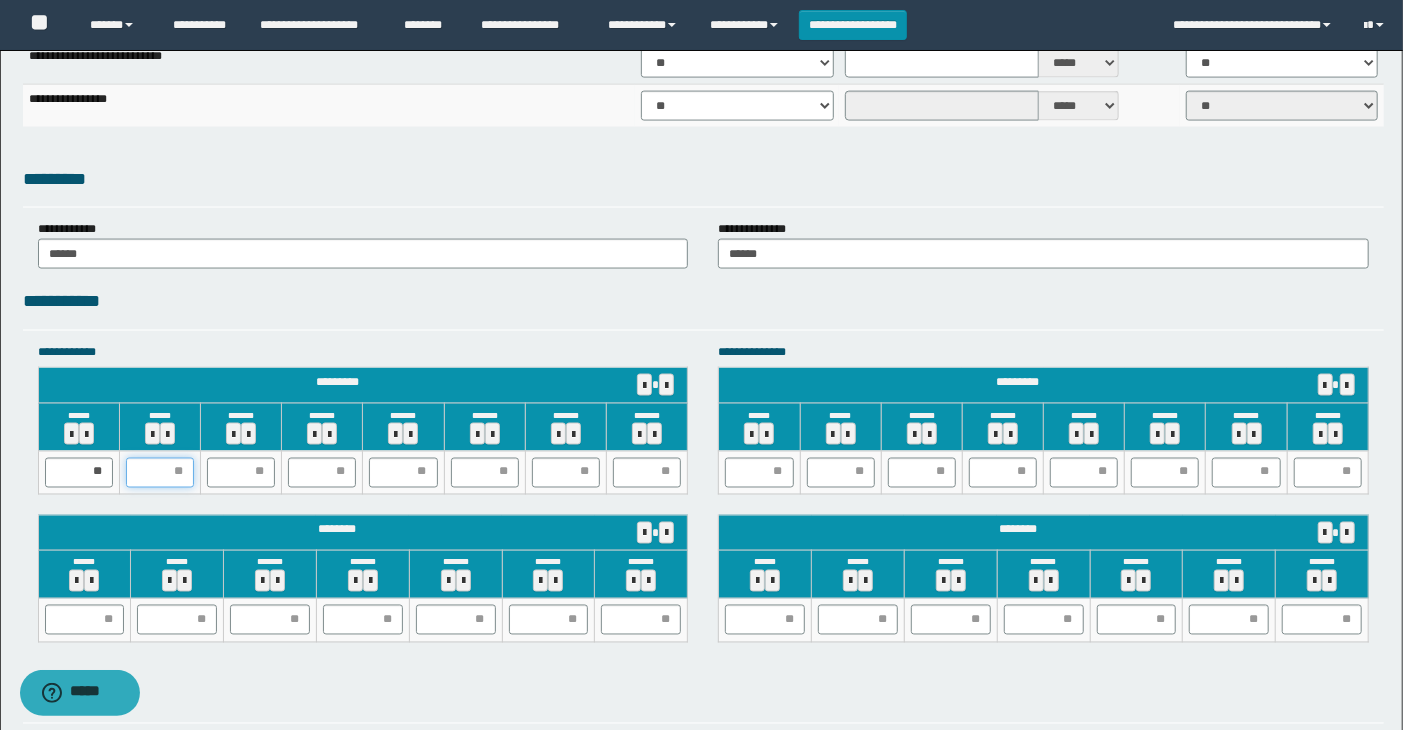 click at bounding box center (160, 473) 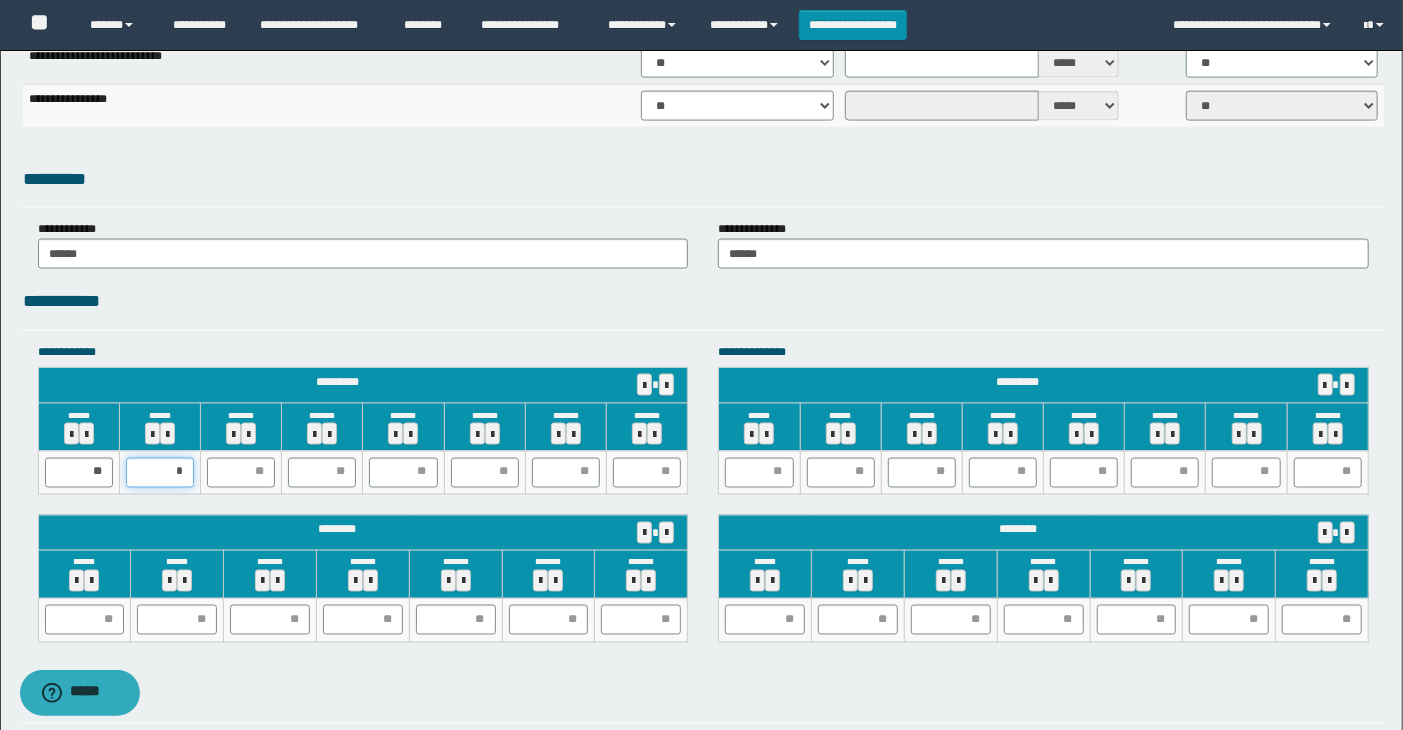 type on "**" 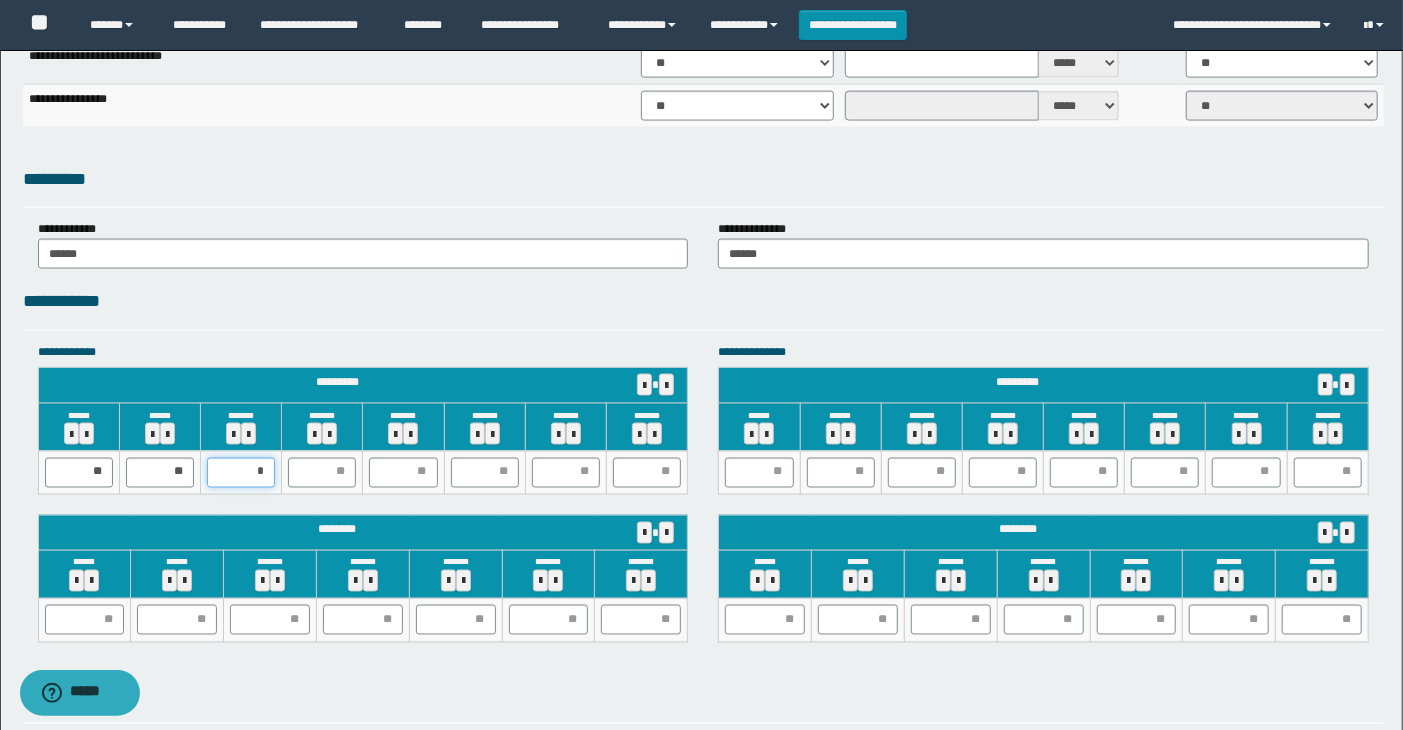 type on "**" 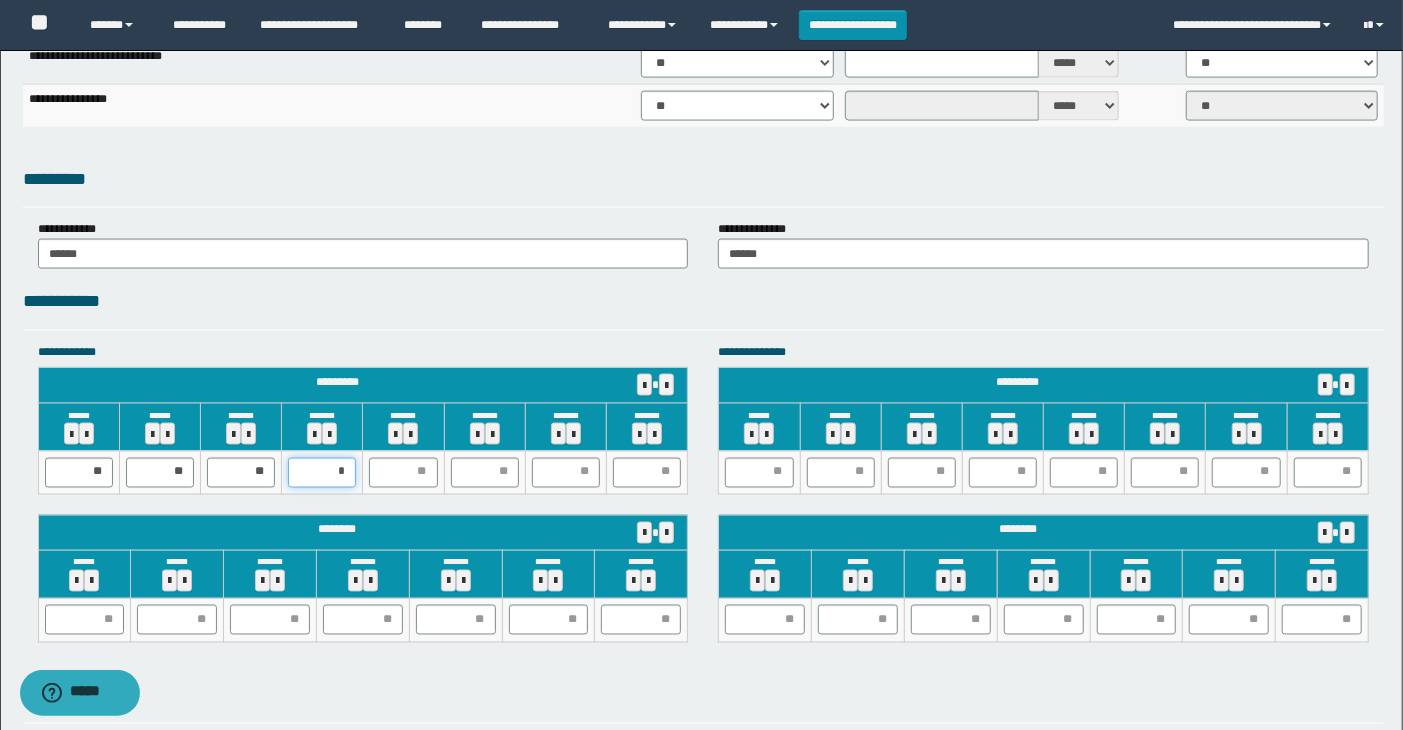 type on "**" 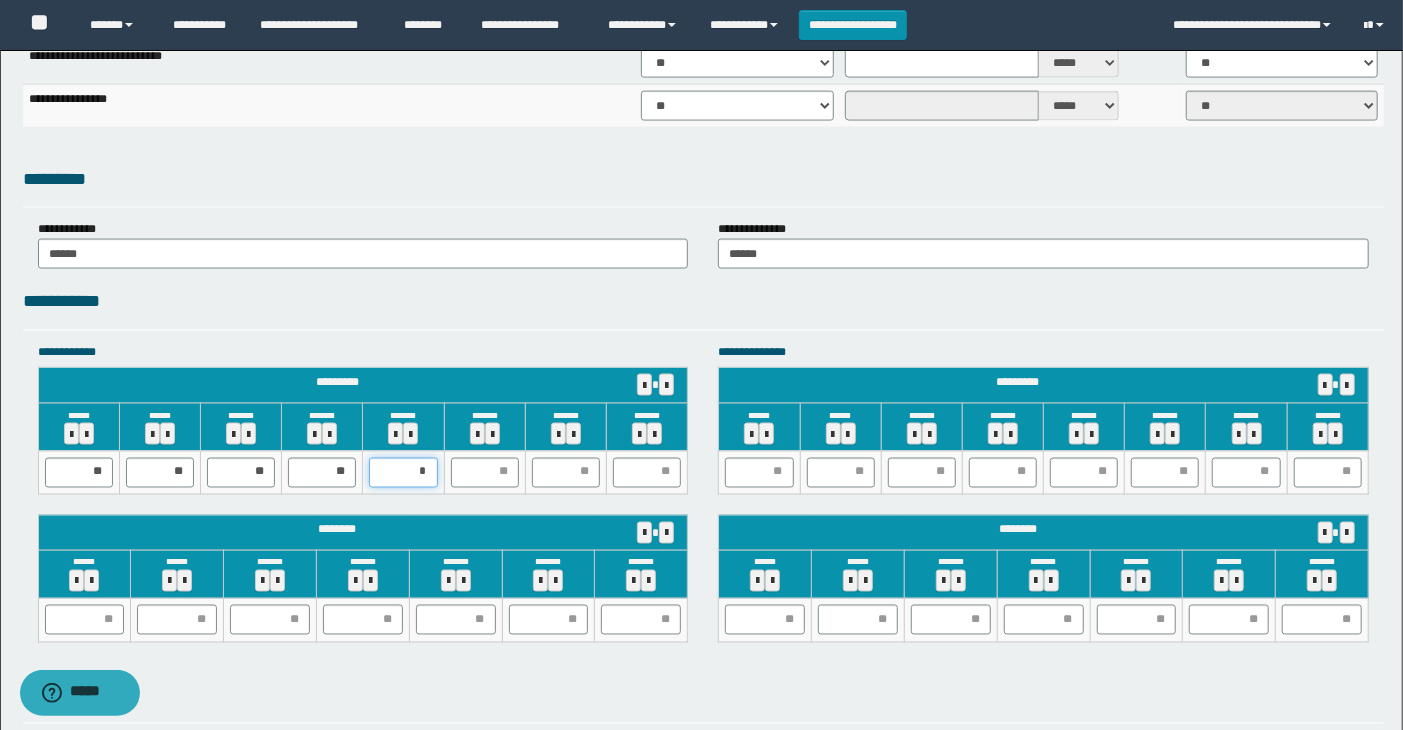 type on "**" 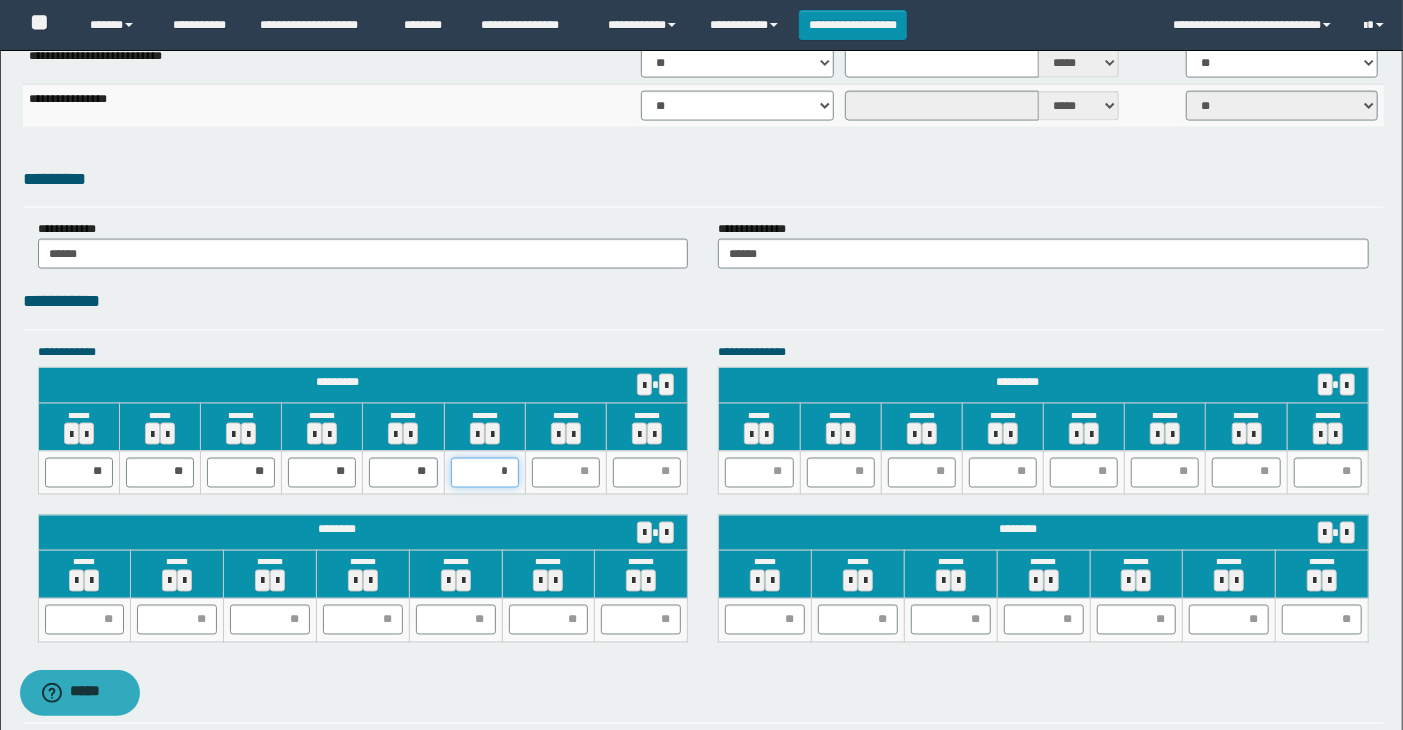 type on "**" 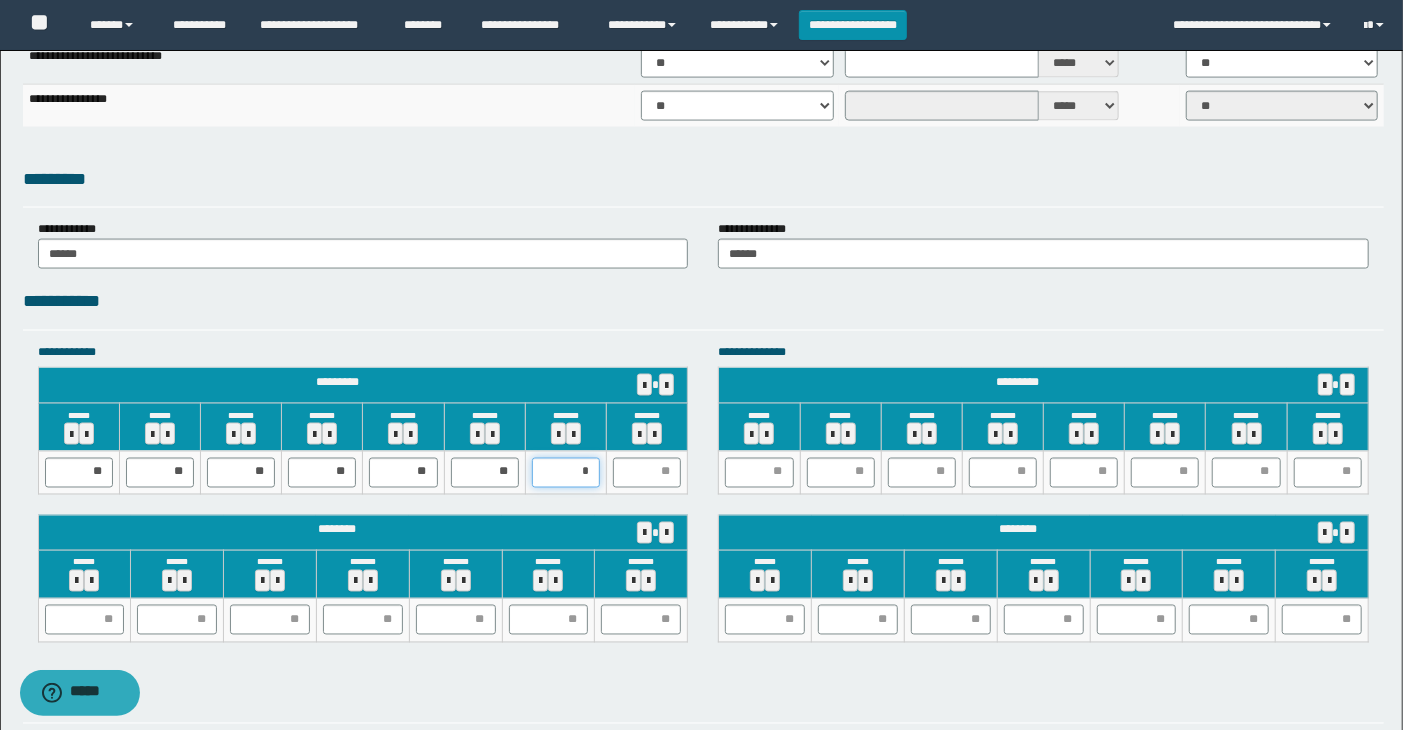type on "**" 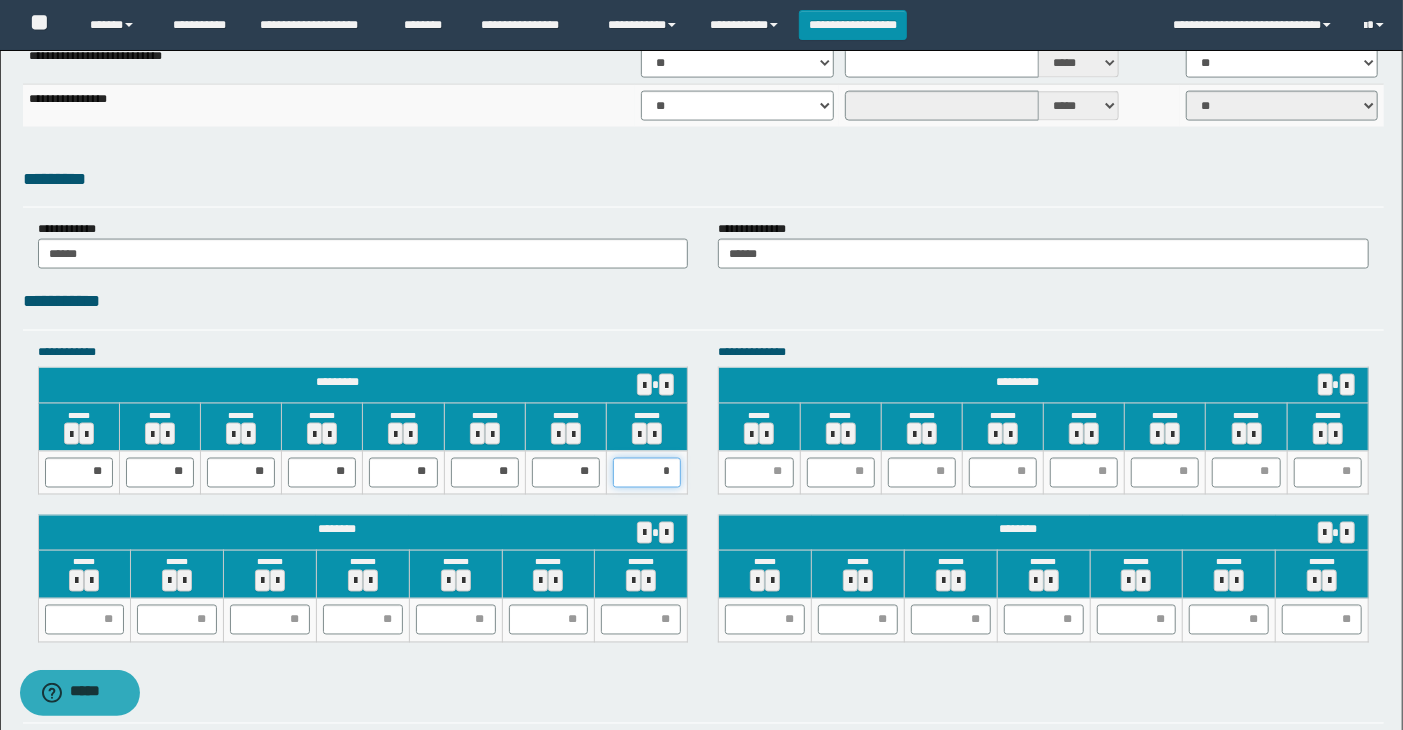 type on "**" 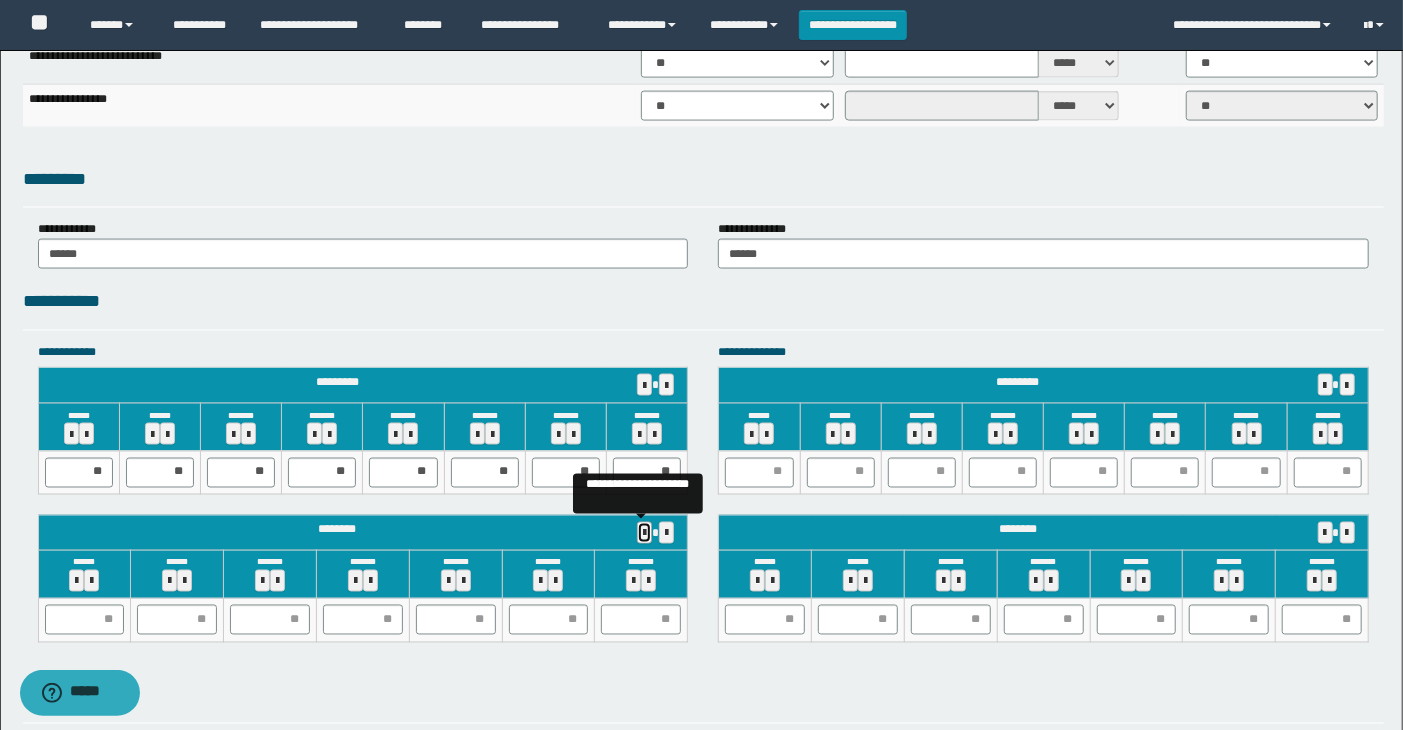 type 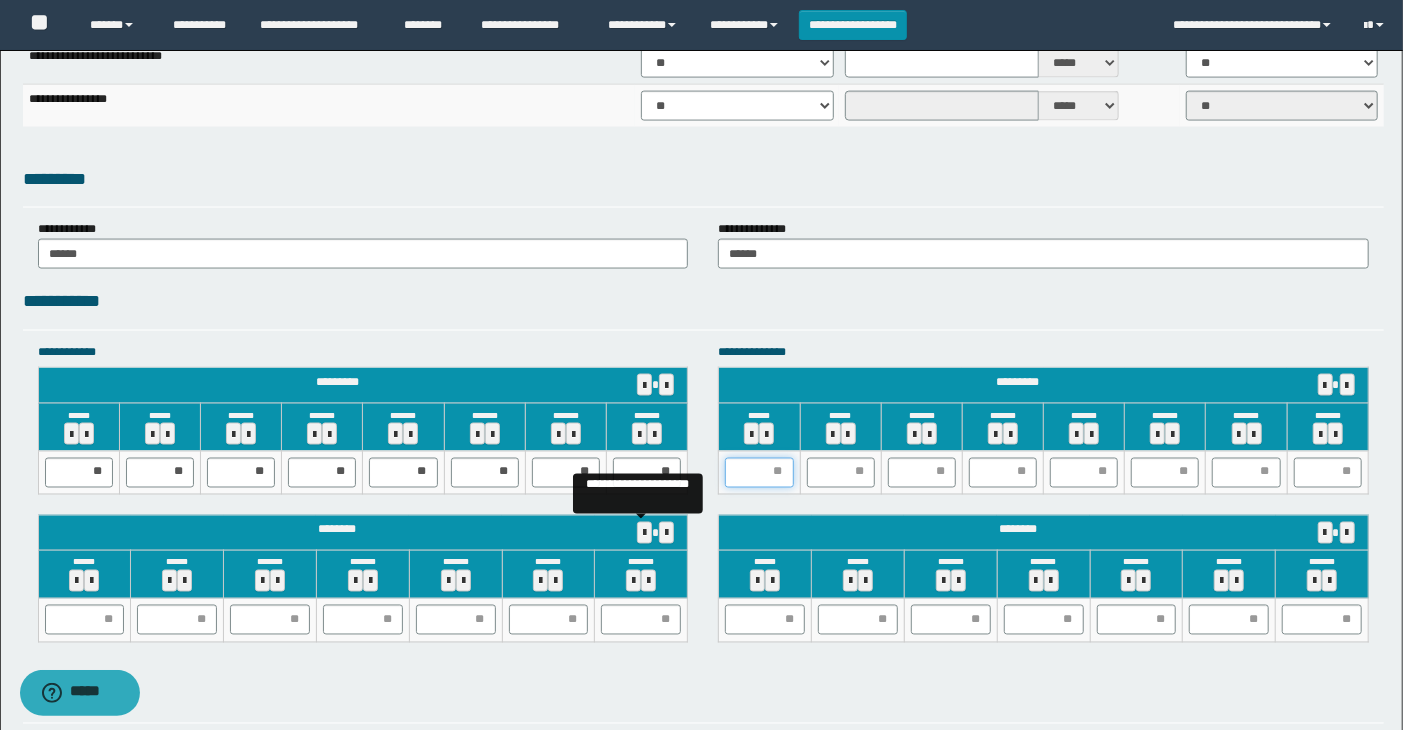 click at bounding box center [759, 473] 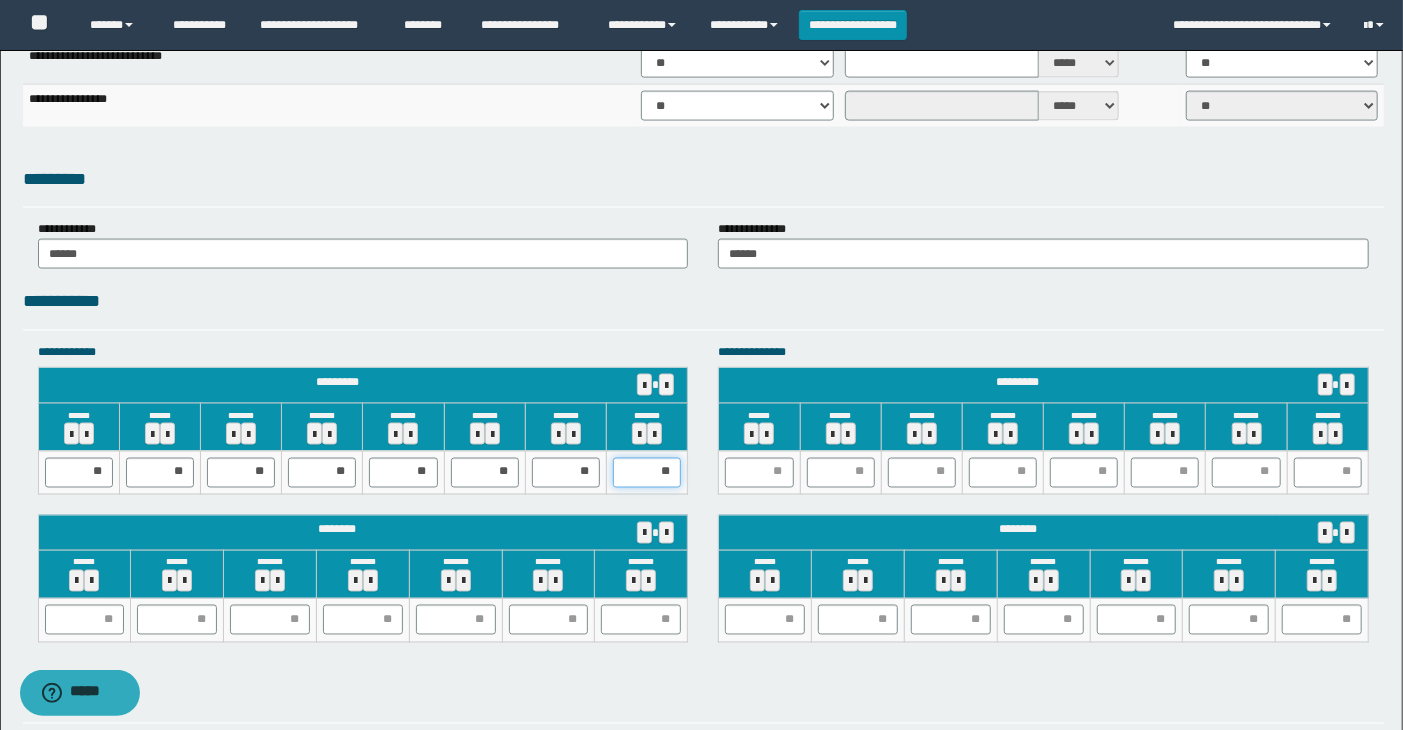 drag, startPoint x: 670, startPoint y: 471, endPoint x: 651, endPoint y: 473, distance: 19.104973 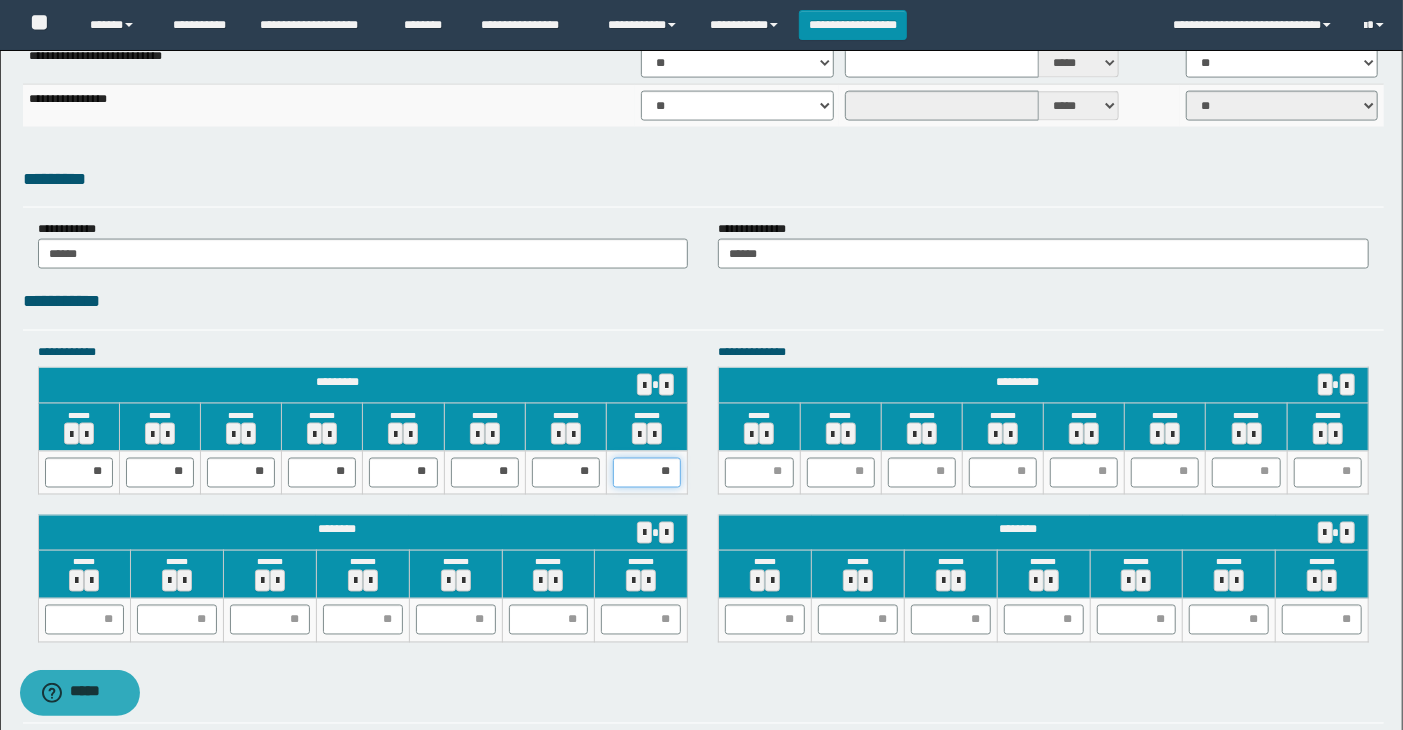 click on "**" at bounding box center [647, 473] 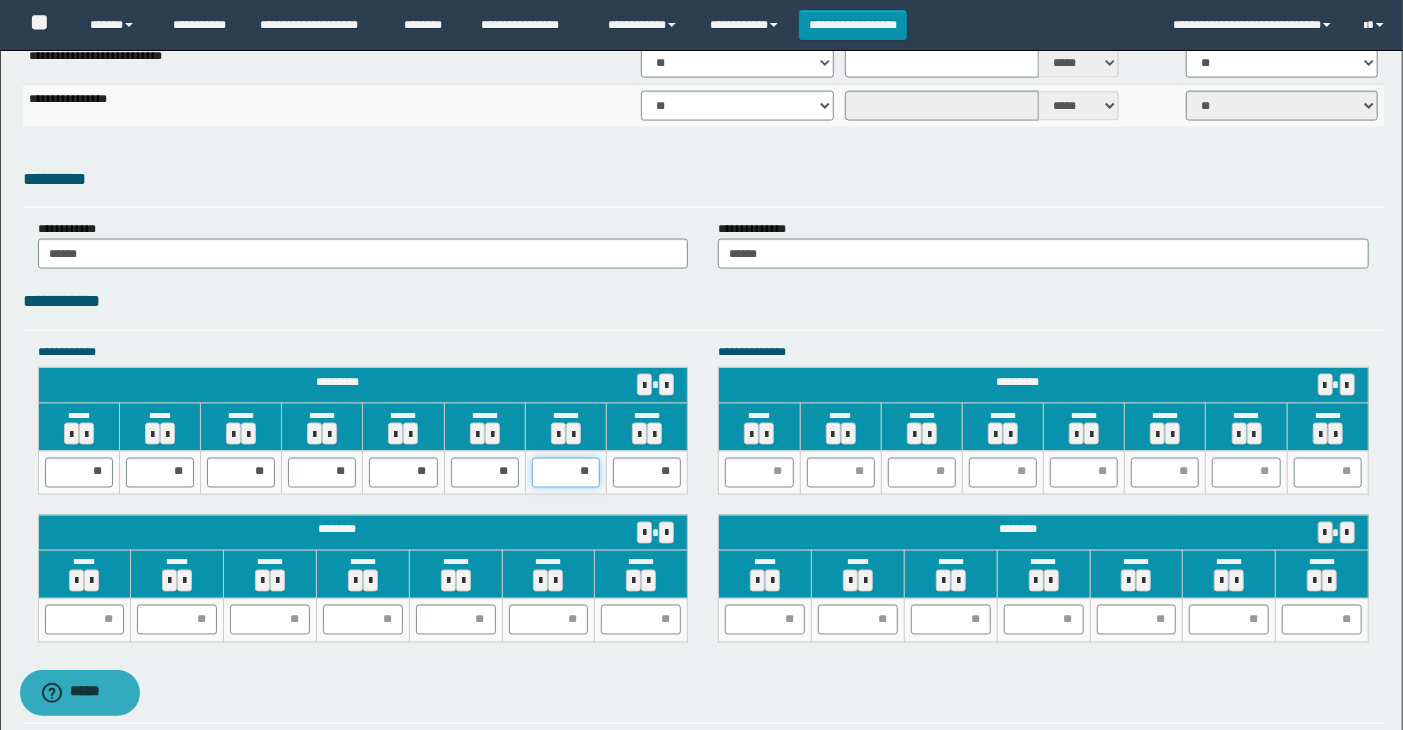 drag, startPoint x: 587, startPoint y: 470, endPoint x: 572, endPoint y: 471, distance: 15.033297 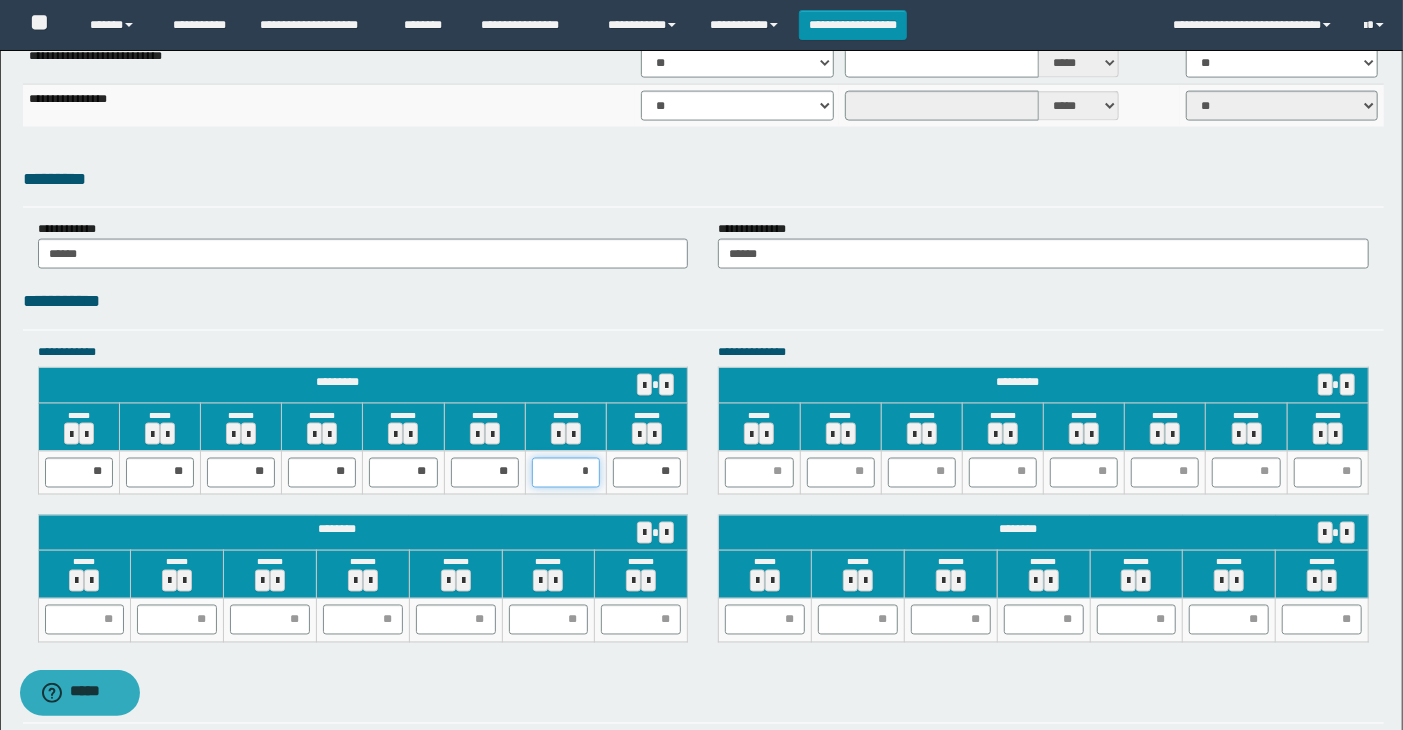 type on "**" 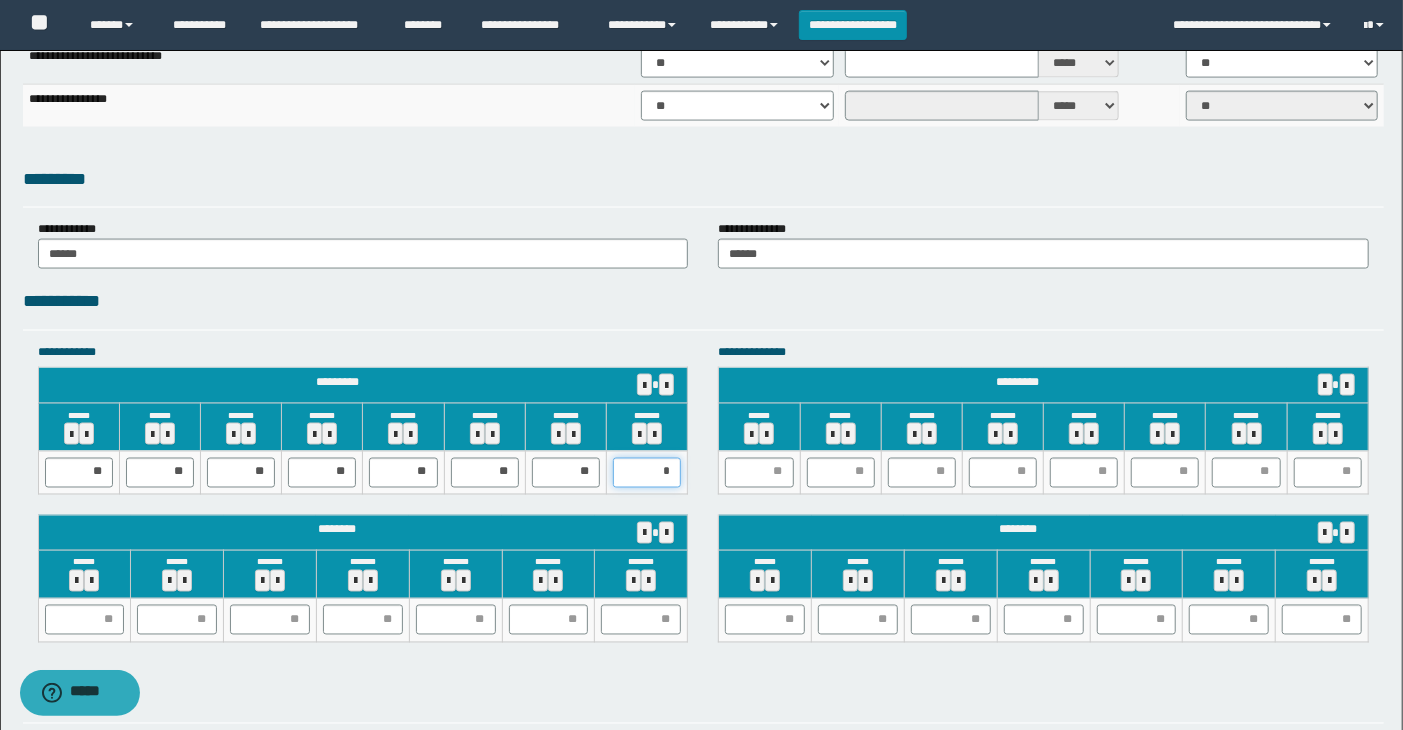 type on "**" 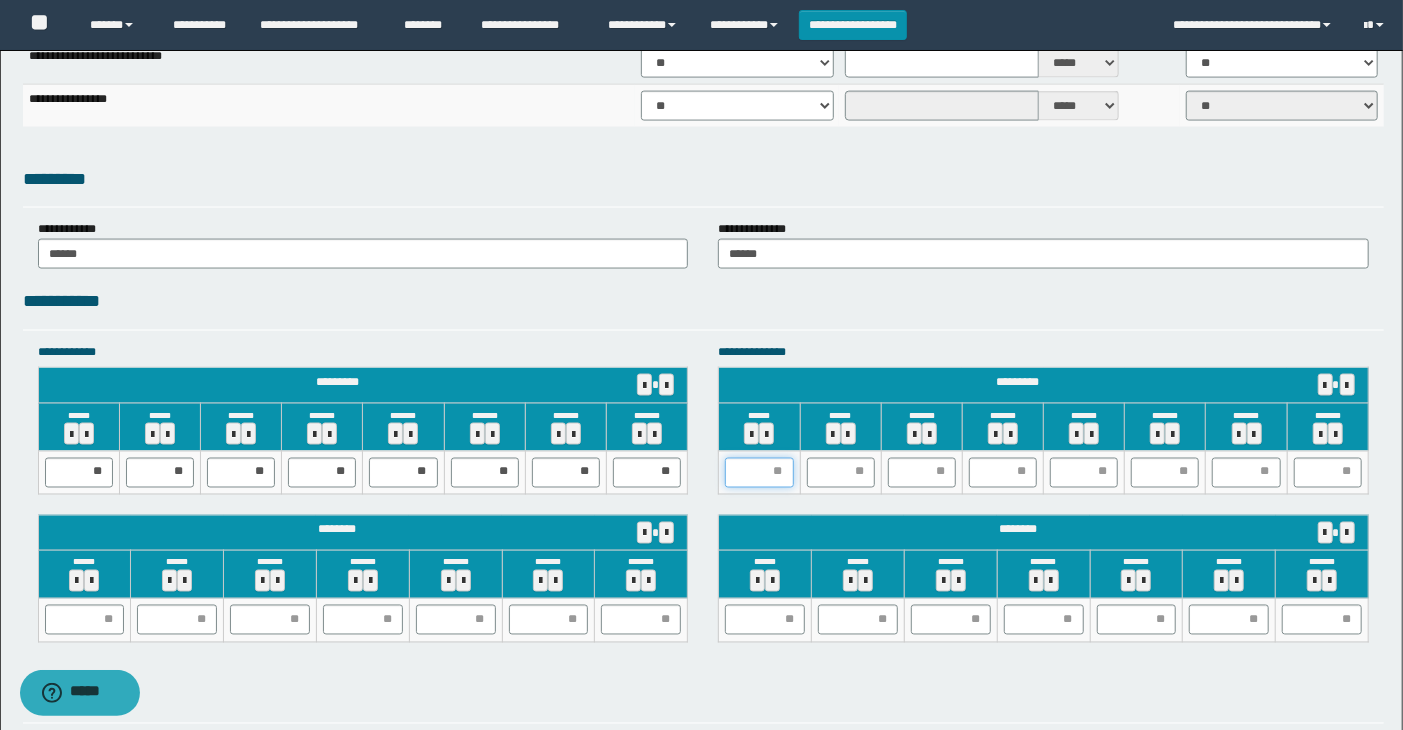 click at bounding box center (759, 473) 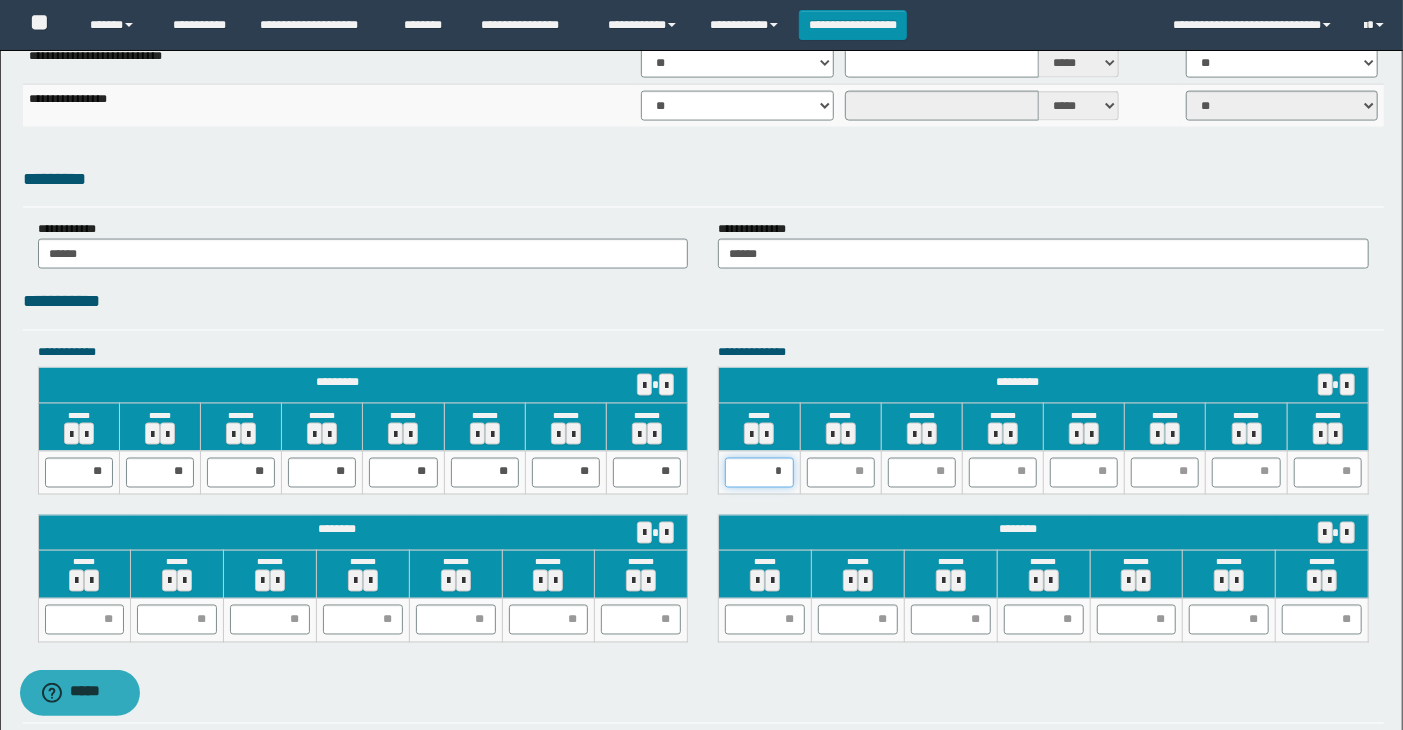 type on "**" 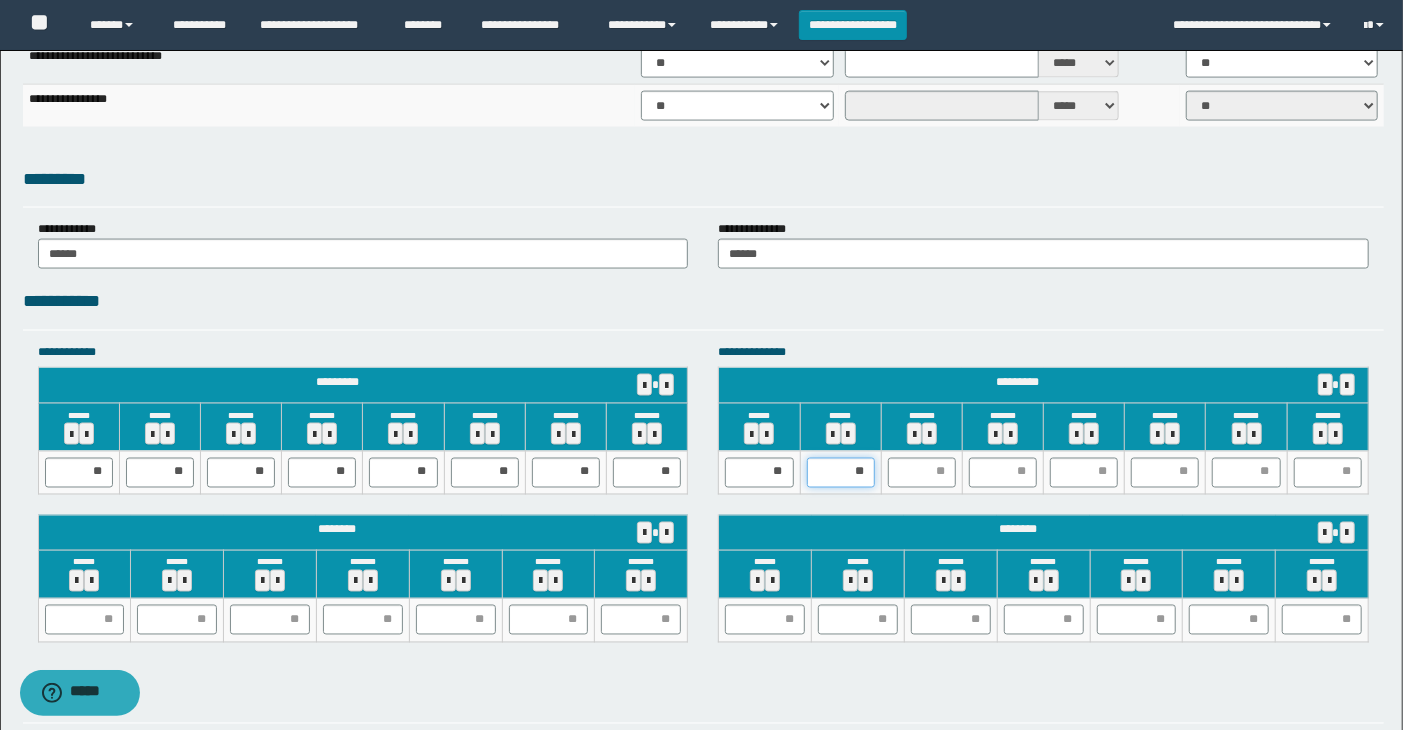 type on "***" 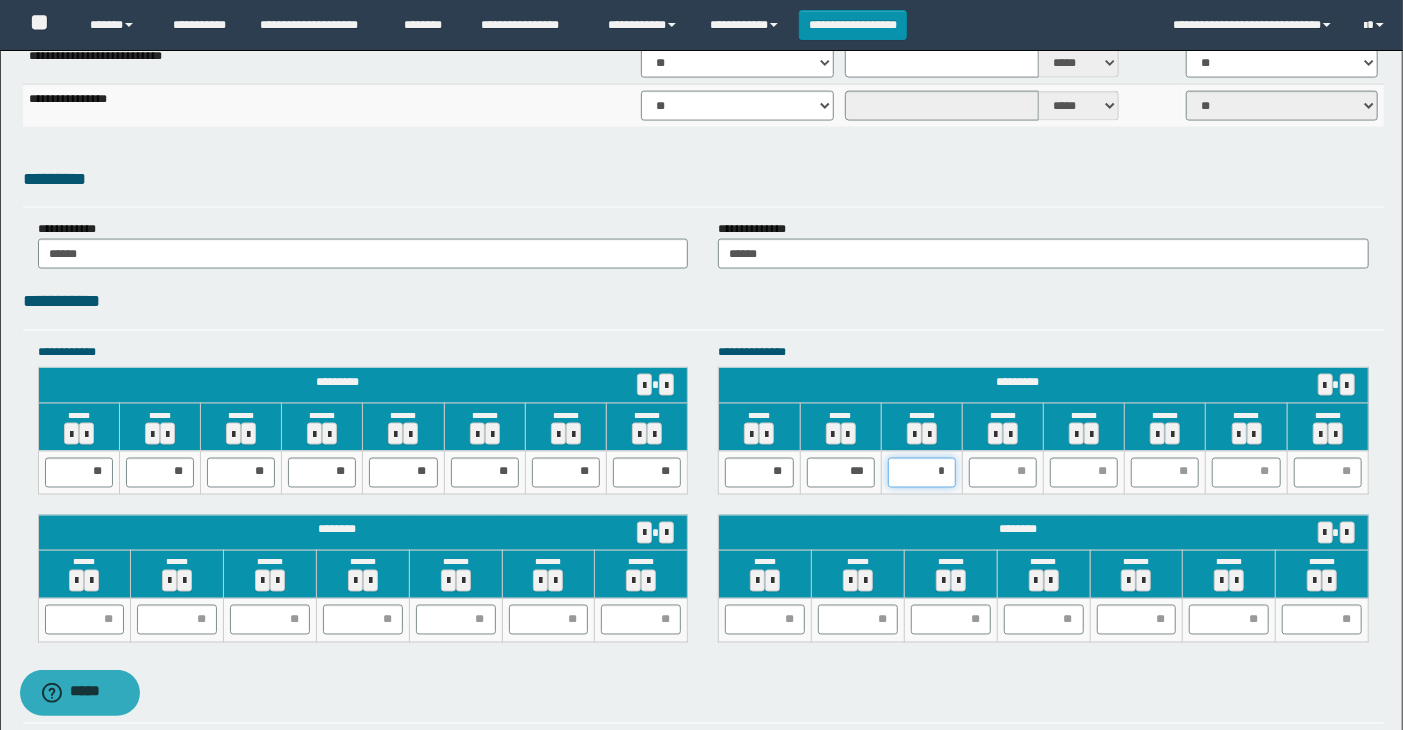 type on "**" 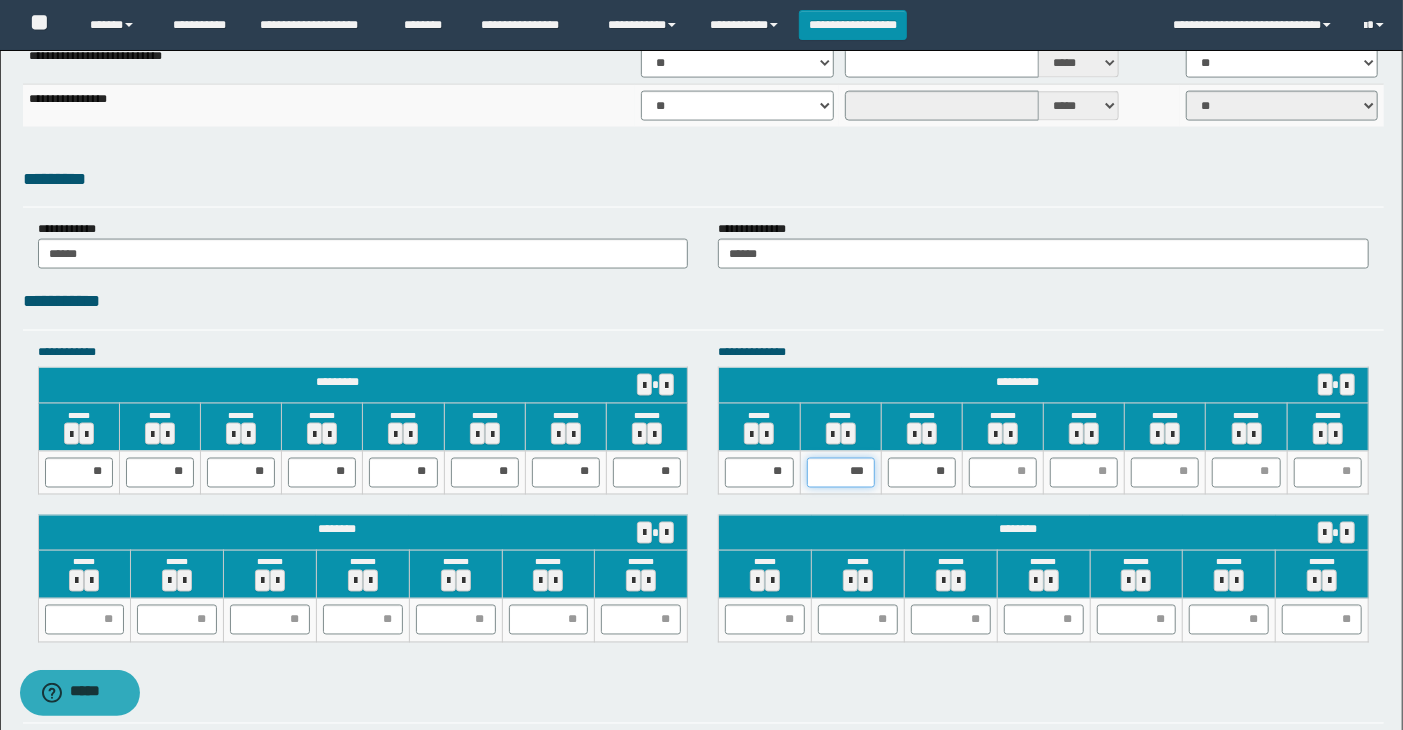 drag, startPoint x: 861, startPoint y: 473, endPoint x: 813, endPoint y: 474, distance: 48.010414 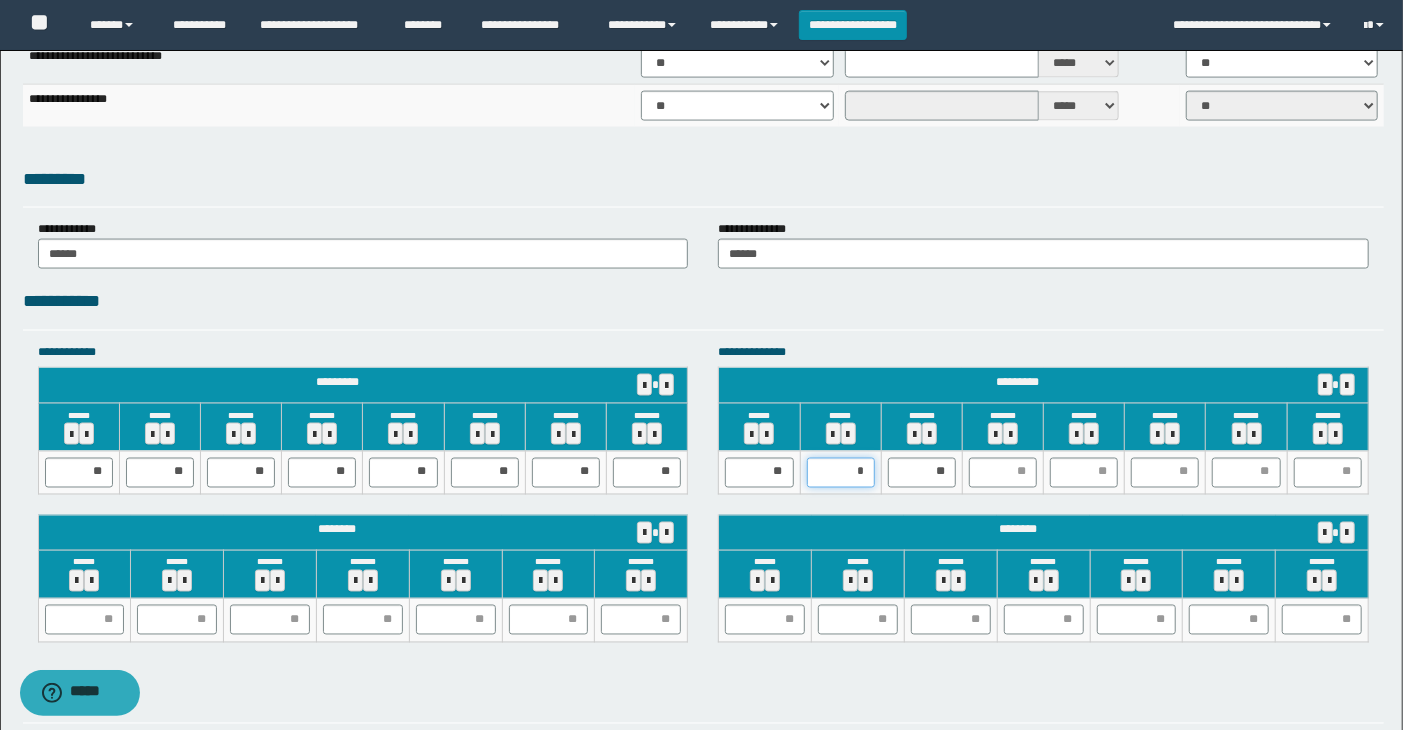 type on "**" 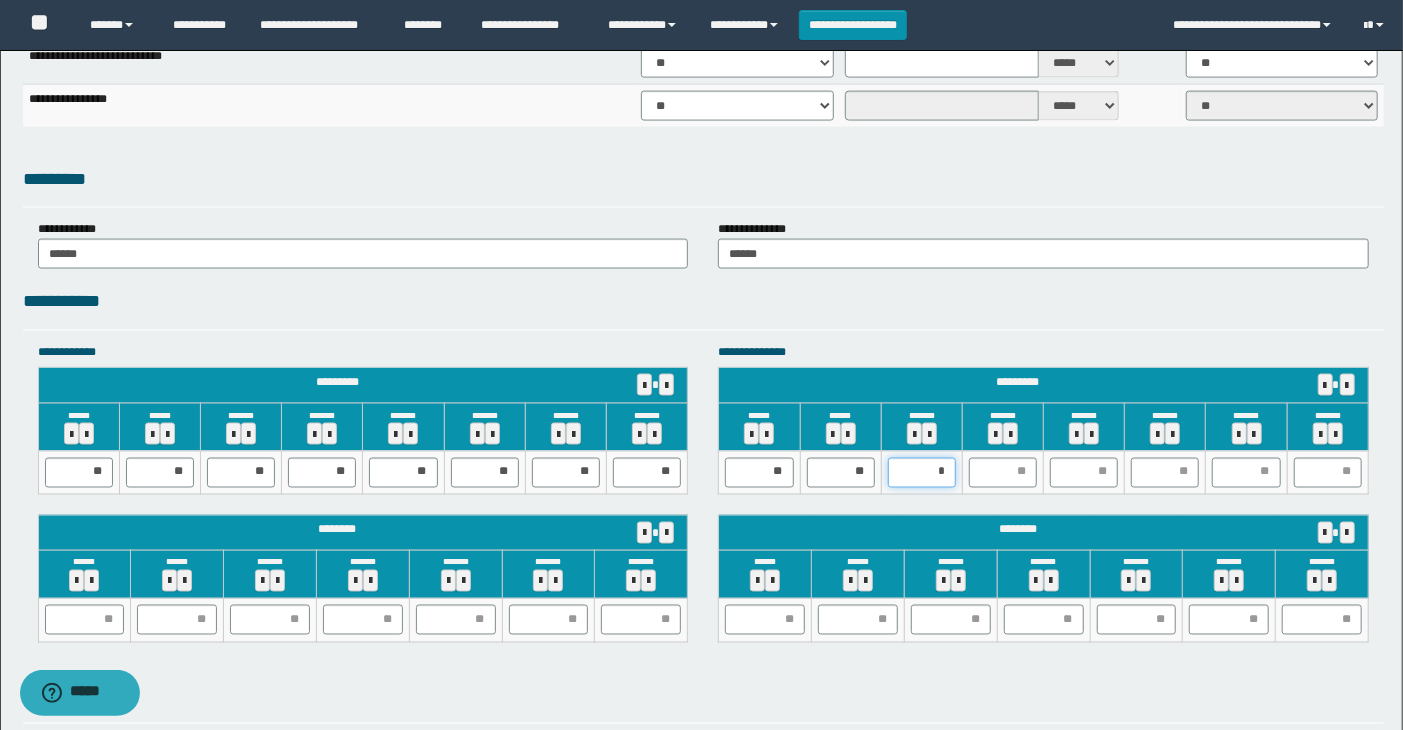 type on "**" 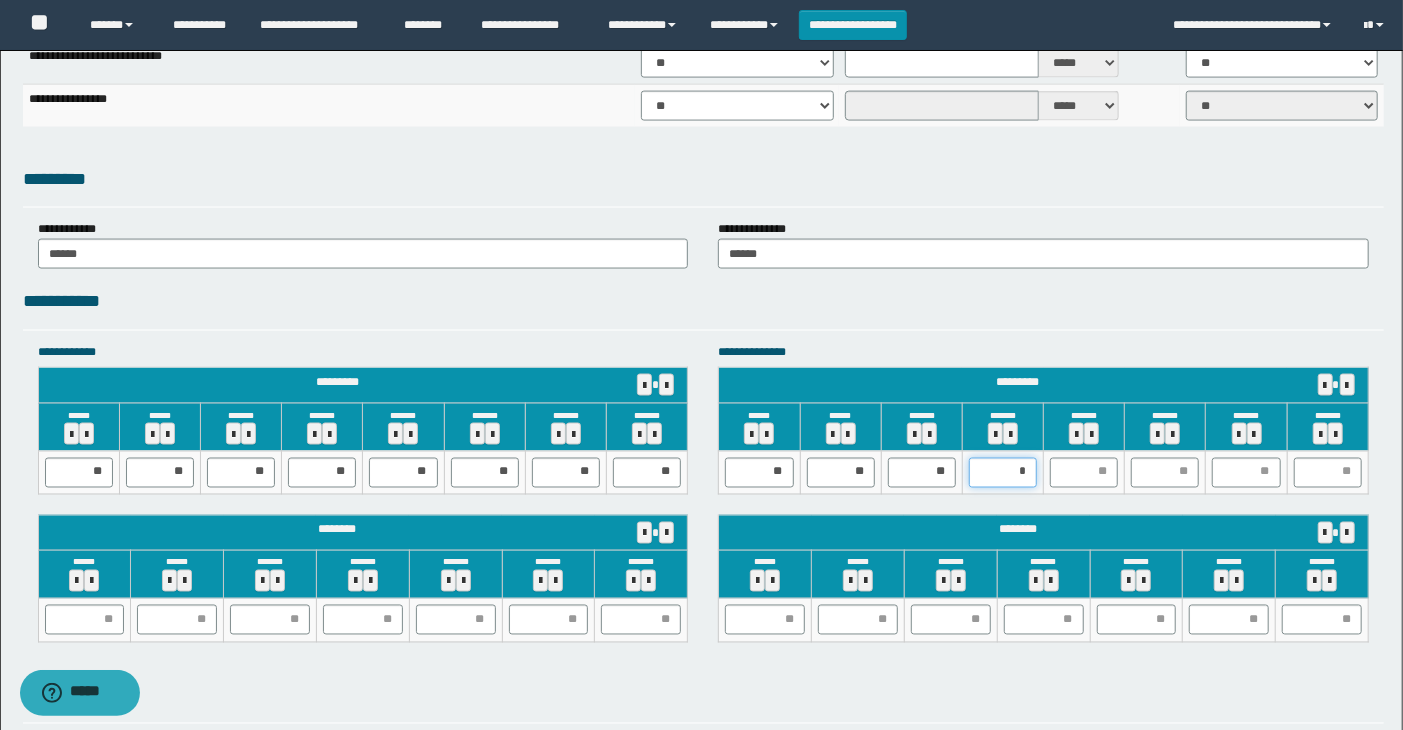 type on "**" 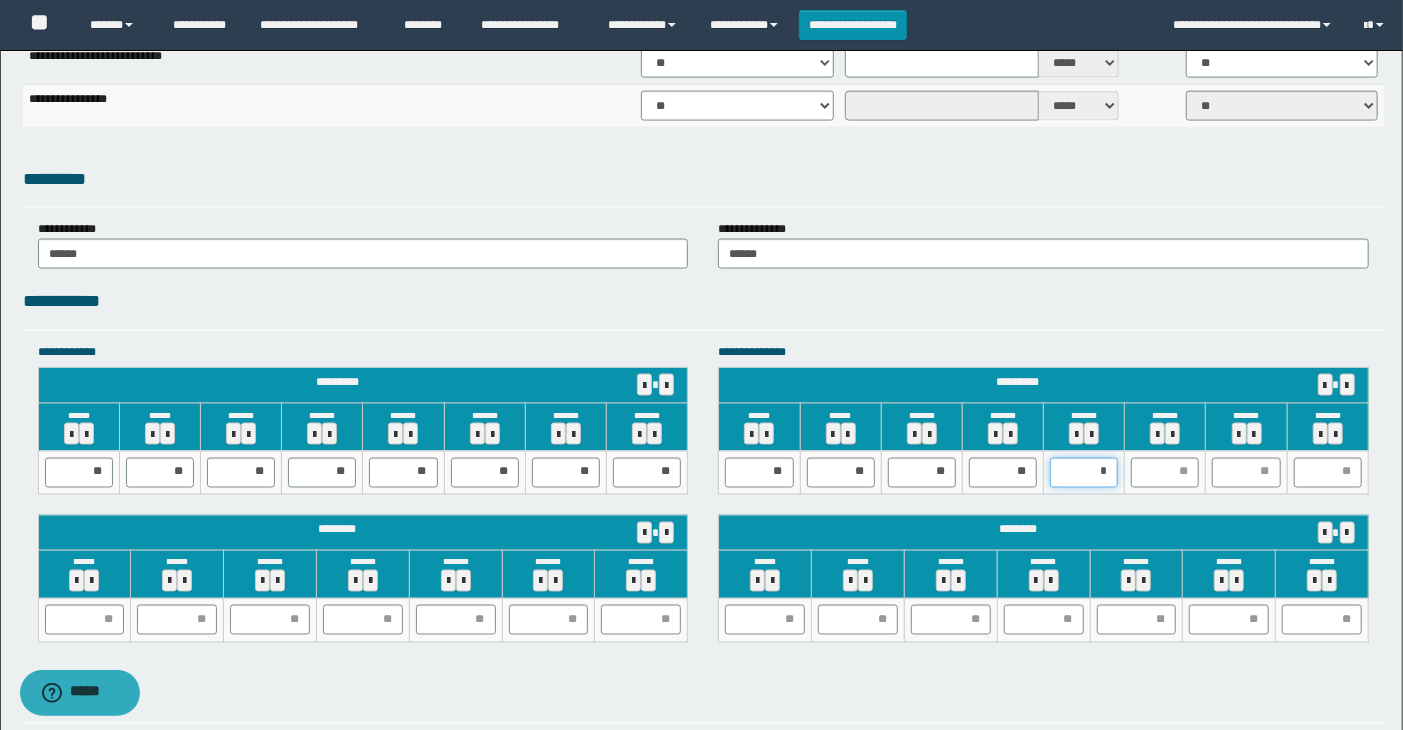 type on "**" 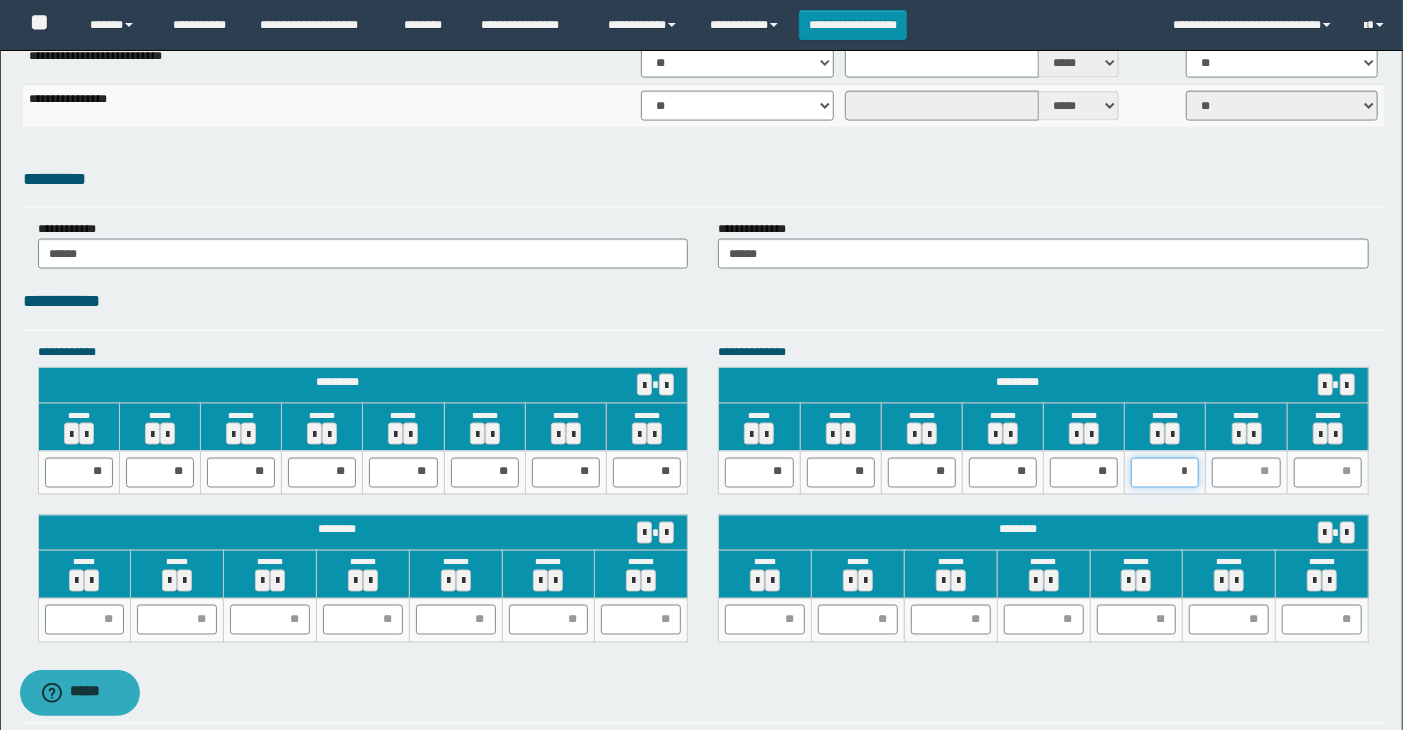 type on "**" 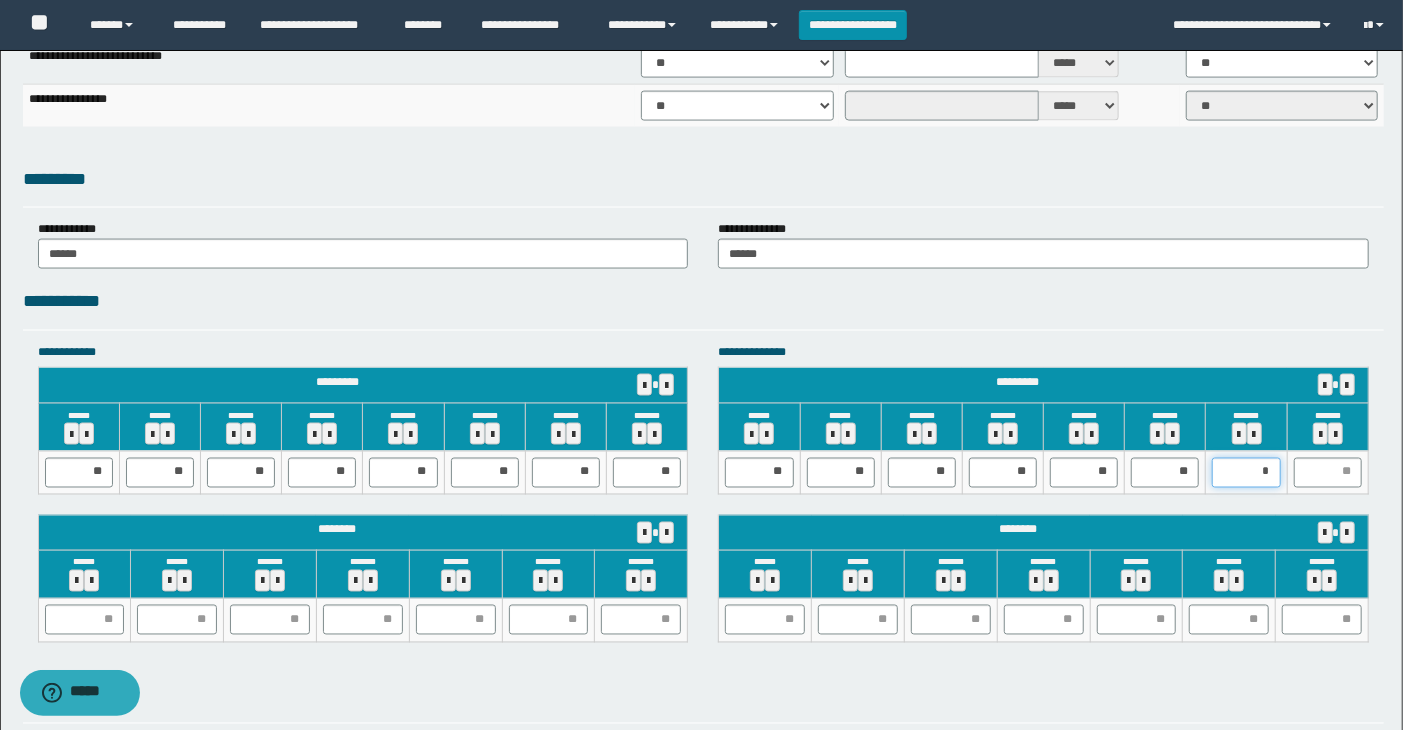 type on "**" 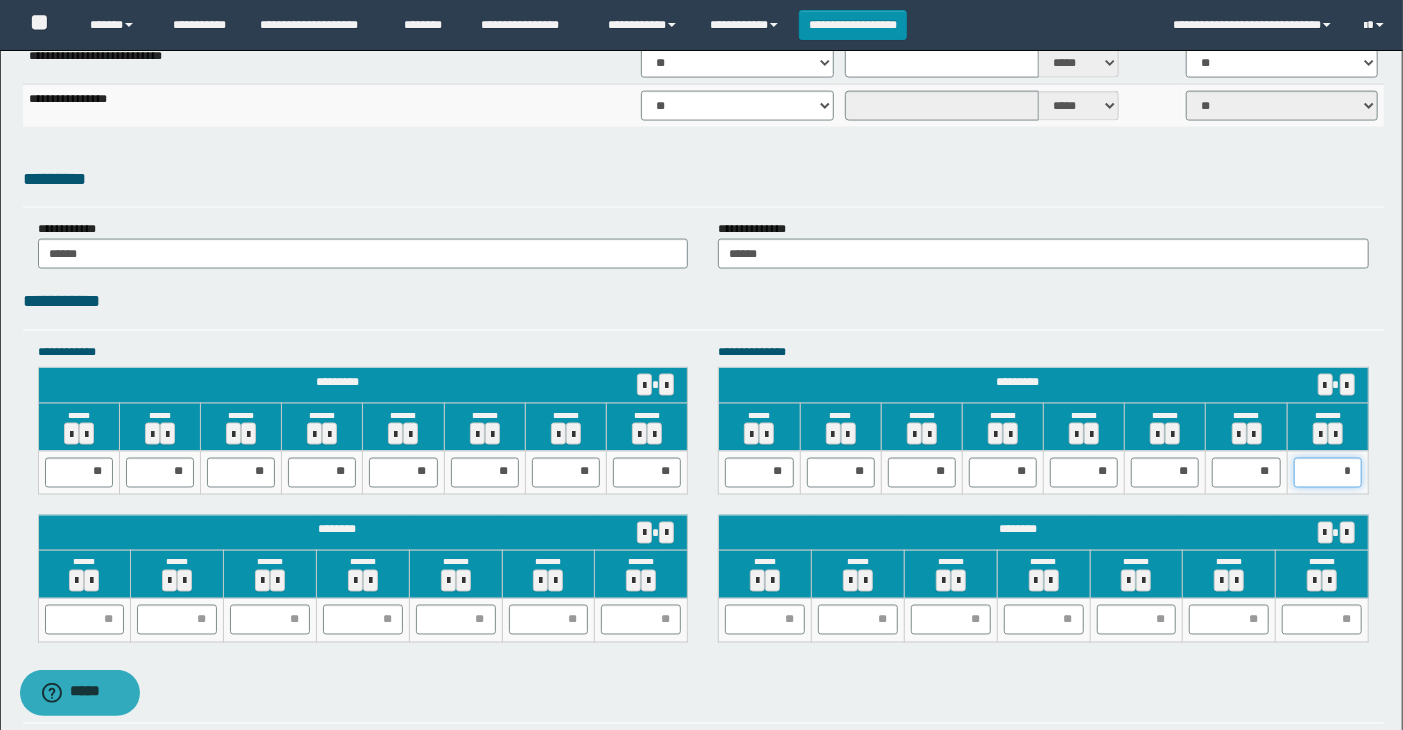 type on "**" 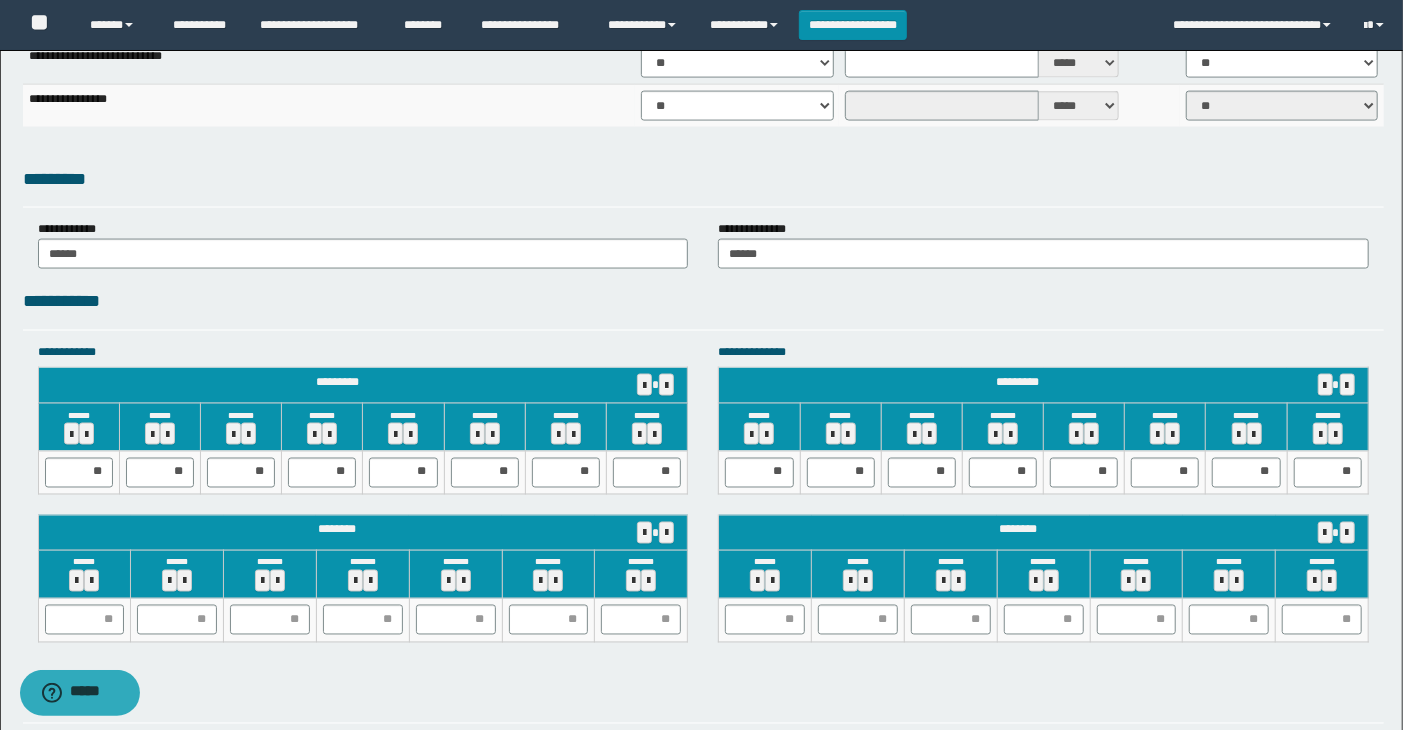 click on "**********" at bounding box center [701, 66] 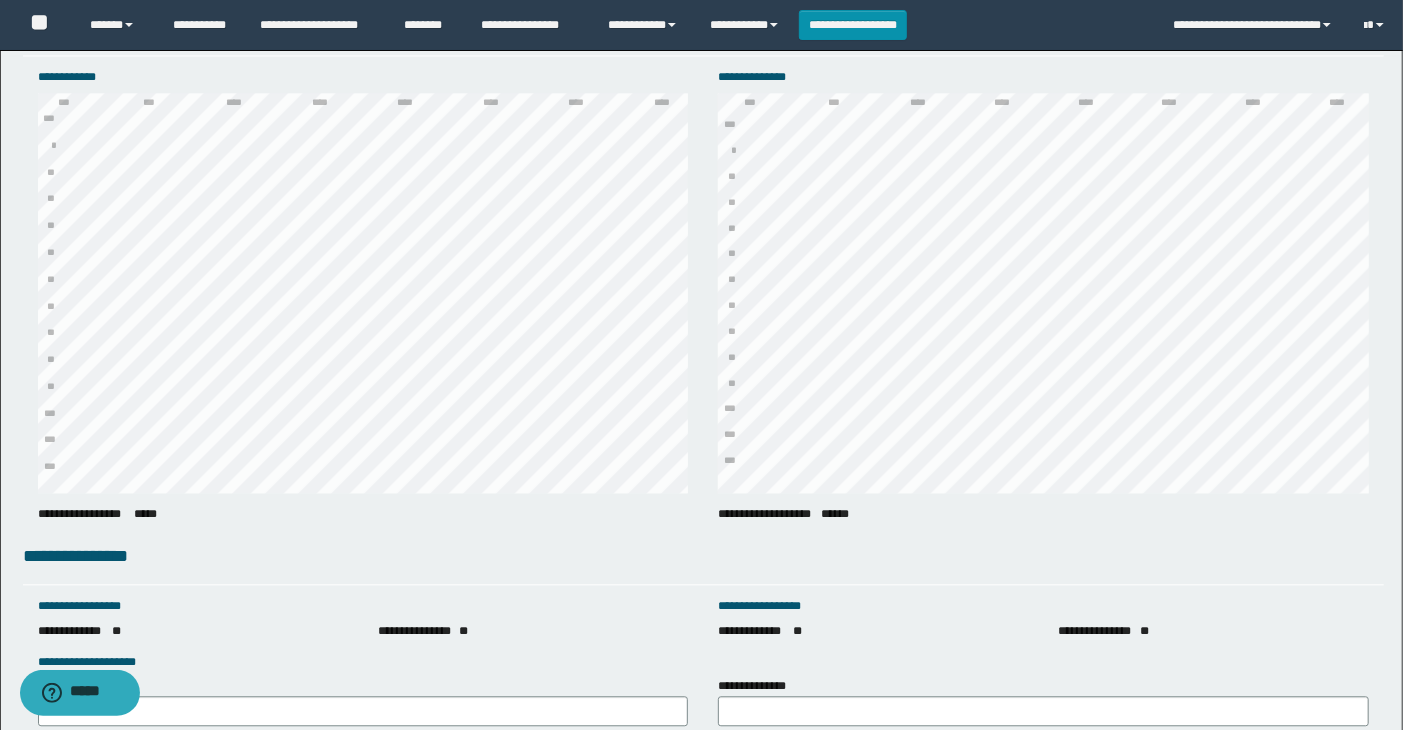 scroll, scrollTop: 2762, scrollLeft: 0, axis: vertical 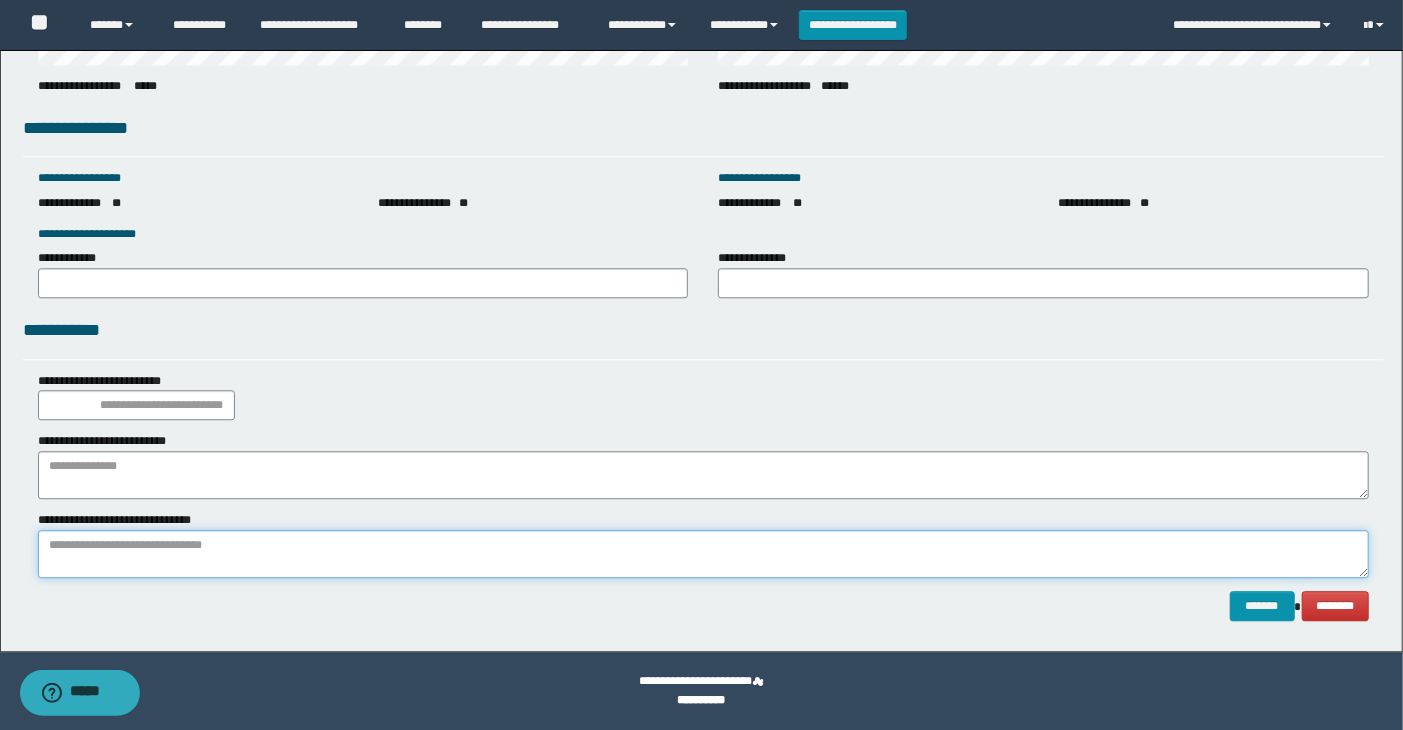 click at bounding box center [704, 554] 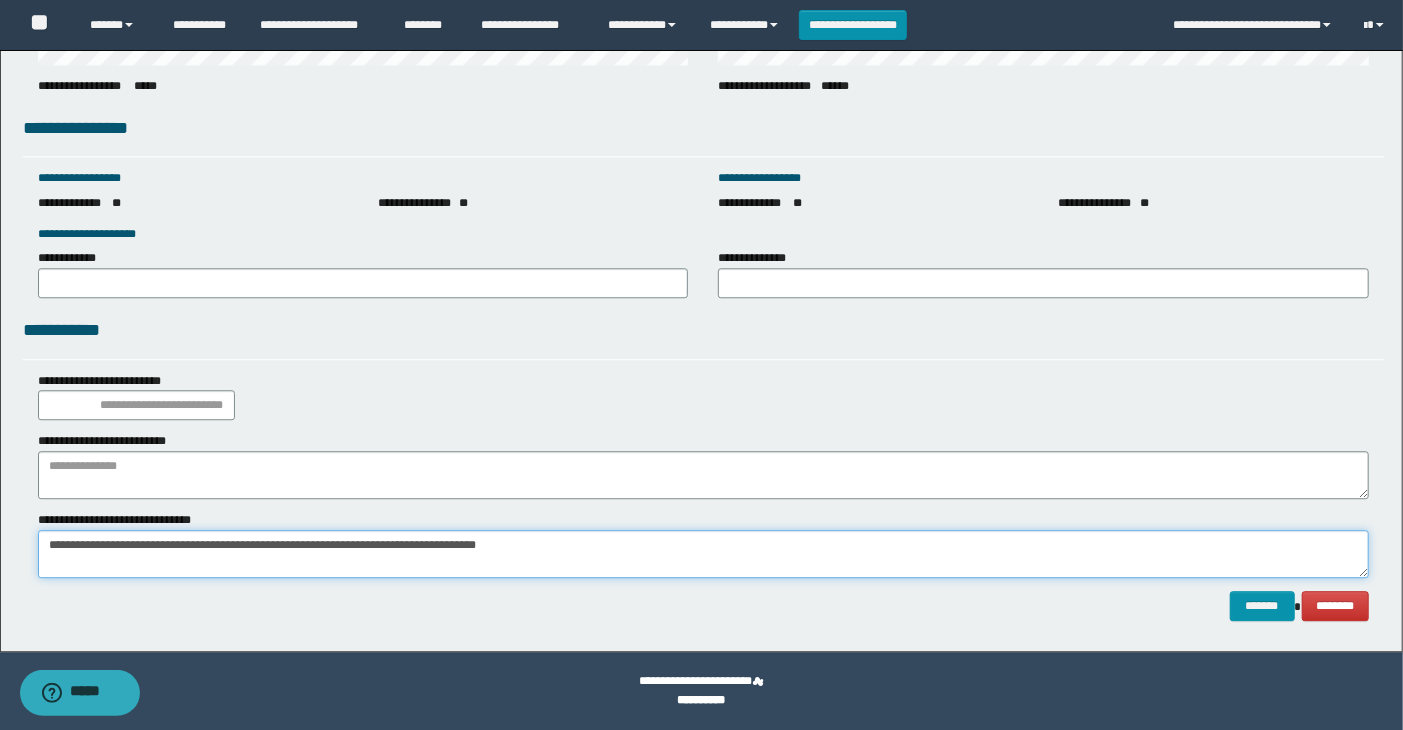 type on "**********" 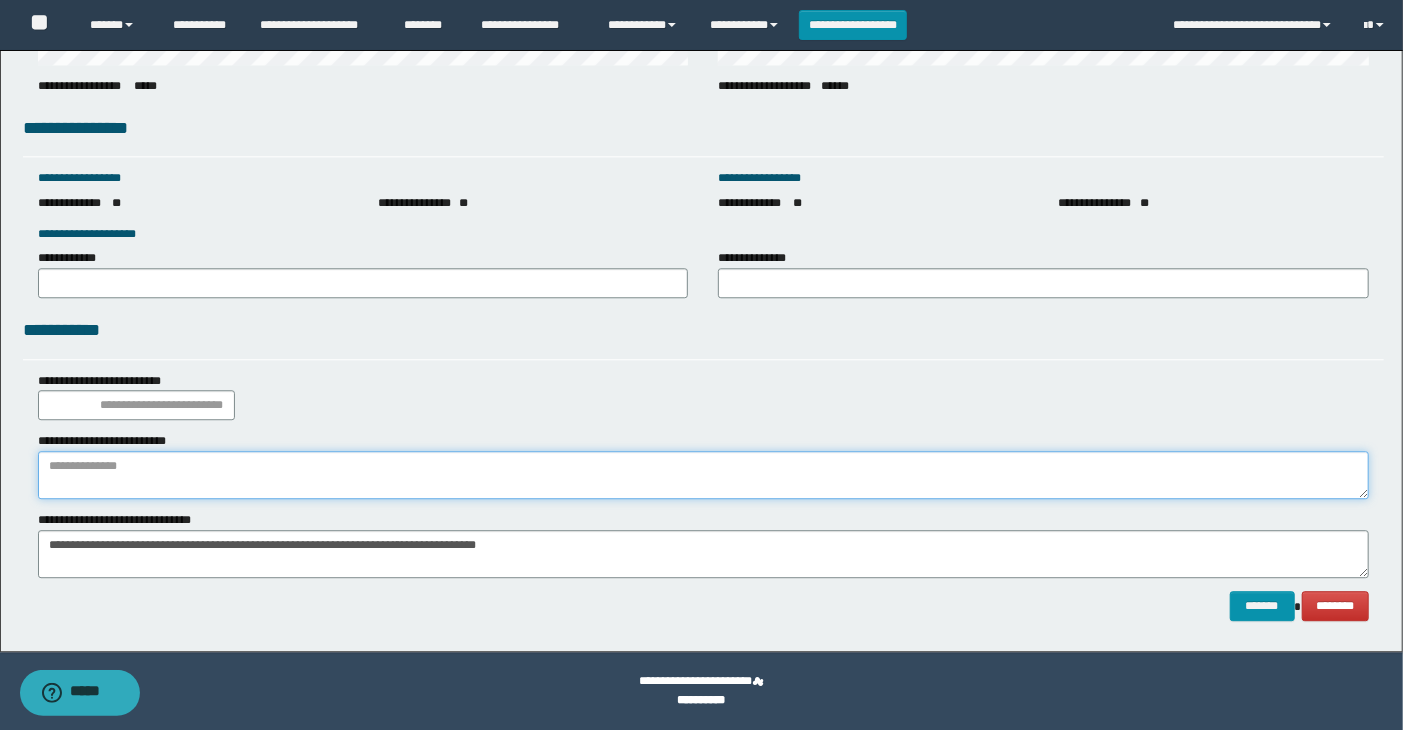 click at bounding box center [704, 475] 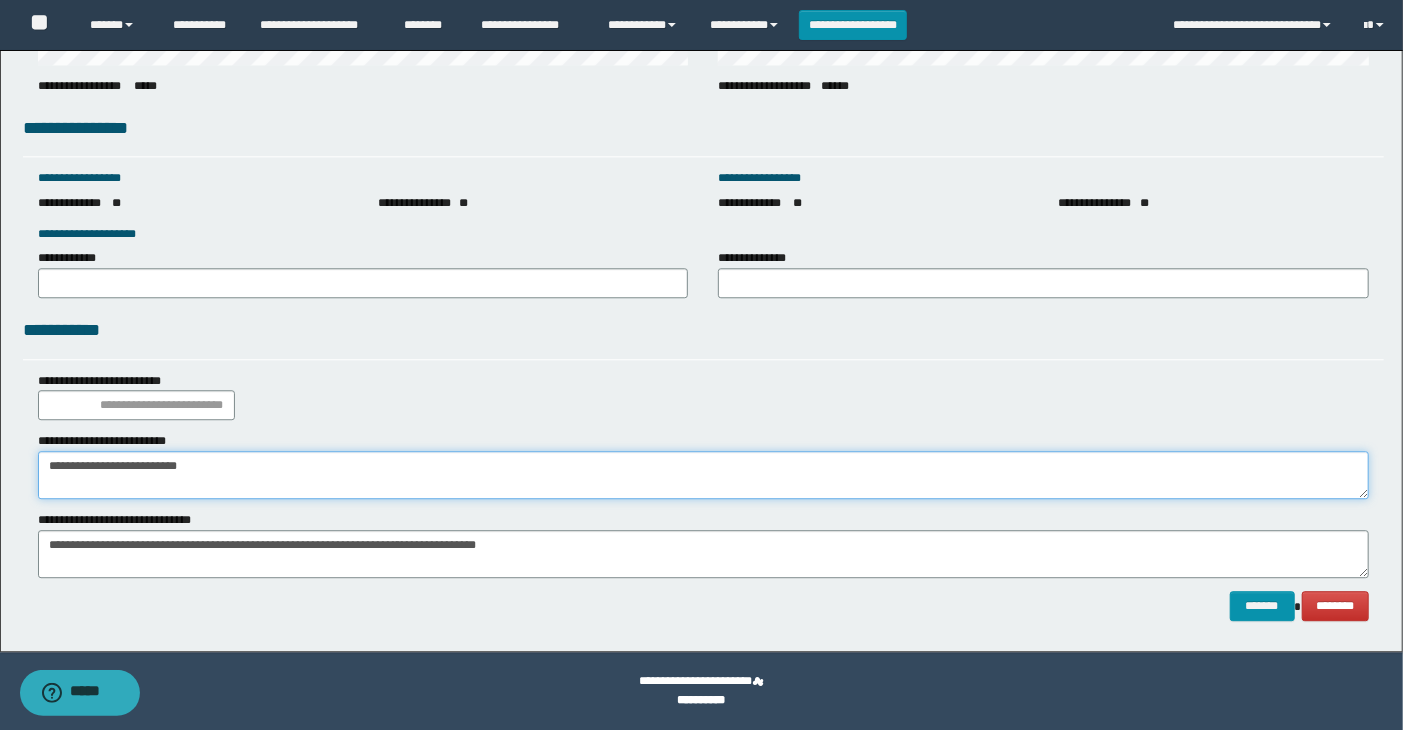 click on "**********" at bounding box center (704, 475) 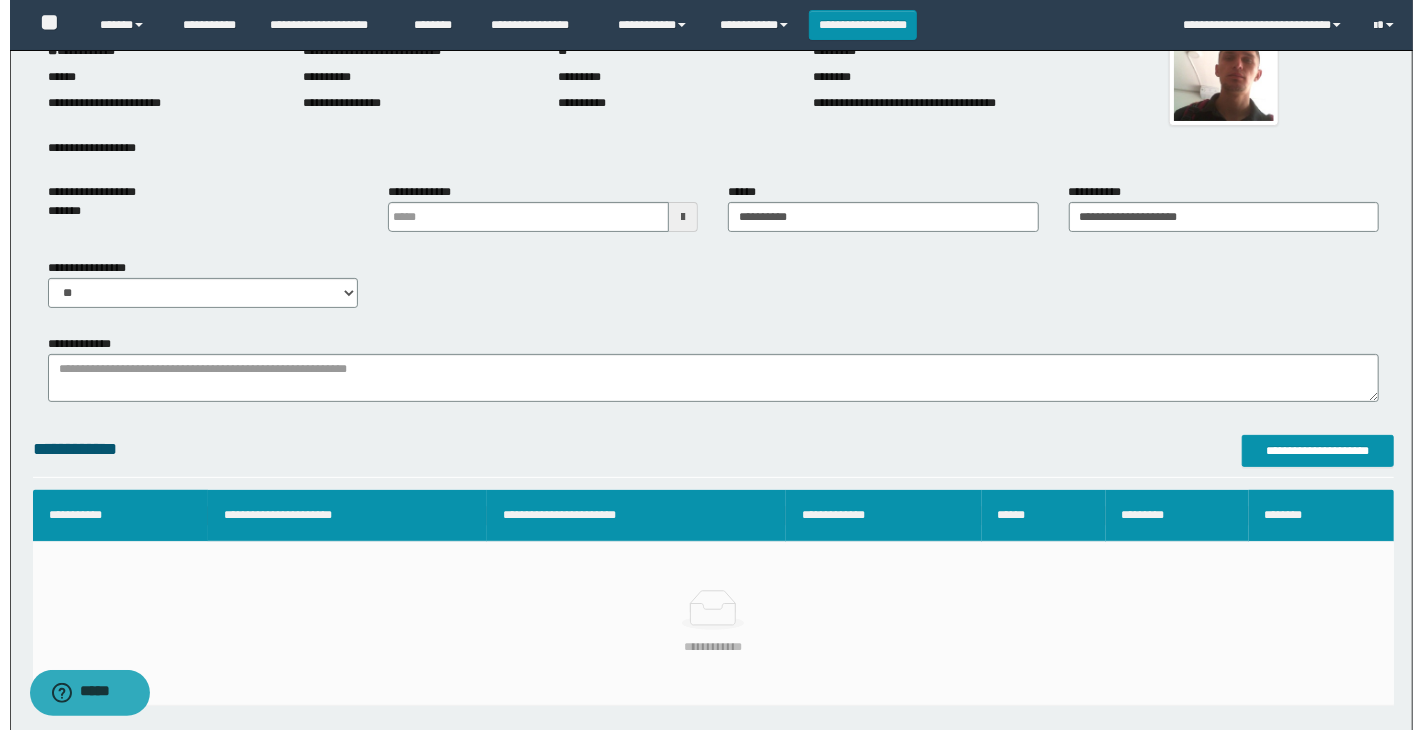 scroll, scrollTop: 95, scrollLeft: 0, axis: vertical 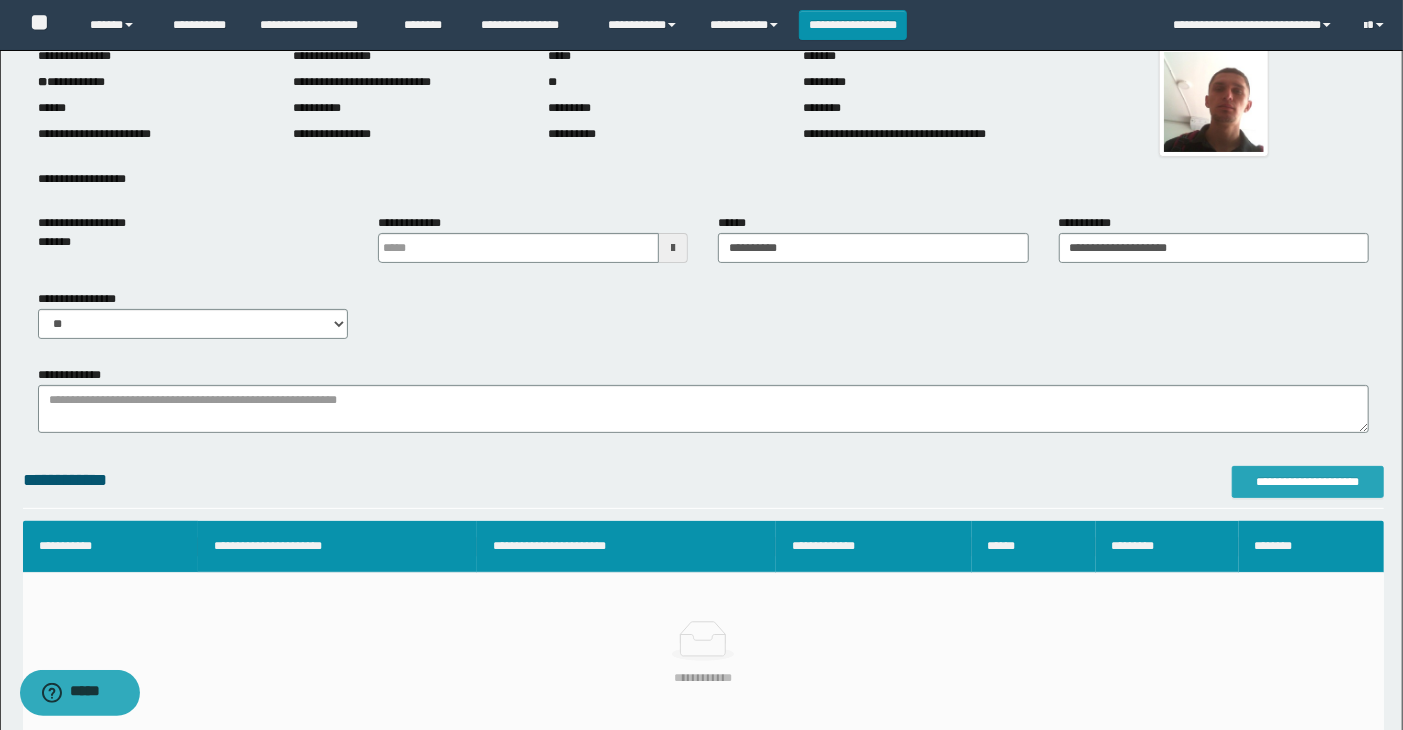 type on "**********" 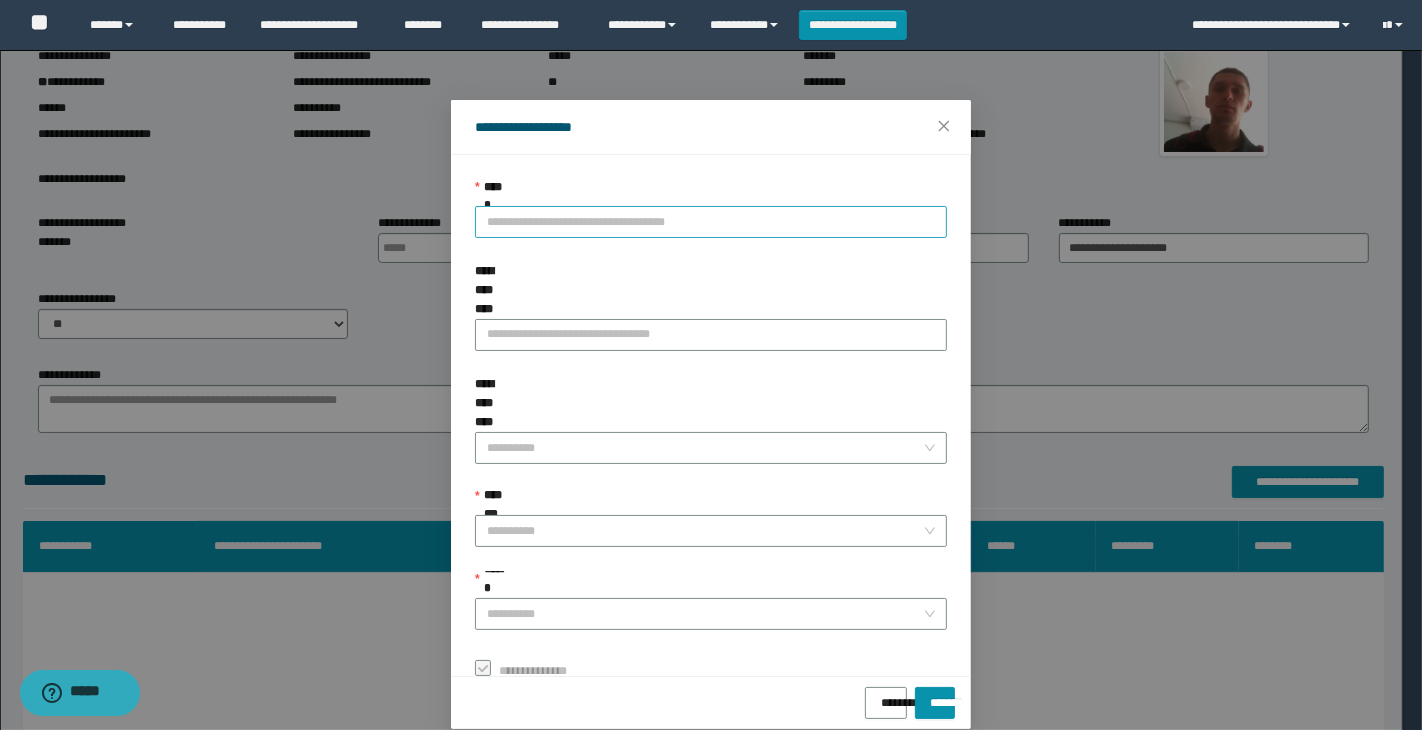 click on "**********" at bounding box center [711, 222] 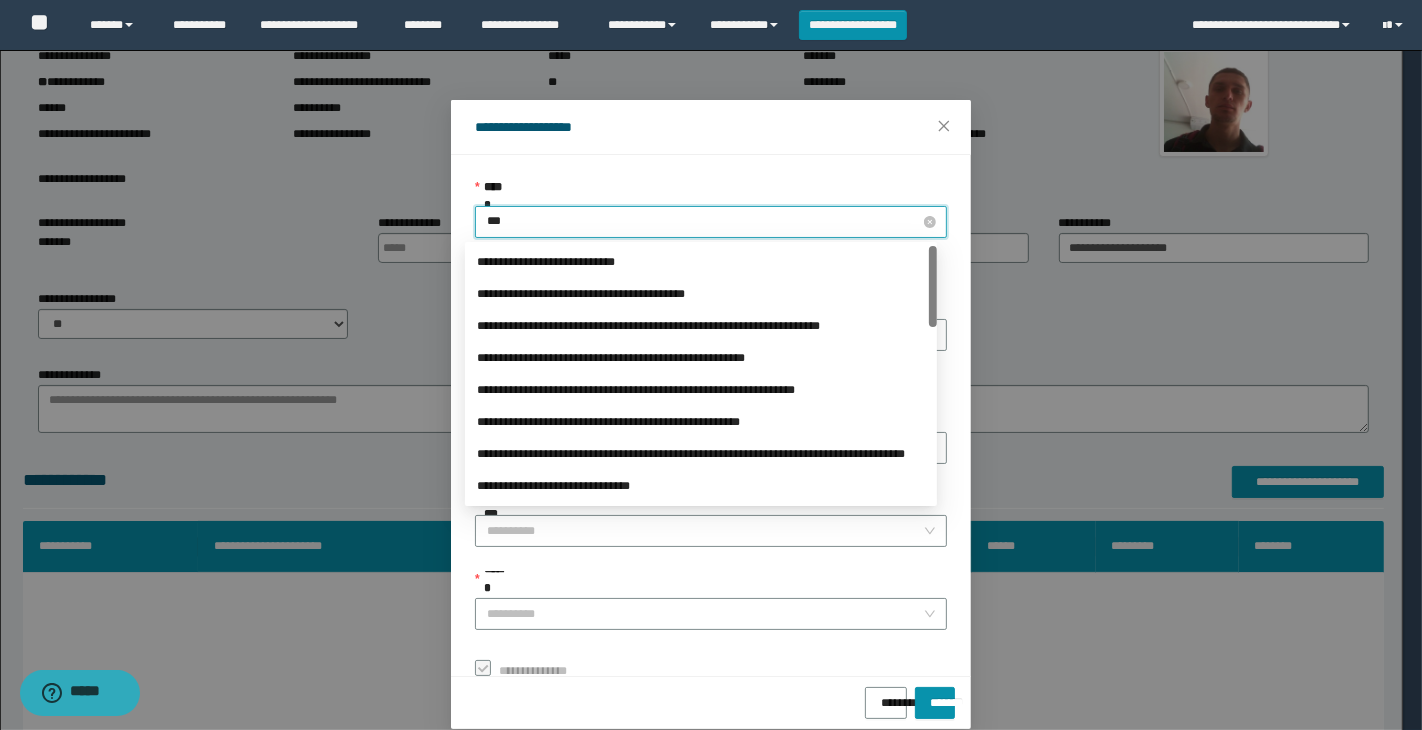 type on "****" 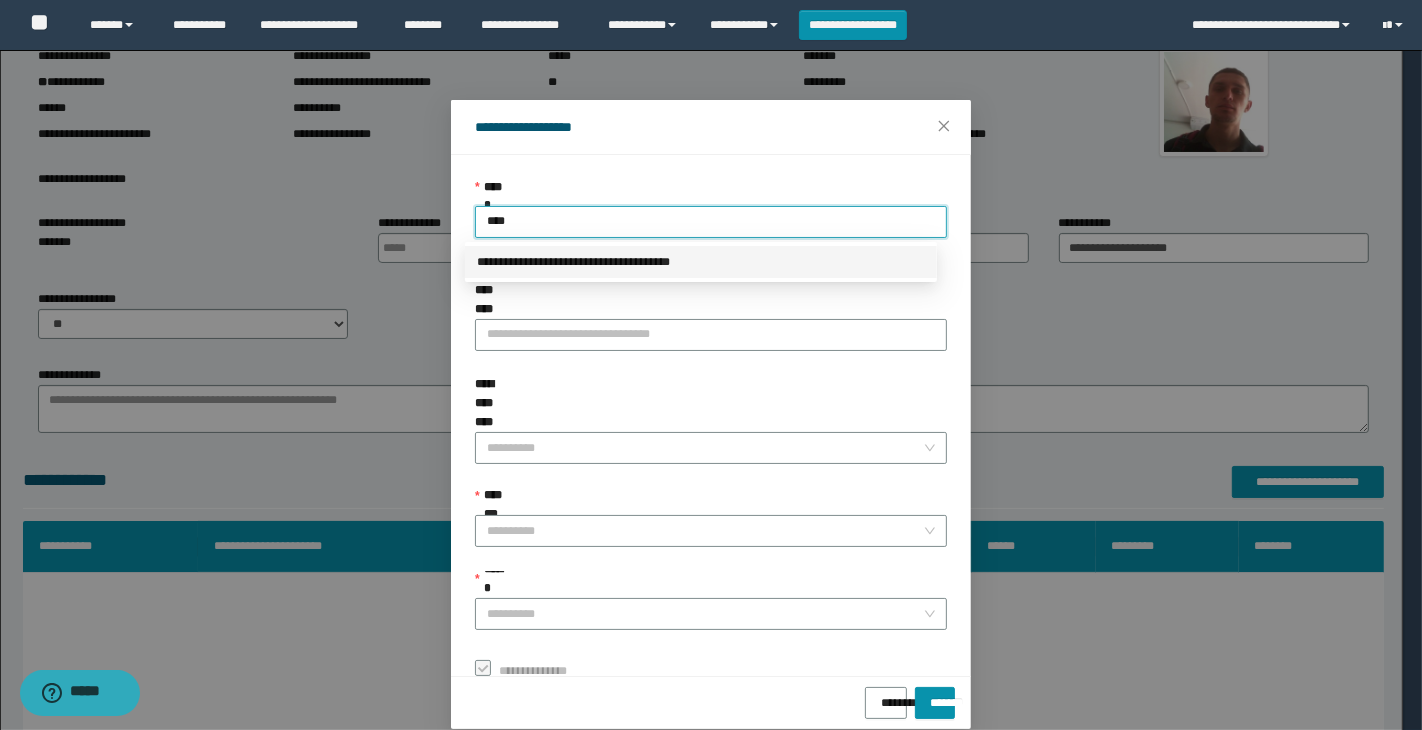 click on "**********" at bounding box center (701, 262) 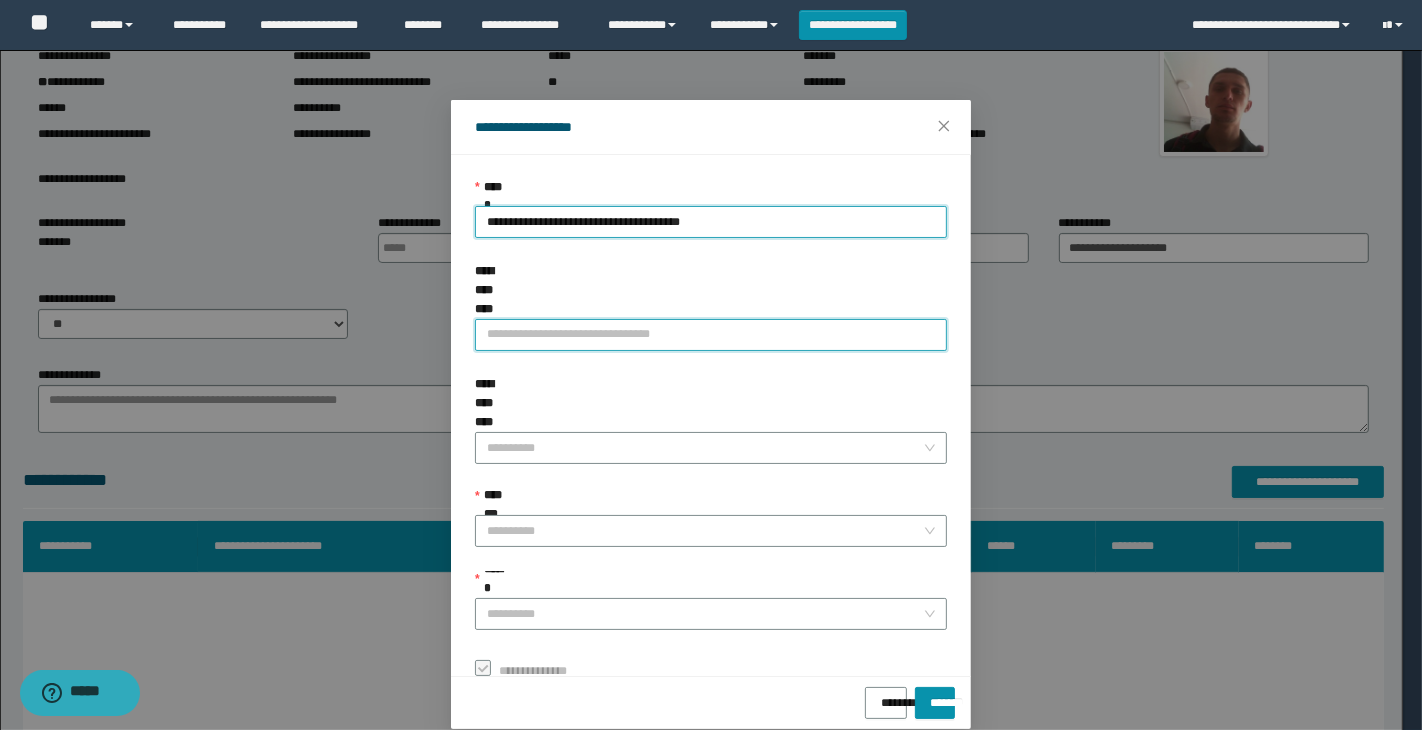 click on "**********" at bounding box center [711, 335] 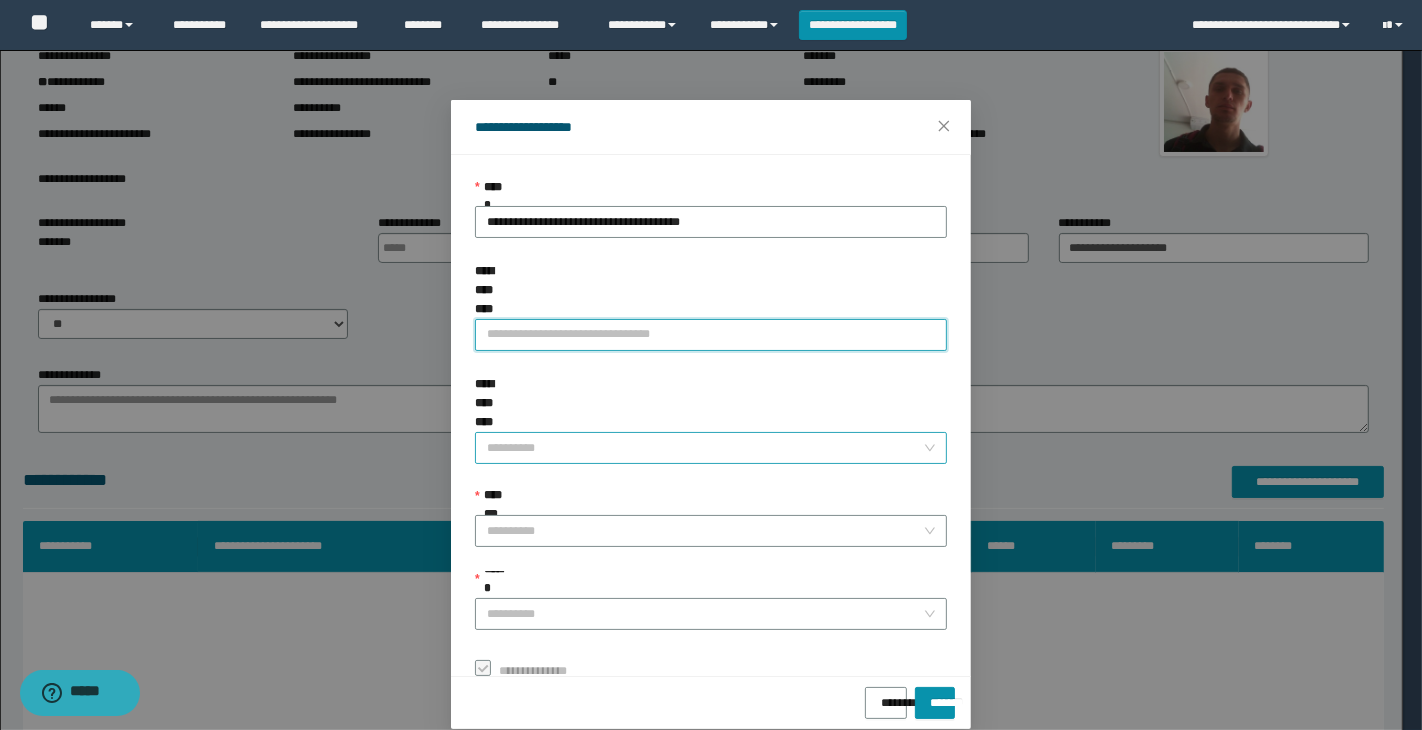 type on "**********" 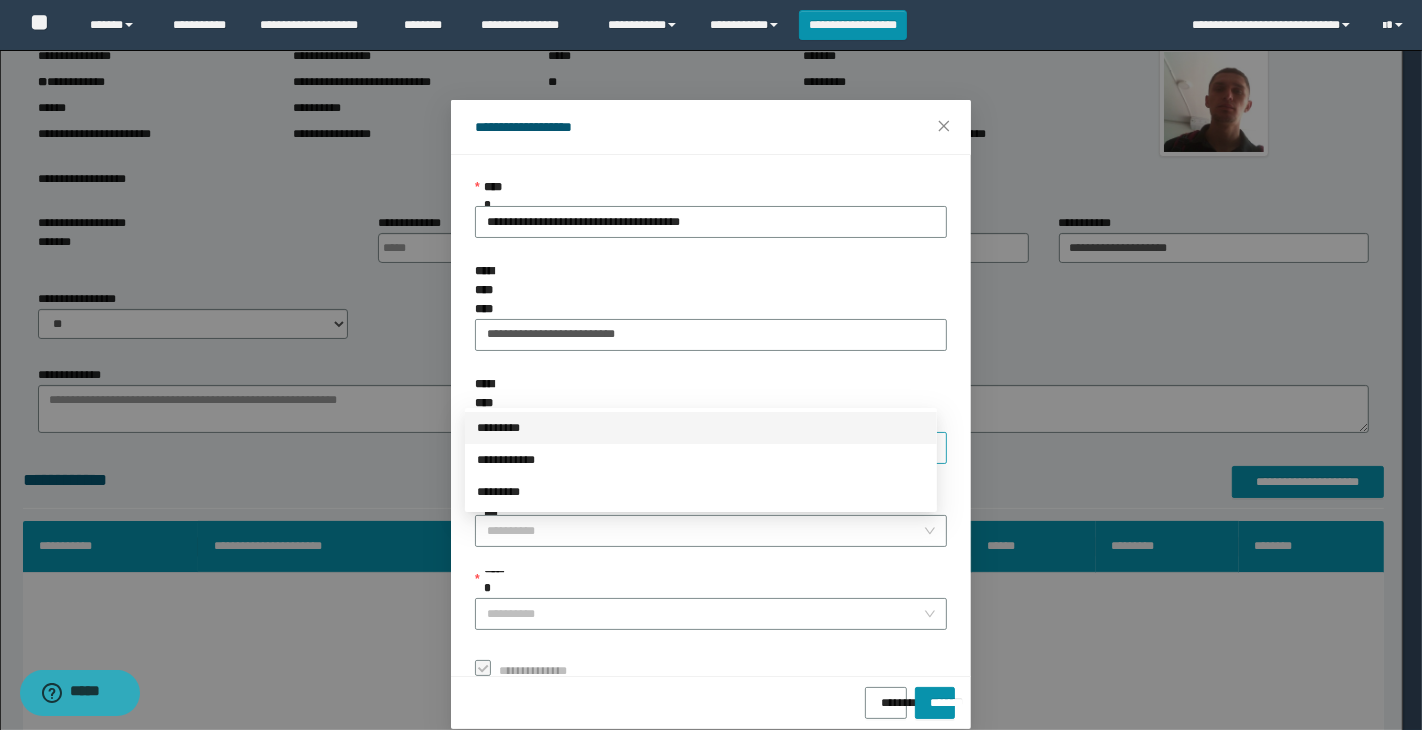 click on "**********" at bounding box center [705, 448] 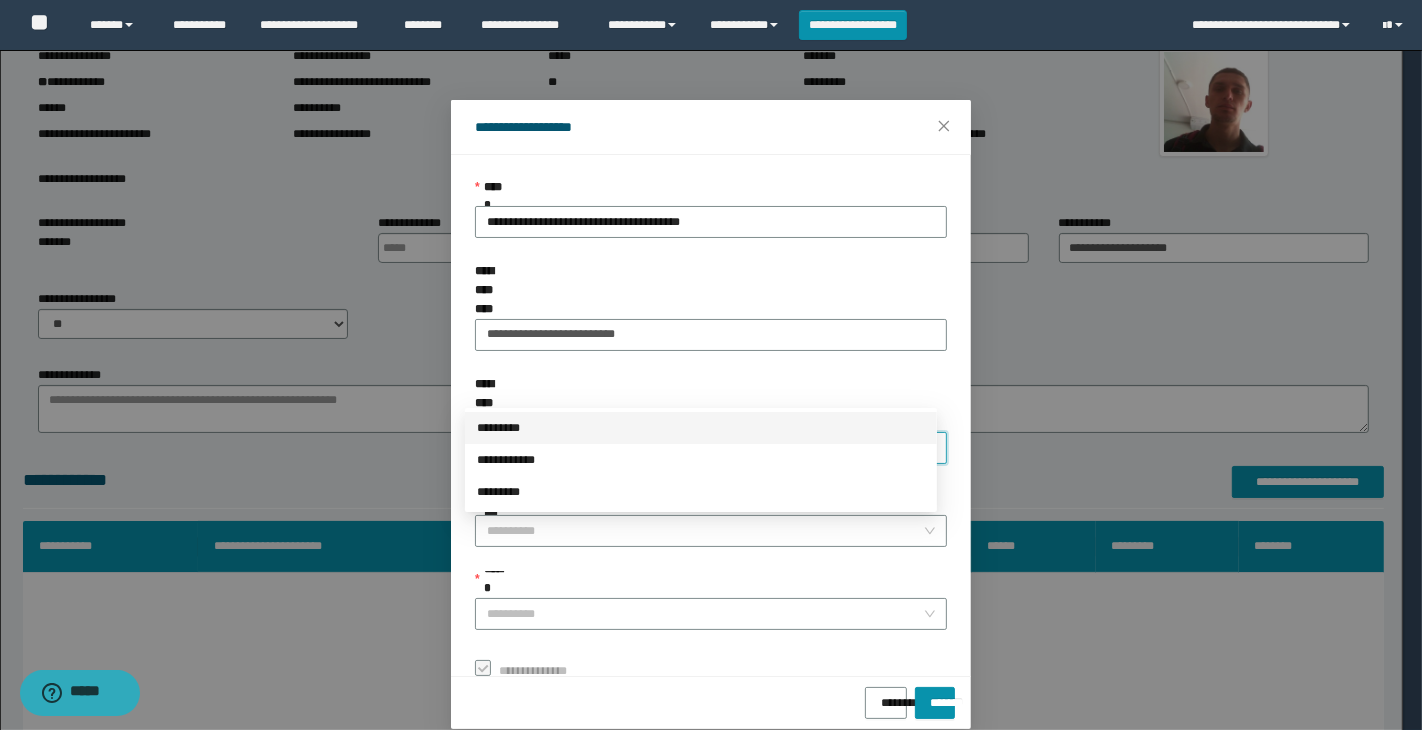 click on "*********" at bounding box center (701, 428) 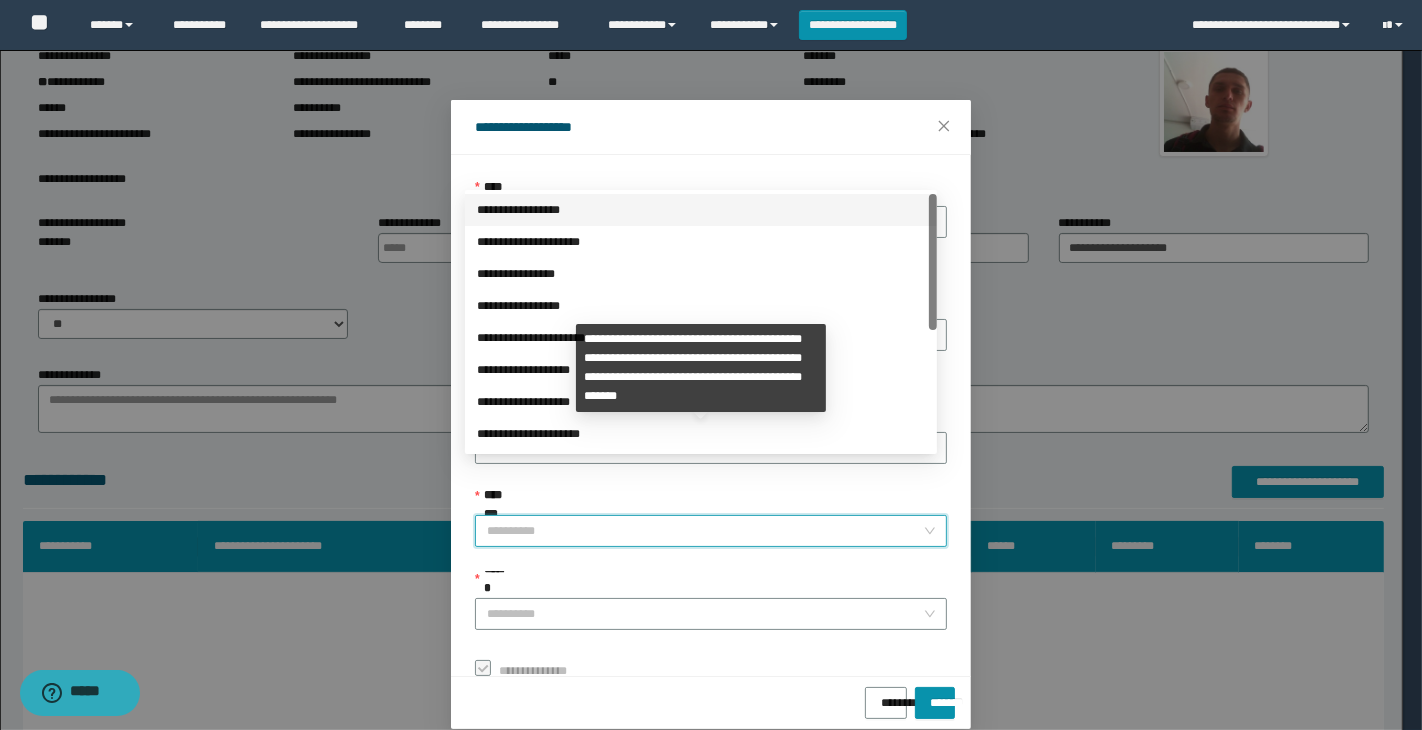 click on "**********" at bounding box center (705, 531) 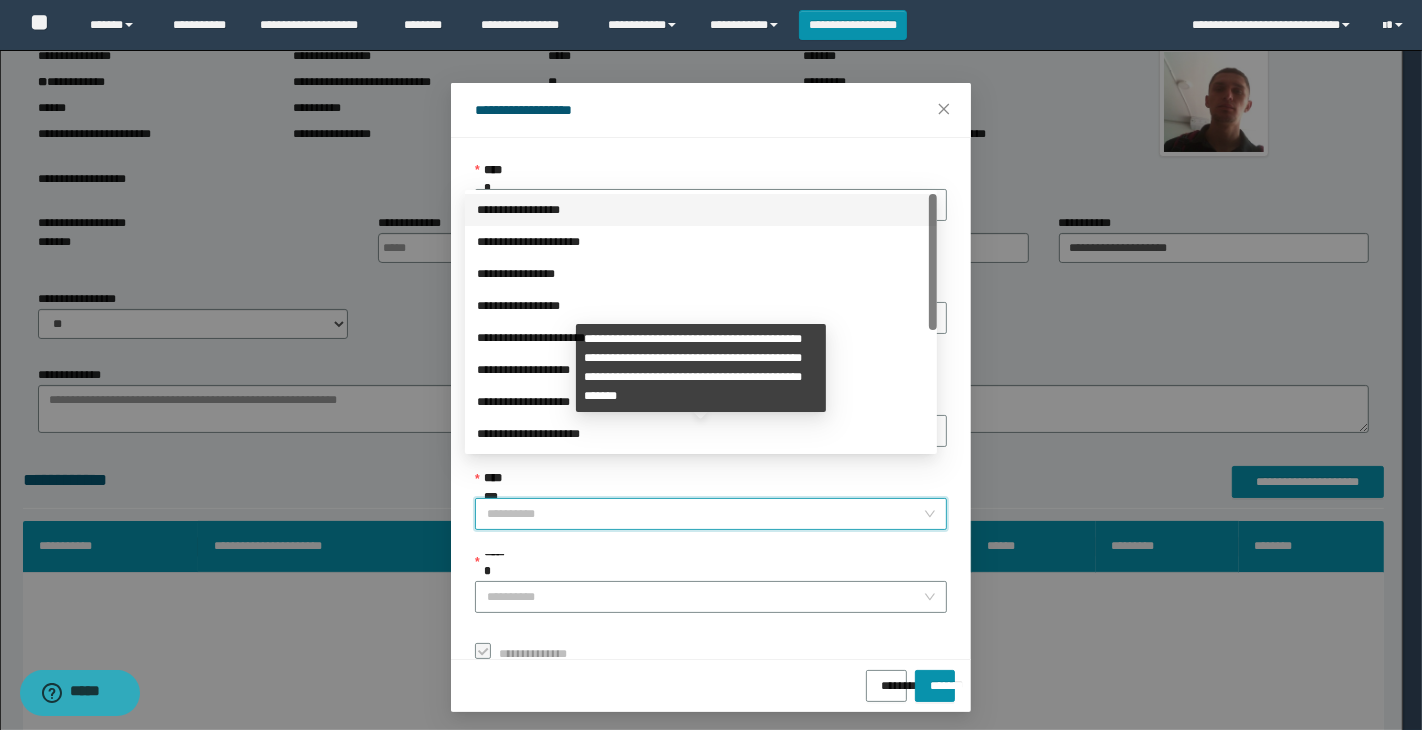 scroll, scrollTop: 23, scrollLeft: 0, axis: vertical 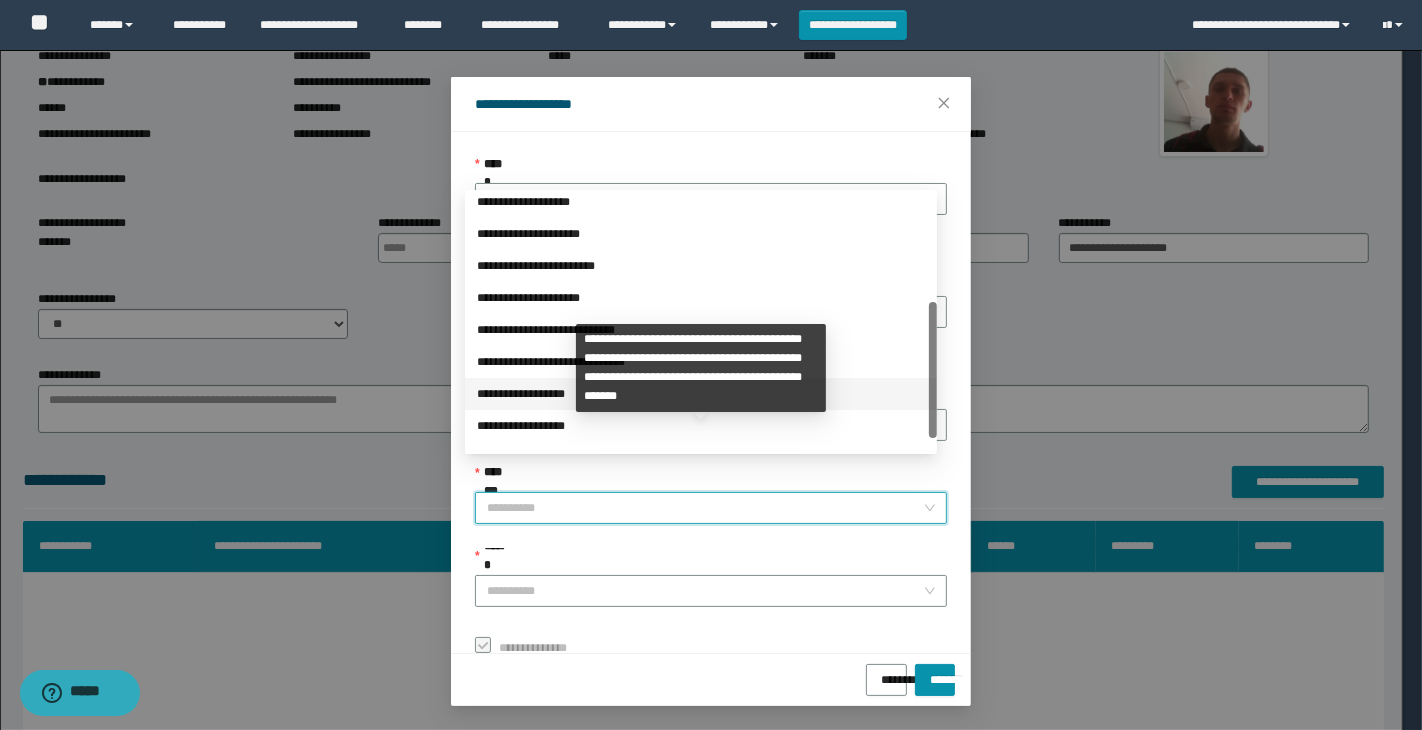 click on "**********" at bounding box center [701, 394] 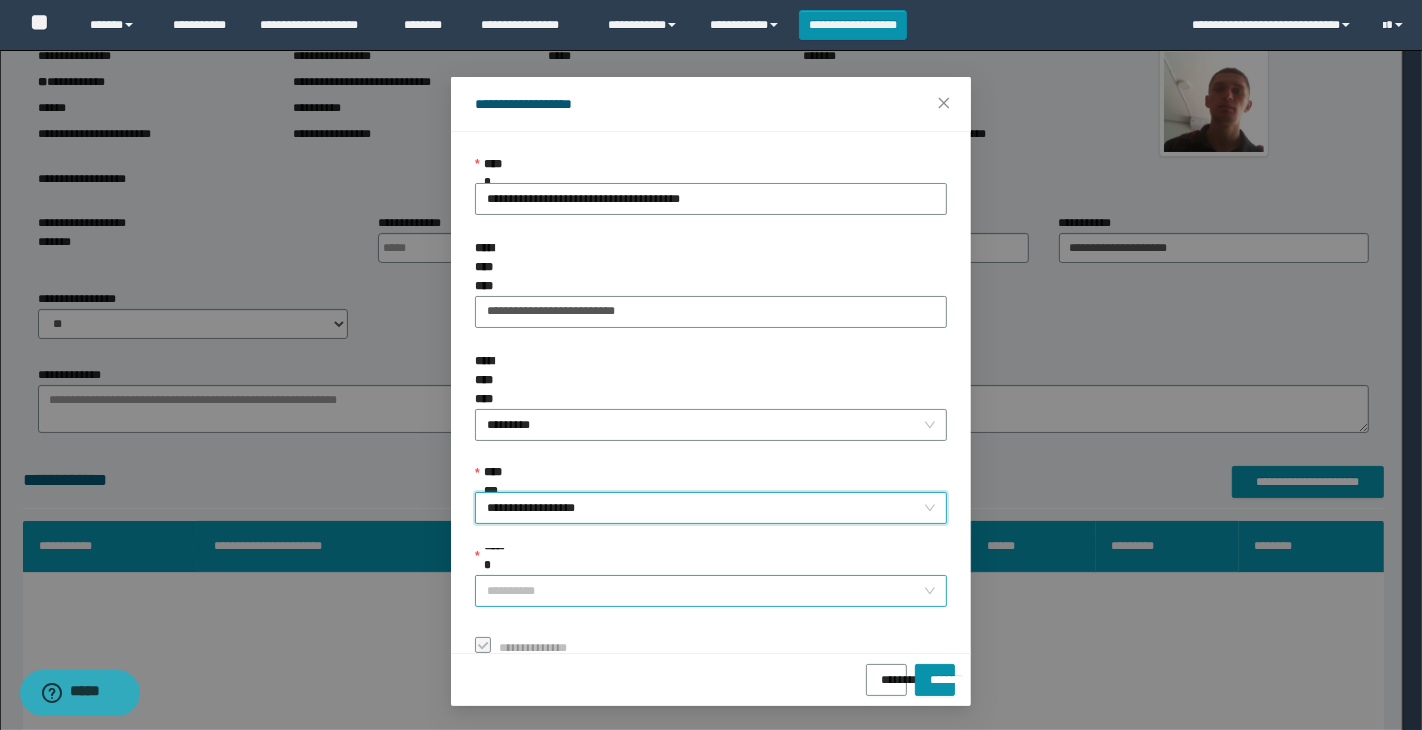 click on "******" at bounding box center (705, 591) 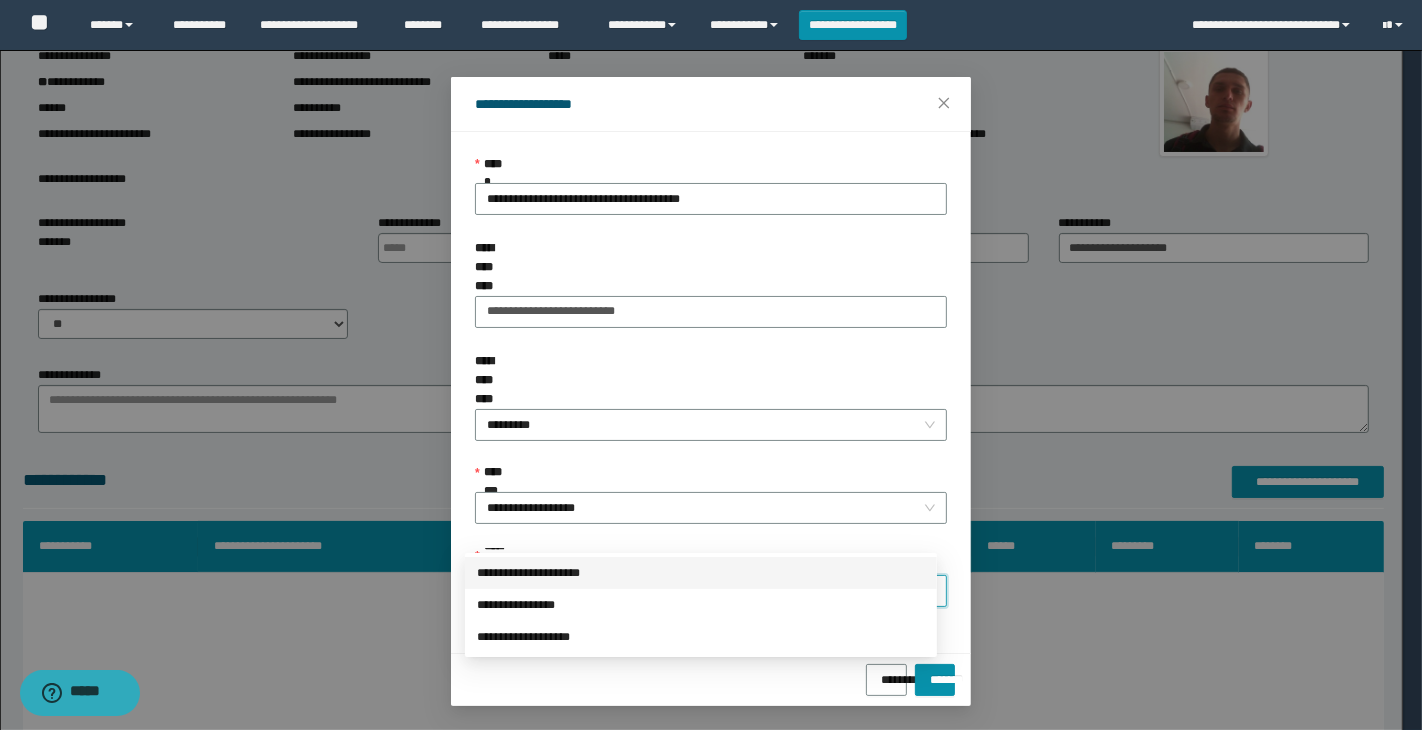 click on "**********" at bounding box center (701, 573) 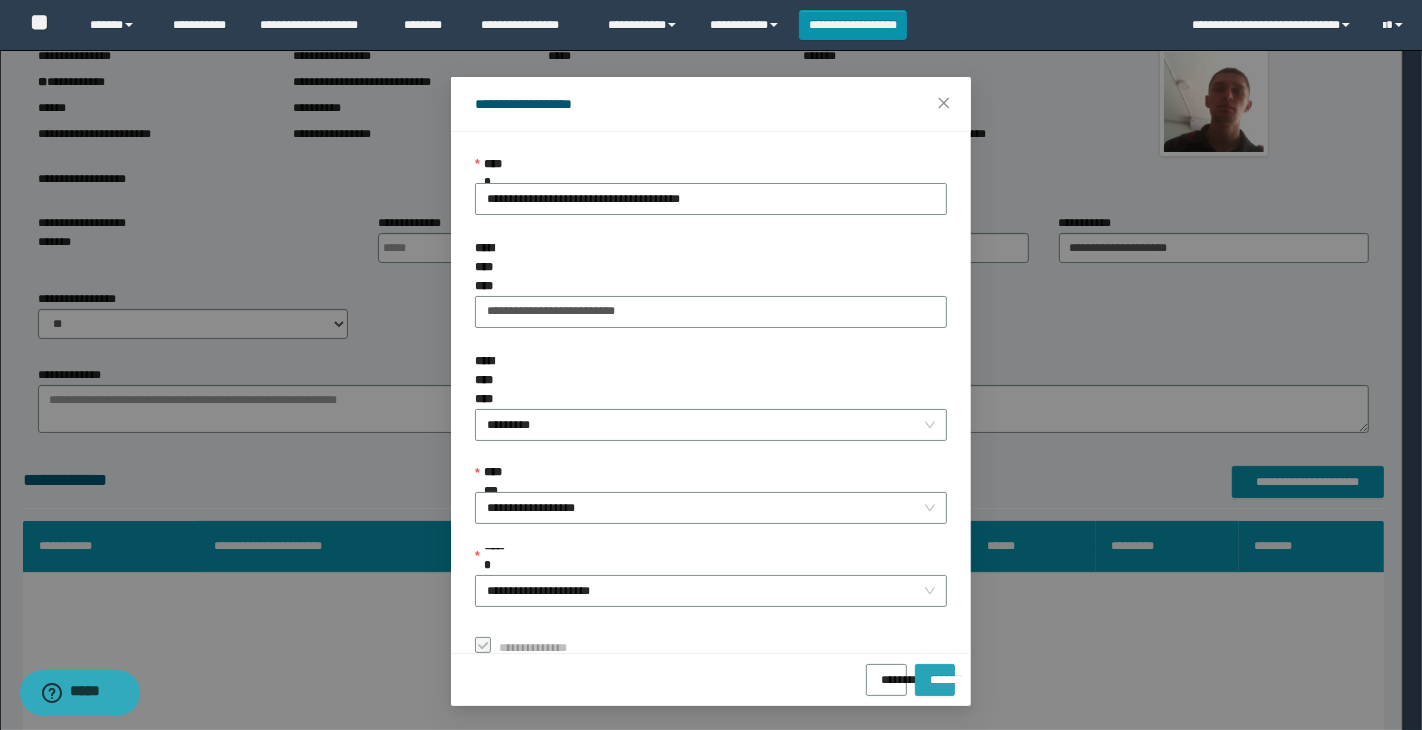 click on "*******" at bounding box center (935, 673) 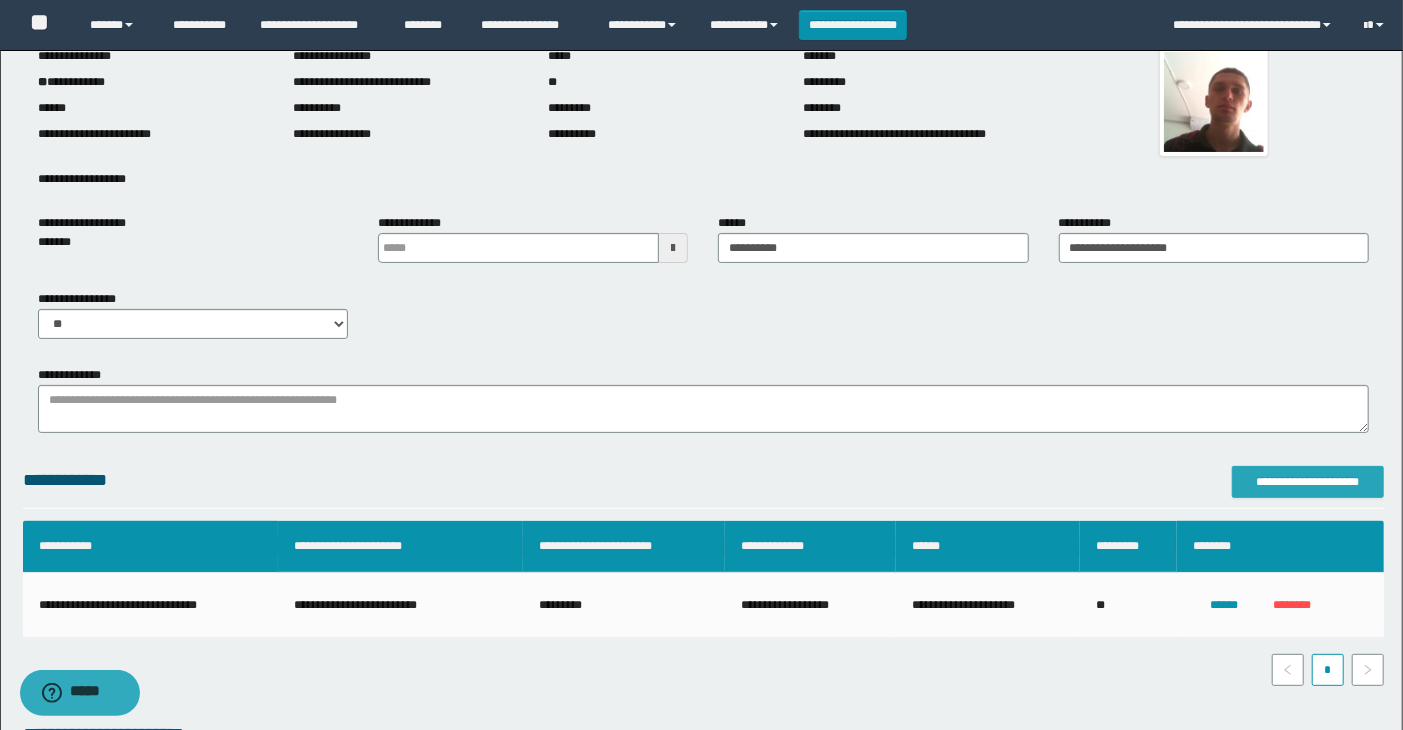 scroll, scrollTop: 0, scrollLeft: 0, axis: both 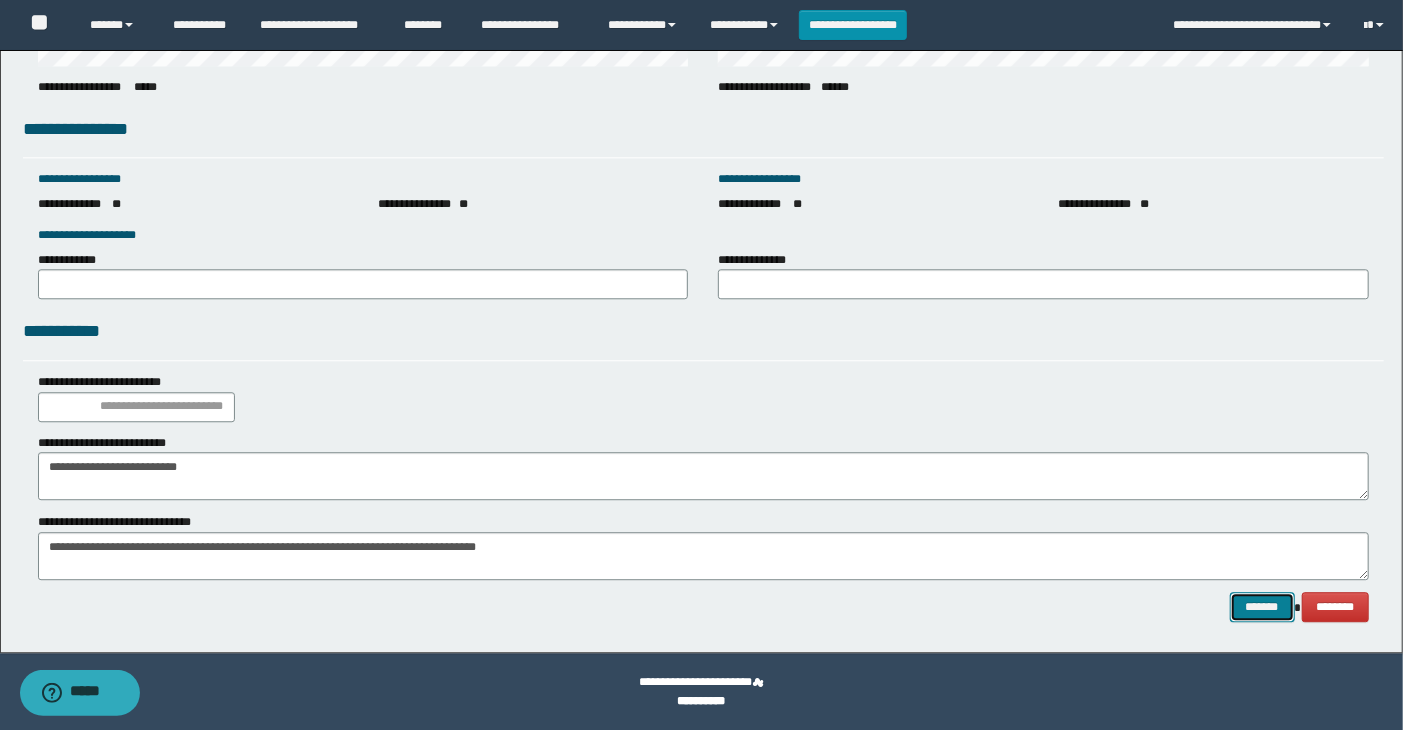 click on "*******" at bounding box center [1262, 607] 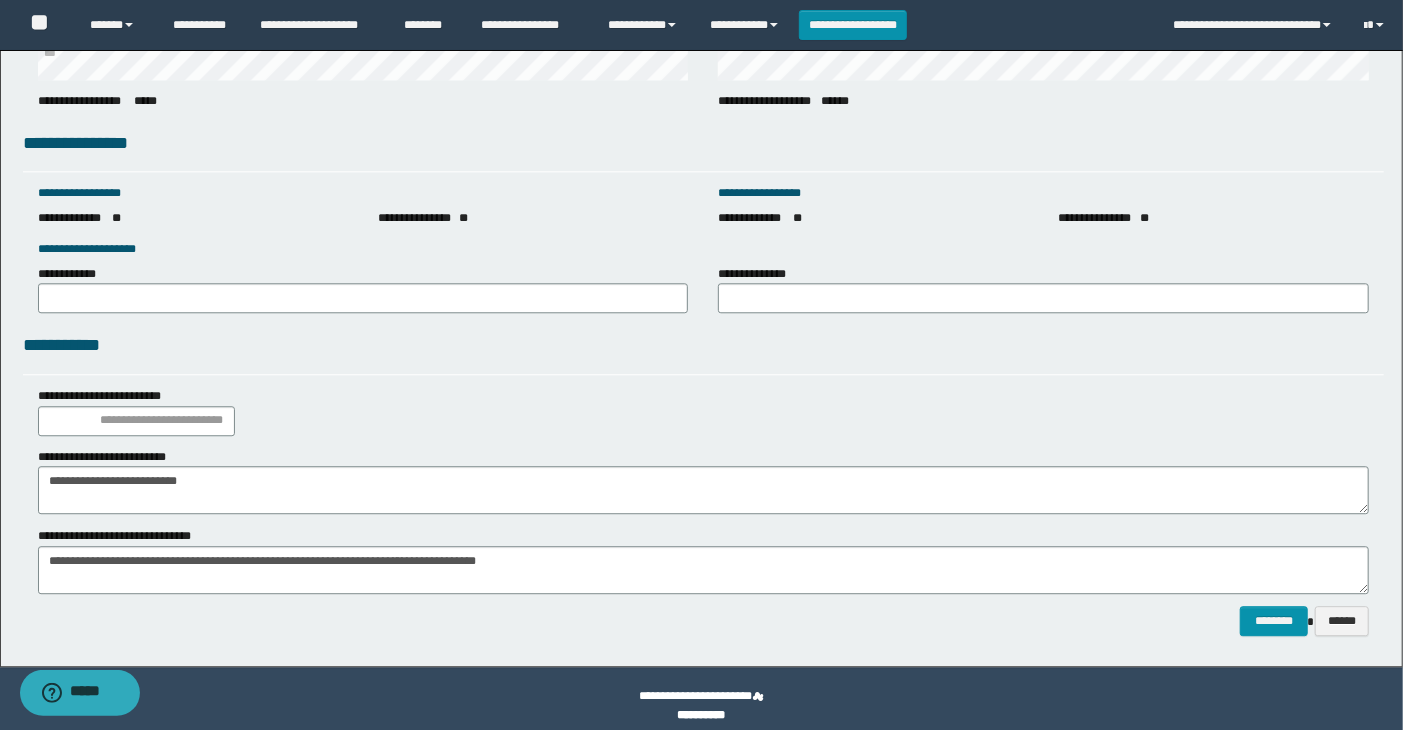 scroll, scrollTop: 2726, scrollLeft: 0, axis: vertical 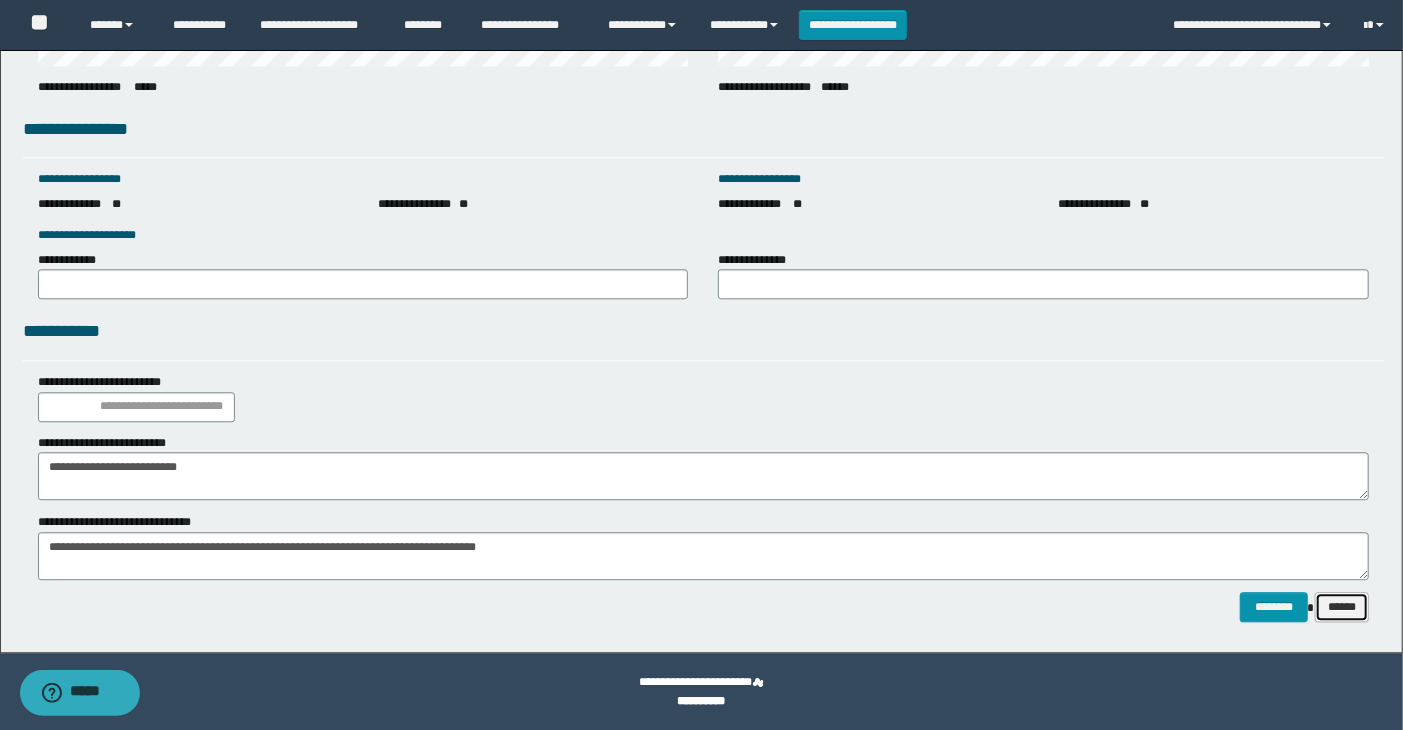 click on "******" at bounding box center (1342, 607) 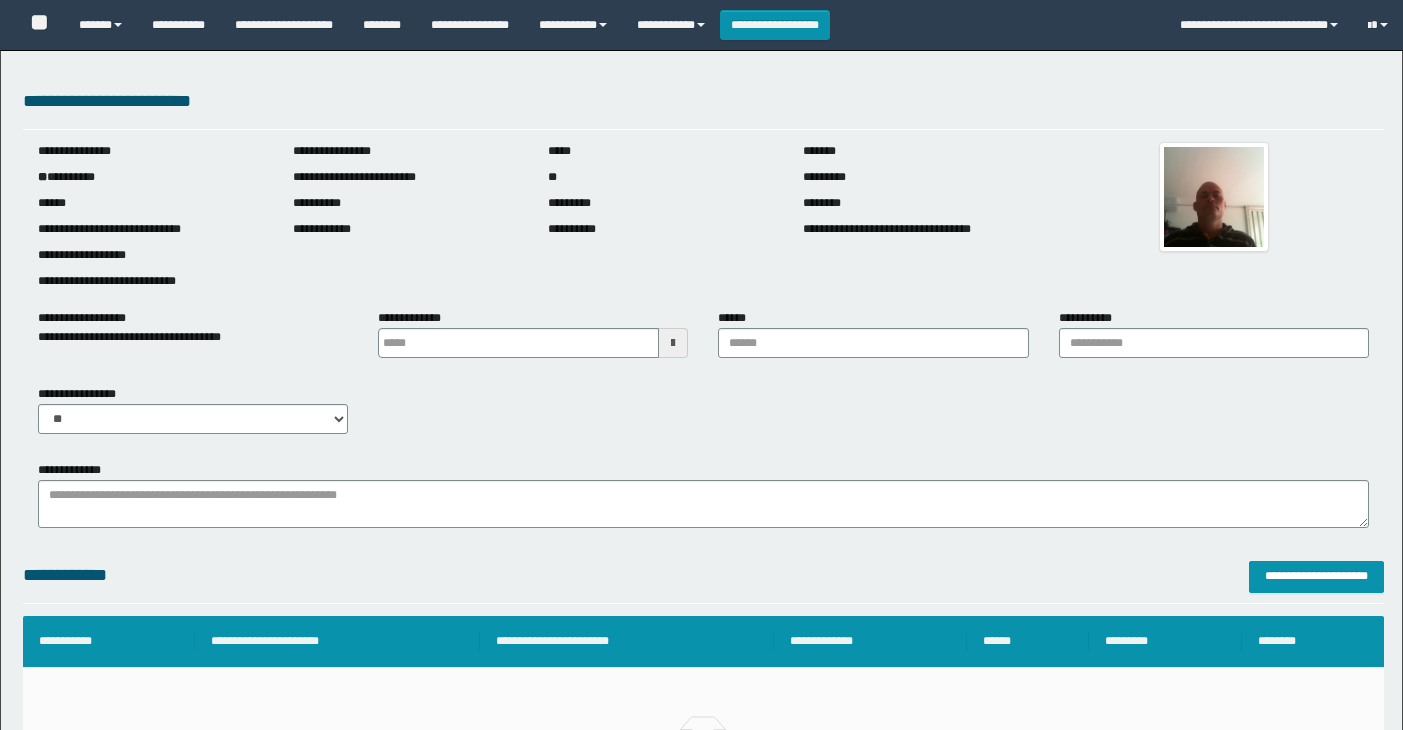 type on "**********" 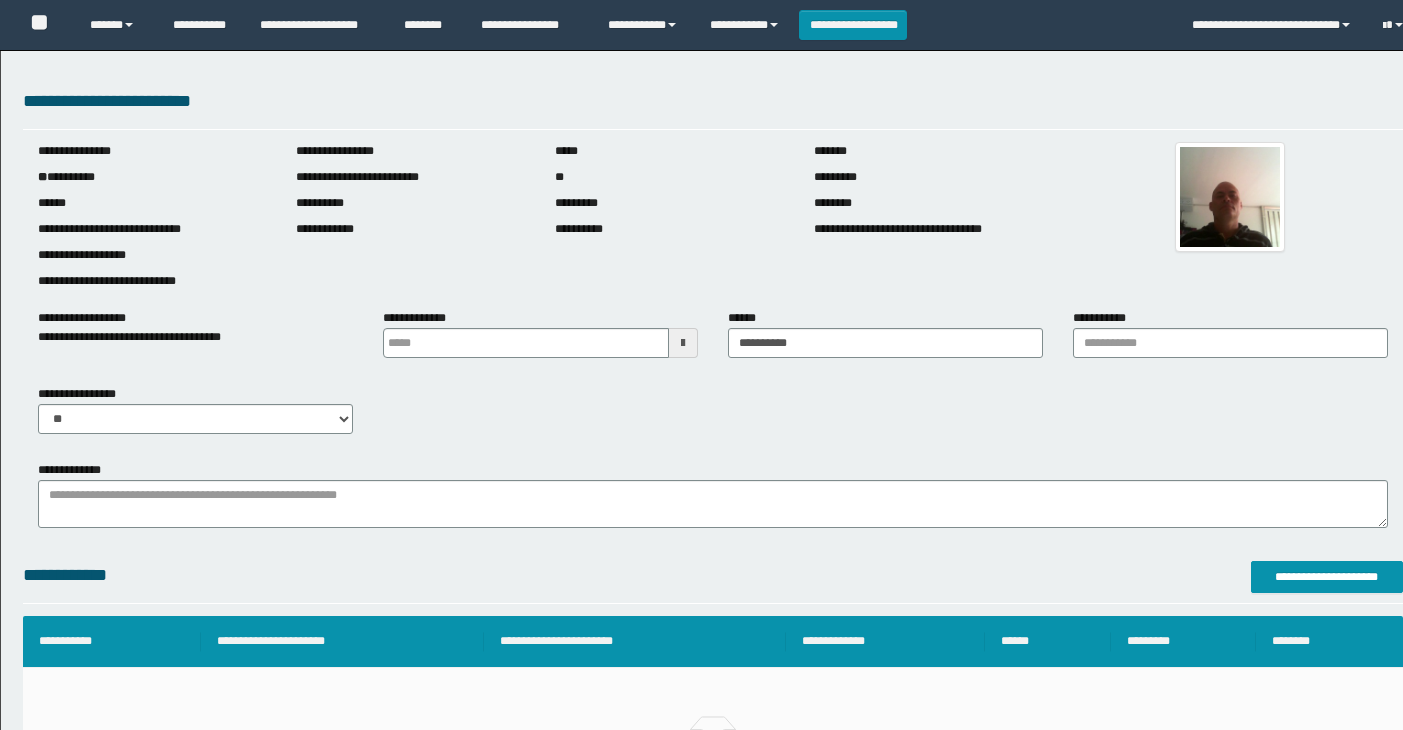 scroll, scrollTop: 0, scrollLeft: 0, axis: both 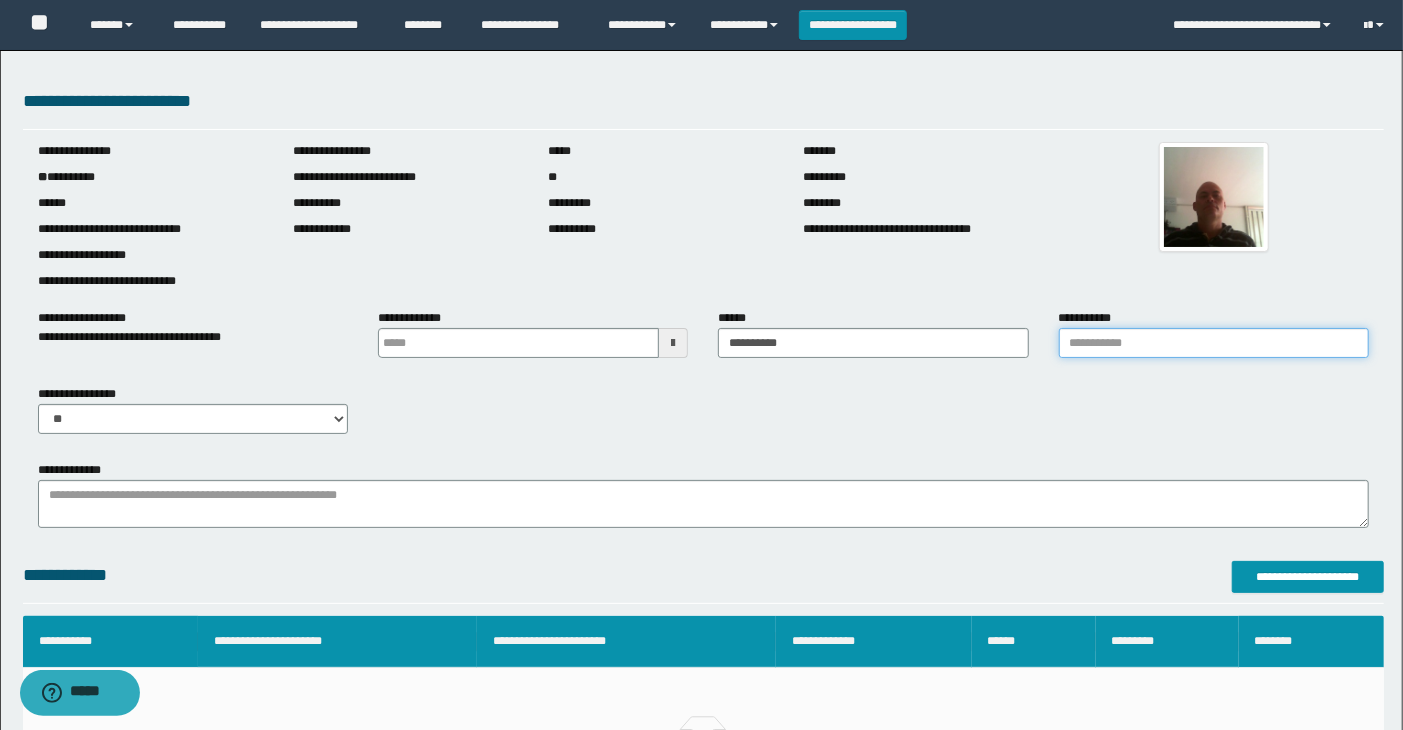 click on "**********" at bounding box center (1214, 343) 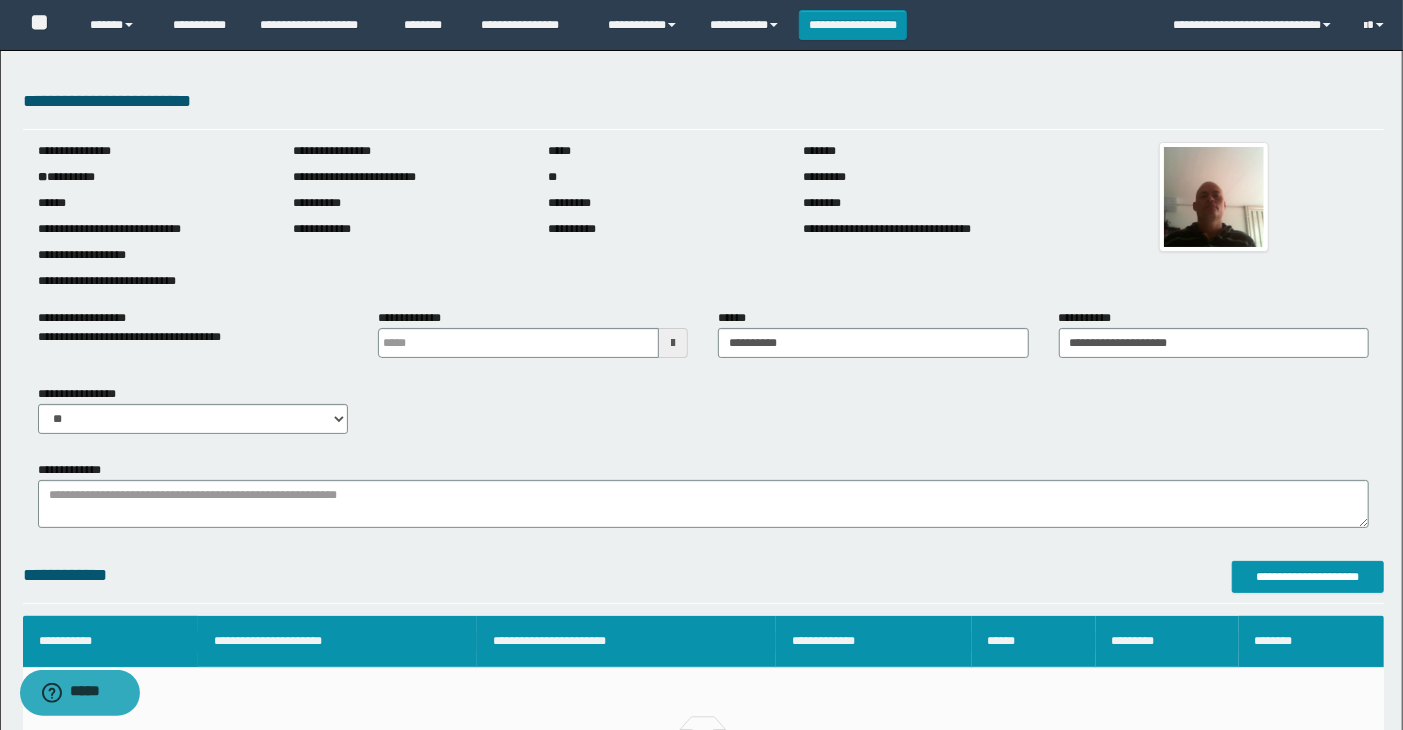 click at bounding box center (673, 343) 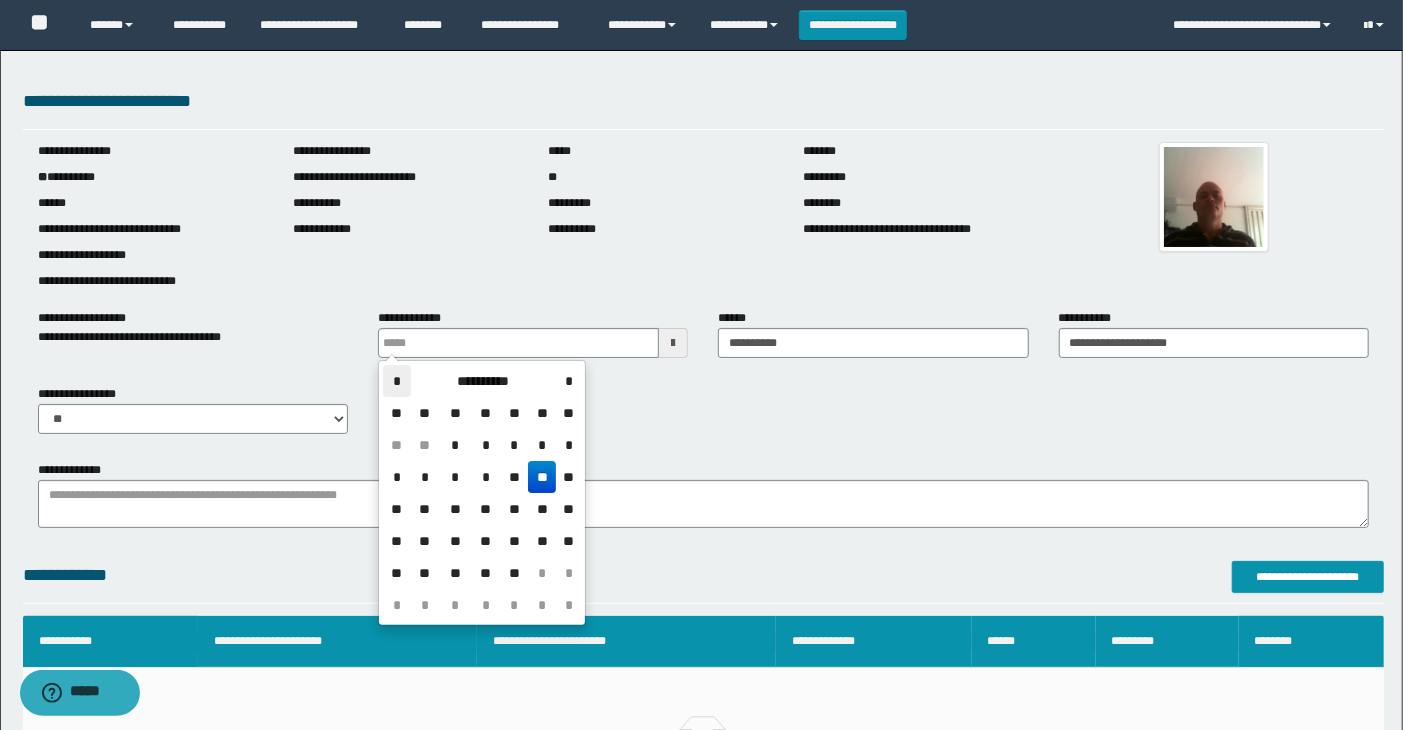 click on "*" at bounding box center [397, 381] 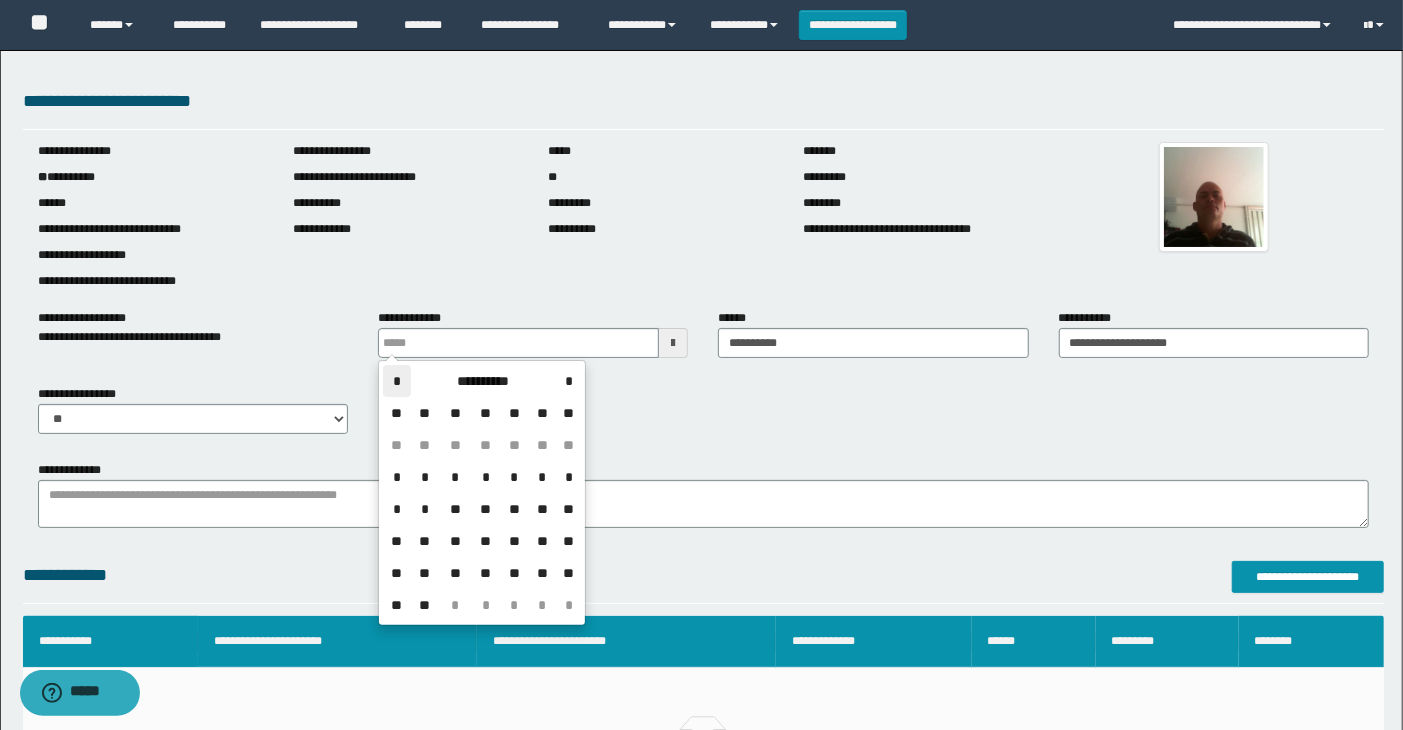 click on "*" at bounding box center [397, 381] 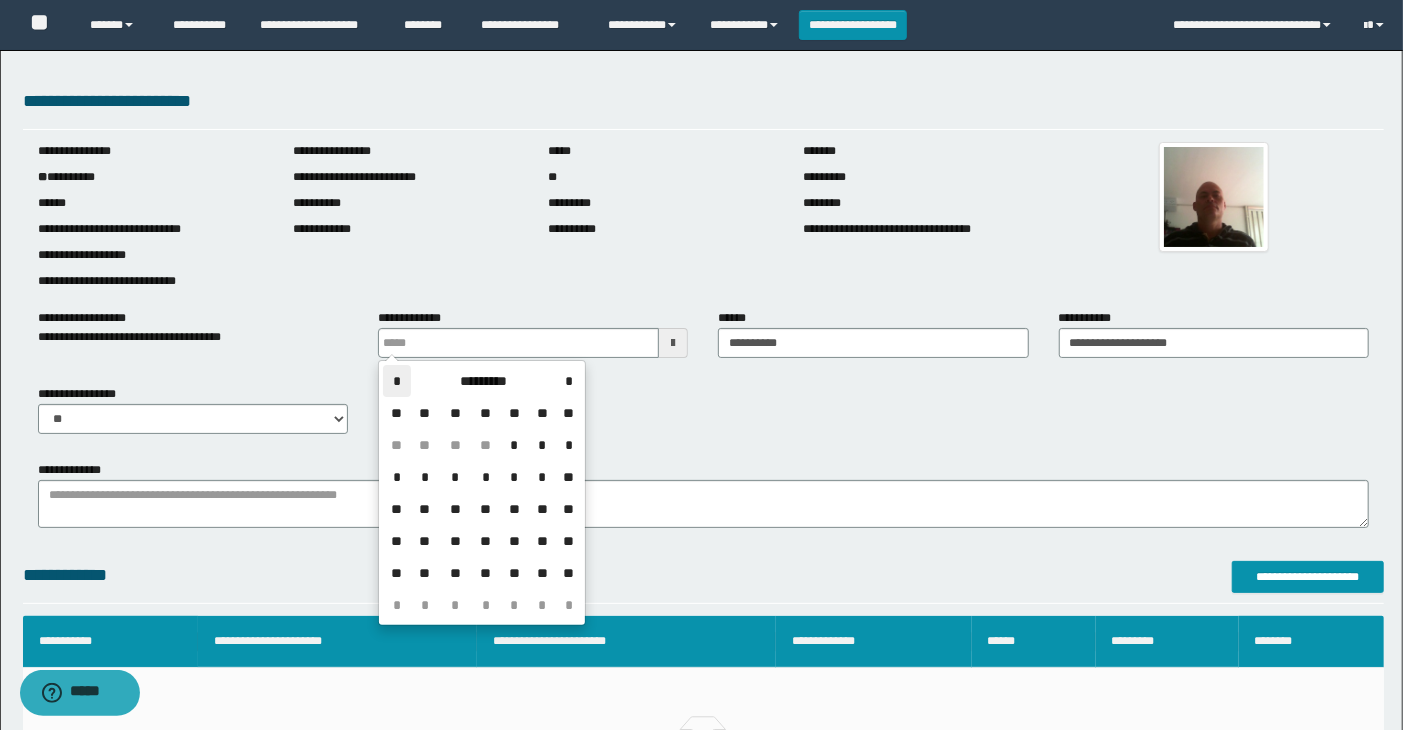 click on "*" at bounding box center (397, 381) 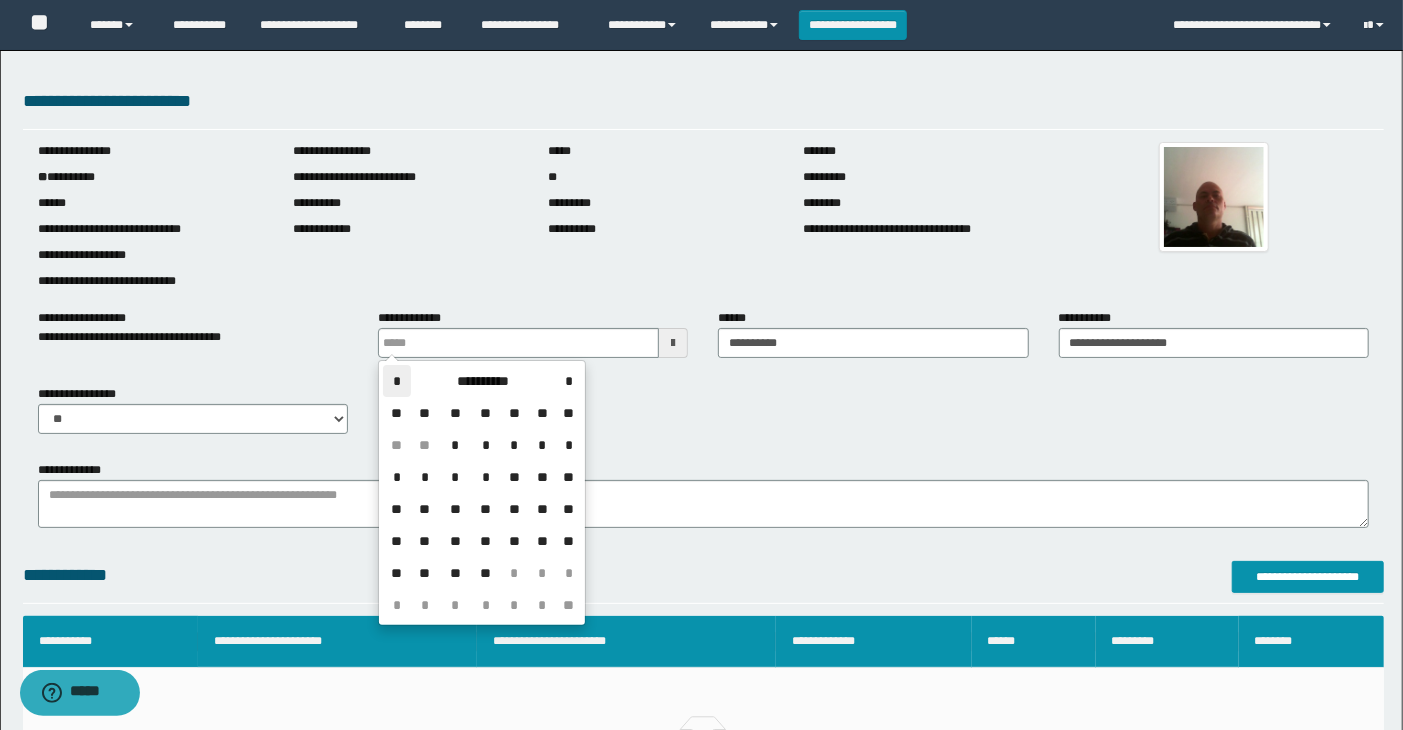 click on "*" at bounding box center [397, 381] 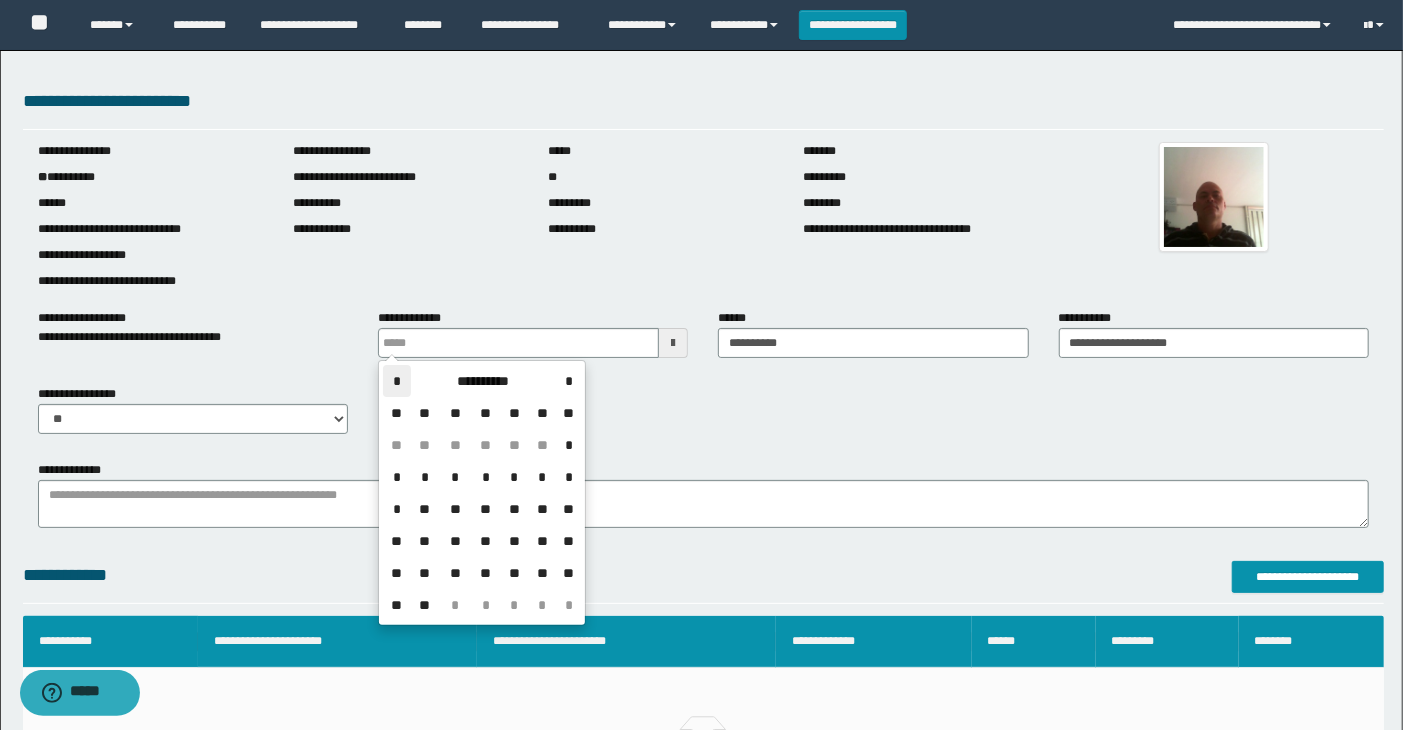 click on "*" at bounding box center (397, 381) 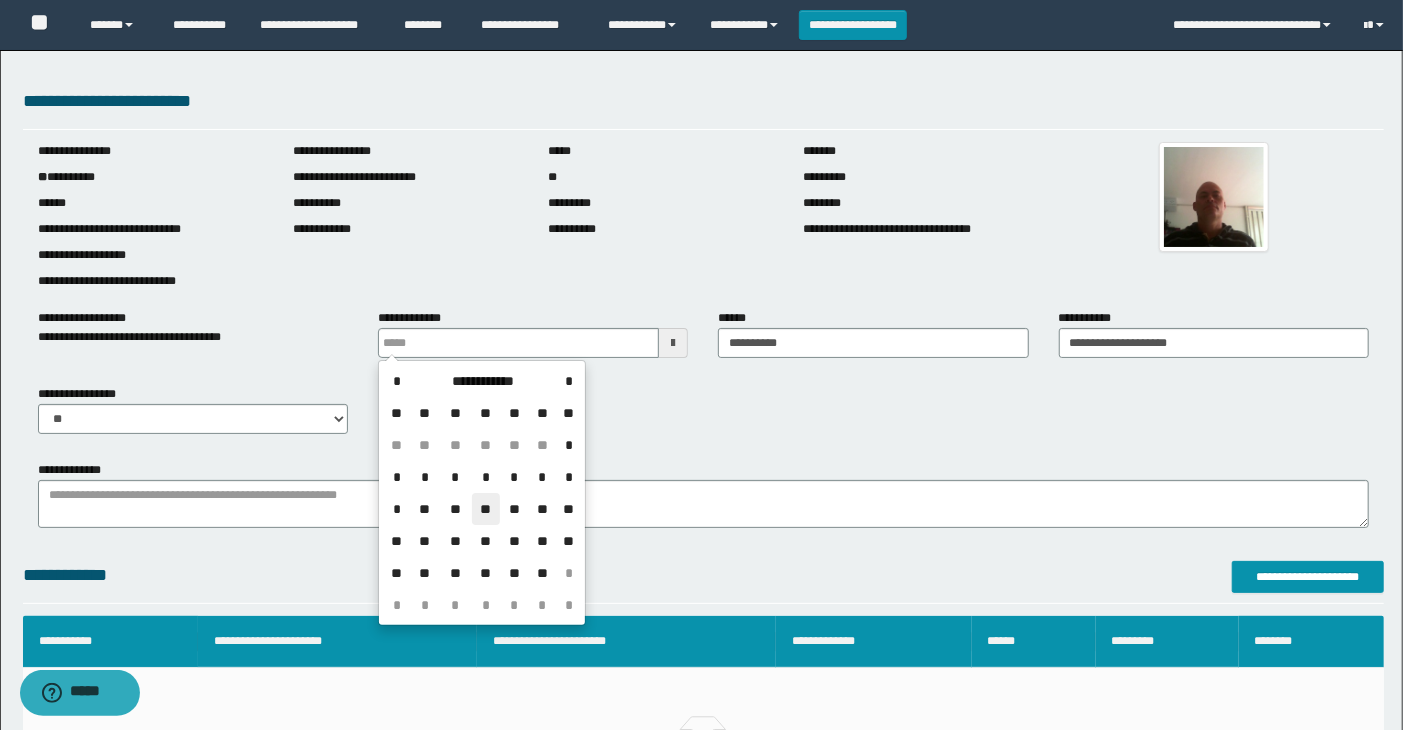 click on "**" at bounding box center (486, 509) 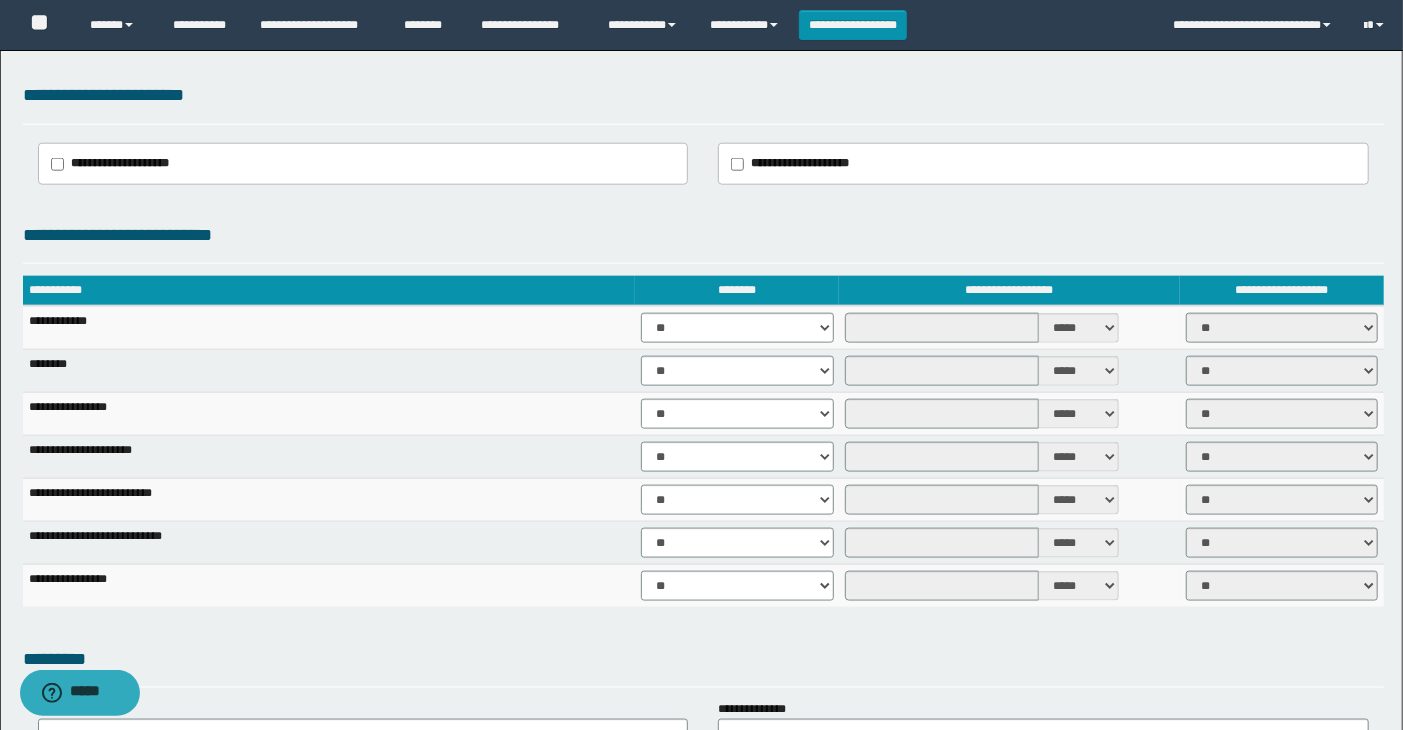 scroll, scrollTop: 1222, scrollLeft: 0, axis: vertical 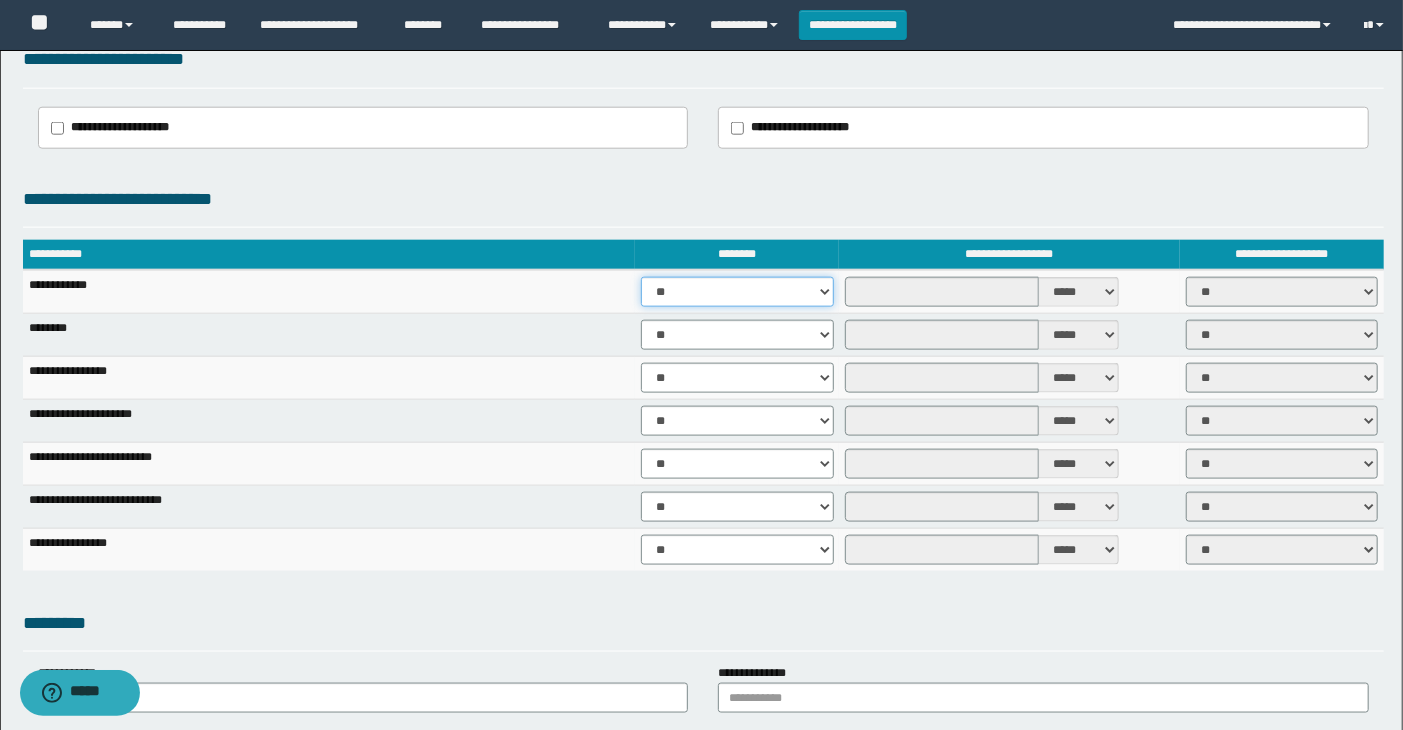 click on "**
**" at bounding box center [737, 292] 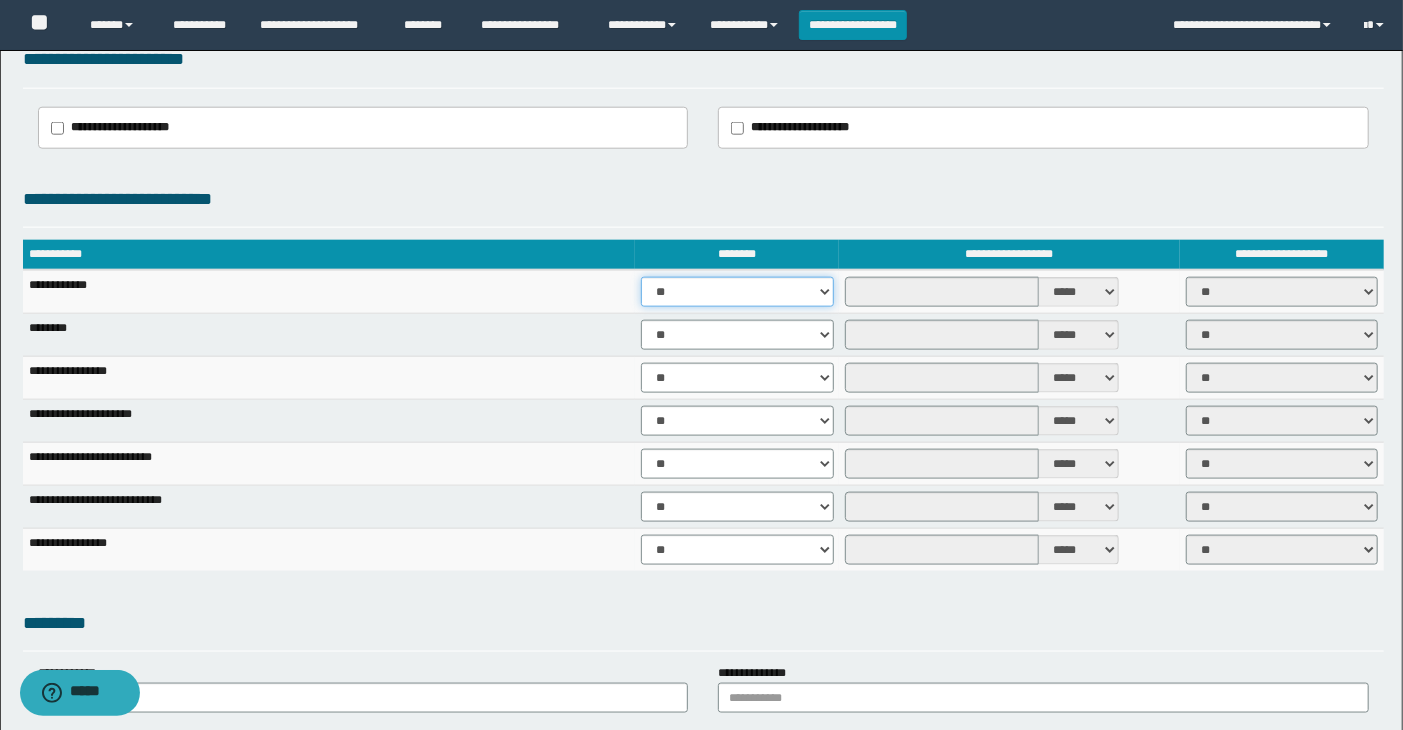 click on "**
**" at bounding box center (737, 292) 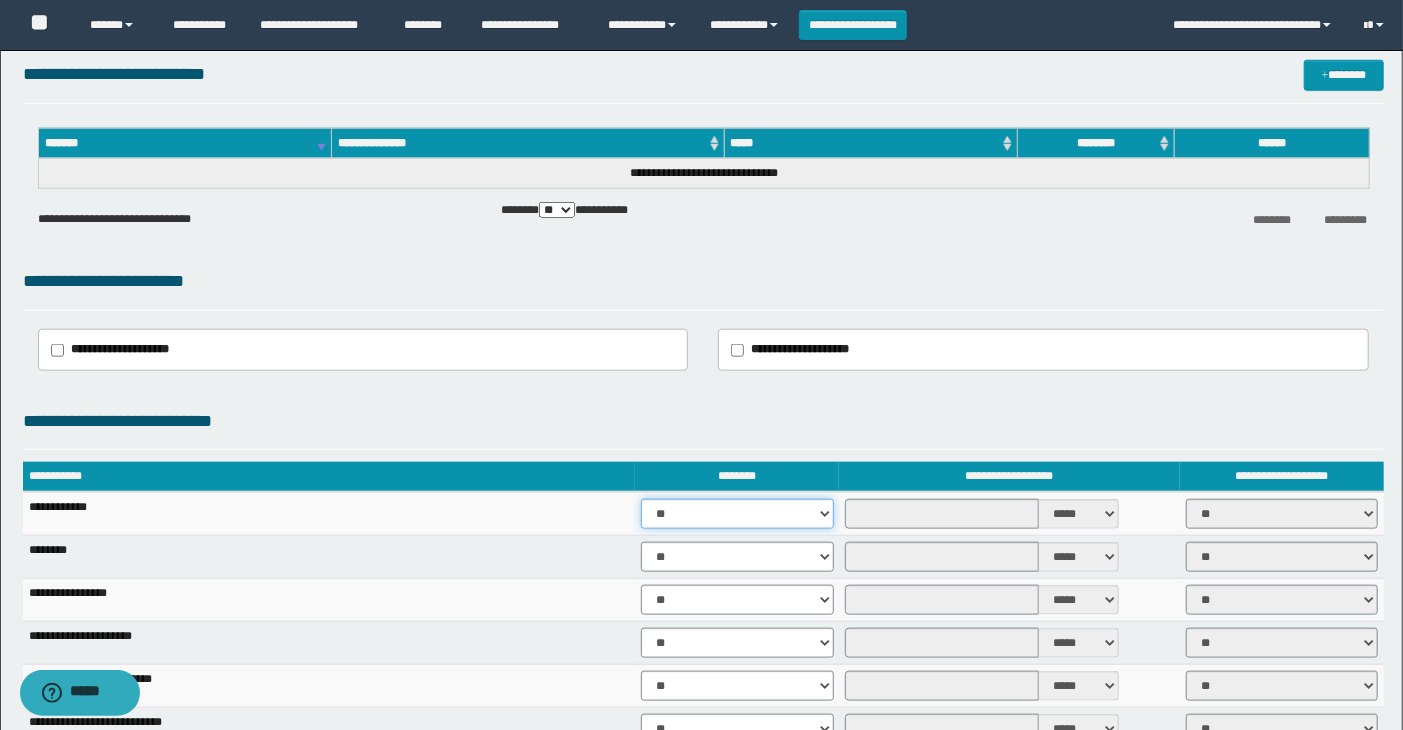 scroll, scrollTop: 1333, scrollLeft: 0, axis: vertical 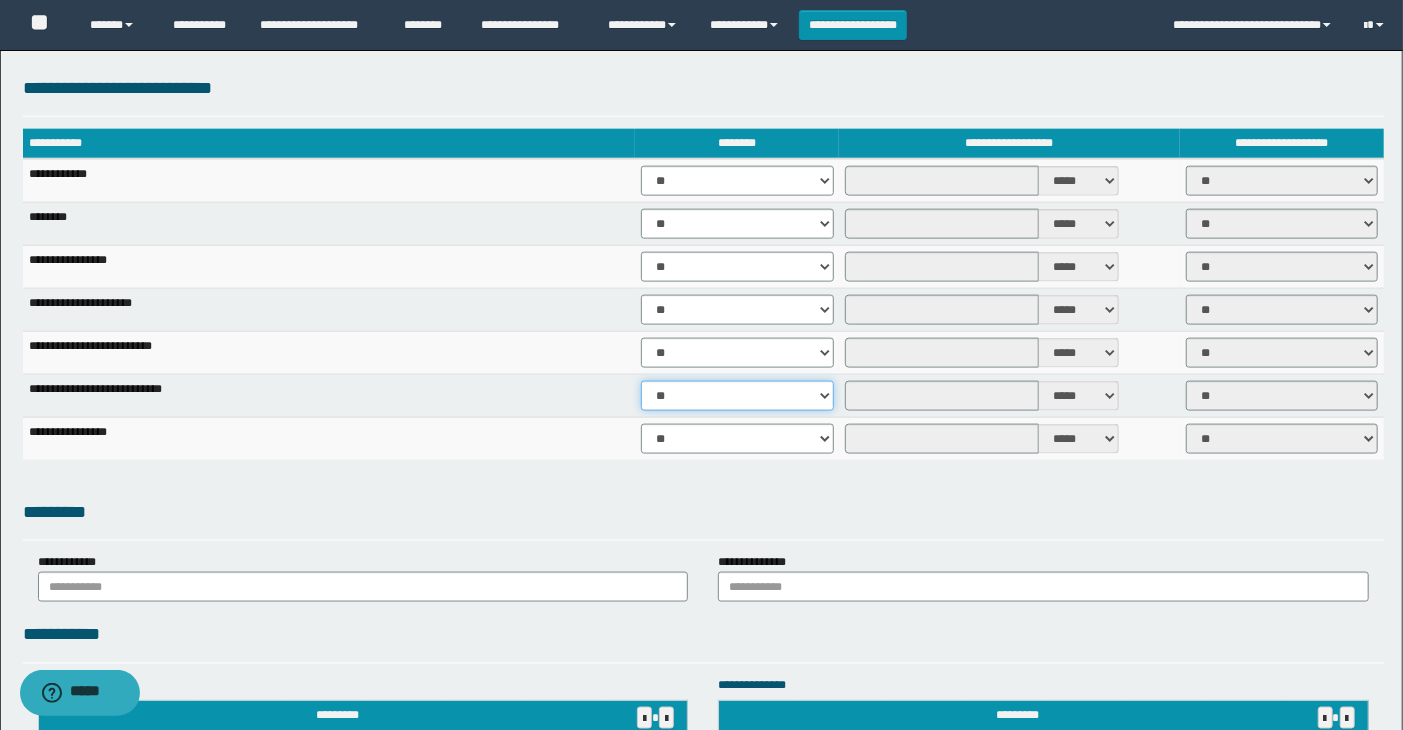 click on "**
**" at bounding box center [737, 396] 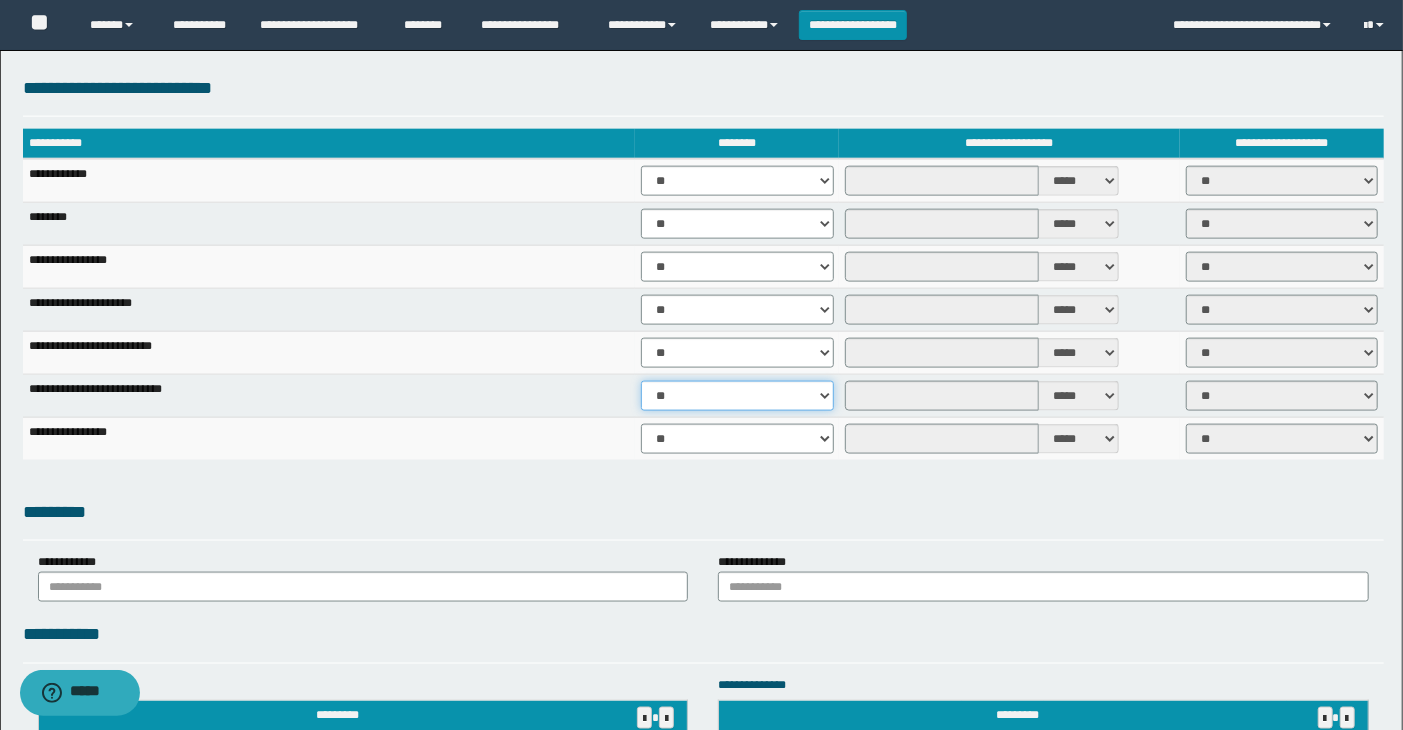click on "**
**" at bounding box center [737, 396] 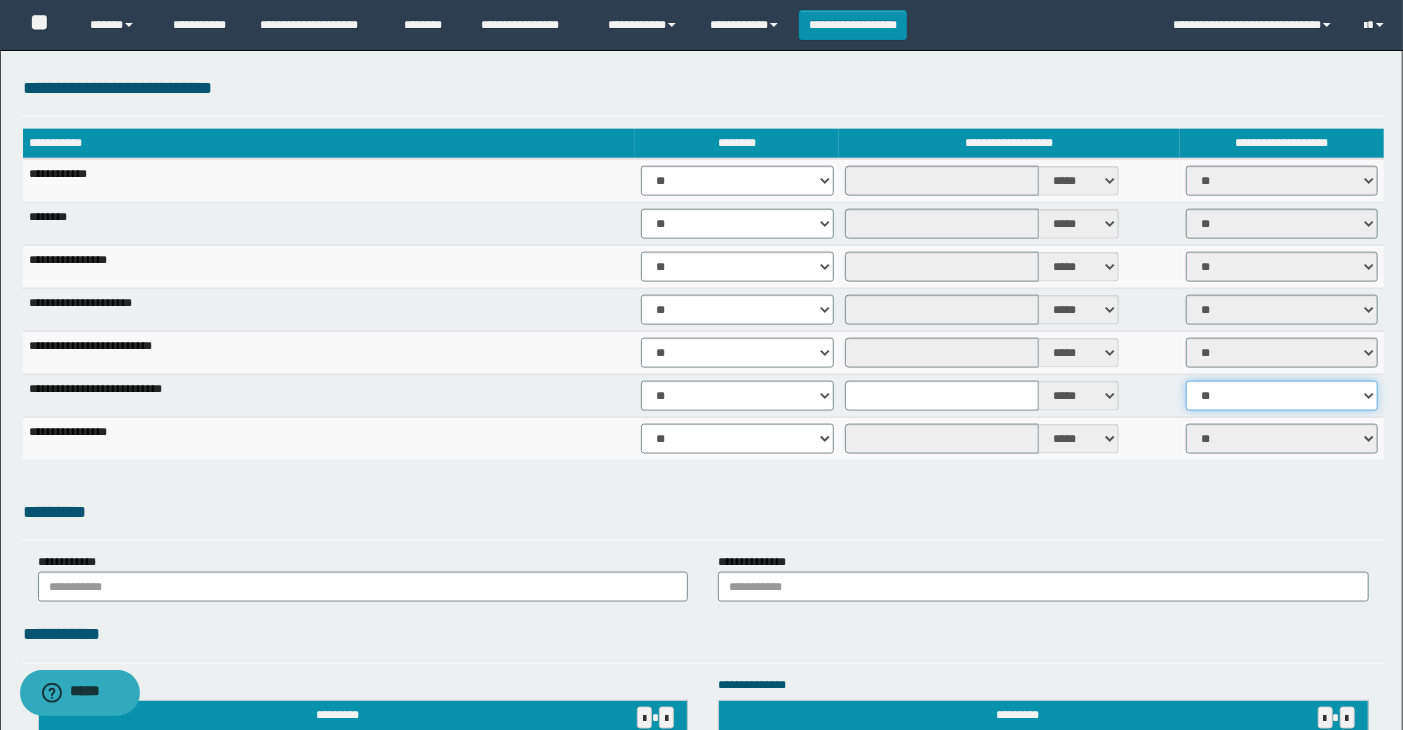 click on "**
**" at bounding box center [1282, 396] 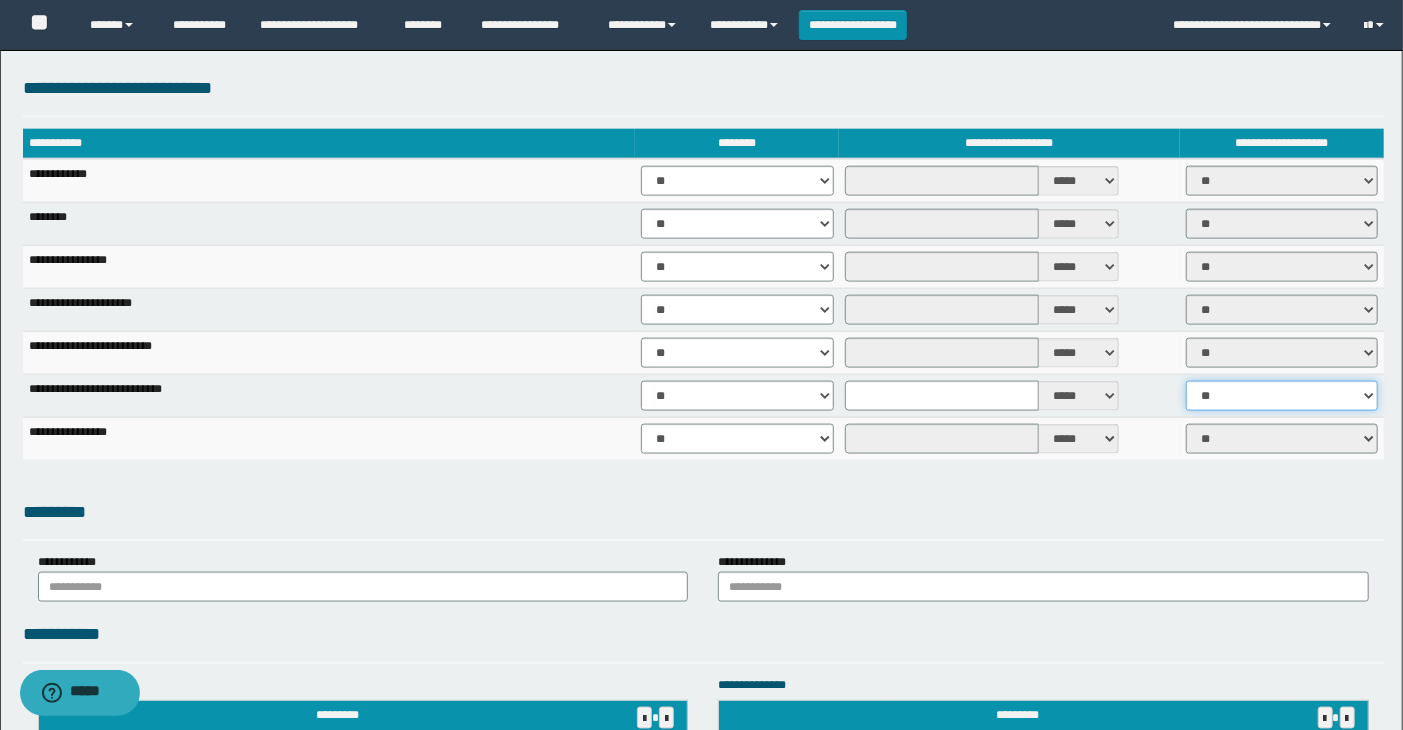 select on "****" 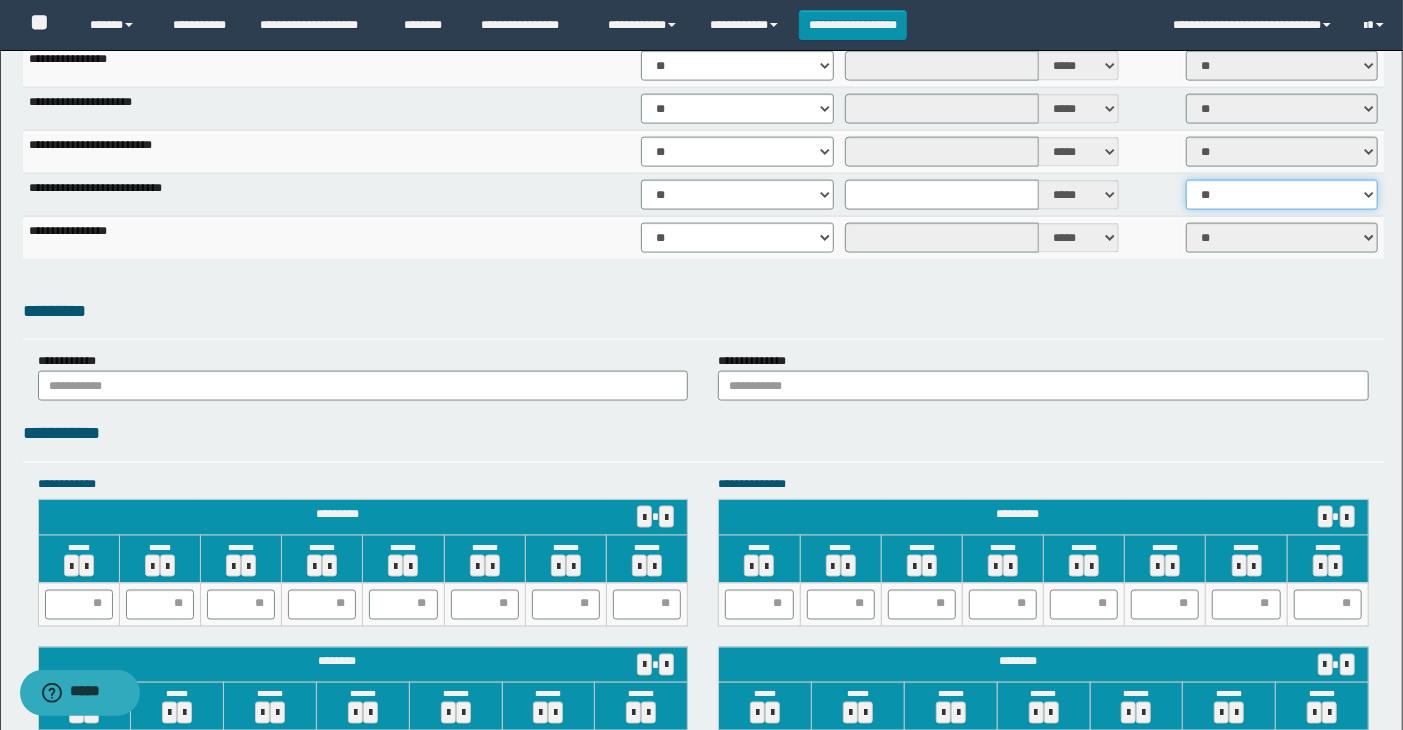 scroll, scrollTop: 1555, scrollLeft: 0, axis: vertical 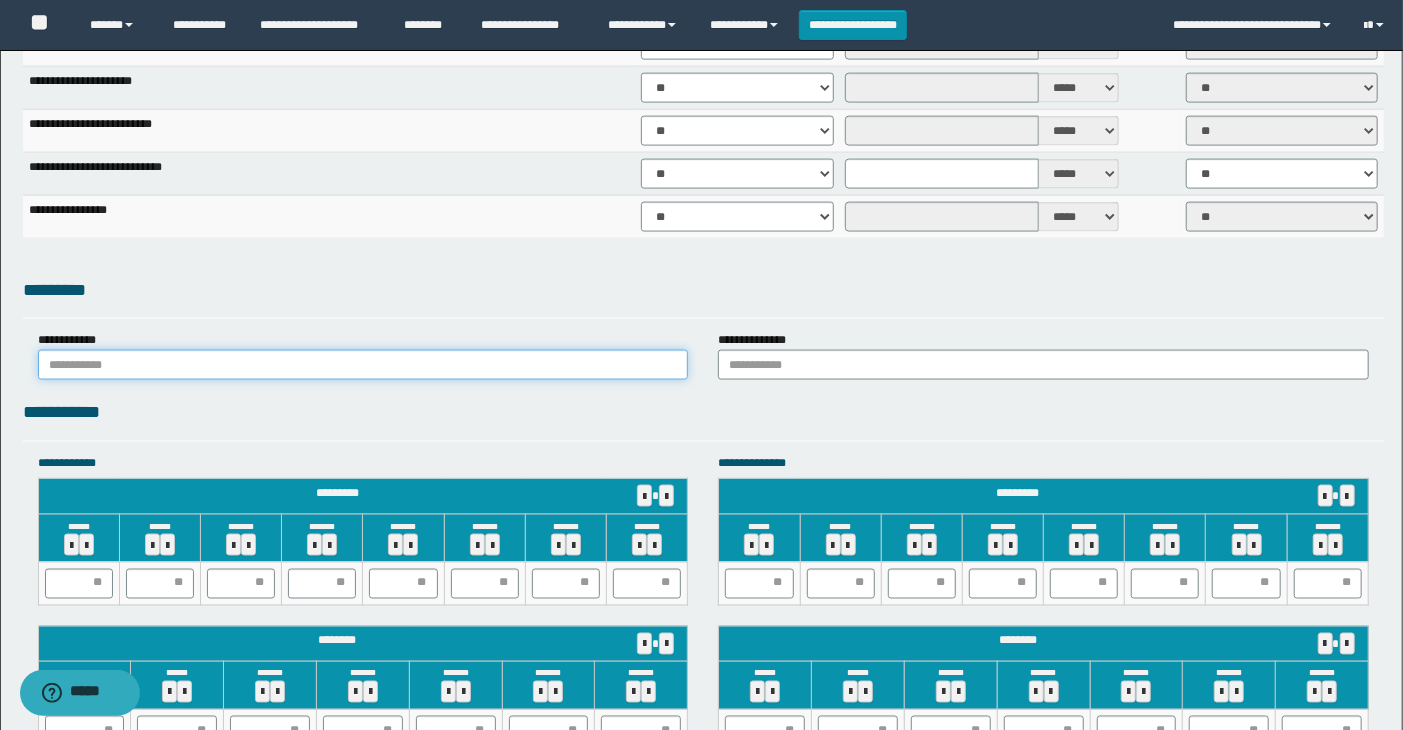 click at bounding box center [363, 365] 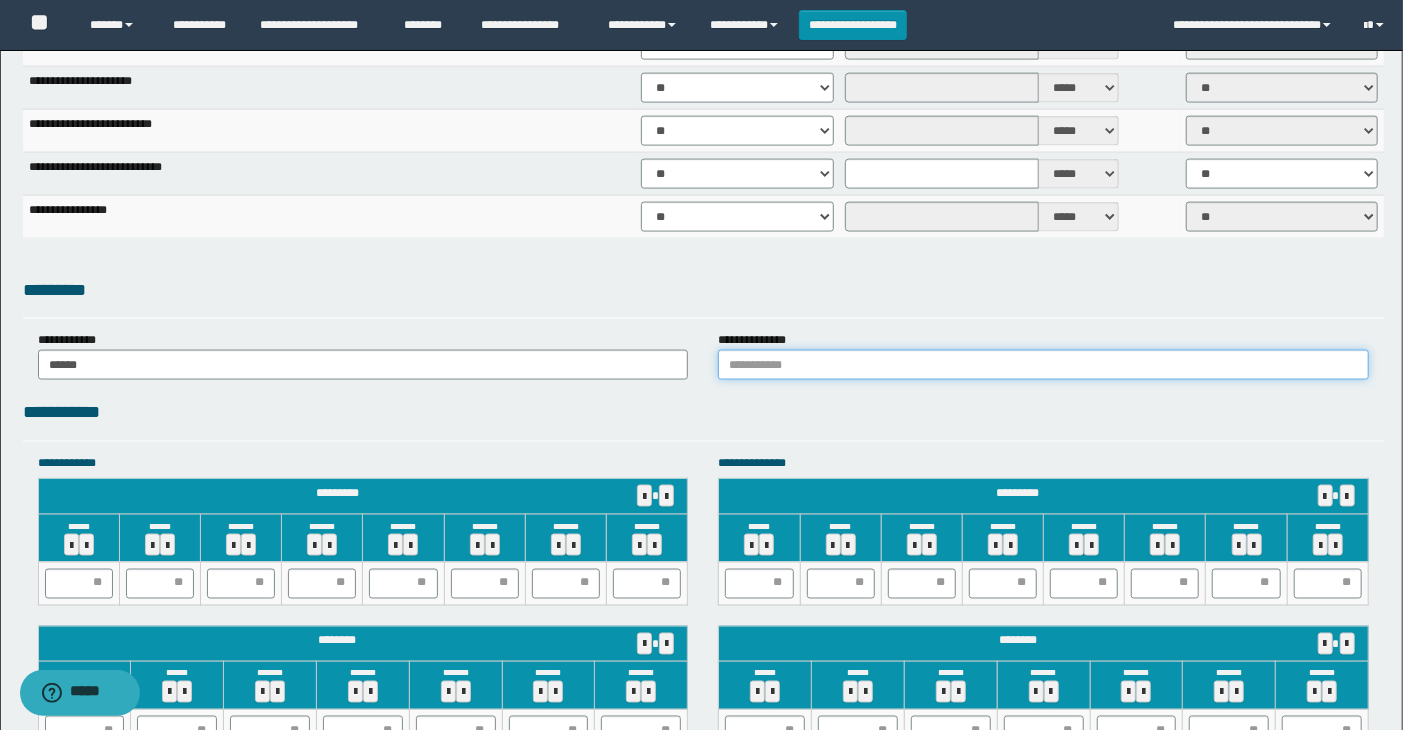 click at bounding box center (1043, 365) 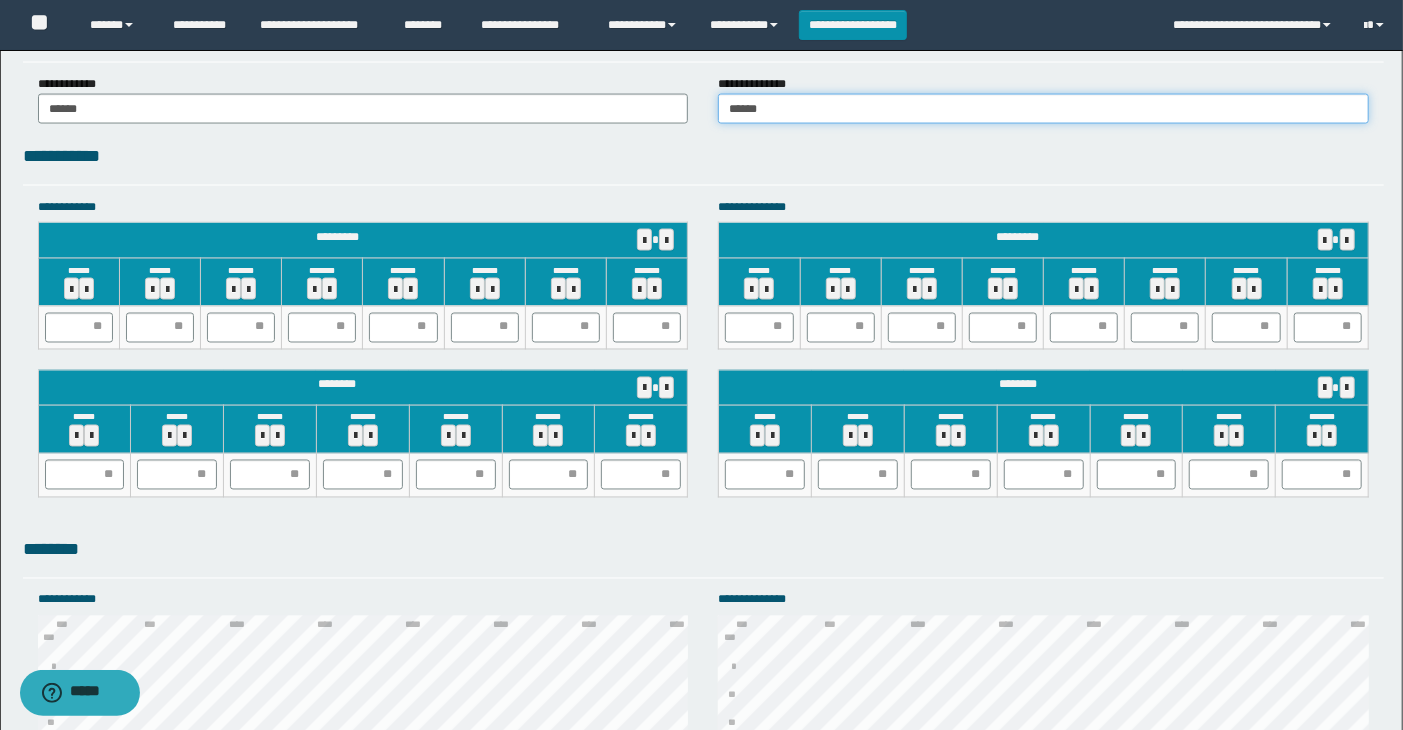 scroll, scrollTop: 1793, scrollLeft: 0, axis: vertical 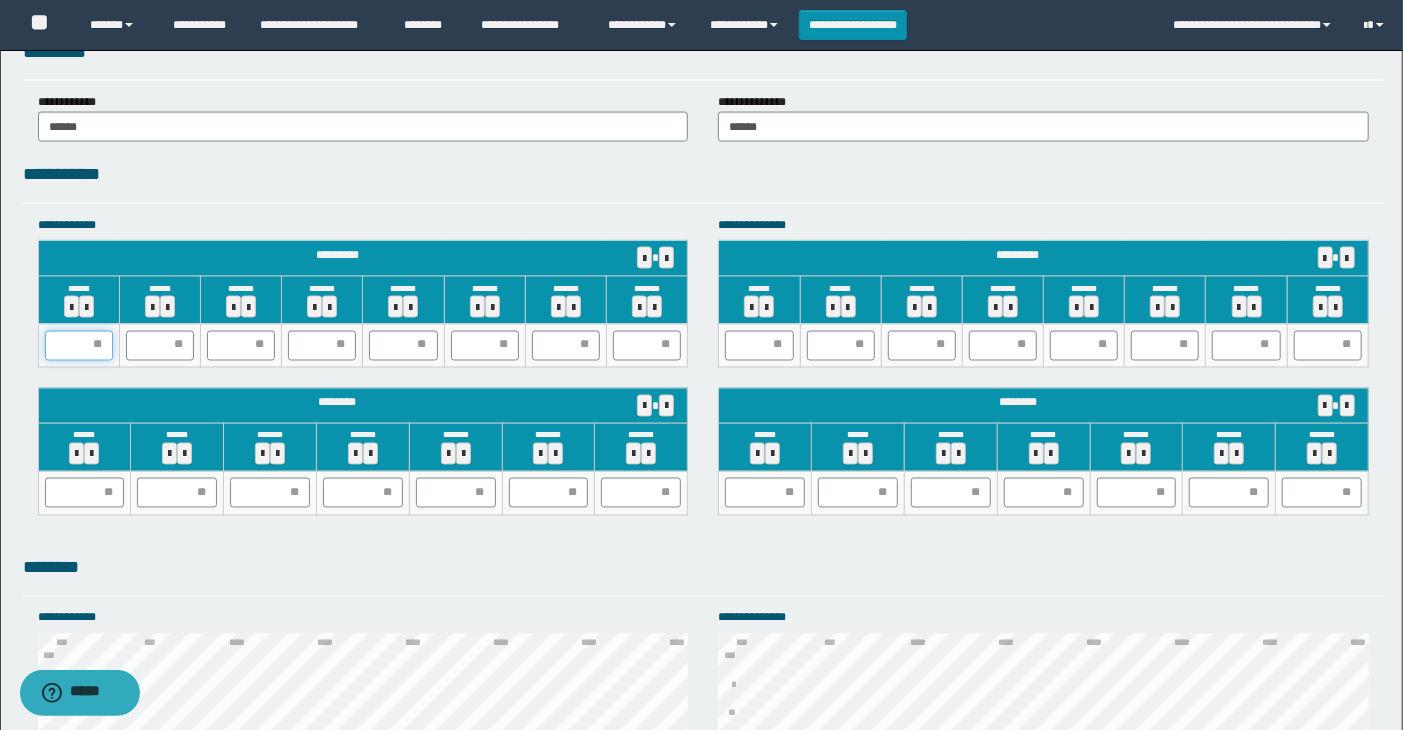 click at bounding box center [79, 346] 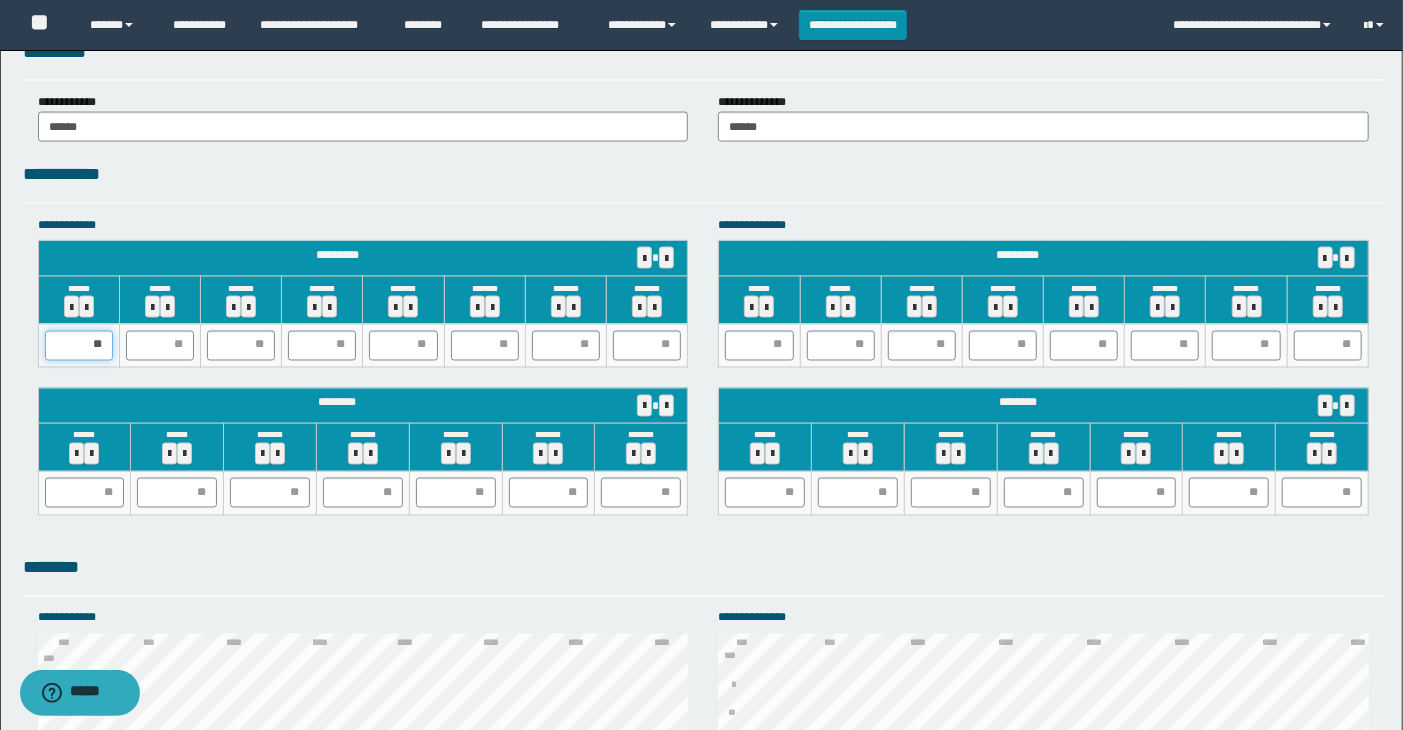 drag, startPoint x: 102, startPoint y: 346, endPoint x: 73, endPoint y: 337, distance: 30.364452 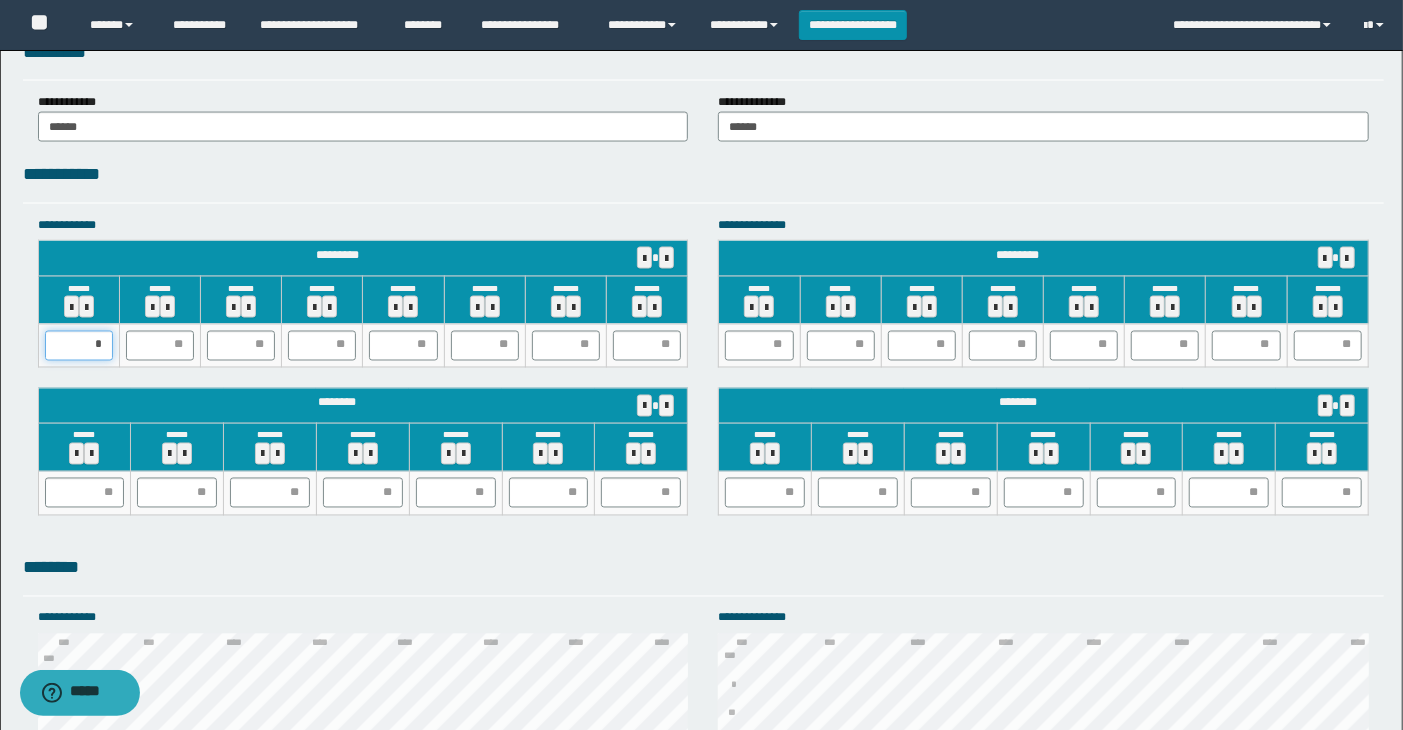 type on "**" 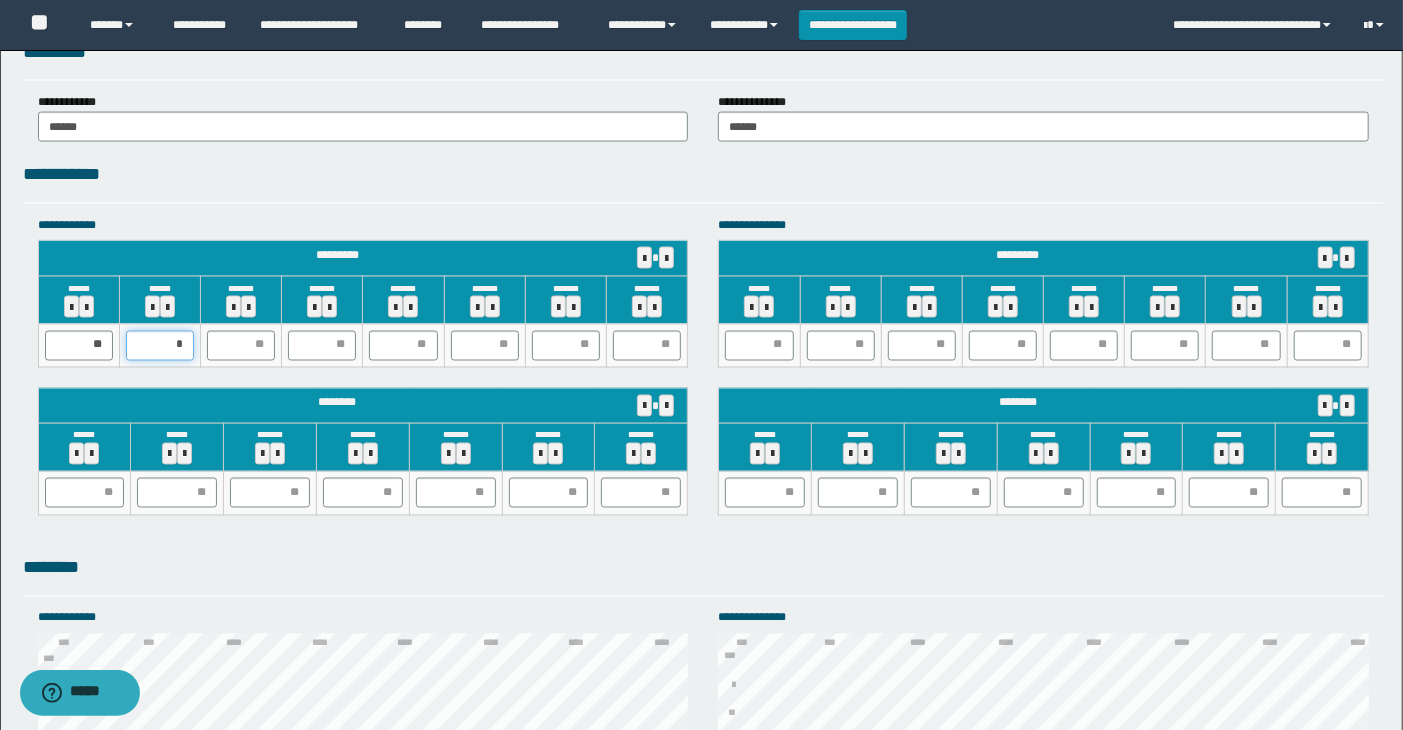 type on "**" 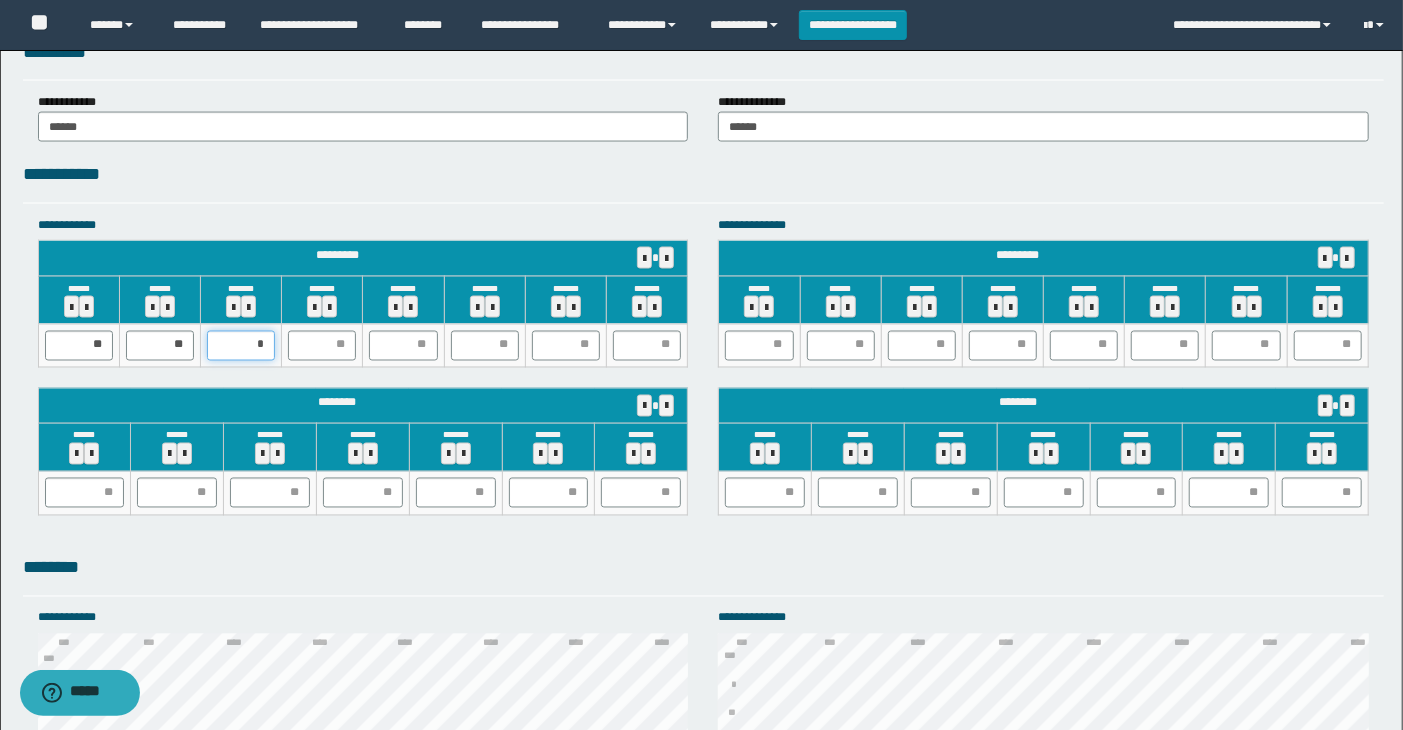 type on "**" 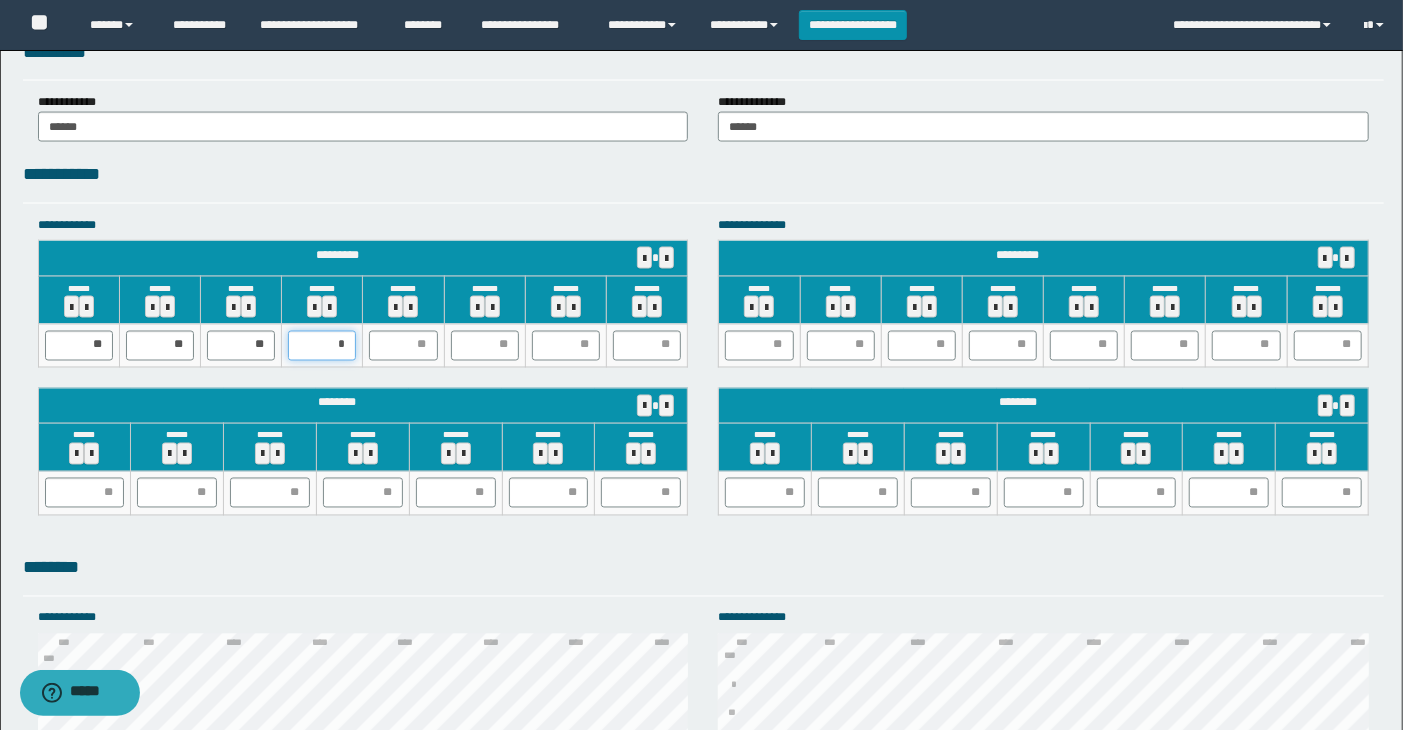 type on "**" 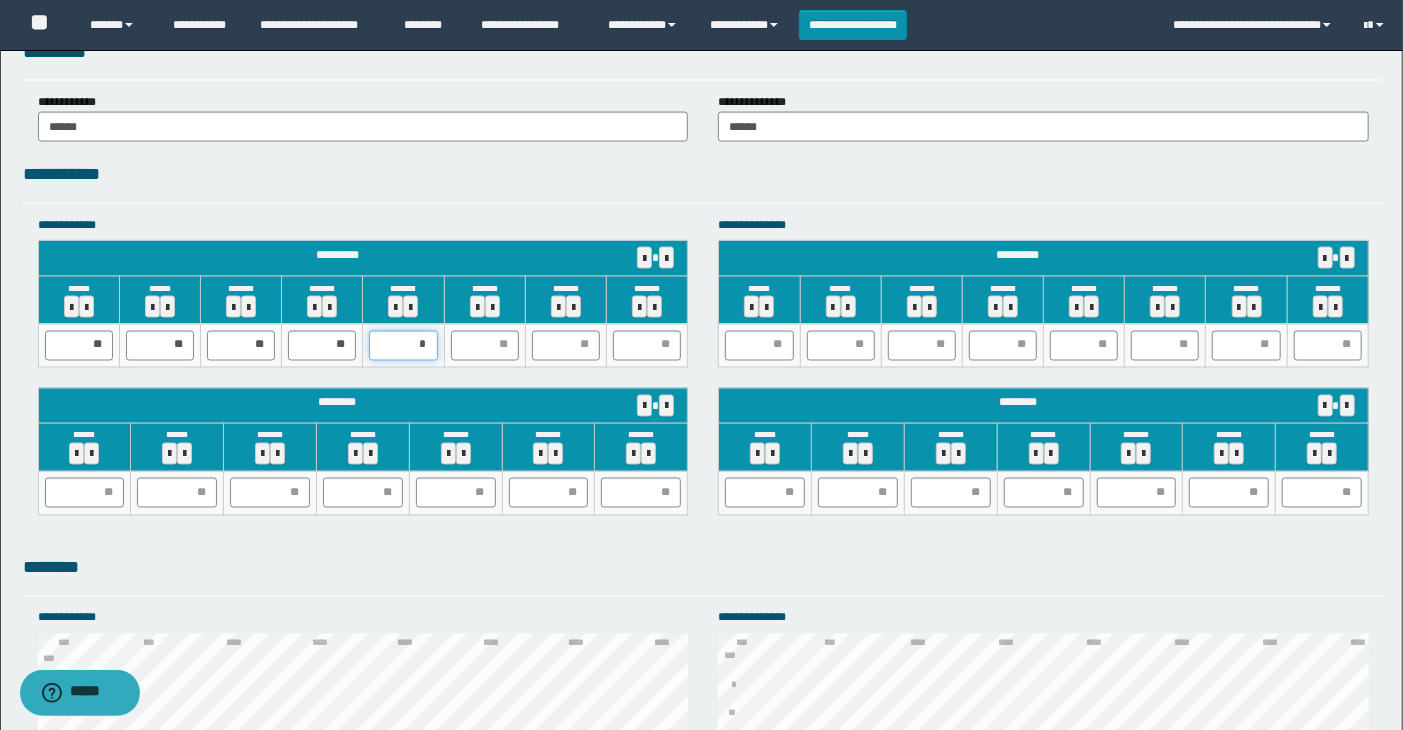 type on "**" 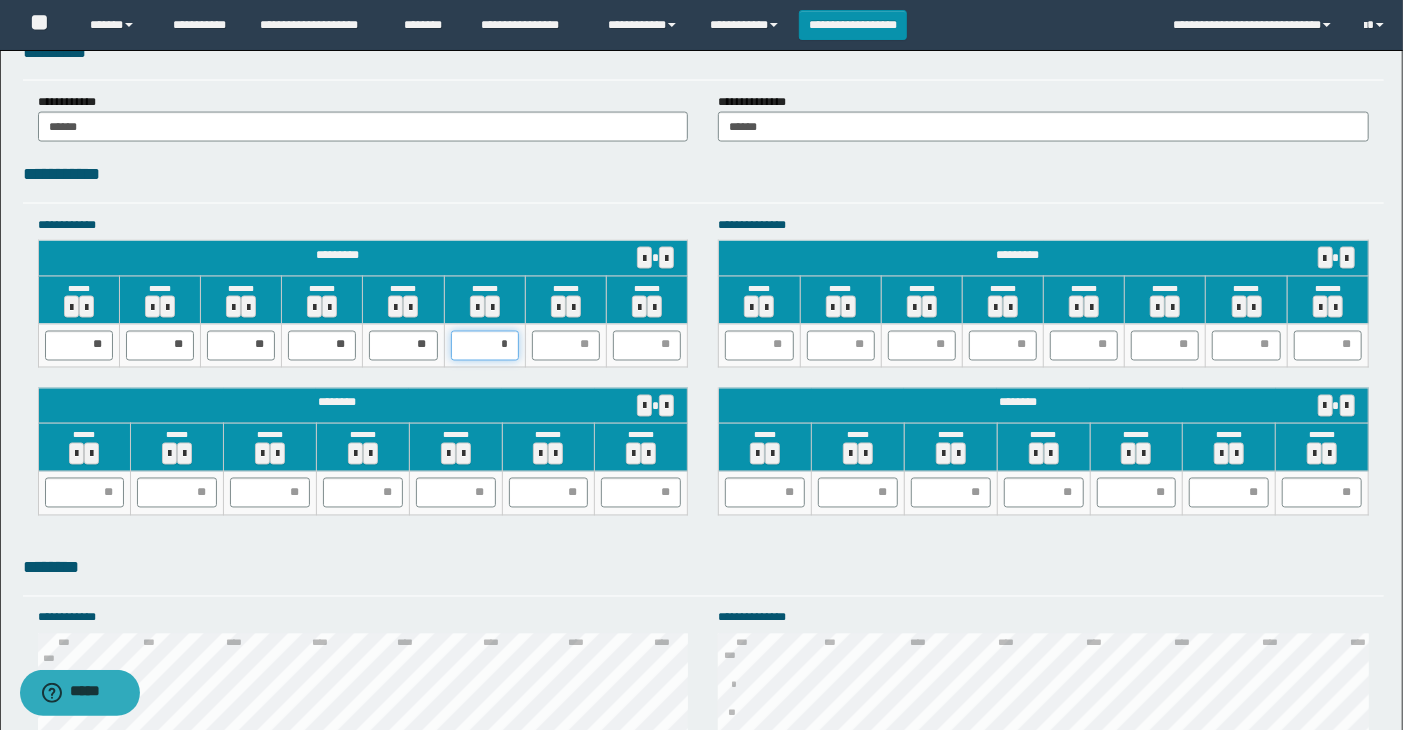 type on "**" 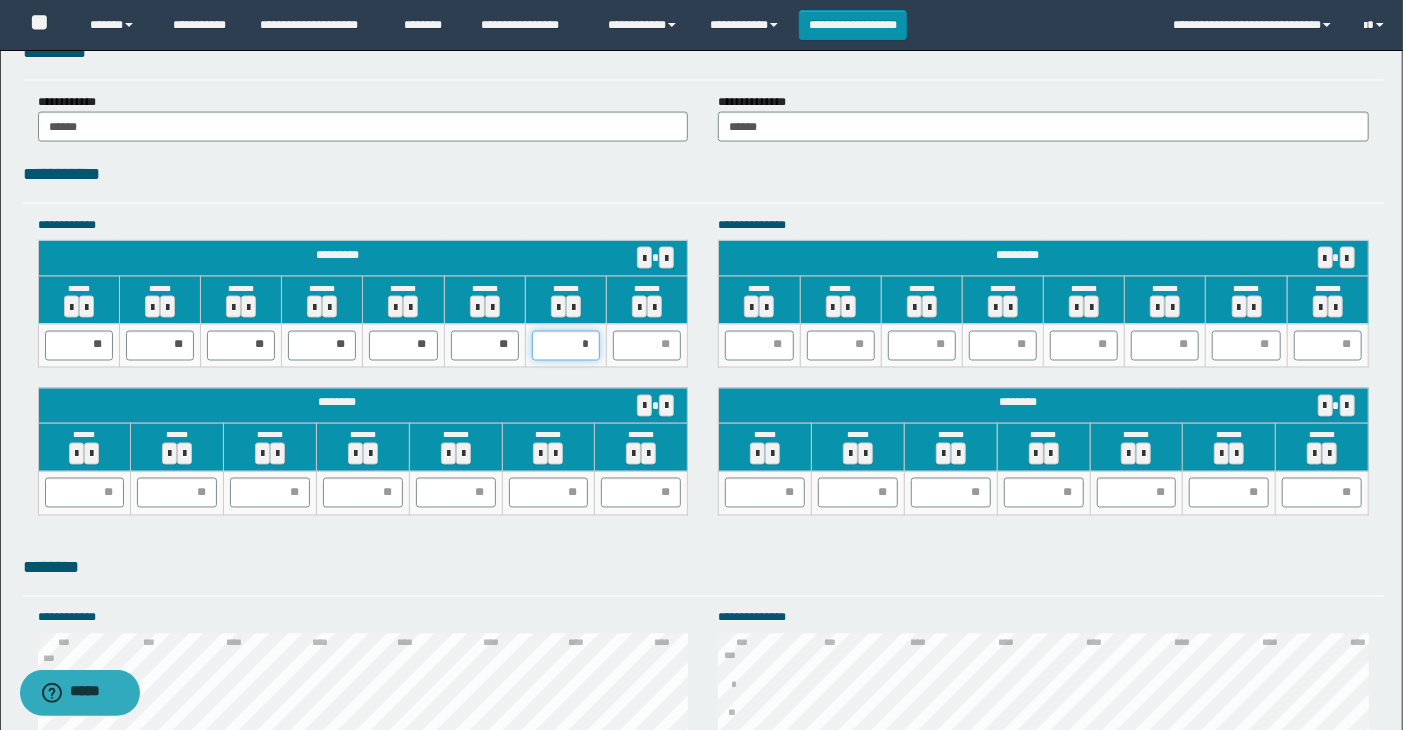 type on "**" 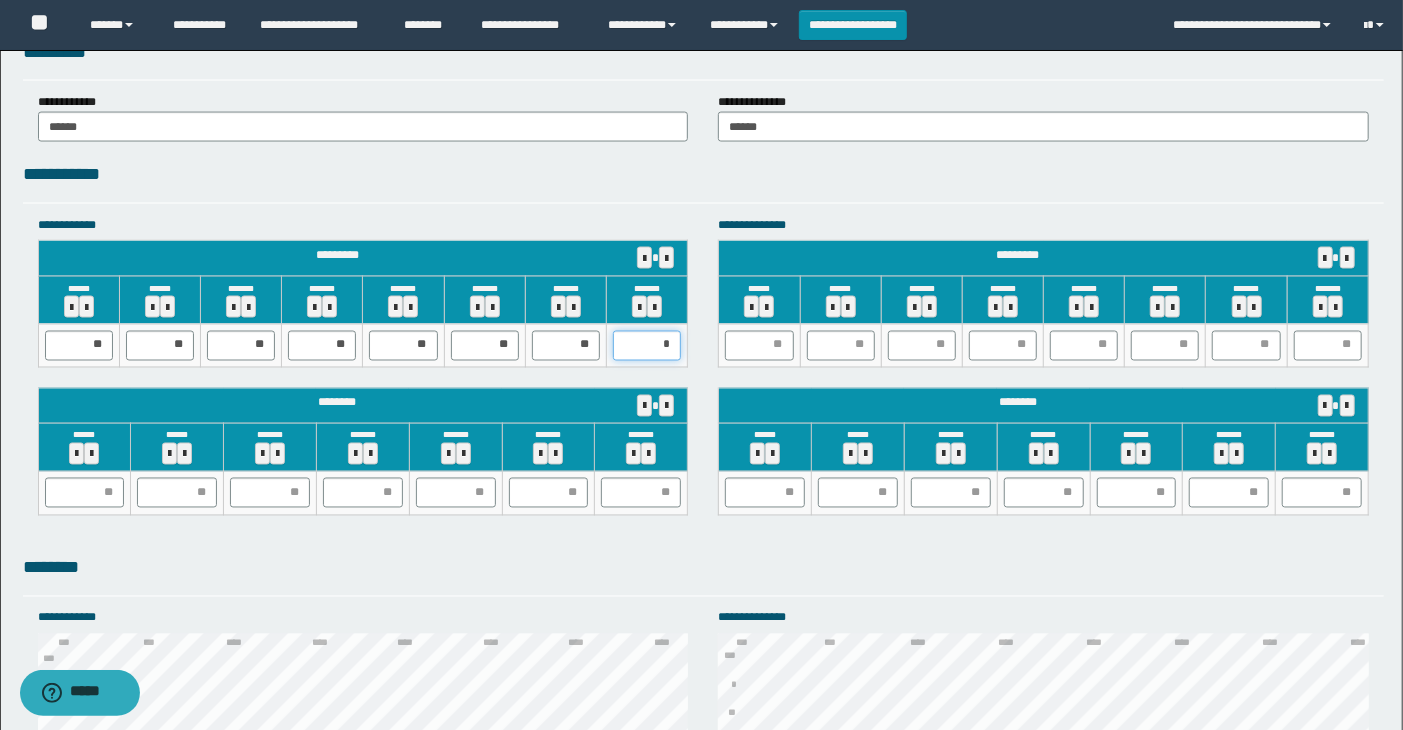 type on "**" 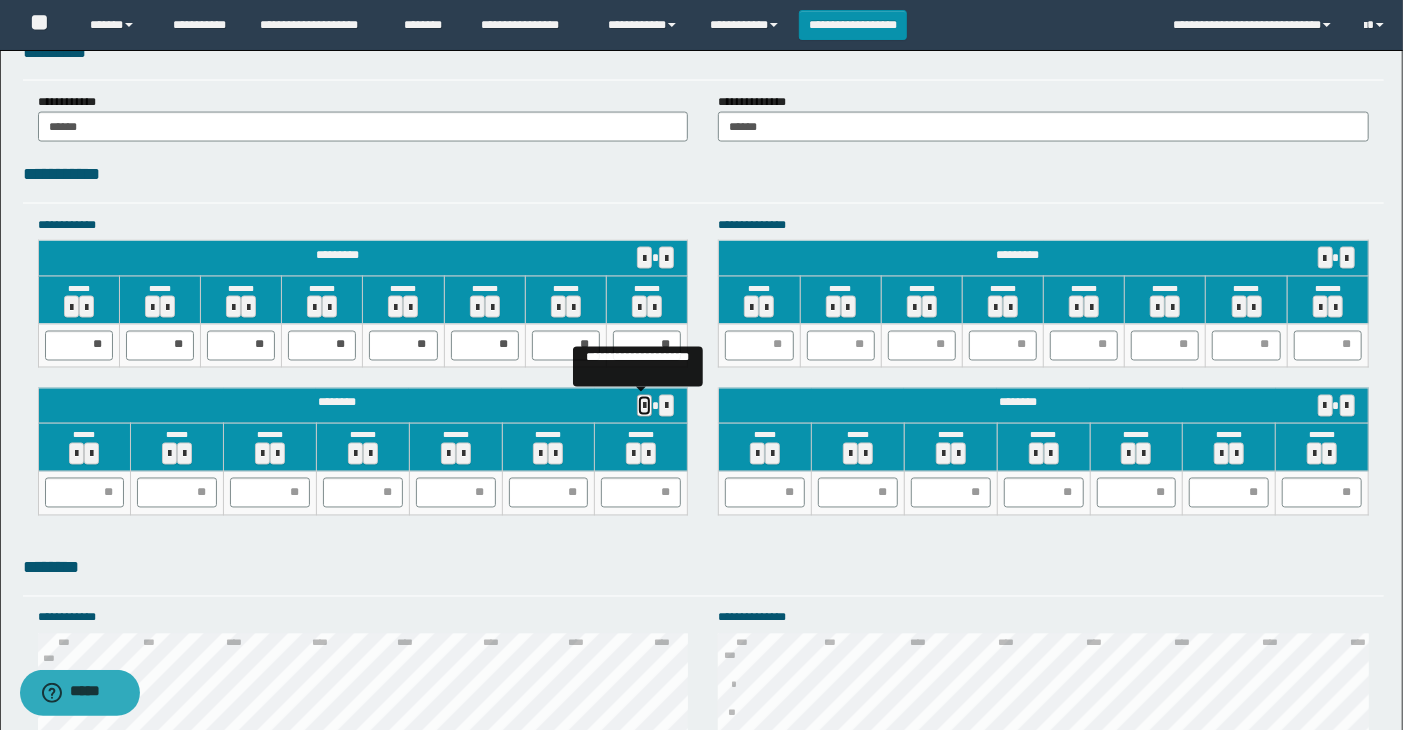 type 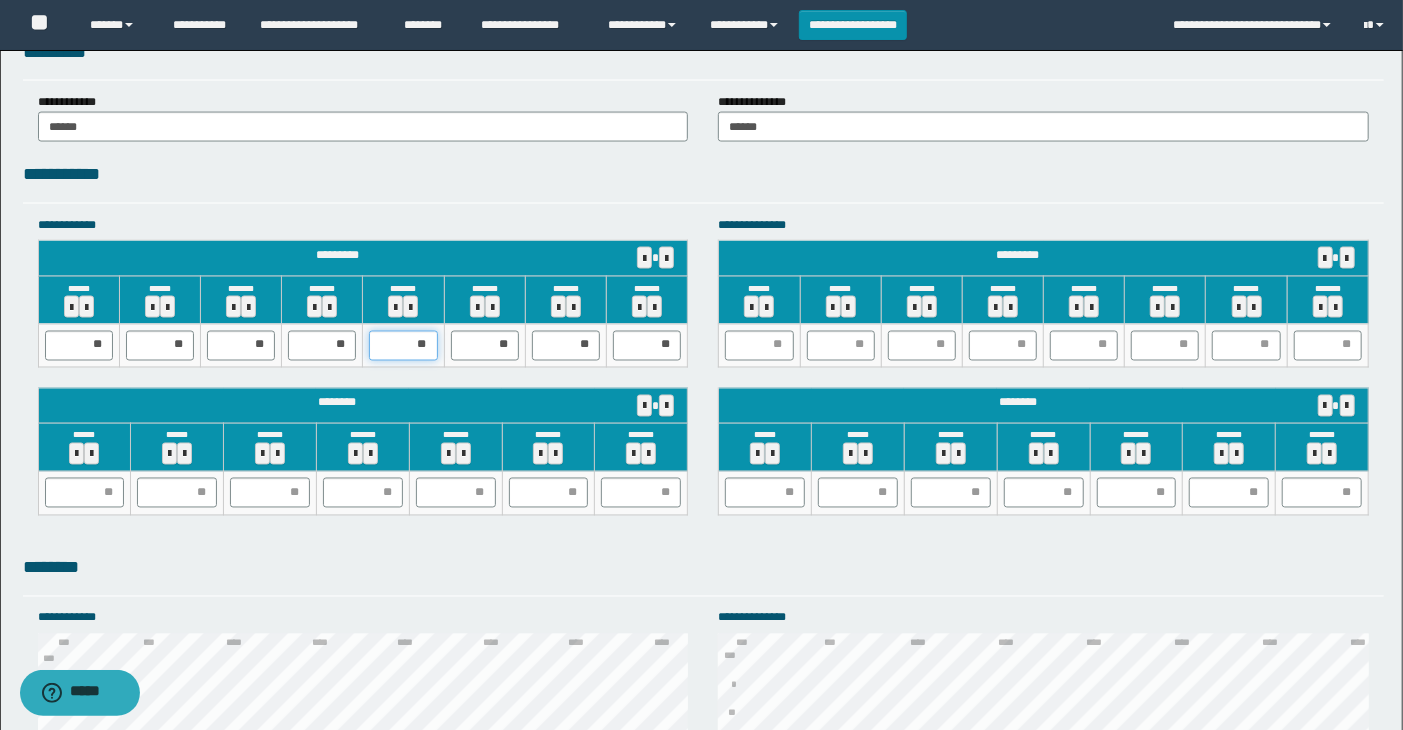 drag, startPoint x: 426, startPoint y: 340, endPoint x: 394, endPoint y: 342, distance: 32.06244 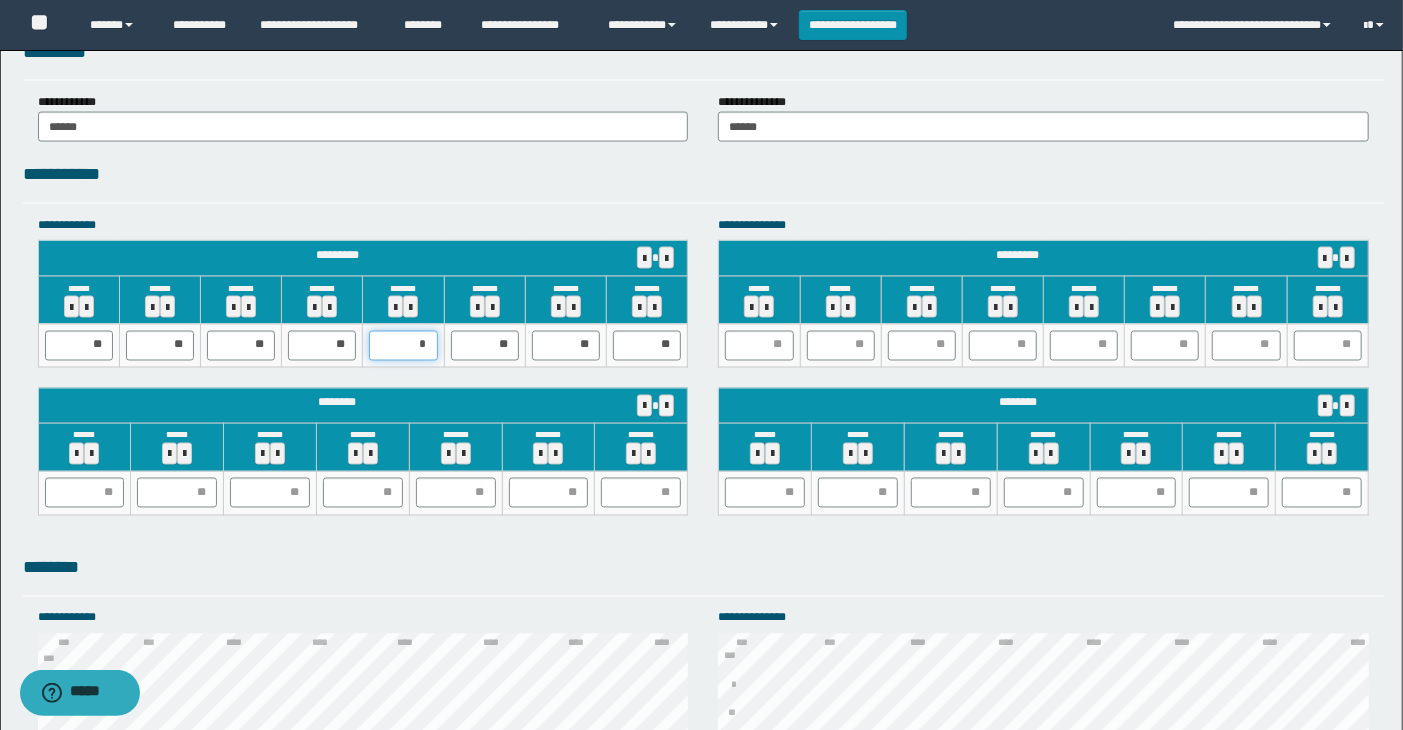type on "**" 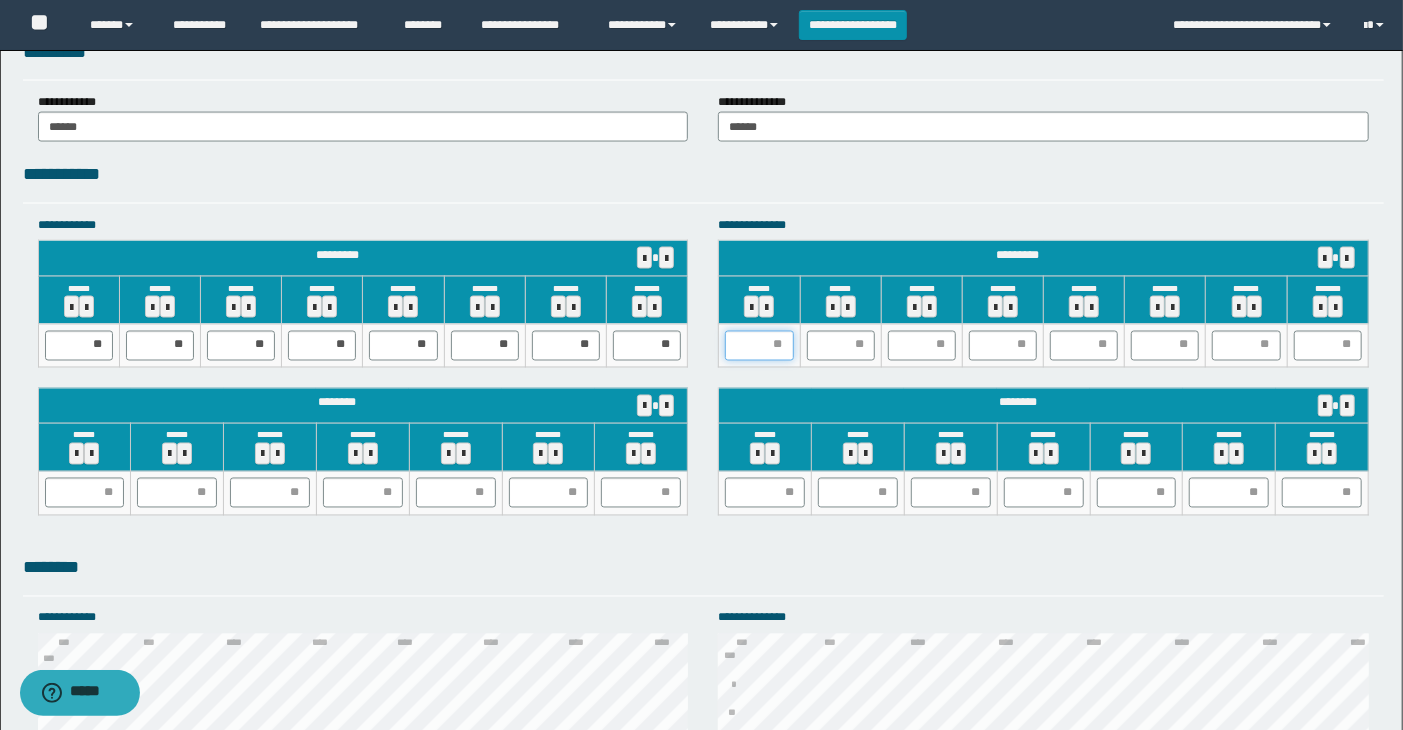 click at bounding box center (759, 346) 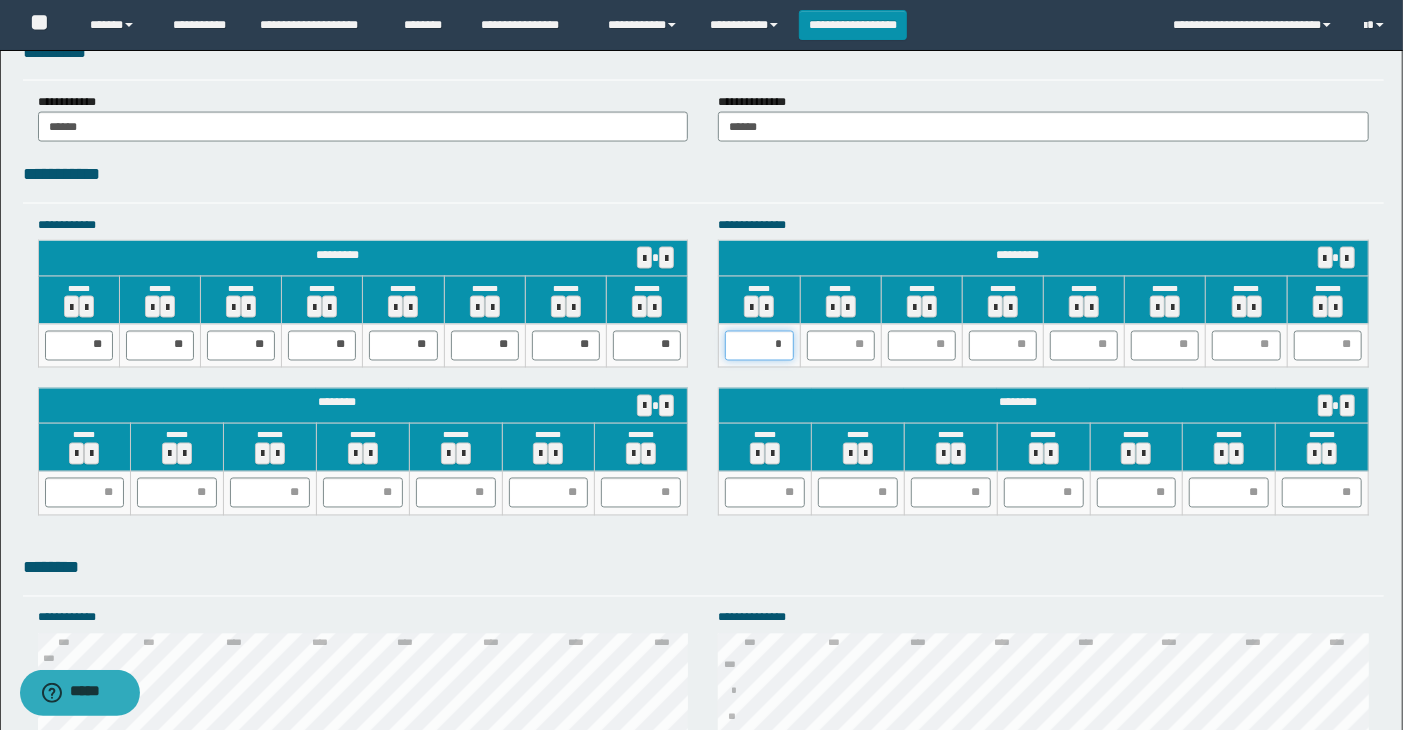 type on "**" 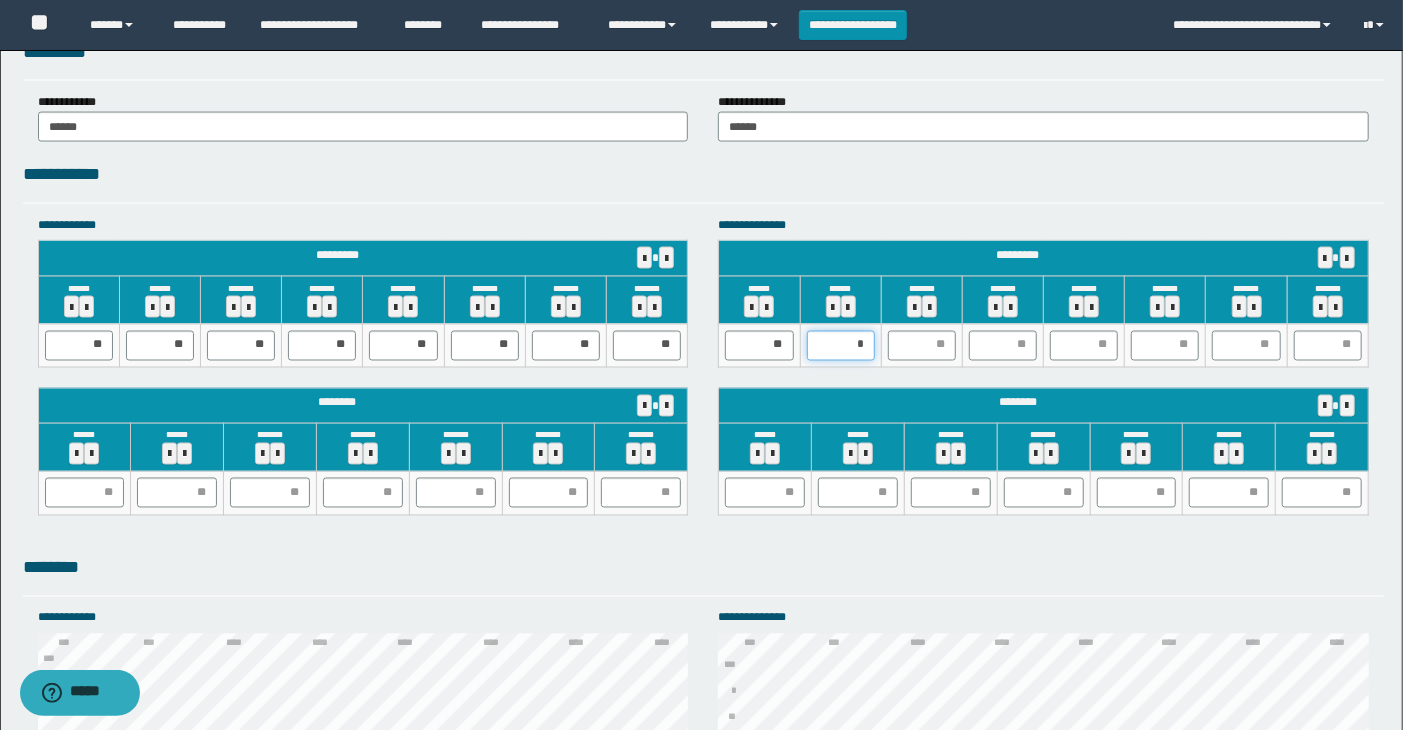 type on "**" 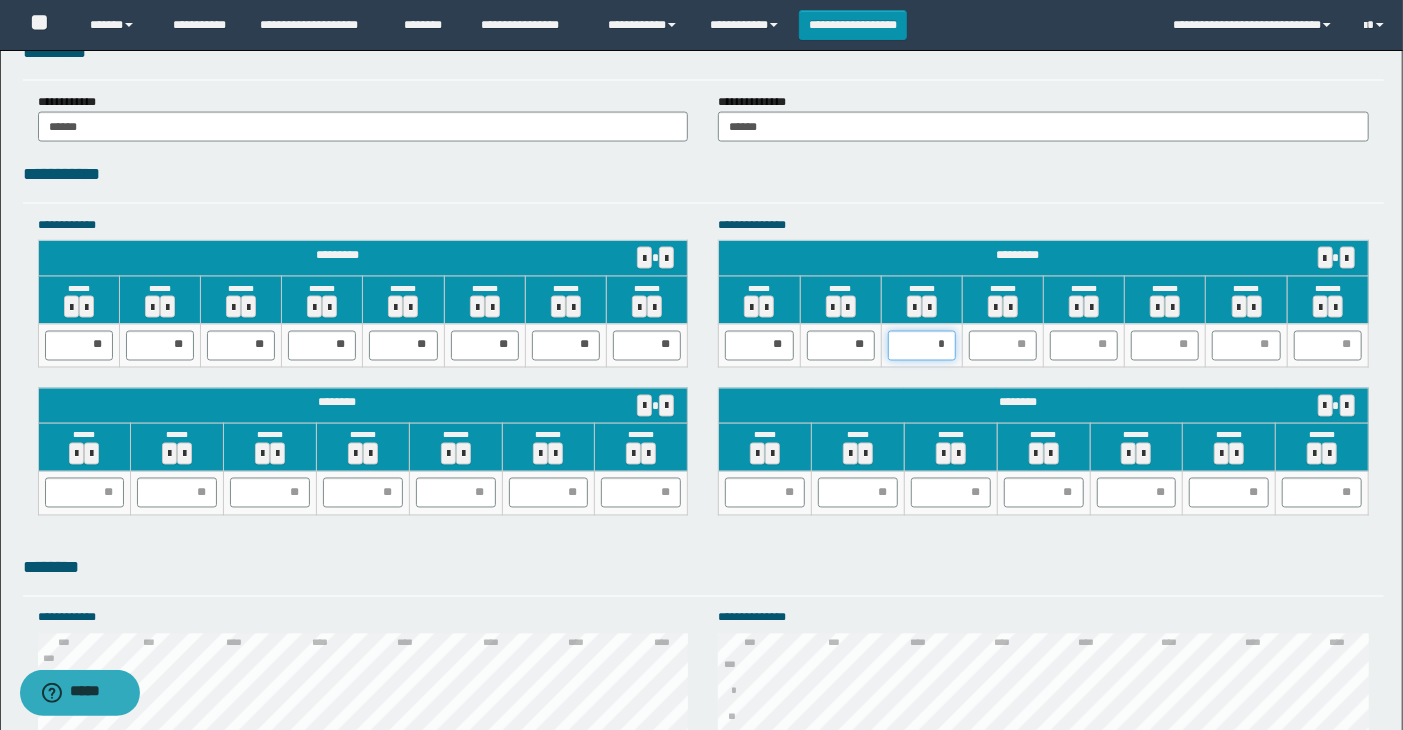 type on "**" 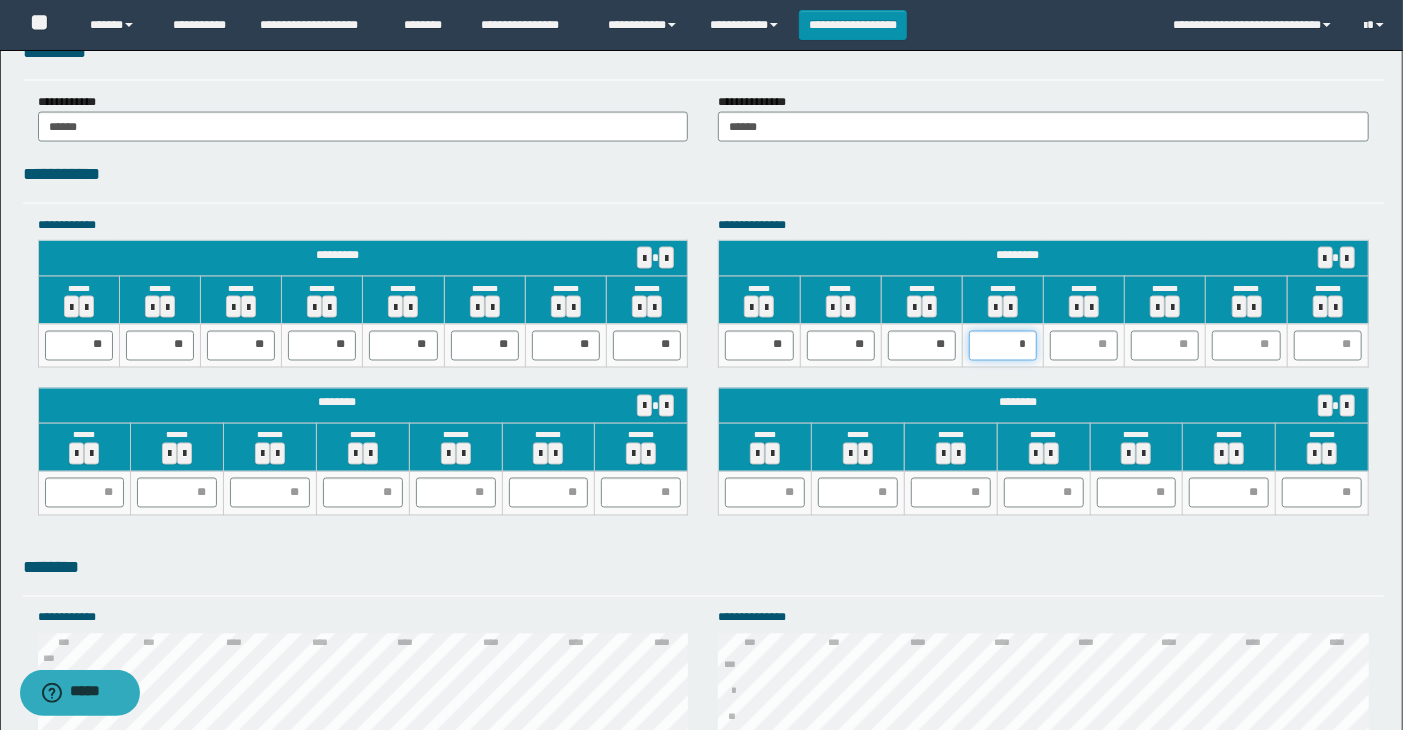 type on "**" 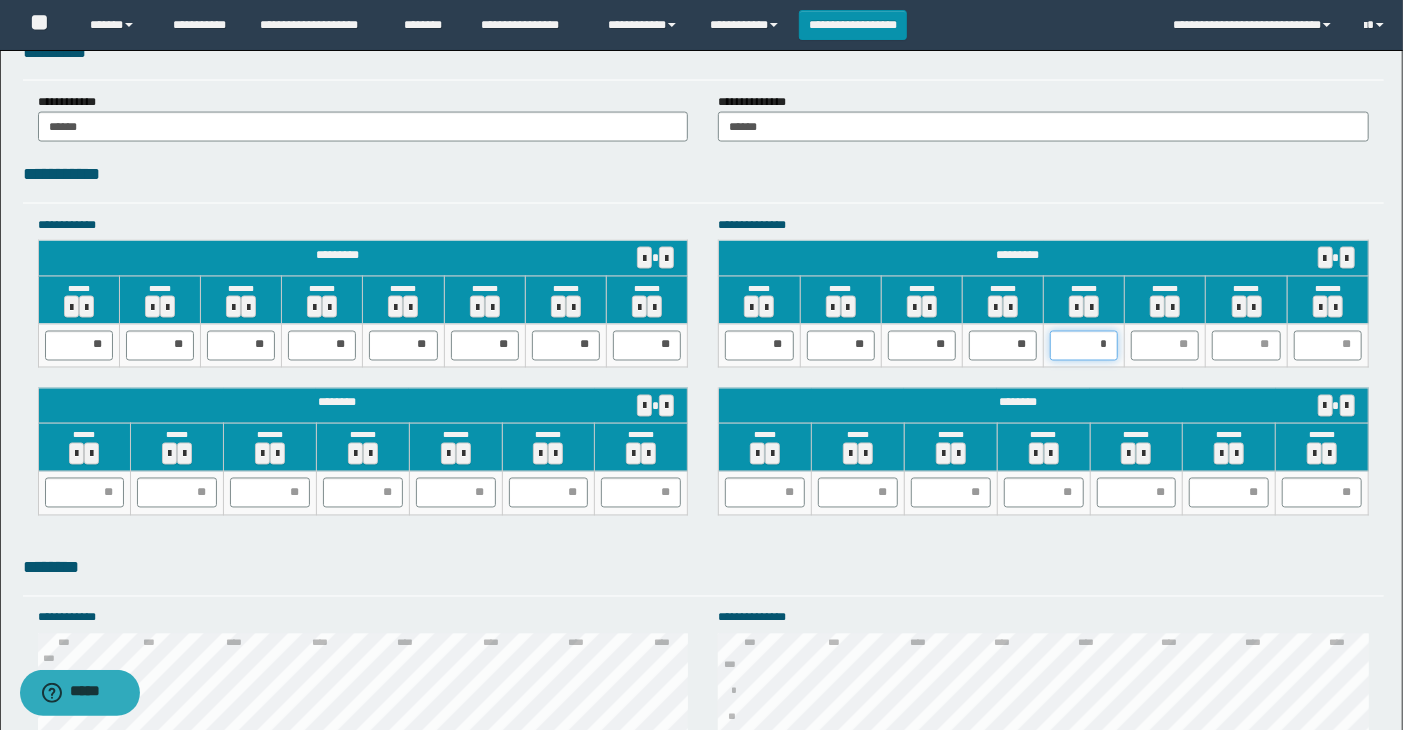 type on "**" 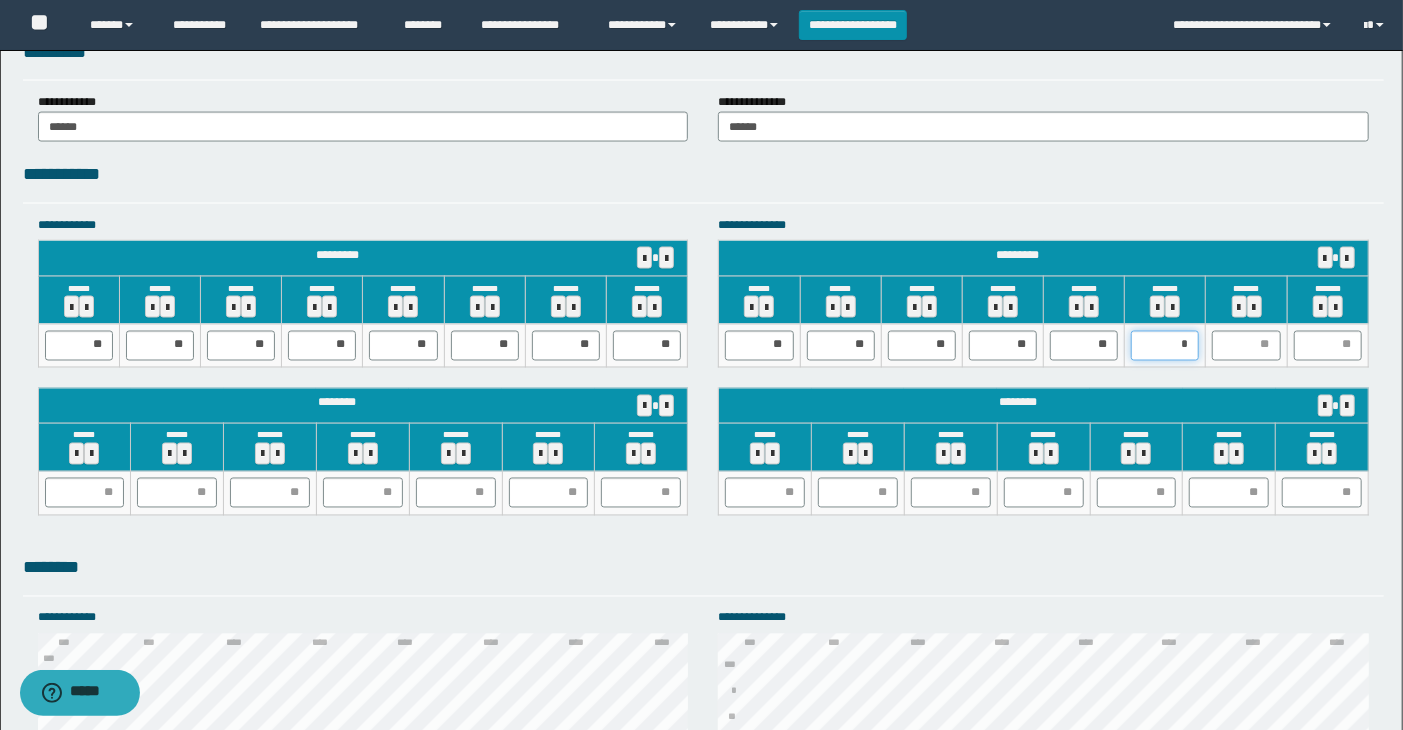type on "**" 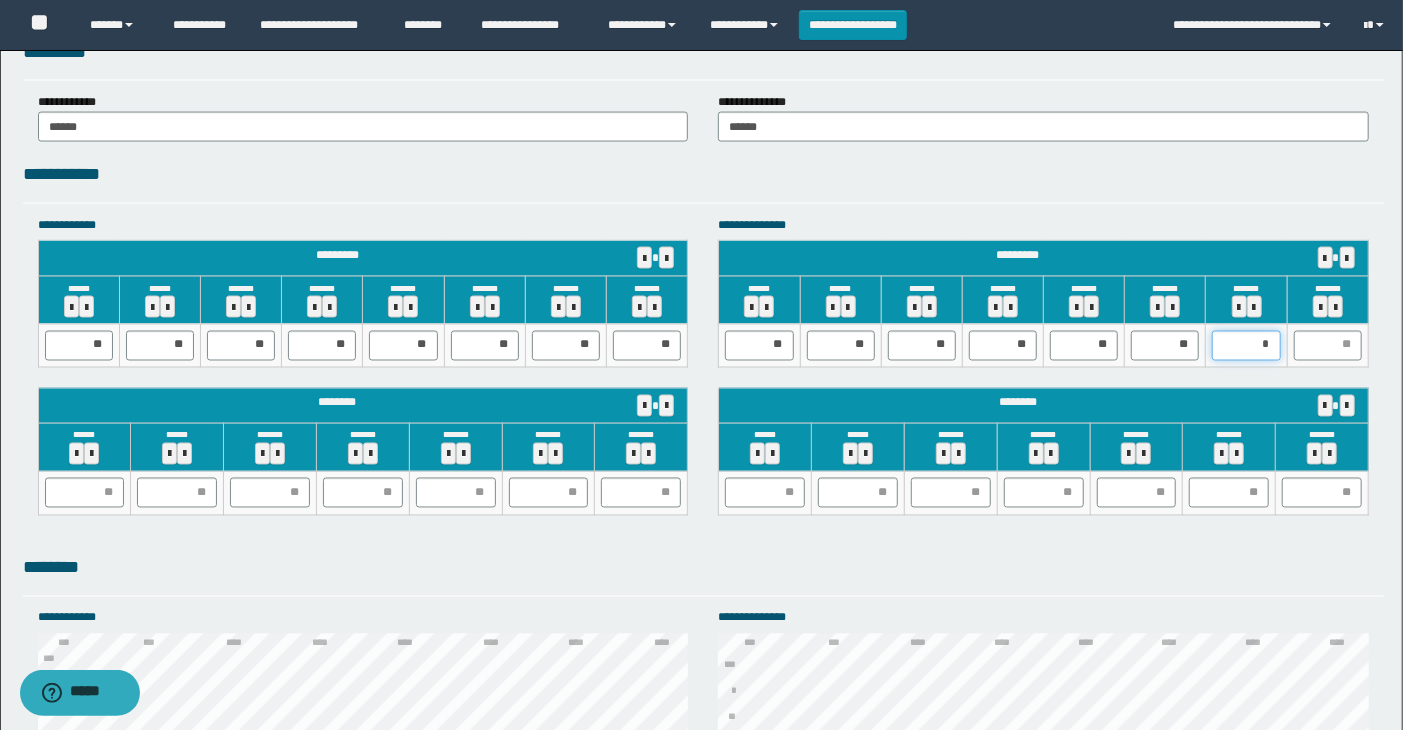type on "**" 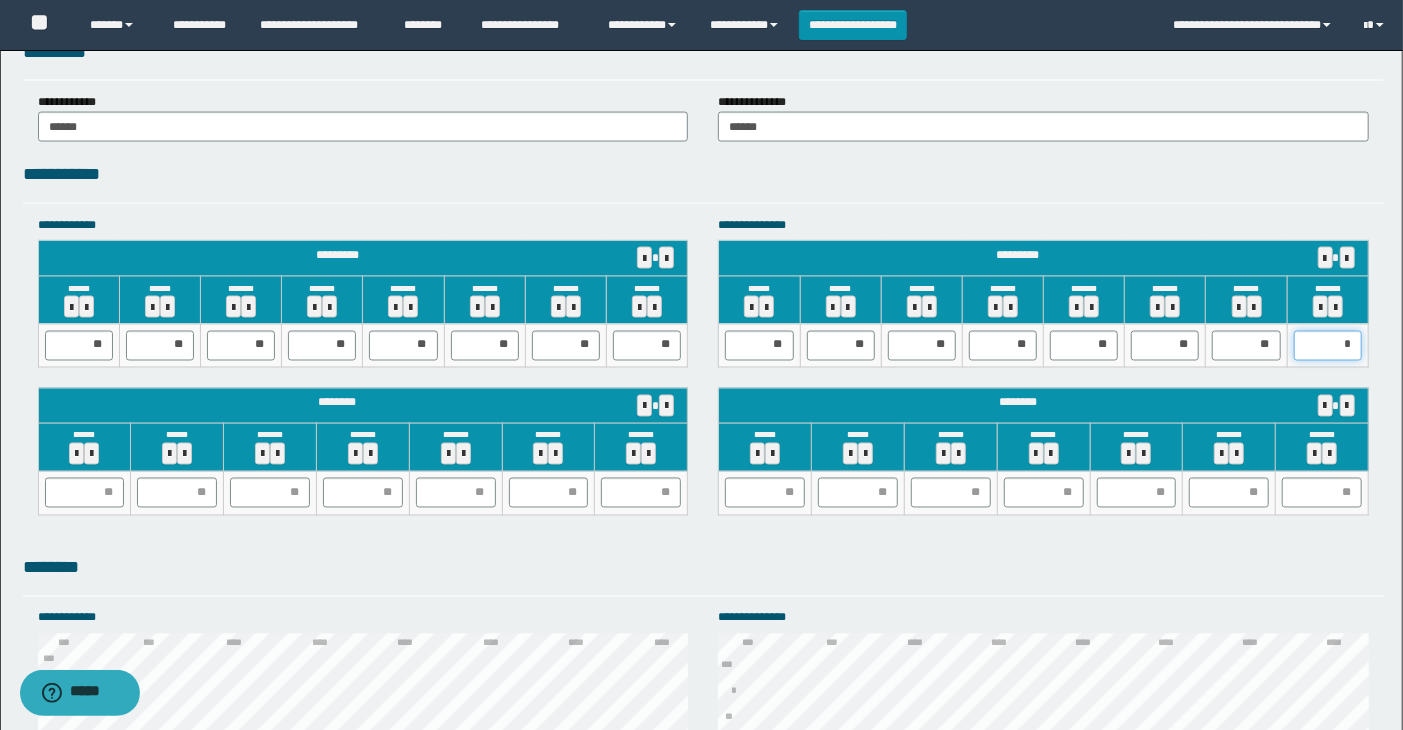 type on "**" 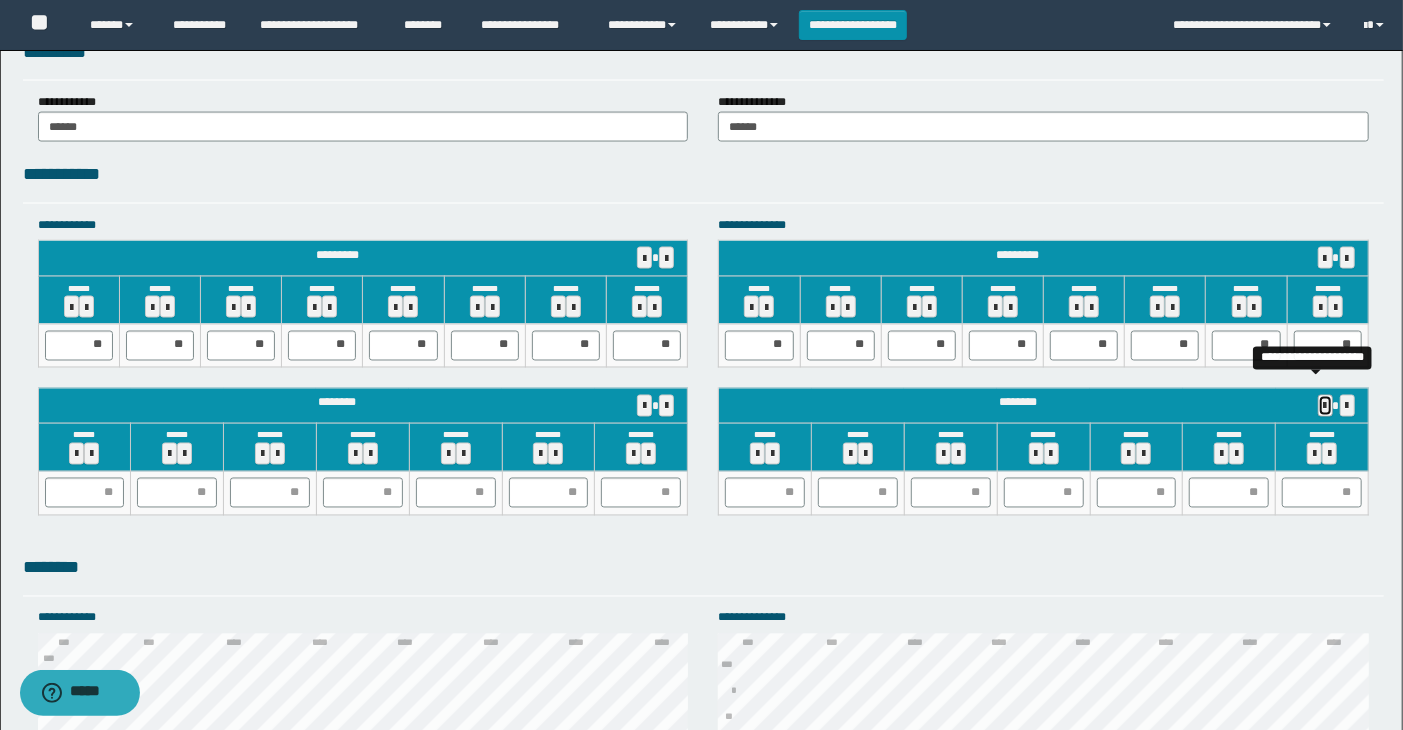 type 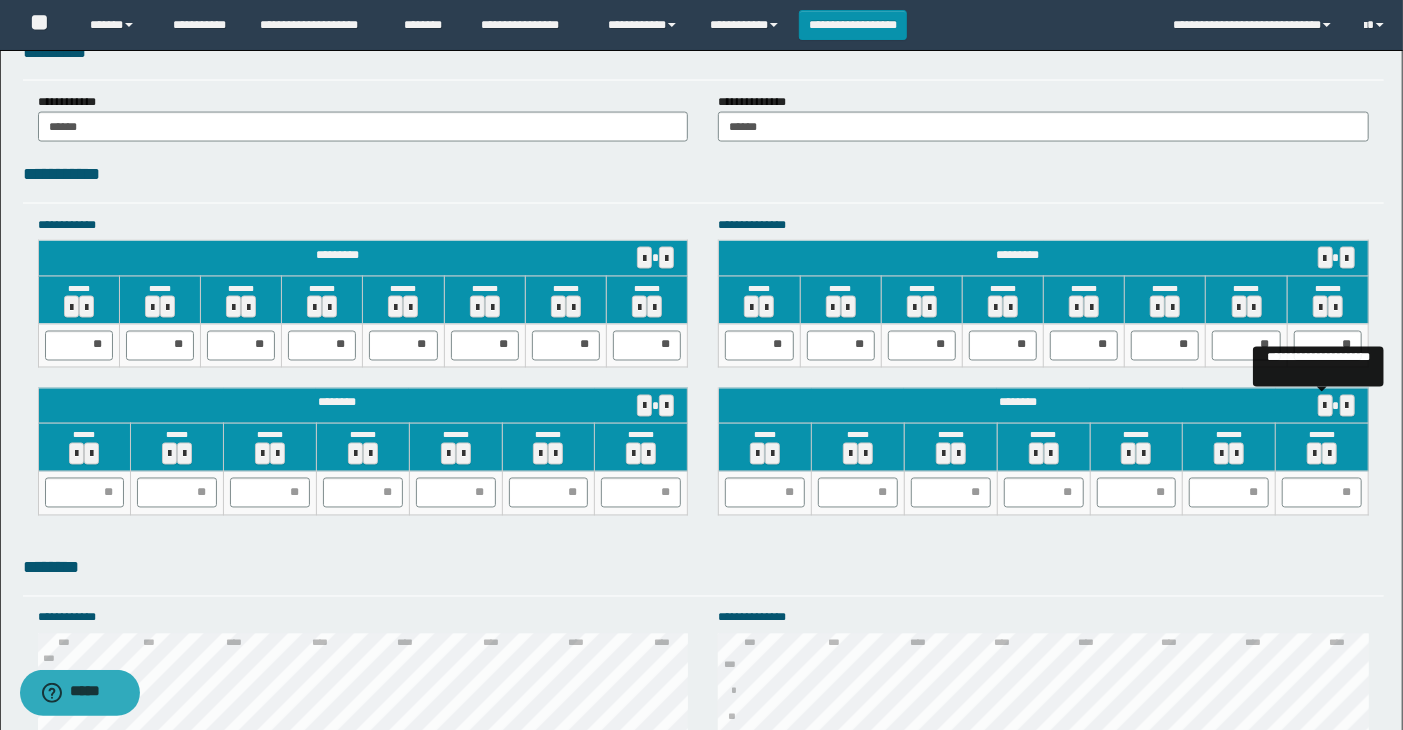 click on "**********" at bounding box center (701, 66) 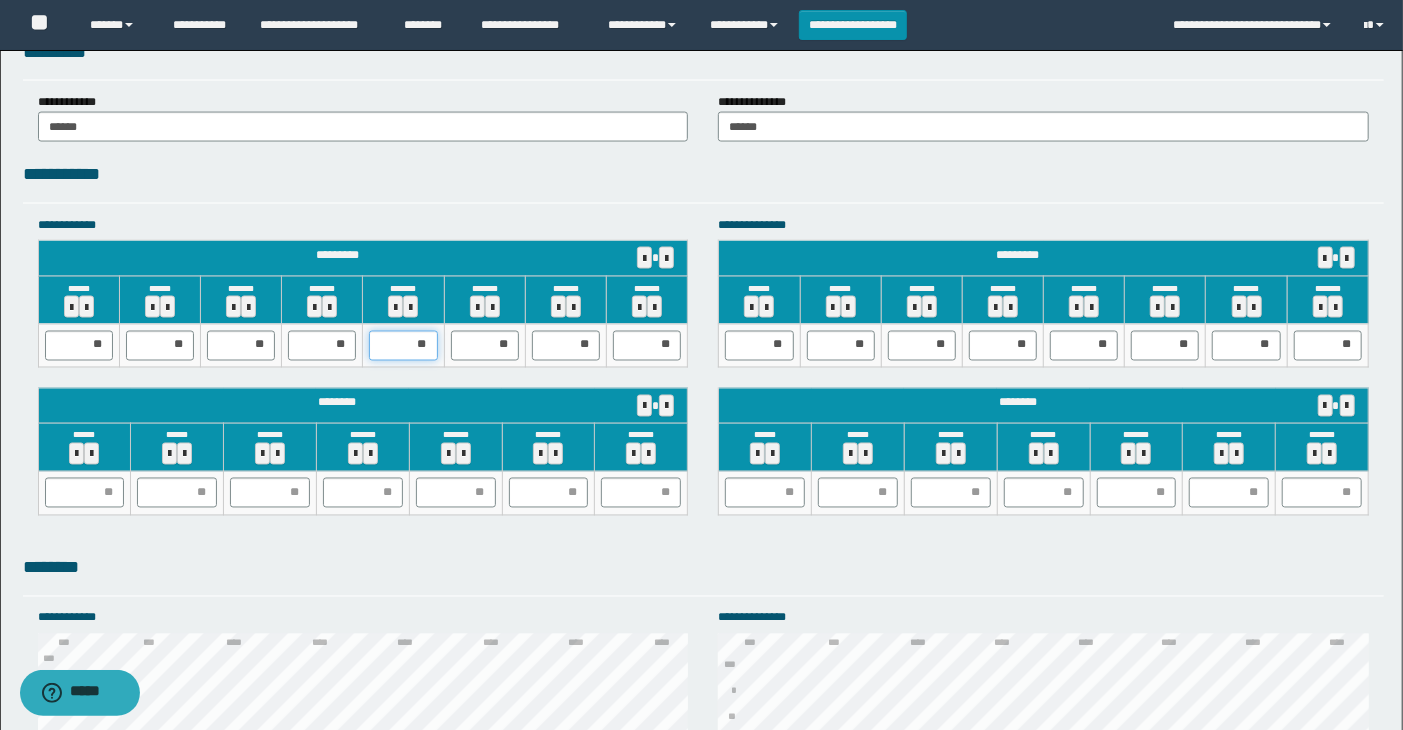 drag, startPoint x: 427, startPoint y: 340, endPoint x: 393, endPoint y: 342, distance: 34.058773 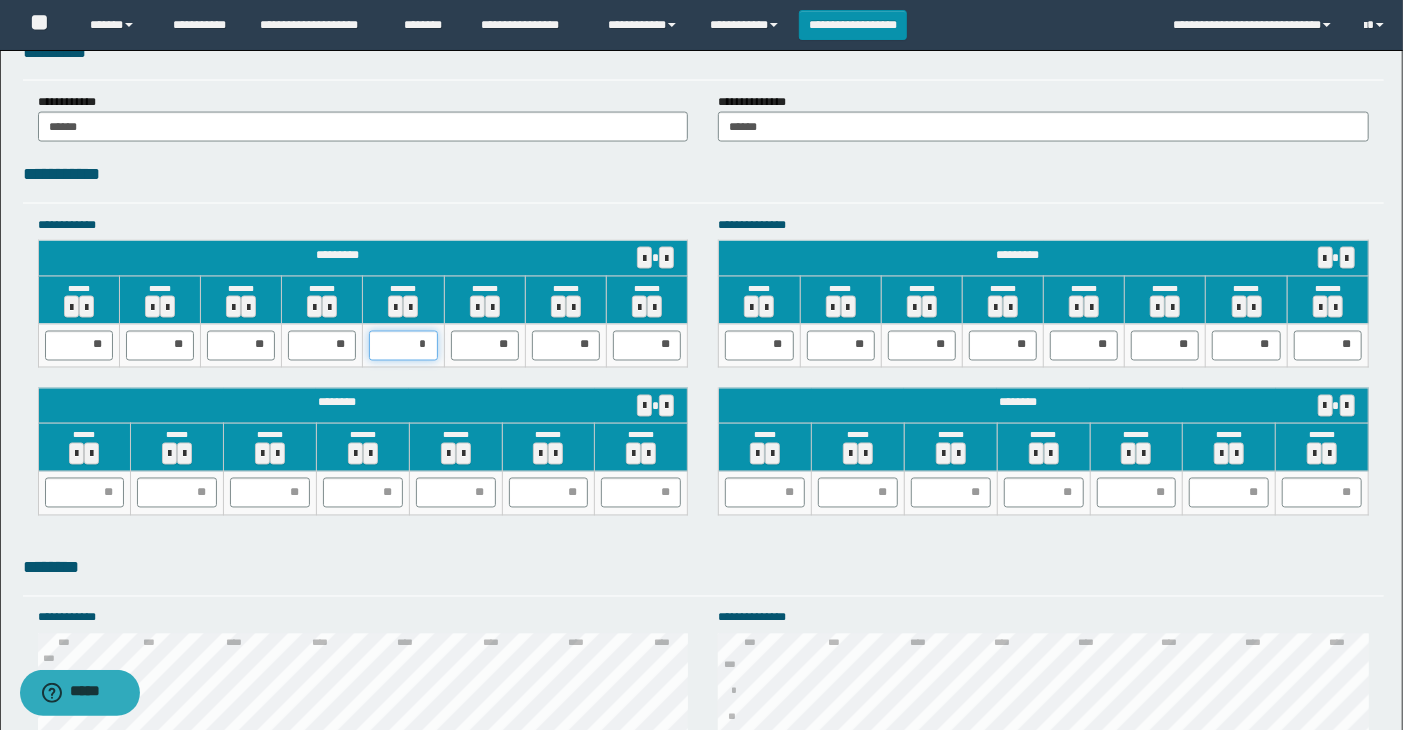 type on "**" 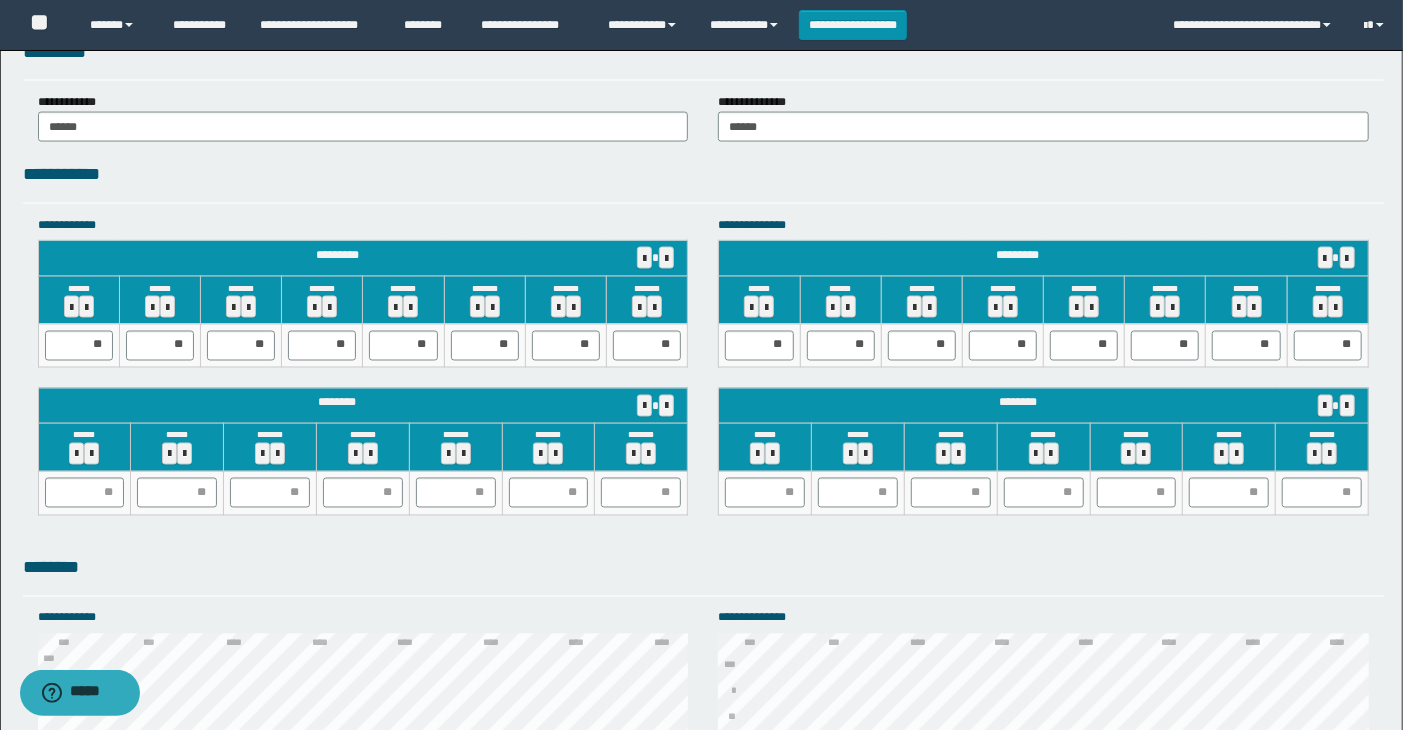 click on "**********" at bounding box center (363, 376) 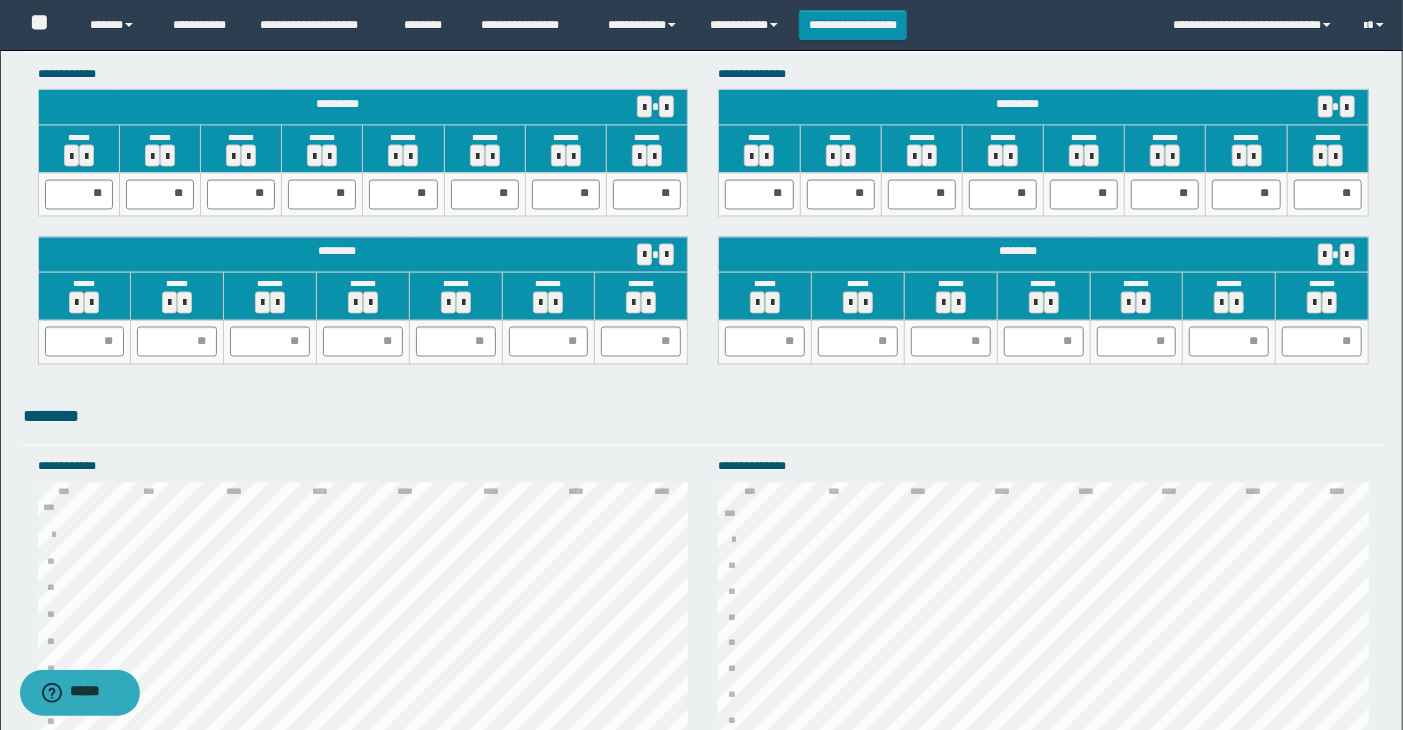 scroll, scrollTop: 1904, scrollLeft: 0, axis: vertical 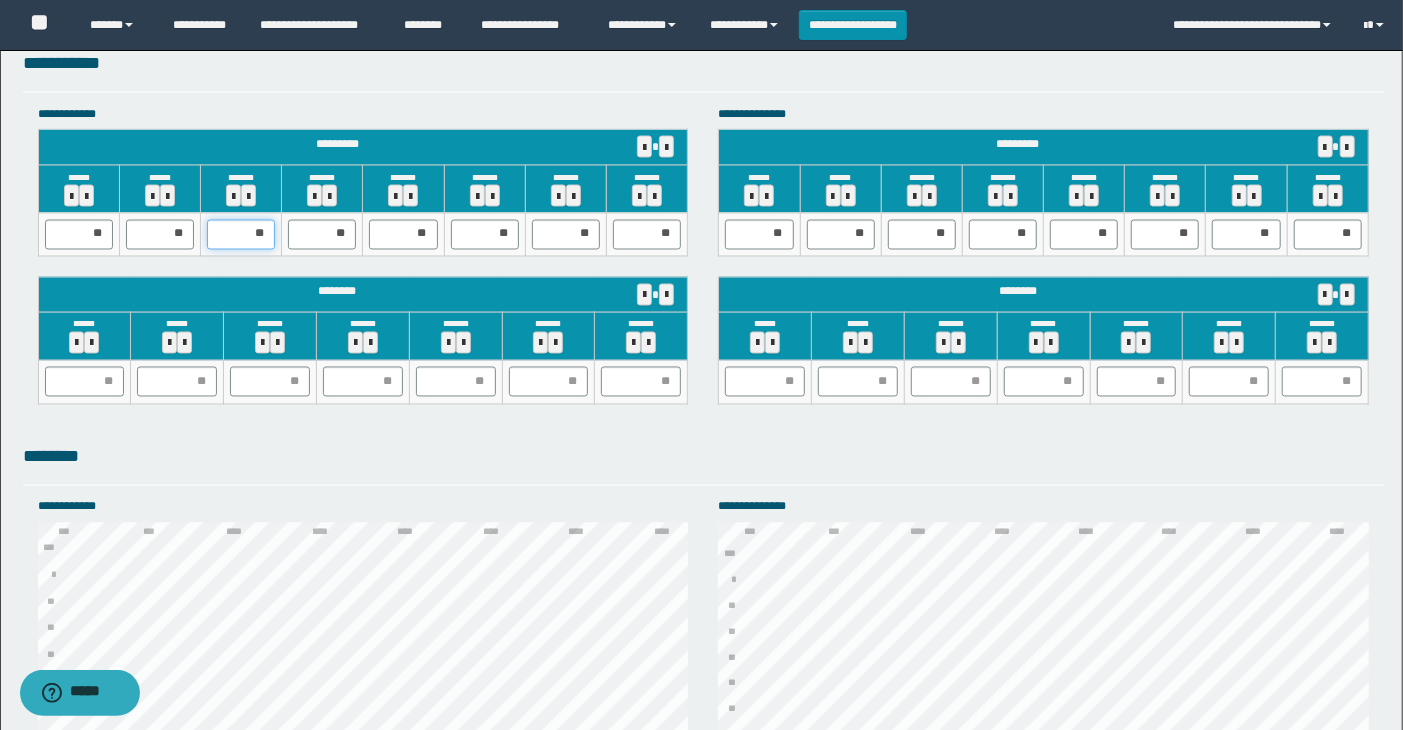 drag, startPoint x: 234, startPoint y: 237, endPoint x: 281, endPoint y: 237, distance: 47 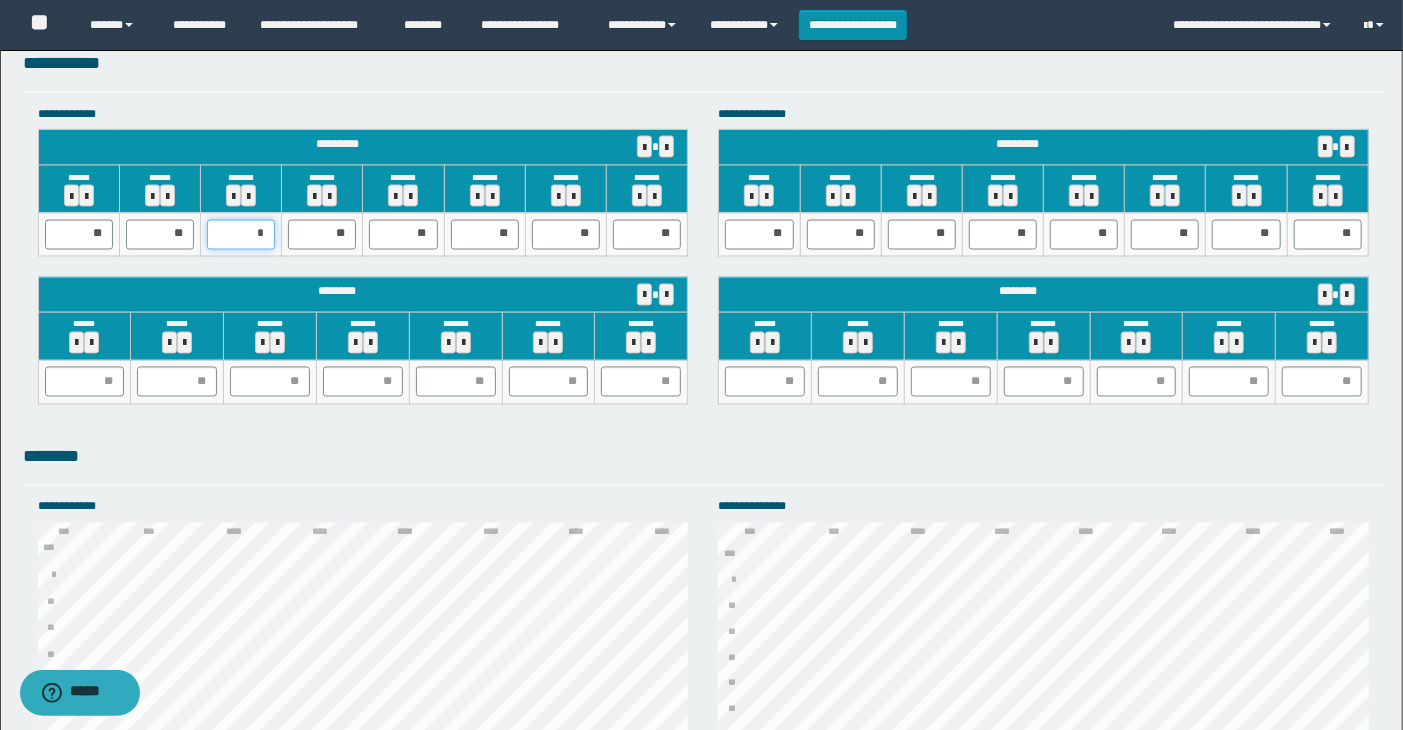 type on "**" 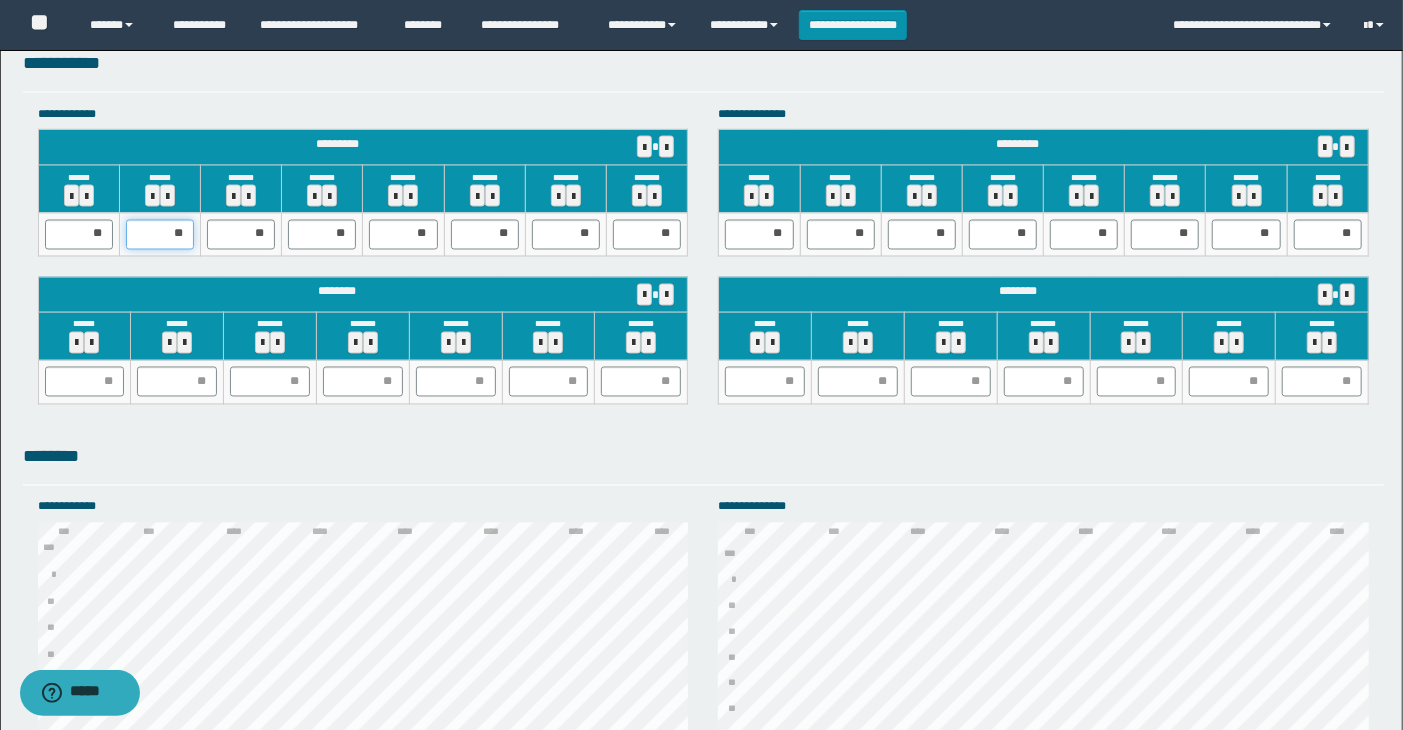drag, startPoint x: 166, startPoint y: 231, endPoint x: 184, endPoint y: 231, distance: 18 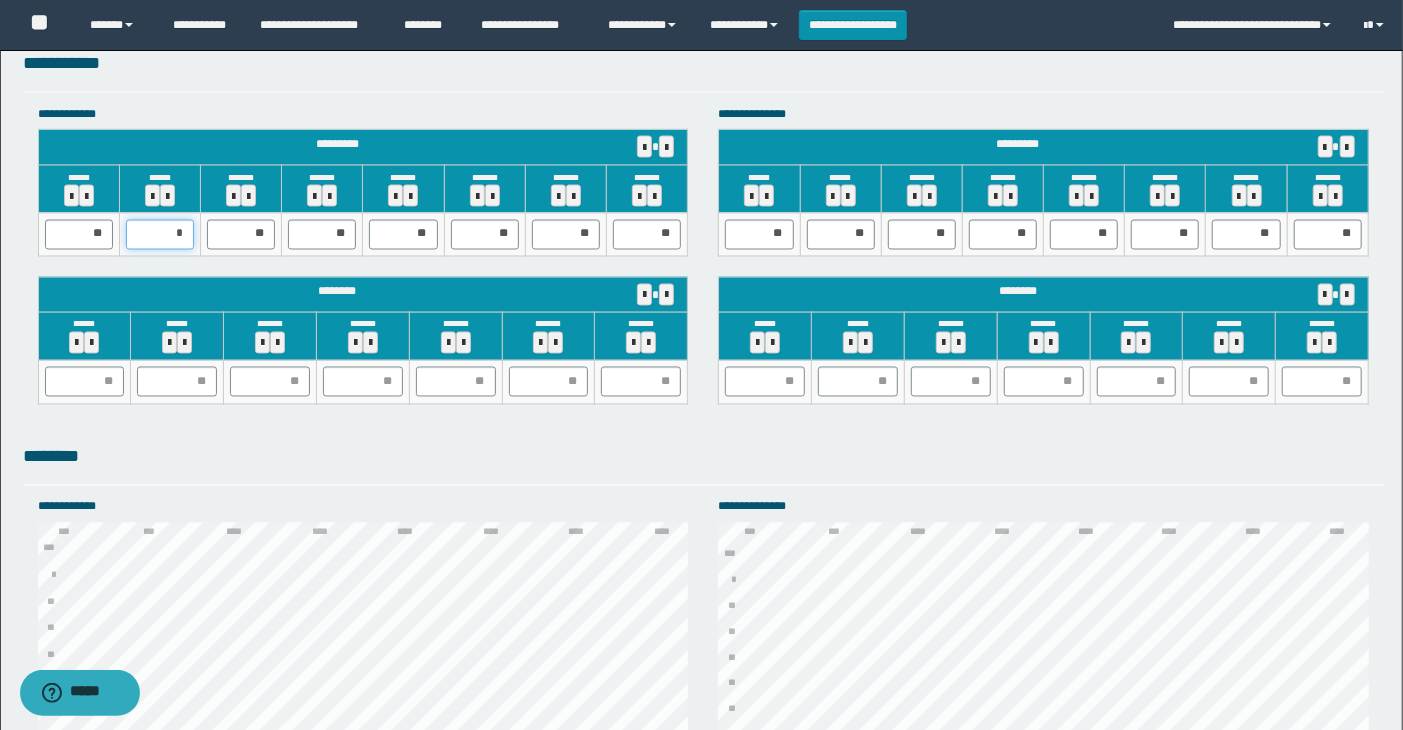 type on "**" 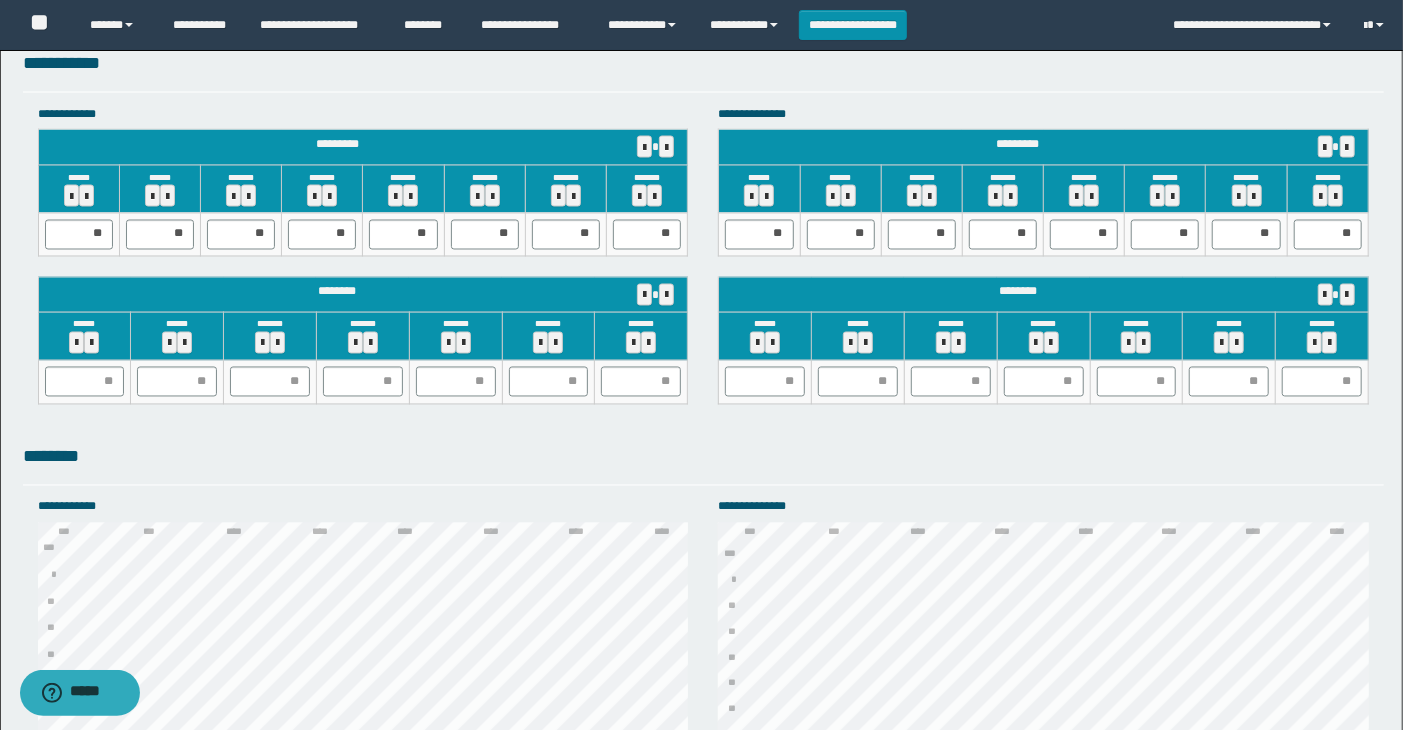 click on "**********" at bounding box center (701, -45) 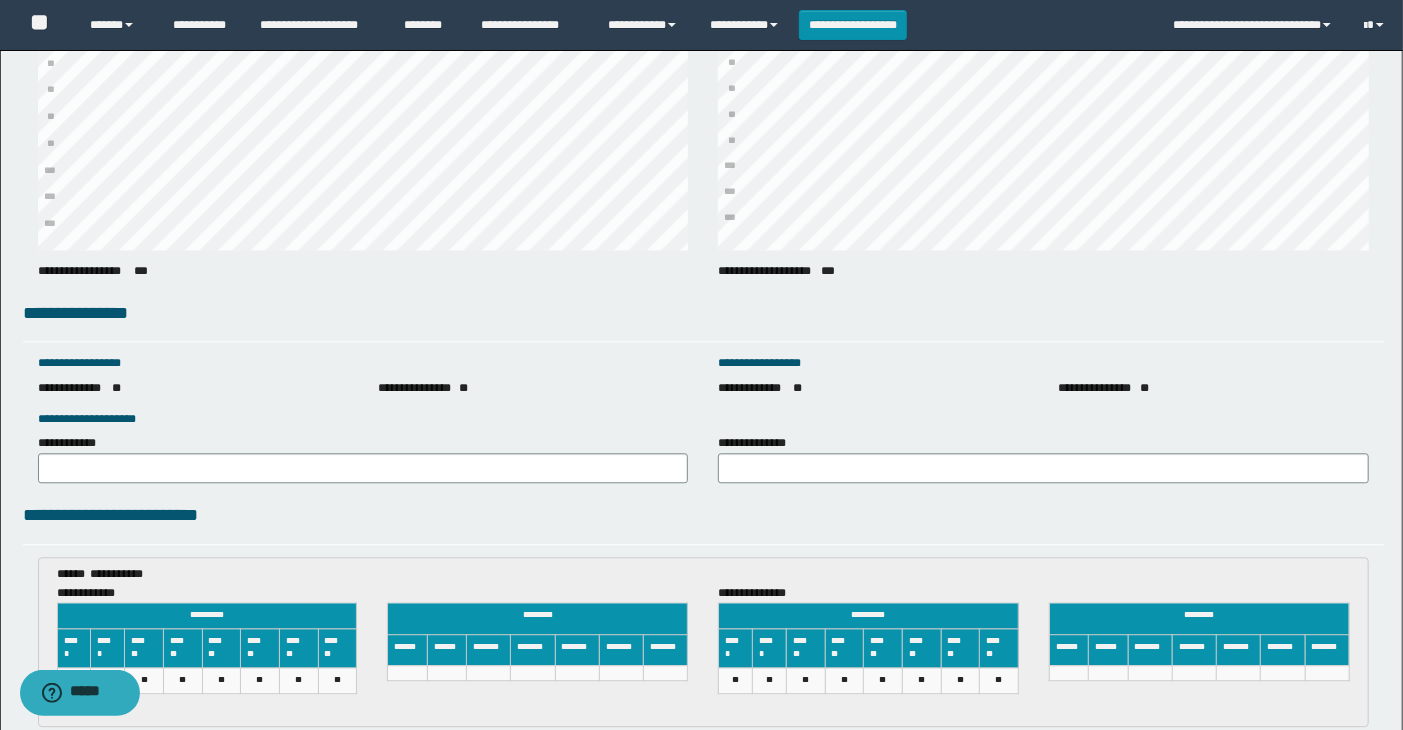 scroll, scrollTop: 3015, scrollLeft: 0, axis: vertical 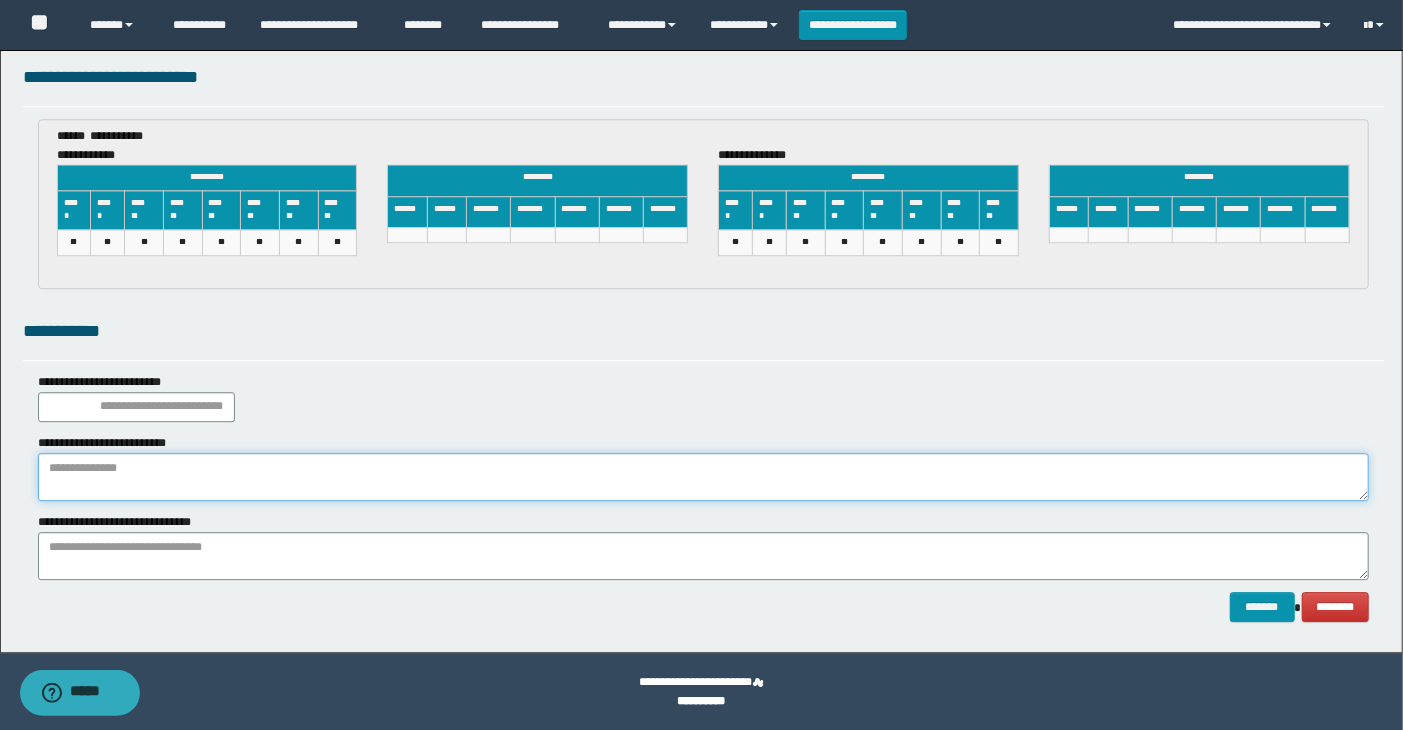 click at bounding box center [704, 477] 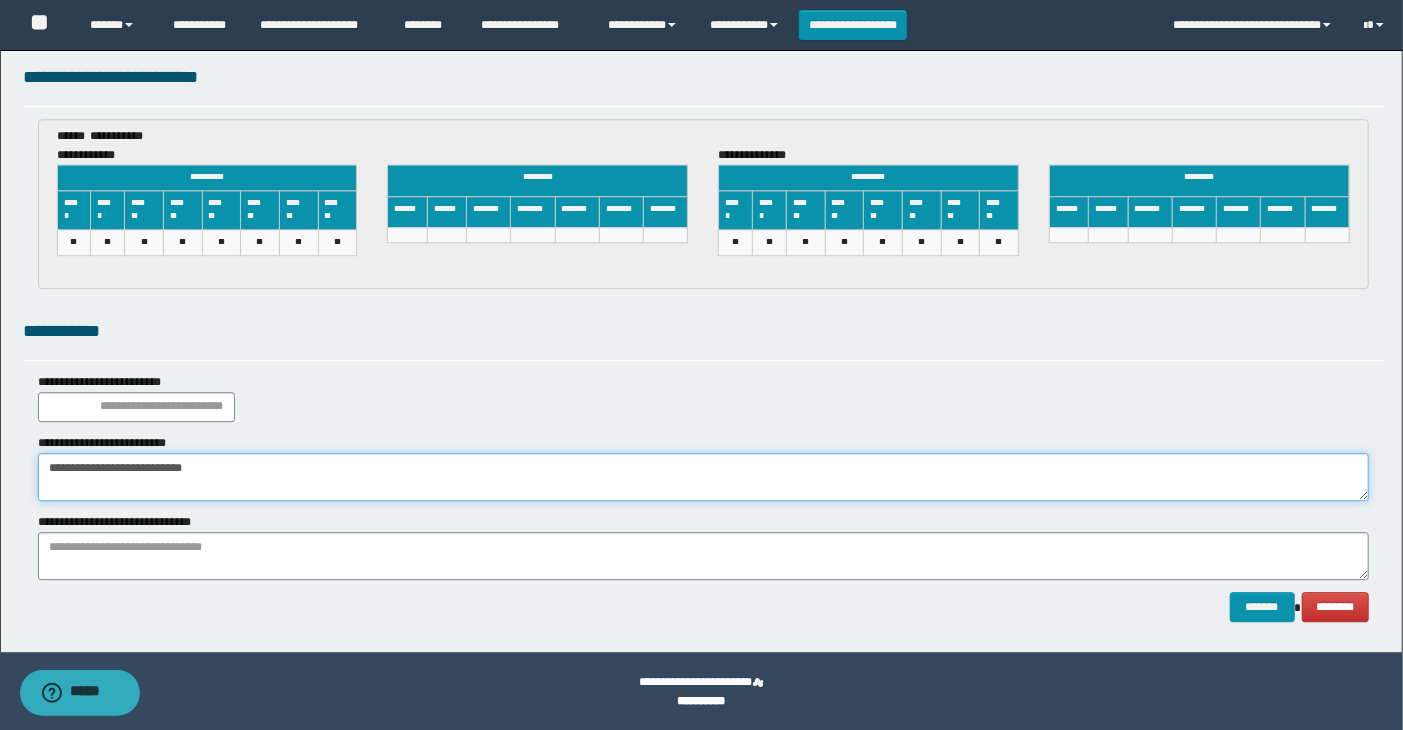 click on "**********" at bounding box center [704, 477] 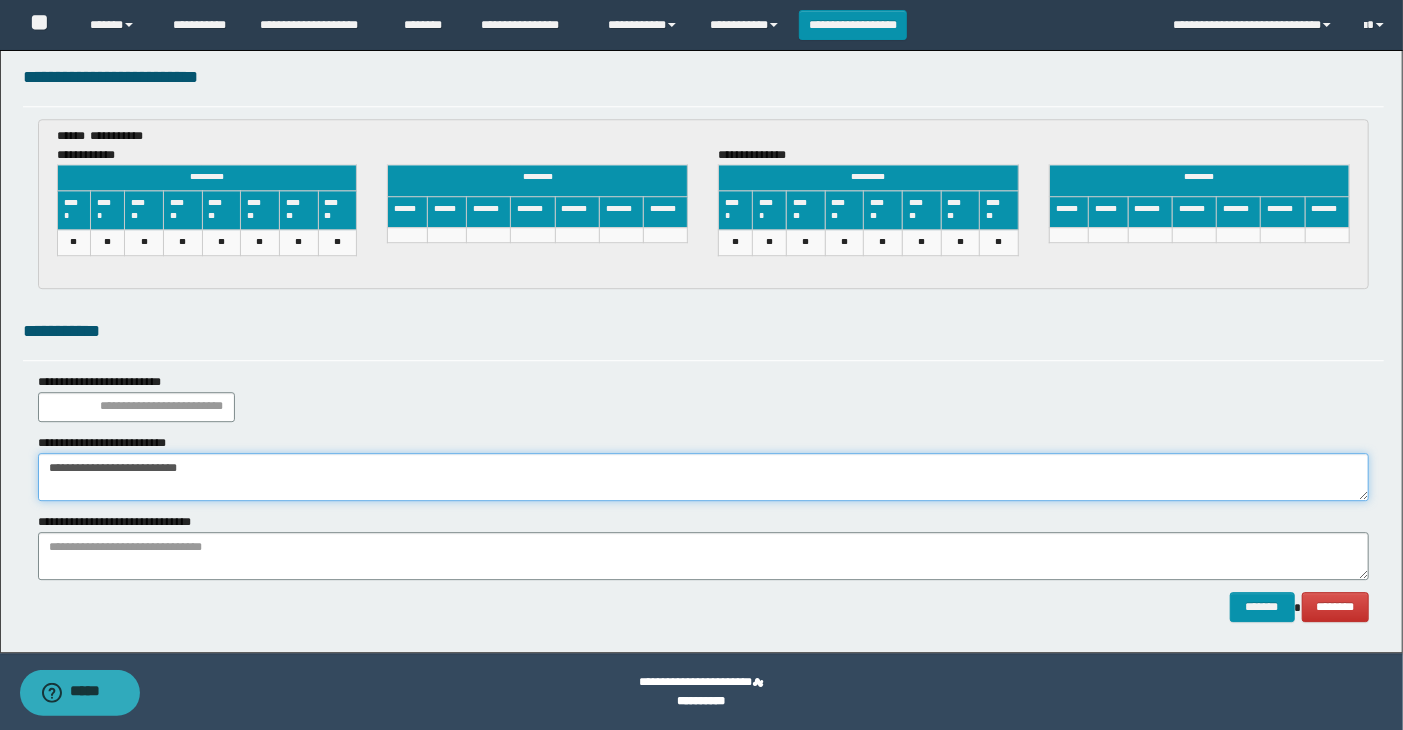 click on "**********" at bounding box center [704, 477] 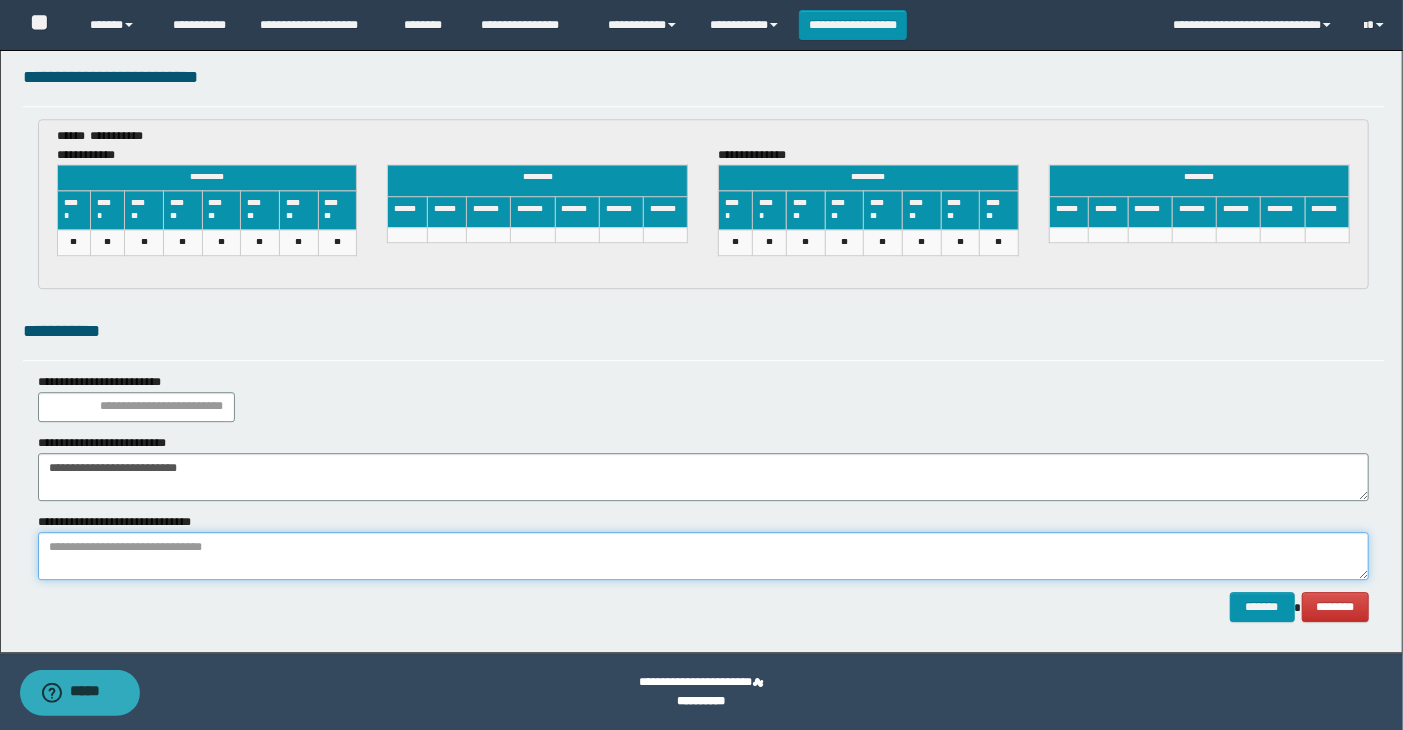 click at bounding box center [704, 556] 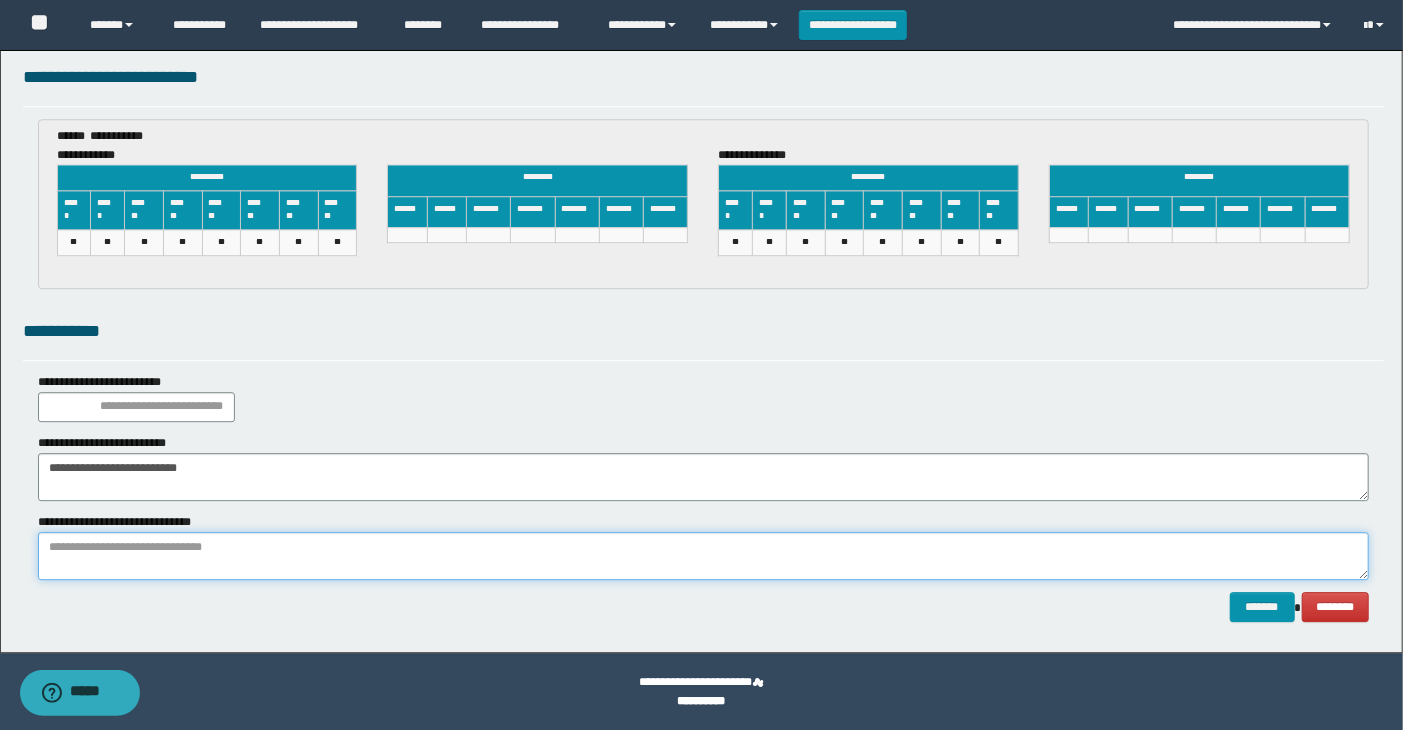 paste on "**********" 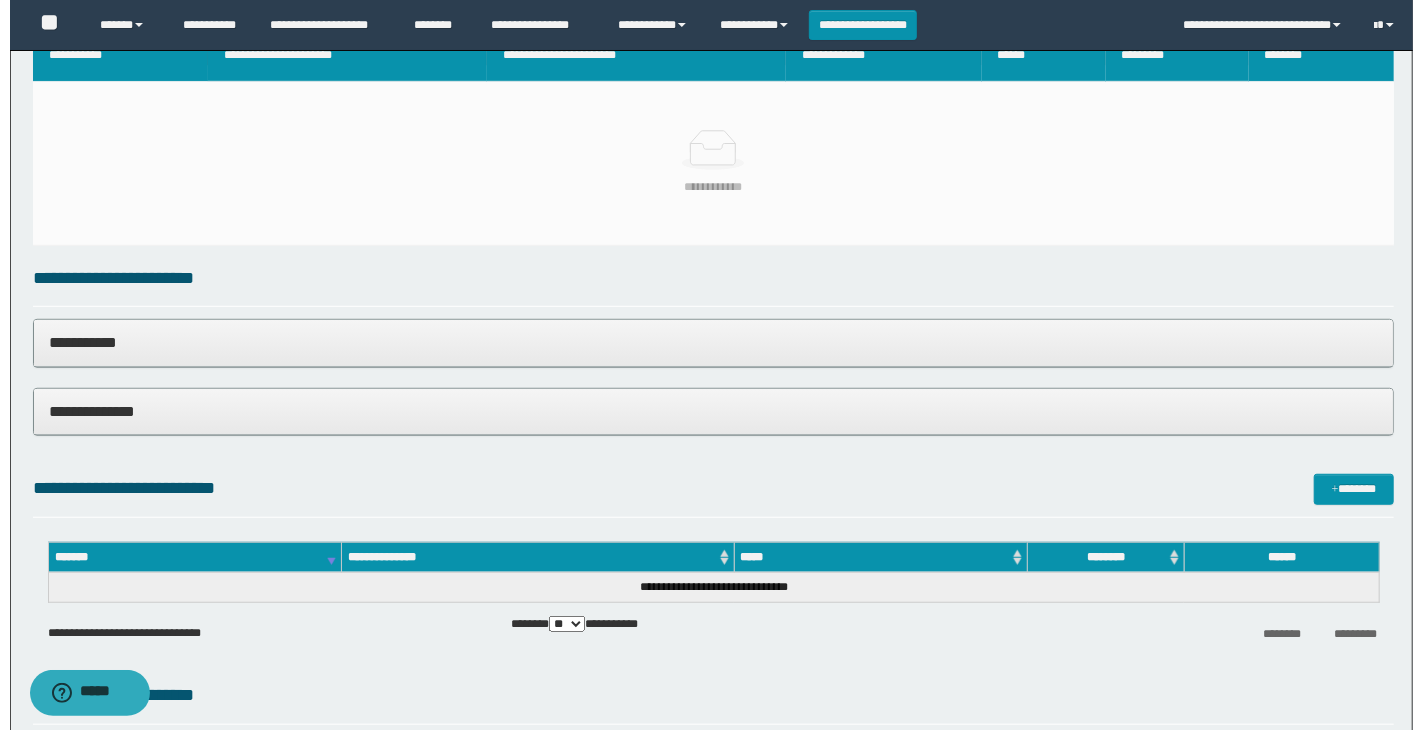 scroll, scrollTop: 348, scrollLeft: 0, axis: vertical 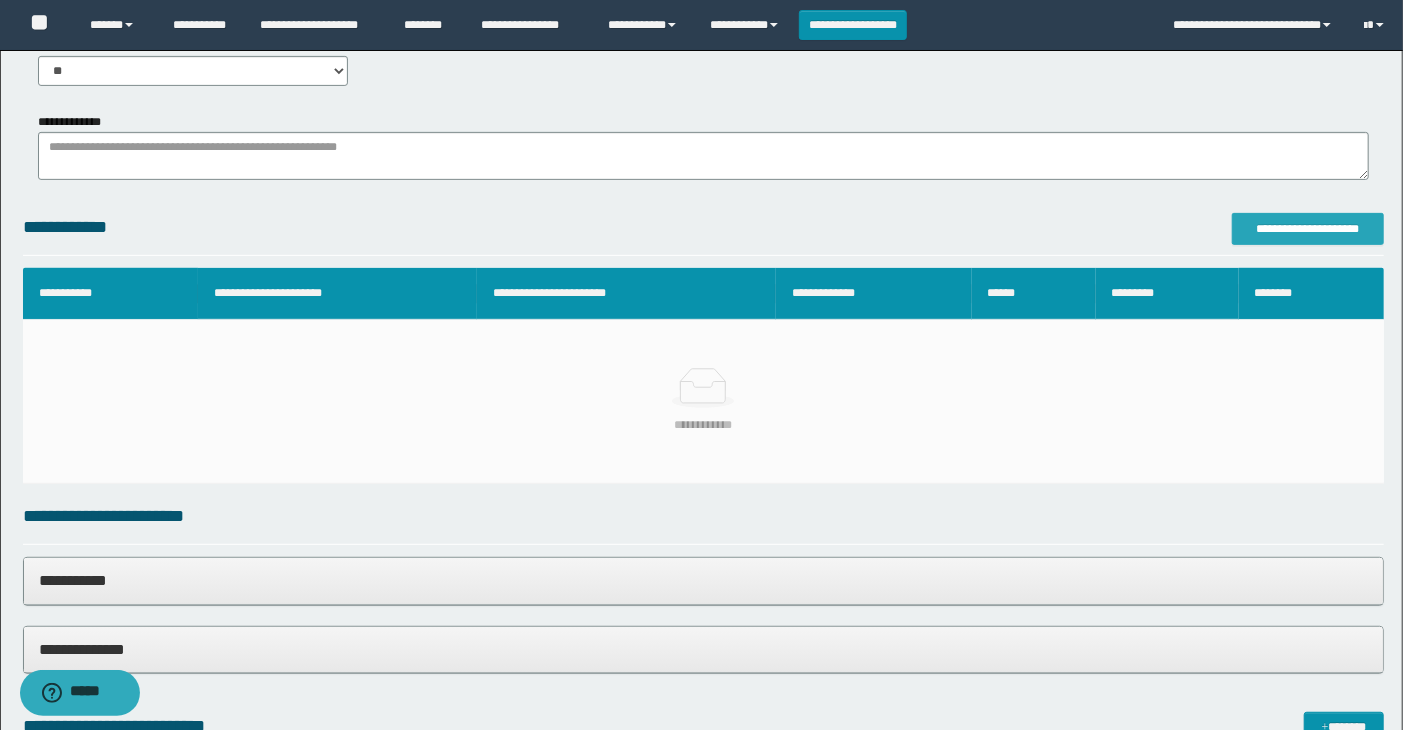 type on "**********" 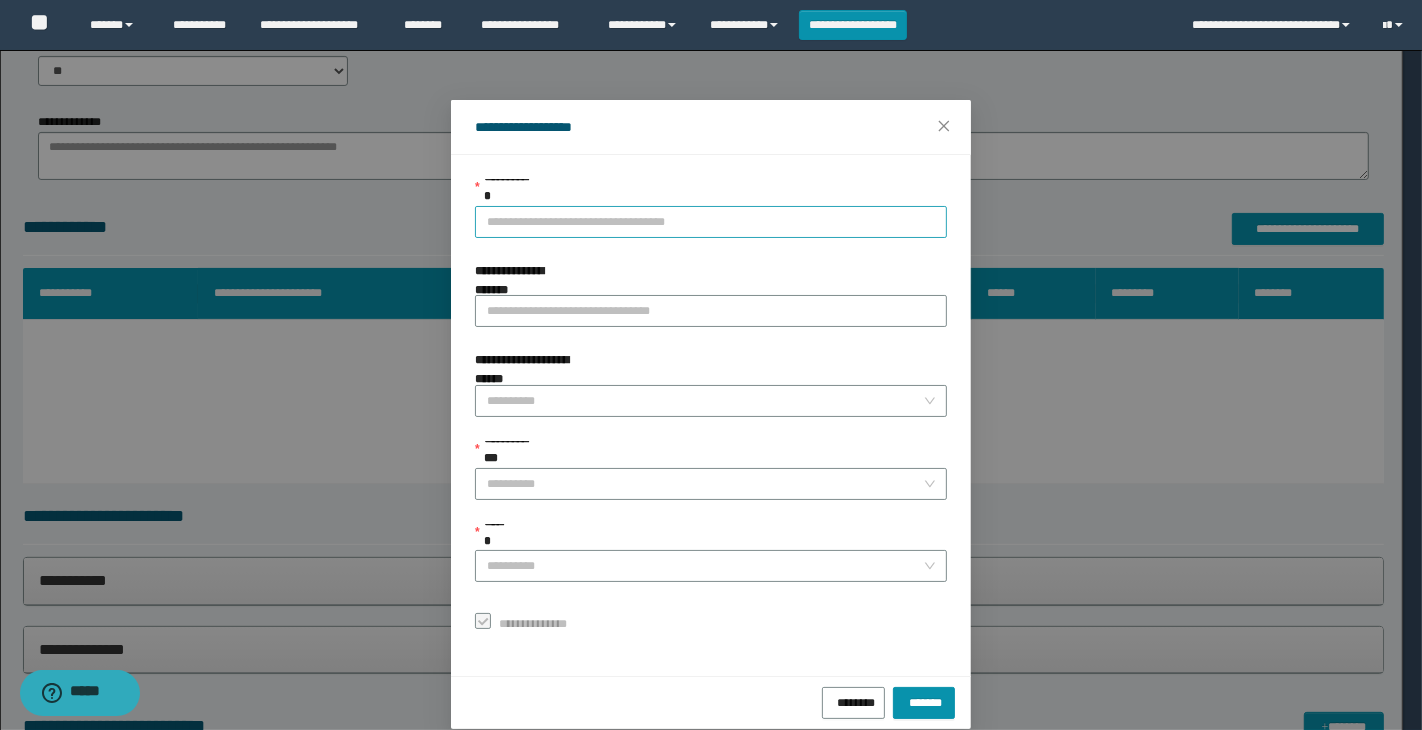 click on "**********" at bounding box center (711, 222) 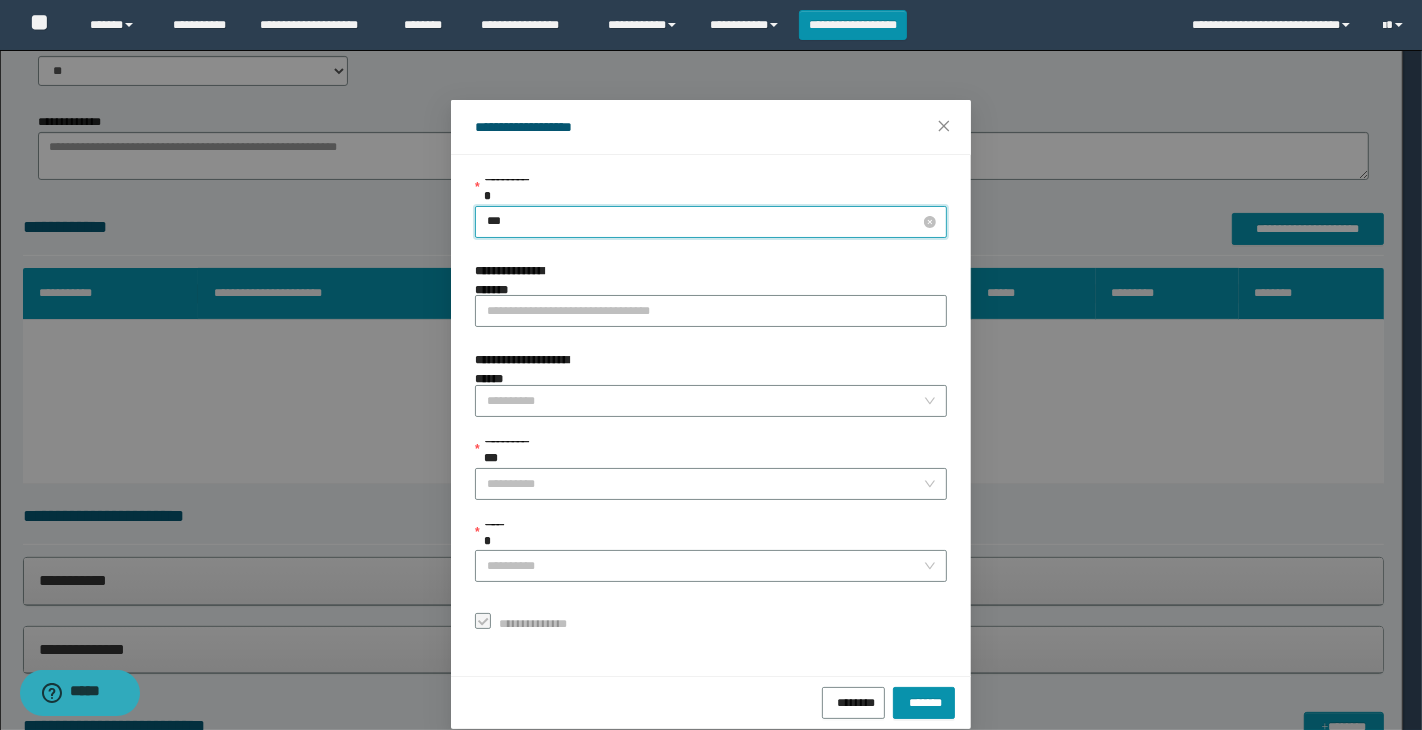 type on "****" 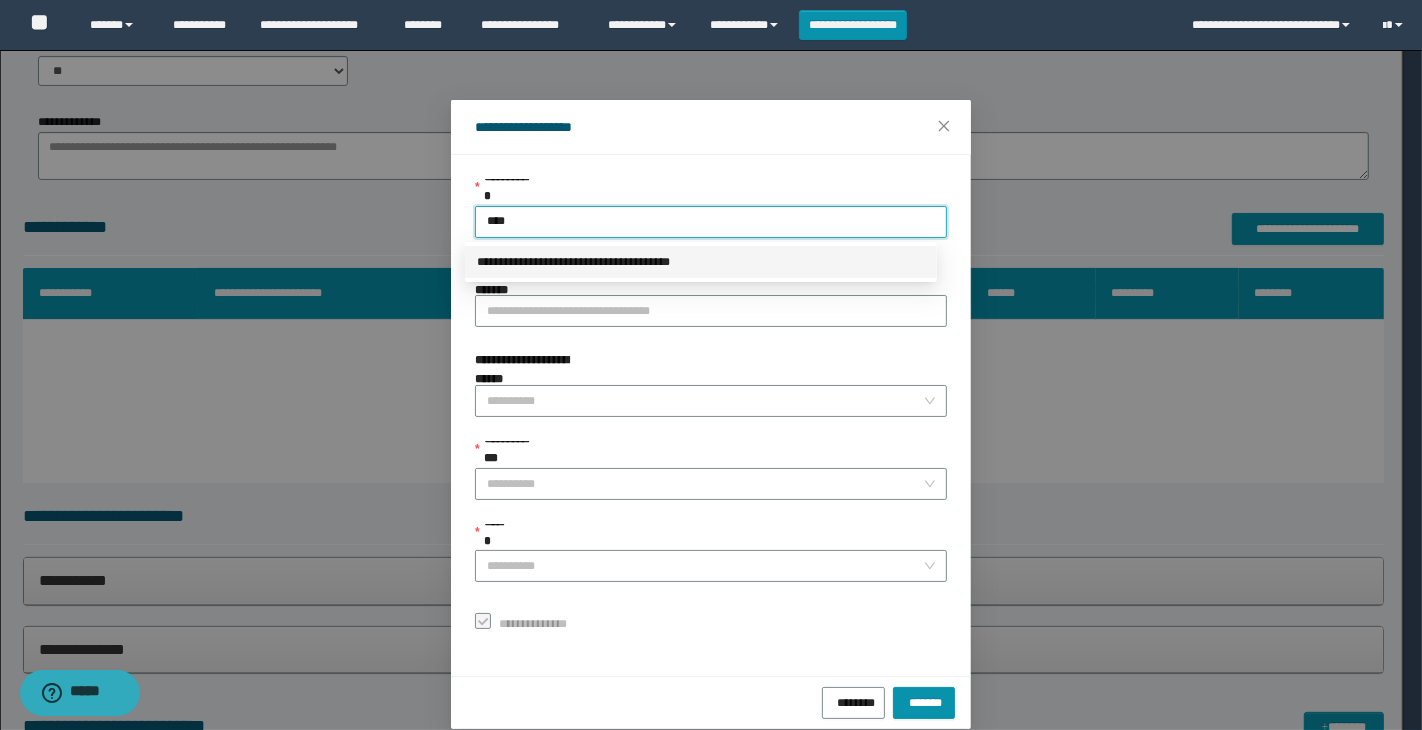 click on "**********" at bounding box center (701, 262) 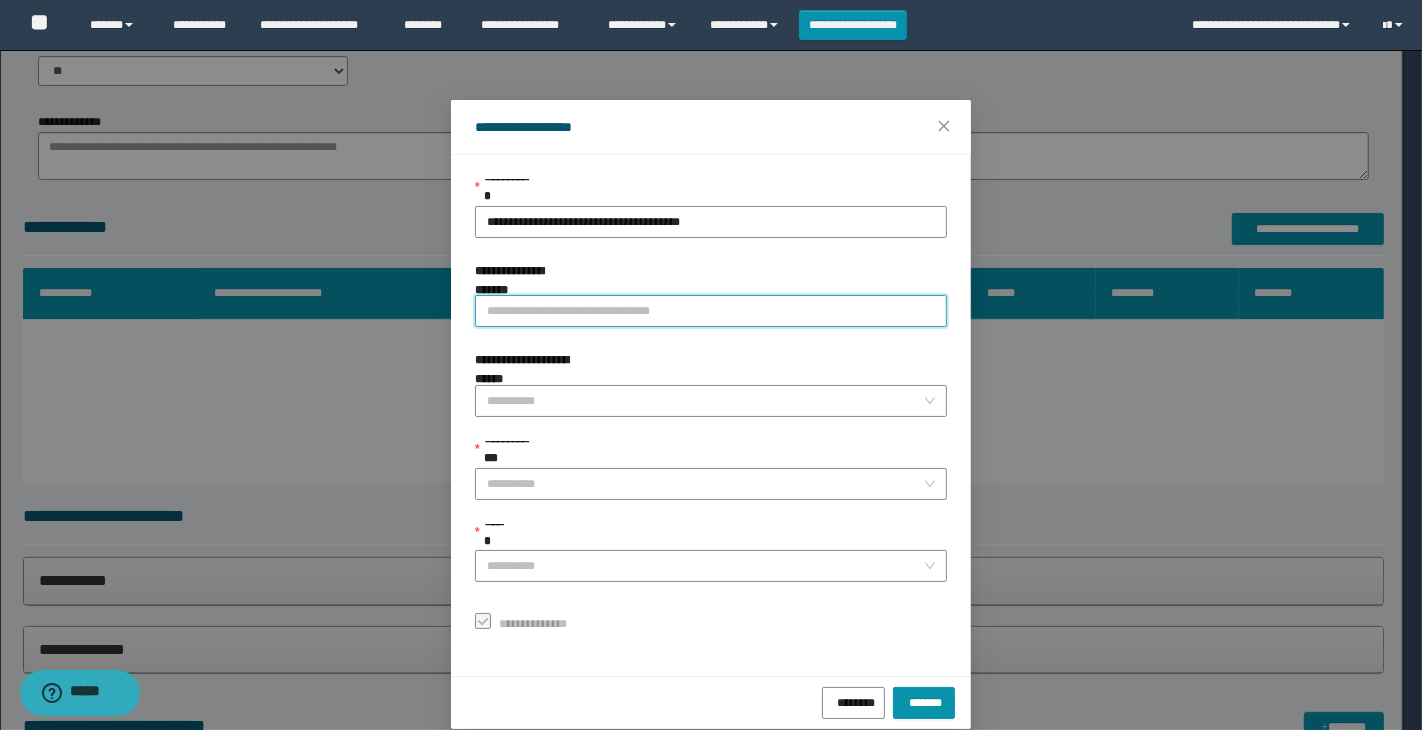 click on "**********" at bounding box center [711, 311] 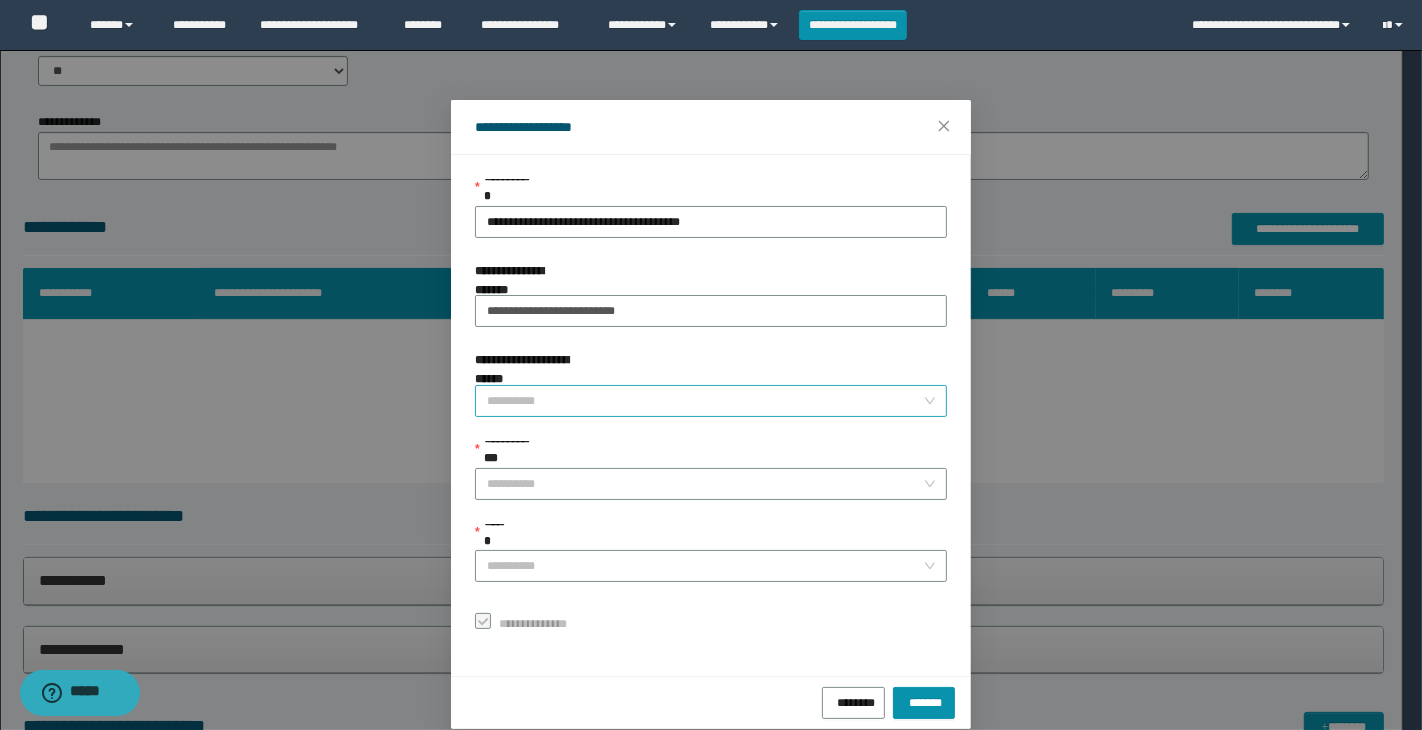 click on "**********" at bounding box center [705, 401] 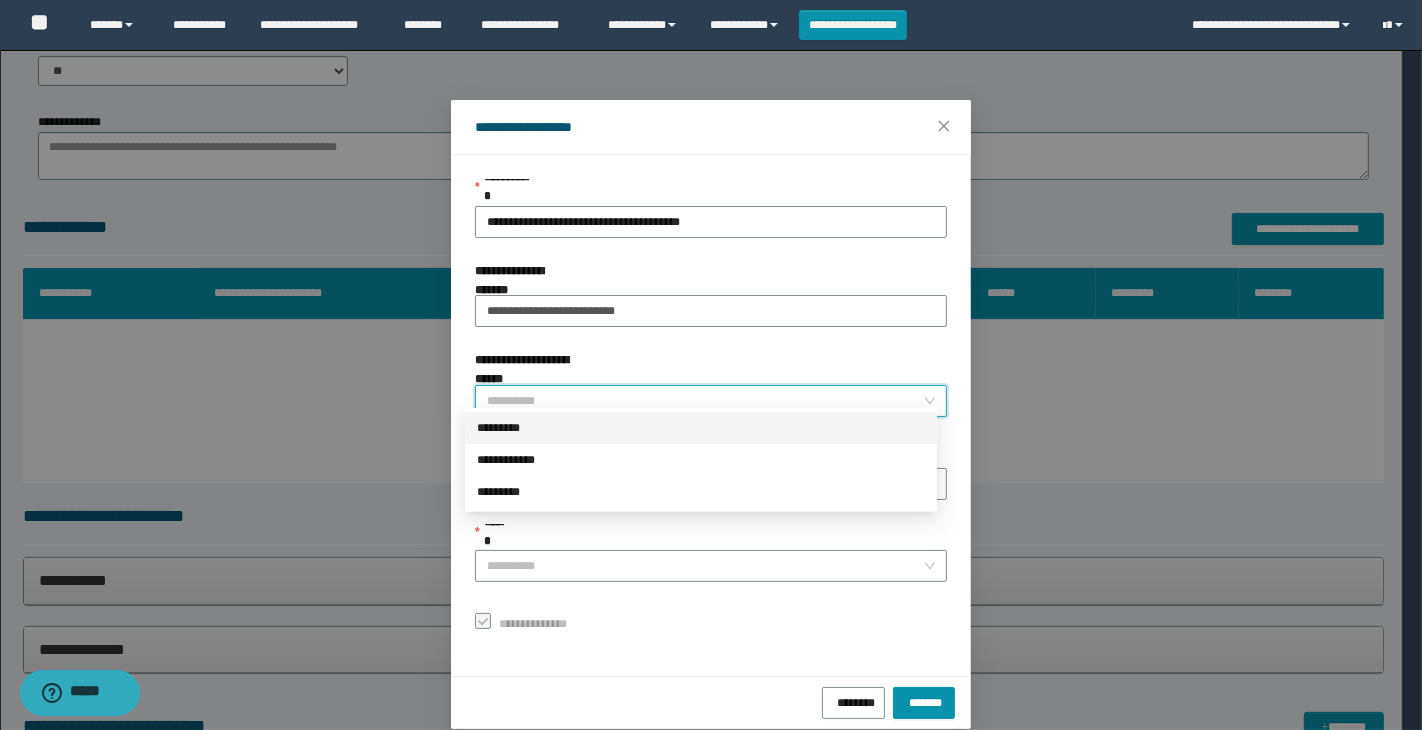 click on "*********" at bounding box center (701, 428) 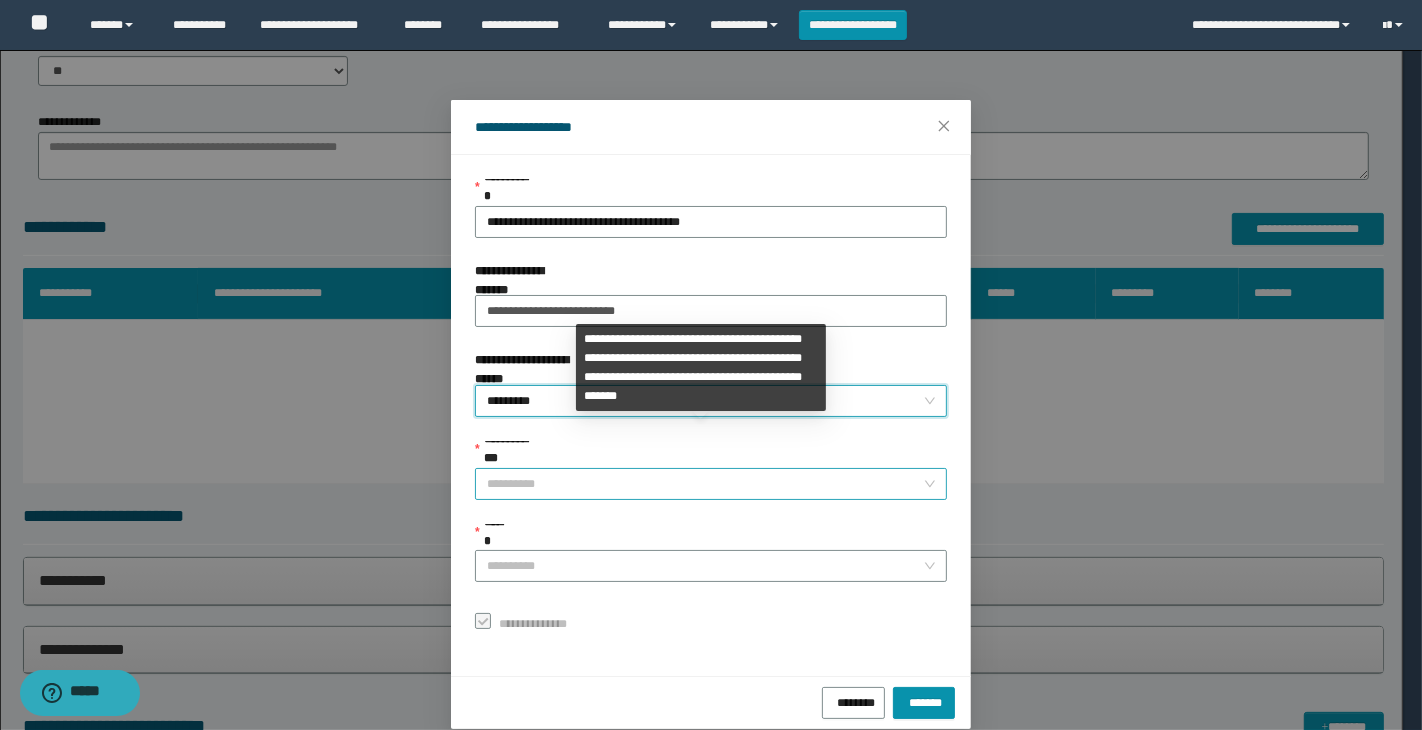 click on "**********" at bounding box center [705, 484] 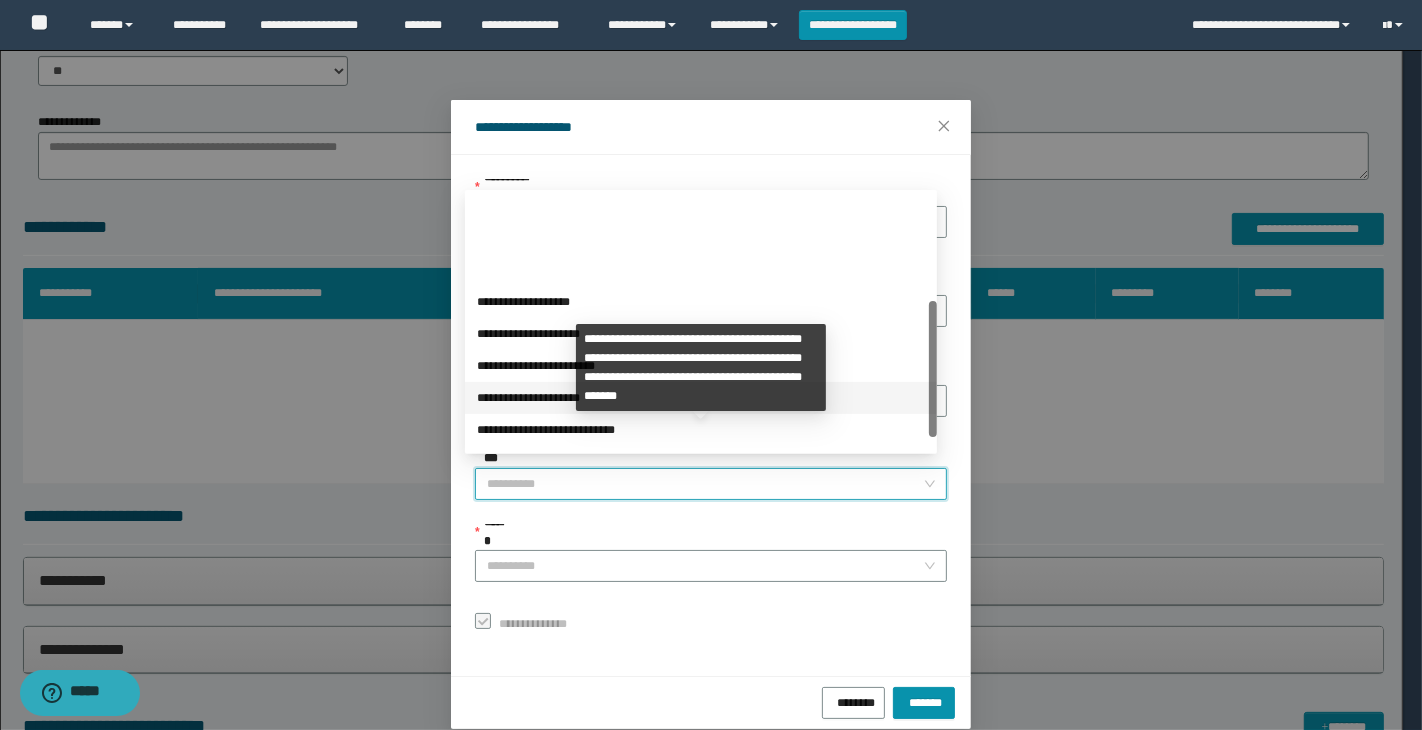scroll, scrollTop: 223, scrollLeft: 0, axis: vertical 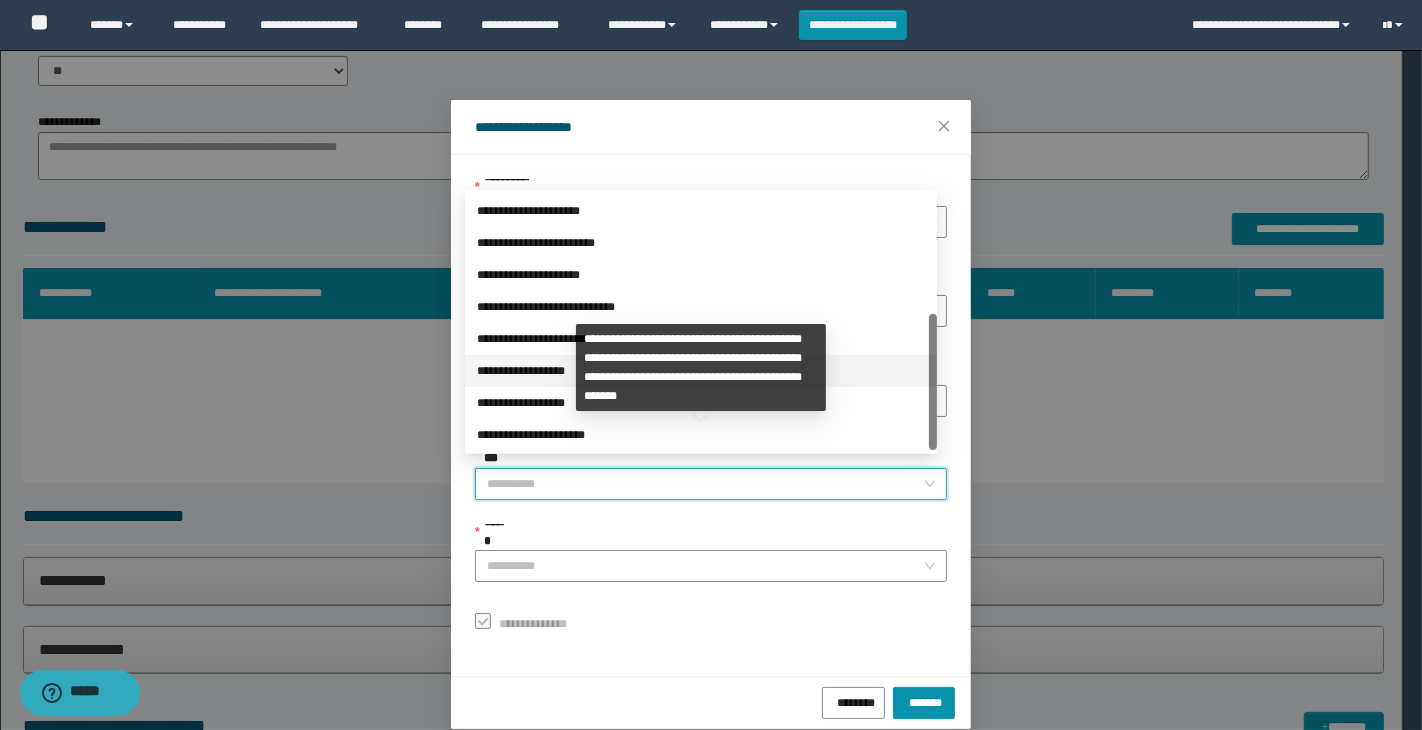 click on "**********" at bounding box center [701, 371] 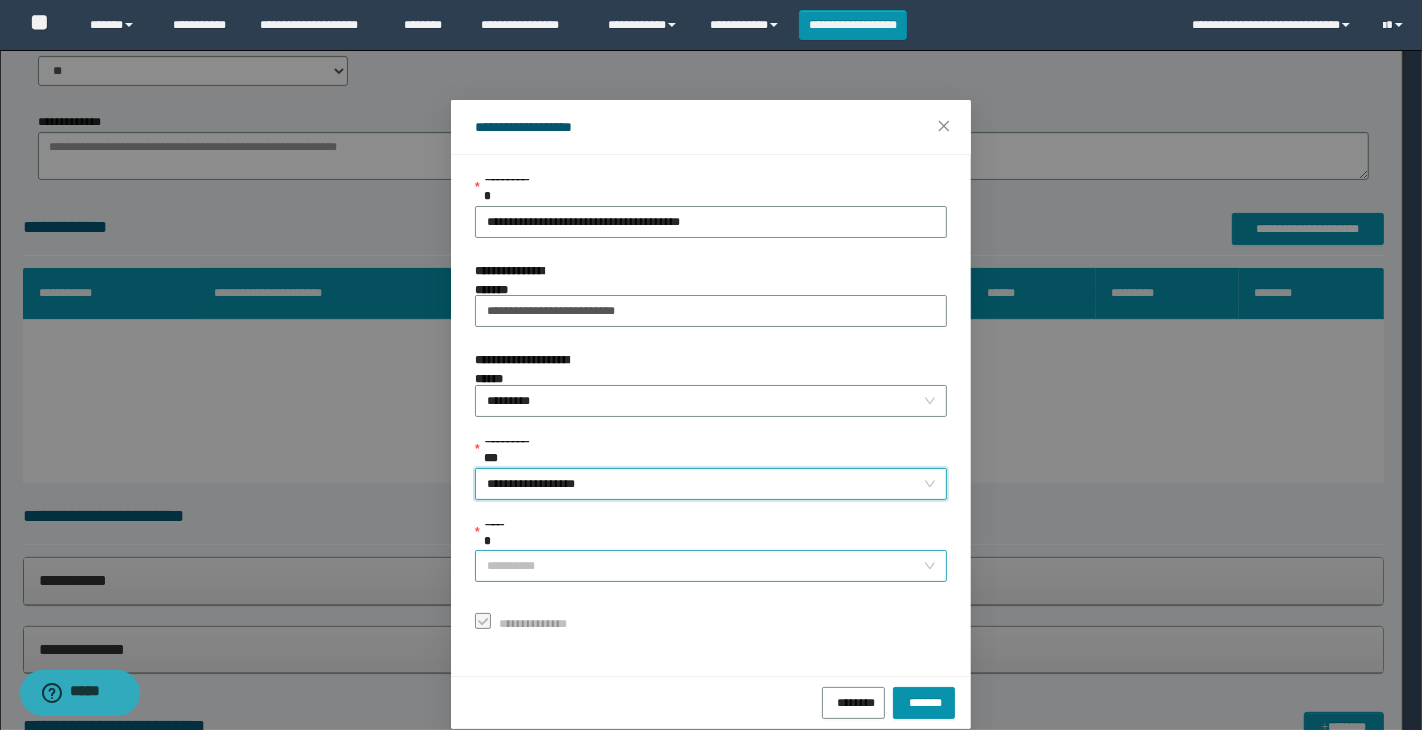 click on "******" at bounding box center (705, 566) 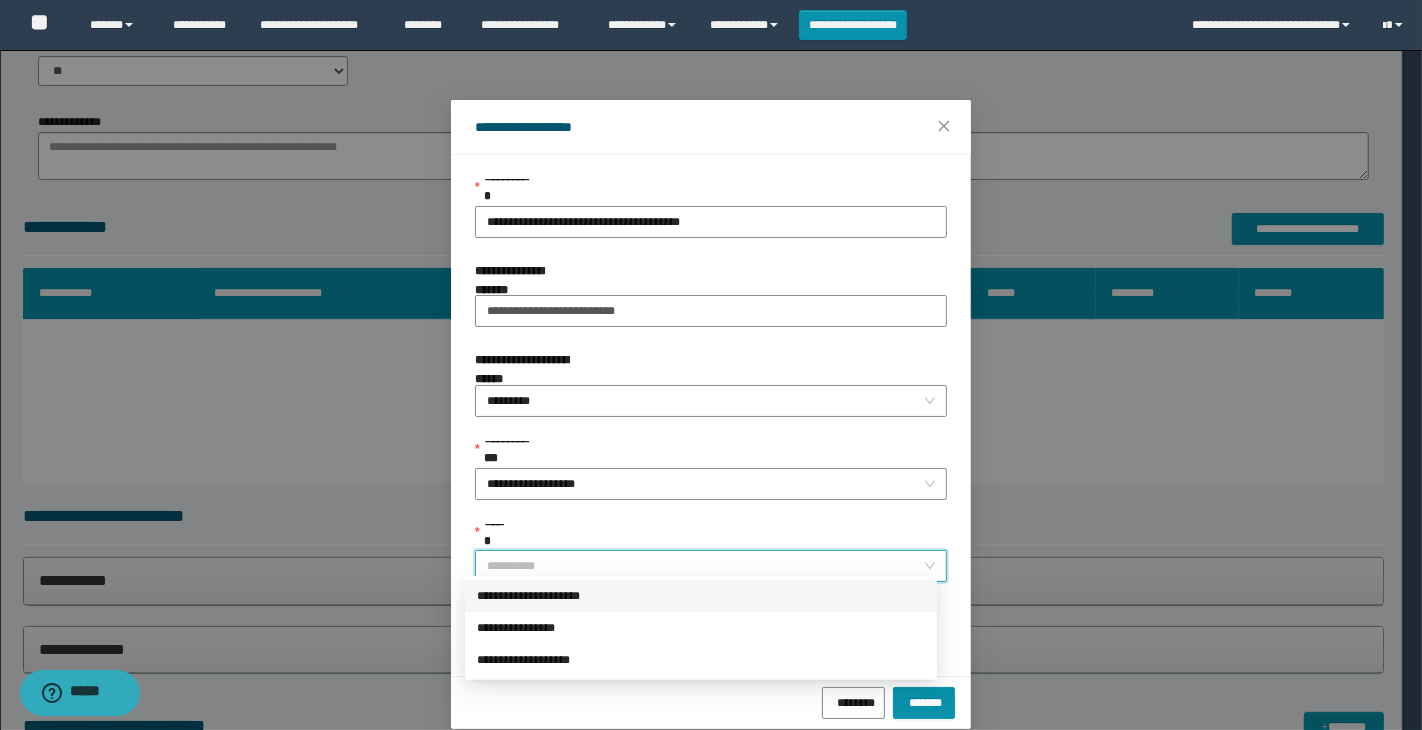 click on "**********" at bounding box center (701, 596) 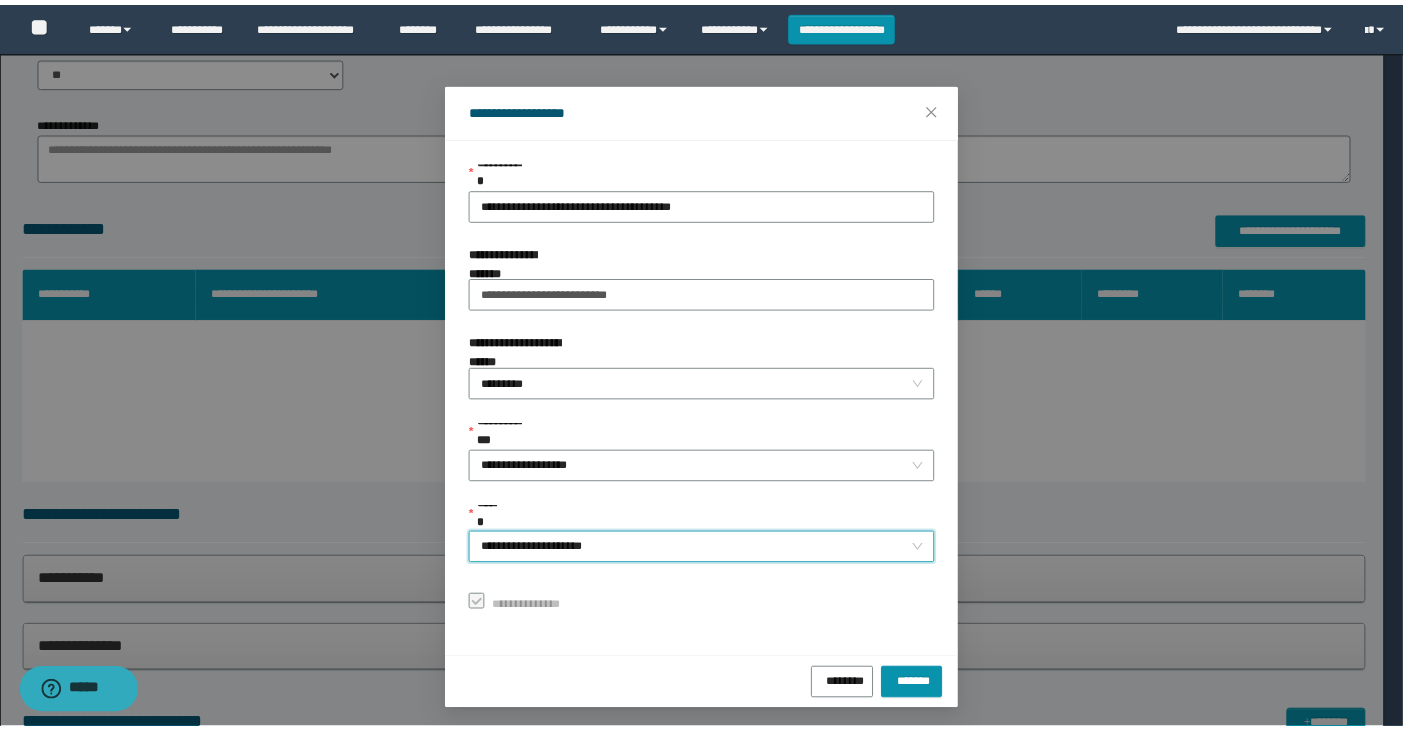 scroll, scrollTop: 23, scrollLeft: 0, axis: vertical 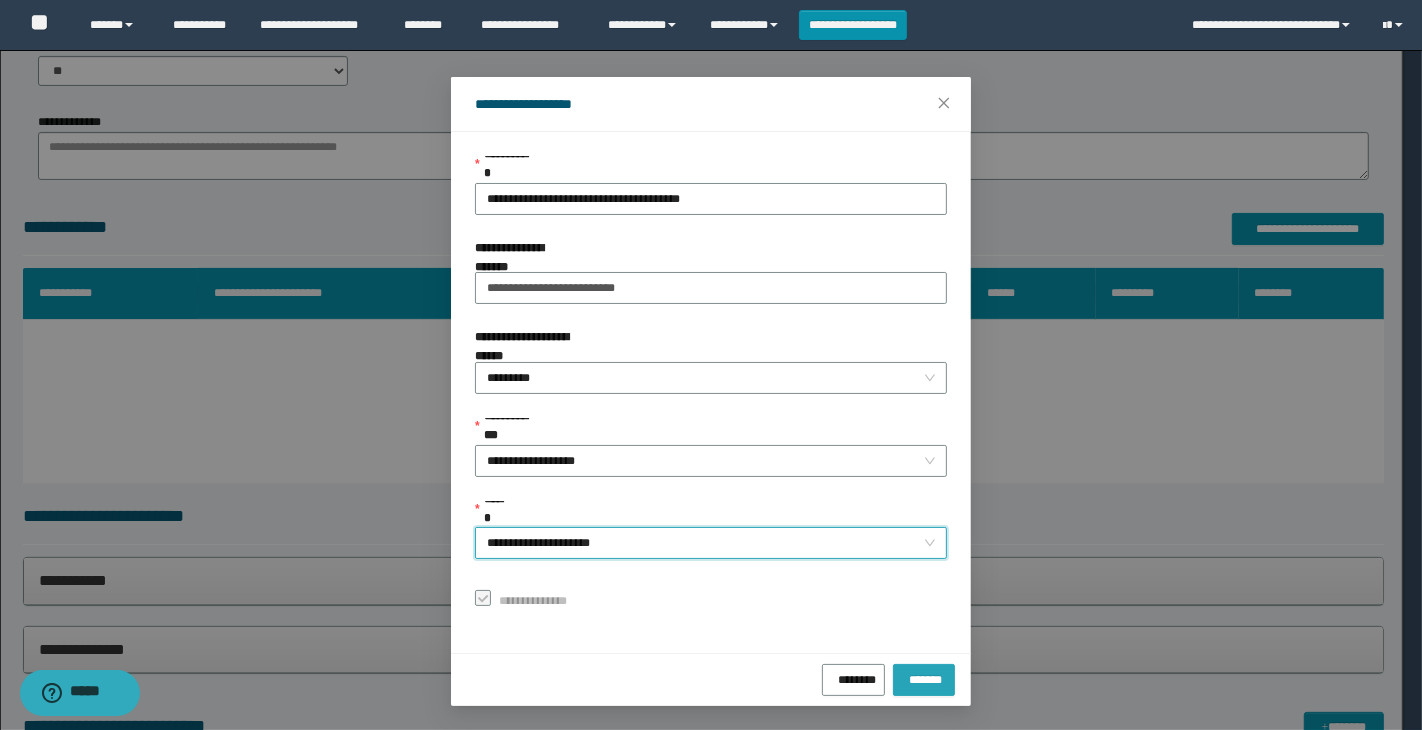 click on "*******" at bounding box center (924, 677) 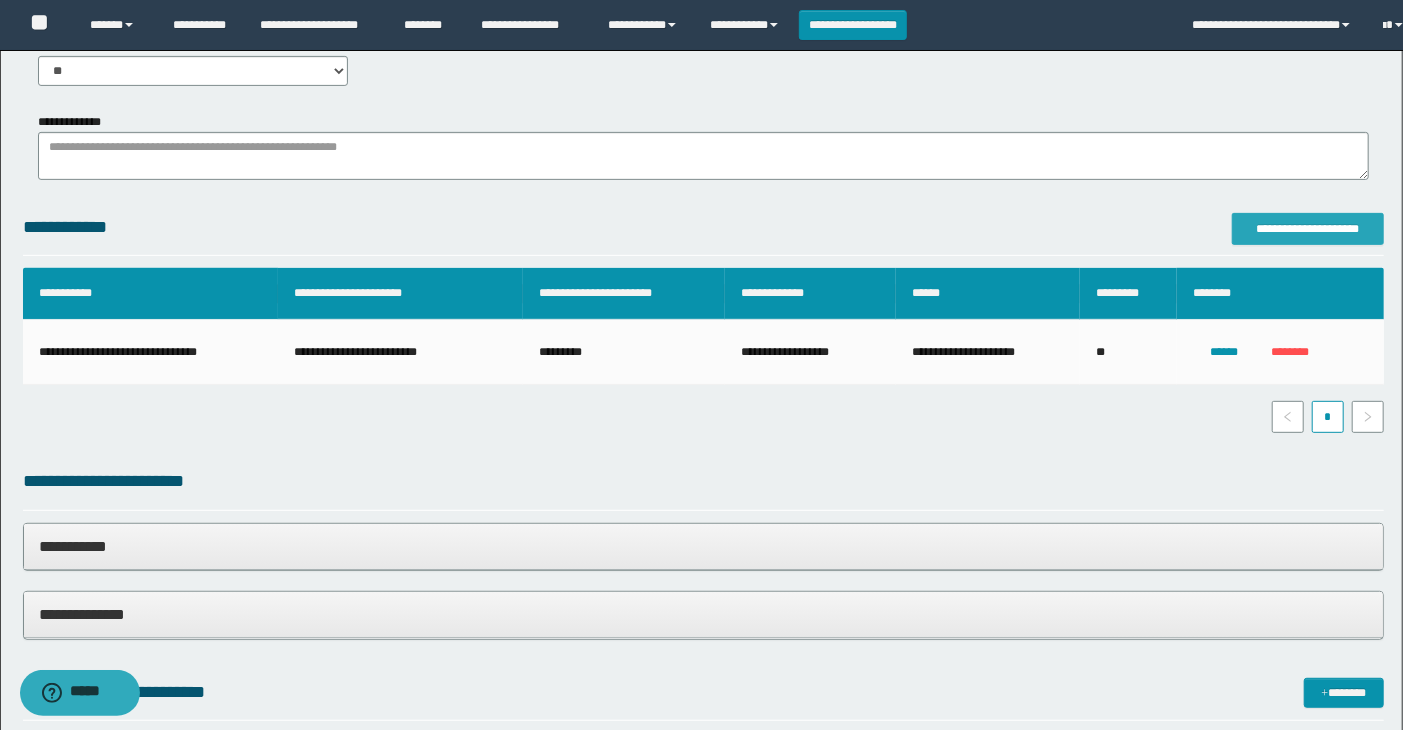 scroll, scrollTop: 0, scrollLeft: 0, axis: both 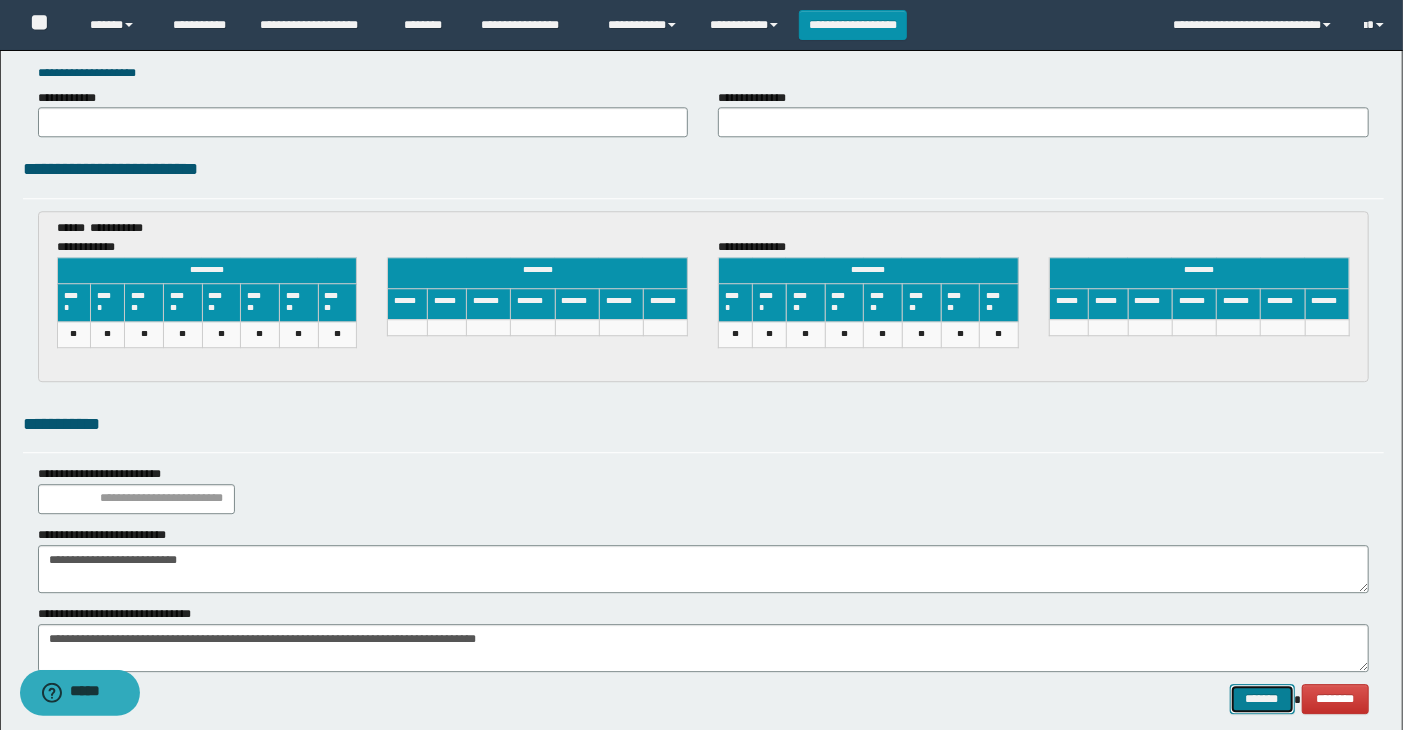 click on "*******" at bounding box center [1262, 699] 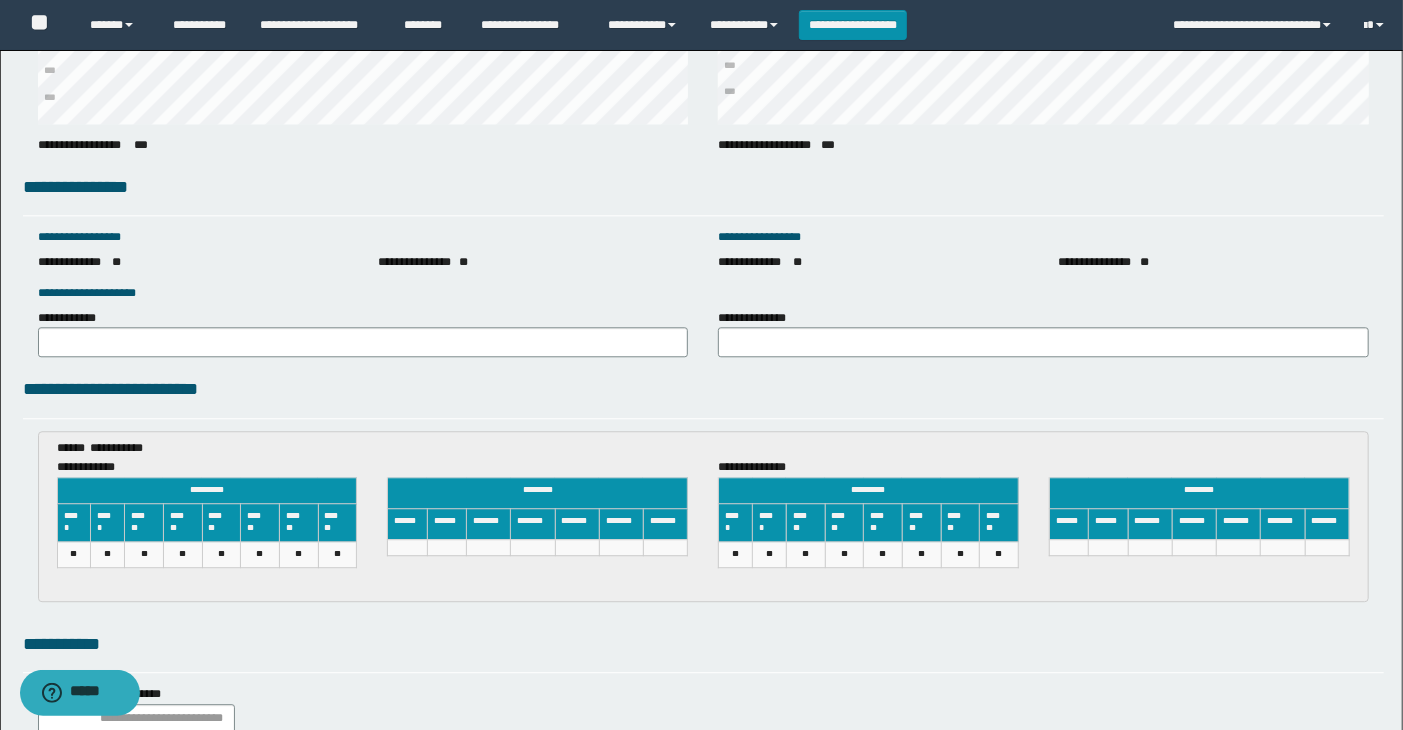 scroll, scrollTop: 2981, scrollLeft: 0, axis: vertical 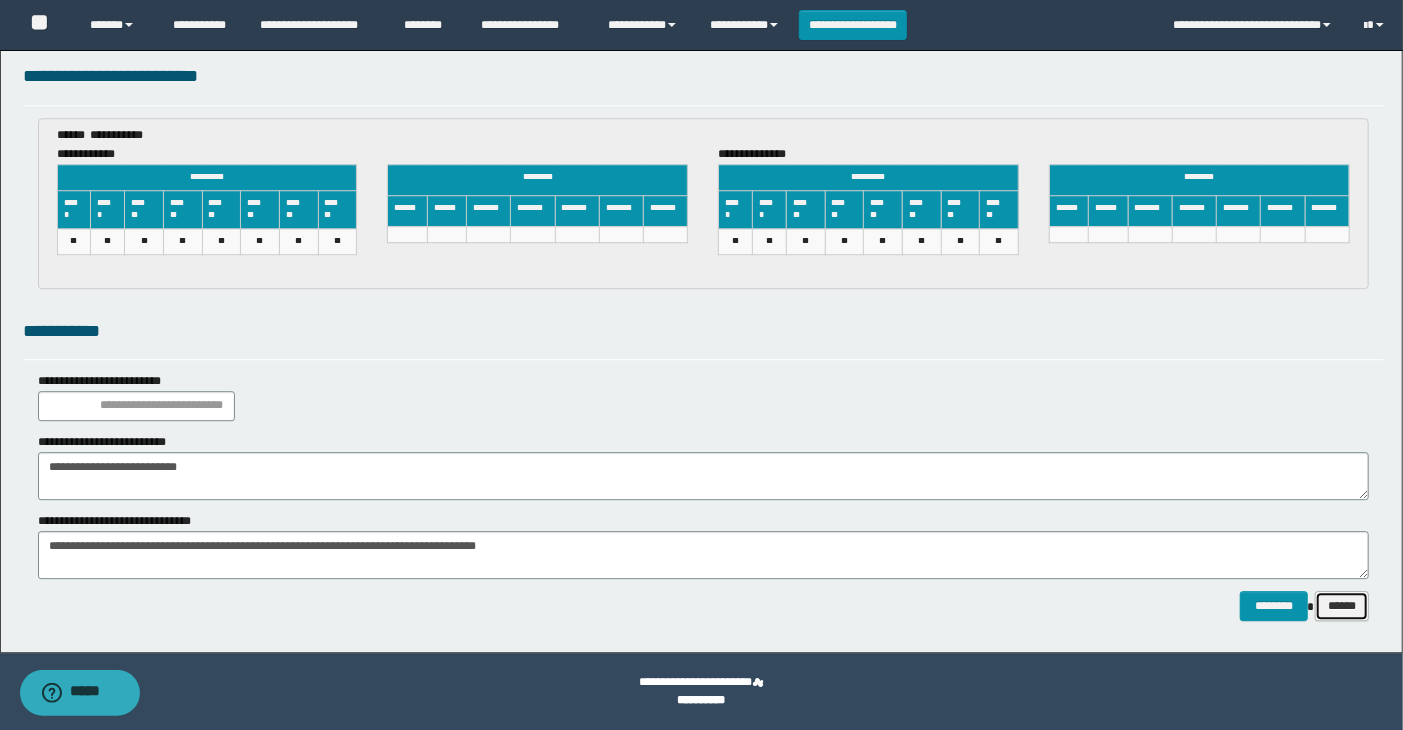 click on "******" at bounding box center (1342, 606) 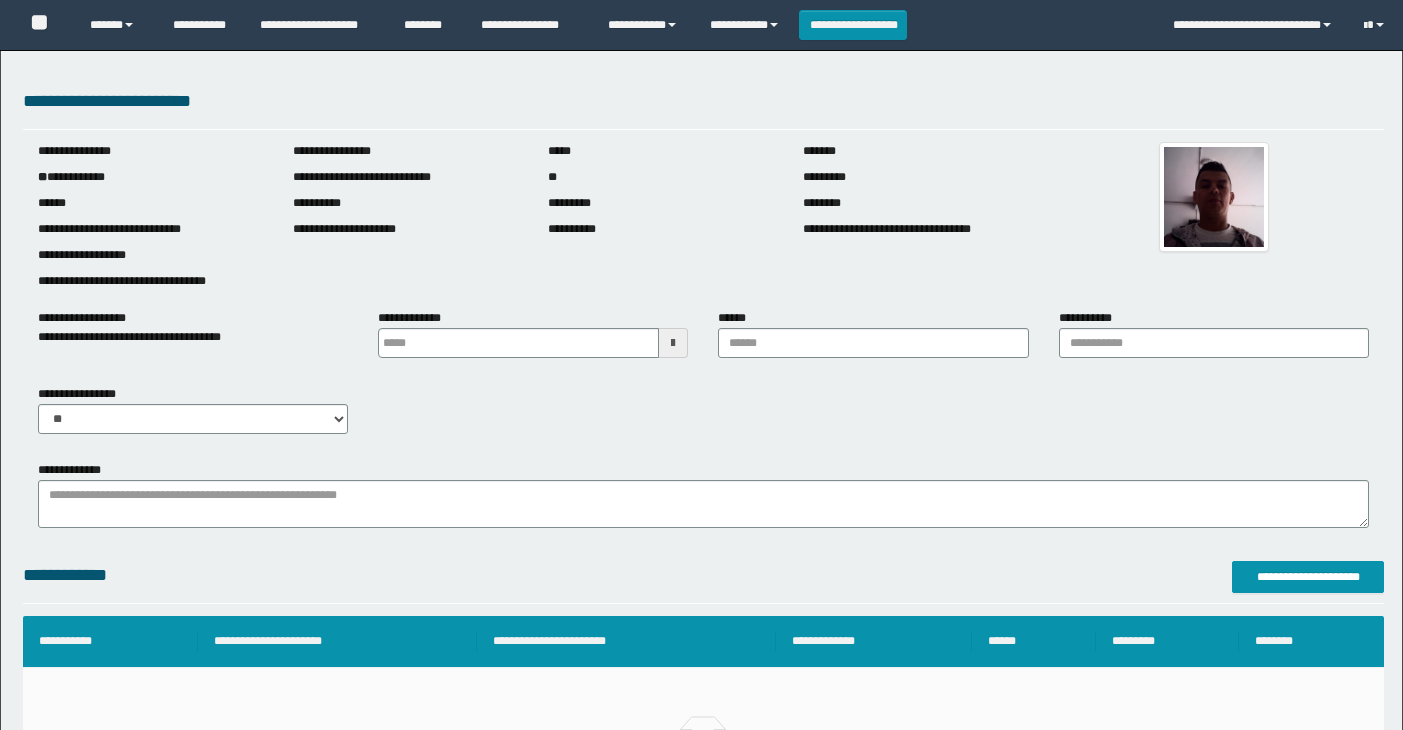 scroll, scrollTop: 0, scrollLeft: 0, axis: both 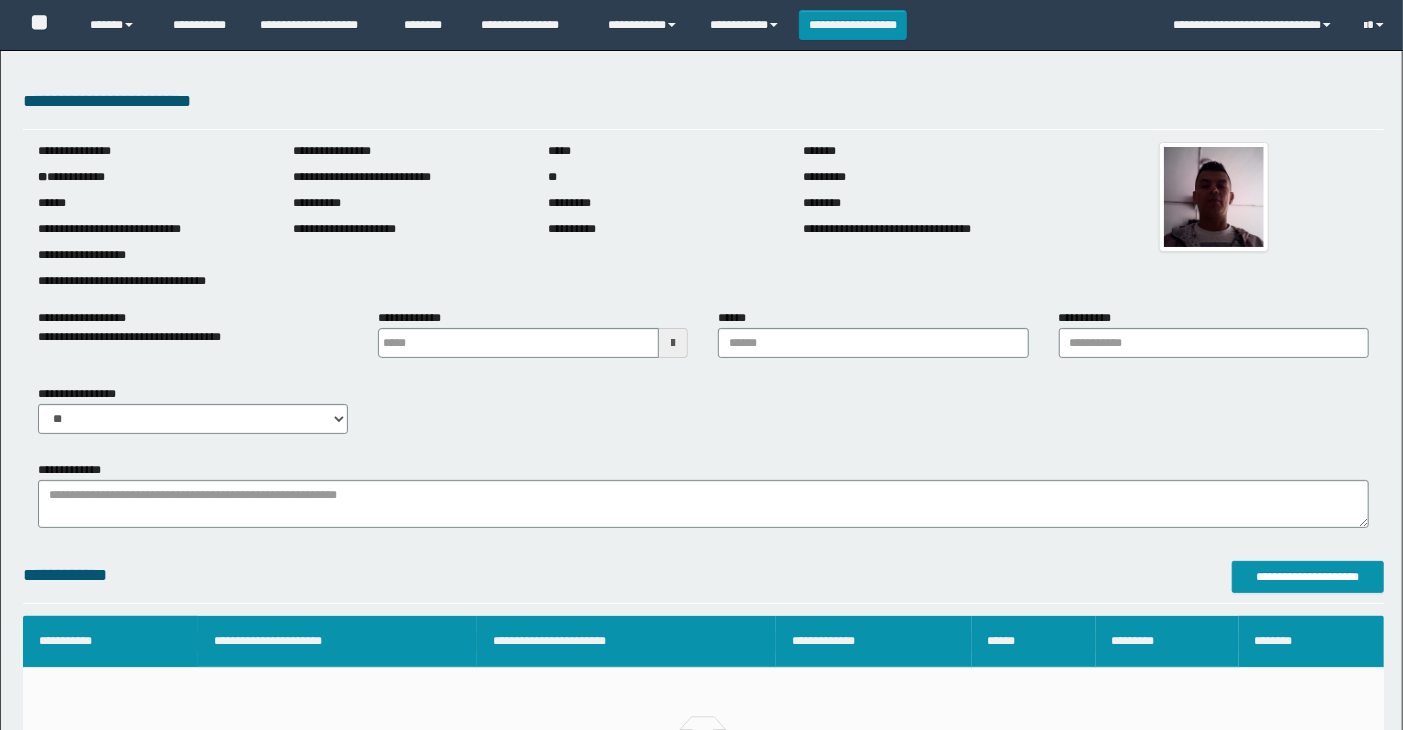 type on "**********" 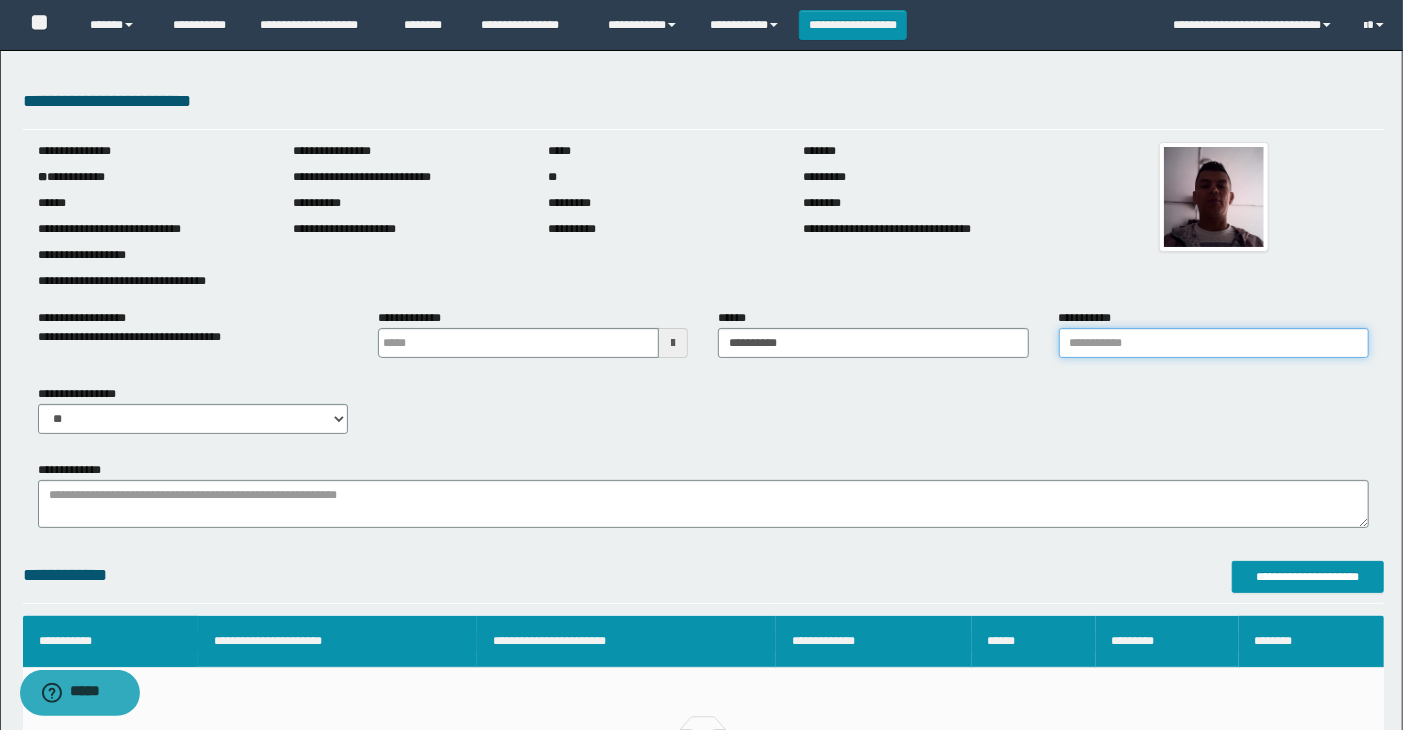 click on "**********" at bounding box center (1214, 343) 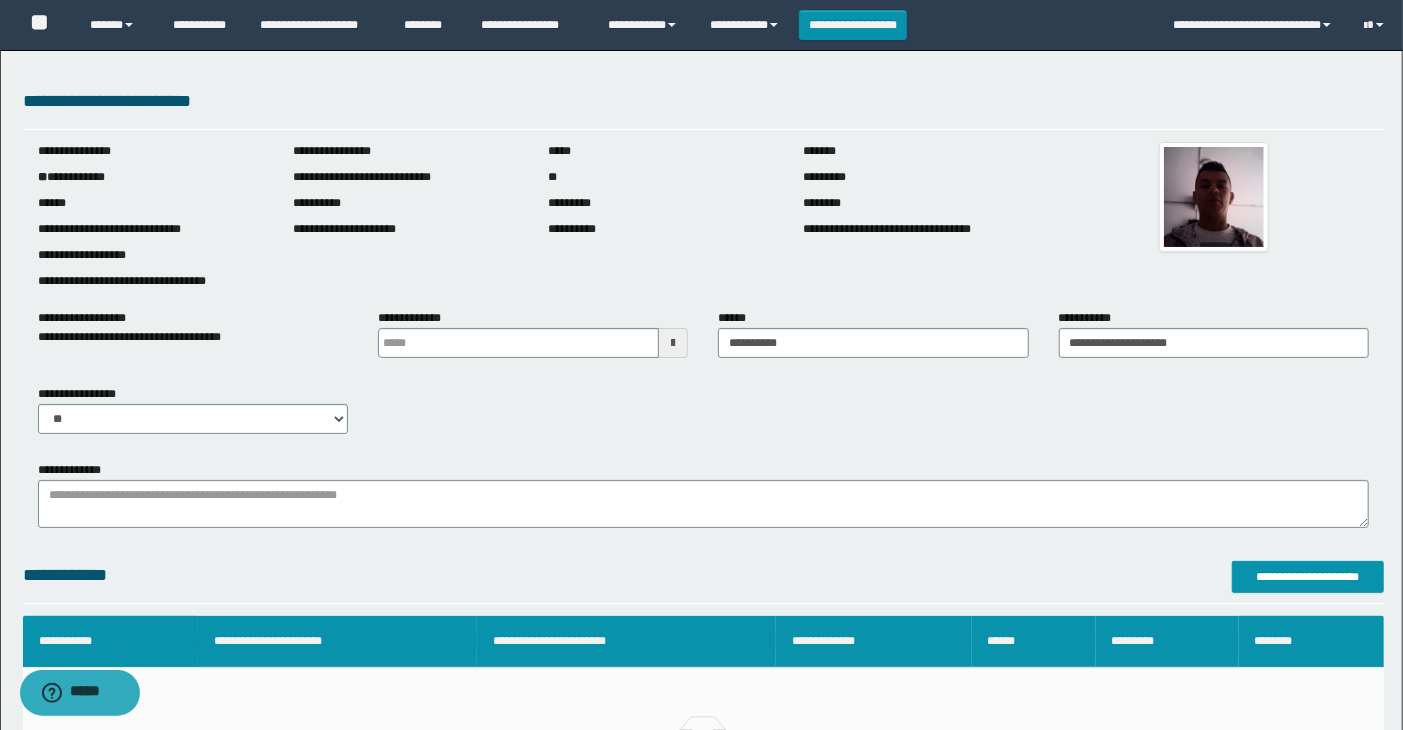 click at bounding box center [673, 343] 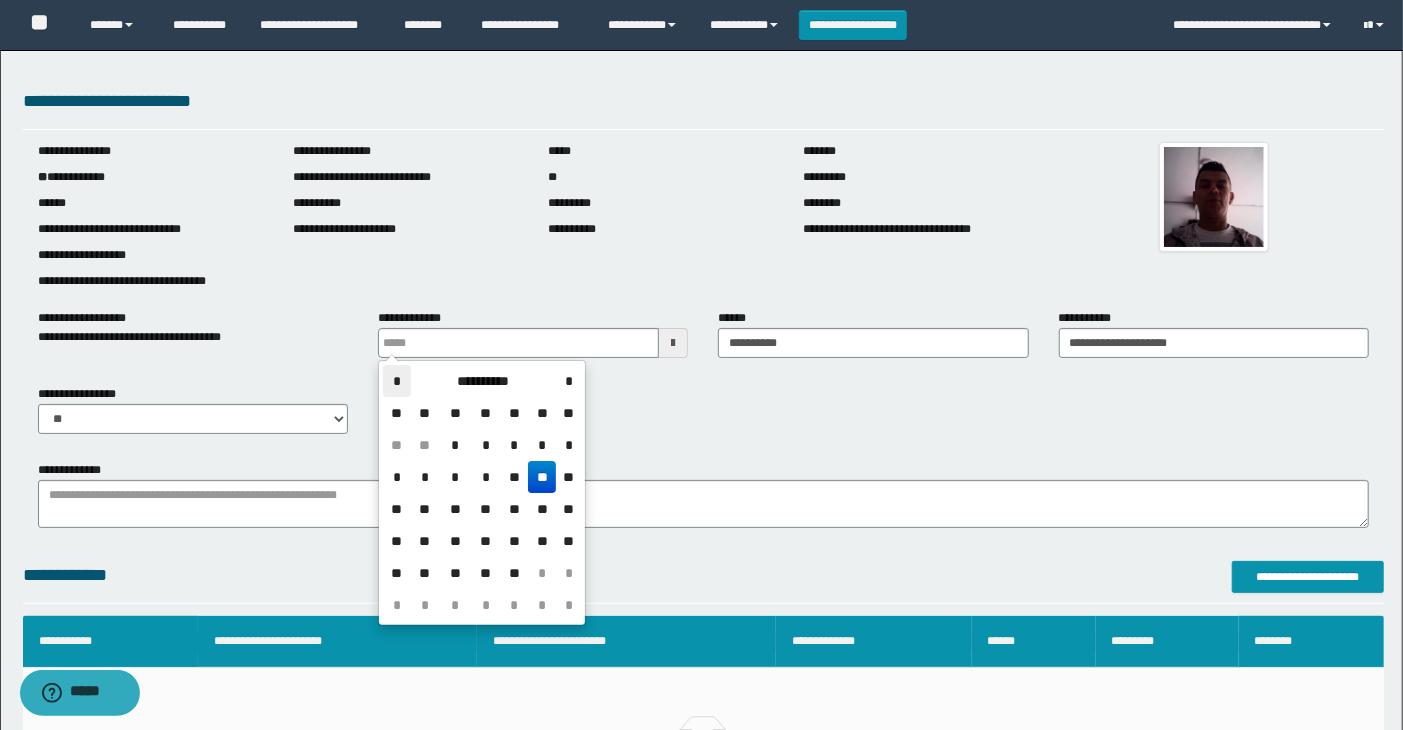 click on "*" at bounding box center (397, 381) 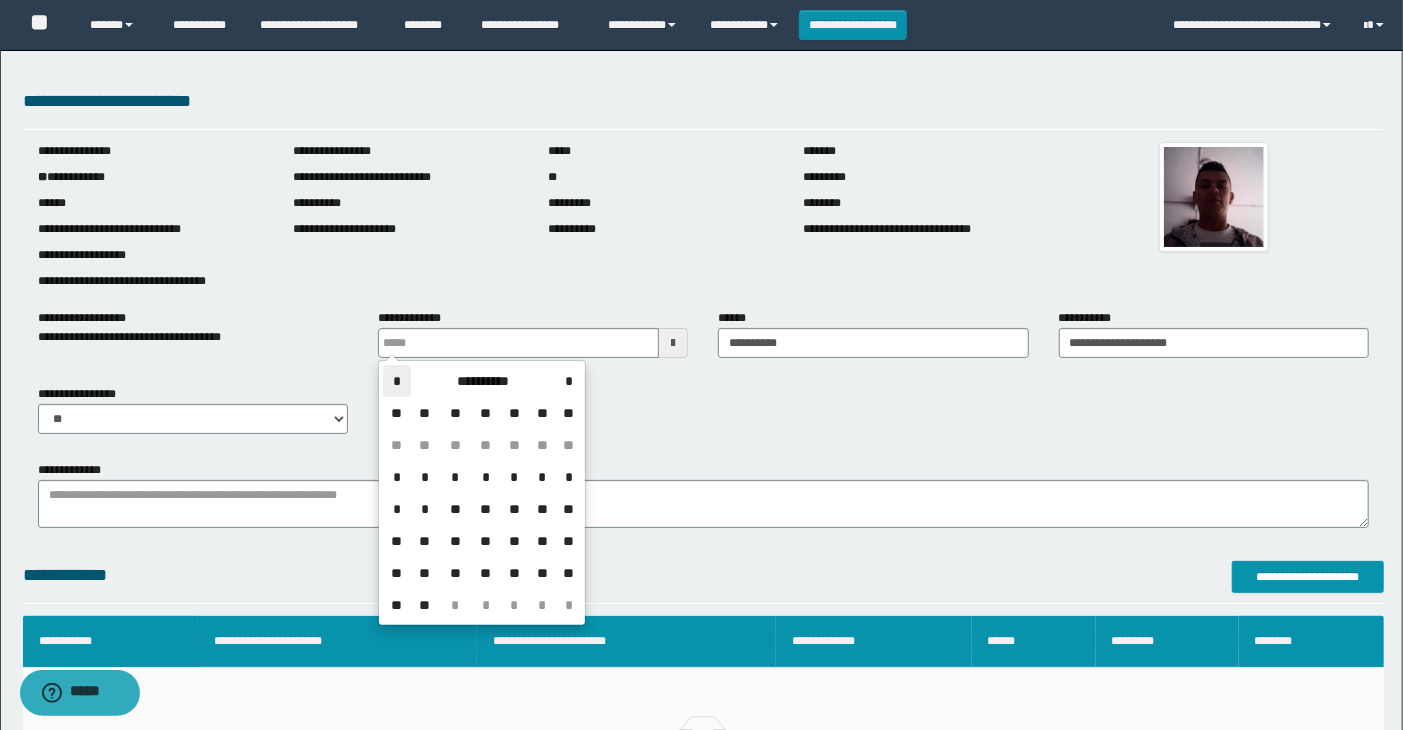 click on "*" at bounding box center [397, 381] 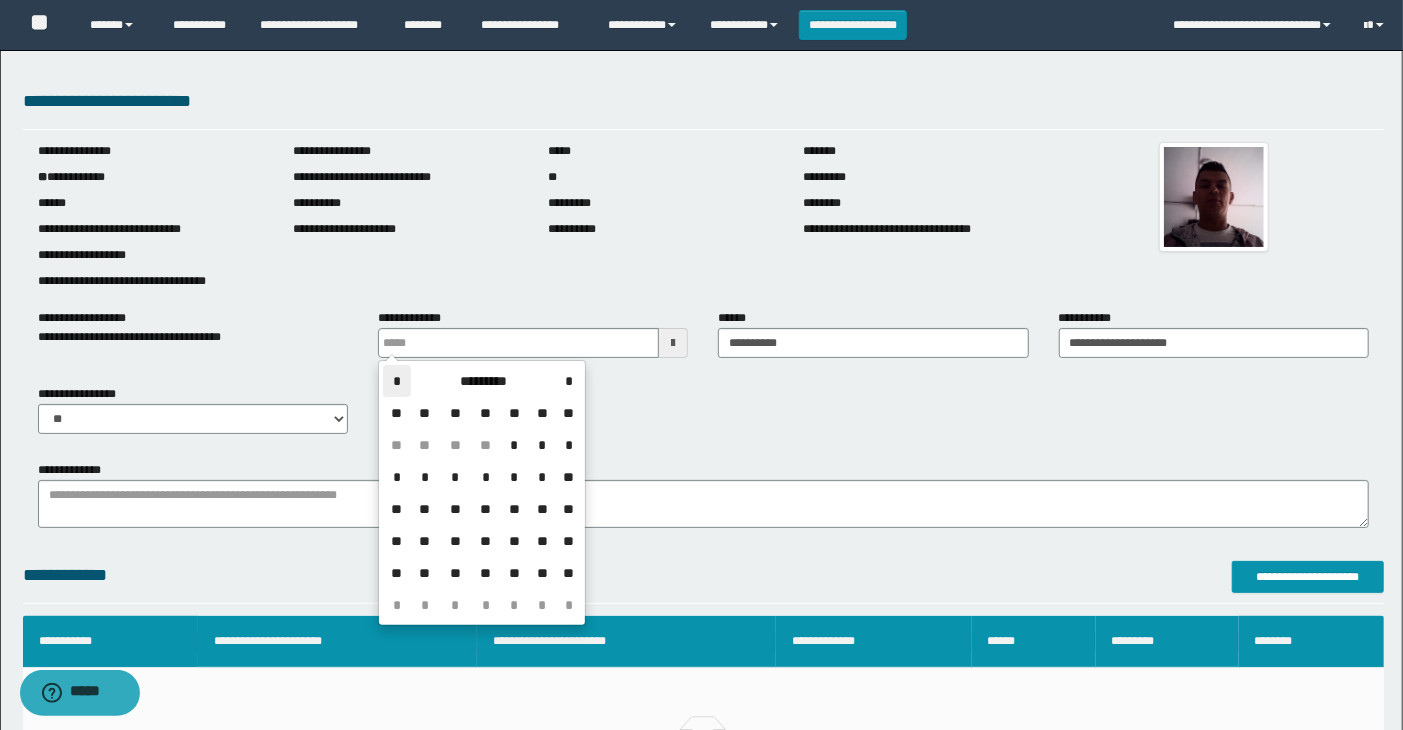 click on "*" at bounding box center (397, 381) 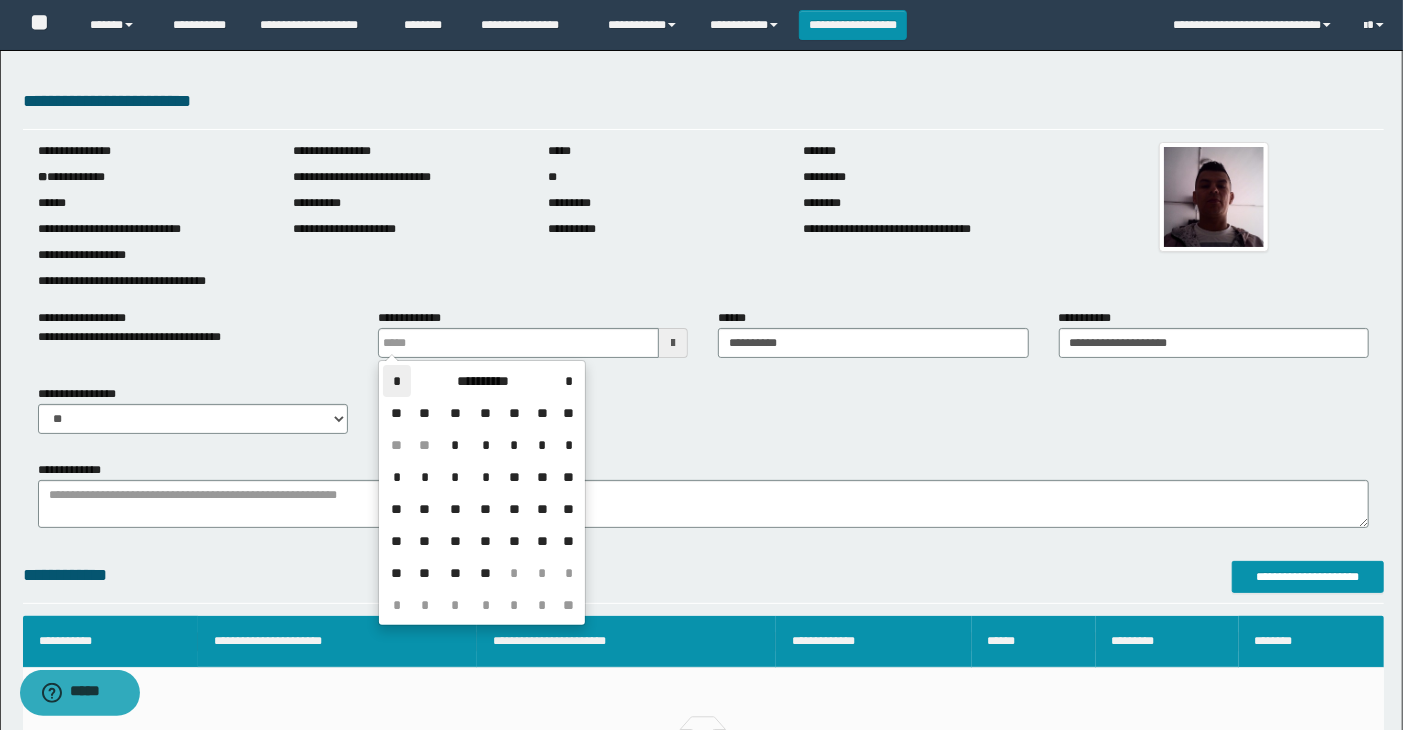 click on "*" at bounding box center (397, 381) 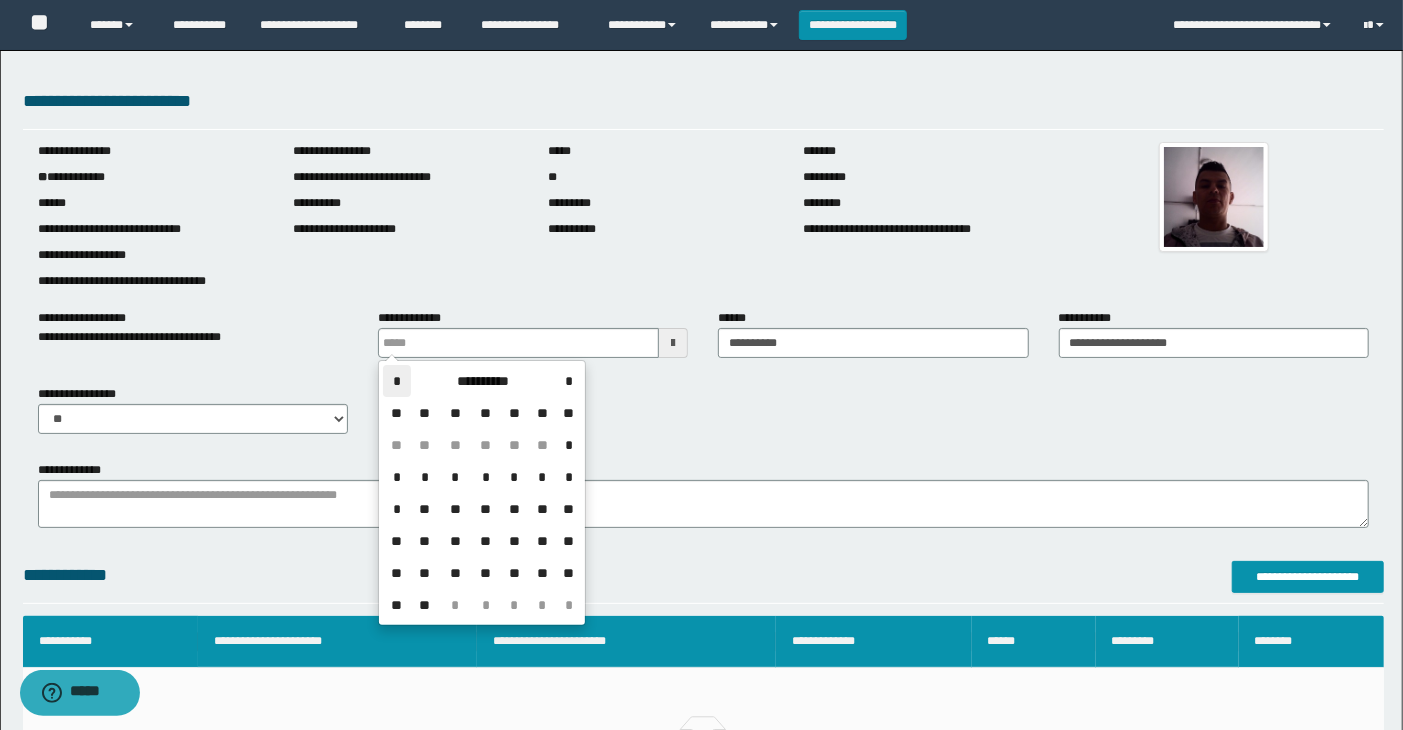 click on "*" at bounding box center [397, 381] 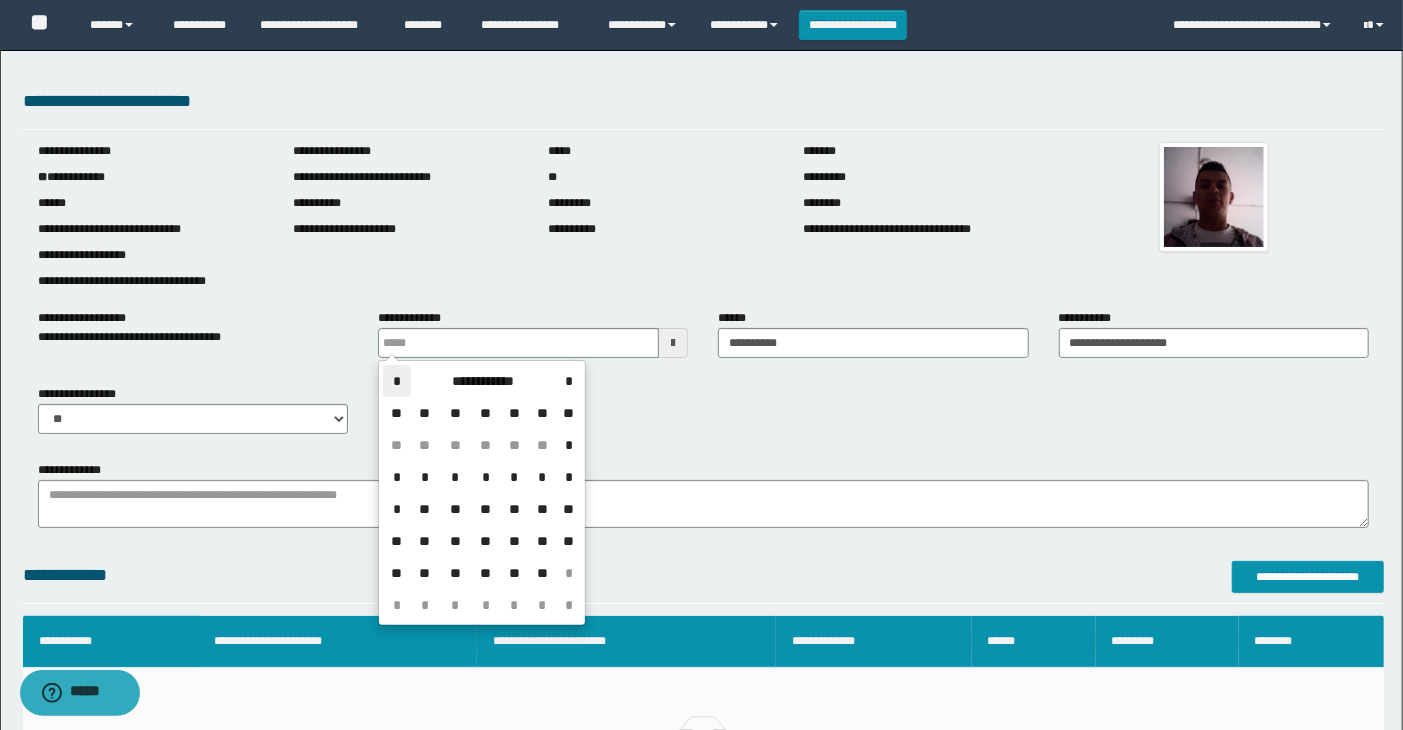 click on "*" at bounding box center (397, 381) 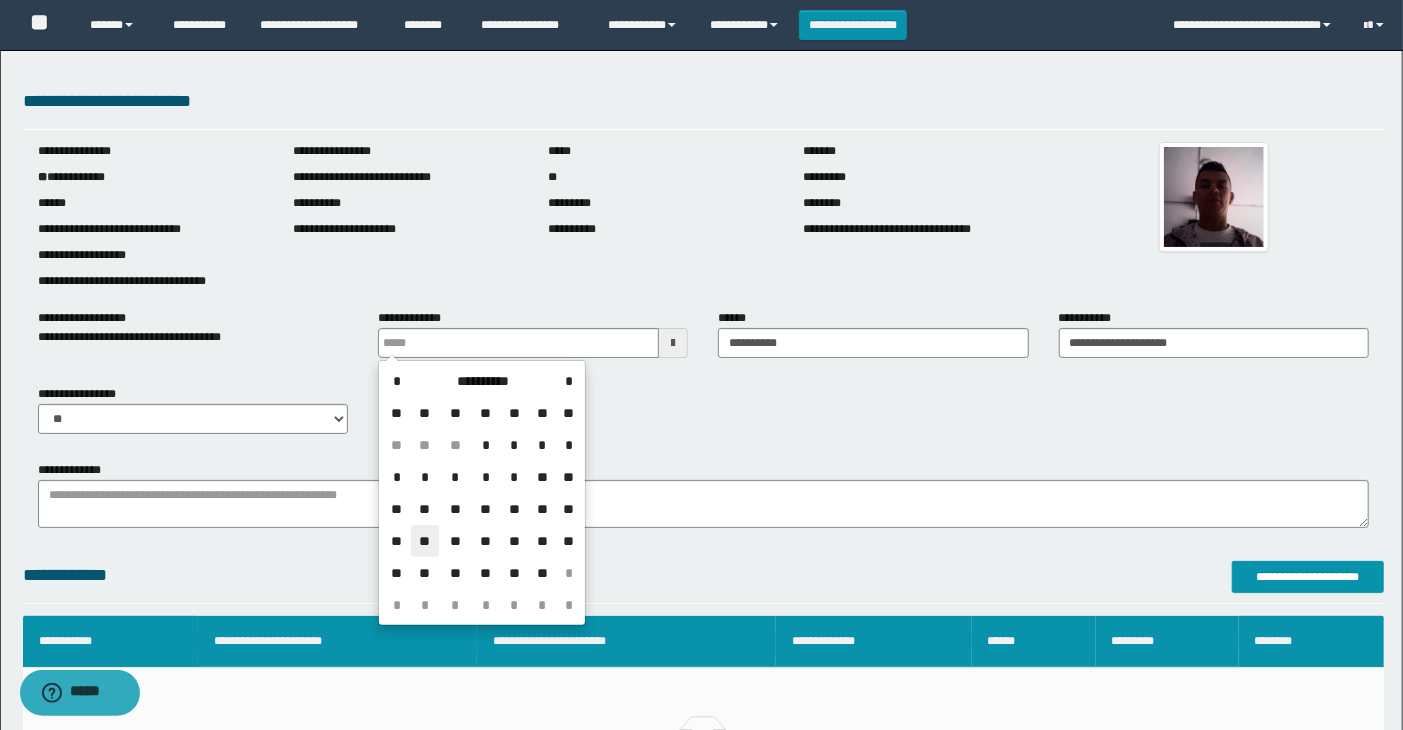 click on "**" at bounding box center [425, 541] 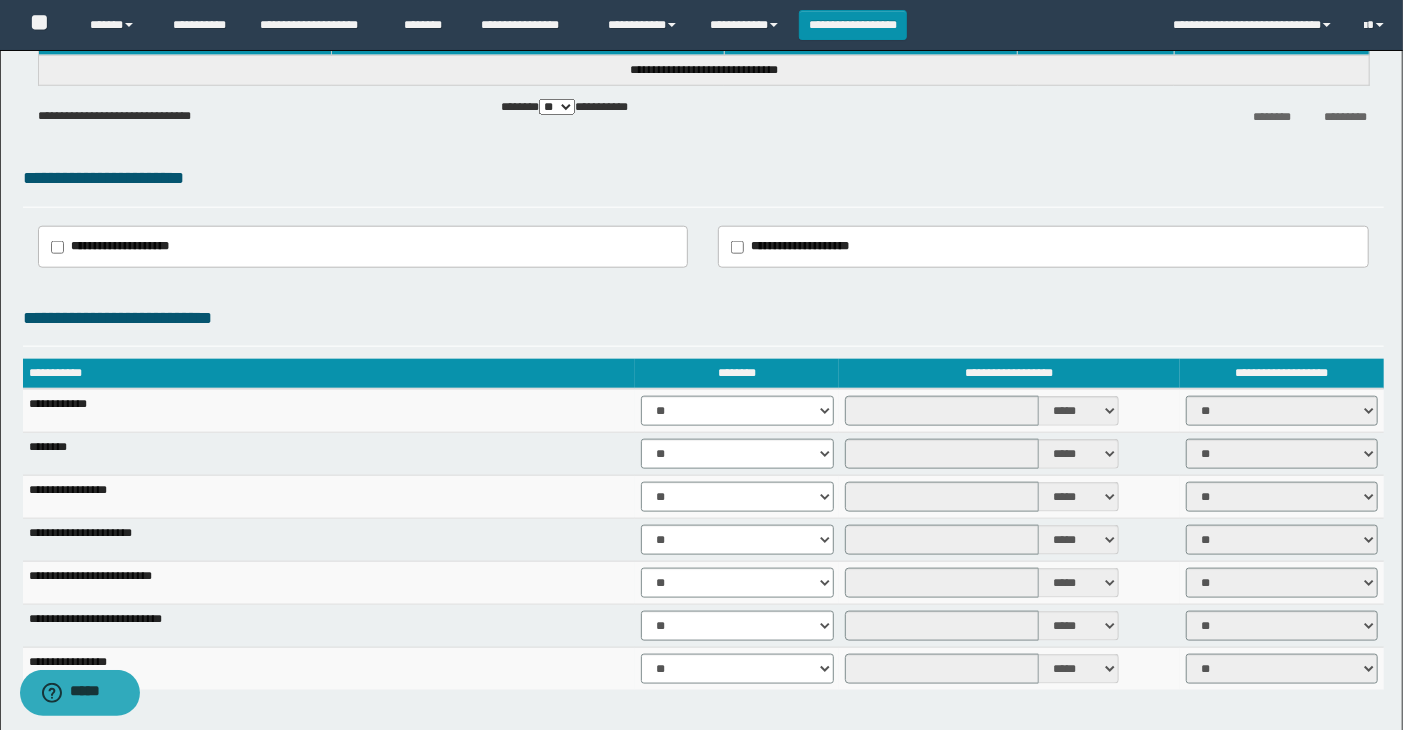 scroll, scrollTop: 1111, scrollLeft: 0, axis: vertical 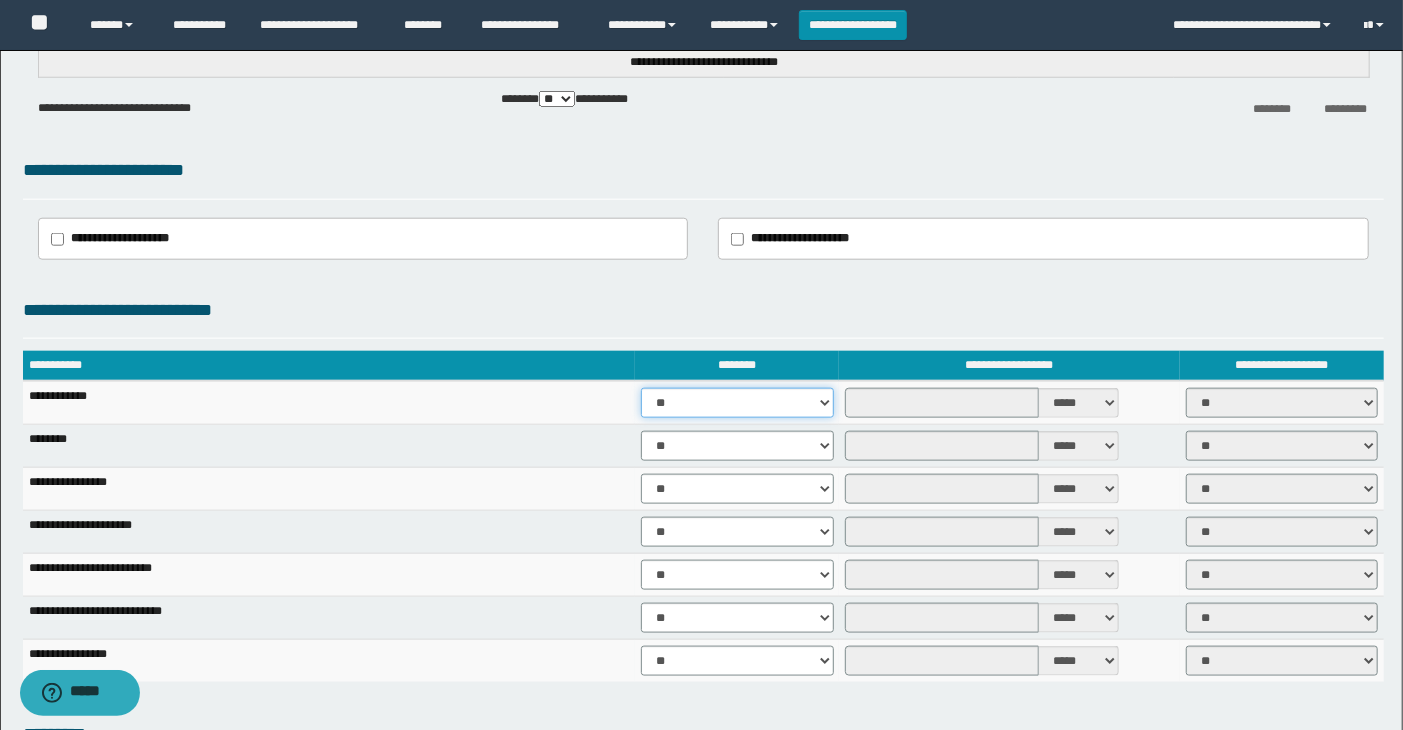 click on "**
**" at bounding box center [737, 403] 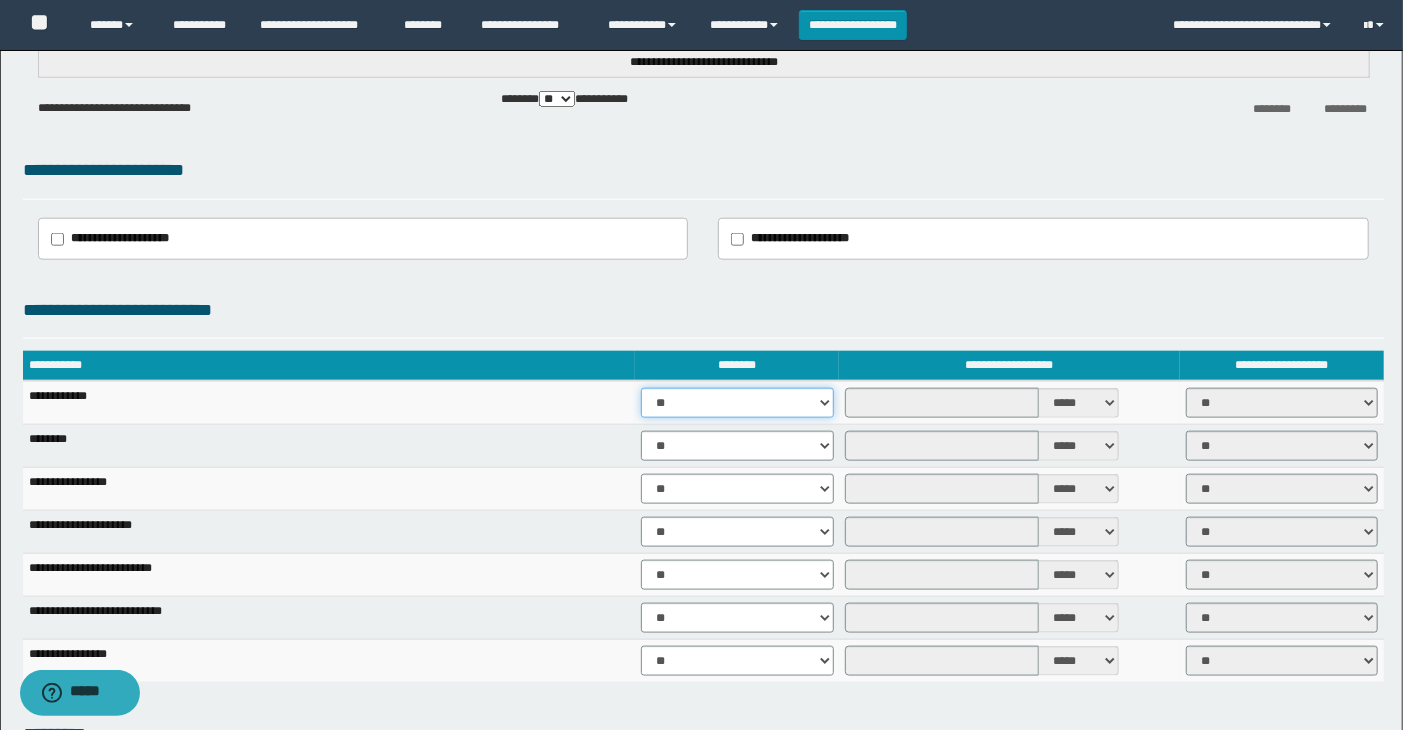 select on "****" 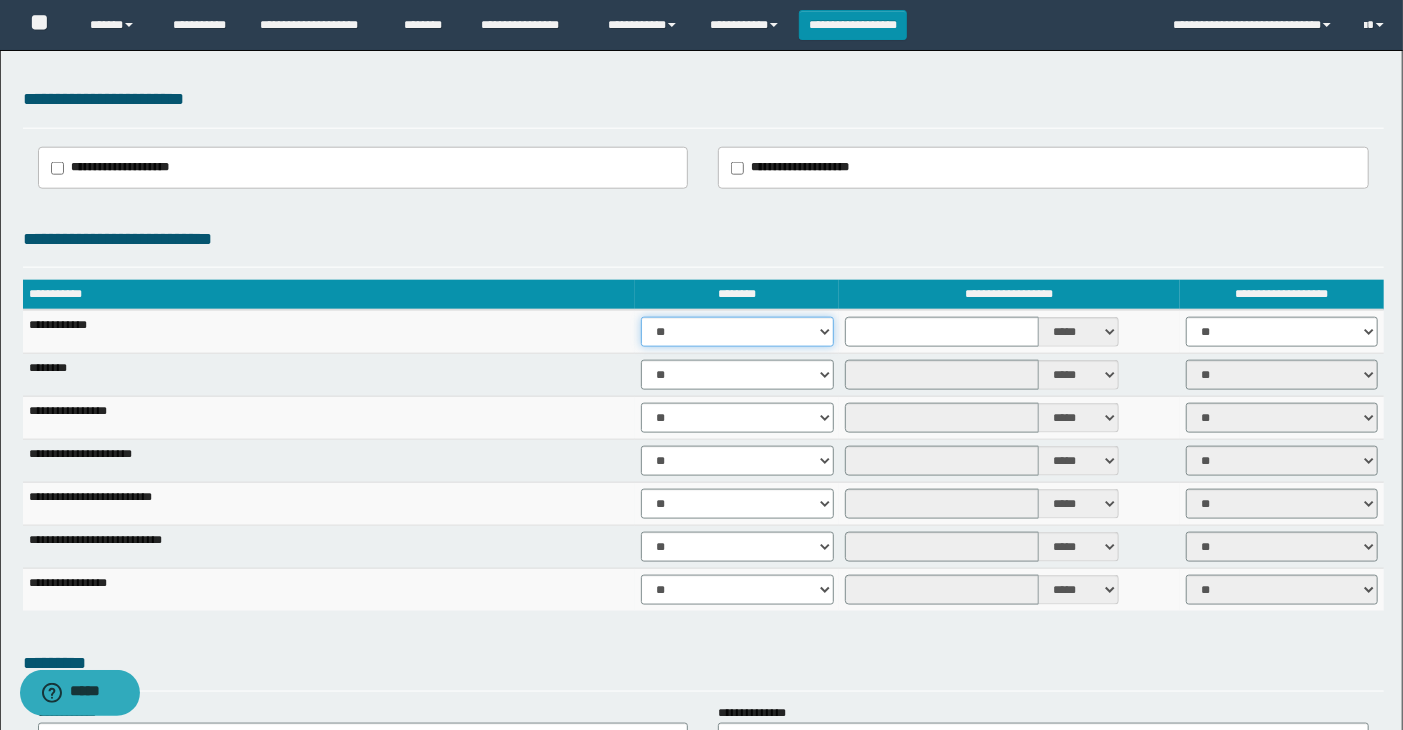 scroll, scrollTop: 1222, scrollLeft: 0, axis: vertical 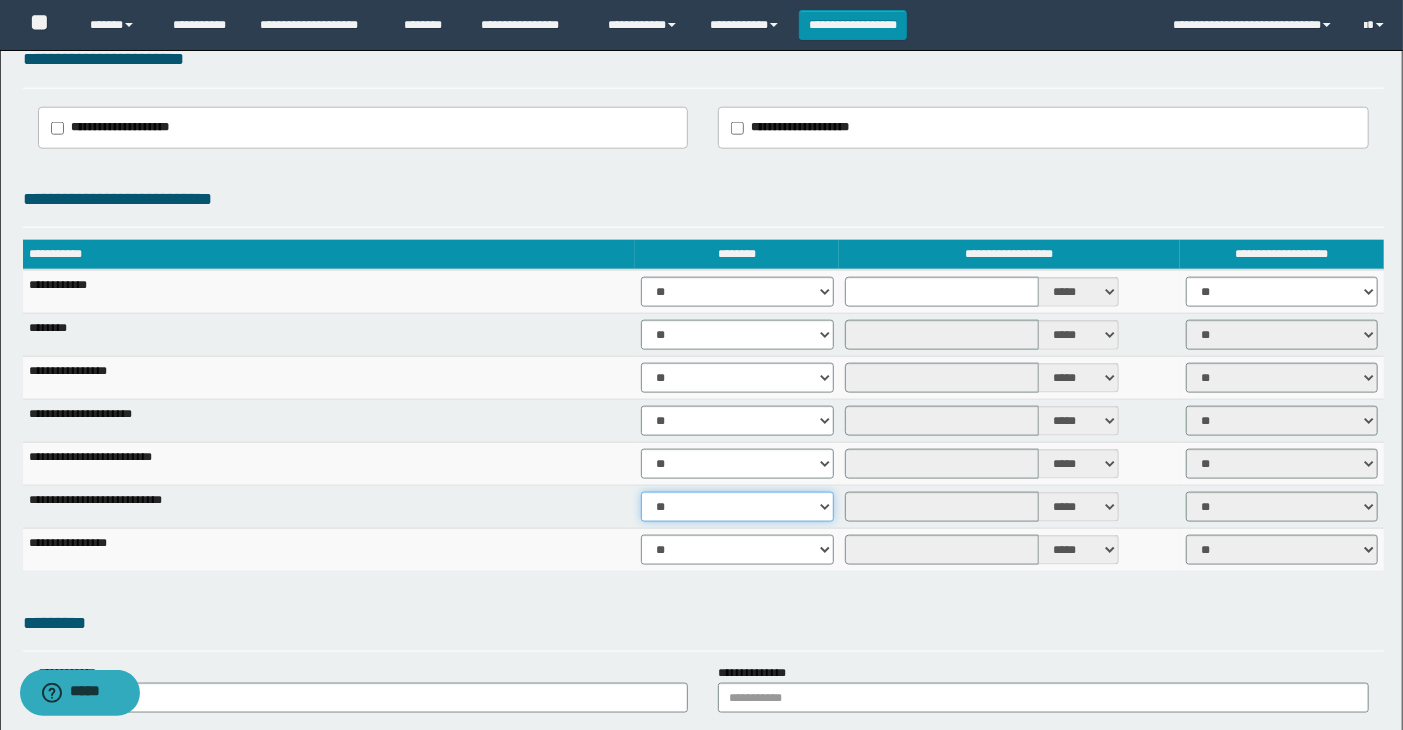 click on "**
**" at bounding box center (737, 507) 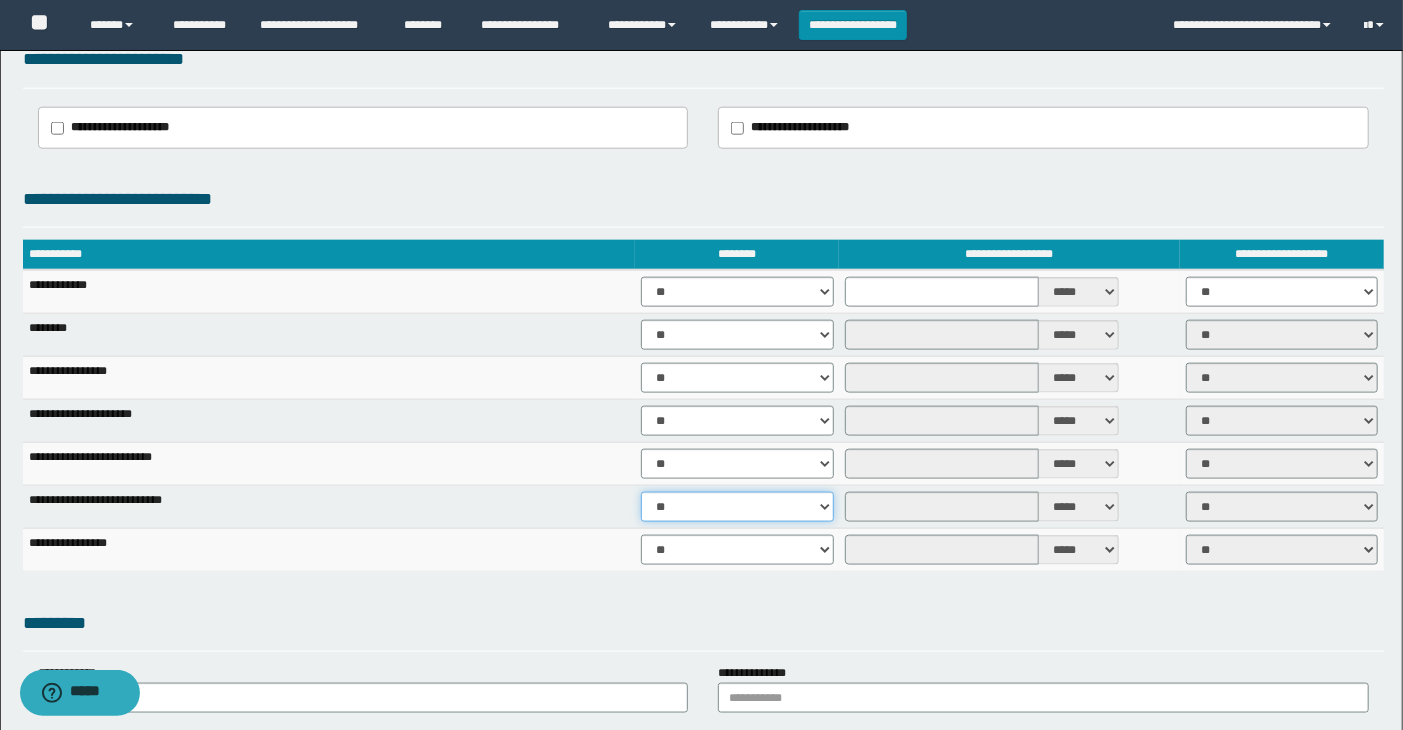 click on "**
**" at bounding box center [737, 507] 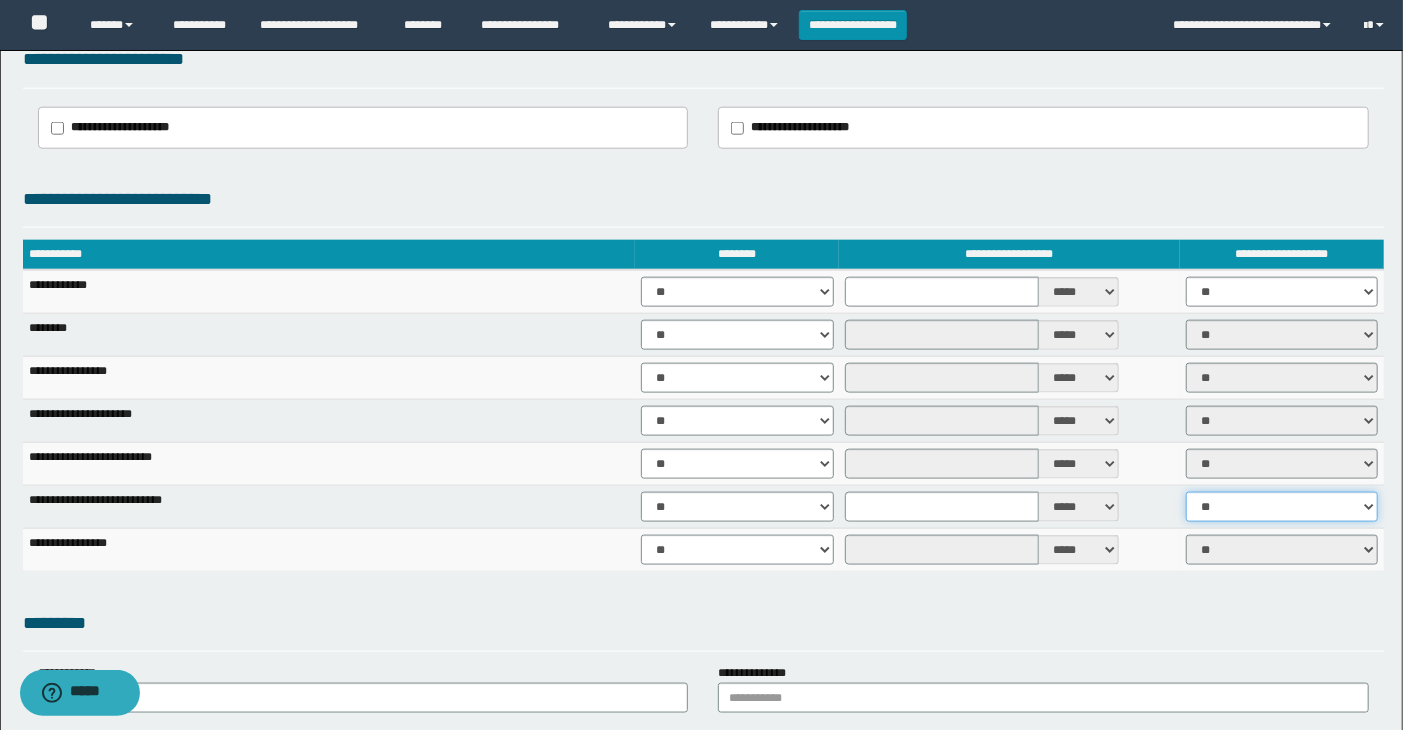 click on "**
**" at bounding box center (1282, 507) 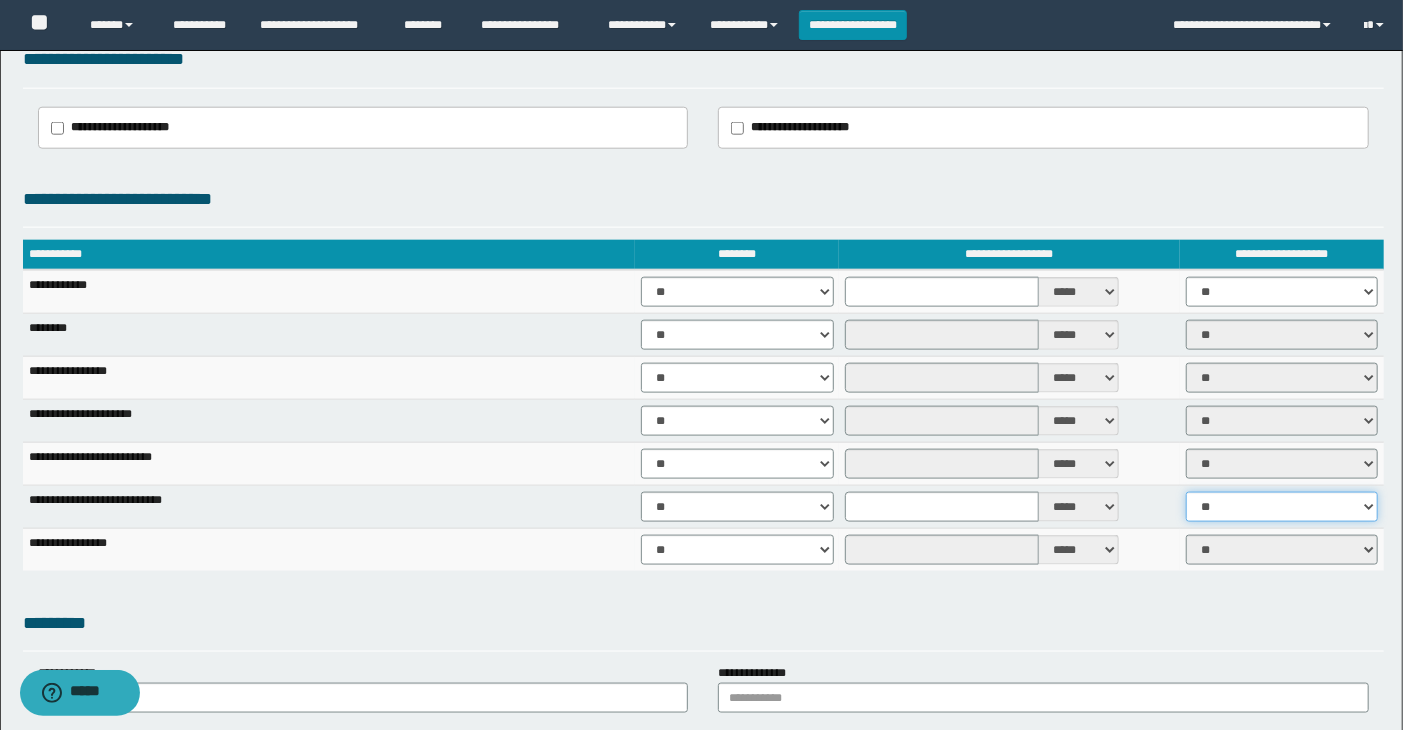 select on "****" 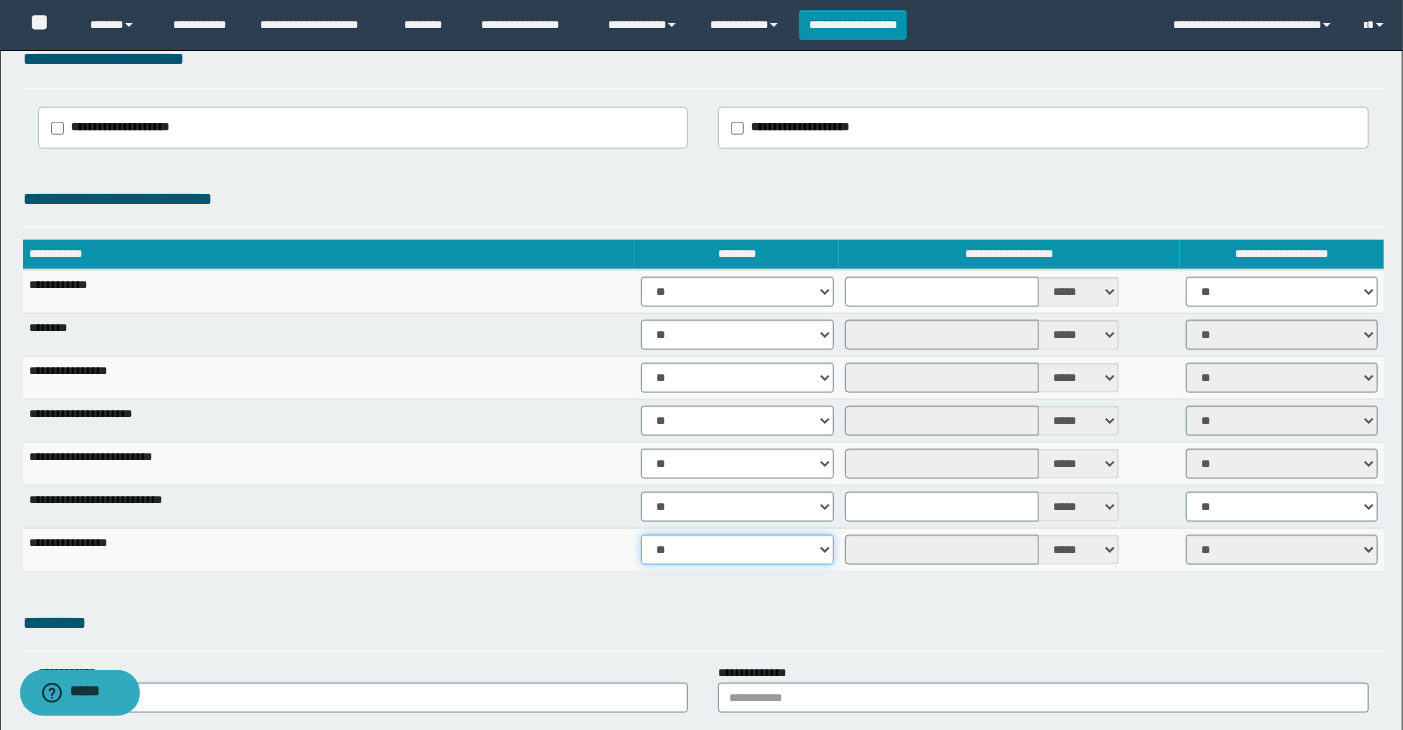 click on "**
**" at bounding box center [737, 550] 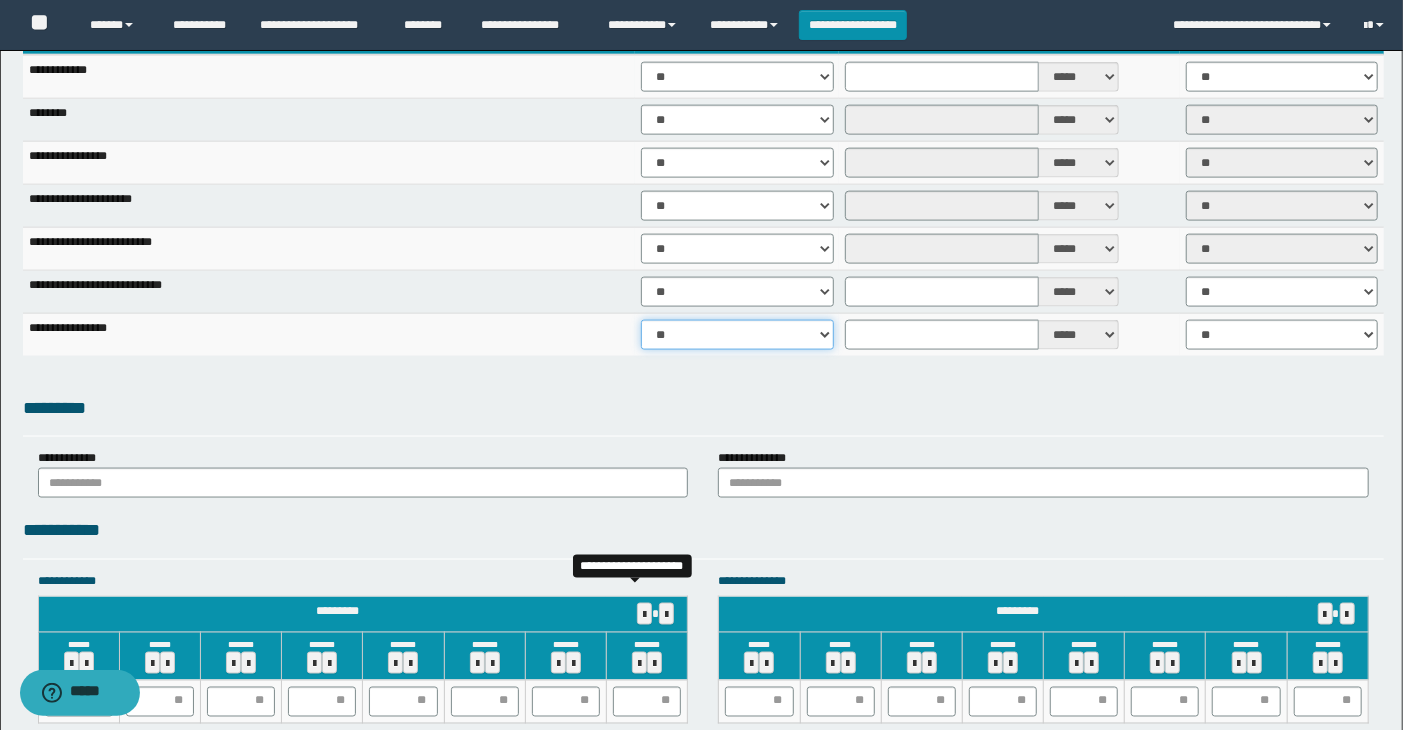 scroll, scrollTop: 1444, scrollLeft: 0, axis: vertical 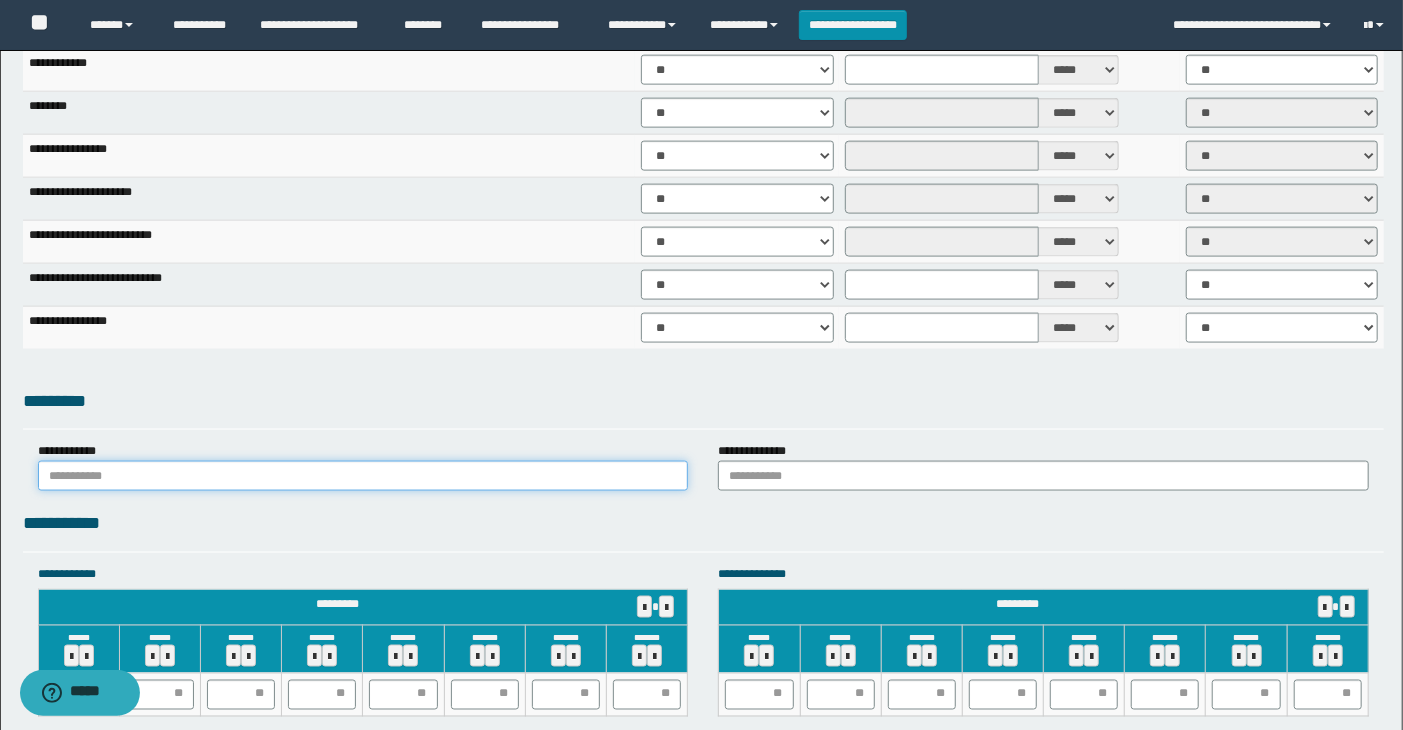 click at bounding box center [363, 476] 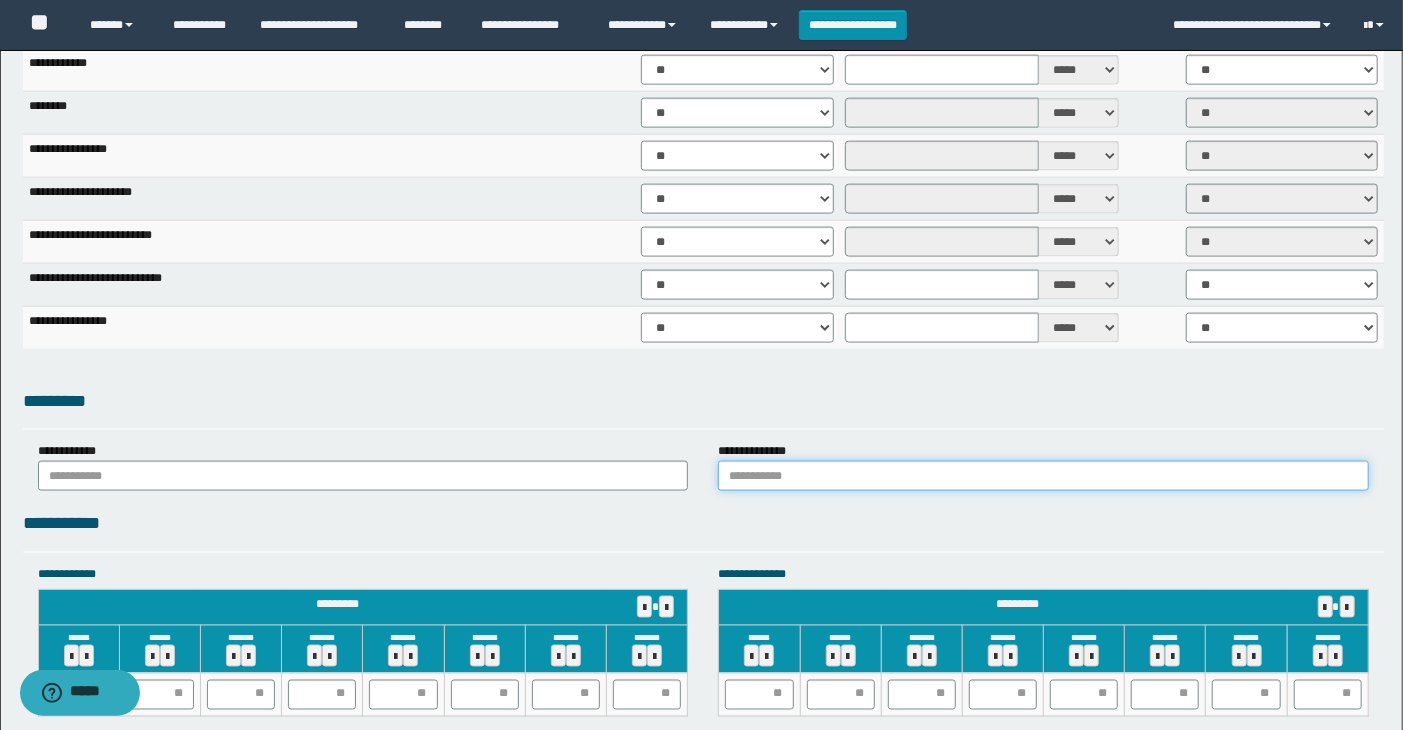 click at bounding box center (1043, 476) 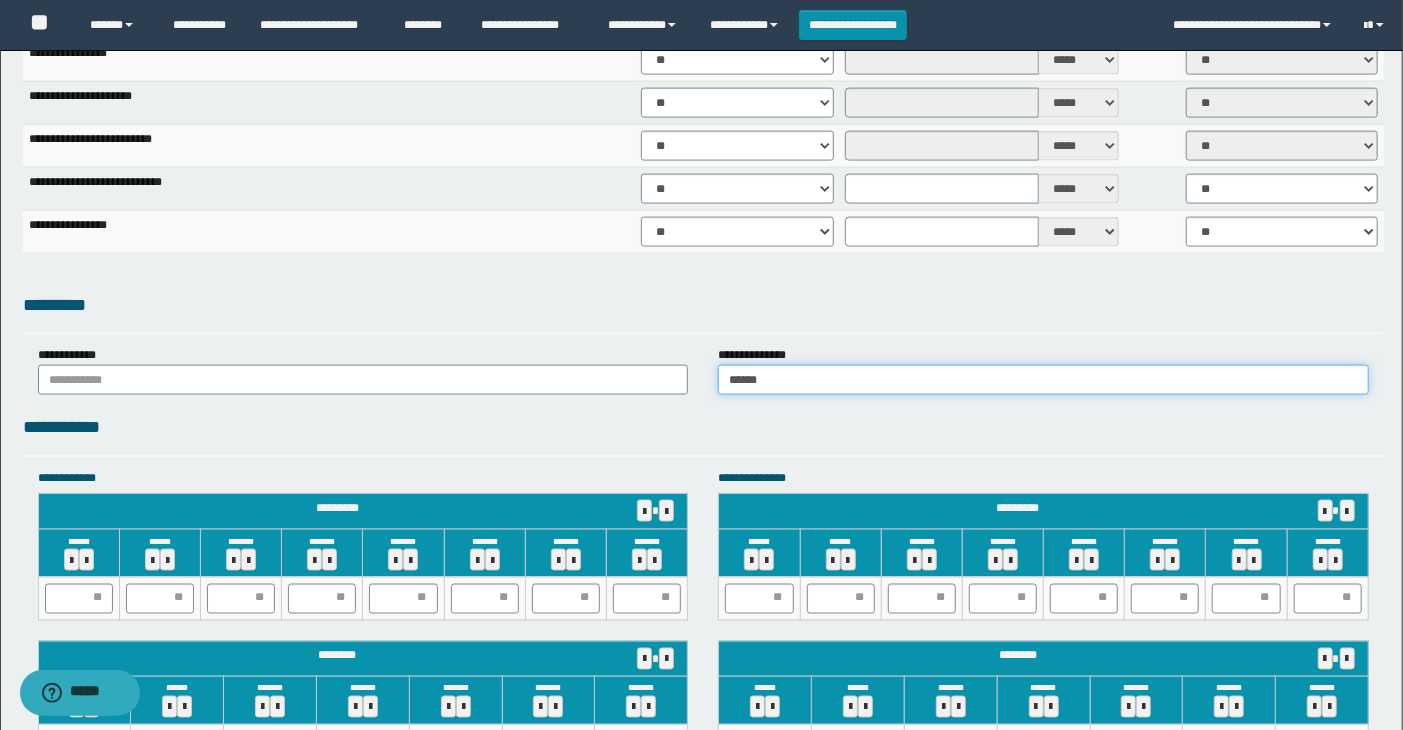 scroll, scrollTop: 1666, scrollLeft: 0, axis: vertical 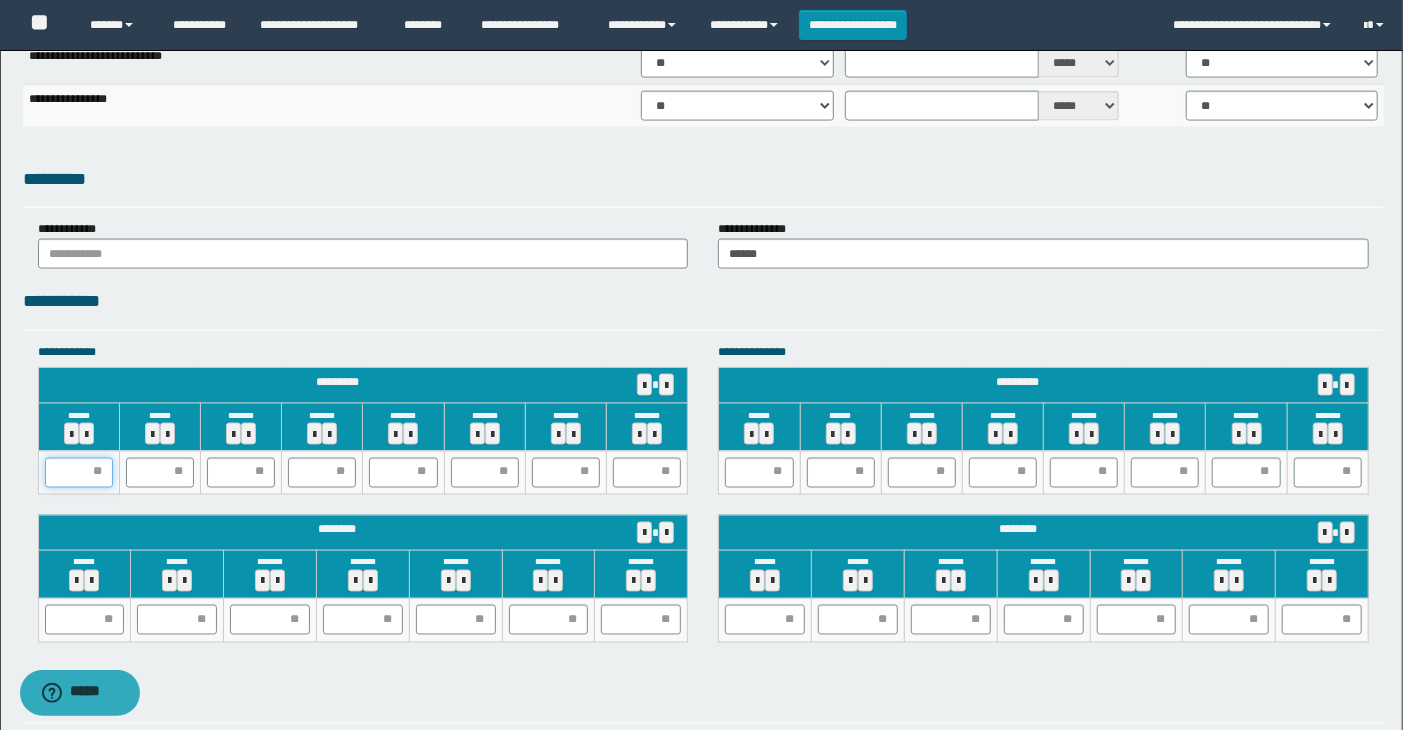 click at bounding box center [79, 473] 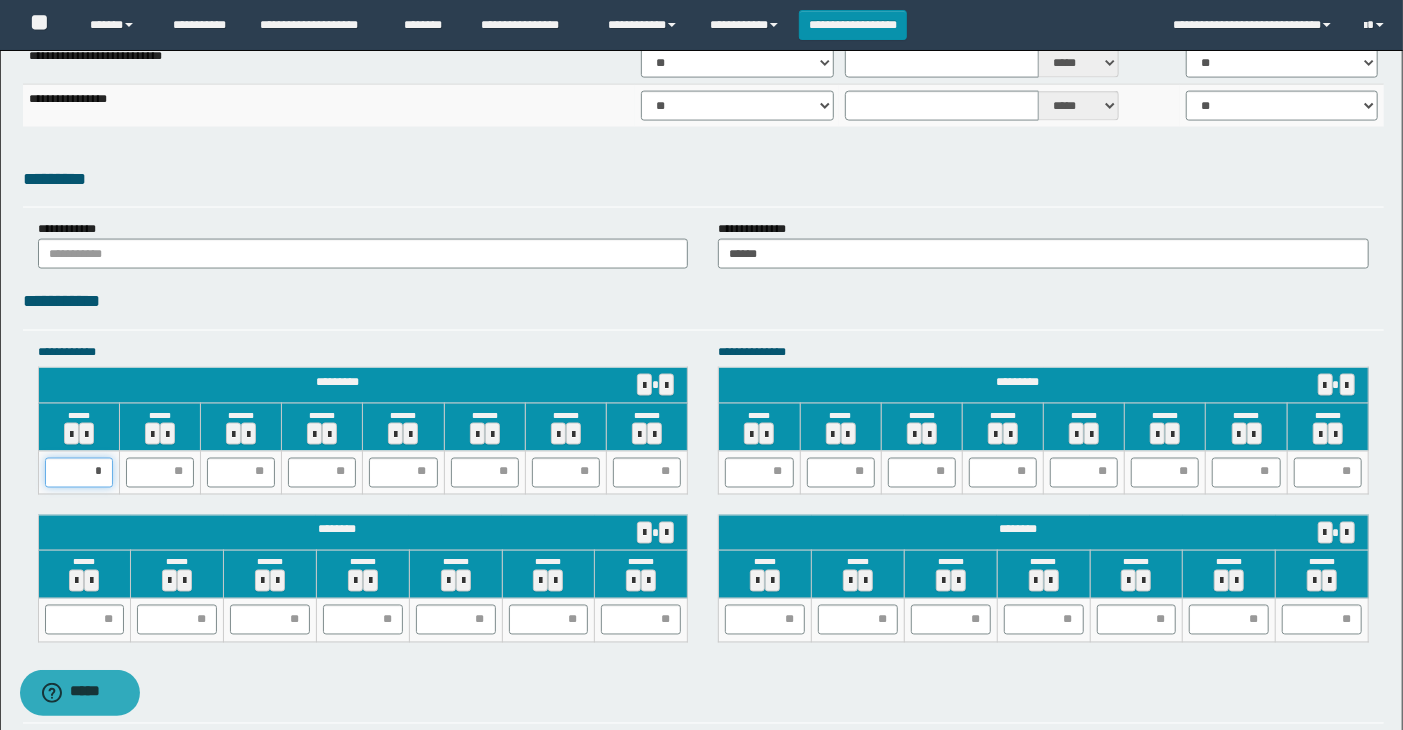 type on "**" 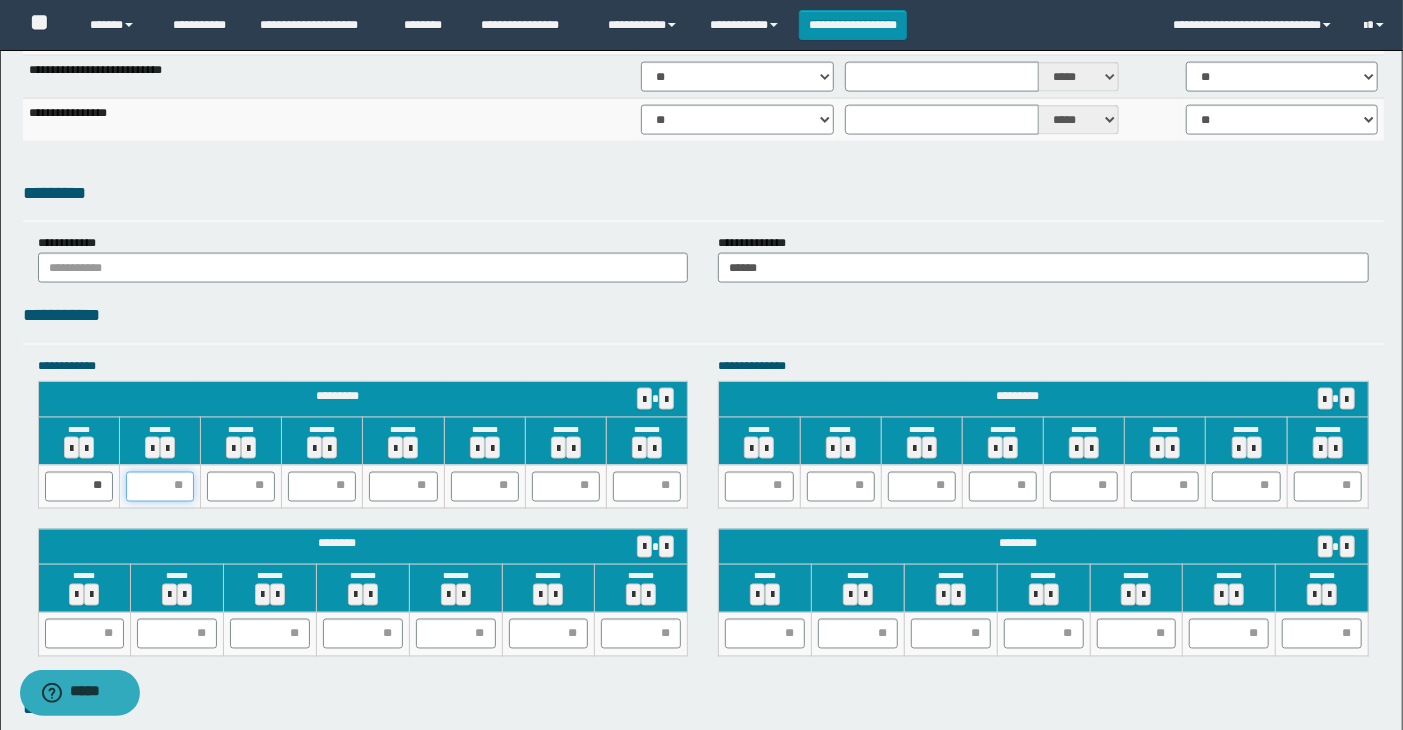 scroll, scrollTop: 1666, scrollLeft: 0, axis: vertical 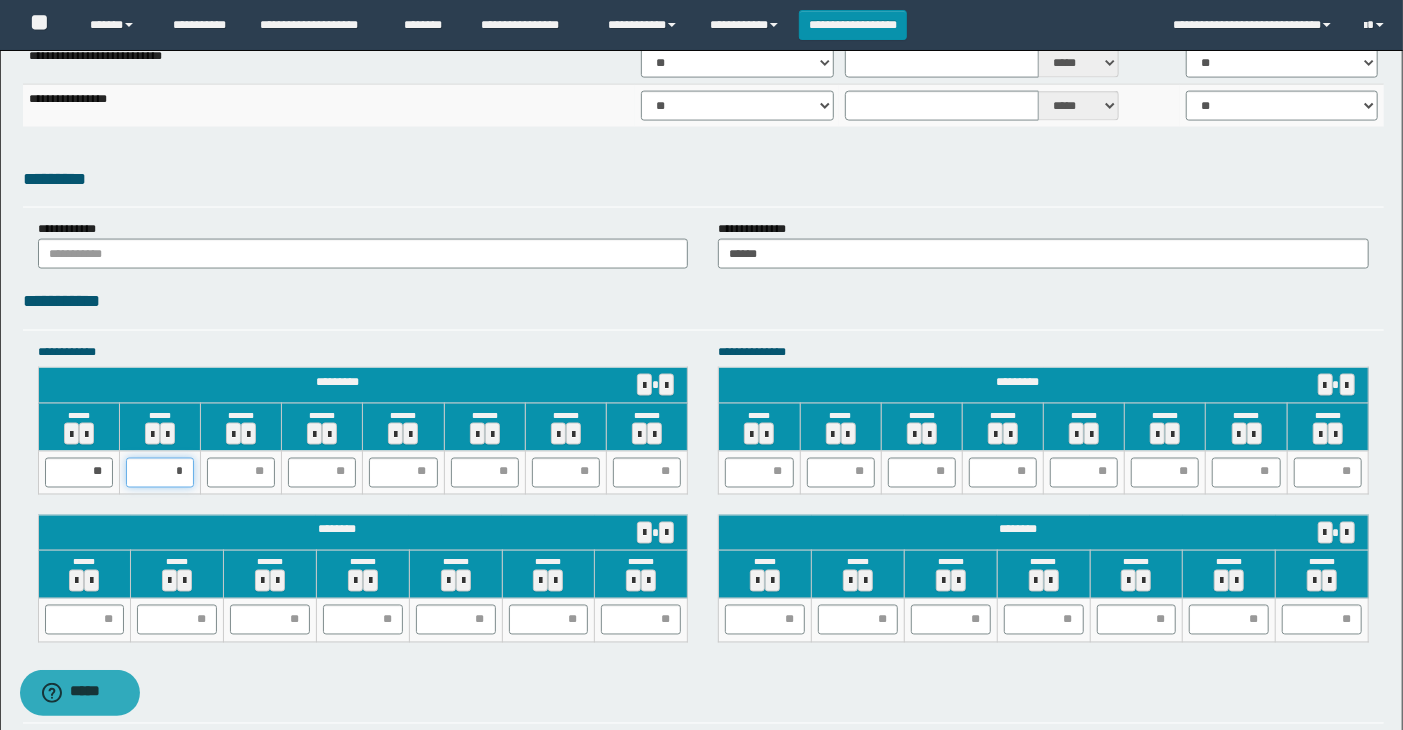 type on "**" 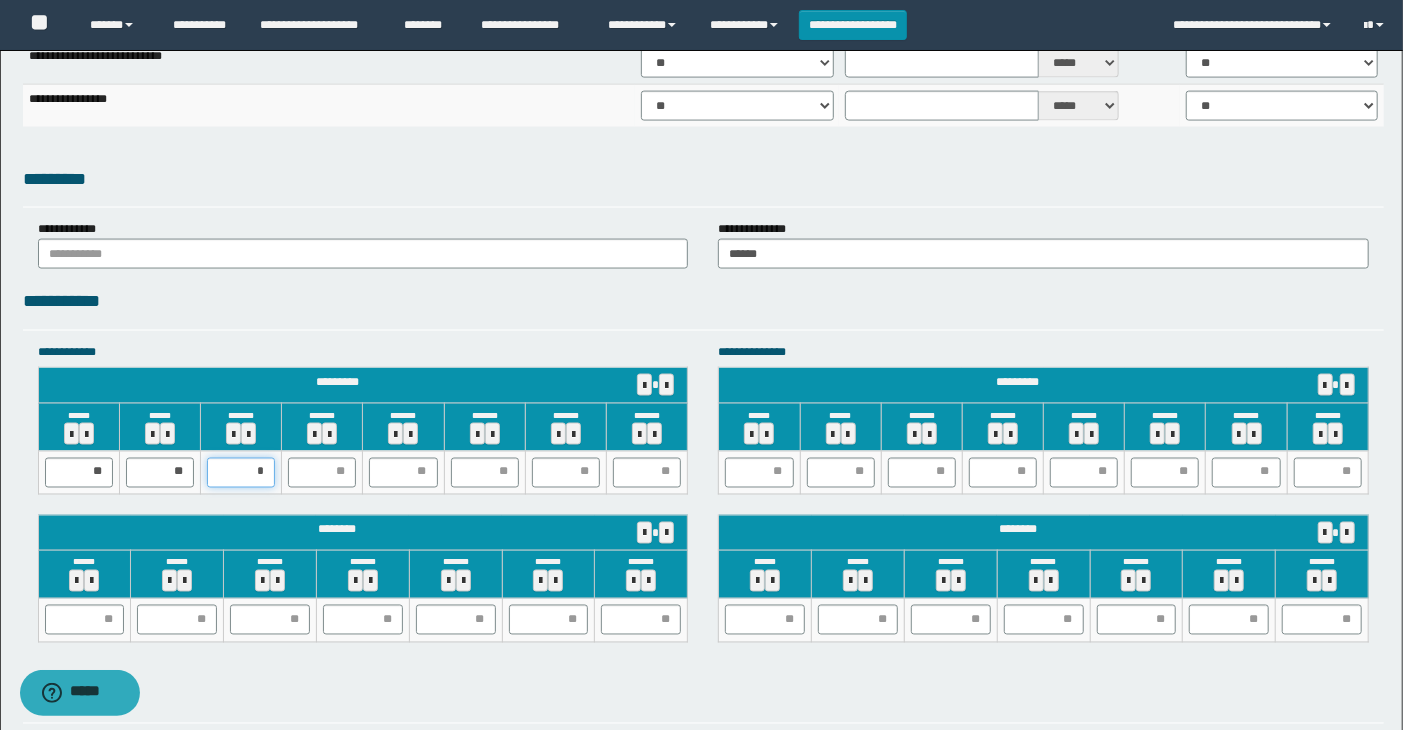type on "**" 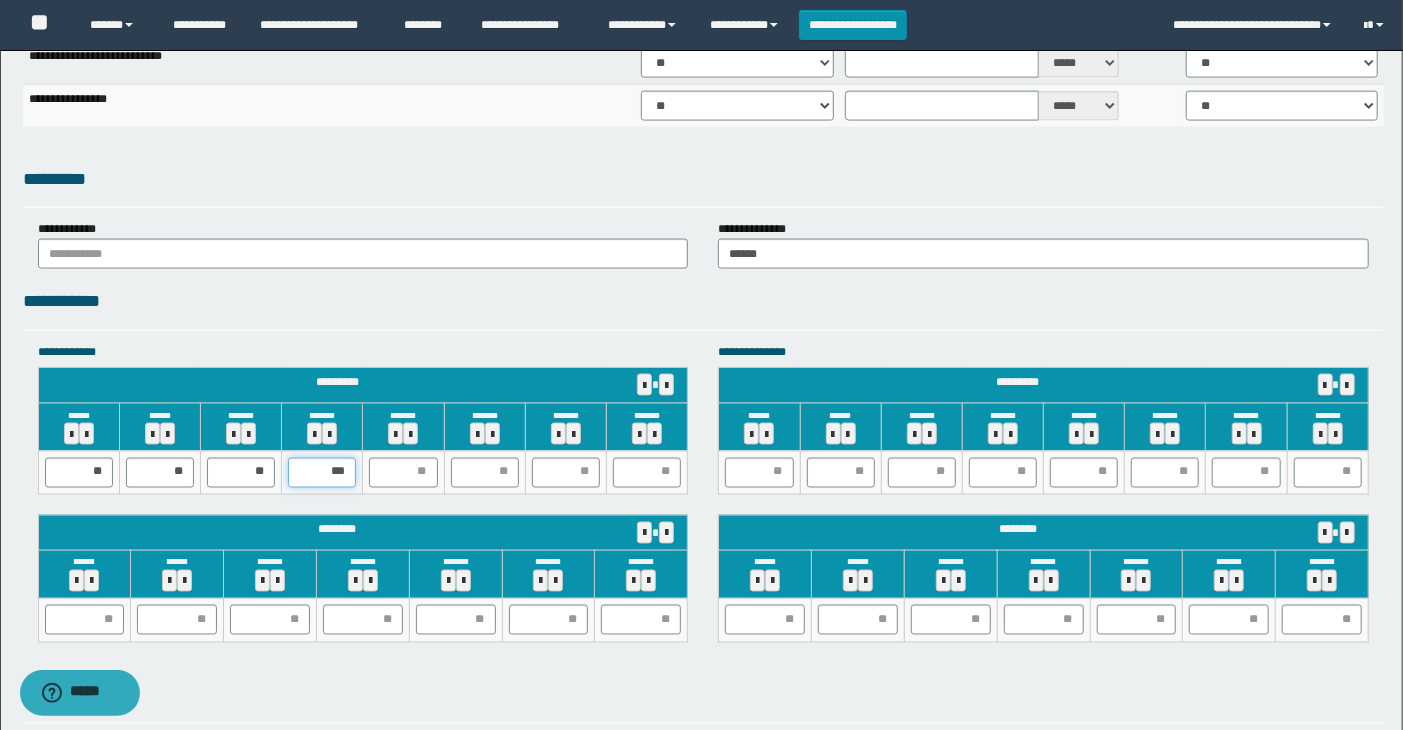 type on "**" 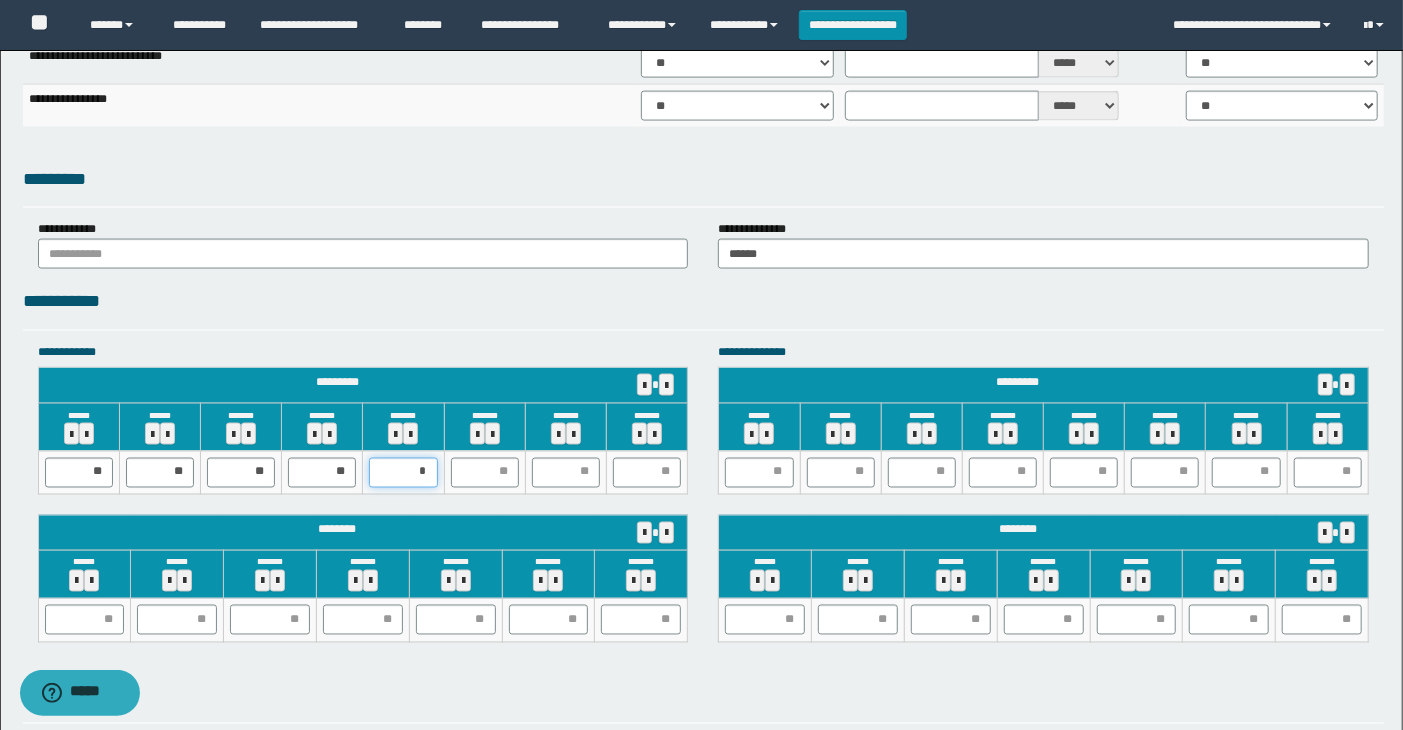 type on "**" 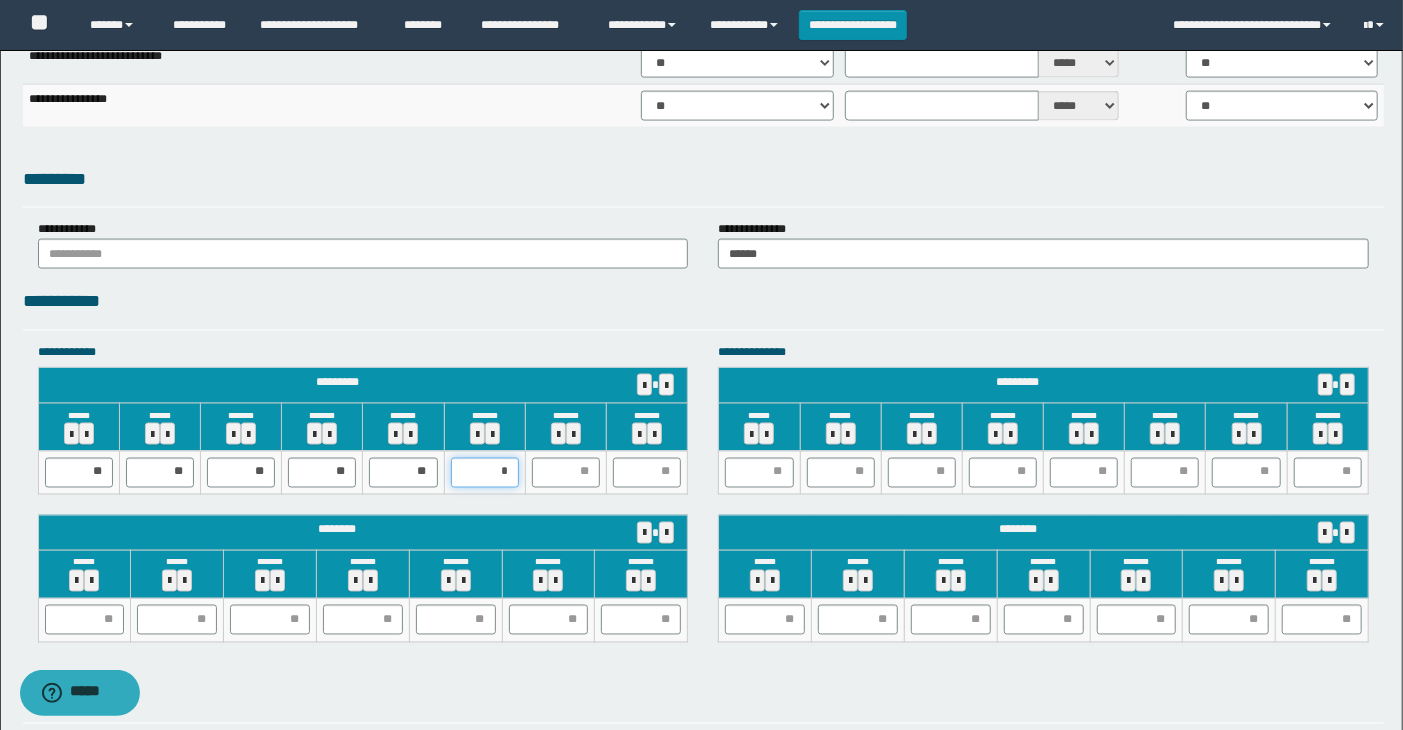 type on "**" 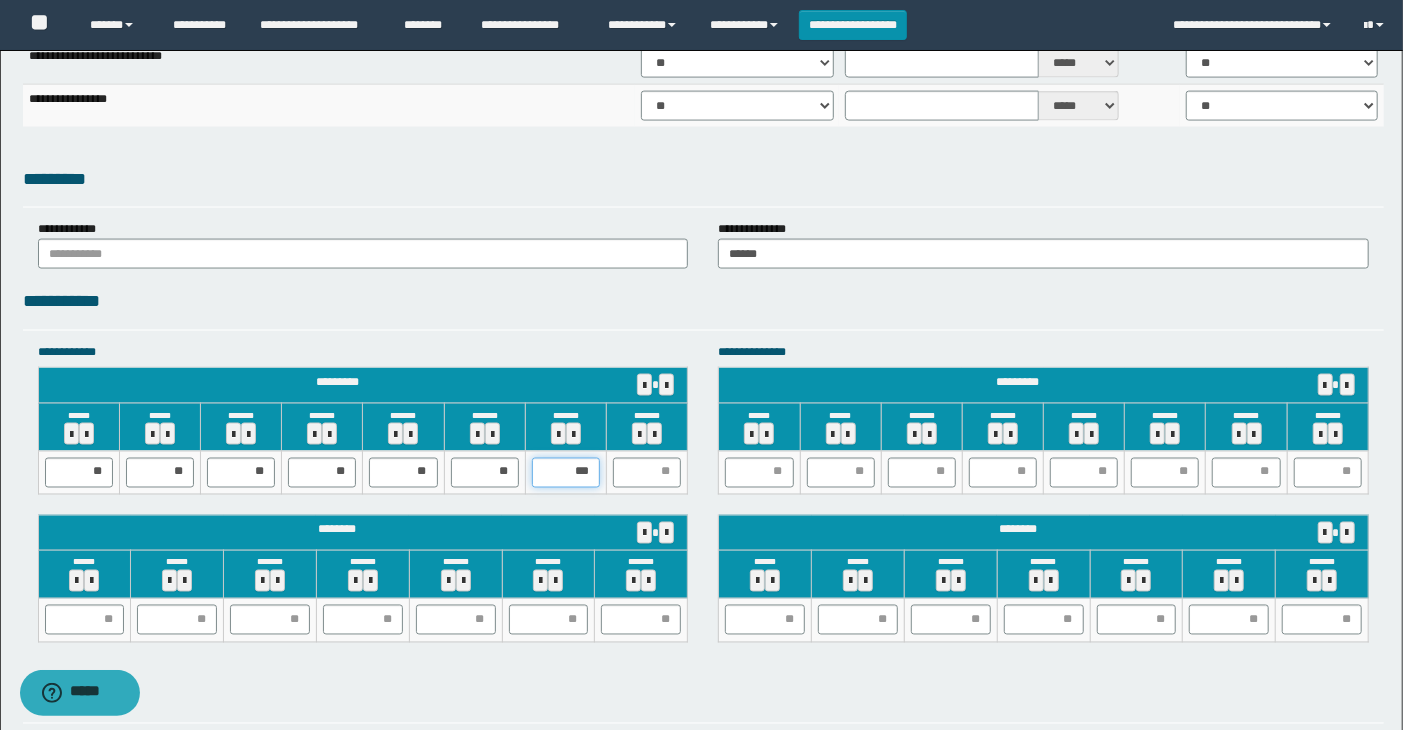 drag, startPoint x: 588, startPoint y: 474, endPoint x: 562, endPoint y: 470, distance: 26.305893 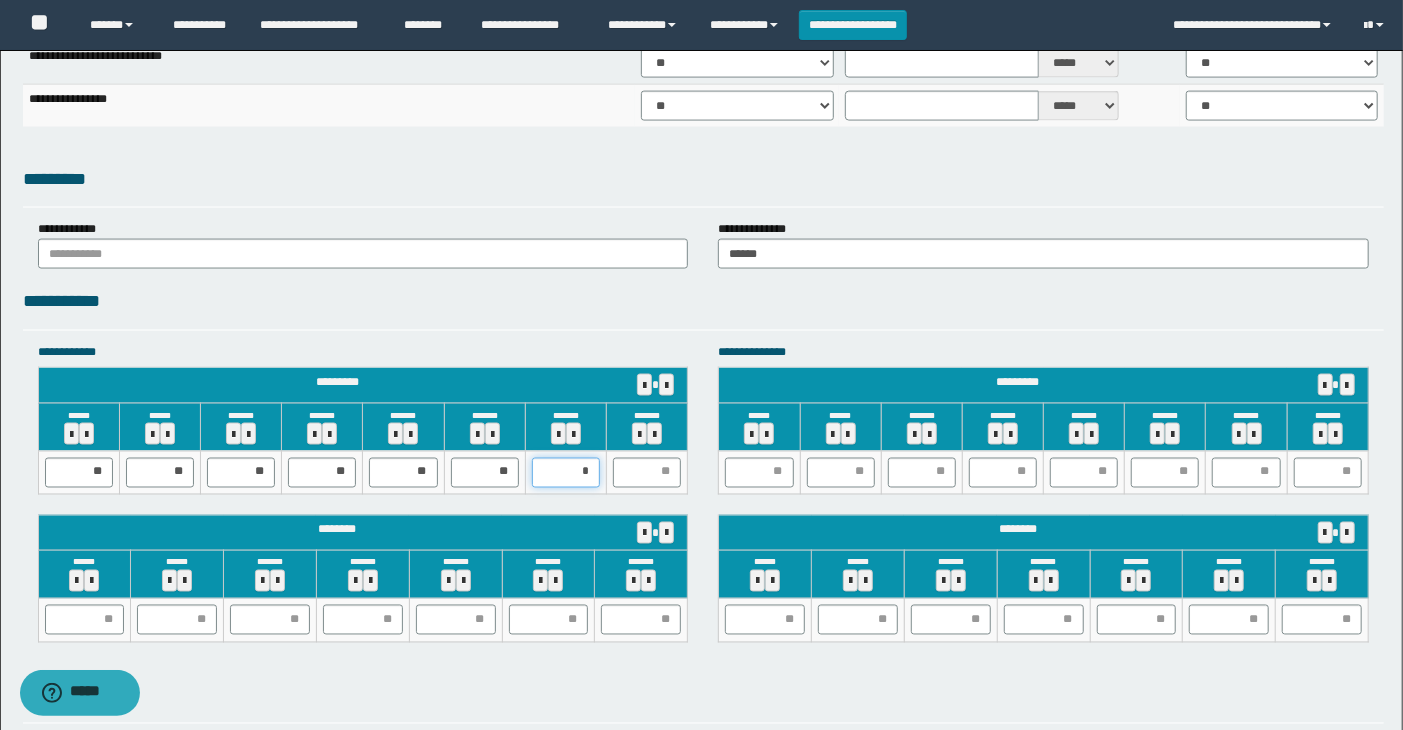 type on "**" 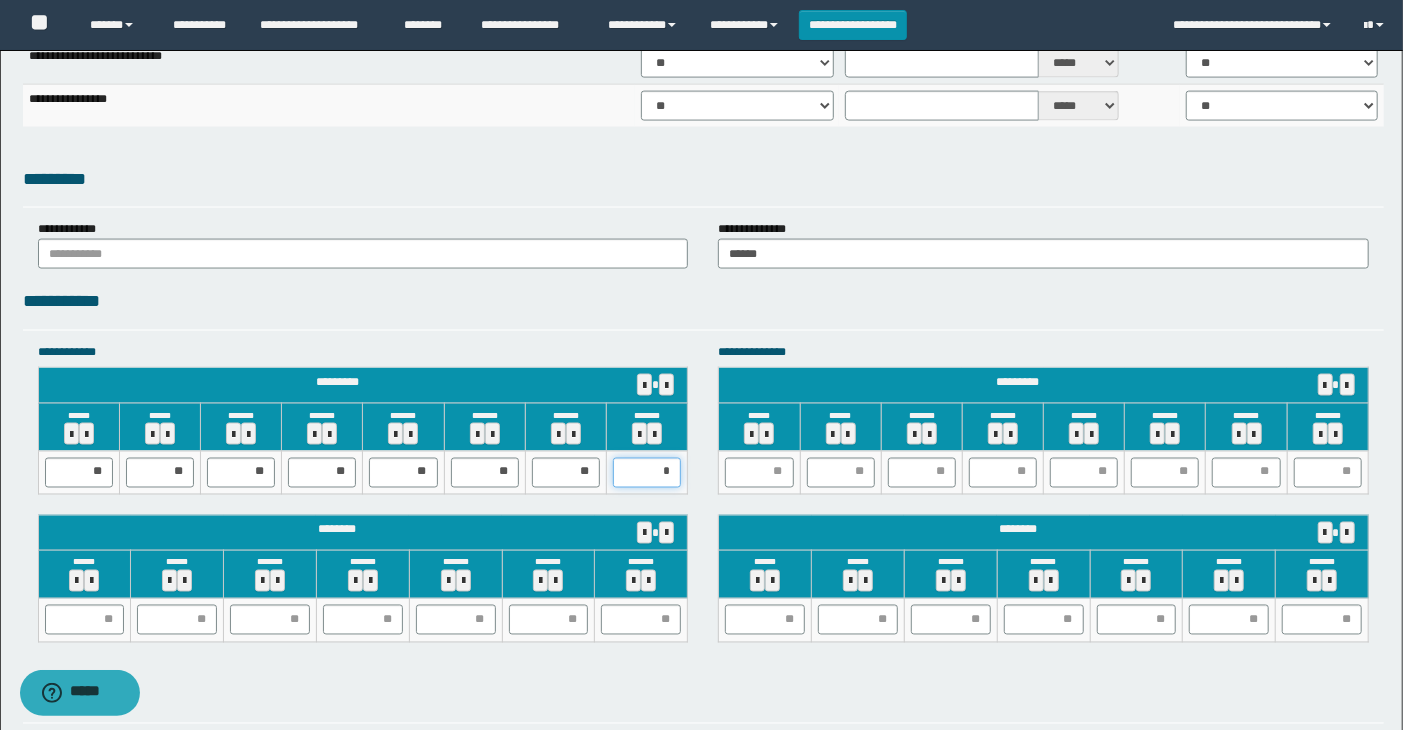 type on "**" 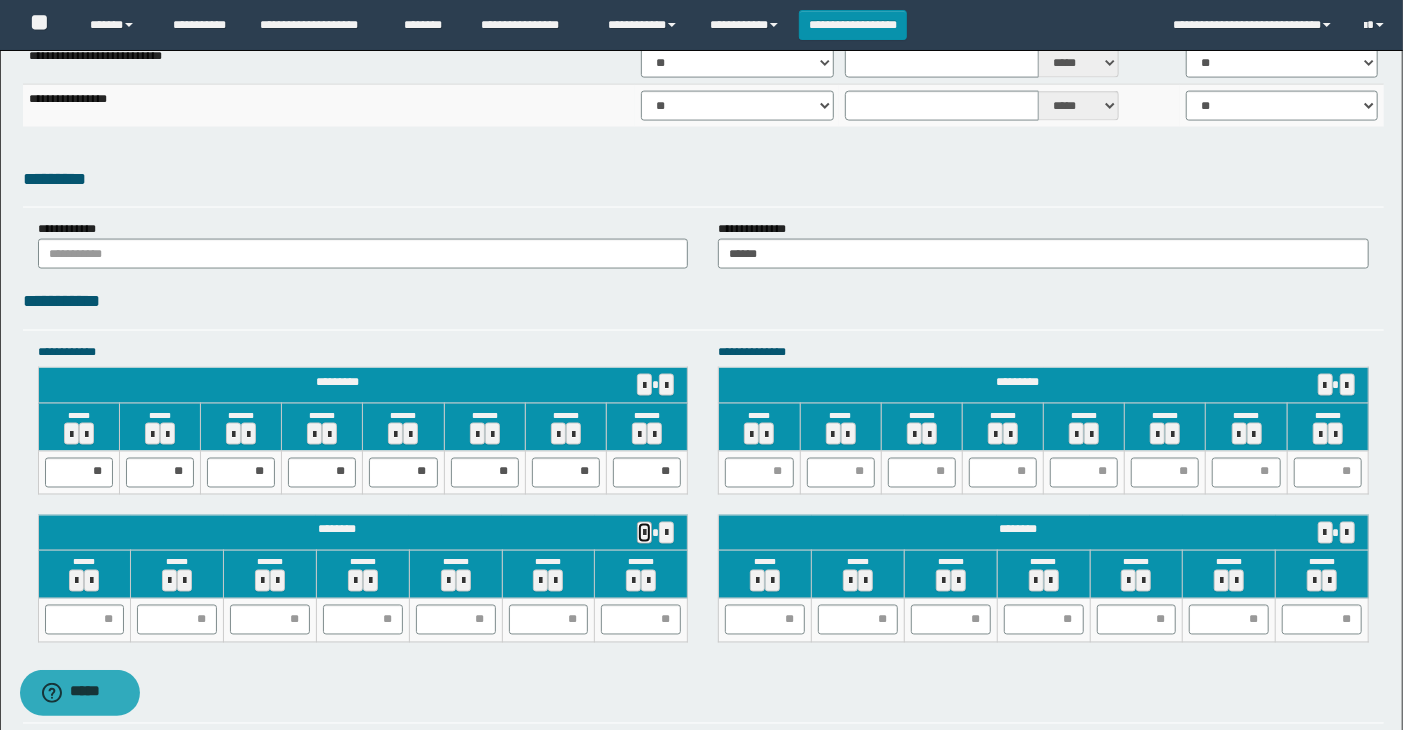 type 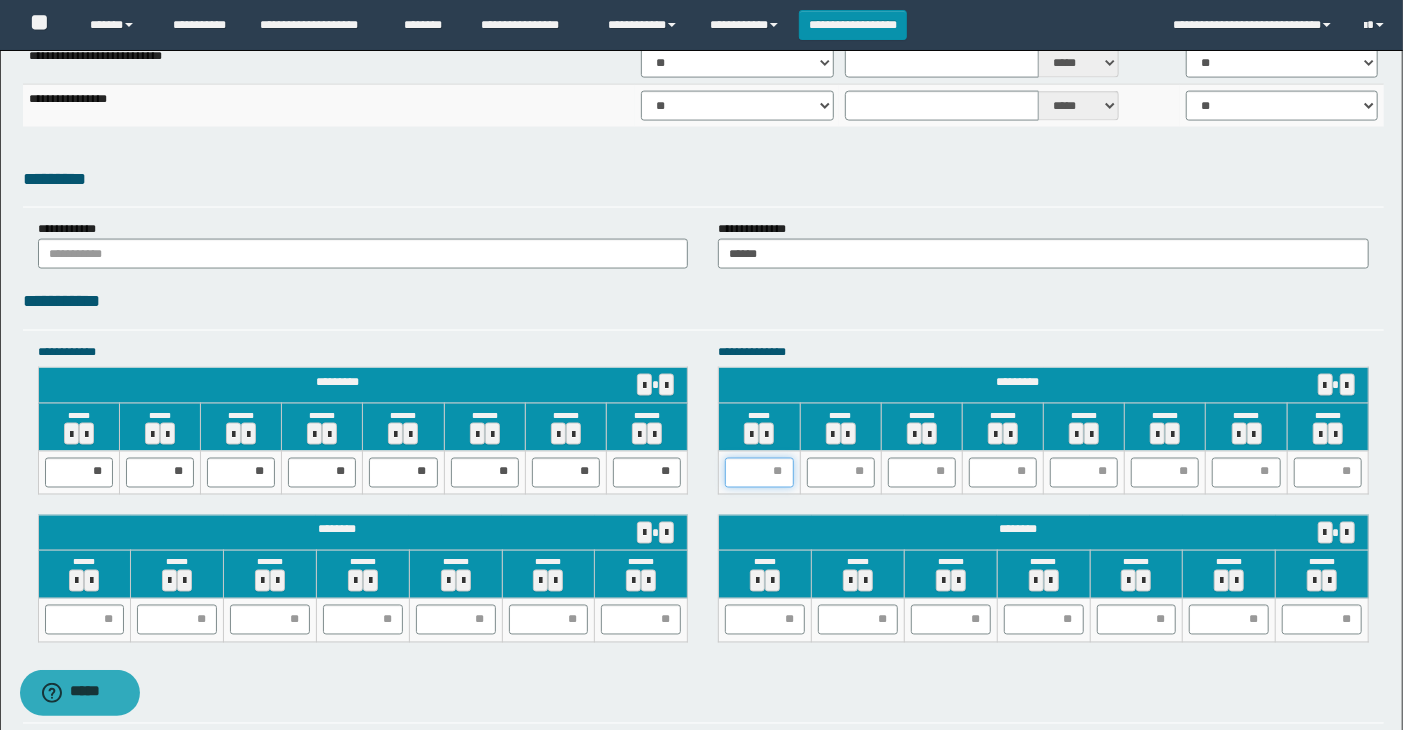 click at bounding box center [759, 473] 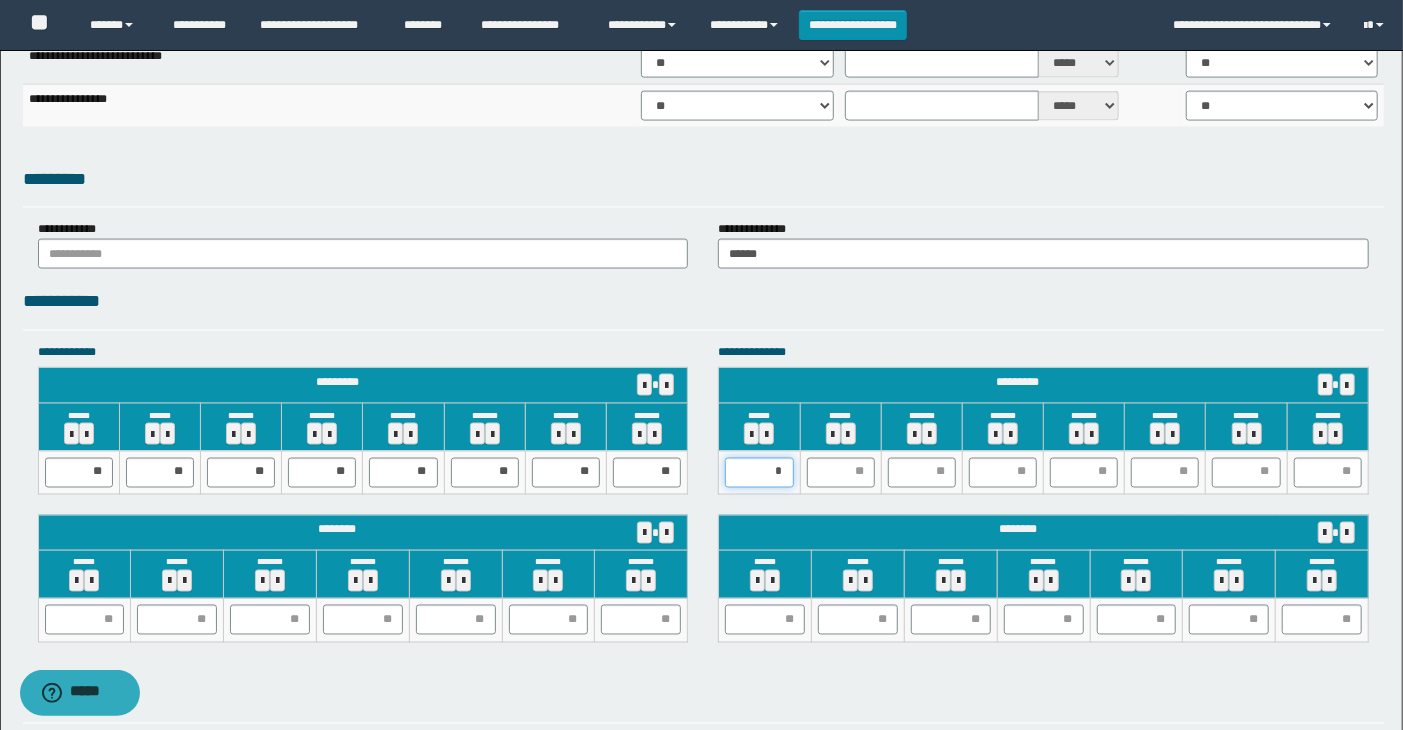 type on "**" 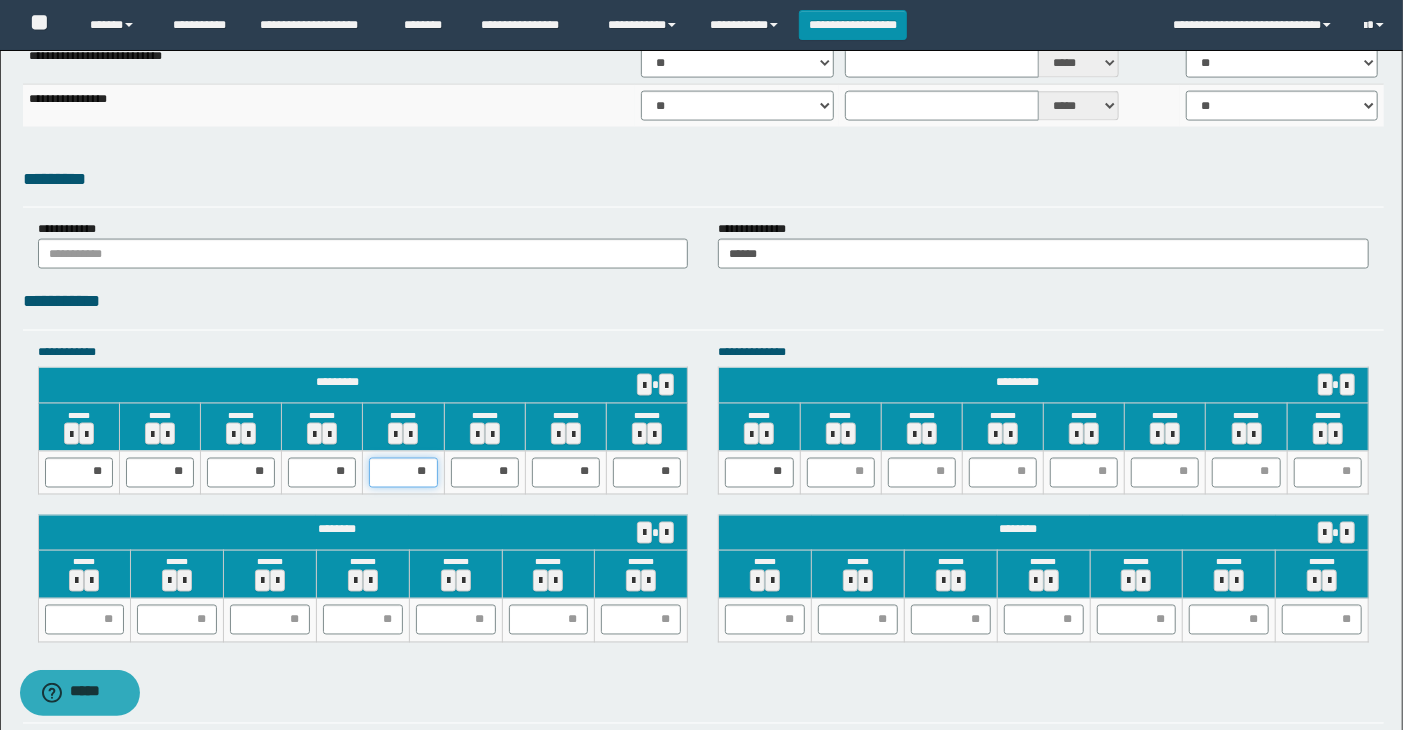 drag, startPoint x: 428, startPoint y: 473, endPoint x: 412, endPoint y: 468, distance: 16.763054 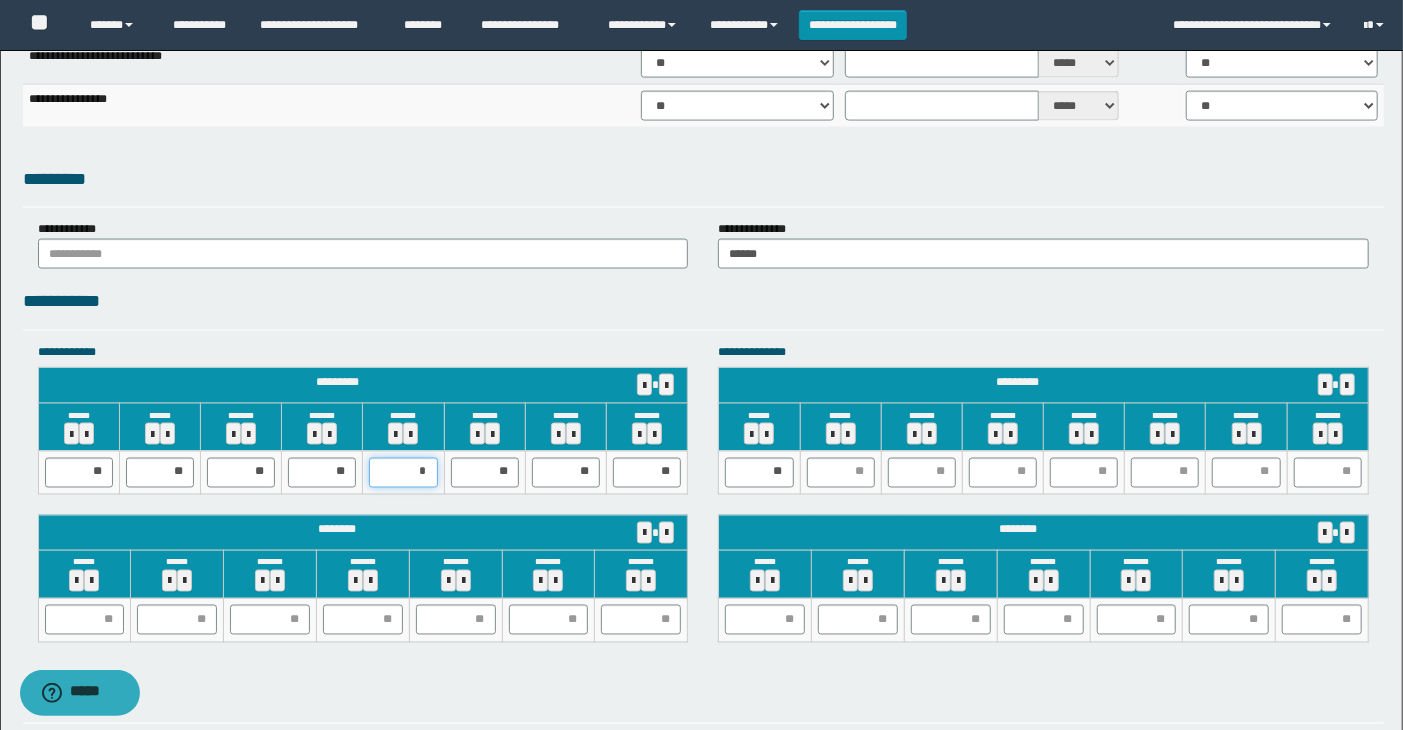 type on "**" 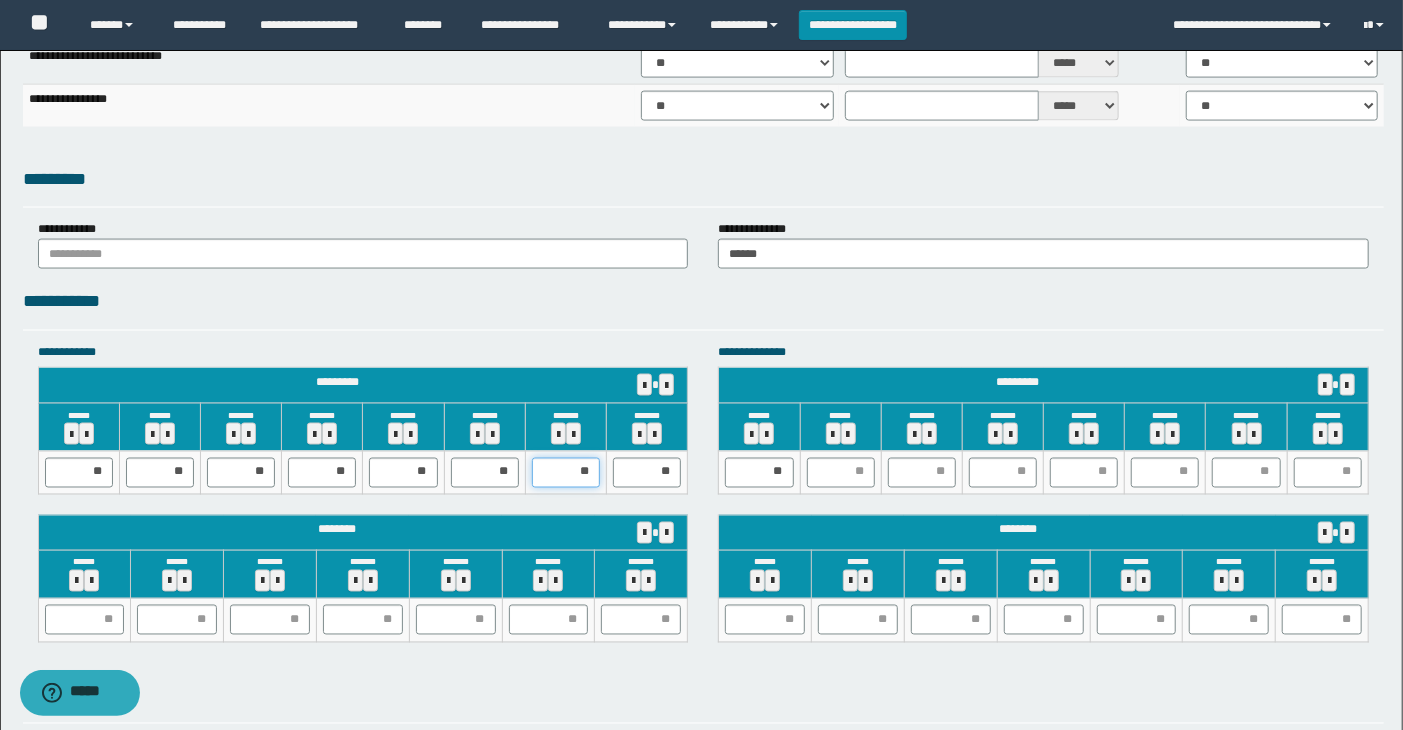 drag, startPoint x: 587, startPoint y: 466, endPoint x: 568, endPoint y: 470, distance: 19.416489 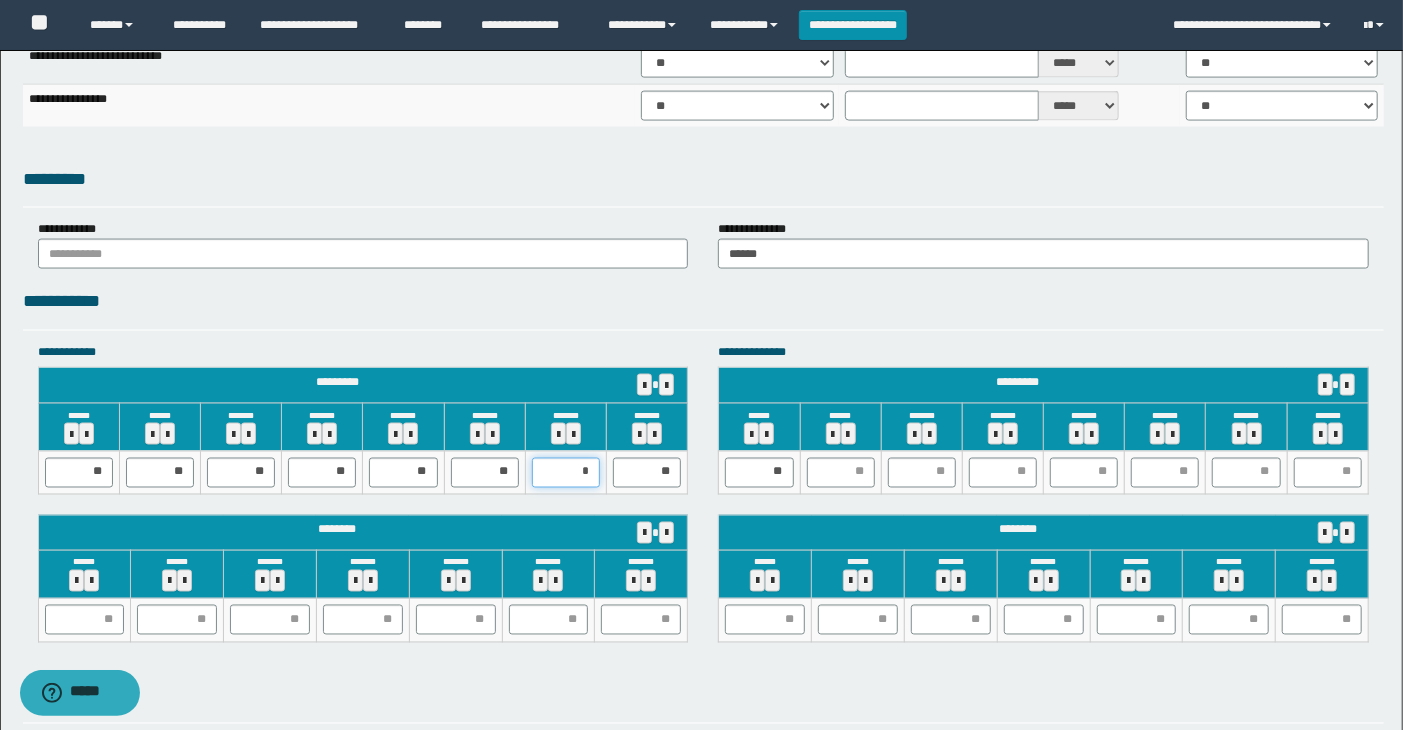 type on "**" 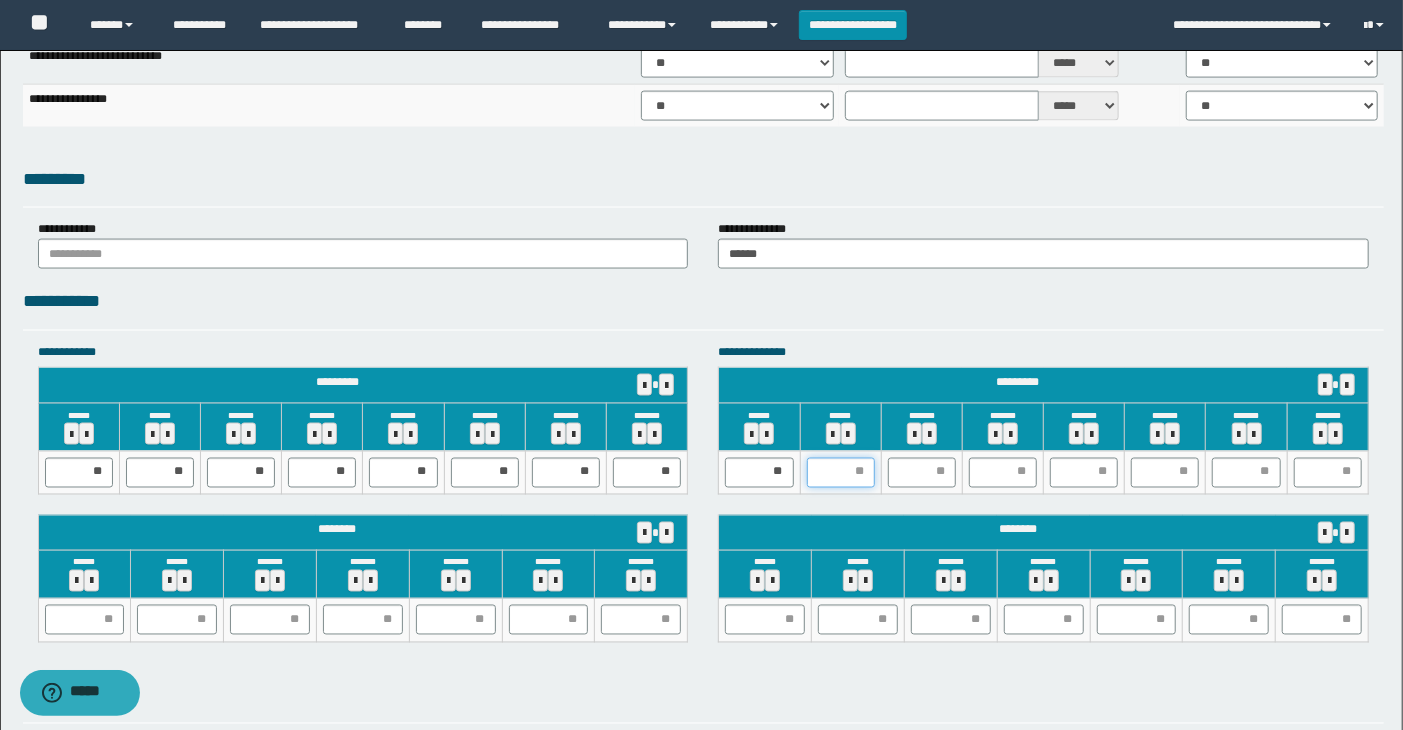 click at bounding box center [841, 473] 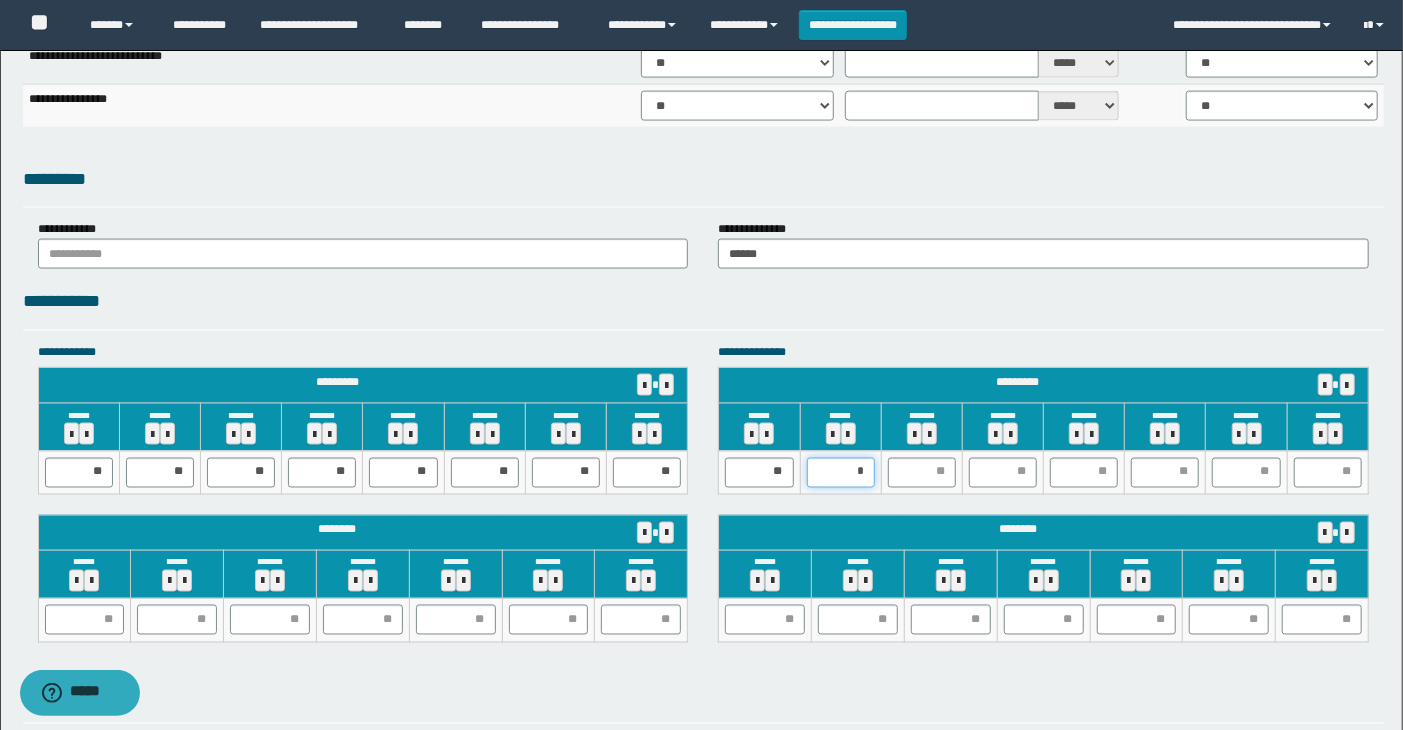 type on "**" 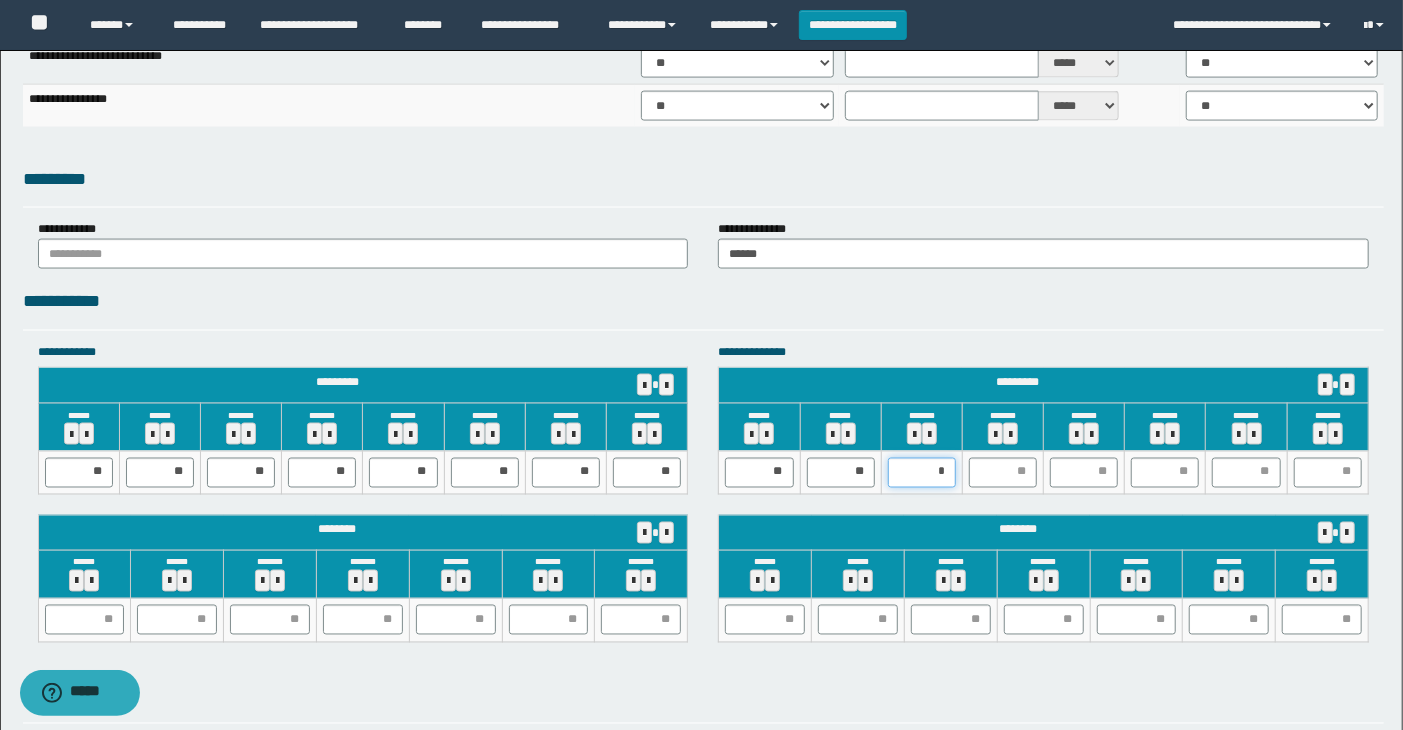 type on "**" 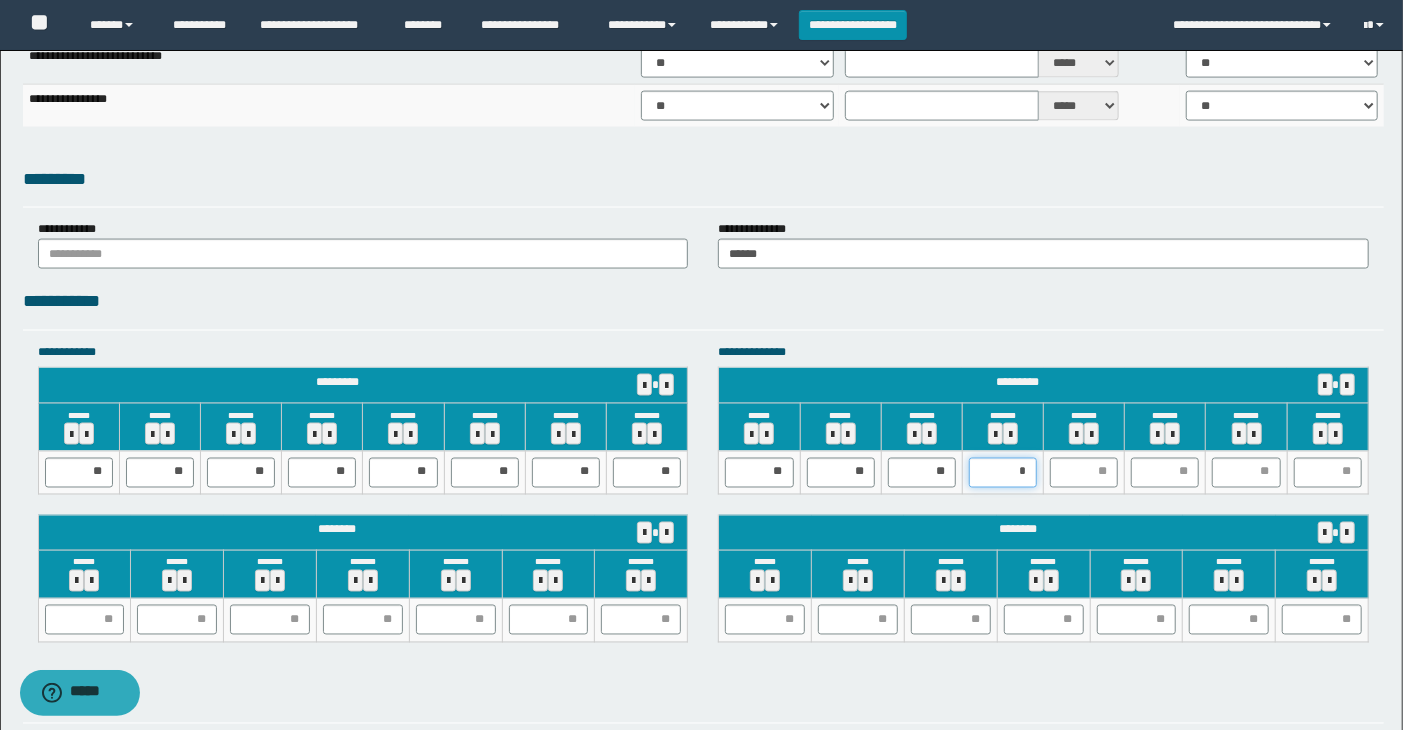 type on "**" 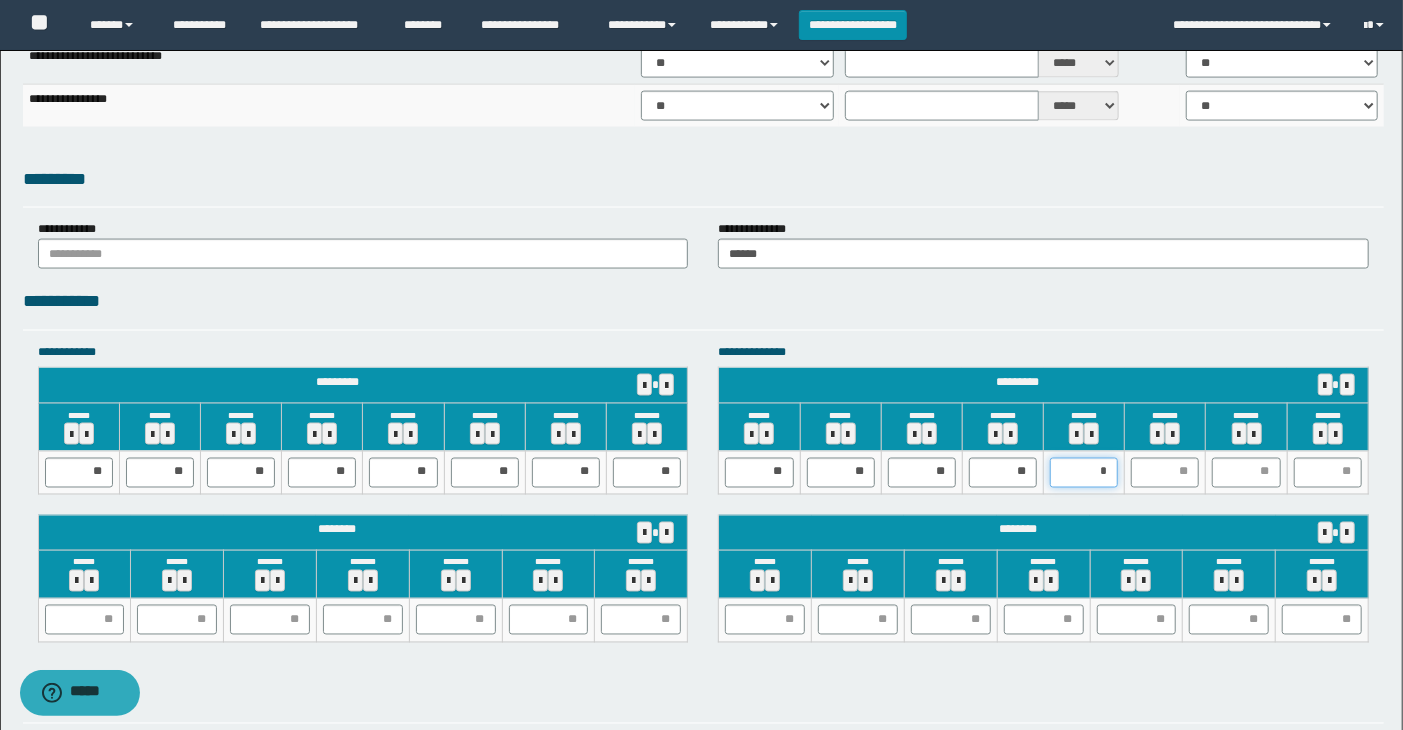 type on "**" 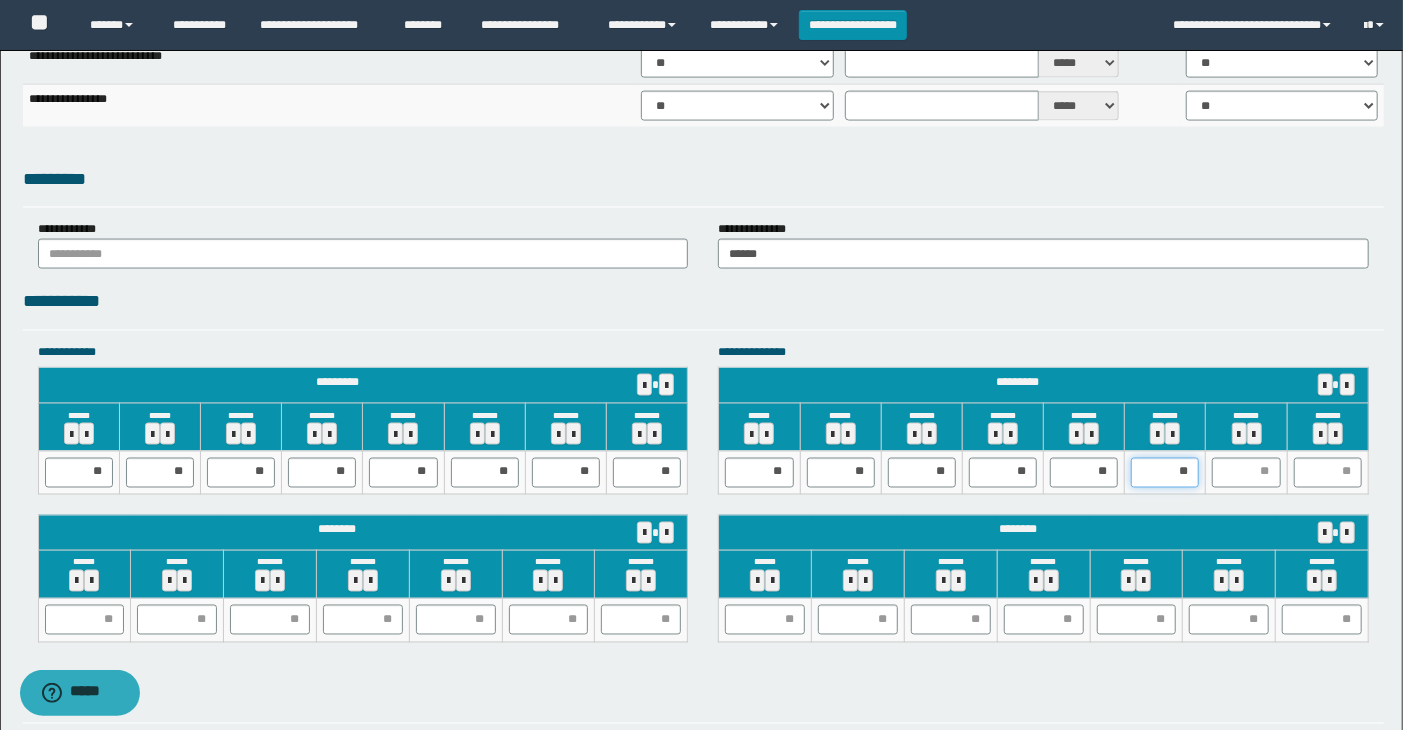 type on "***" 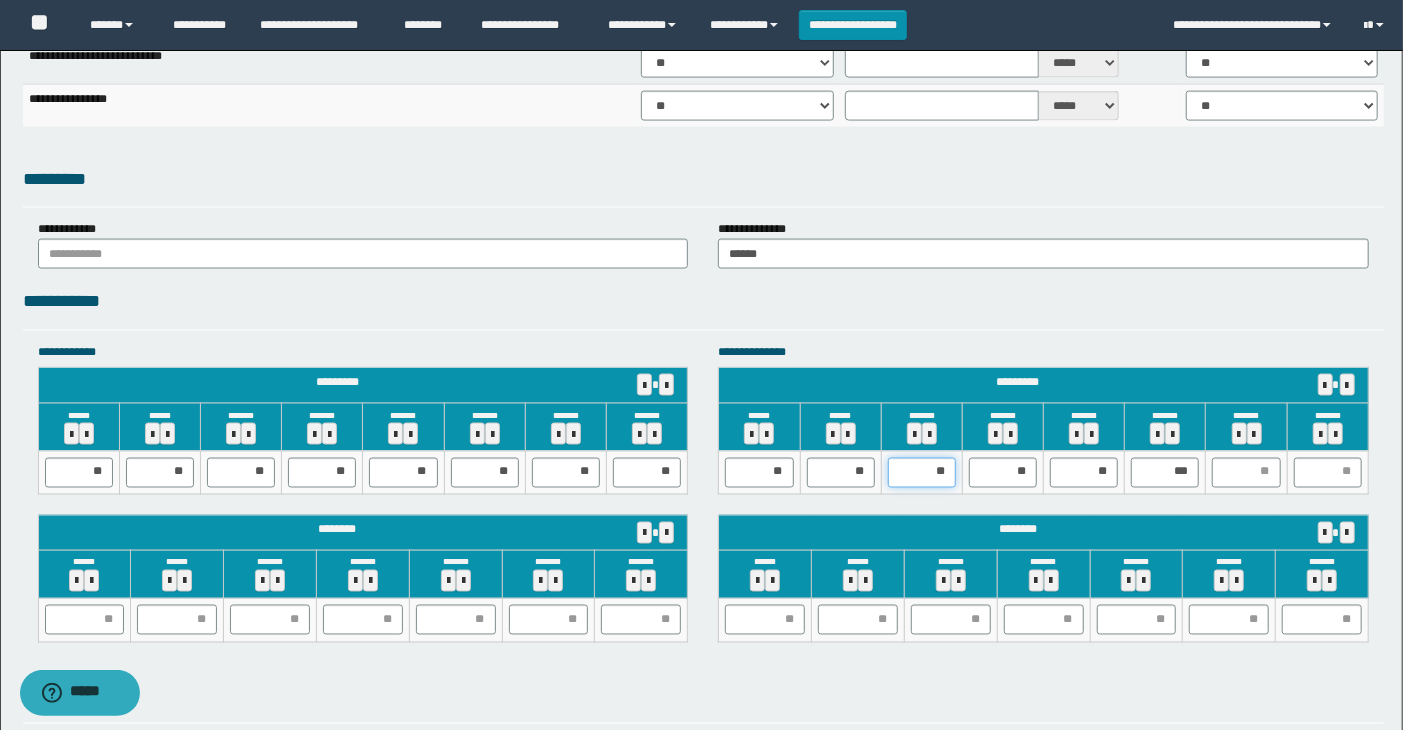 drag, startPoint x: 951, startPoint y: 471, endPoint x: 923, endPoint y: 474, distance: 28.160255 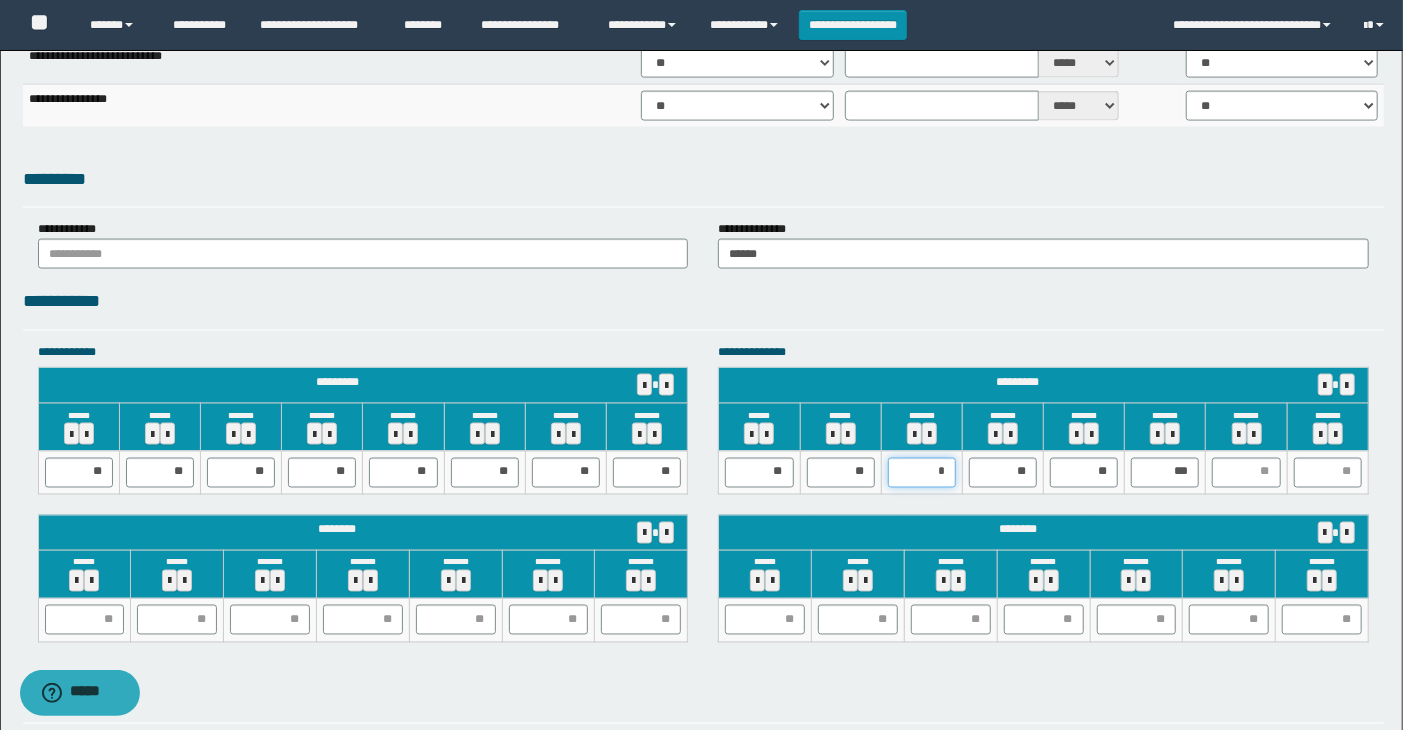 type on "**" 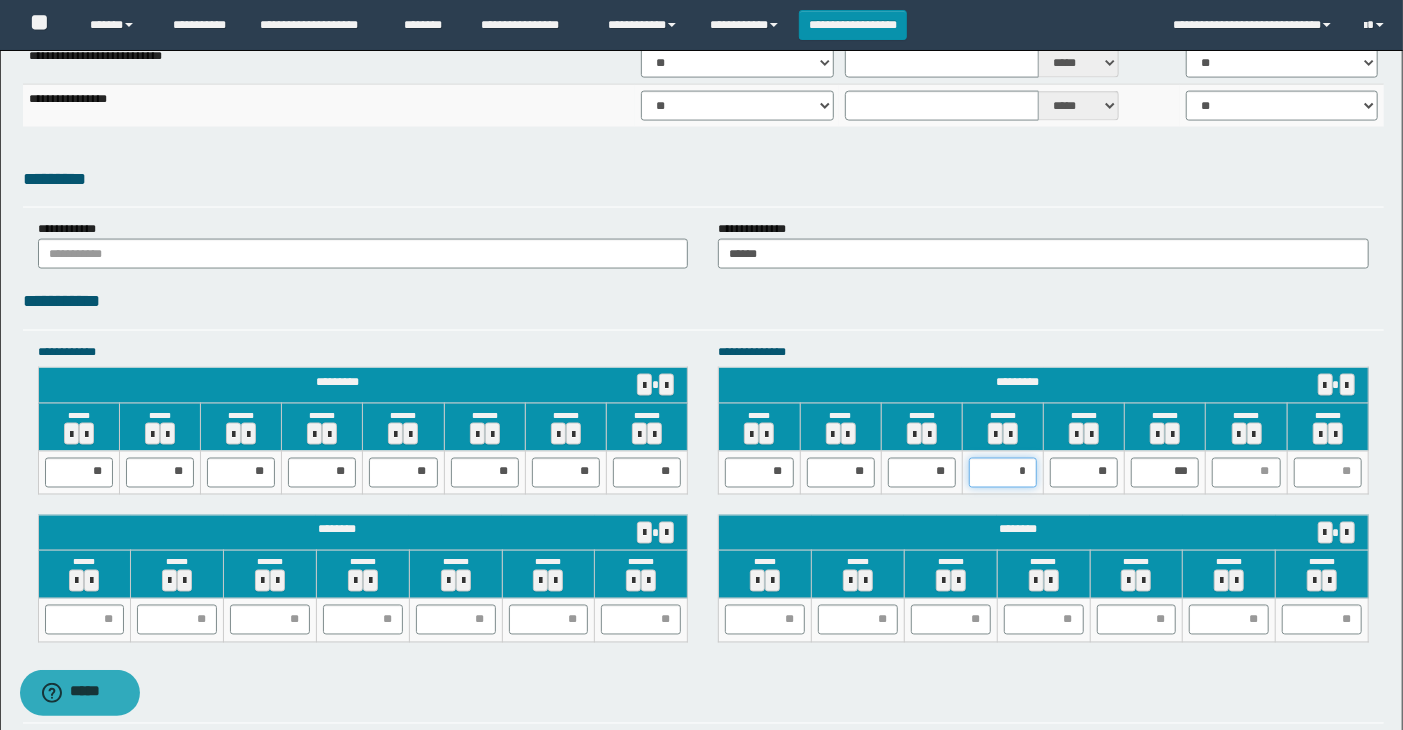 type on "**" 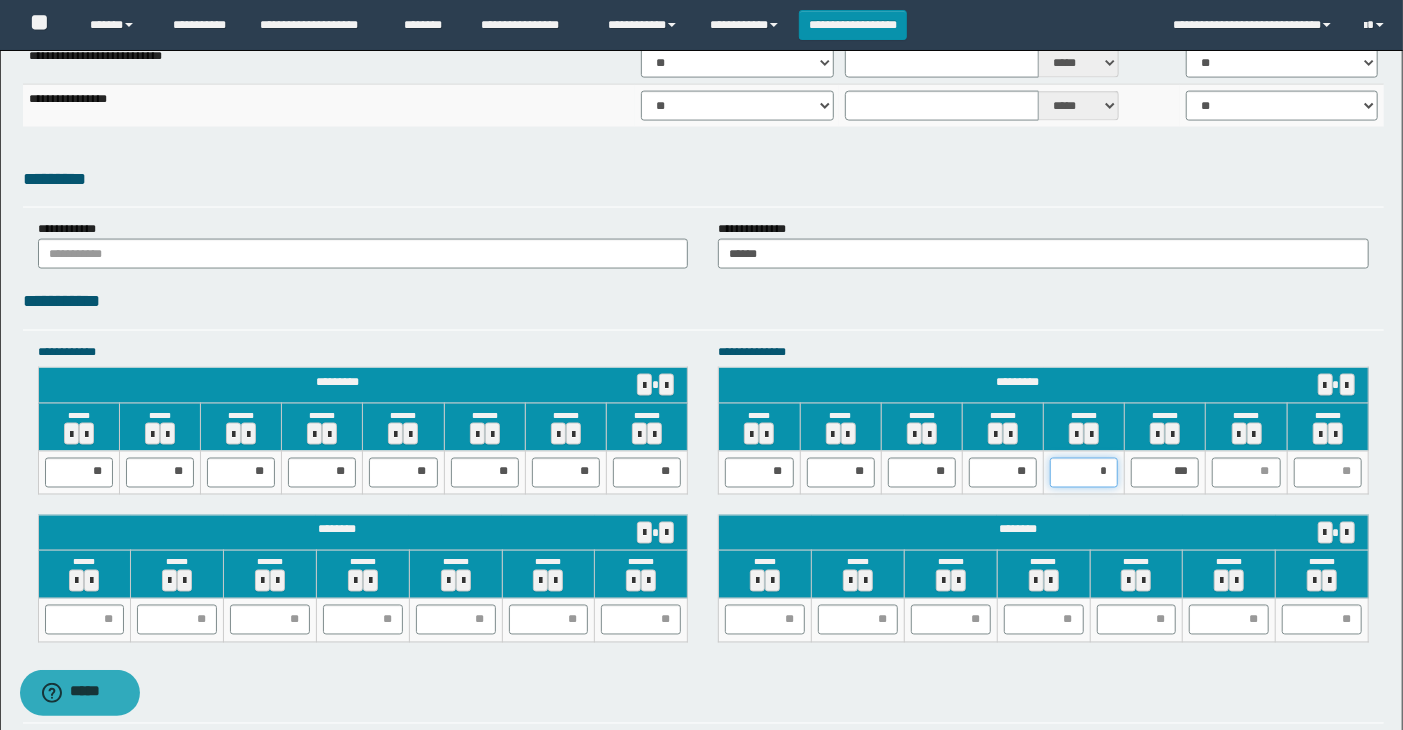type on "**" 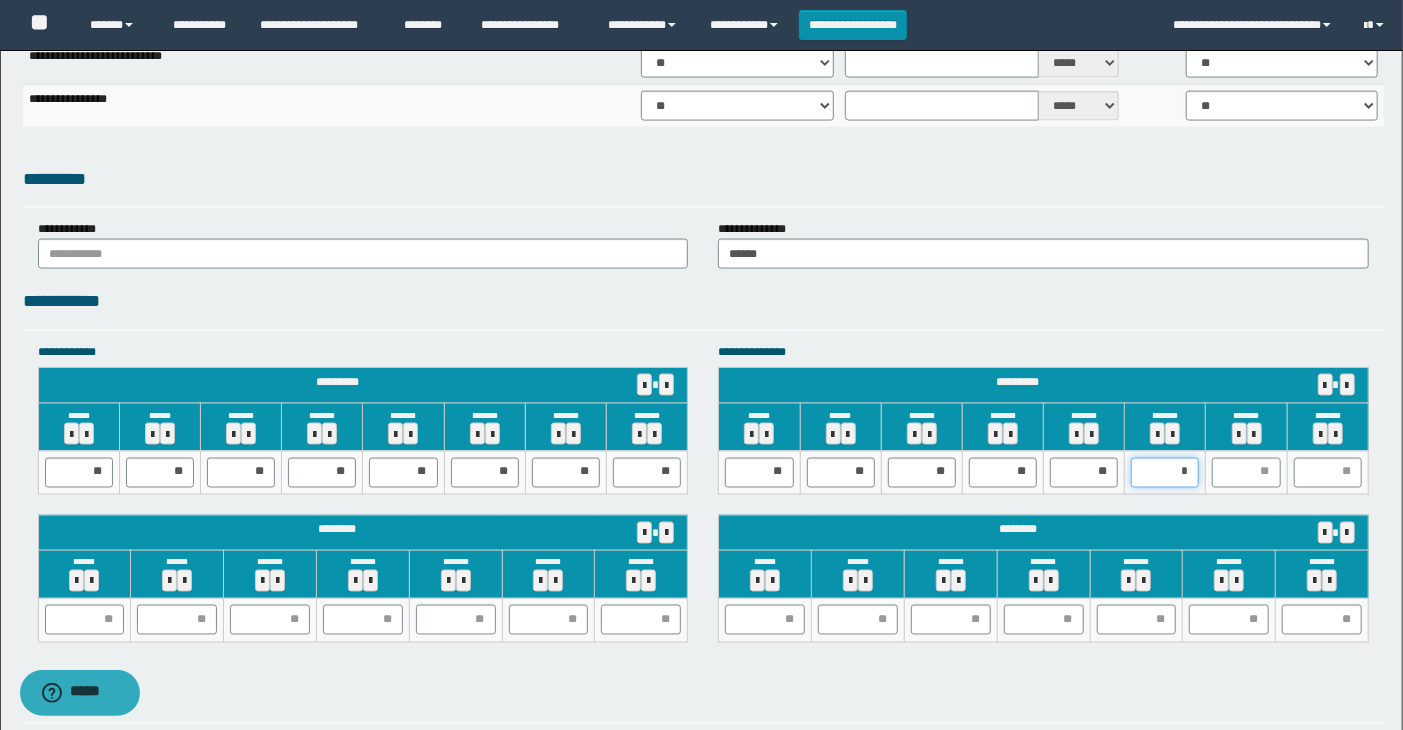 type on "**" 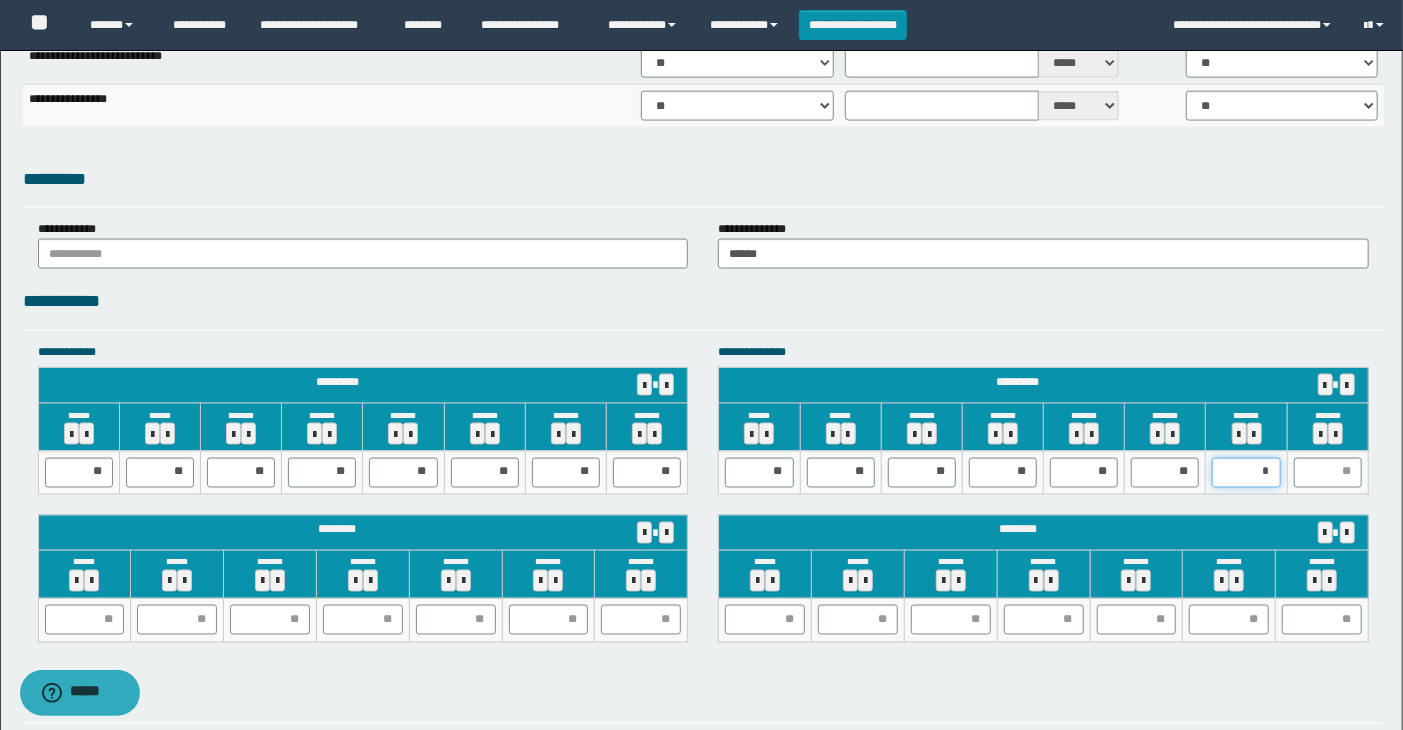 type on "**" 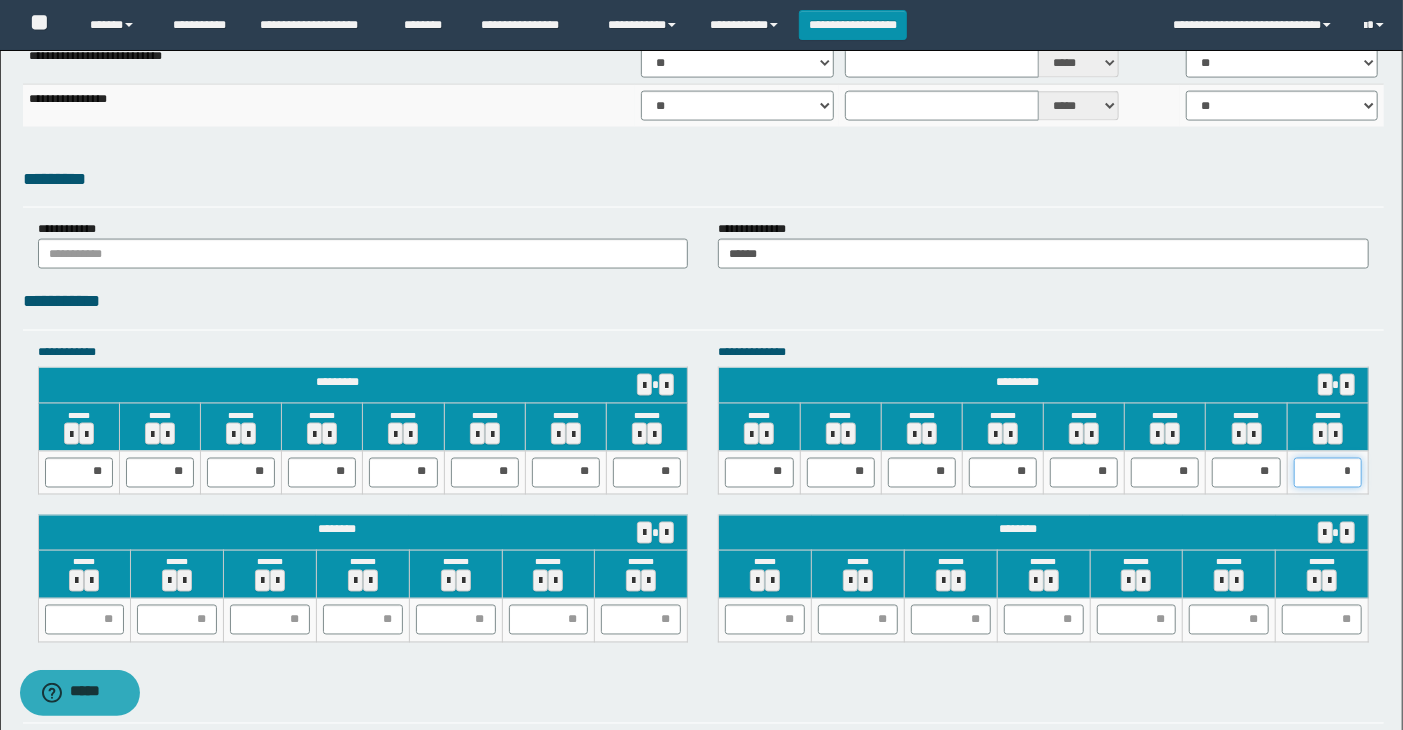 type on "**" 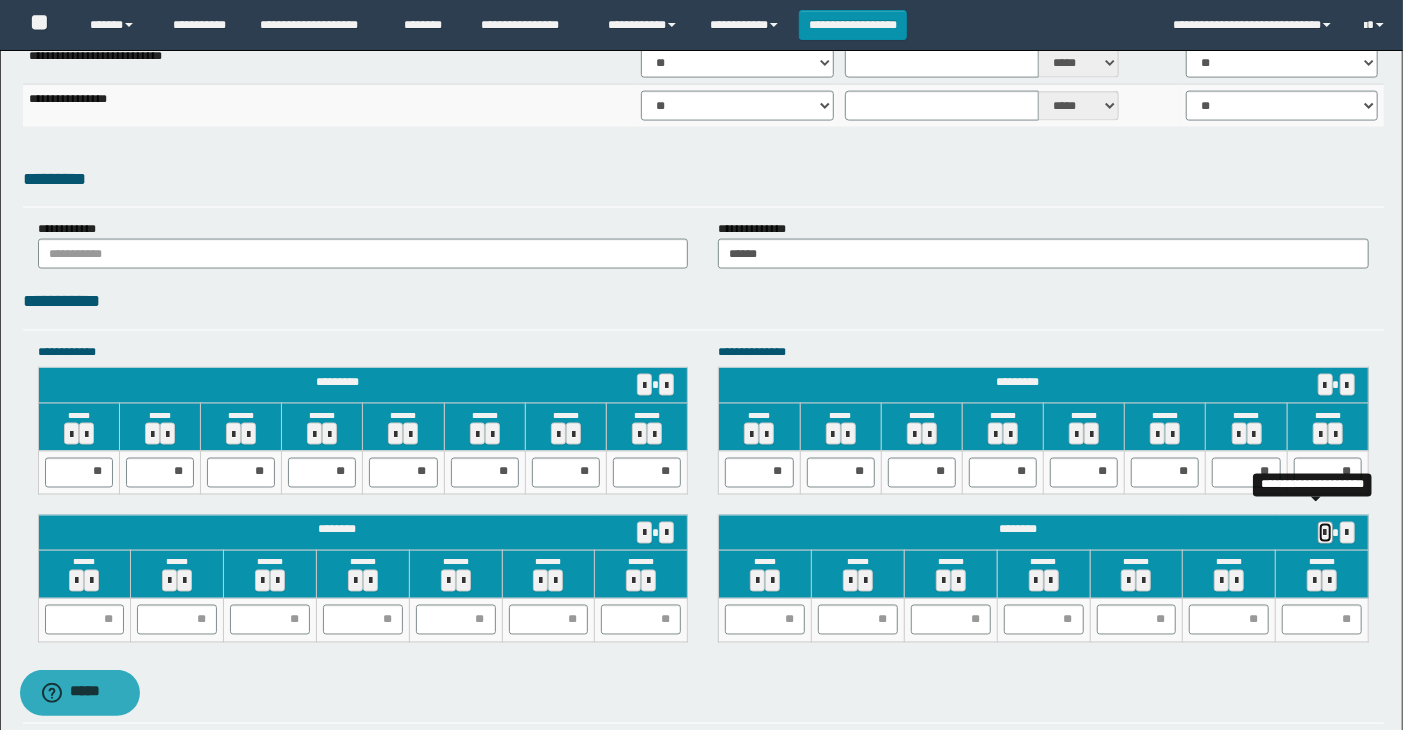type 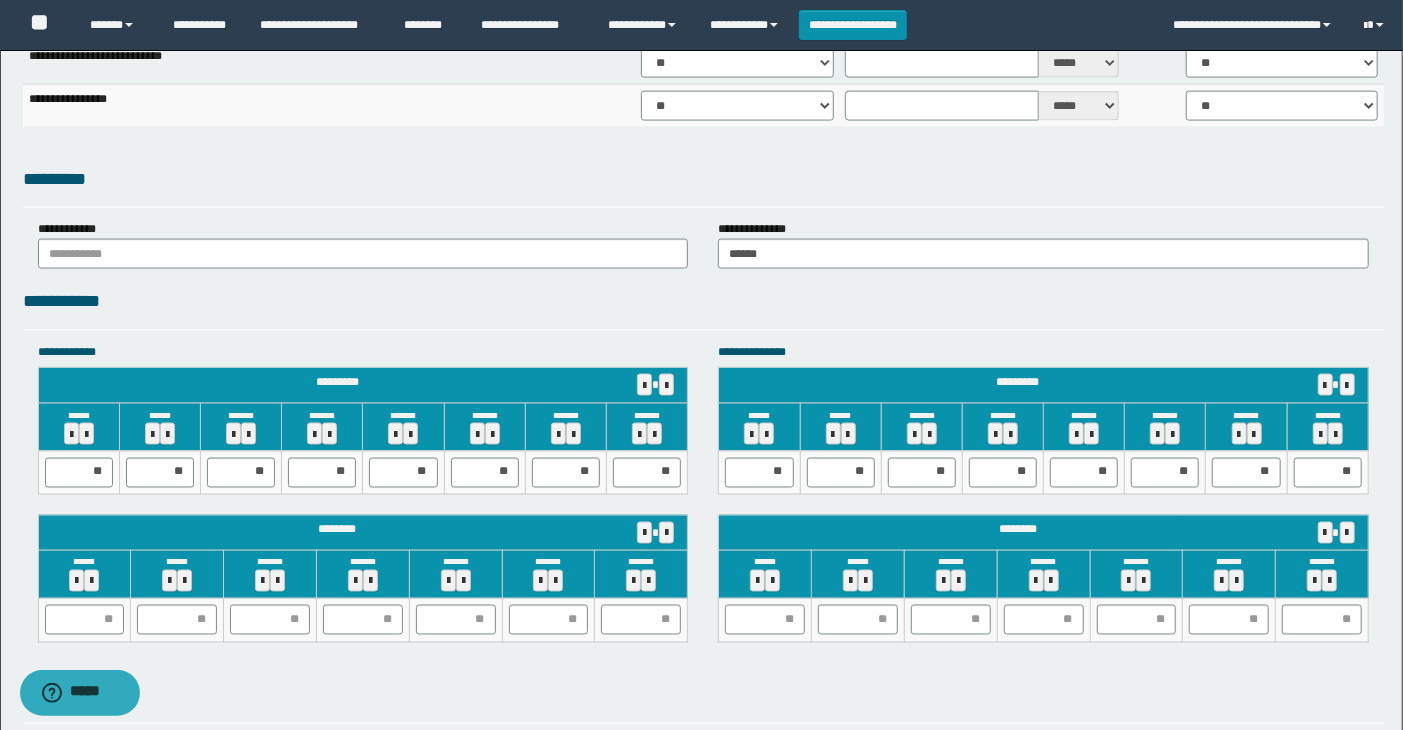 click on "**********" at bounding box center (704, 308) 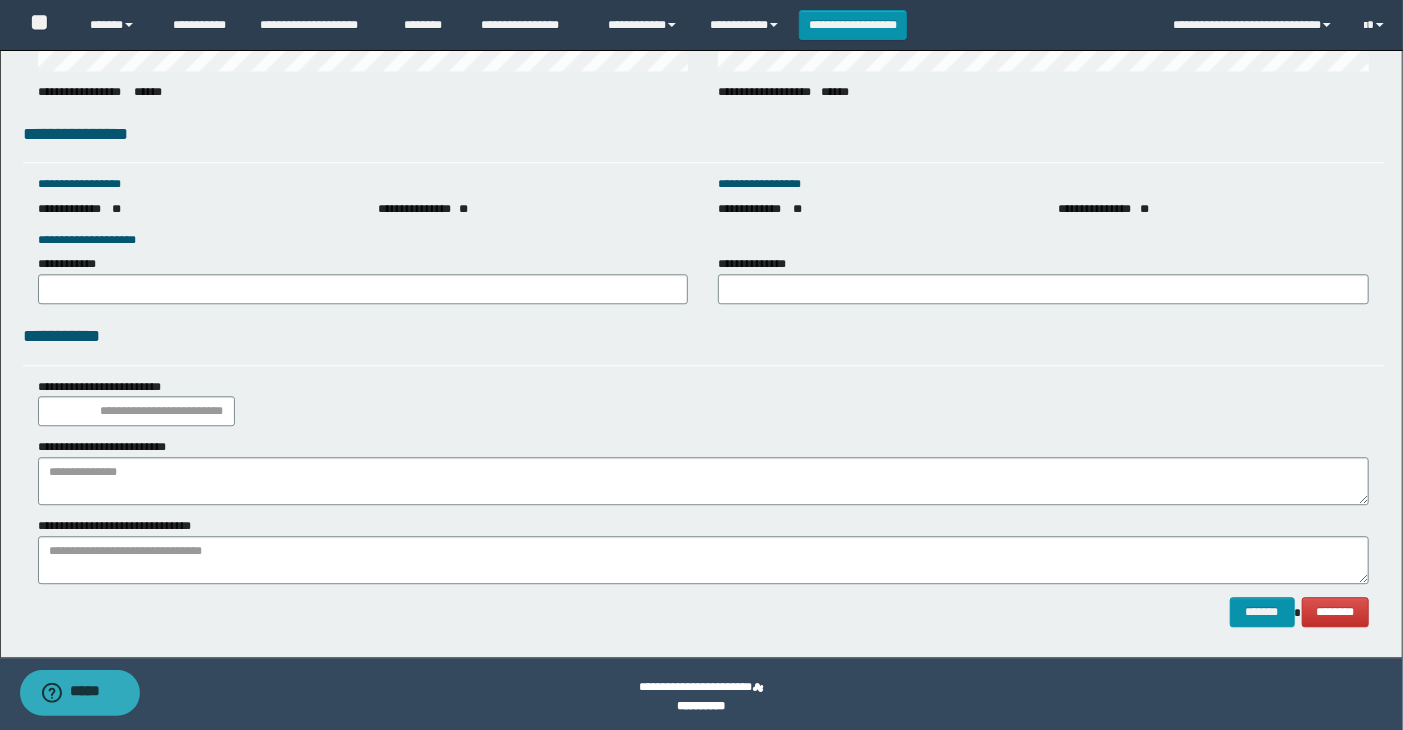 scroll, scrollTop: 2762, scrollLeft: 0, axis: vertical 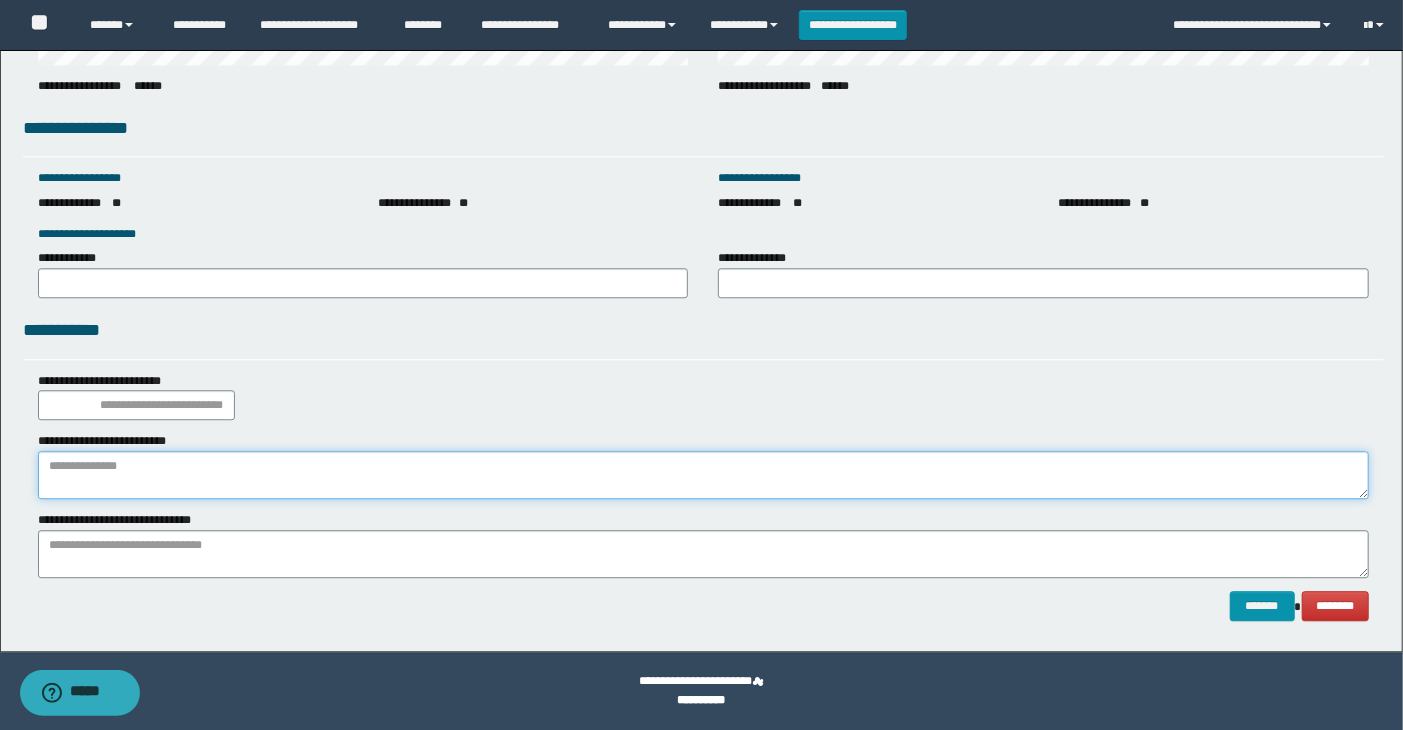 click at bounding box center [704, 475] 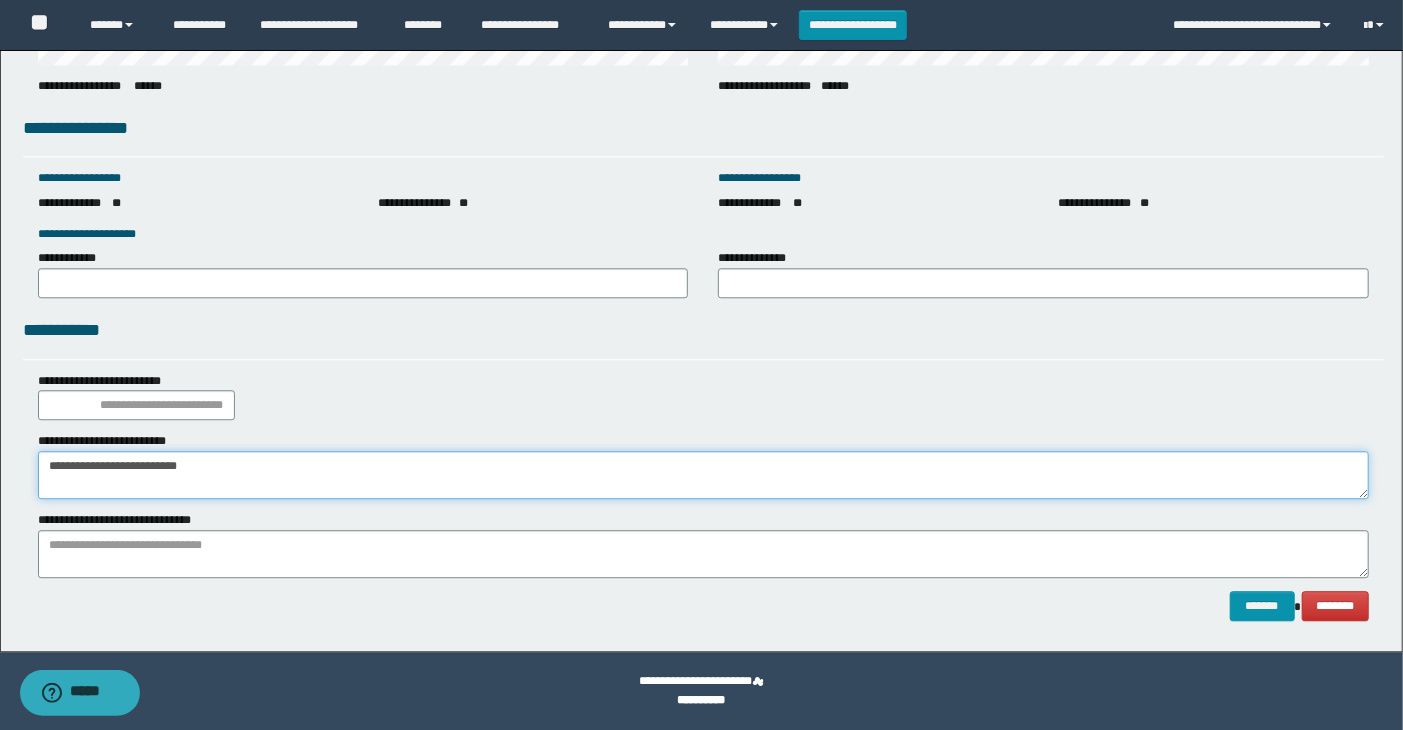 click on "**********" at bounding box center [704, 475] 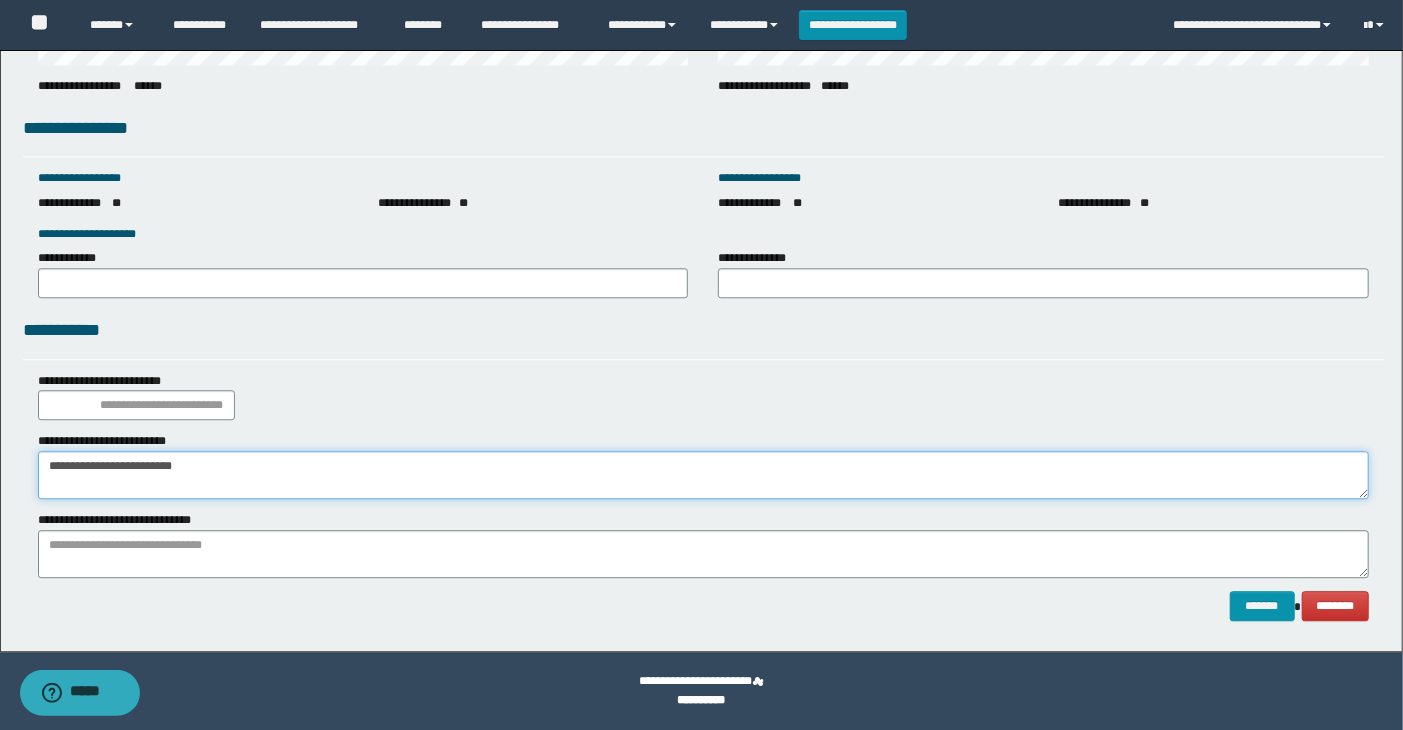 click on "**********" at bounding box center (704, 475) 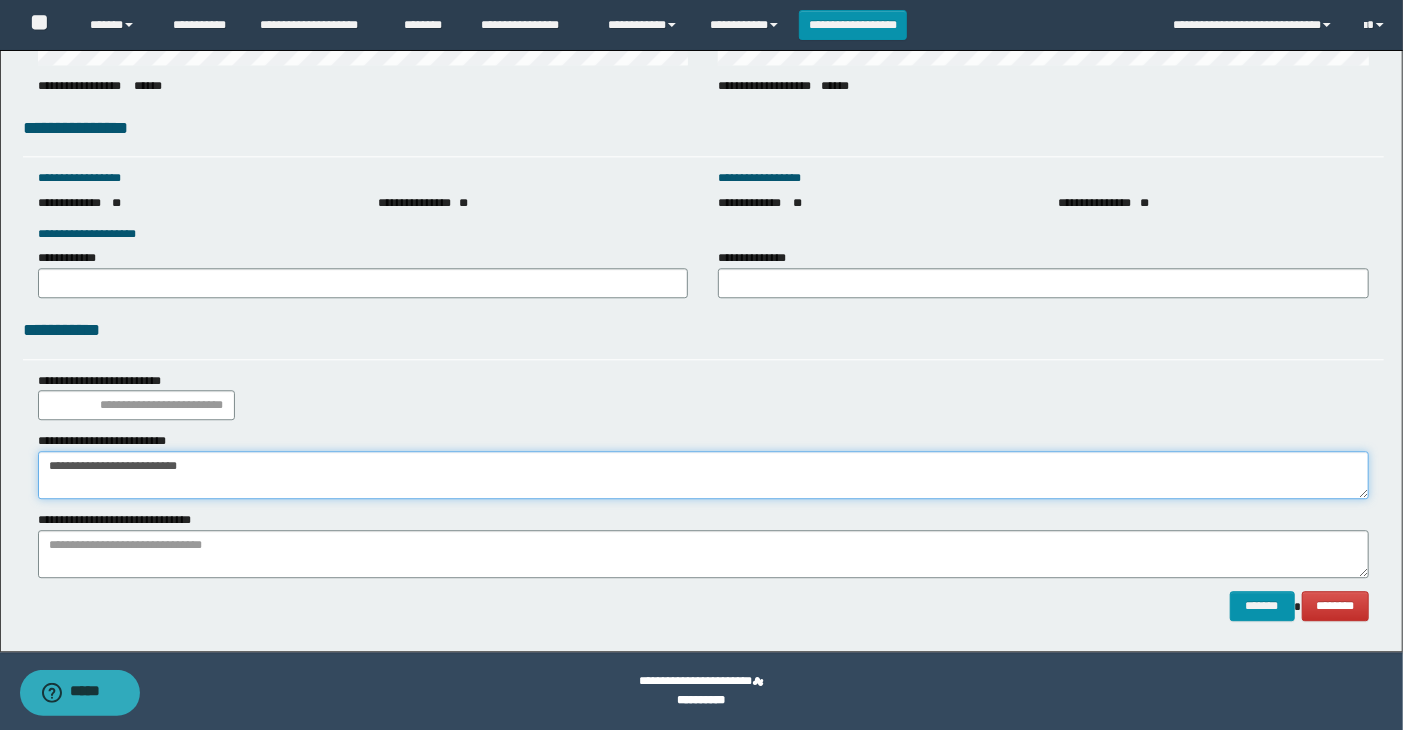 click on "**********" at bounding box center [704, 475] 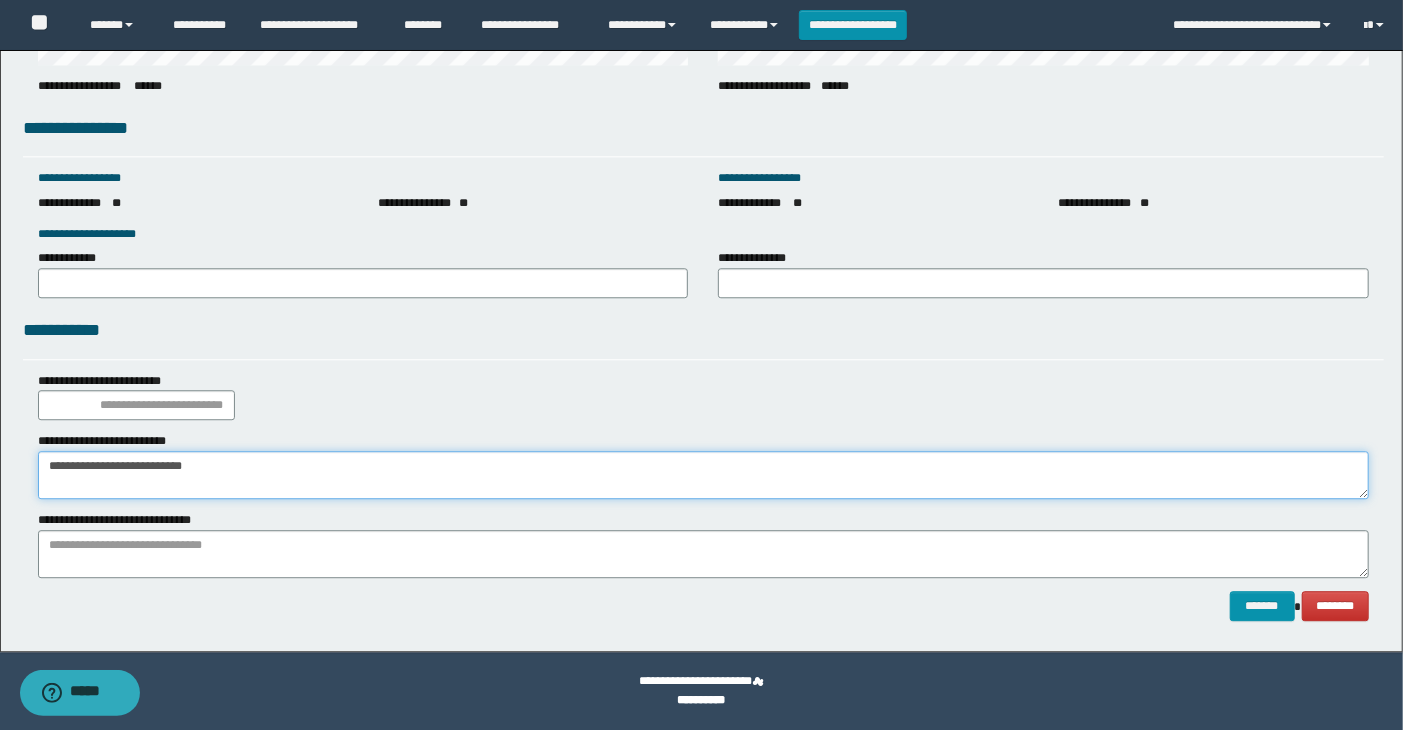 click on "**********" at bounding box center [704, 475] 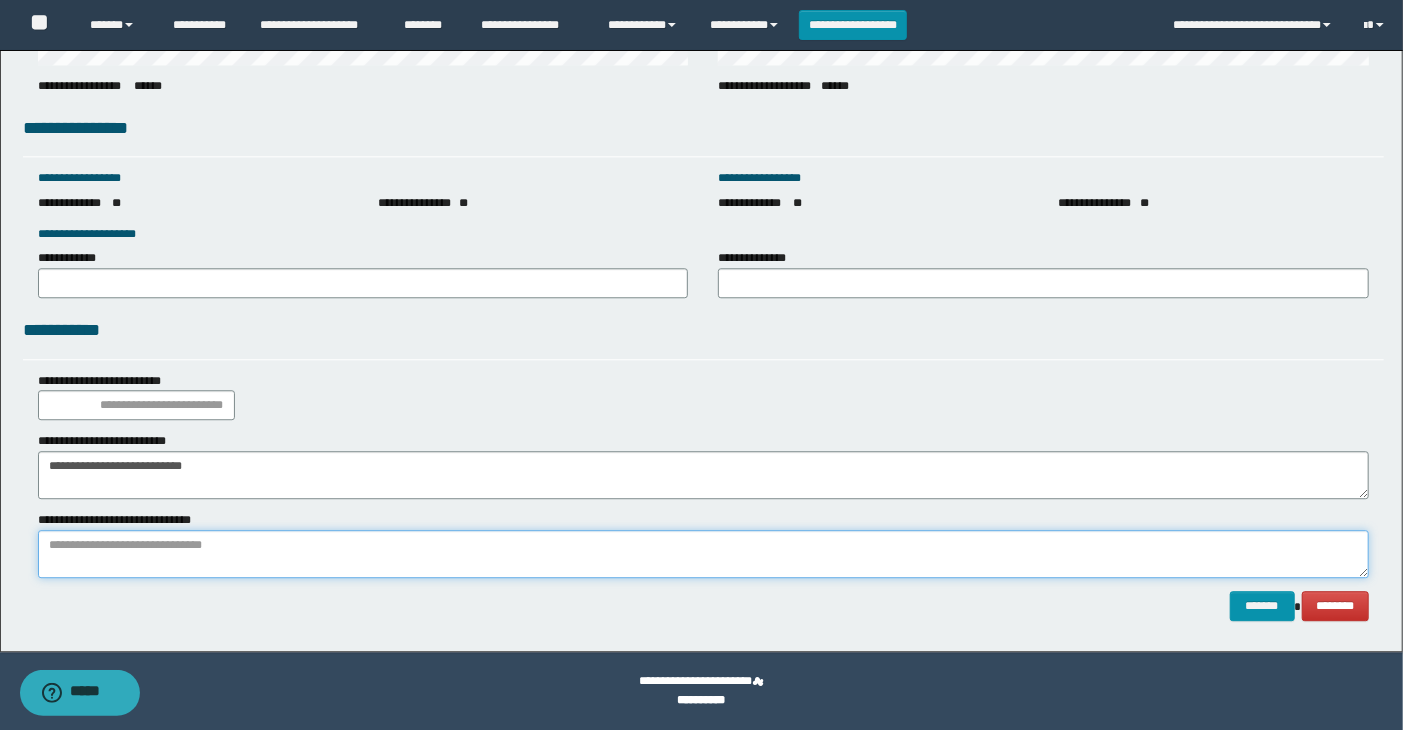 click at bounding box center (704, 554) 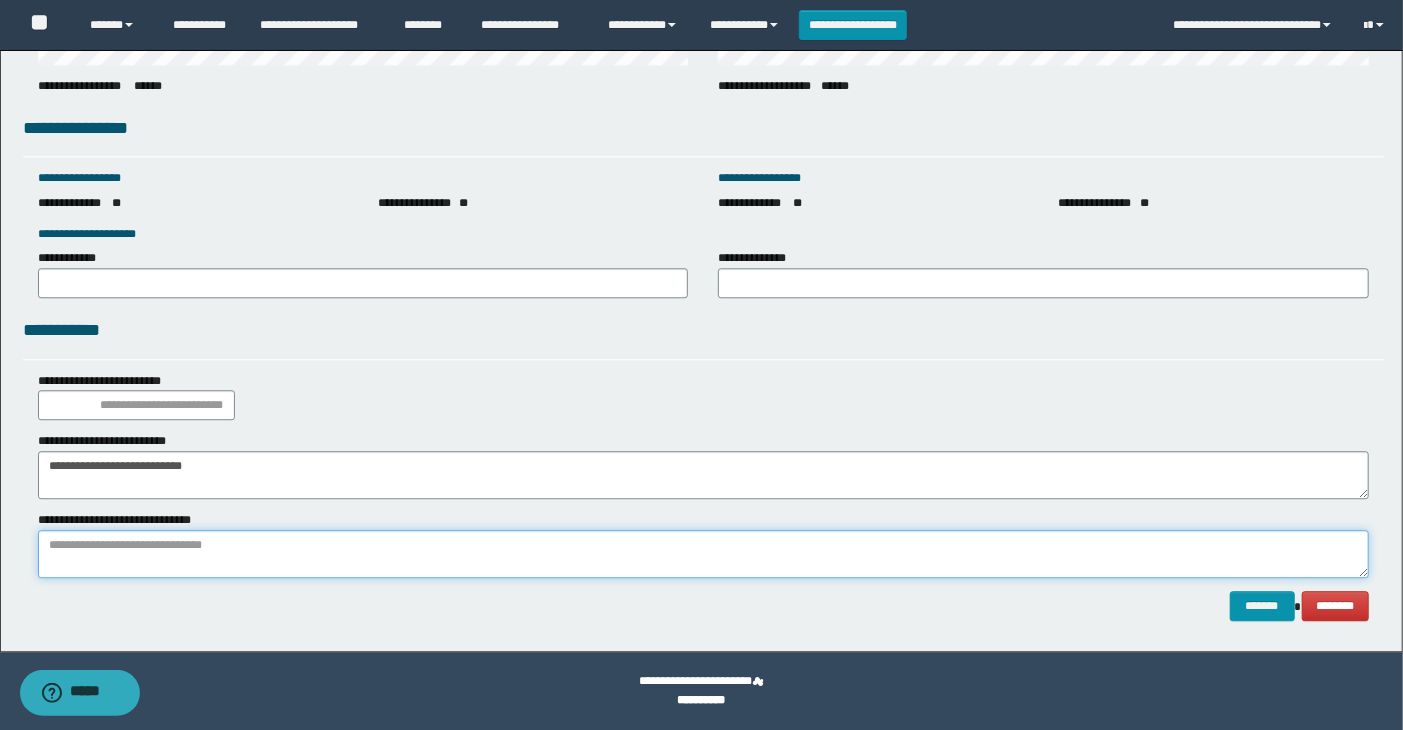 paste on "**********" 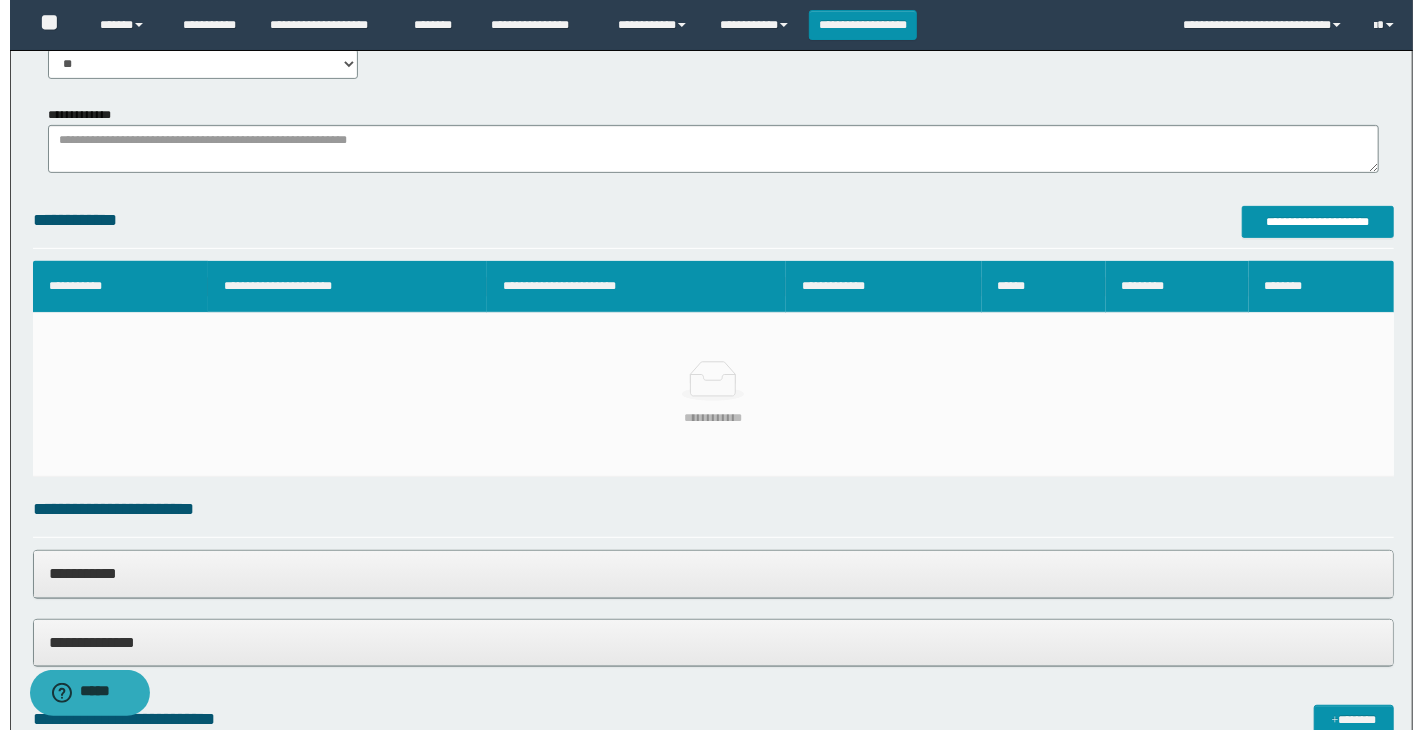 scroll, scrollTop: 317, scrollLeft: 0, axis: vertical 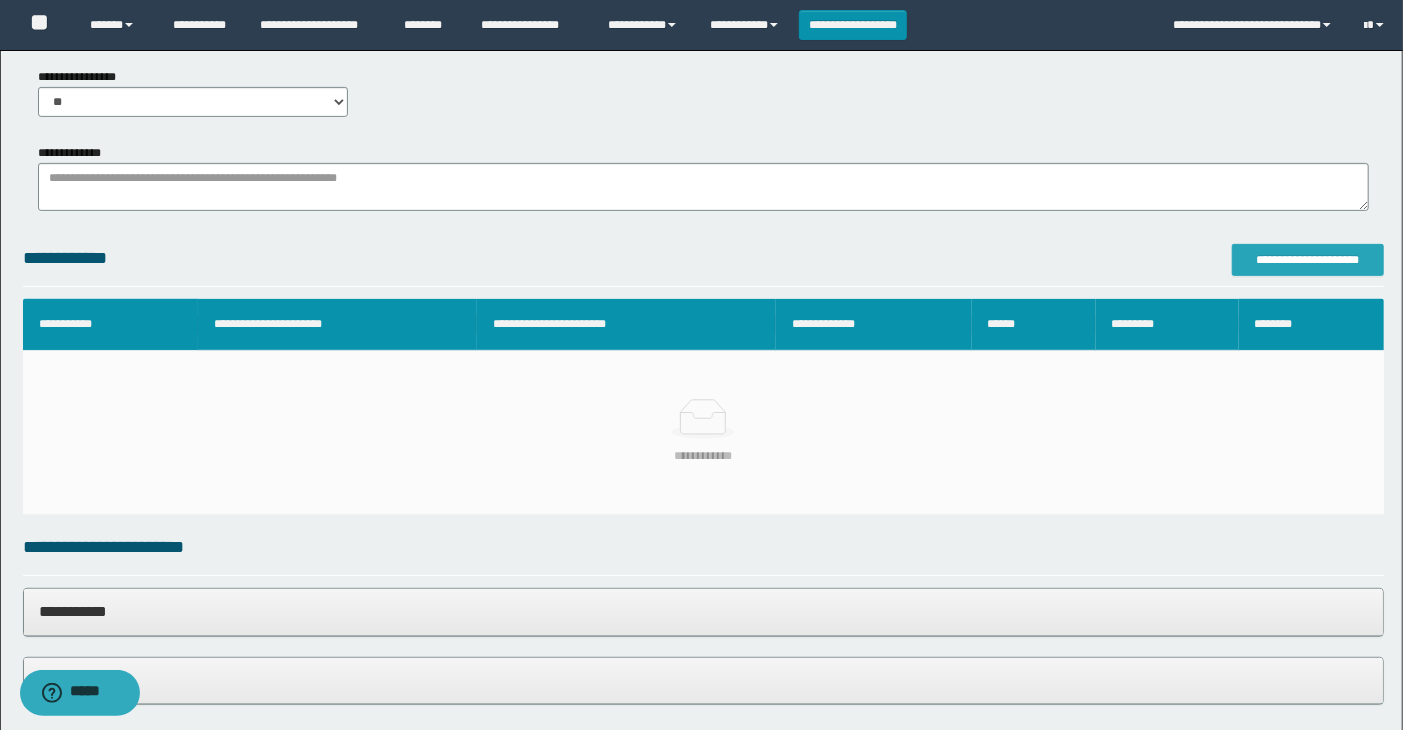 type on "**********" 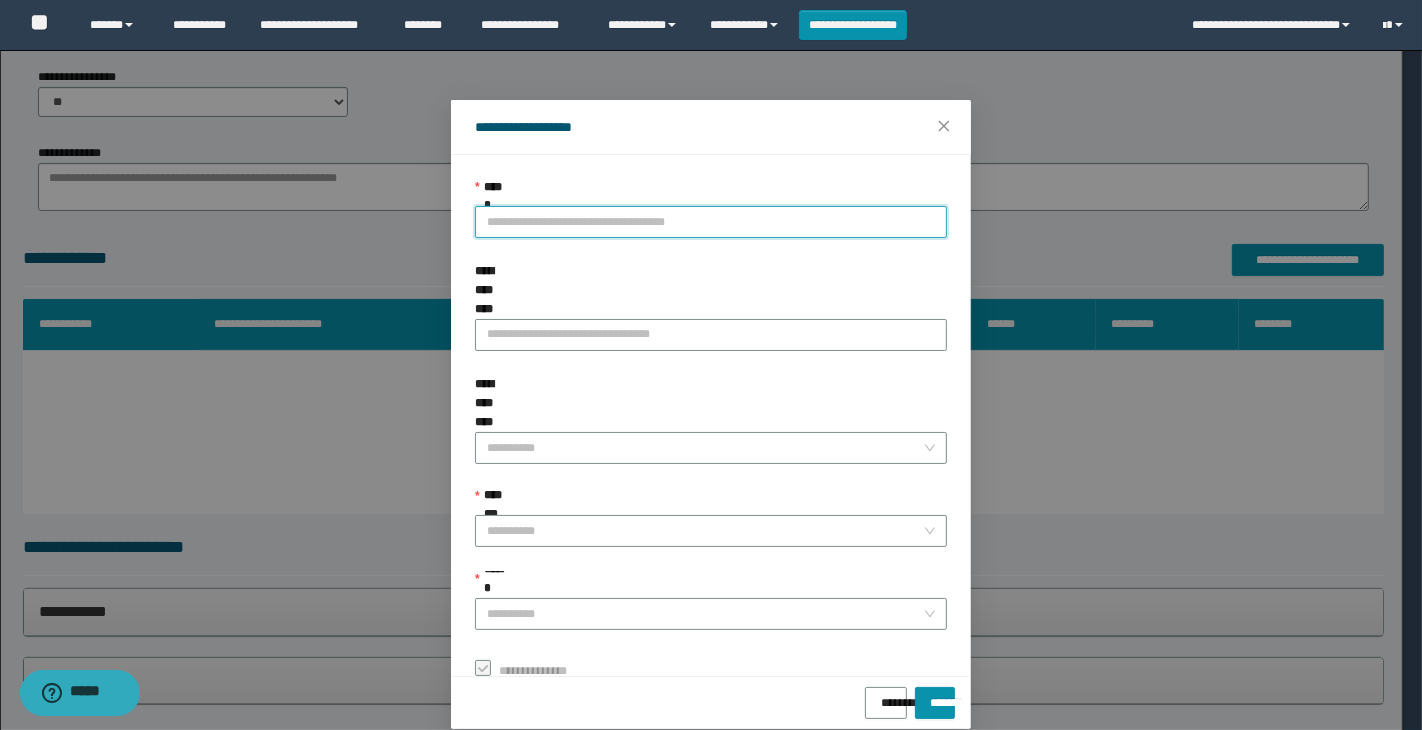 click on "**********" at bounding box center [711, 222] 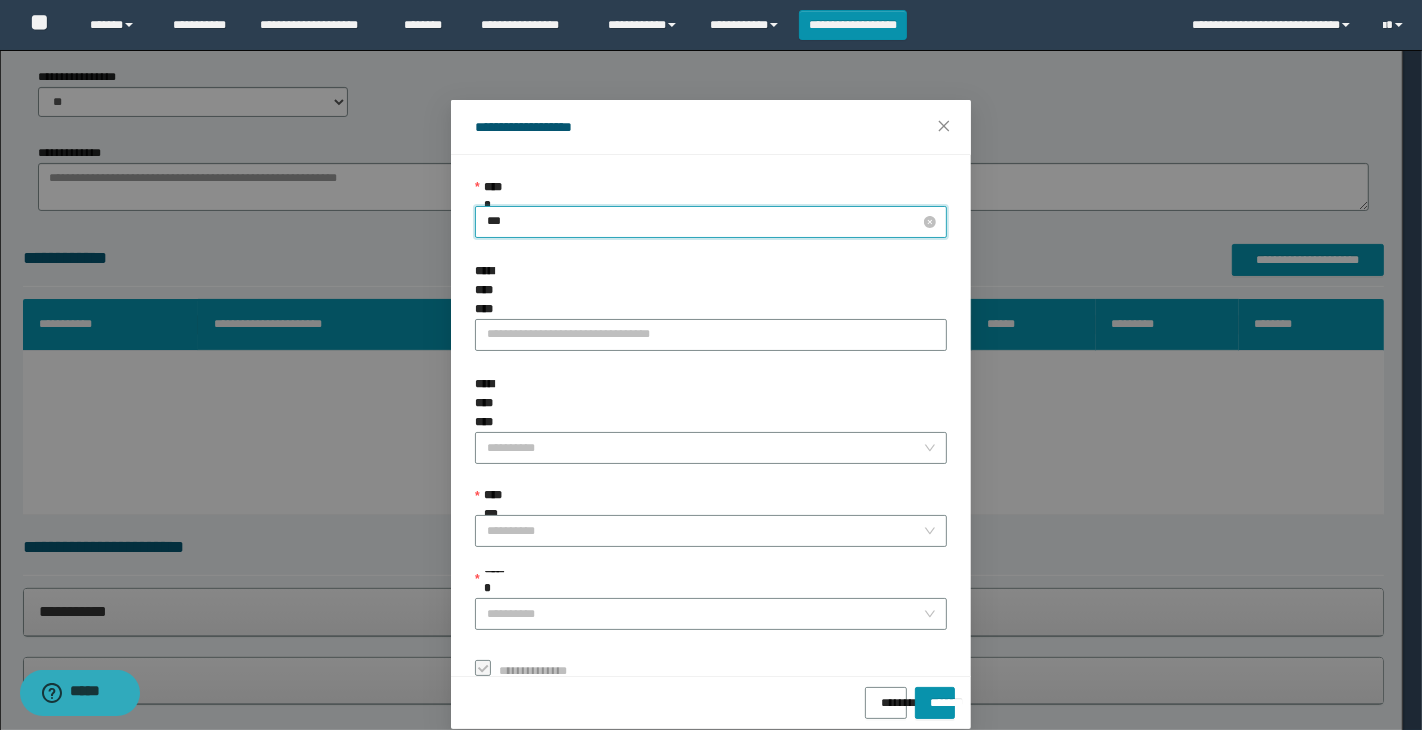 type on "****" 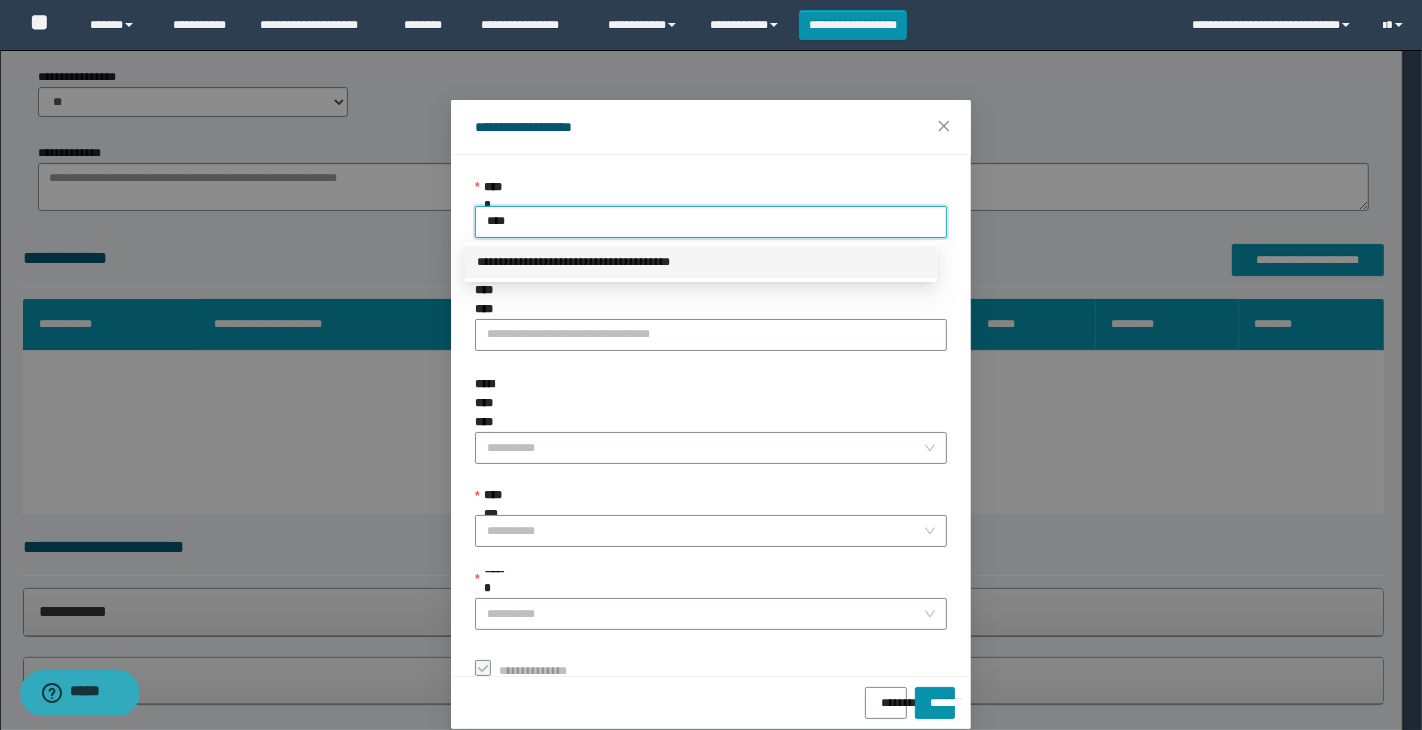 click on "**********" at bounding box center [701, 262] 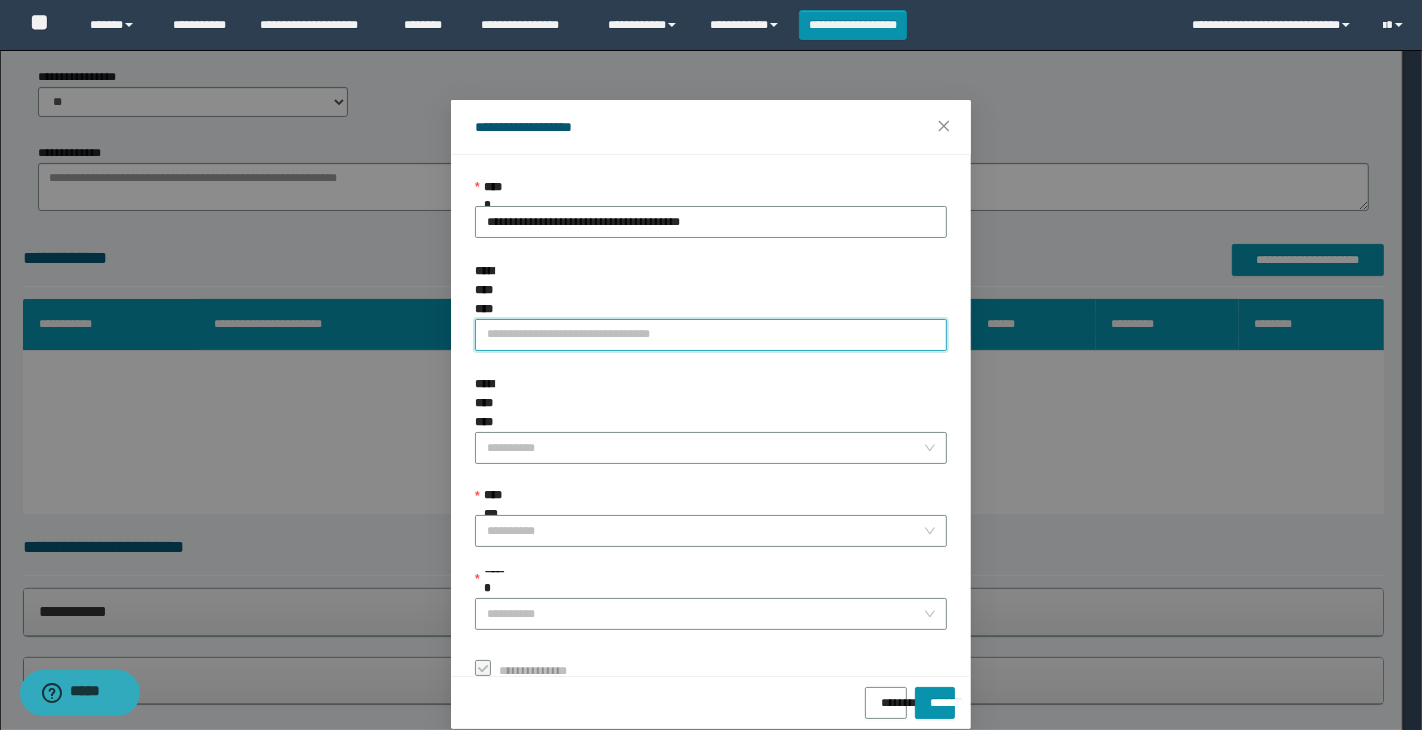 click on "**********" at bounding box center [711, 335] 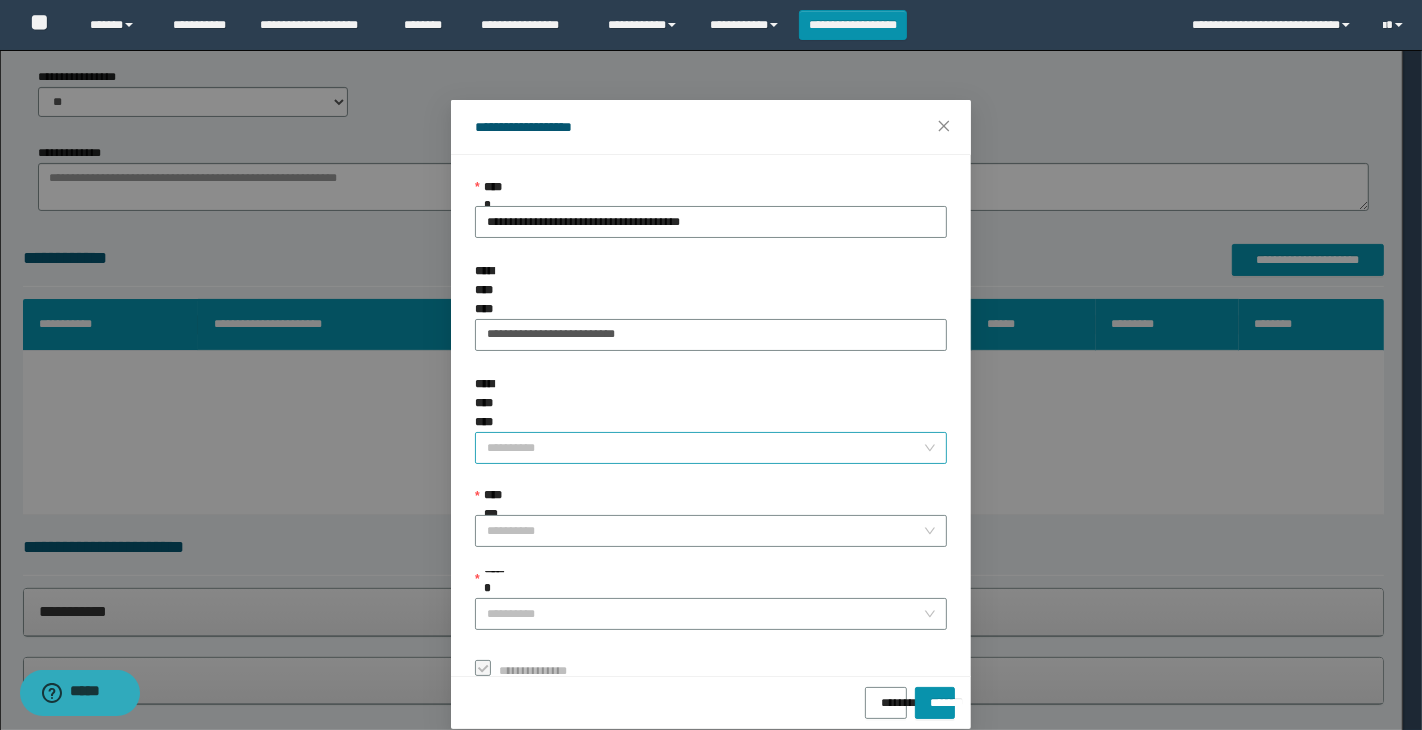 click on "**********" at bounding box center [705, 448] 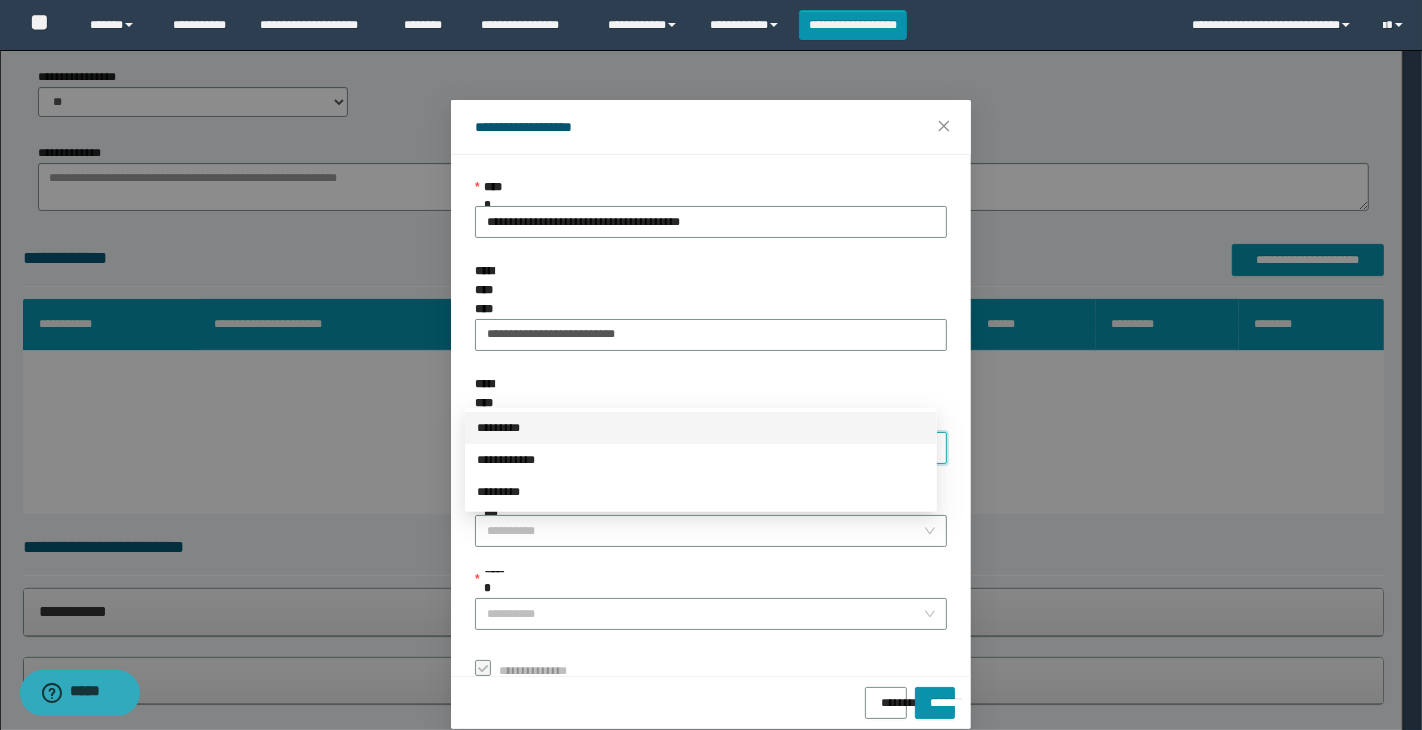 click on "*********" at bounding box center [701, 428] 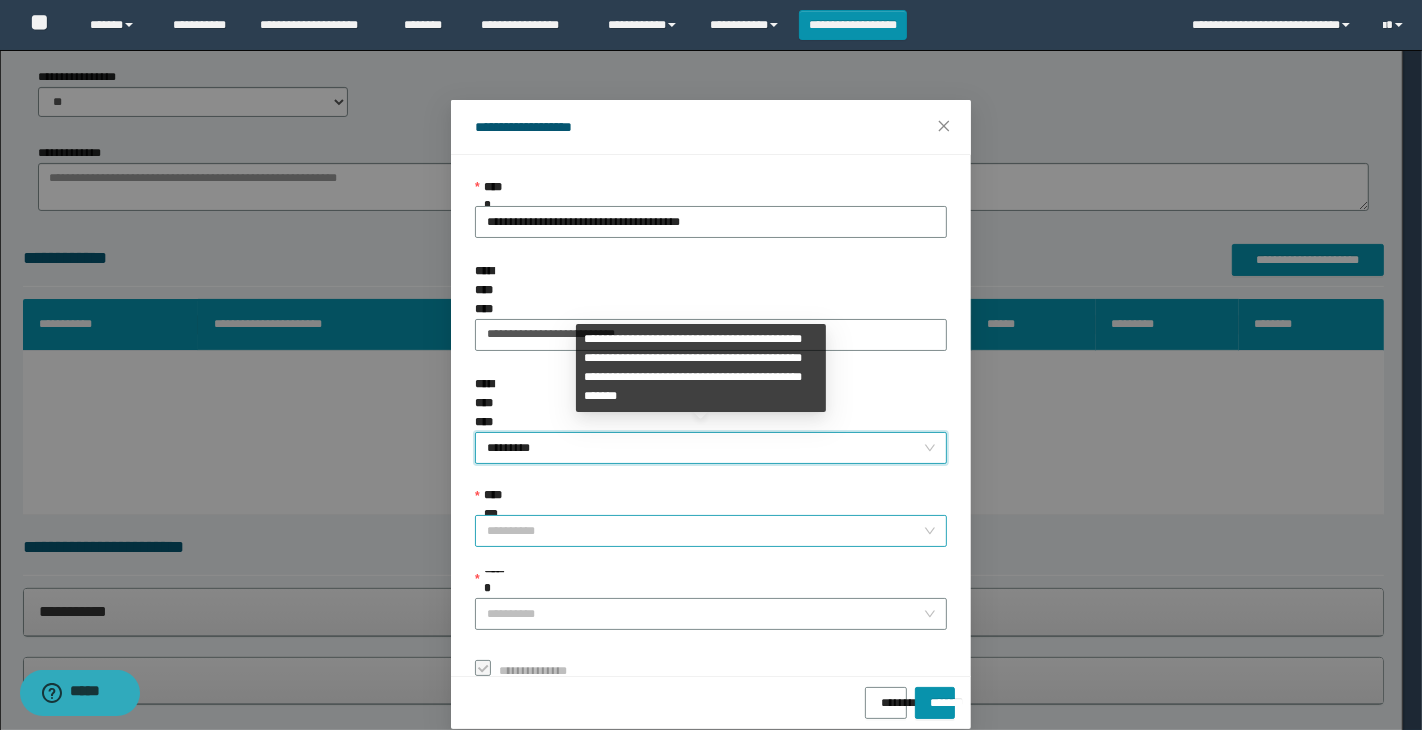 click on "**********" at bounding box center [705, 531] 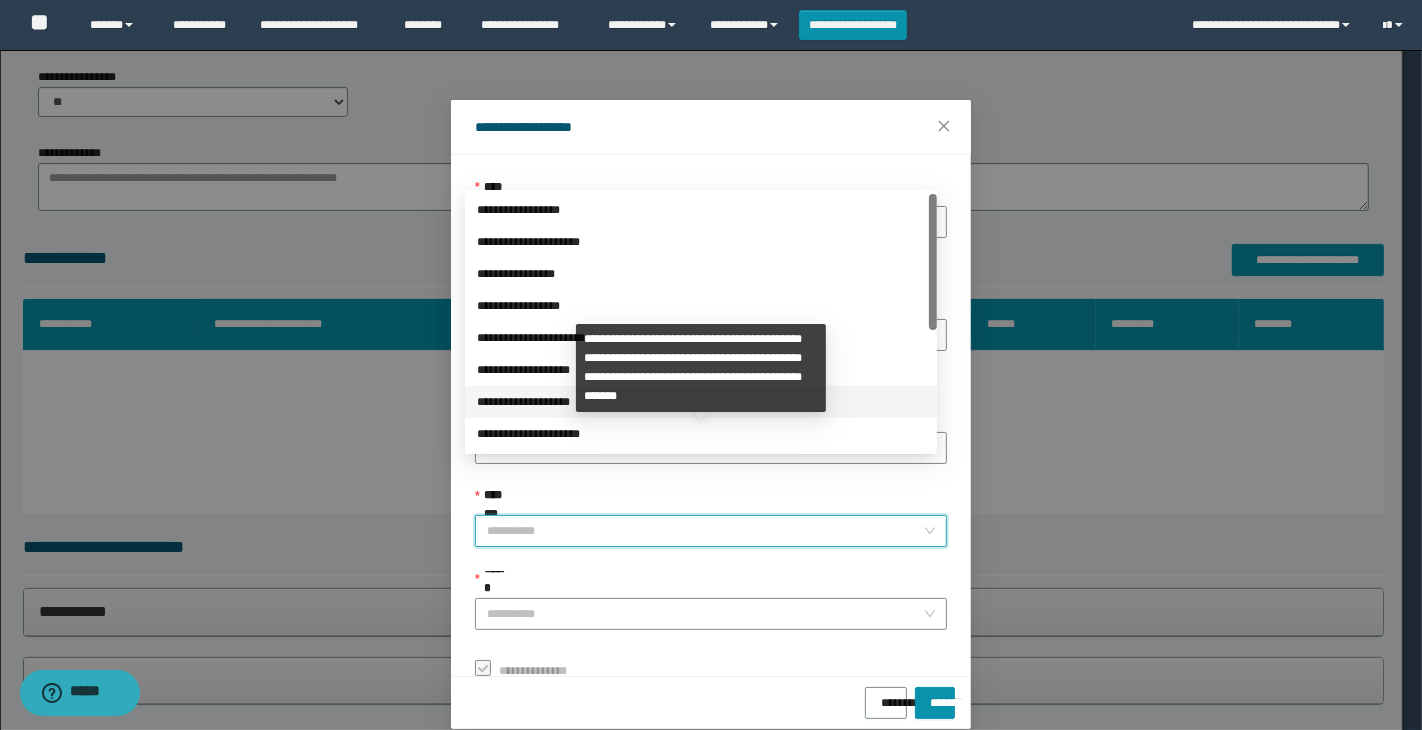 scroll, scrollTop: 200, scrollLeft: 0, axis: vertical 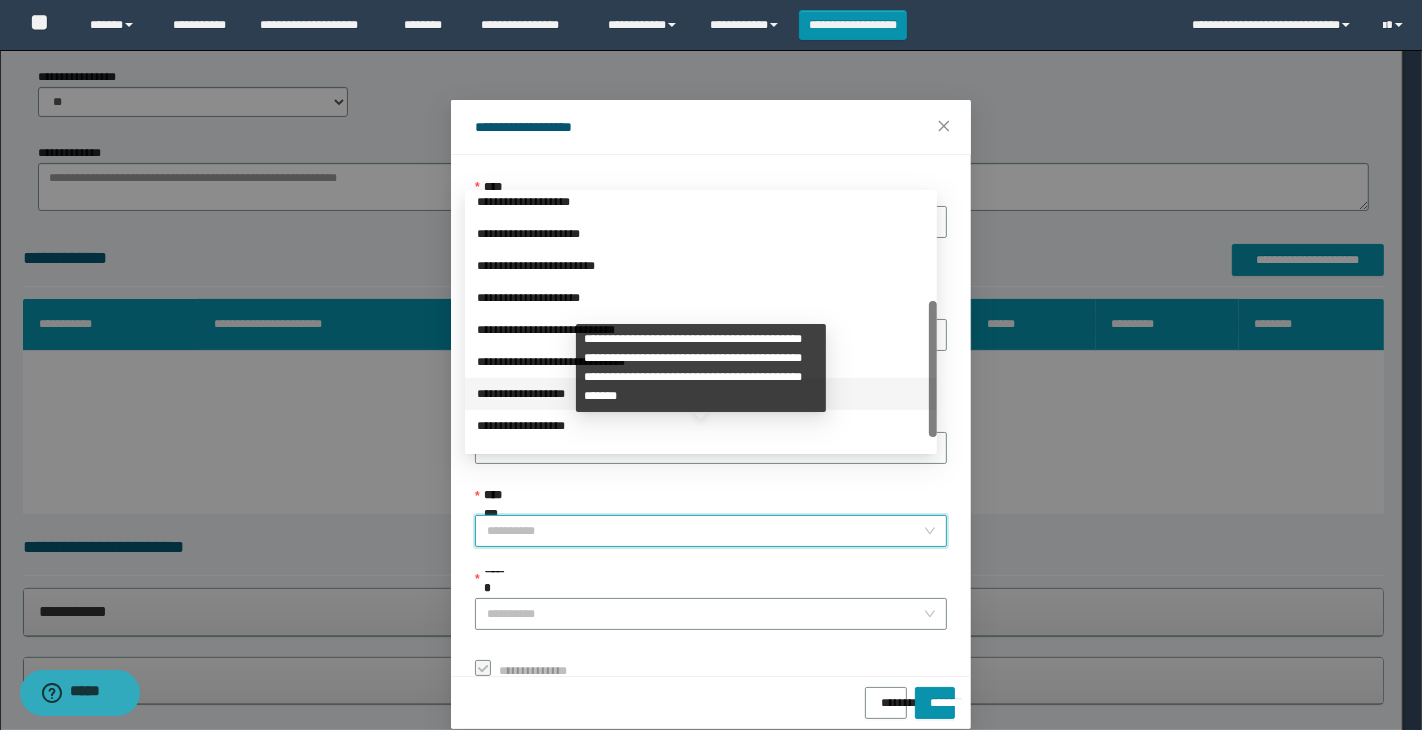 click on "**********" at bounding box center (701, 394) 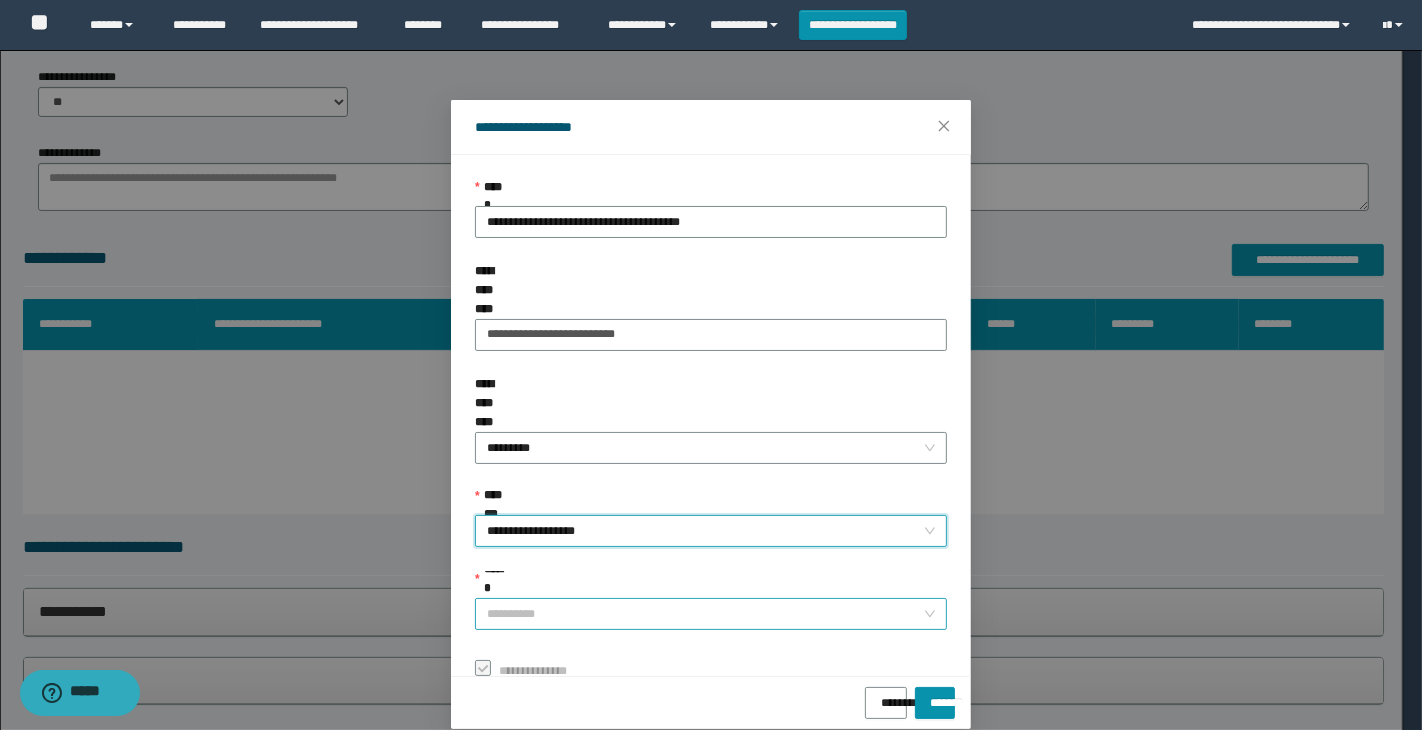 click on "******" at bounding box center [705, 614] 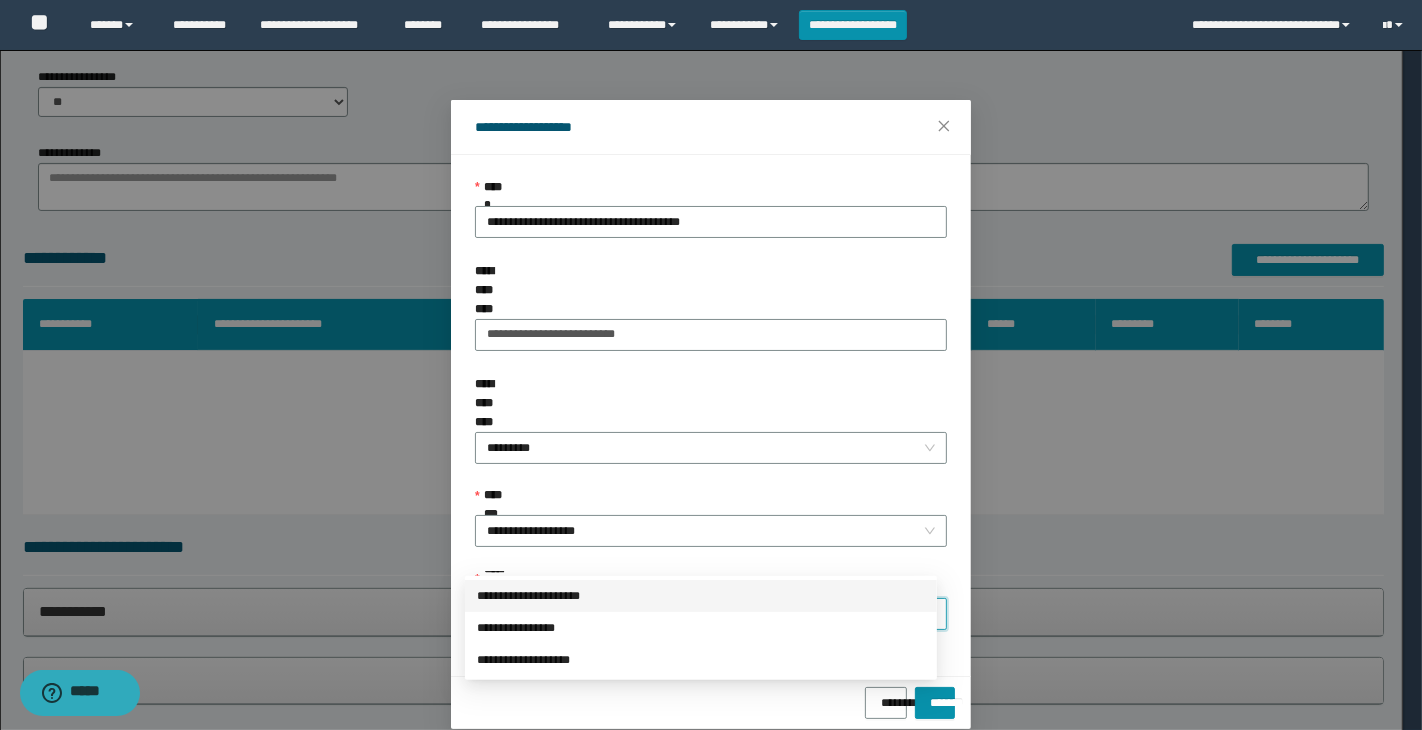 click on "**********" at bounding box center [701, 596] 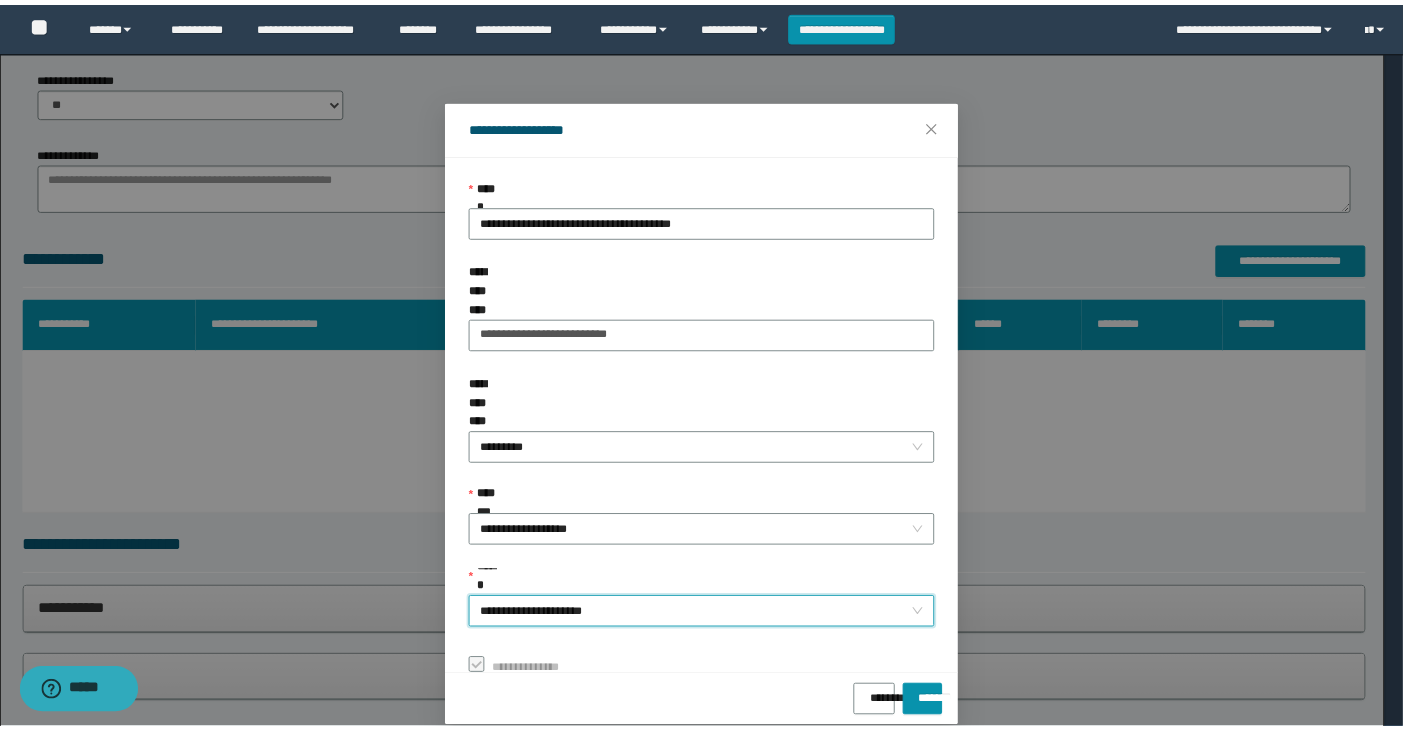 scroll, scrollTop: 23, scrollLeft: 0, axis: vertical 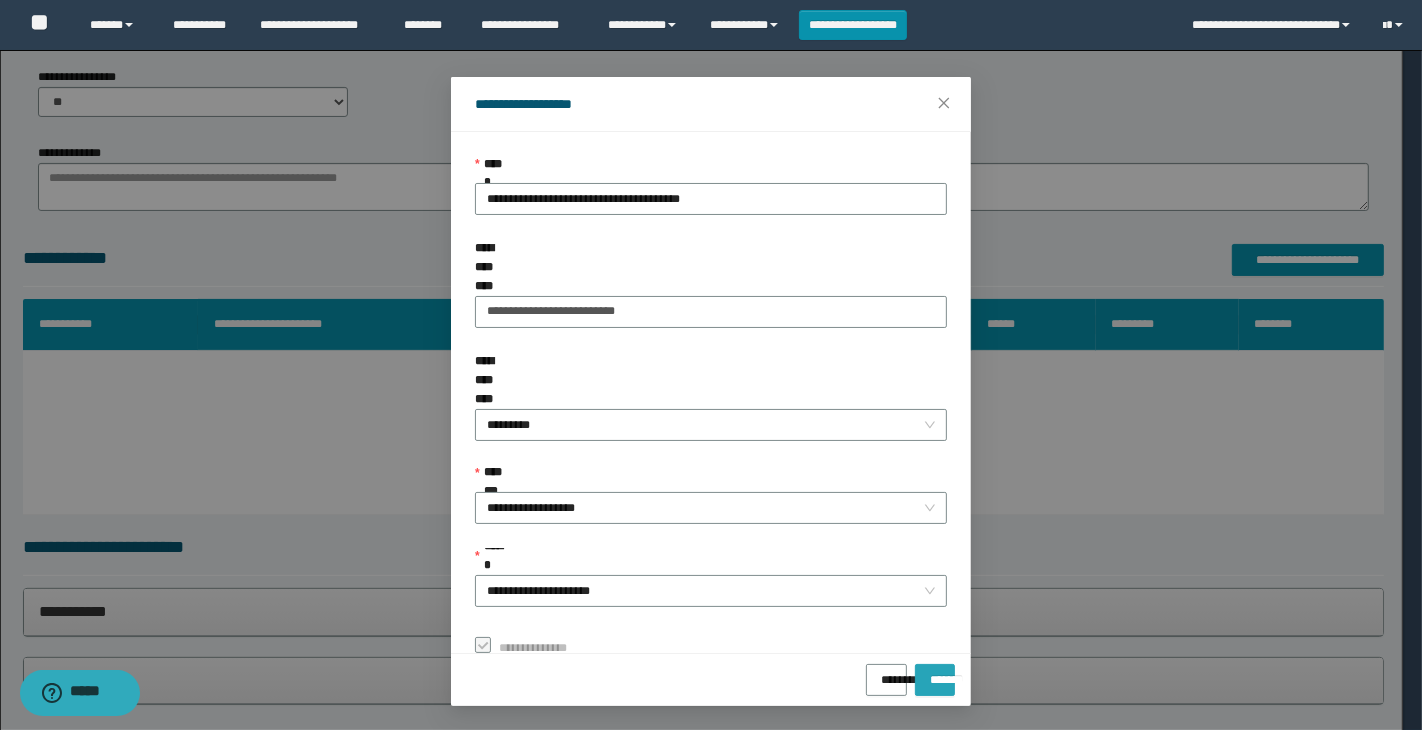 click on "*******" at bounding box center [935, 673] 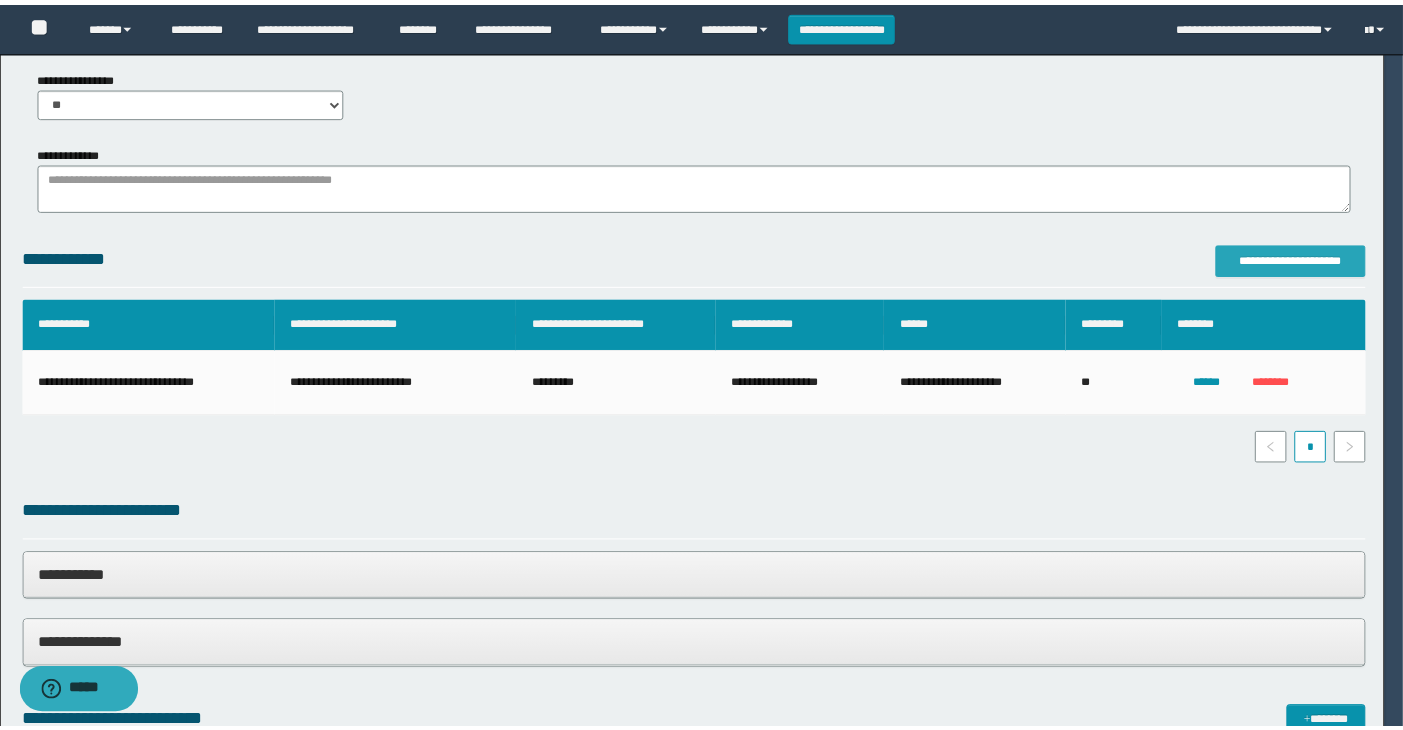 scroll, scrollTop: 0, scrollLeft: 0, axis: both 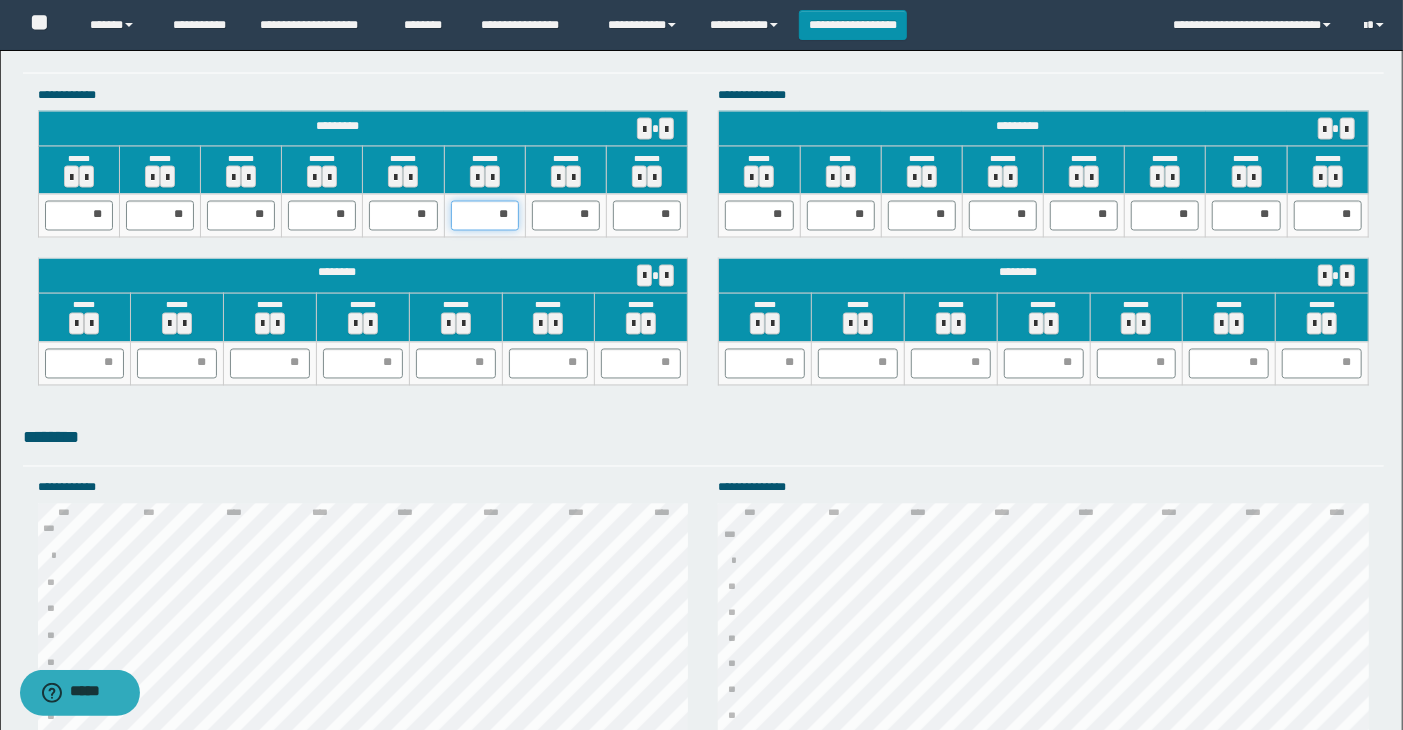 click on "**" at bounding box center [485, 216] 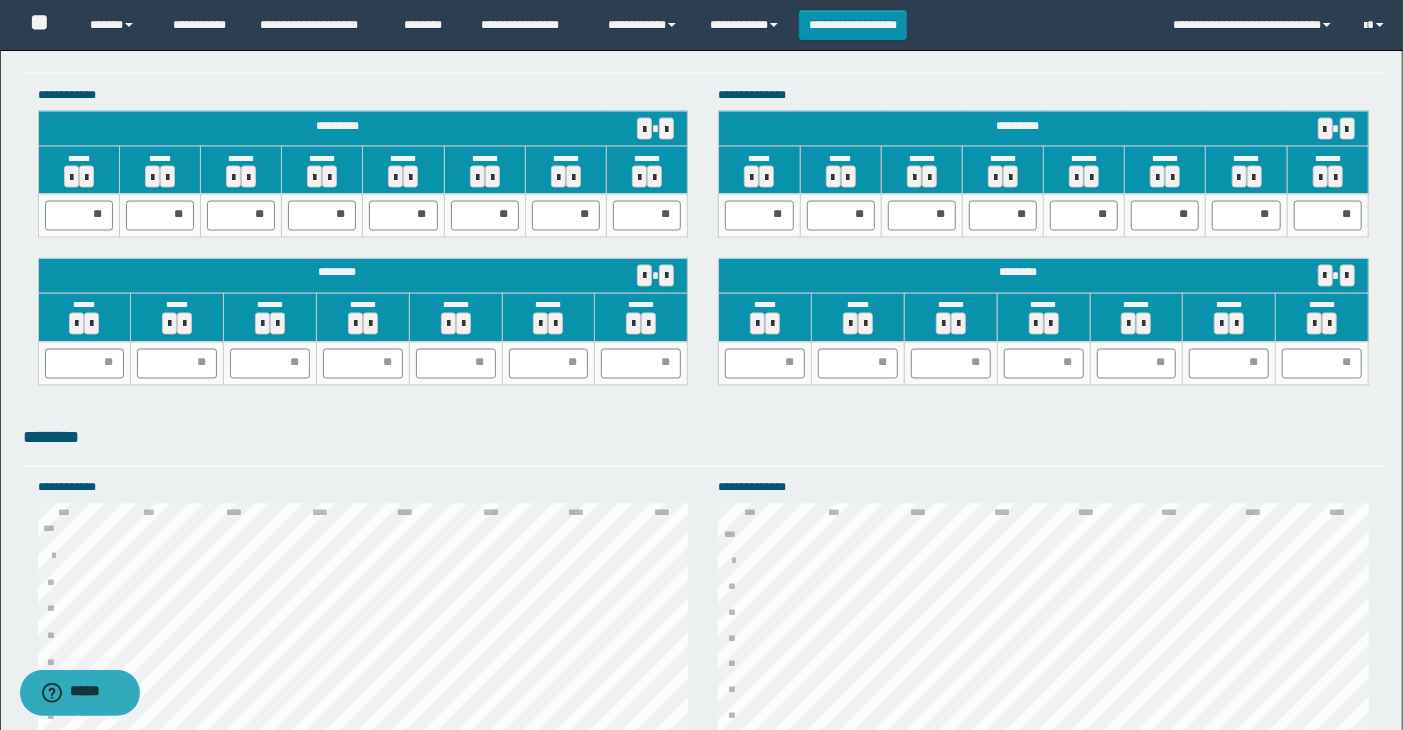 click on "********" at bounding box center (704, 438) 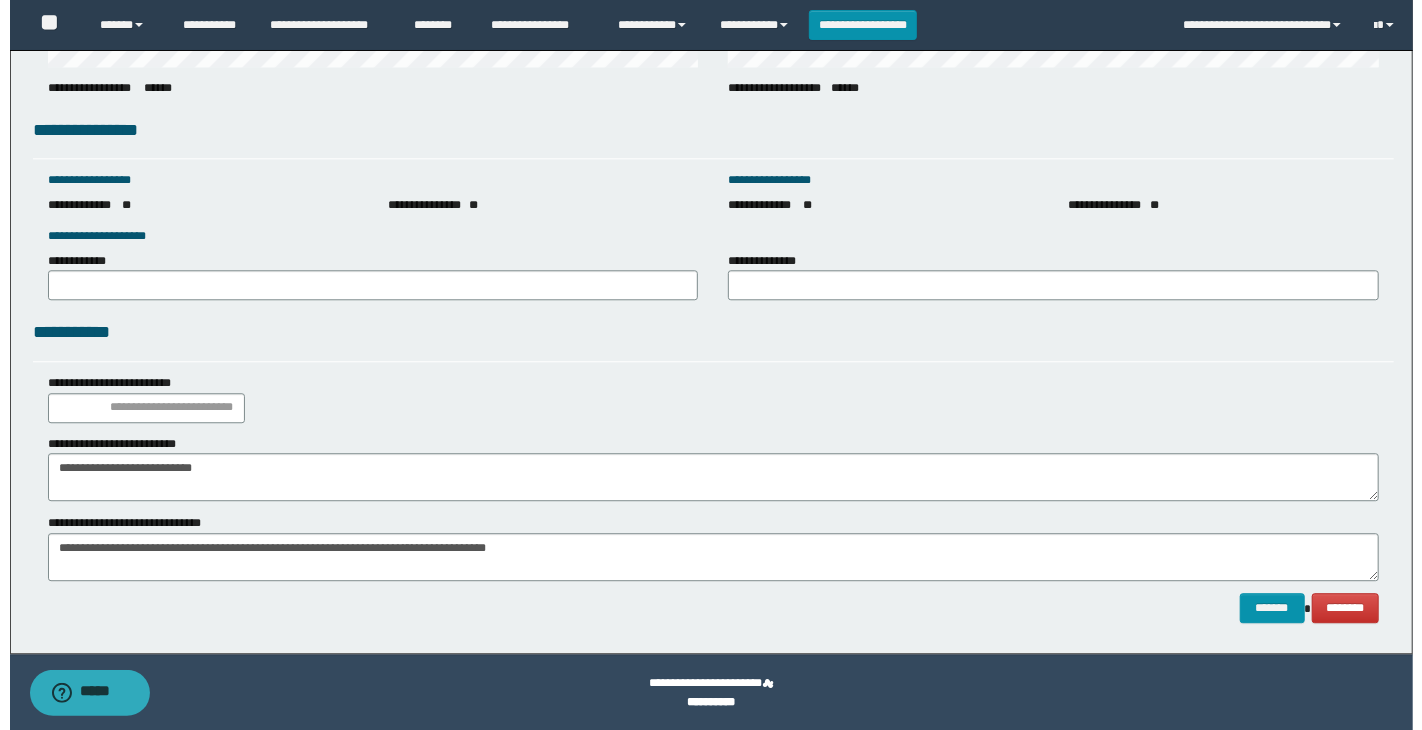 scroll, scrollTop: 2726, scrollLeft: 0, axis: vertical 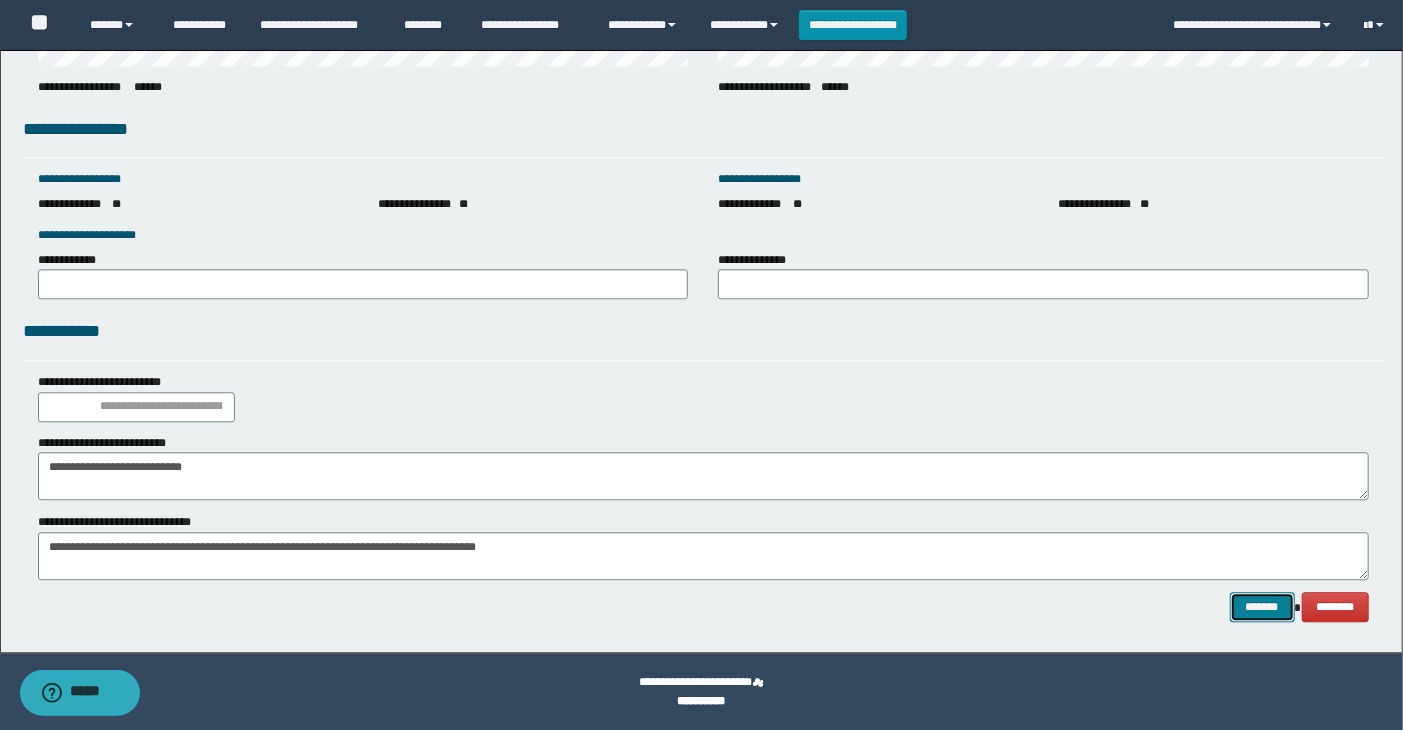 click on "*******" at bounding box center (1262, 607) 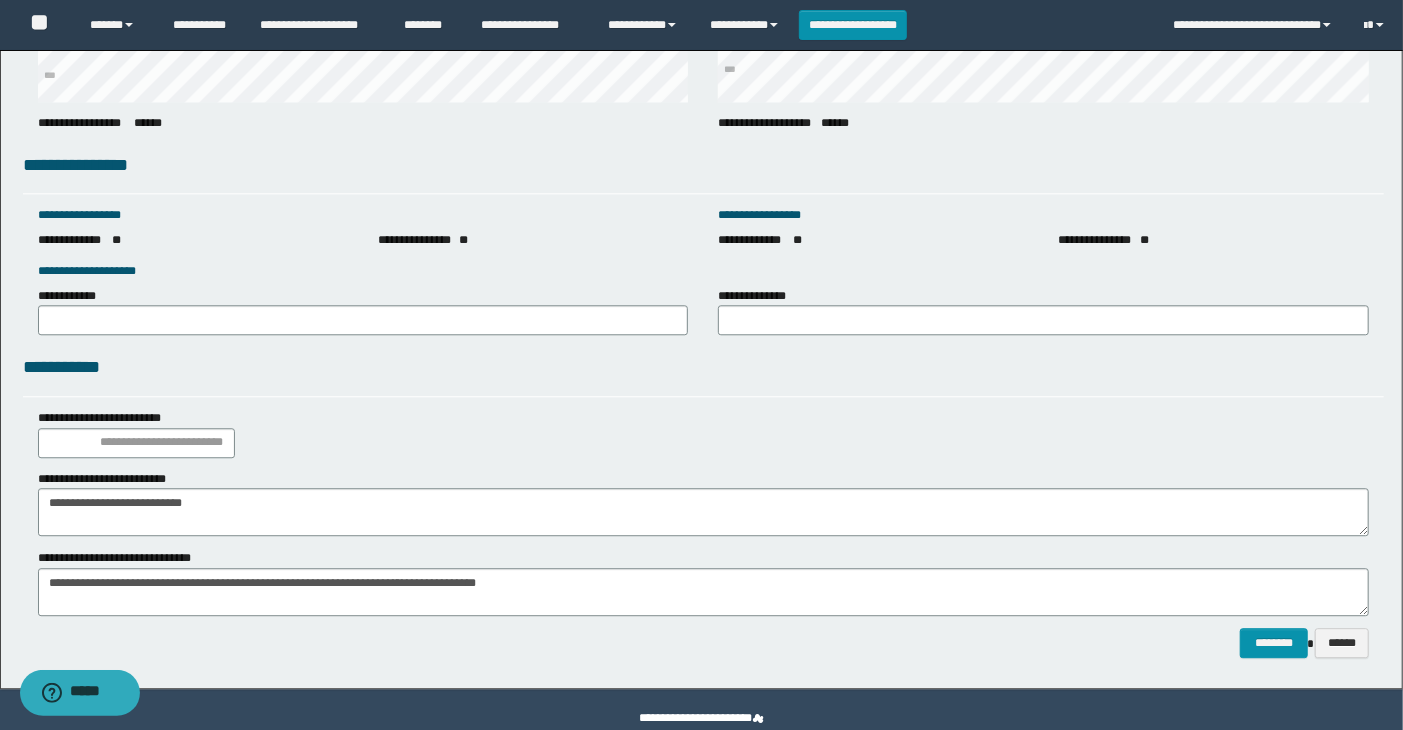 scroll, scrollTop: 2726, scrollLeft: 0, axis: vertical 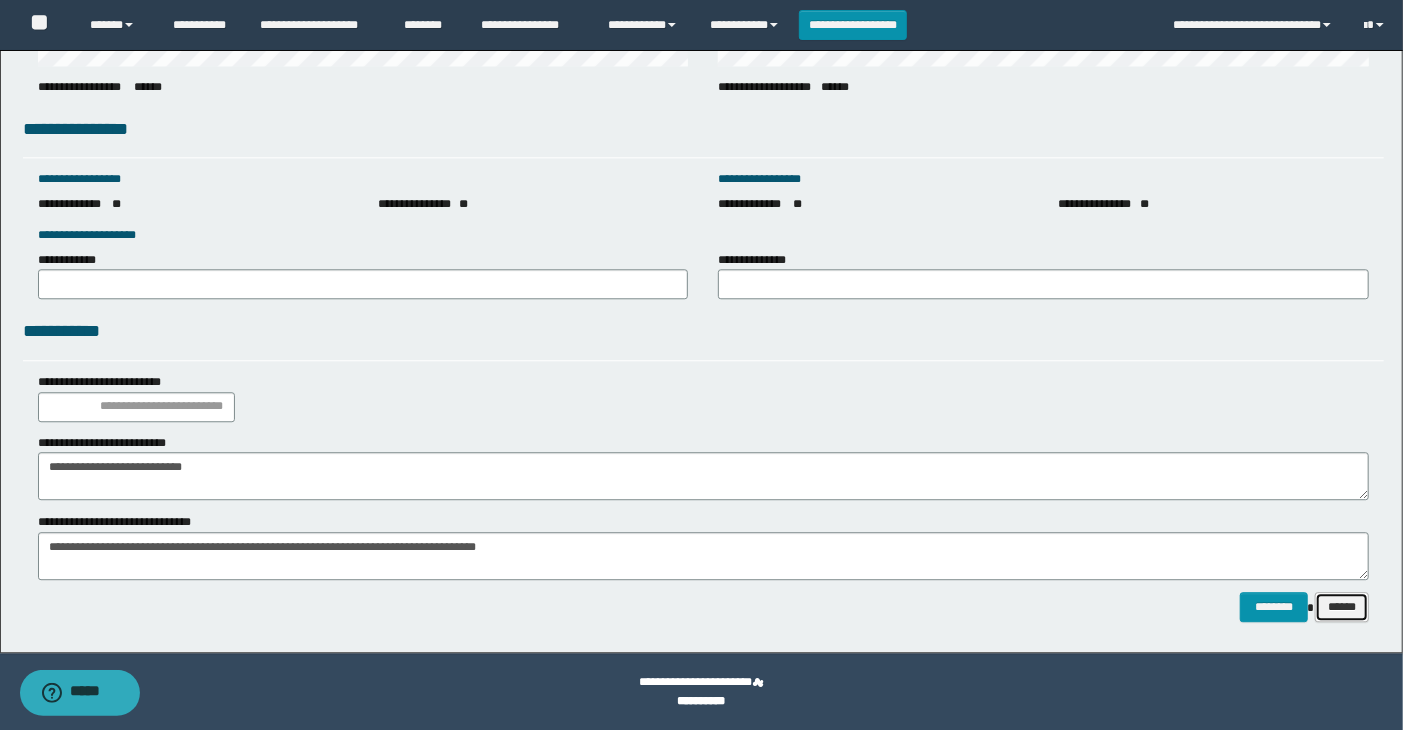click on "******" at bounding box center [1342, 607] 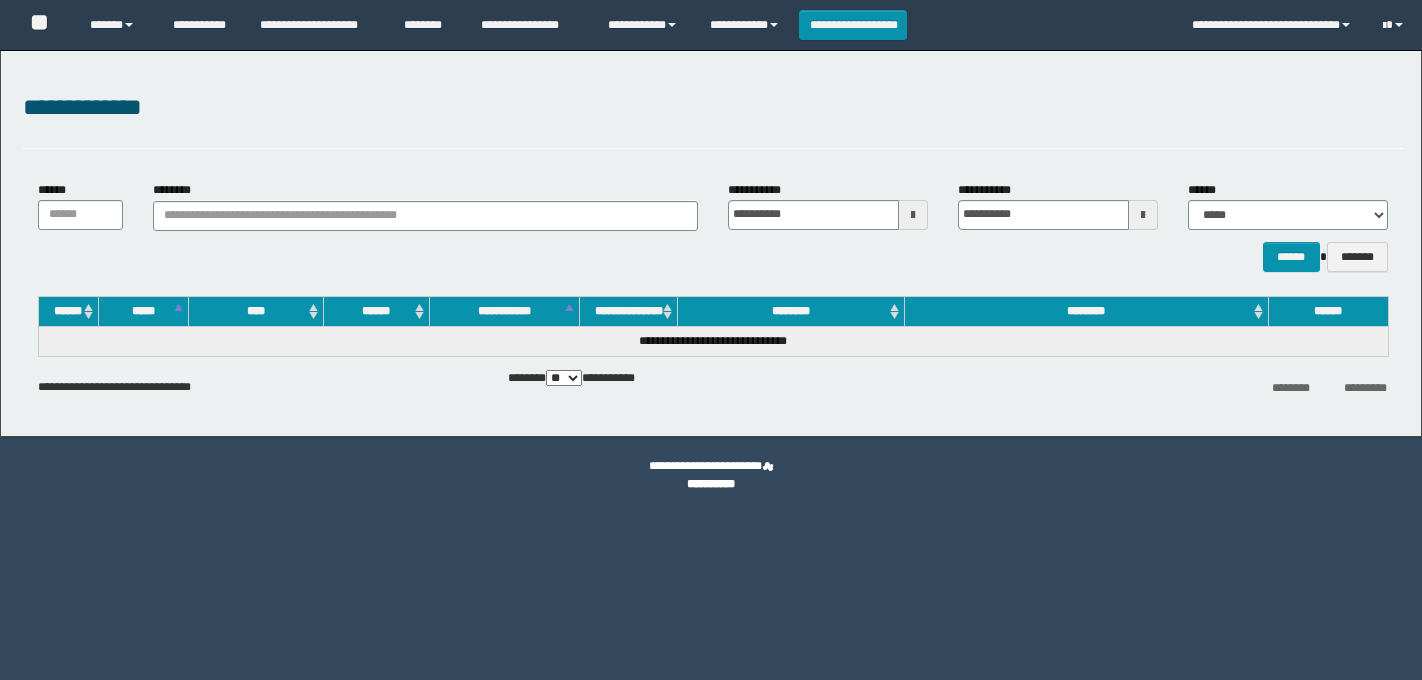 scroll, scrollTop: 0, scrollLeft: 0, axis: both 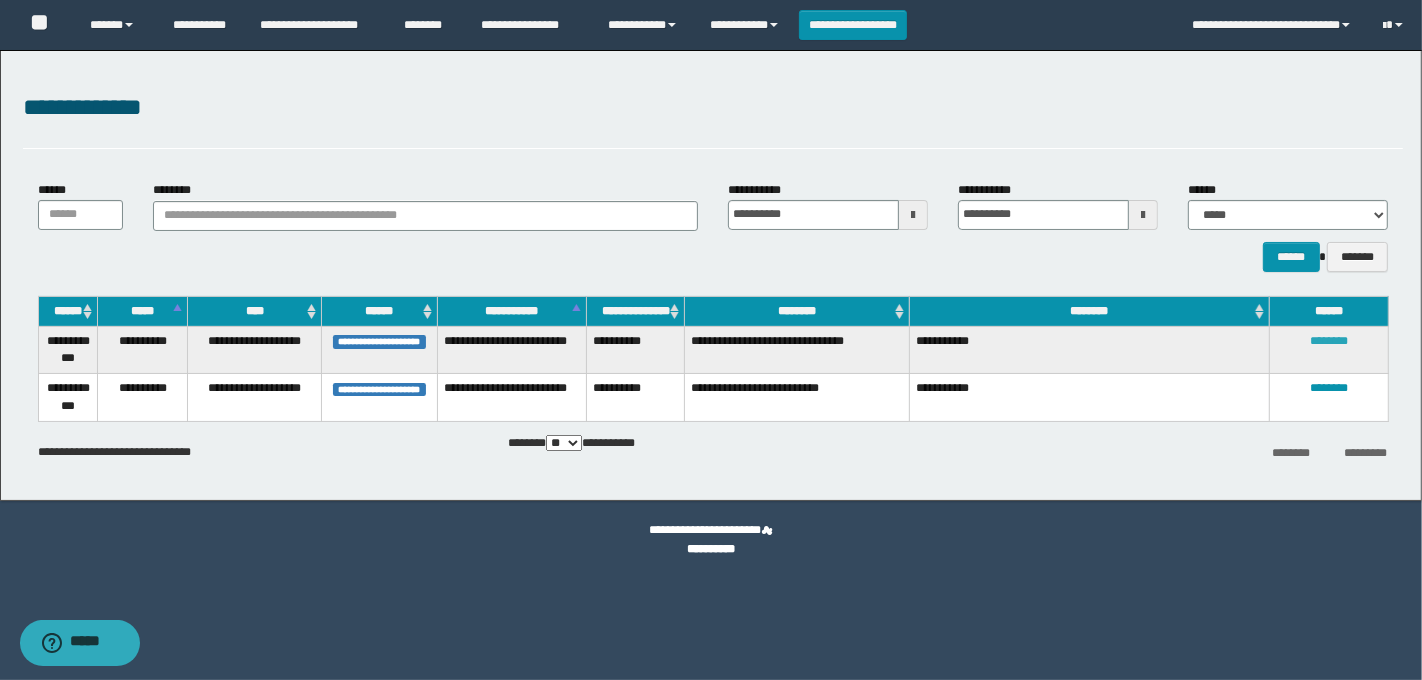 click on "********" at bounding box center (1329, 341) 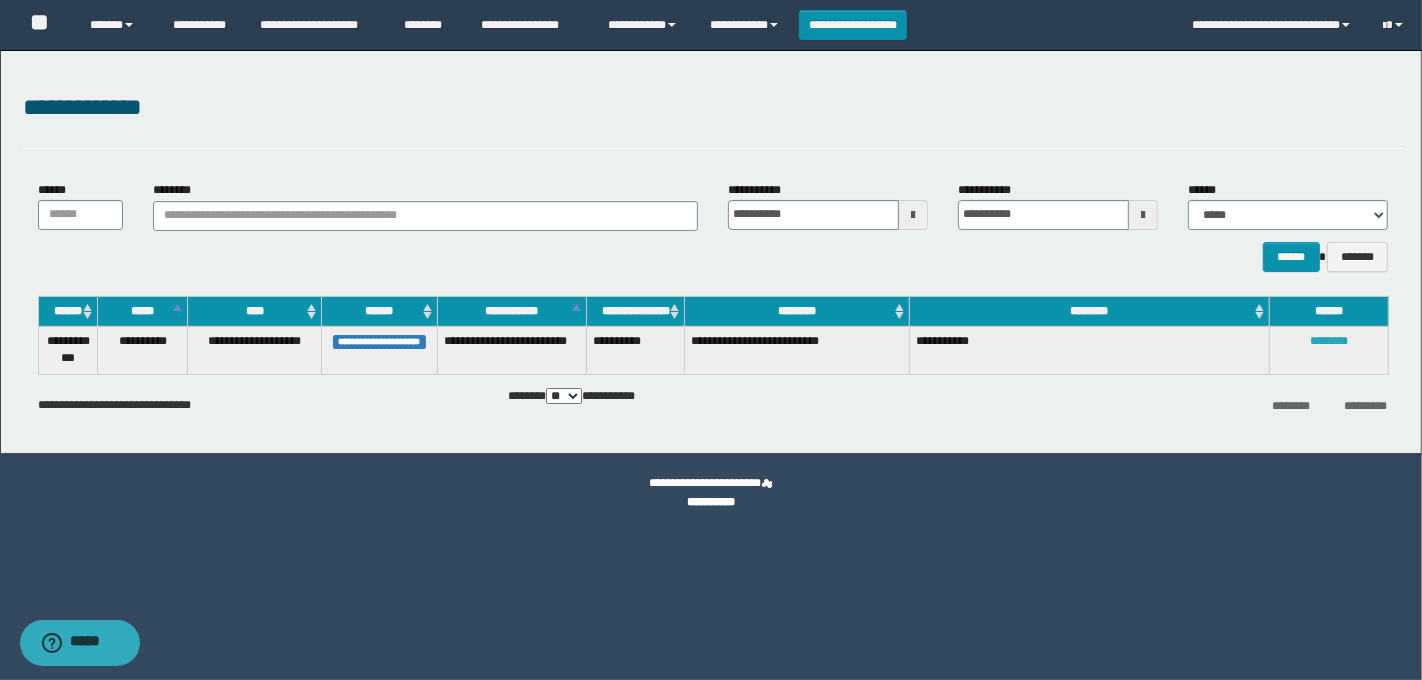 click on "********" at bounding box center [1329, 341] 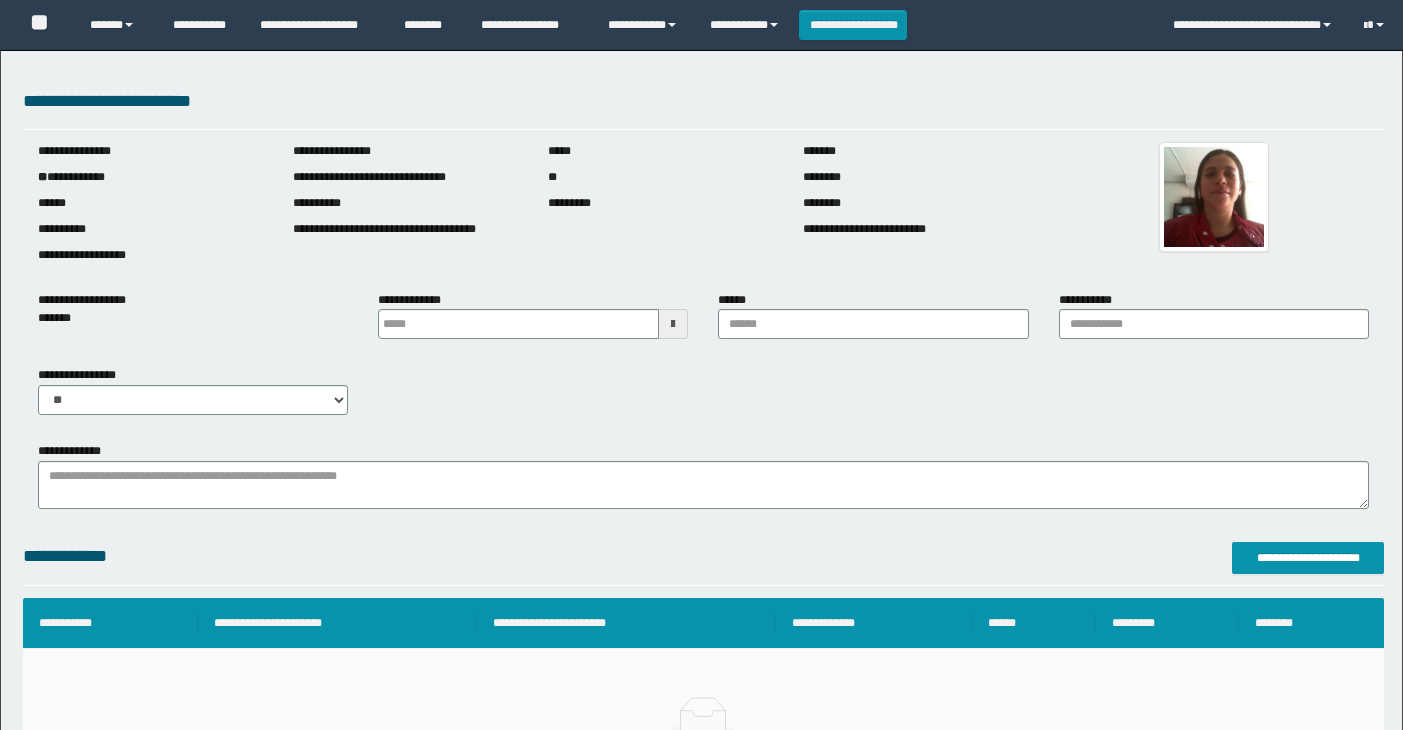 scroll, scrollTop: 0, scrollLeft: 0, axis: both 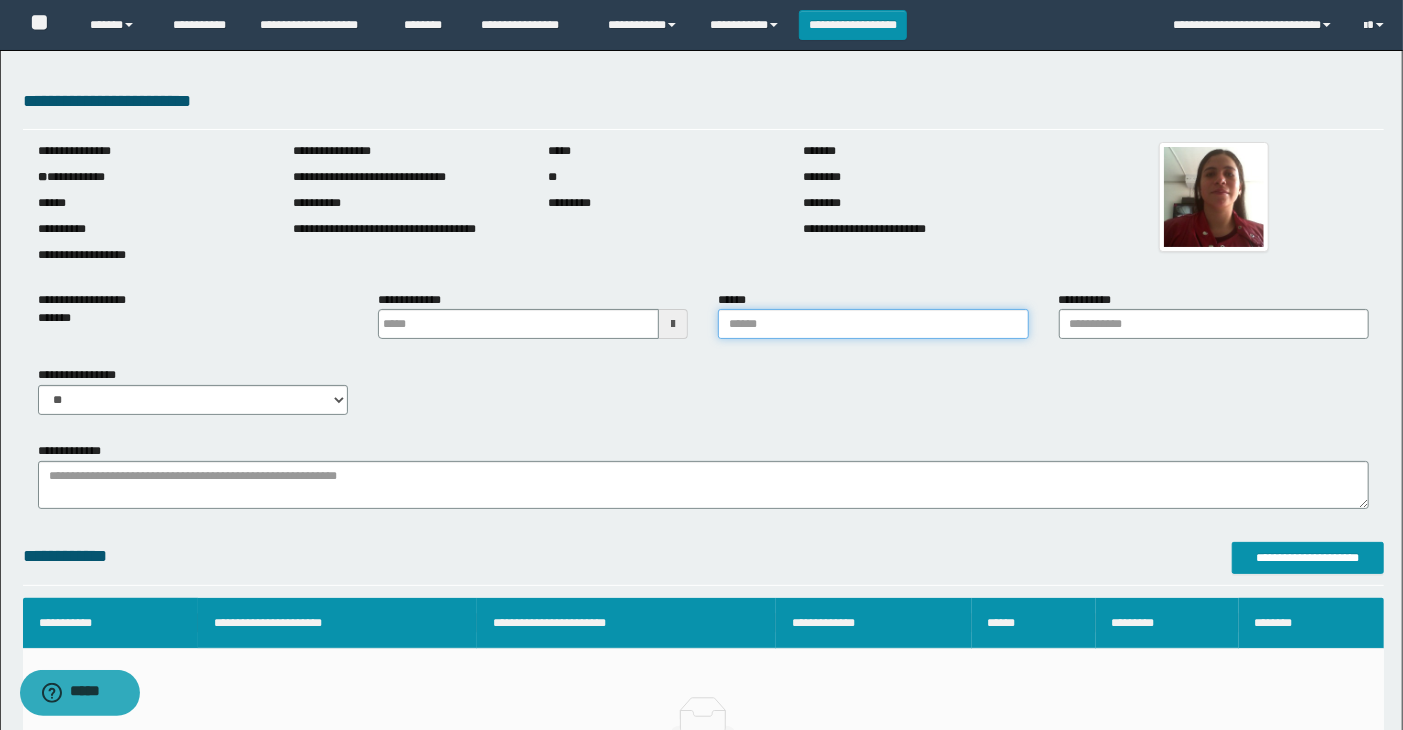 click on "******" at bounding box center [873, 324] 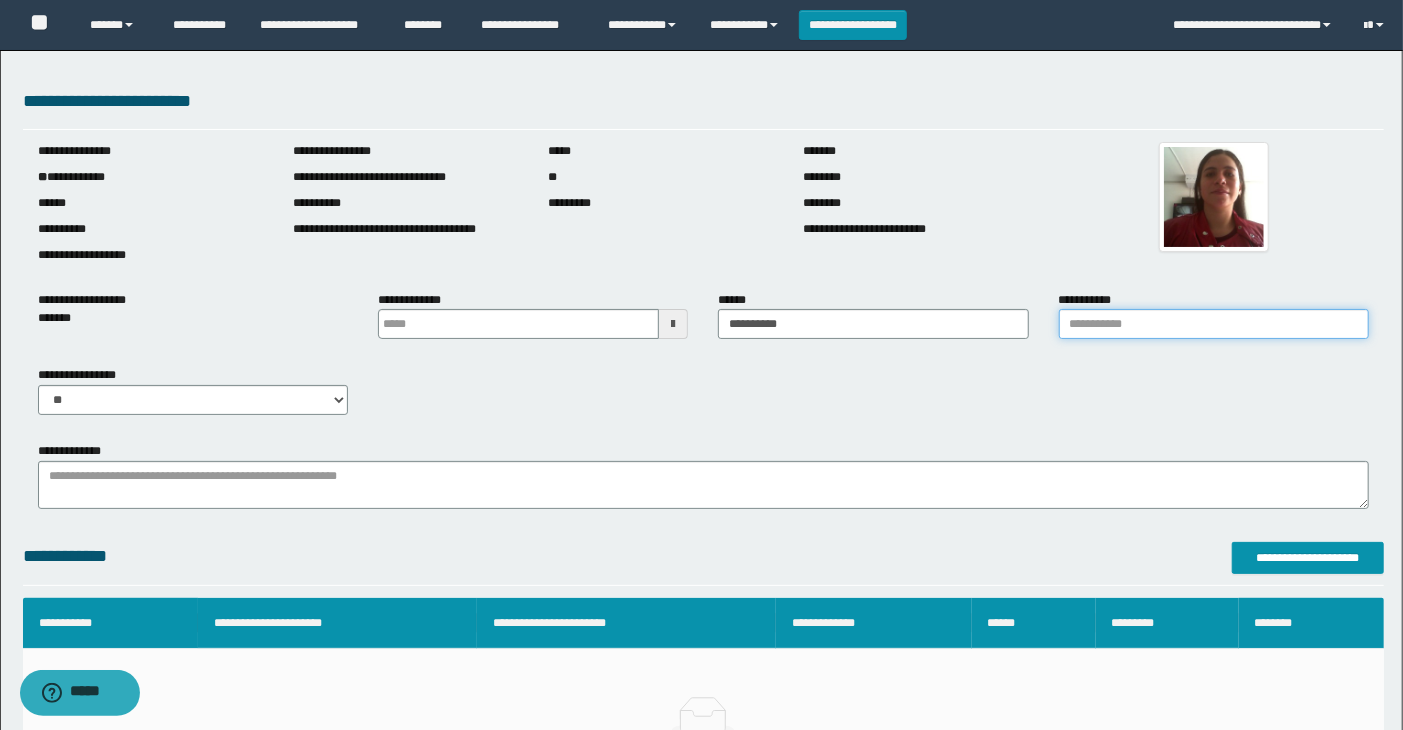 drag, startPoint x: 1144, startPoint y: 320, endPoint x: 1144, endPoint y: 337, distance: 17 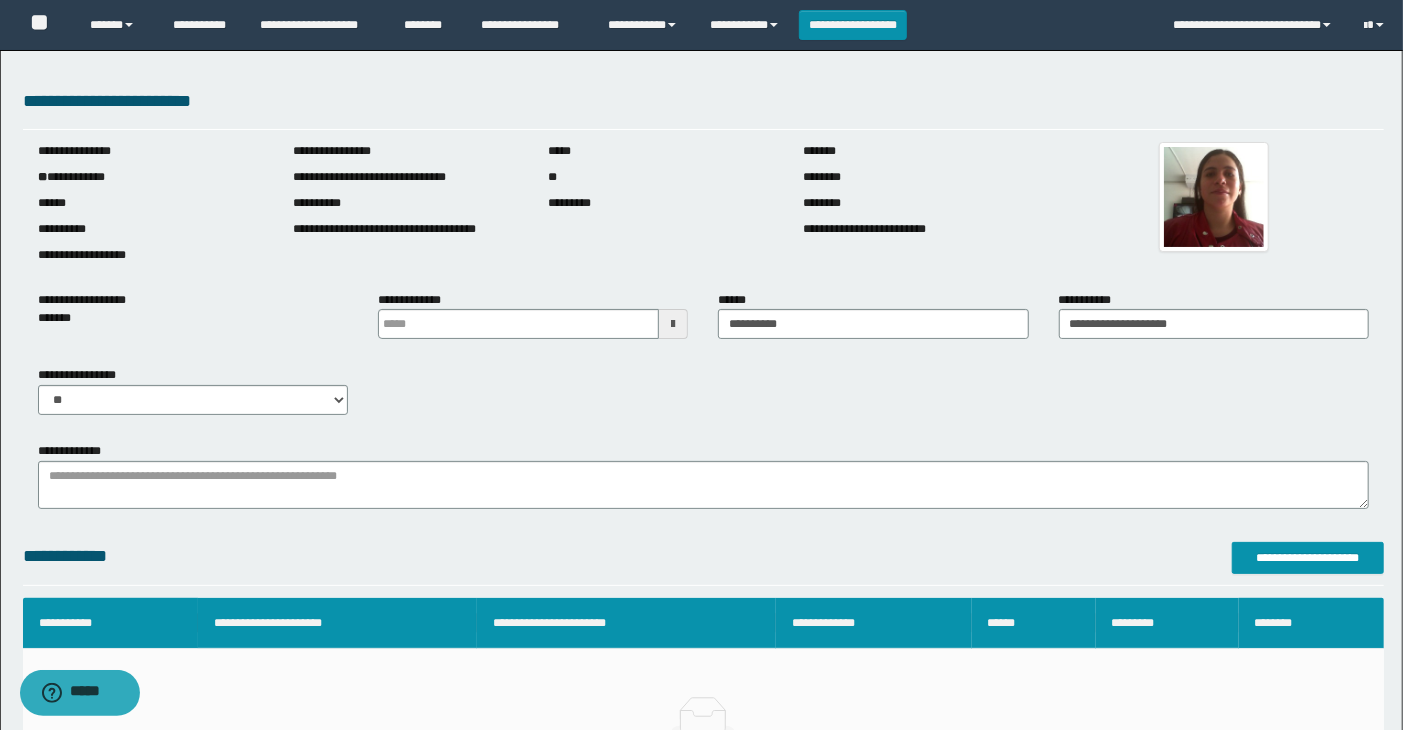 click at bounding box center [673, 324] 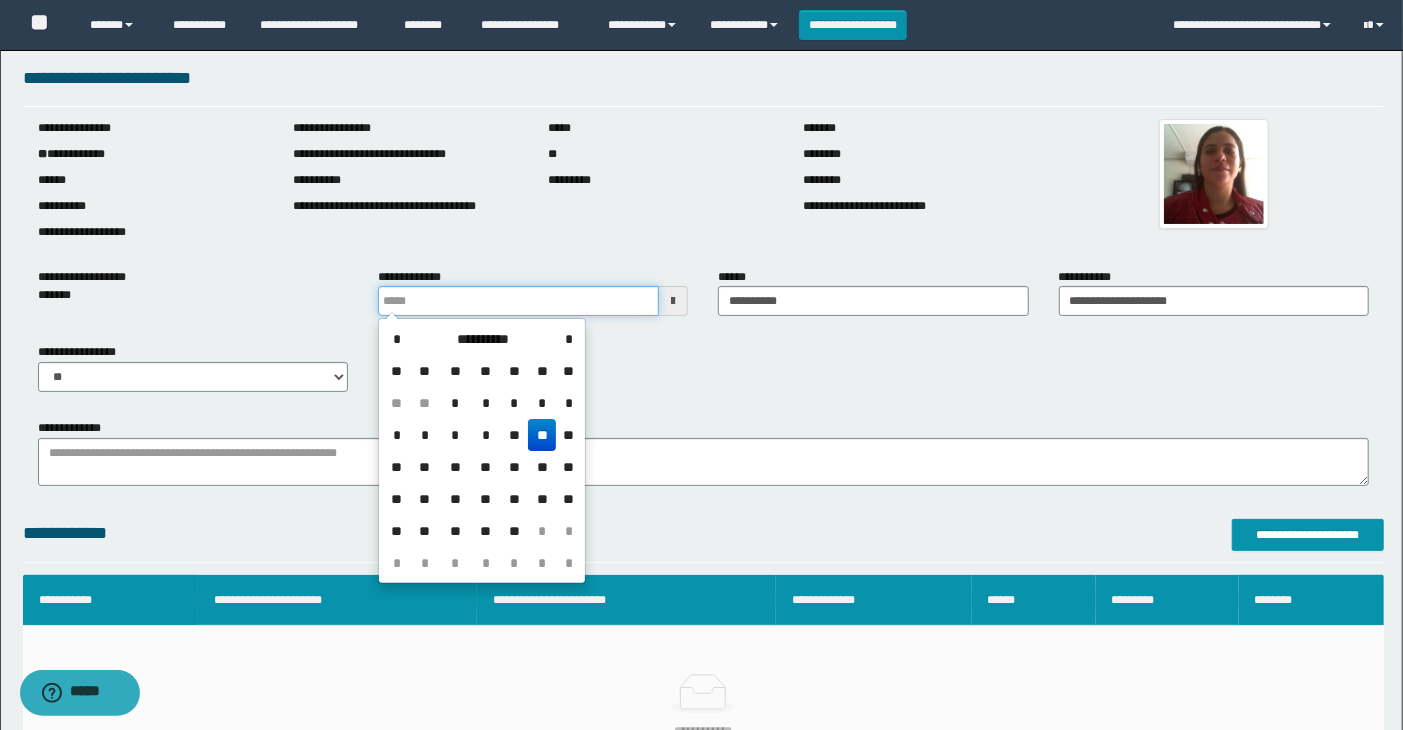 scroll, scrollTop: 0, scrollLeft: 0, axis: both 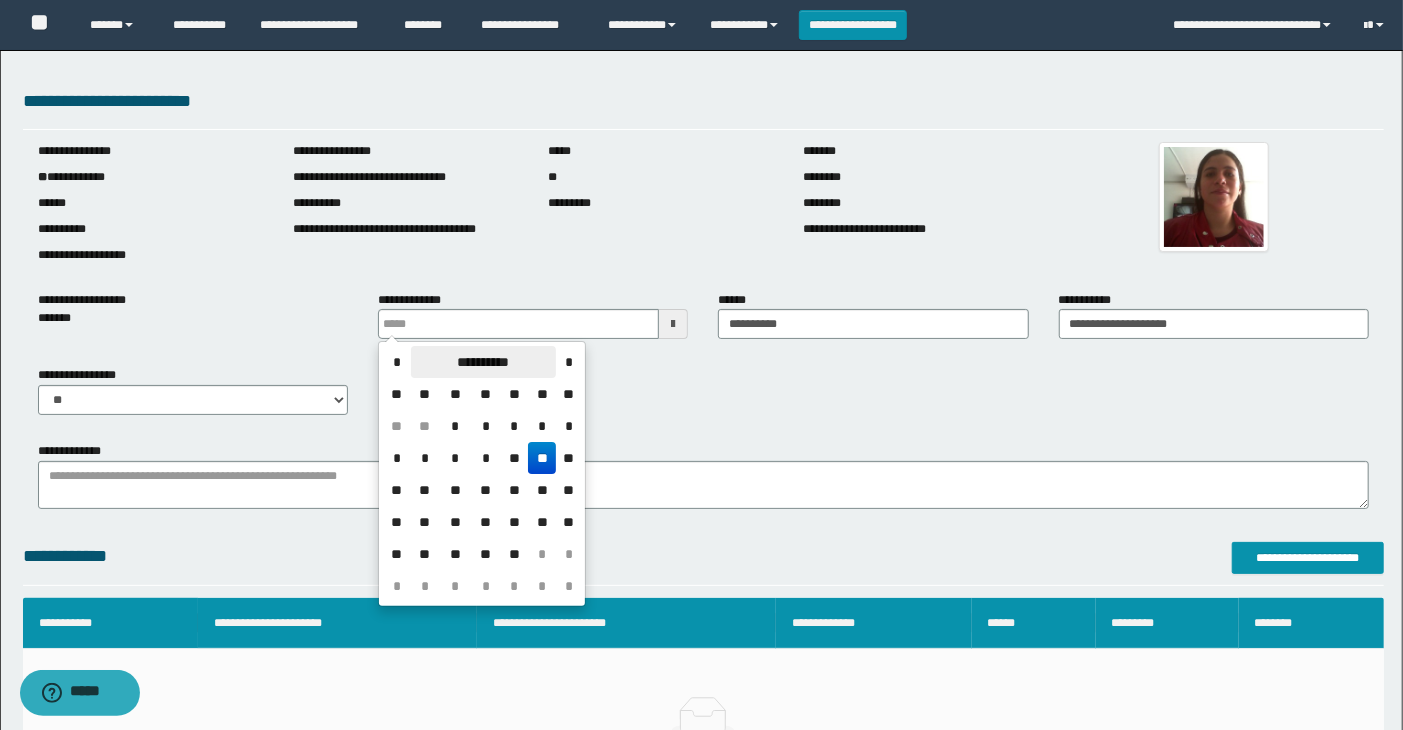 click on "**********" at bounding box center (483, 362) 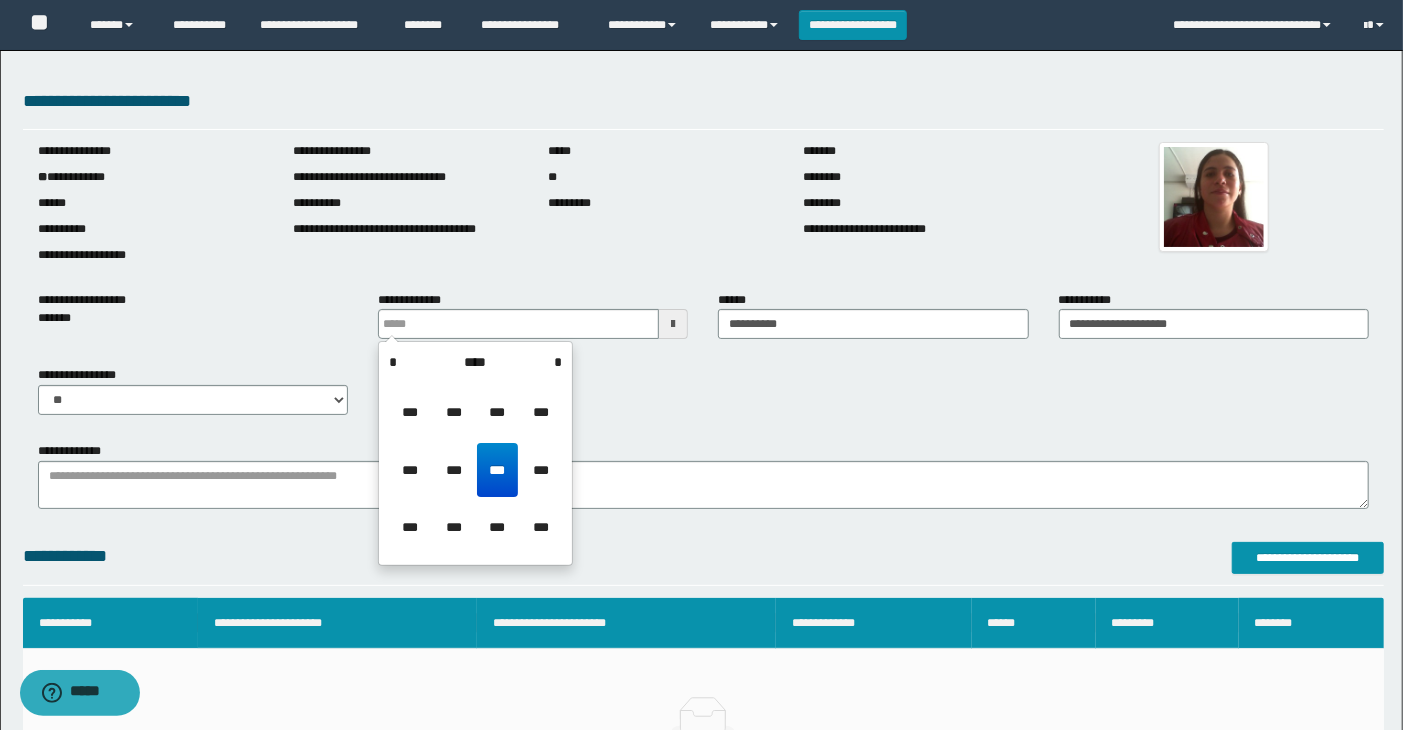 click on "****" at bounding box center (475, 362) 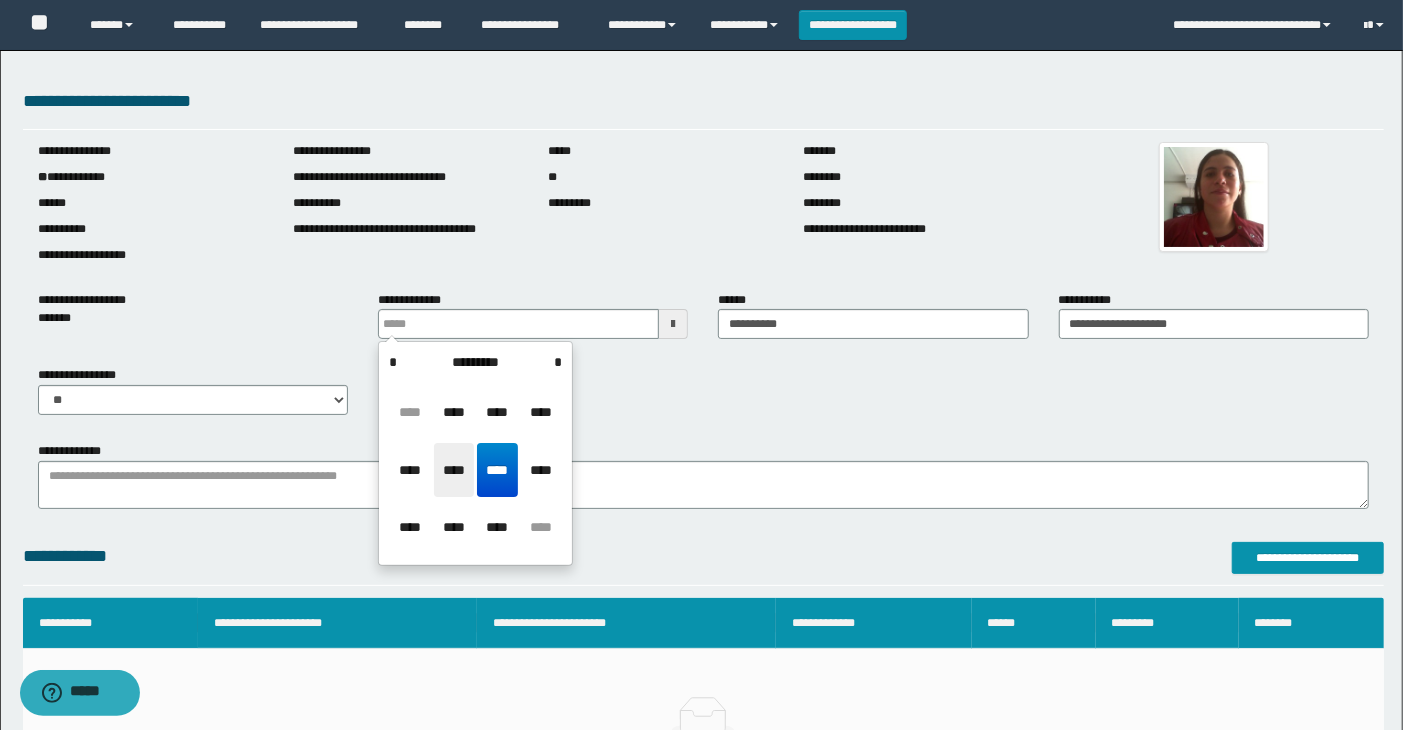 click on "****" at bounding box center [454, 470] 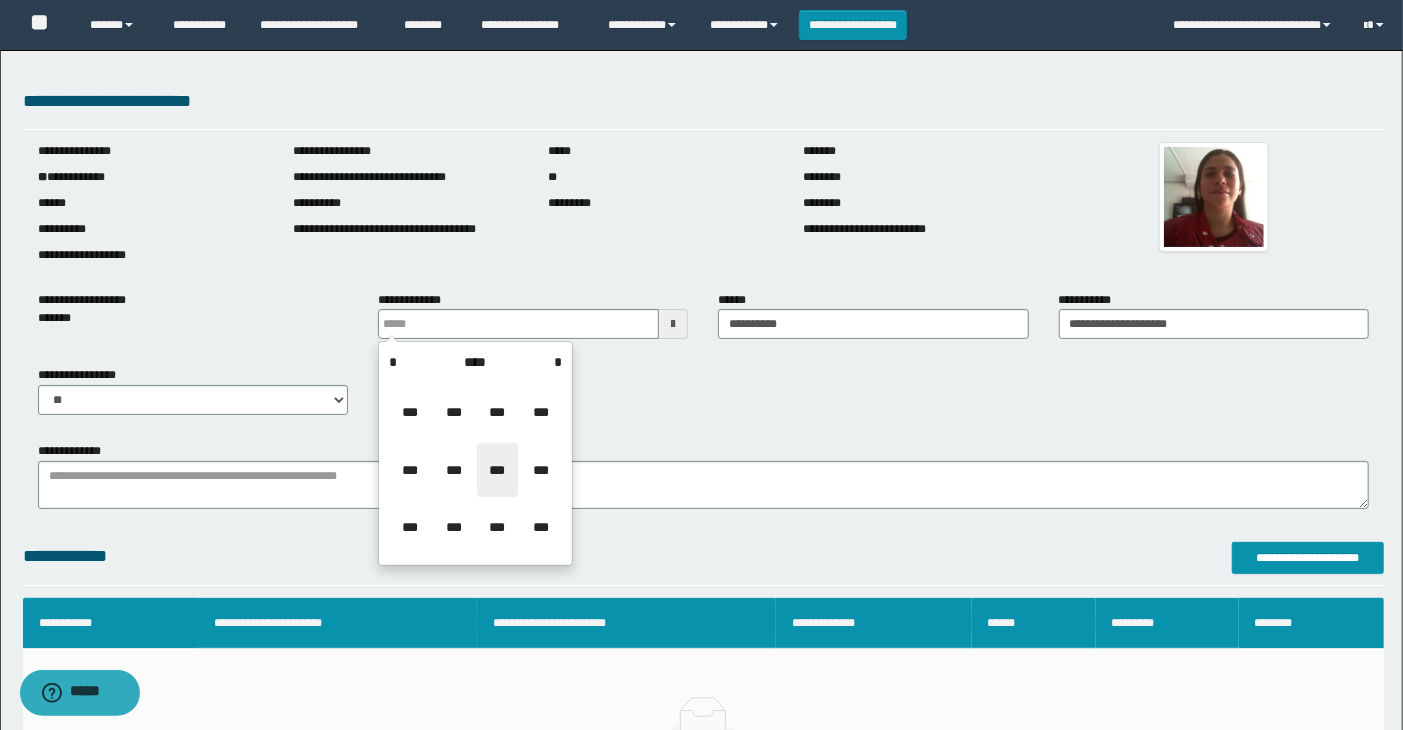 click on "***" at bounding box center (497, 470) 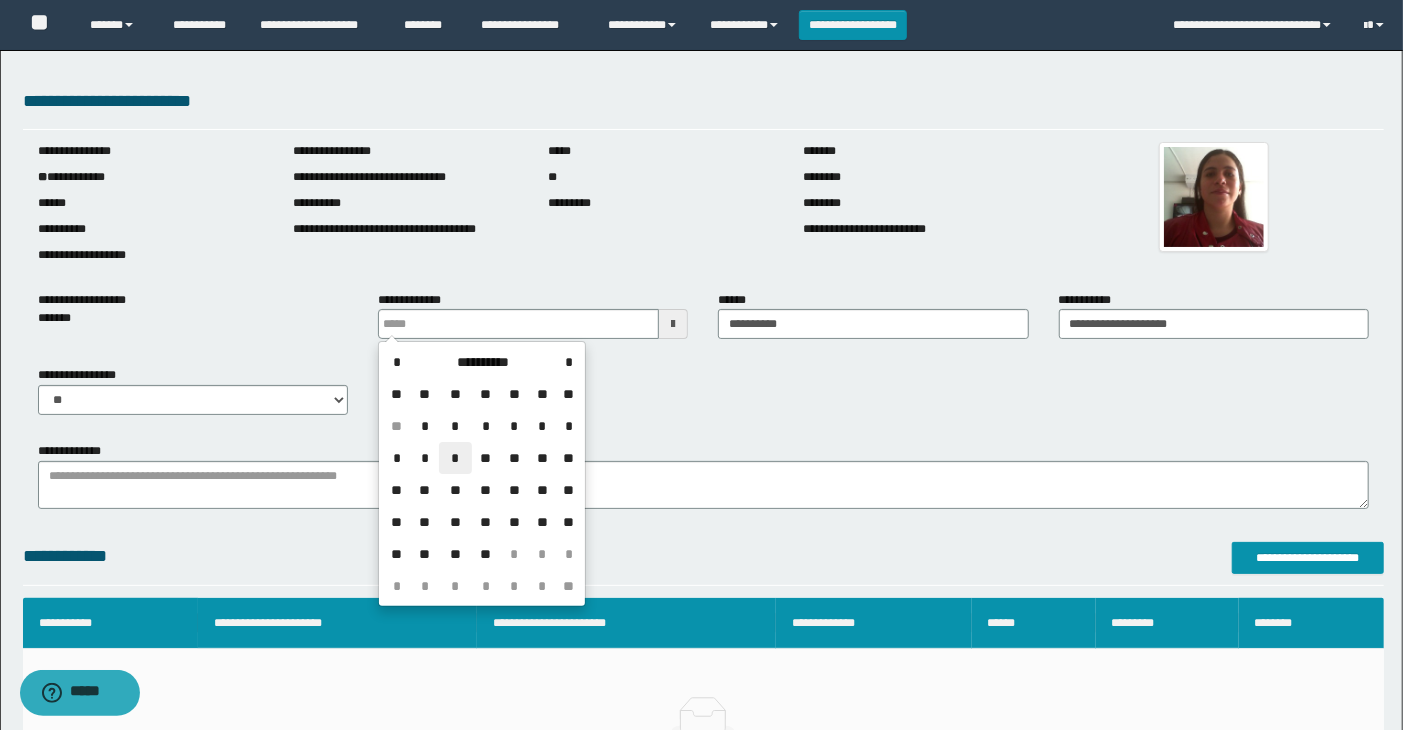 click on "*" at bounding box center (455, 458) 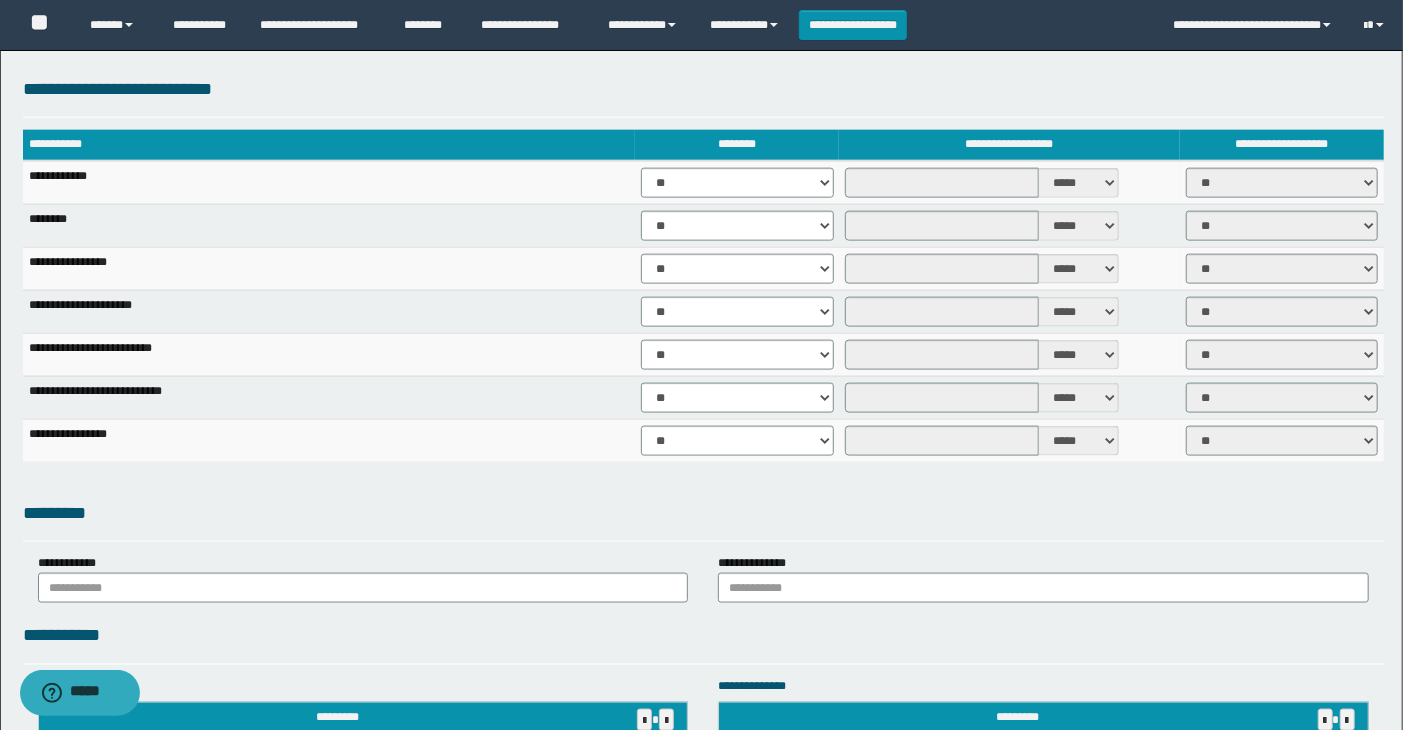 scroll, scrollTop: 1444, scrollLeft: 0, axis: vertical 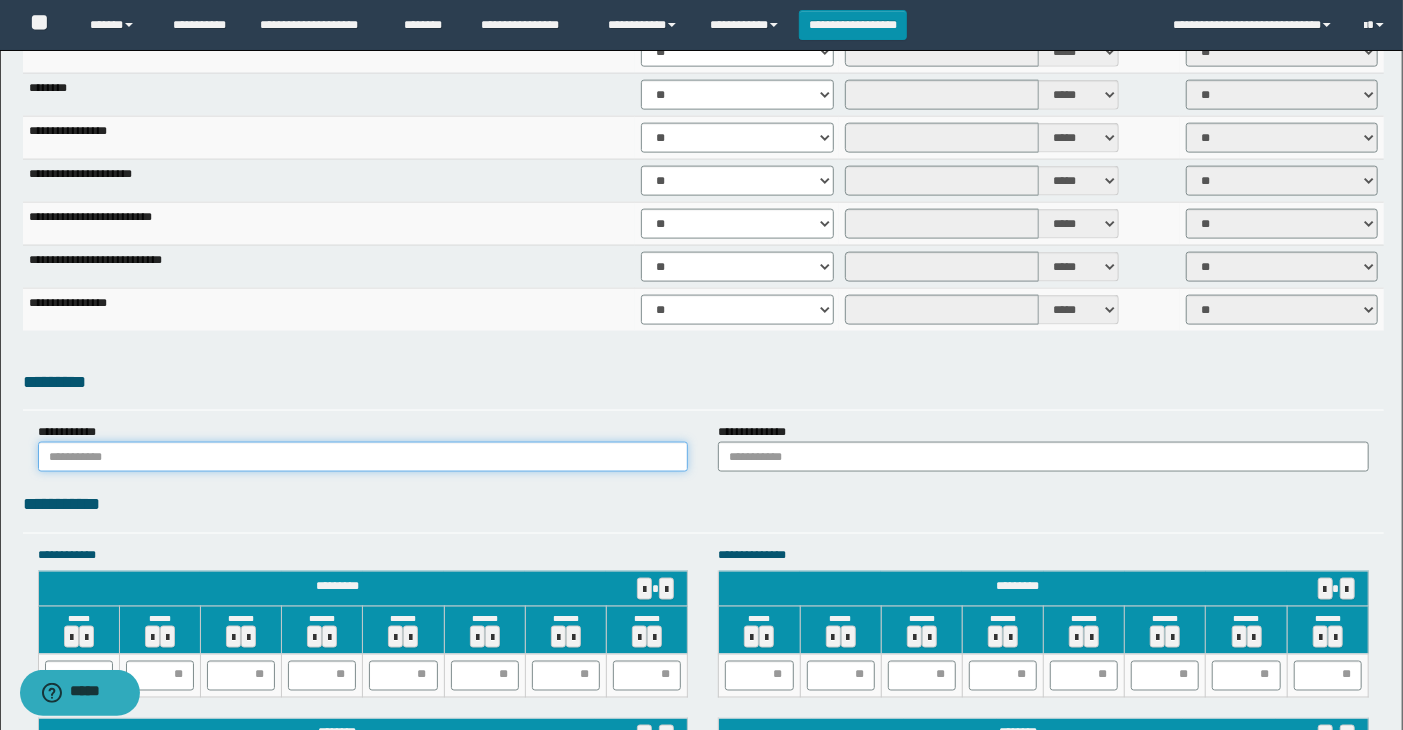 click at bounding box center (363, 457) 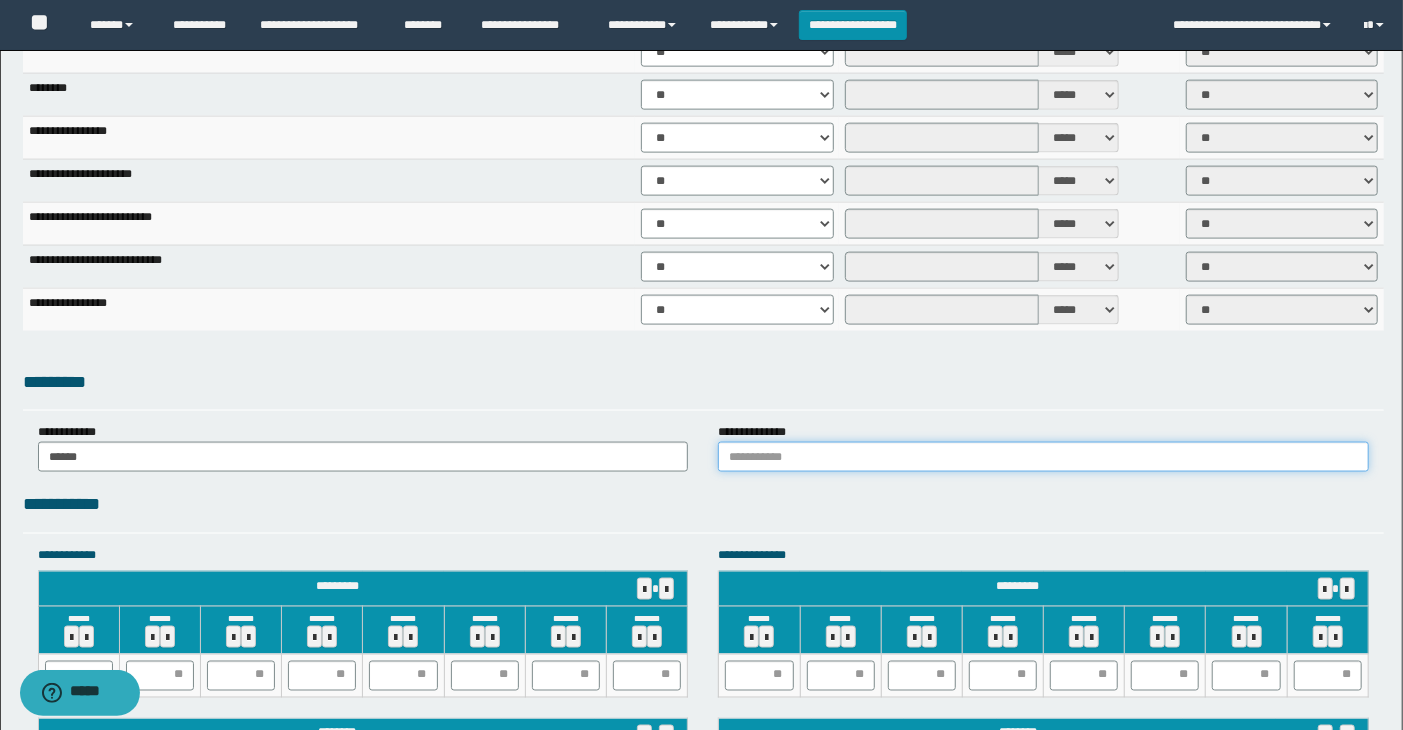 click at bounding box center [1043, 457] 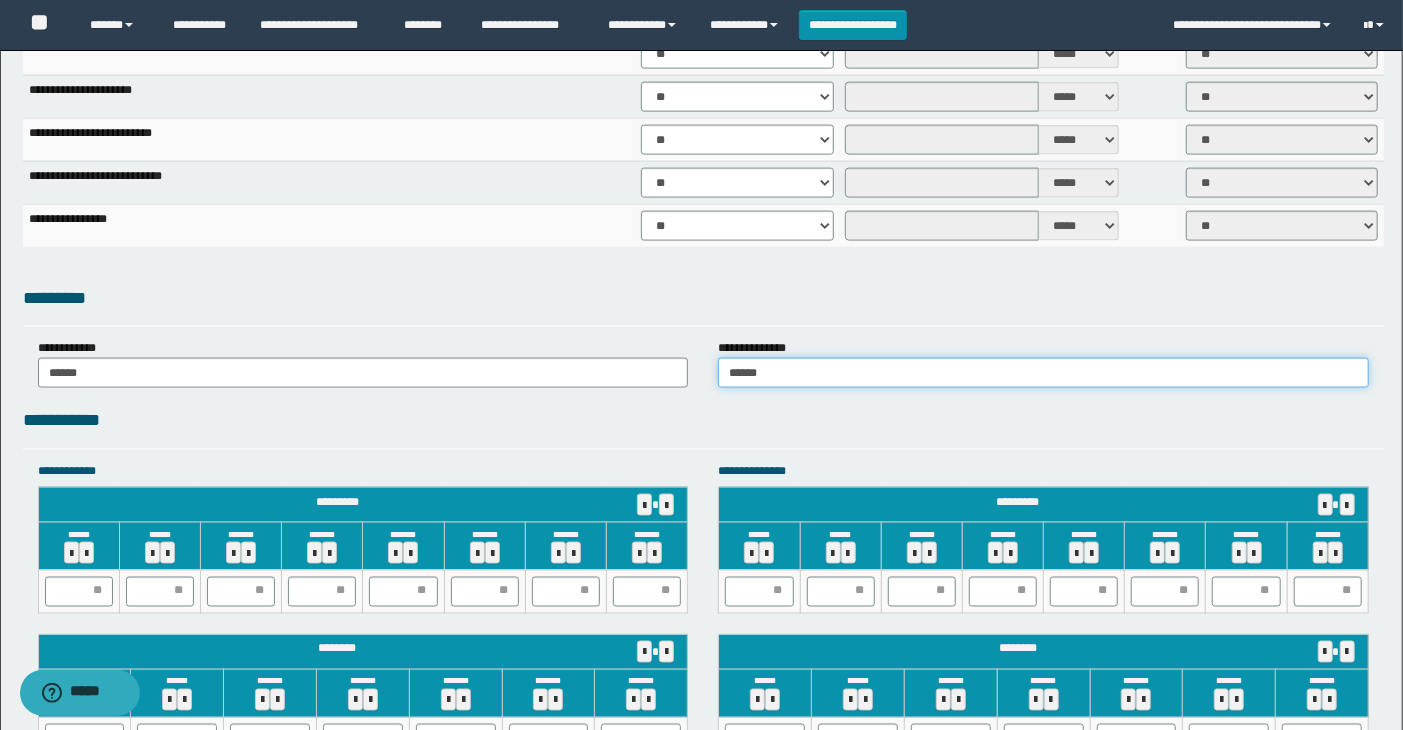 scroll, scrollTop: 1666, scrollLeft: 0, axis: vertical 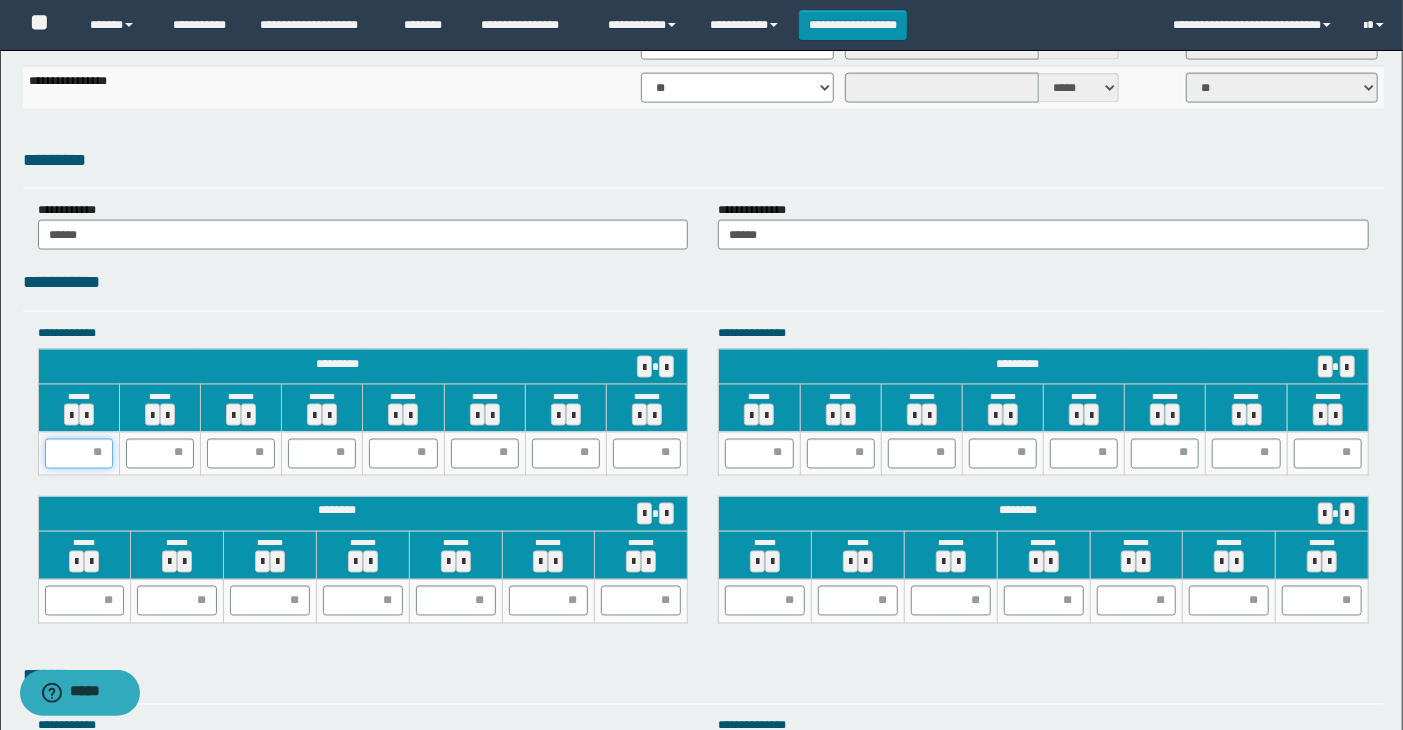 click at bounding box center [79, 454] 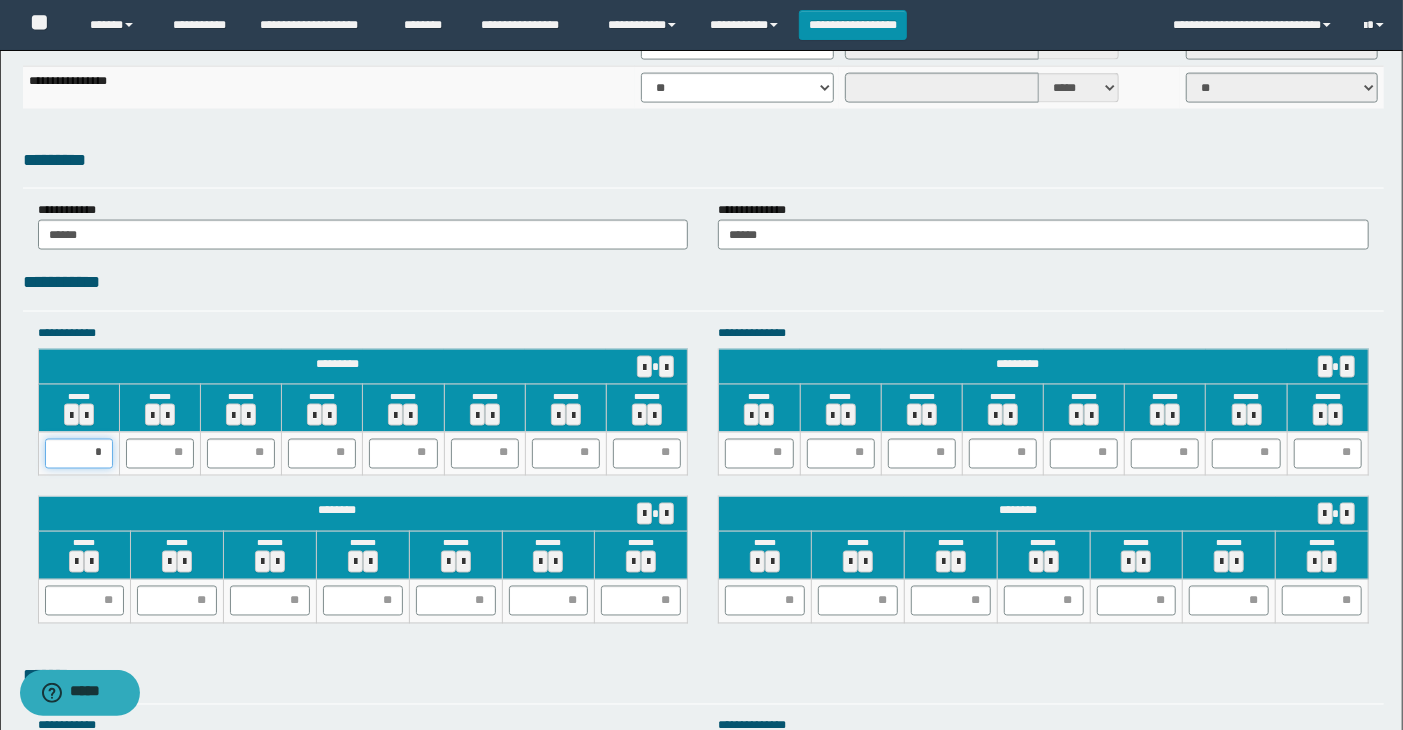 type on "**" 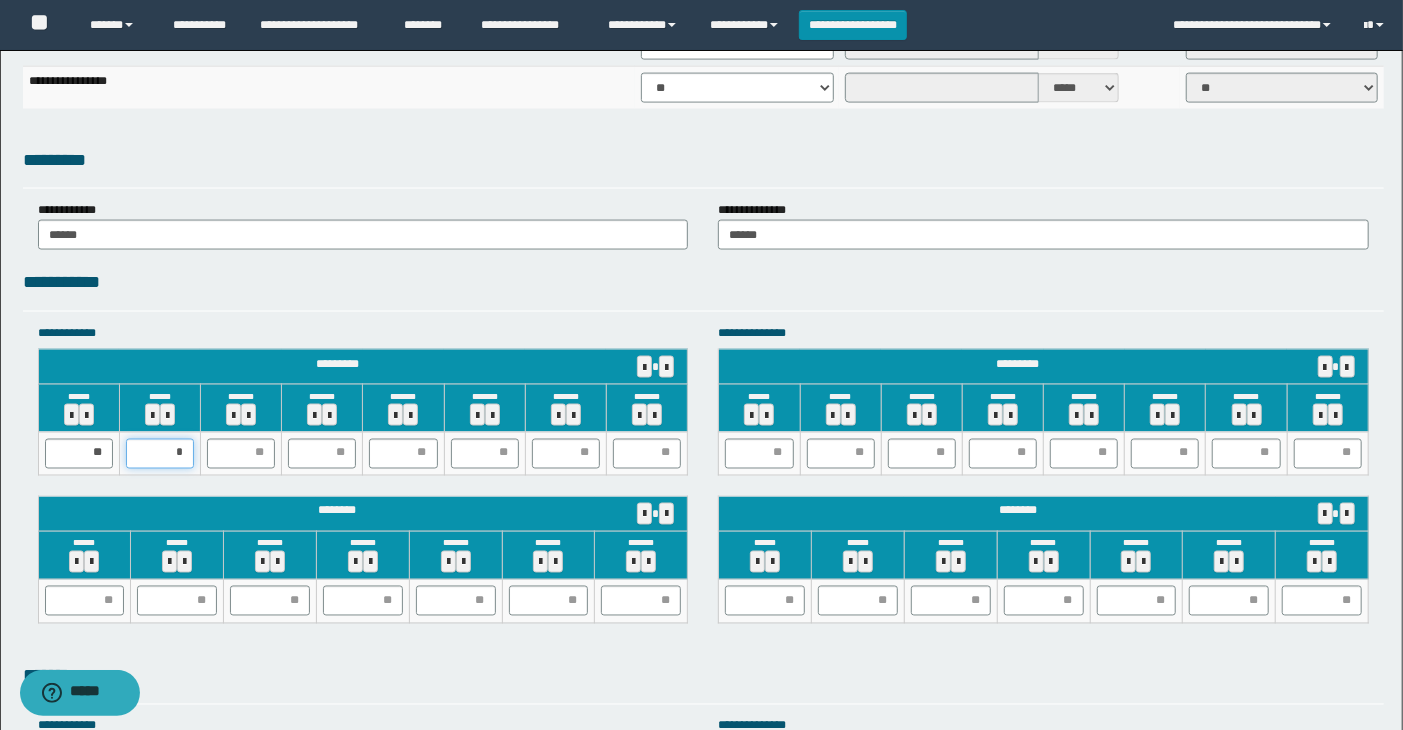 type on "**" 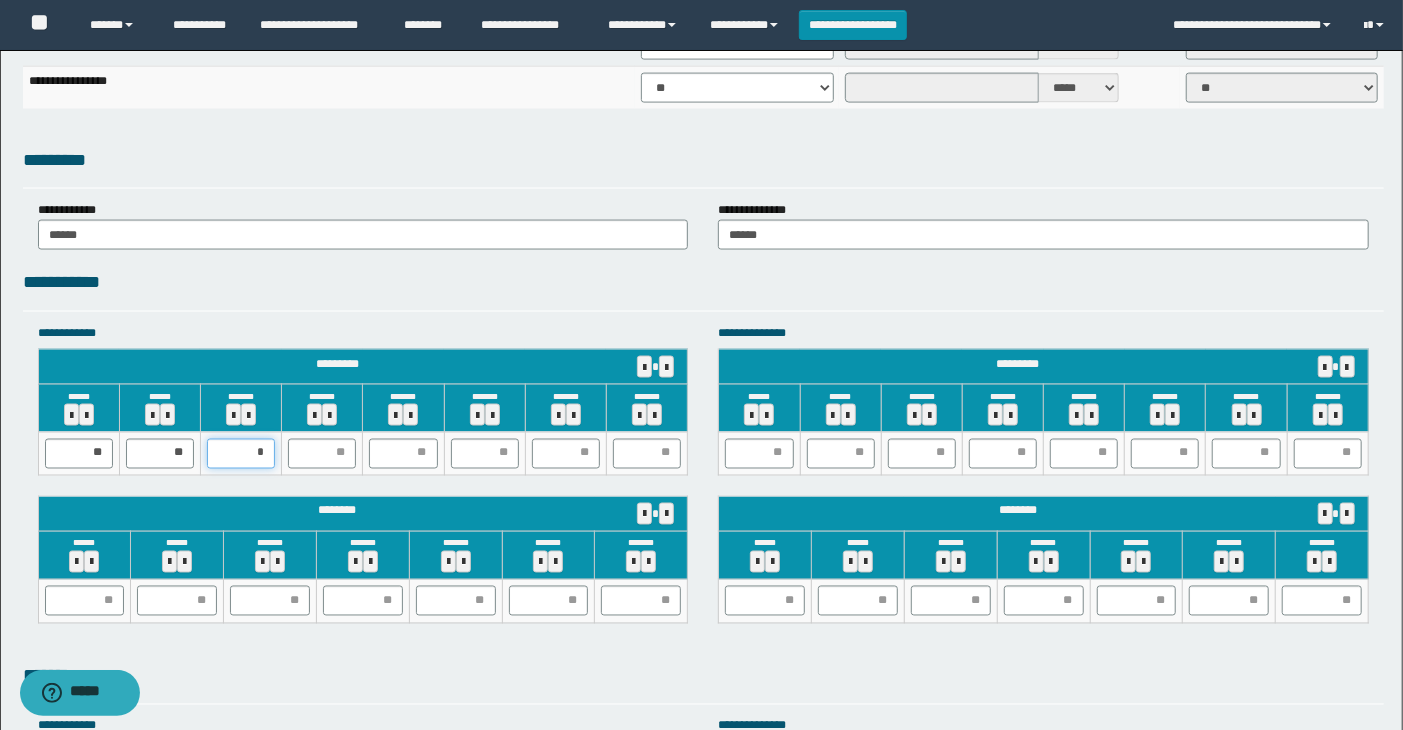 type on "**" 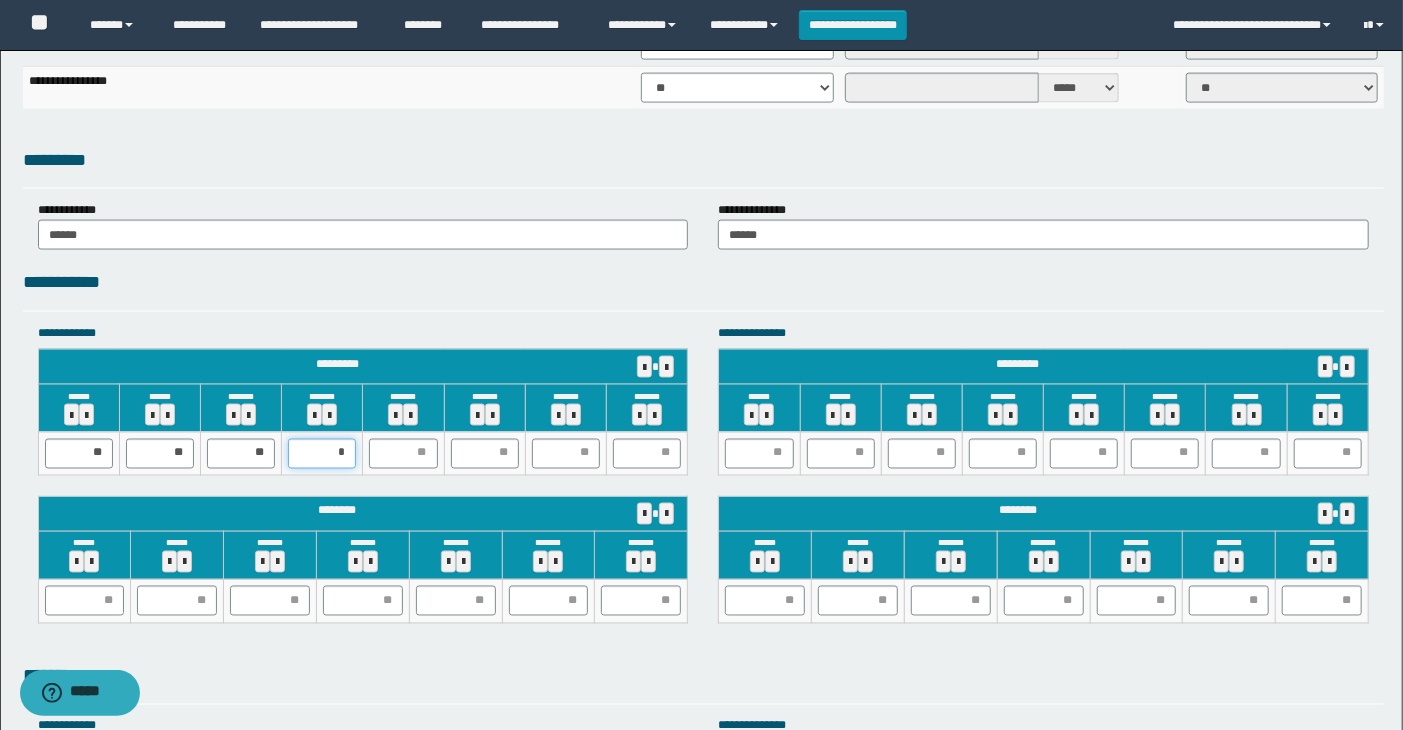 type on "**" 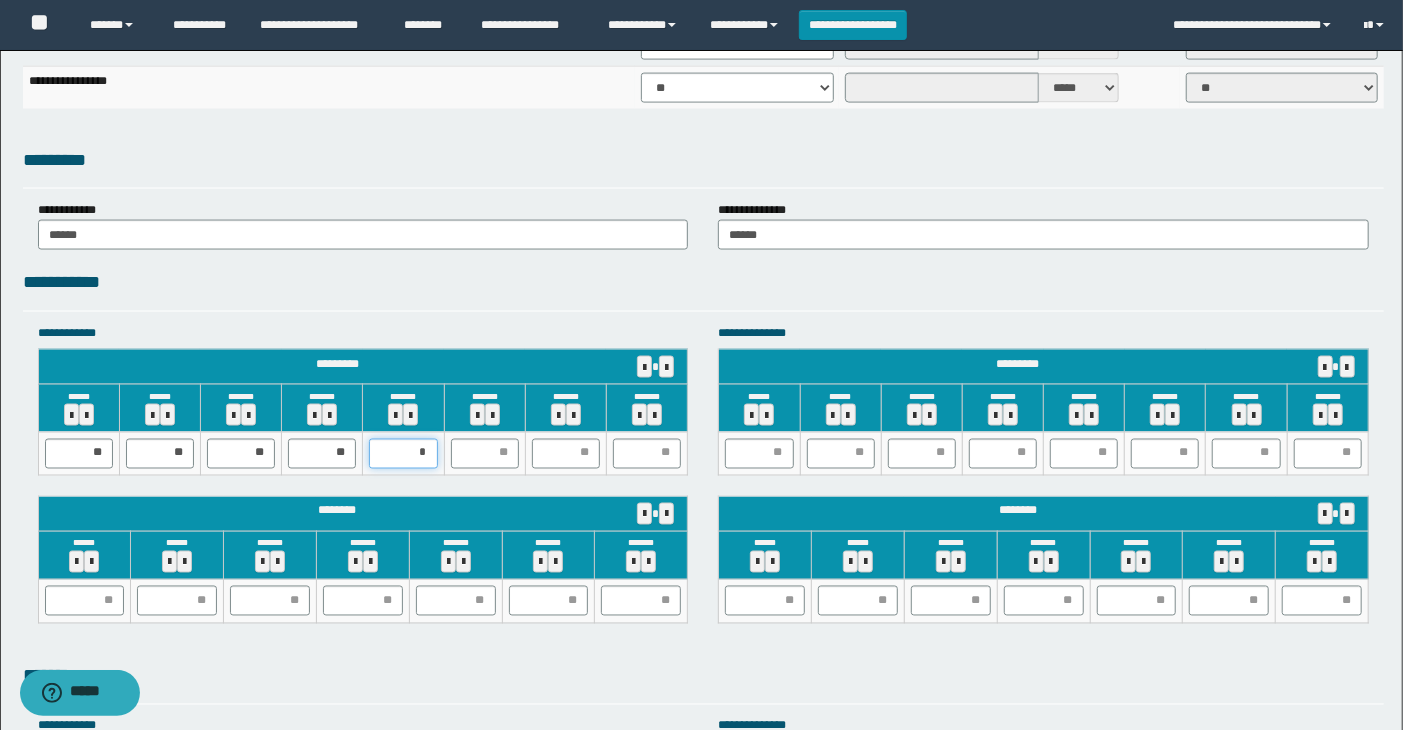 type on "**" 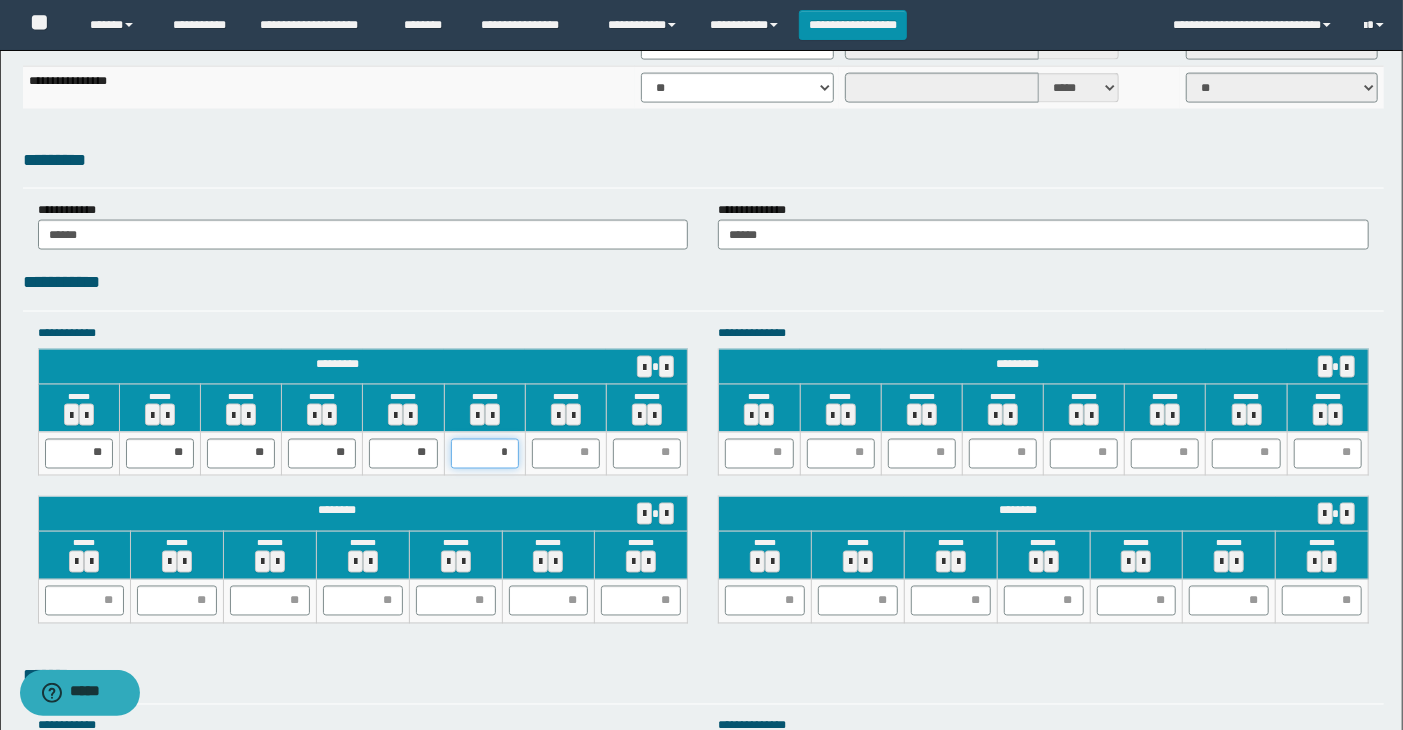type on "**" 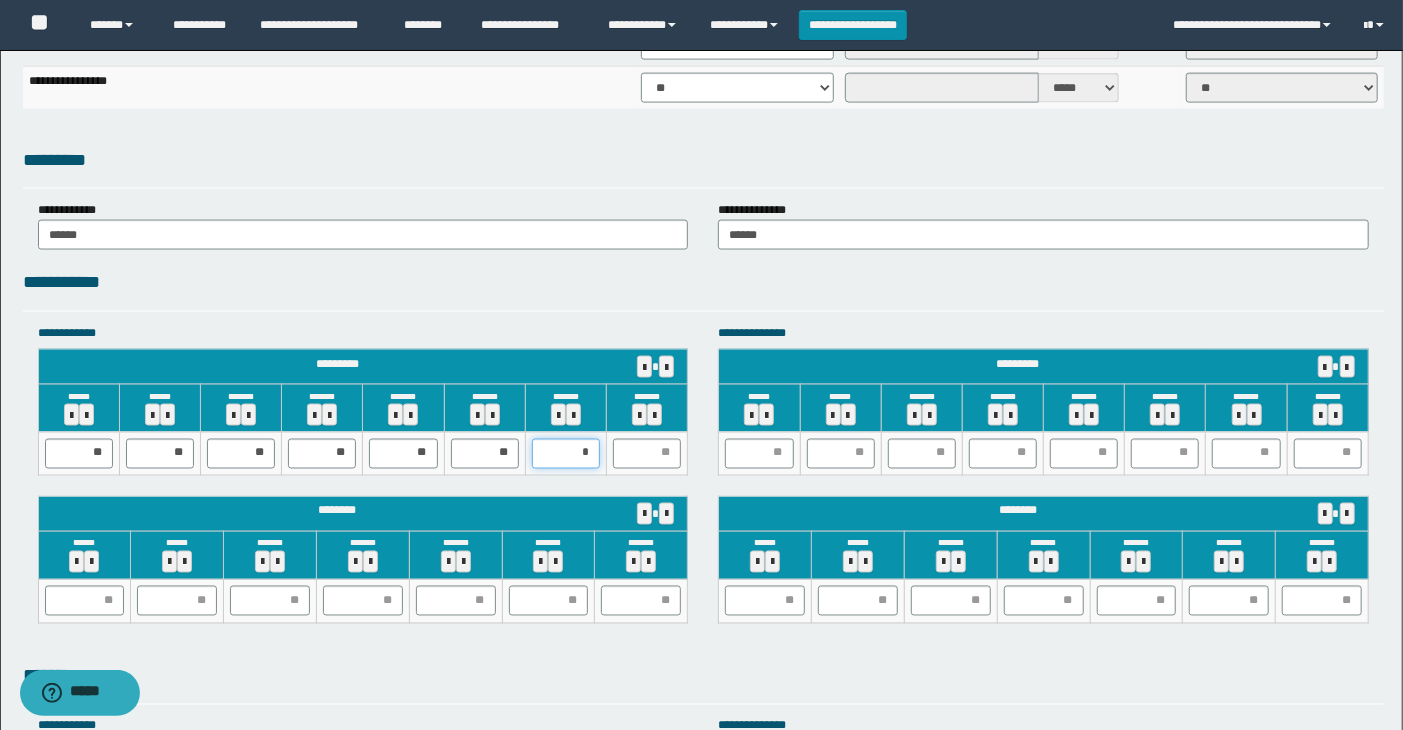 type on "**" 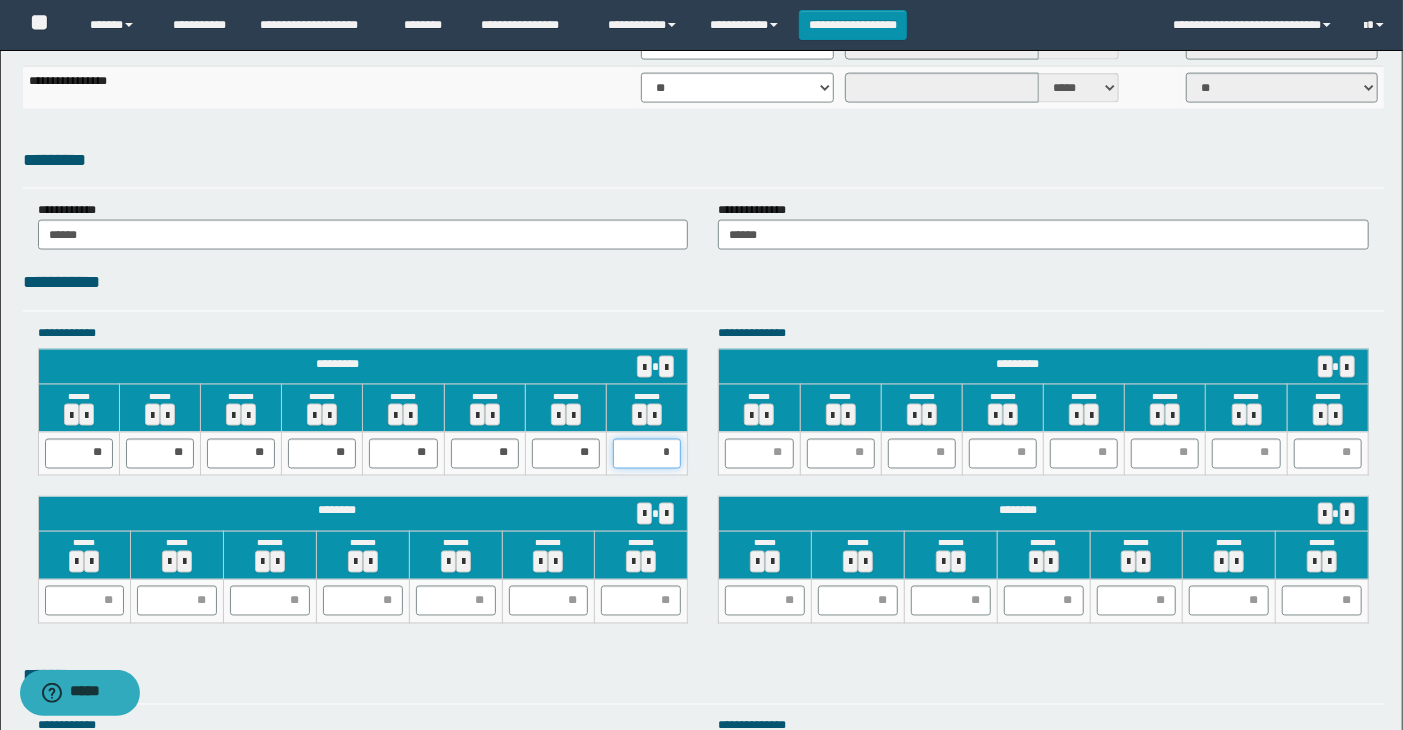 type on "**" 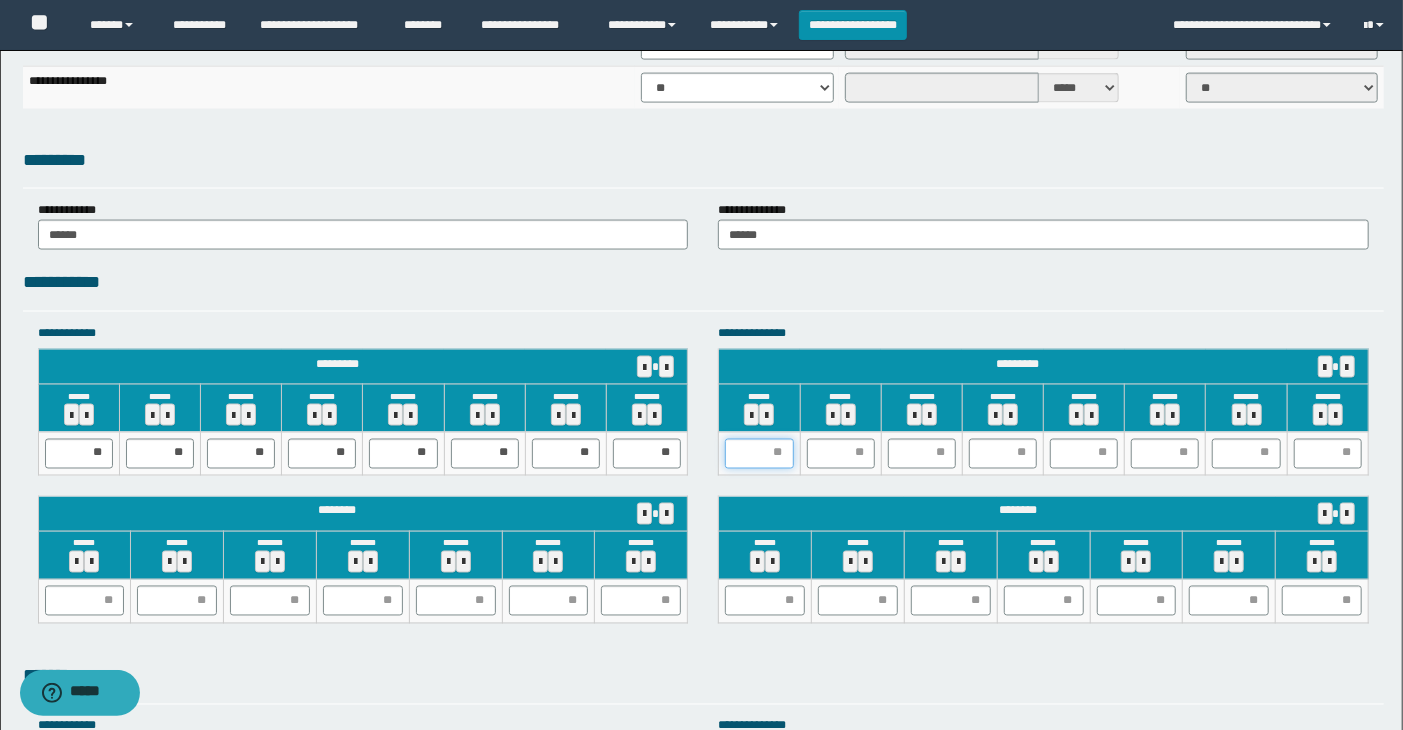 click at bounding box center [759, 454] 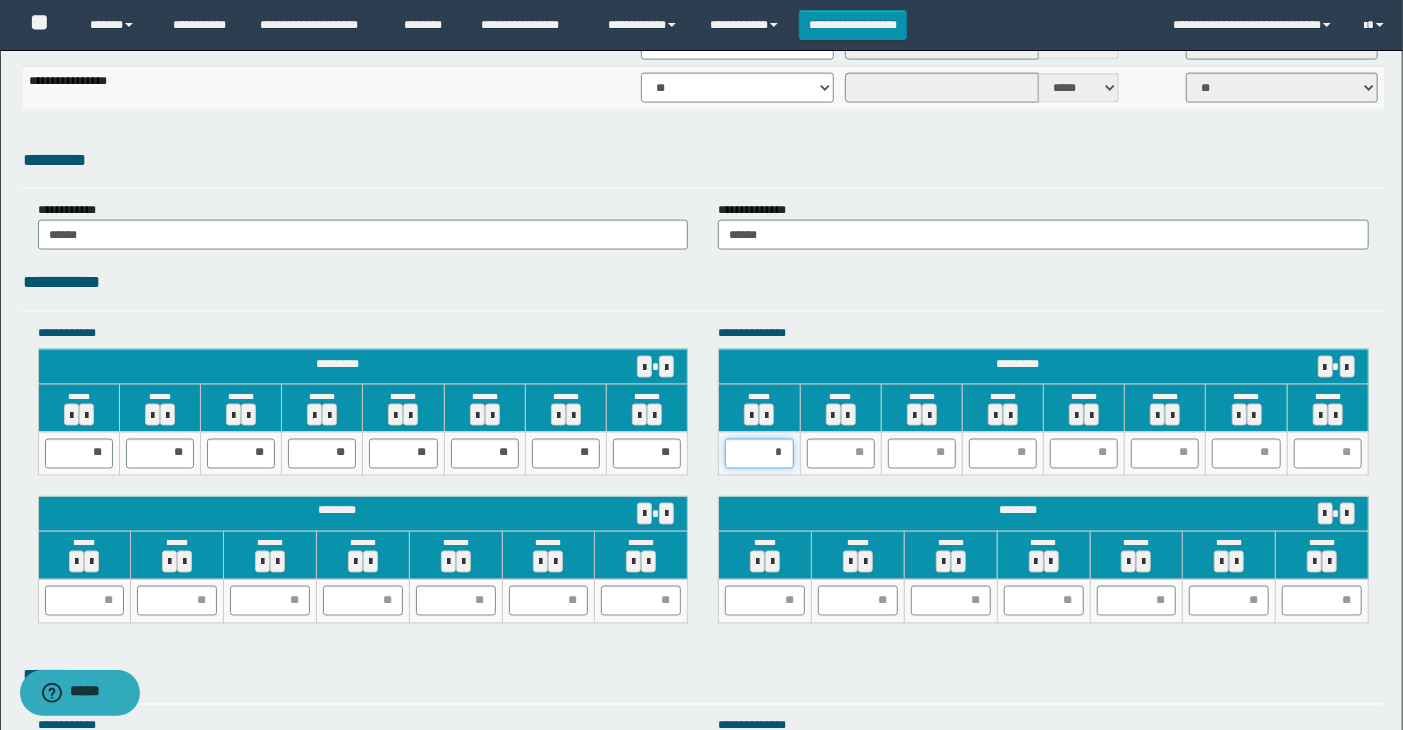 type on "**" 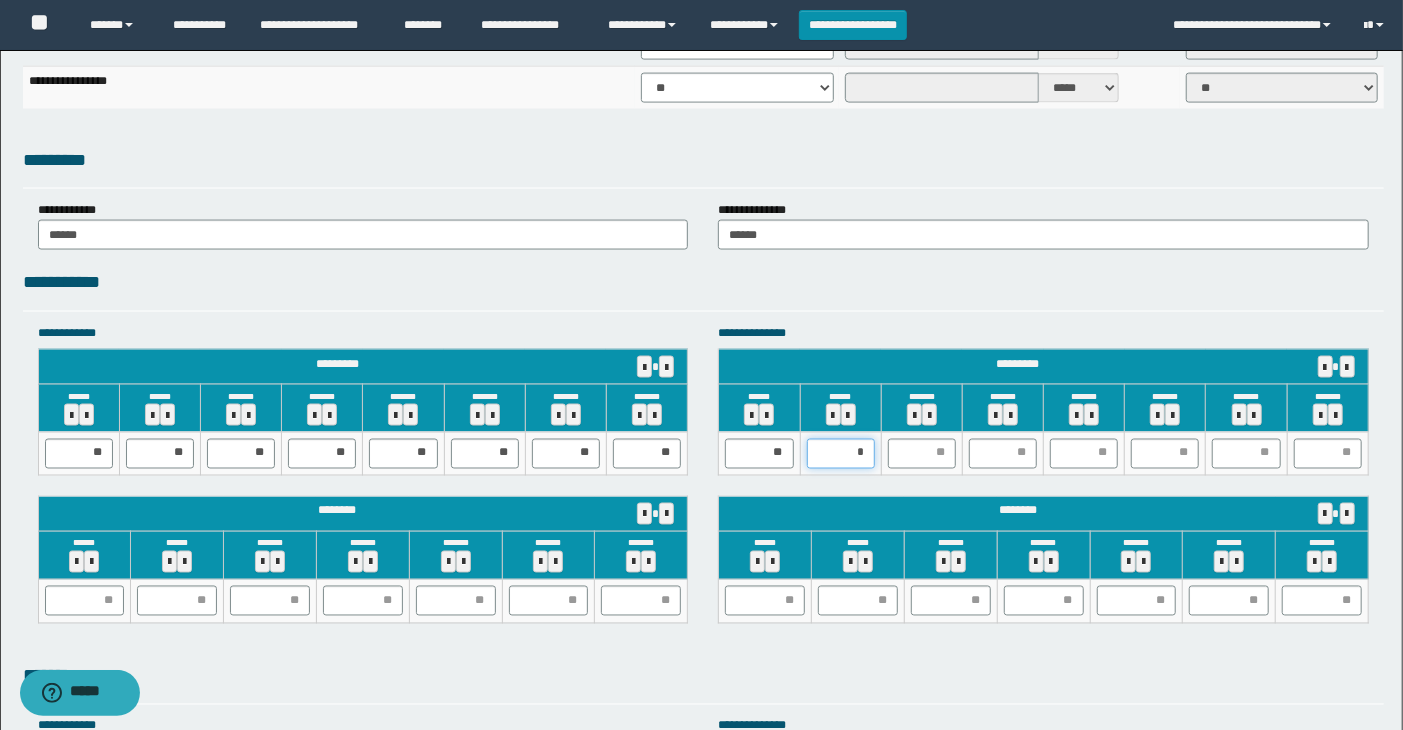 type on "**" 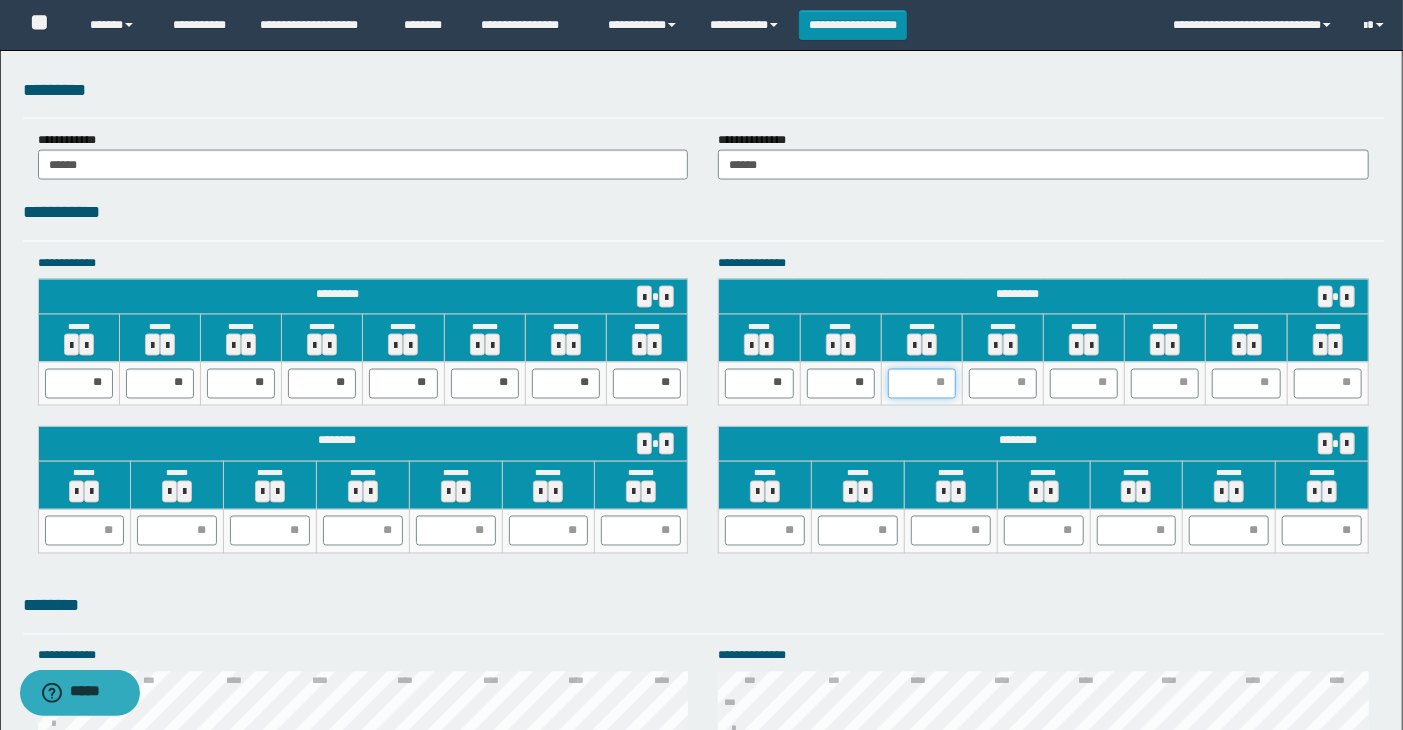 scroll, scrollTop: 1777, scrollLeft: 0, axis: vertical 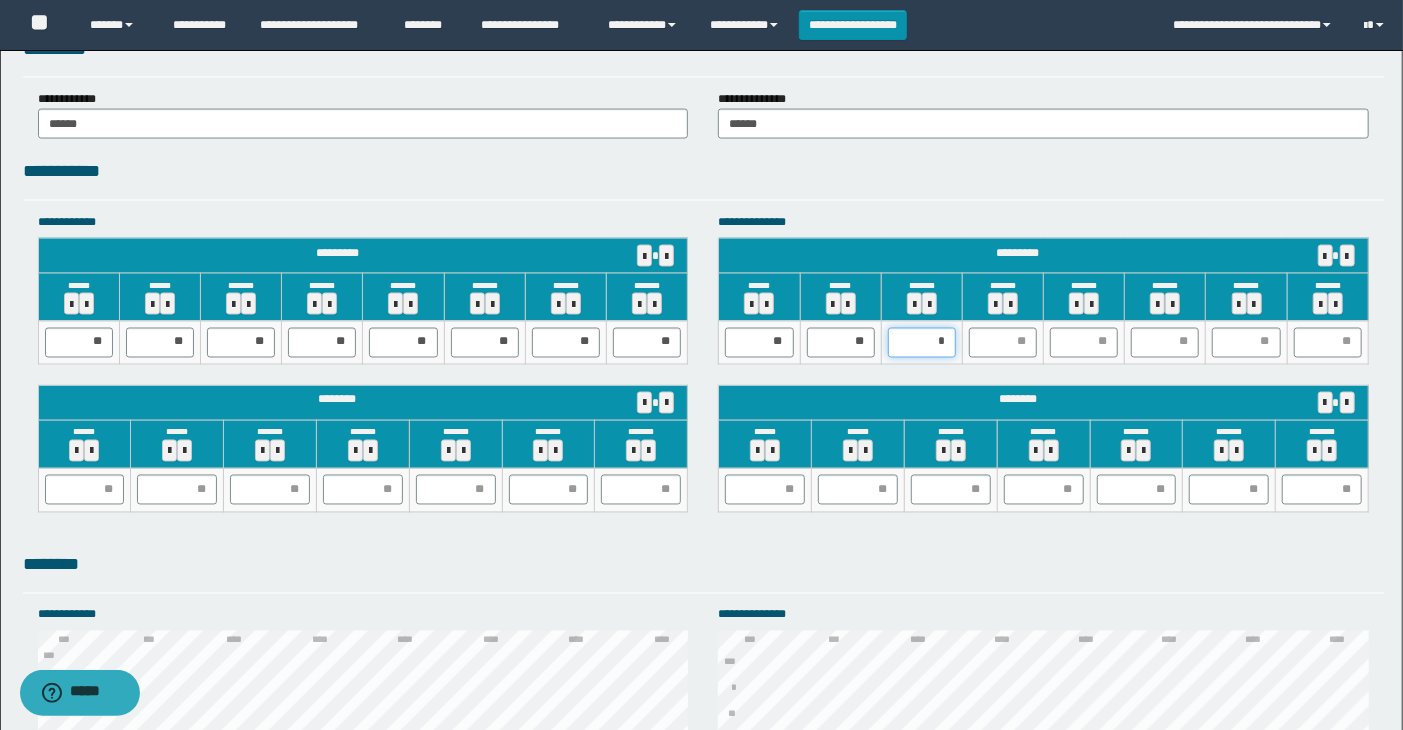 type on "**" 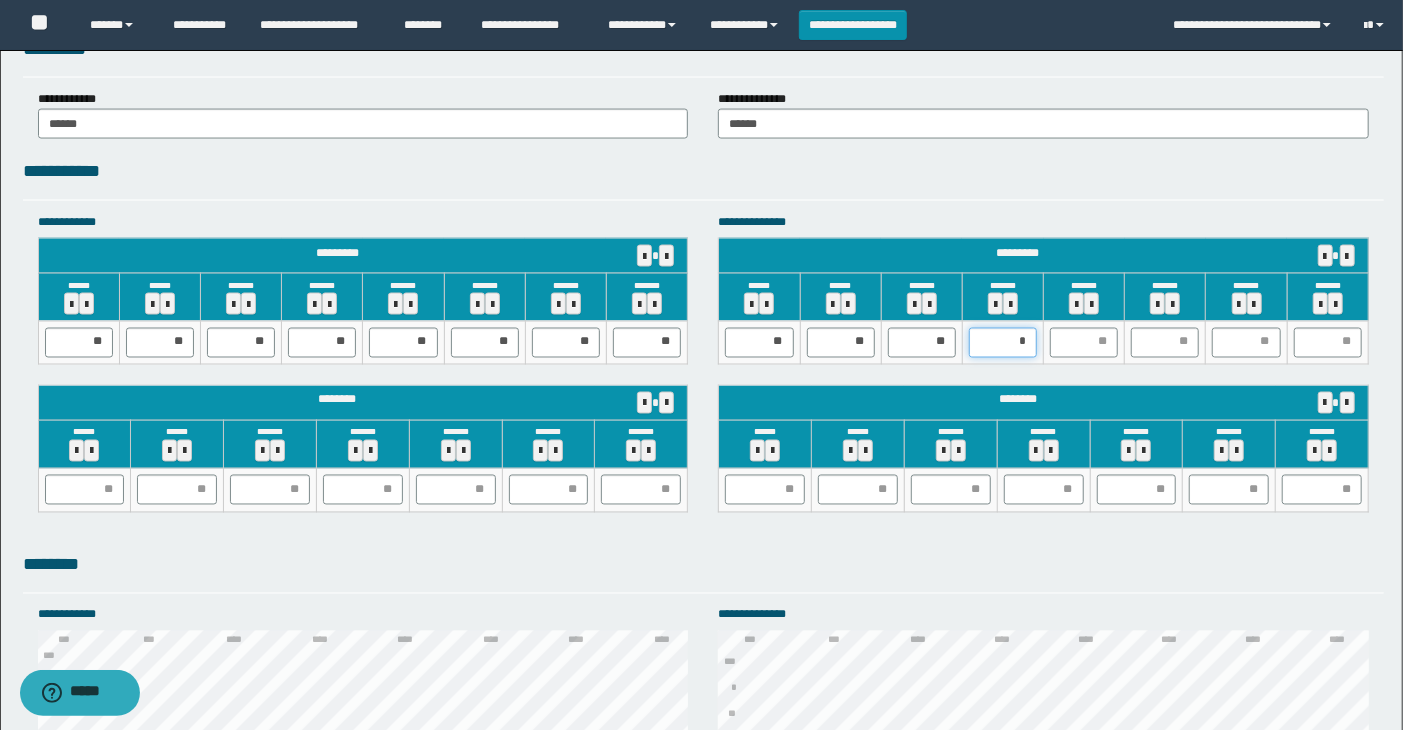 type on "**" 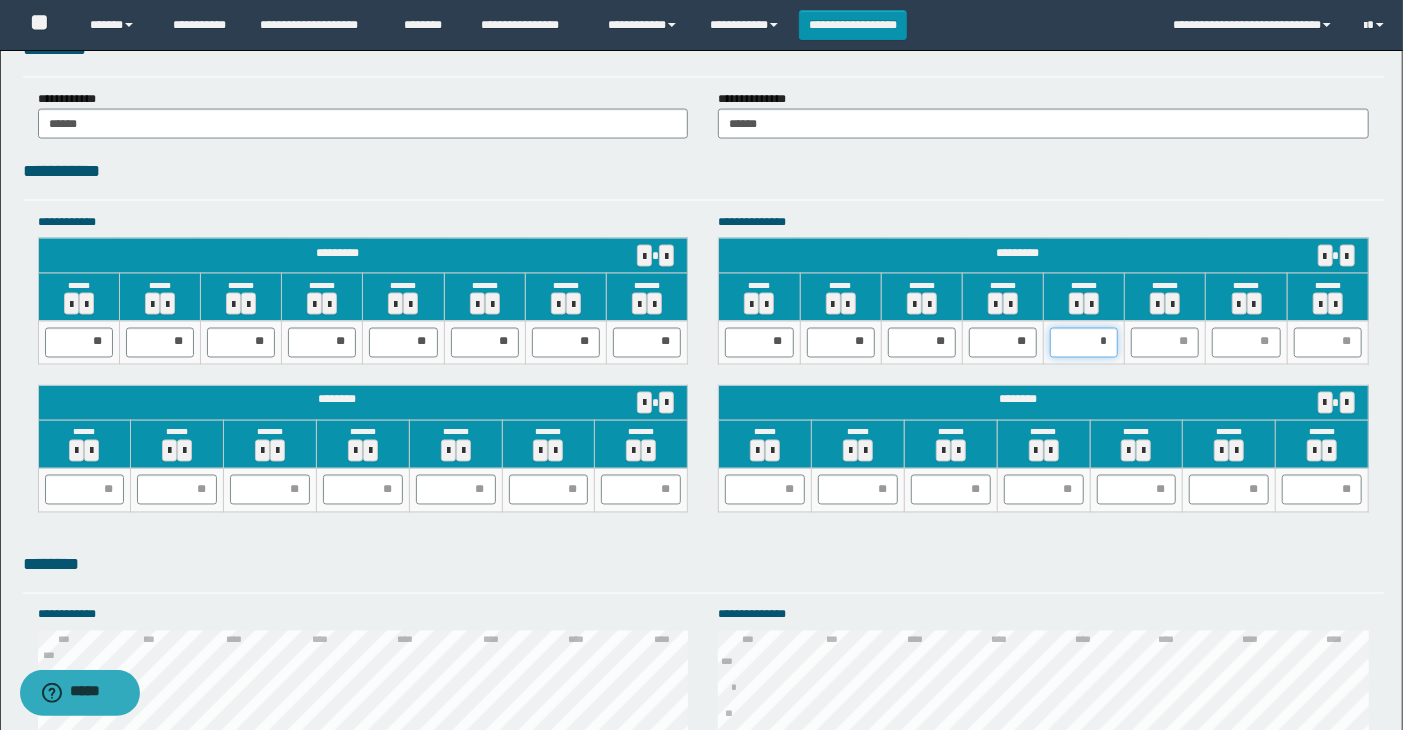 type on "**" 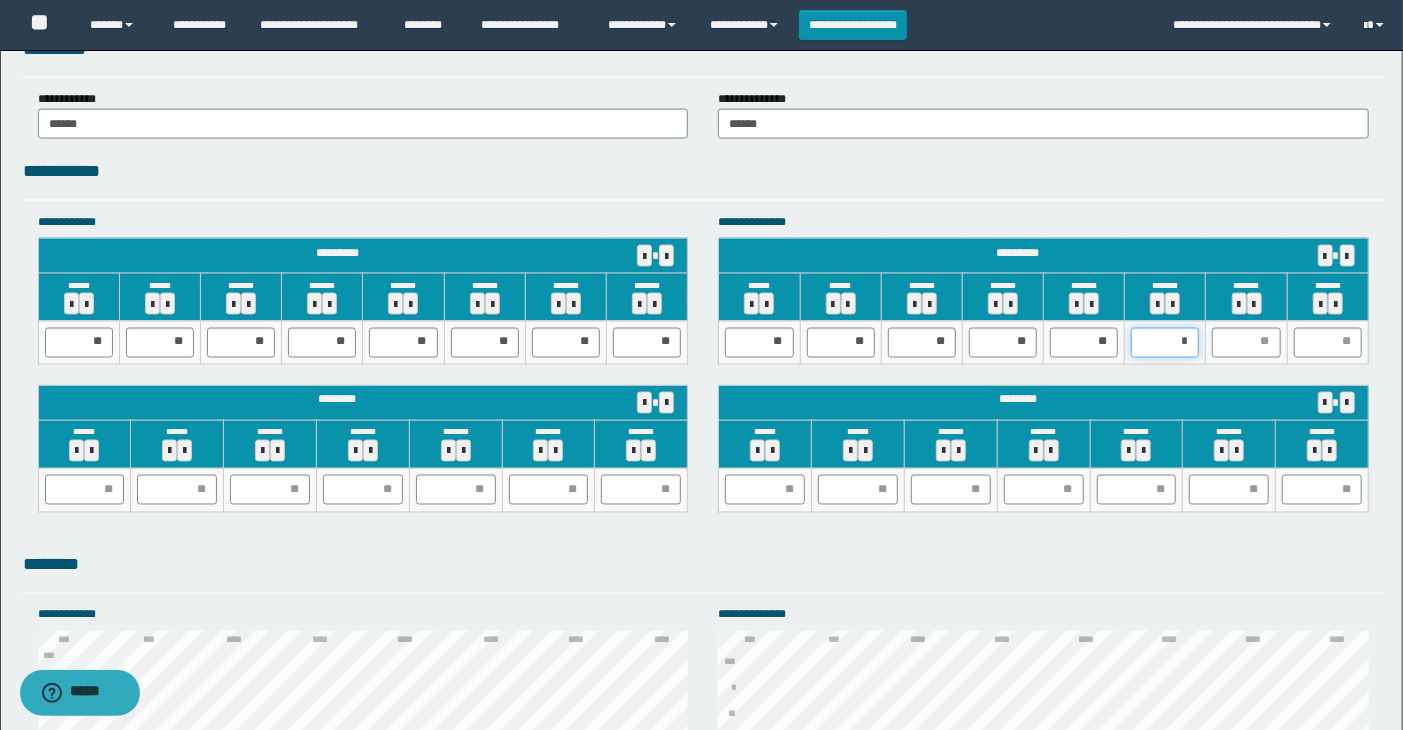 type on "**" 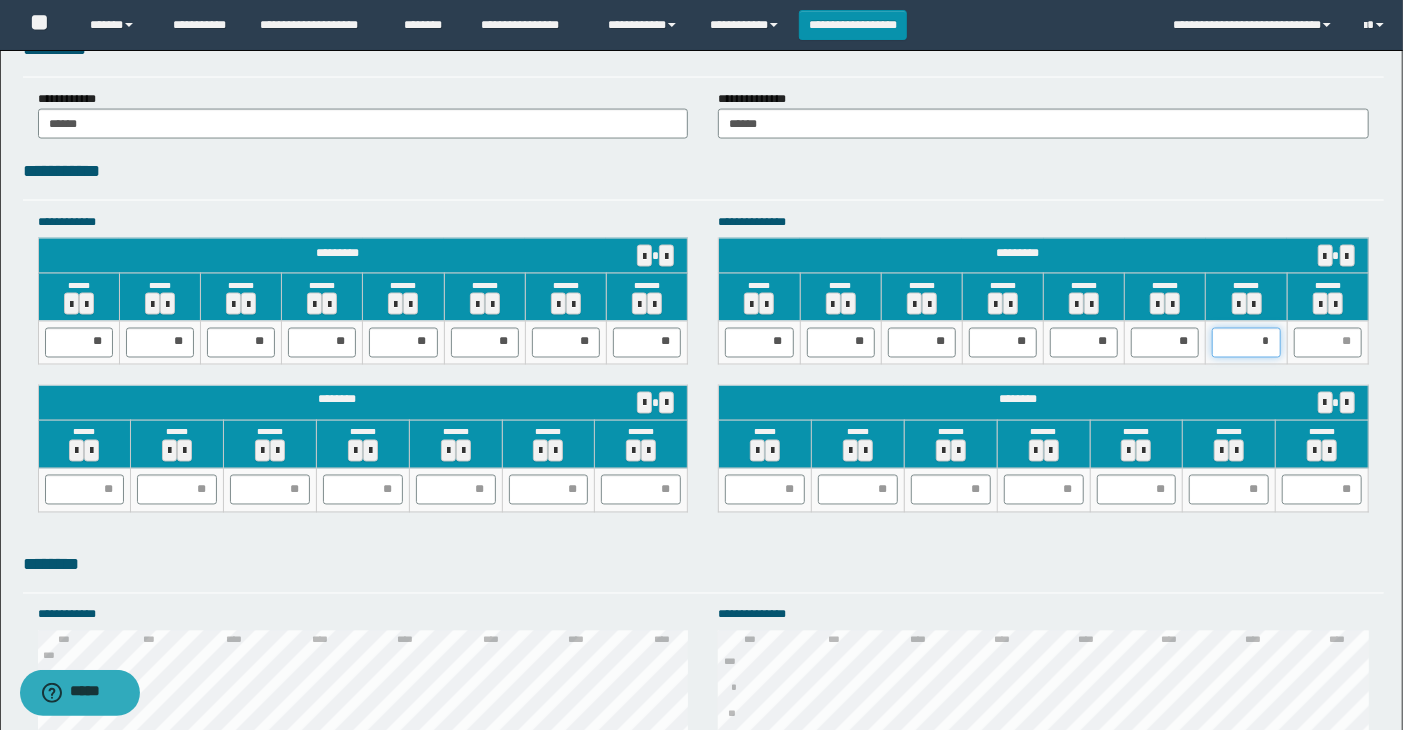 type on "**" 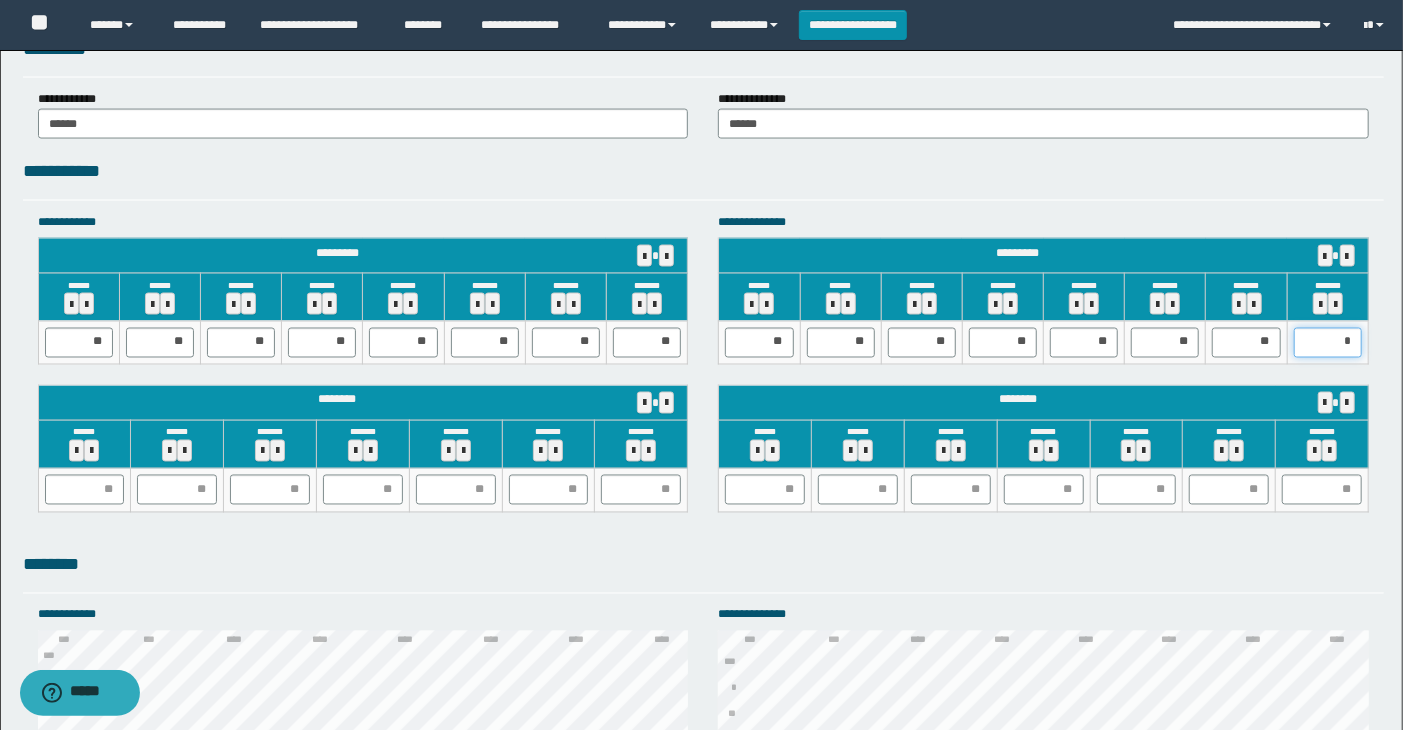 type on "**" 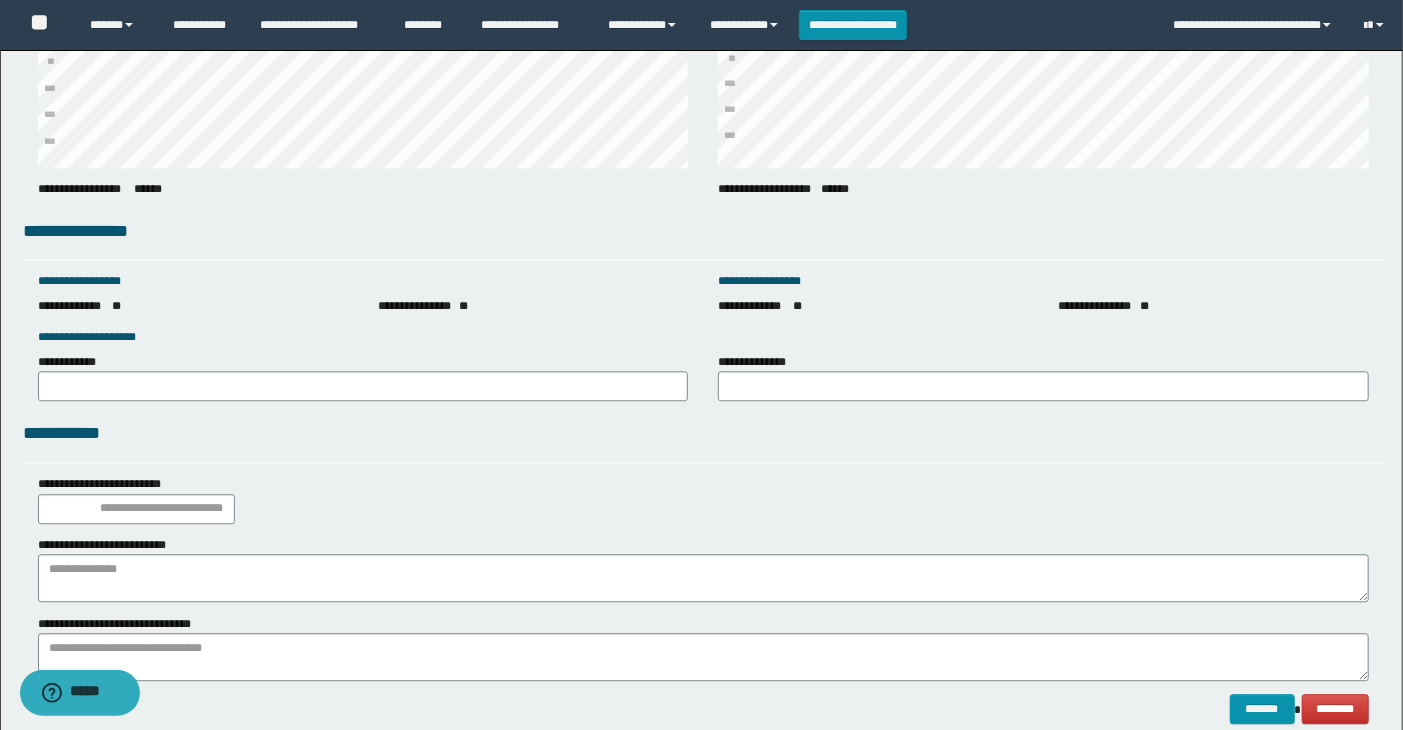 scroll, scrollTop: 2743, scrollLeft: 0, axis: vertical 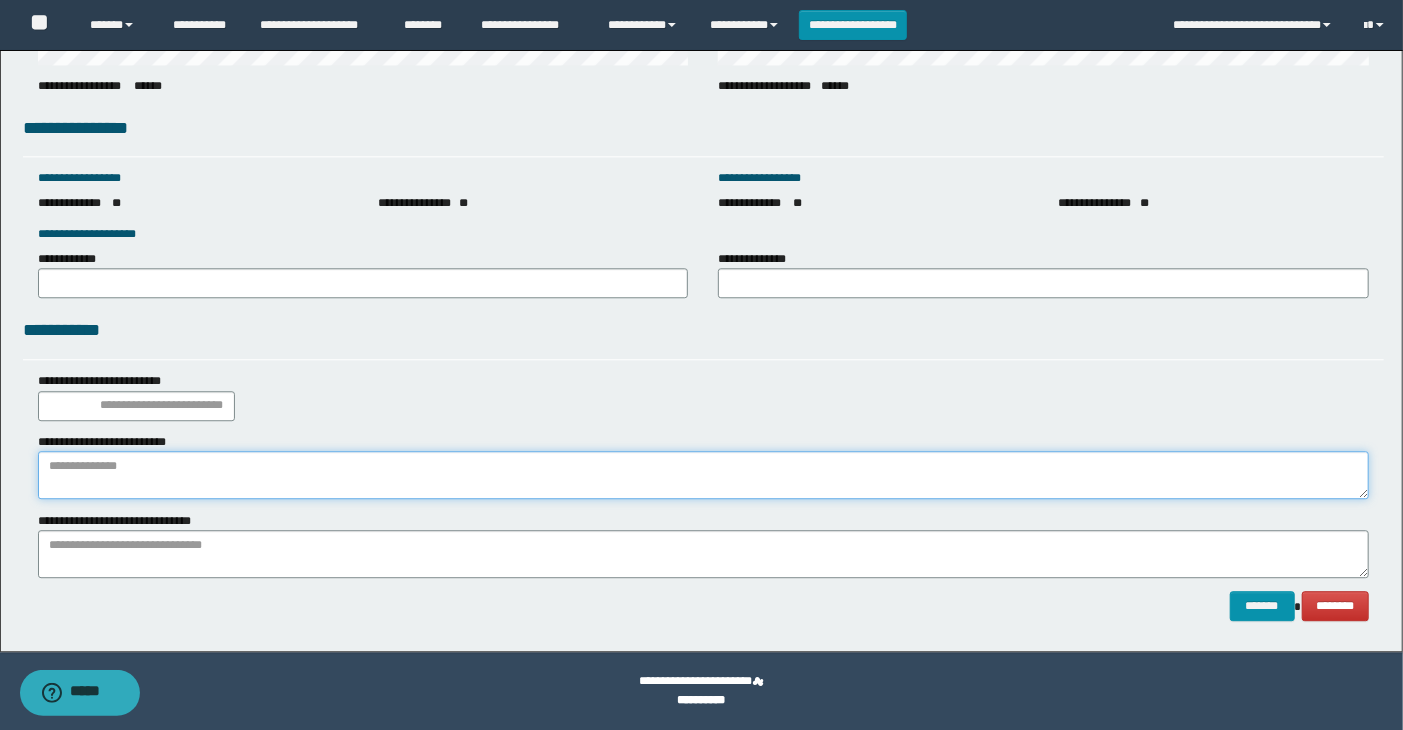 click at bounding box center (704, 475) 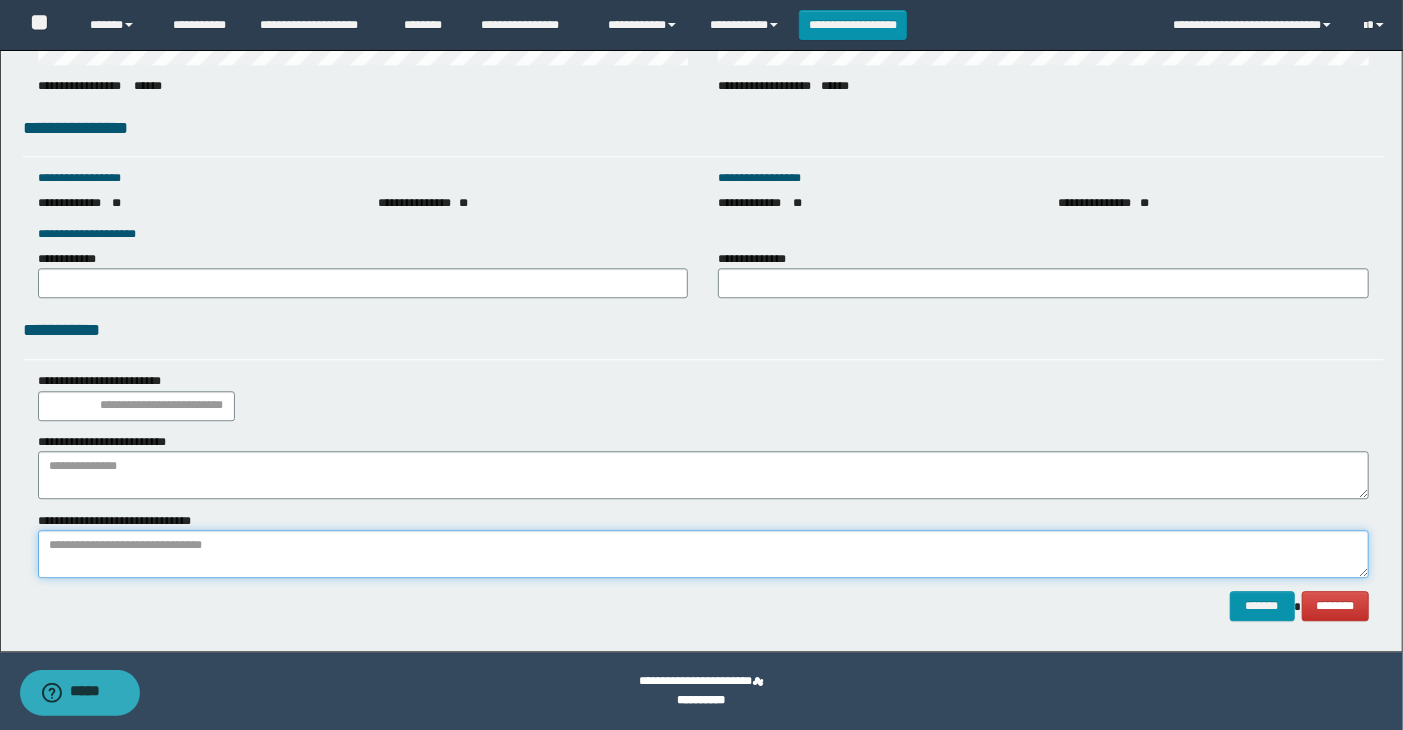 click at bounding box center [704, 554] 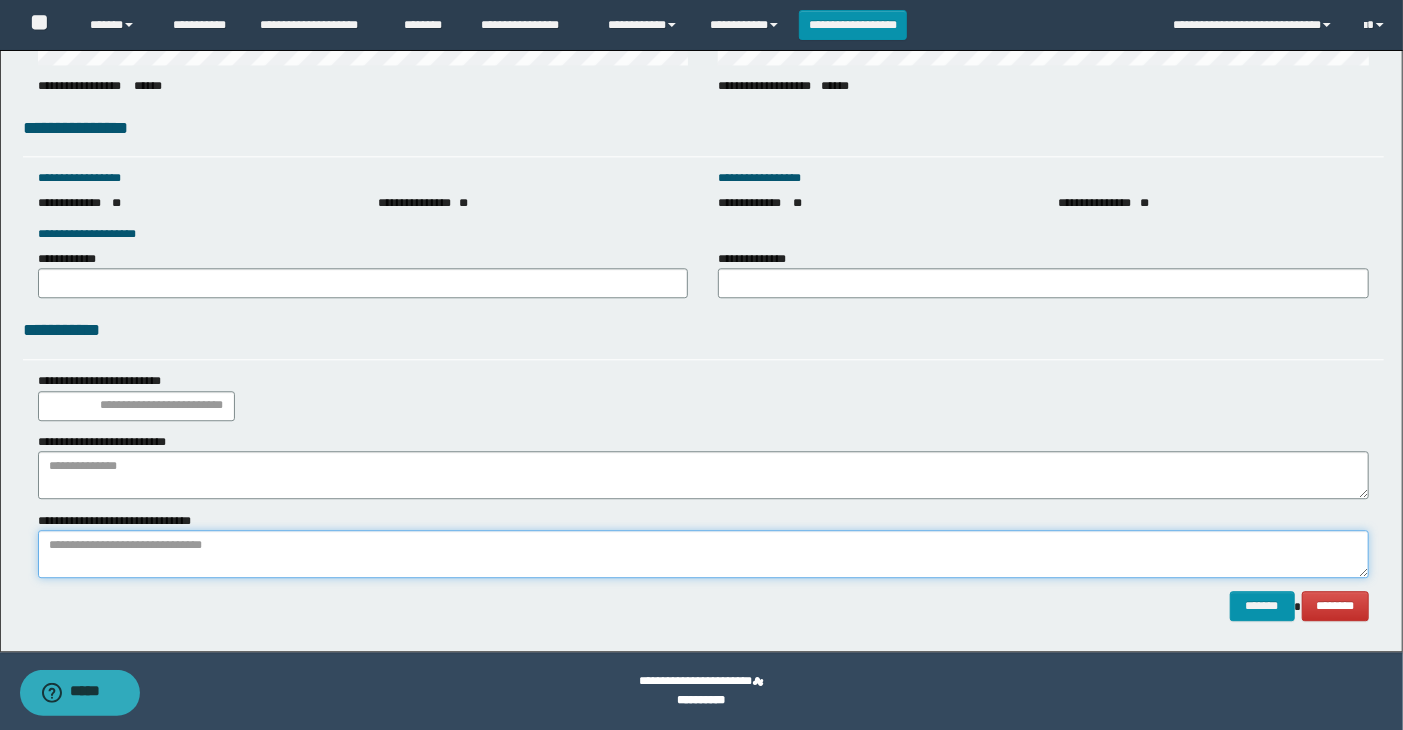 paste on "**********" 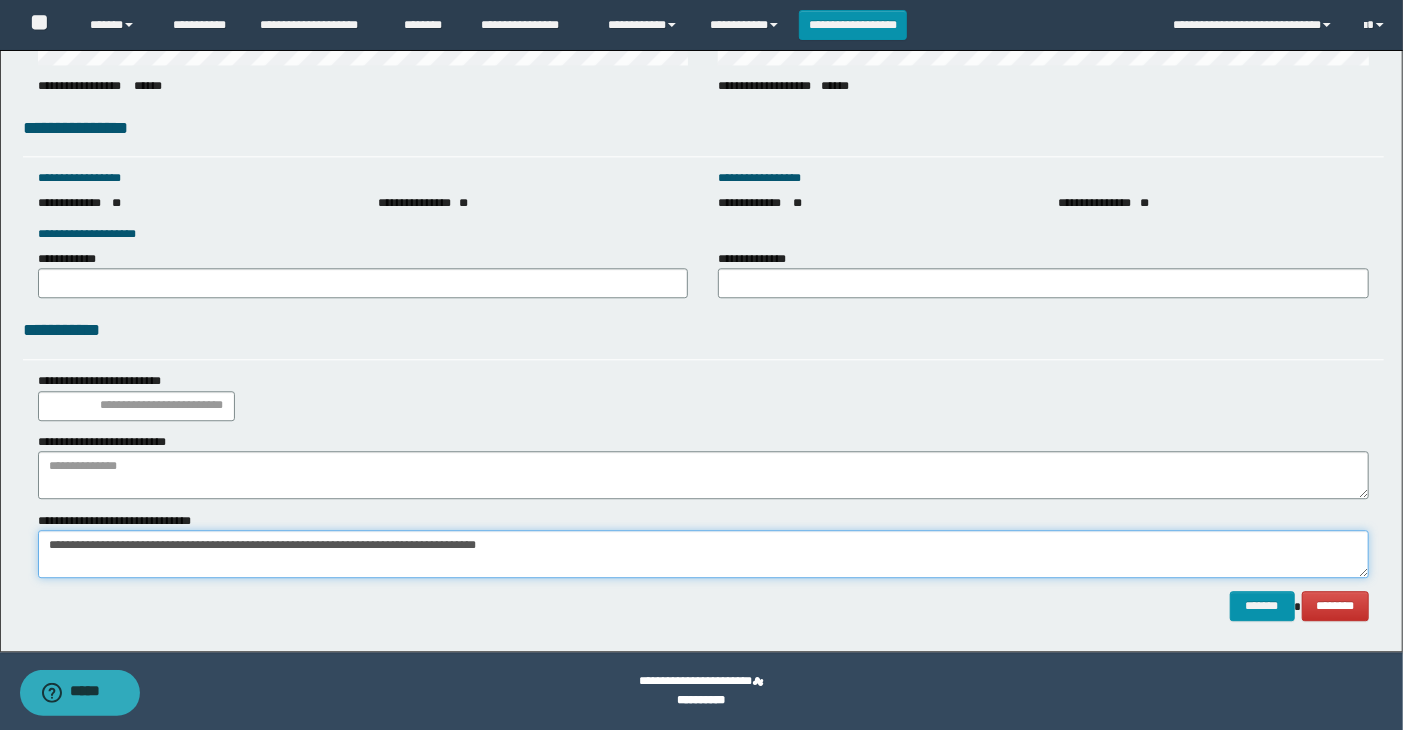 type on "**********" 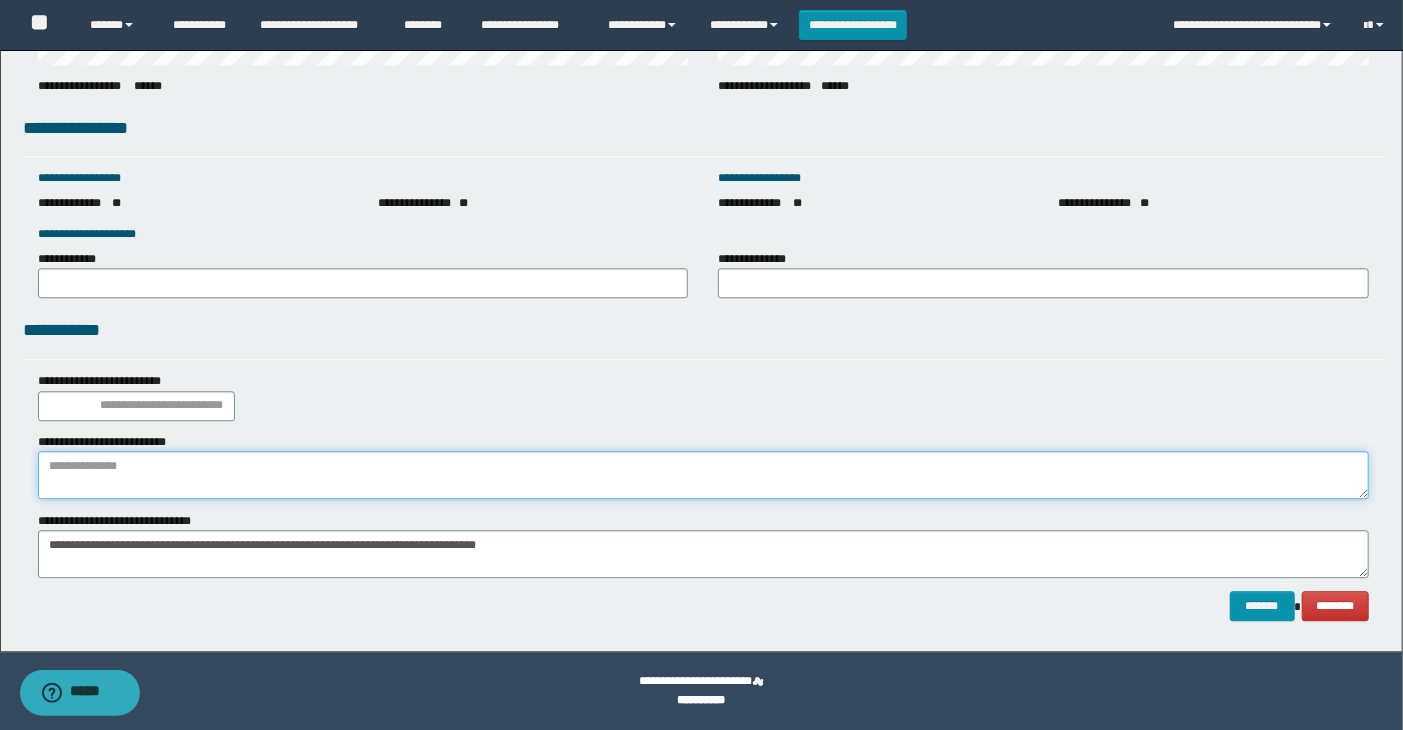 click at bounding box center (704, 475) 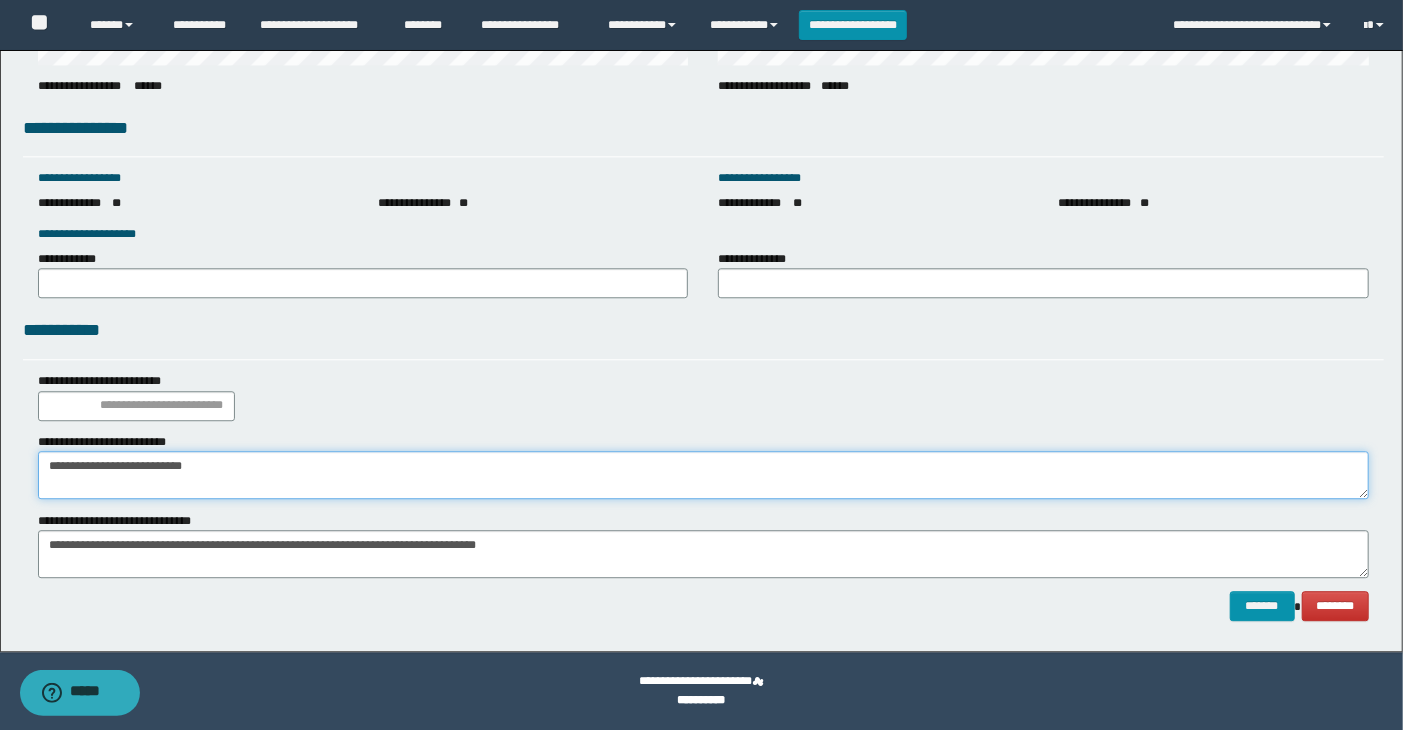 click on "**********" at bounding box center (704, 475) 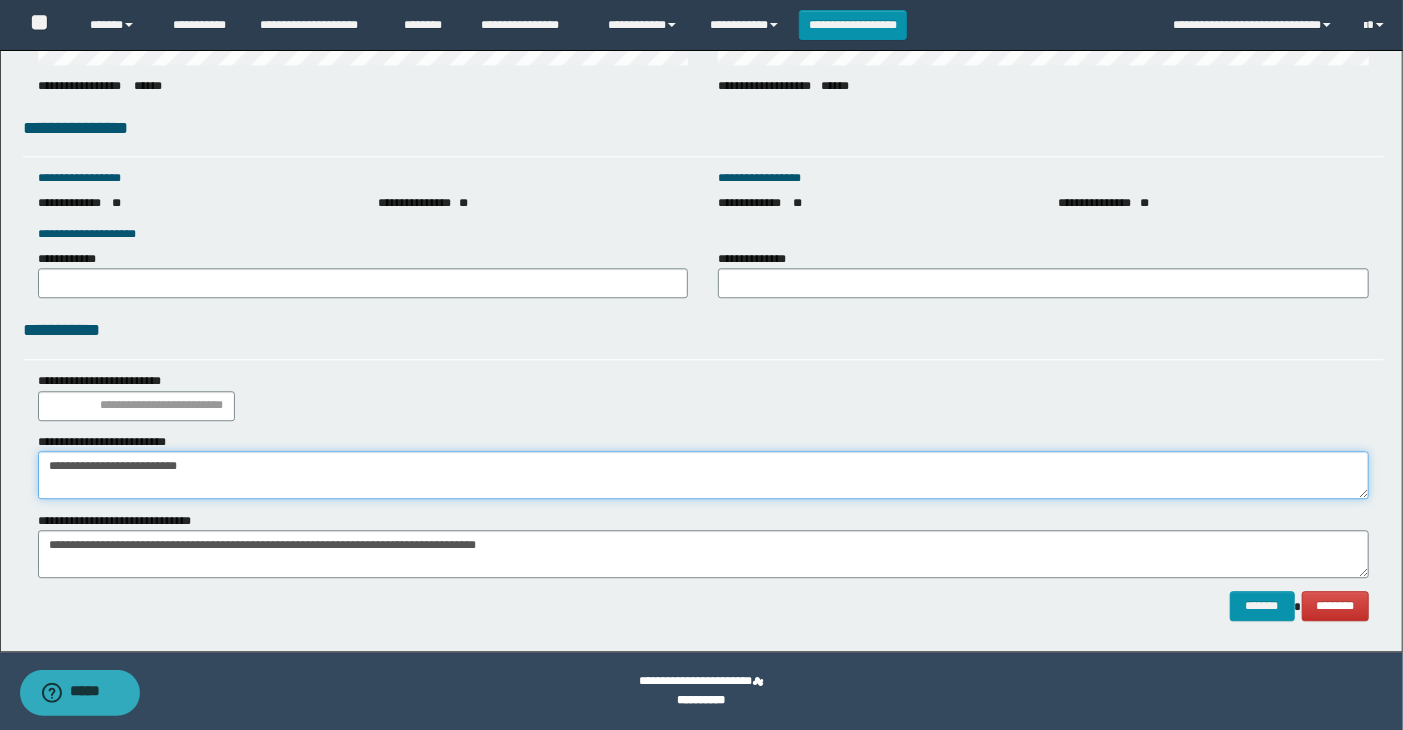 click on "**********" at bounding box center [704, 475] 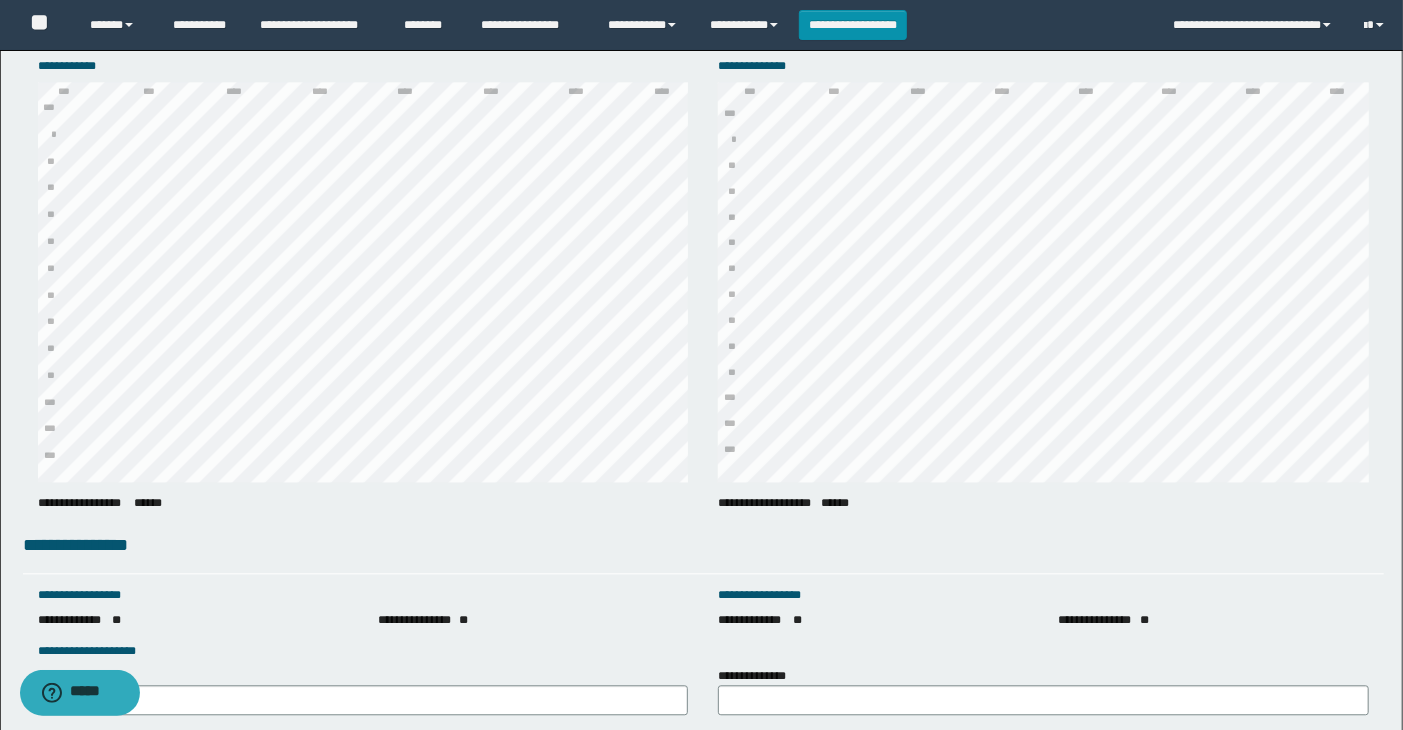 scroll, scrollTop: 2743, scrollLeft: 0, axis: vertical 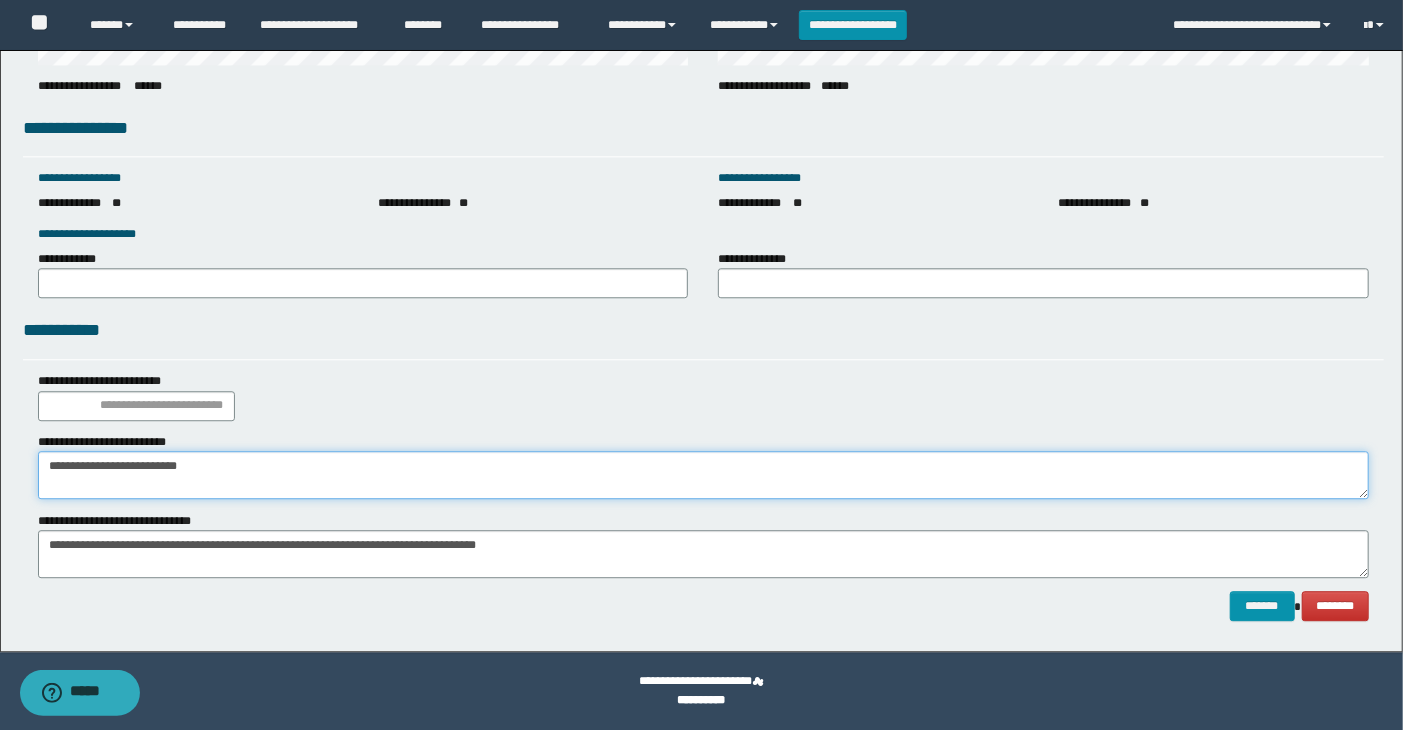click on "**********" at bounding box center [704, 475] 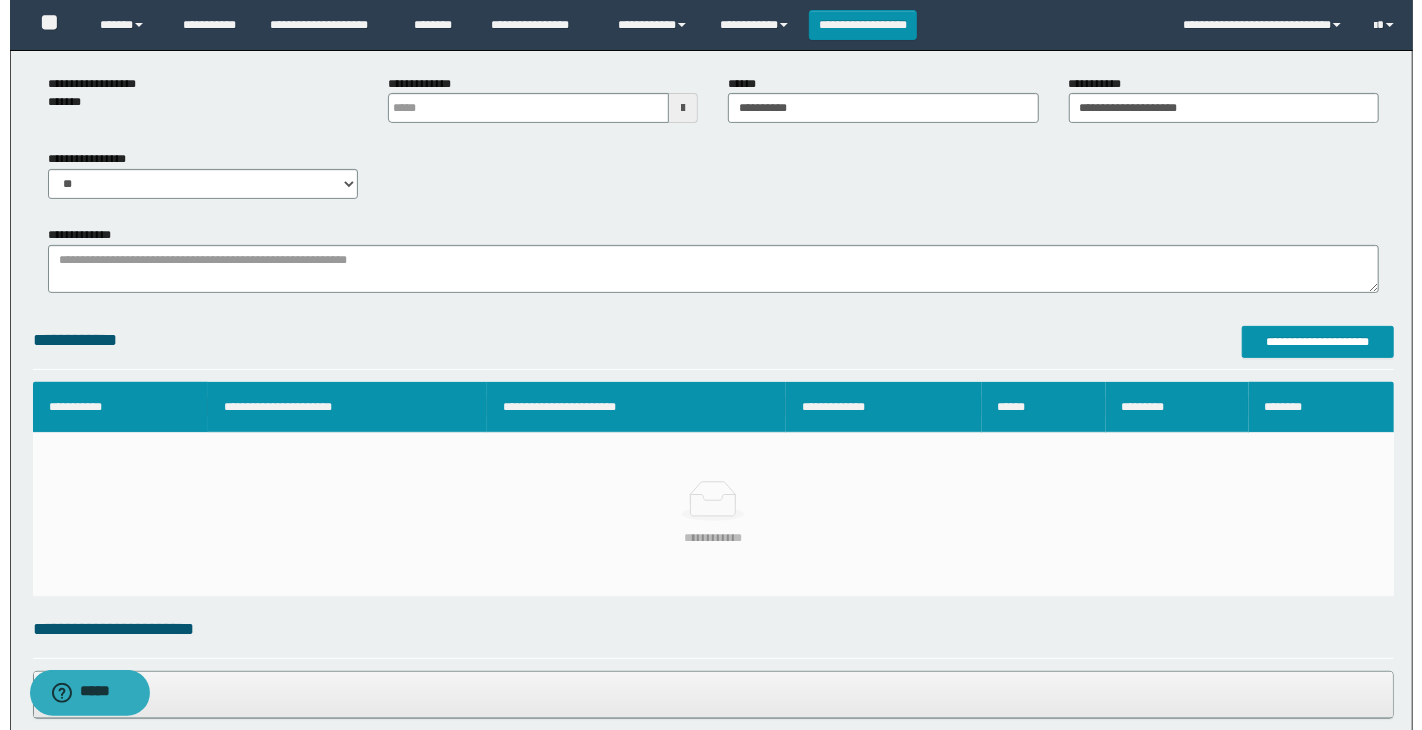 scroll, scrollTop: 76, scrollLeft: 0, axis: vertical 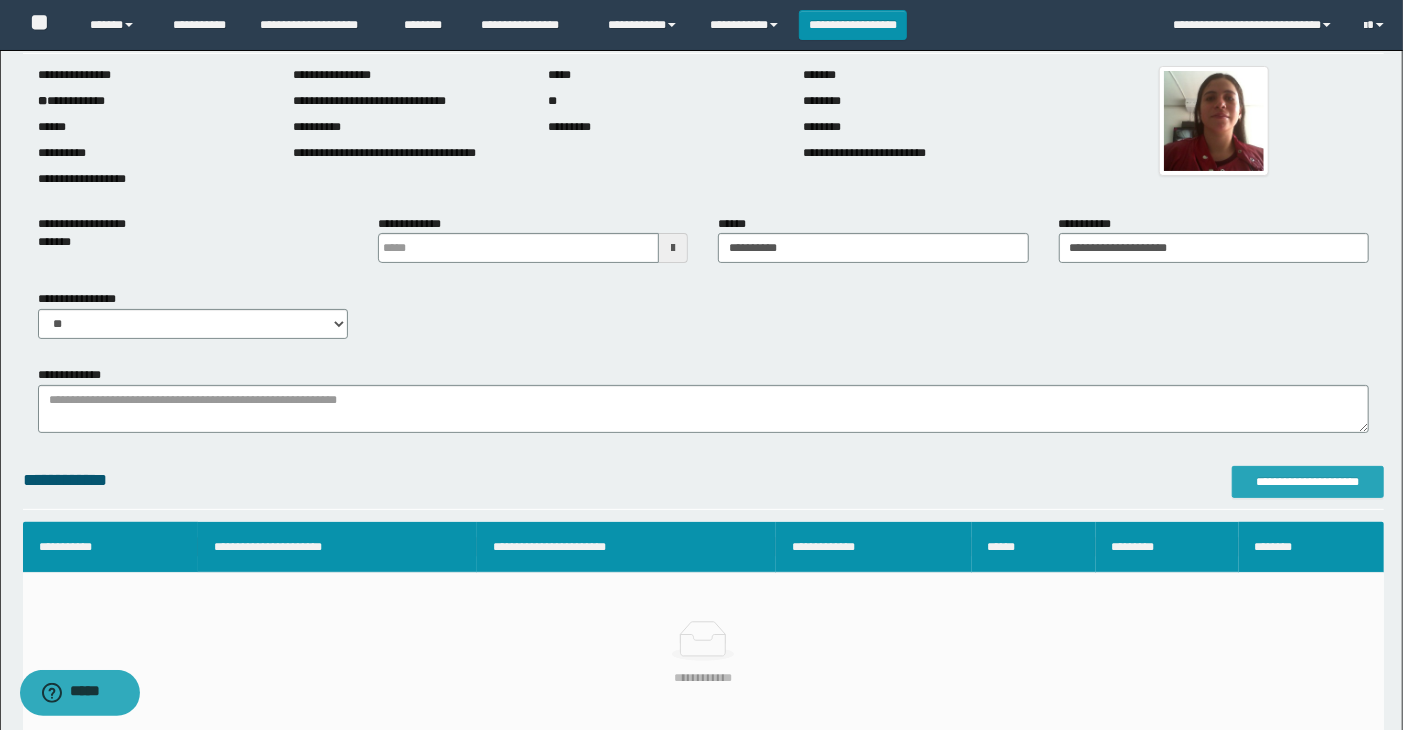 type on "**********" 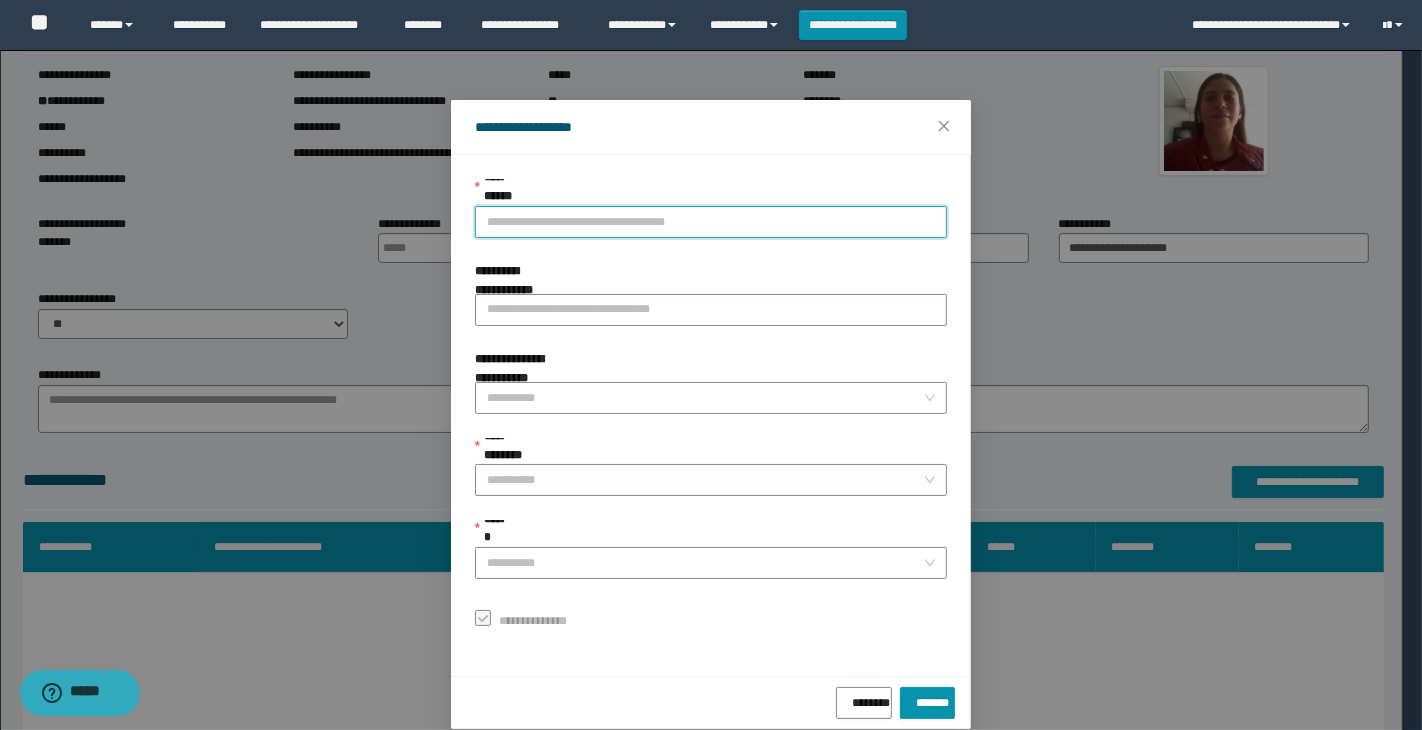 click on "**********" at bounding box center [711, 222] 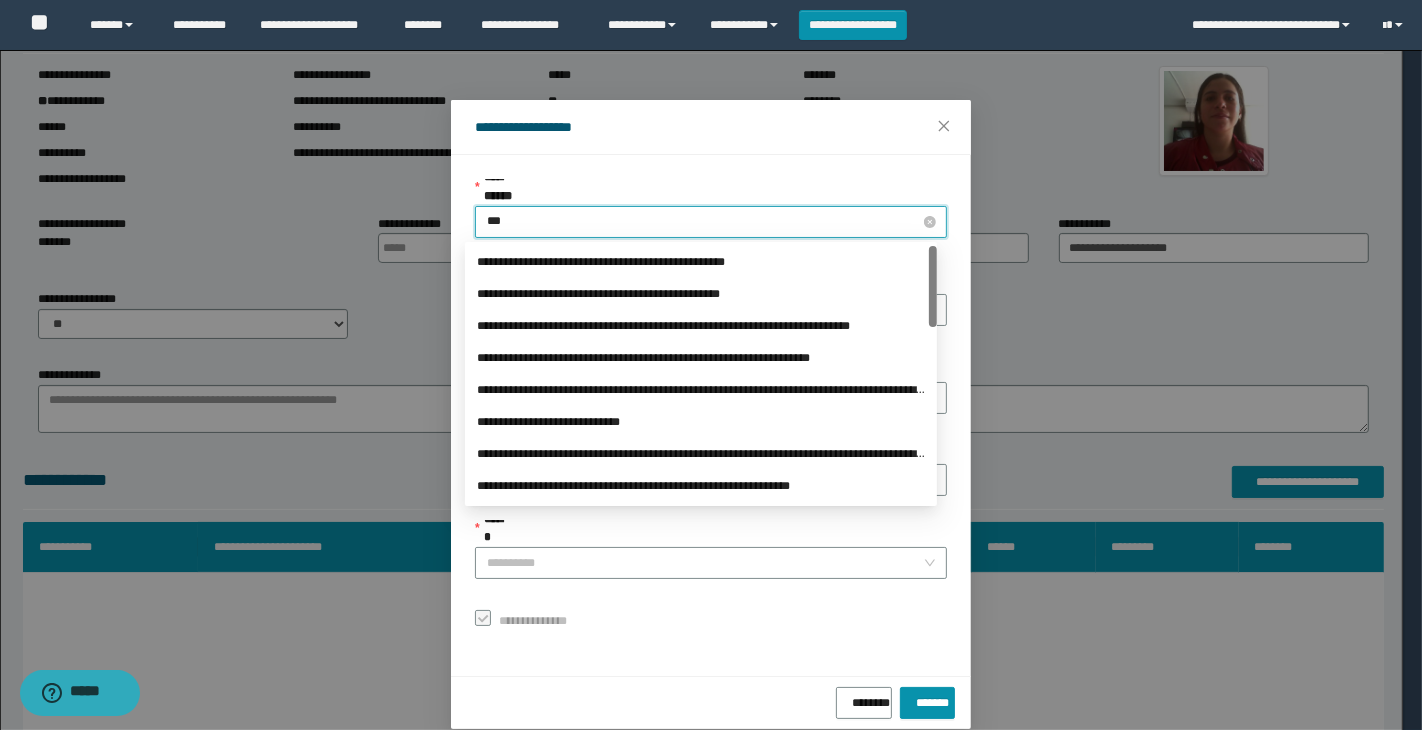 type on "****" 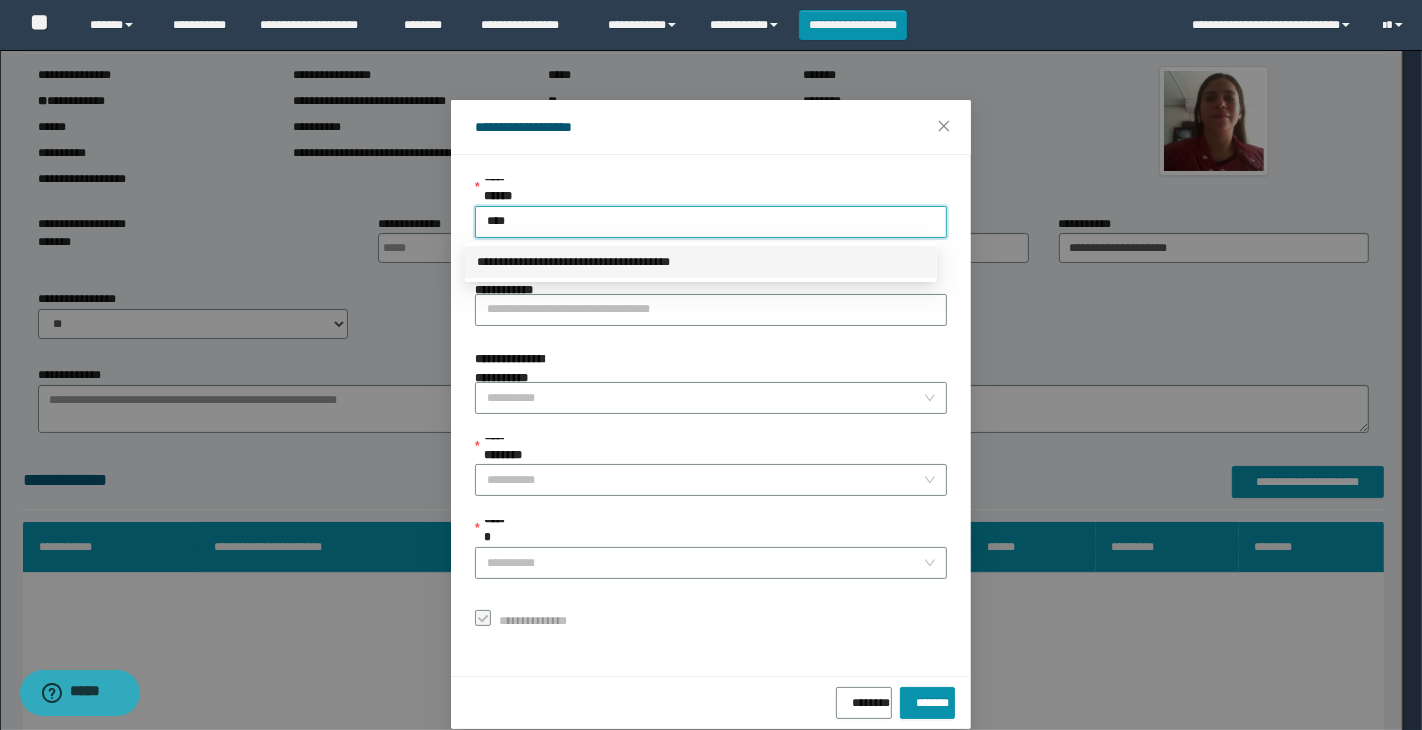 click on "**********" at bounding box center (701, 262) 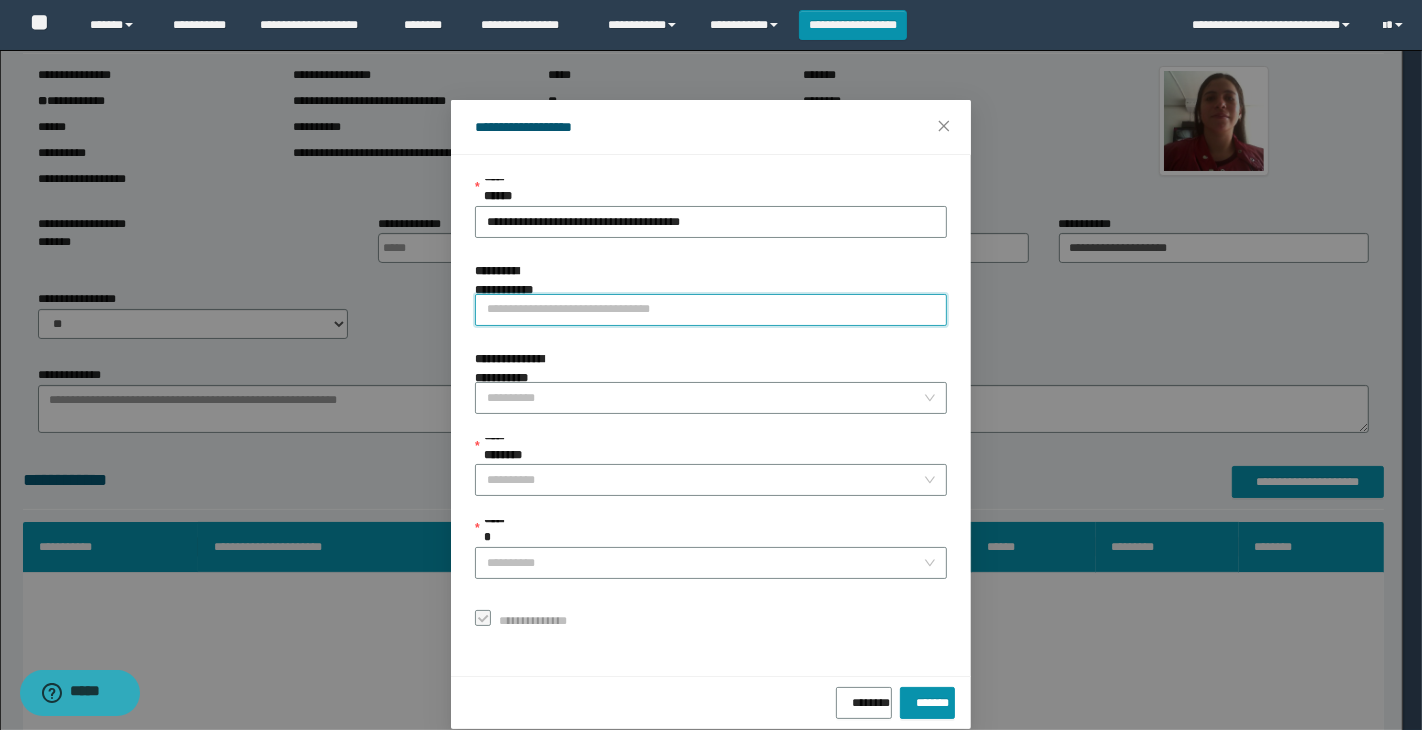 click on "**********" at bounding box center (711, 310) 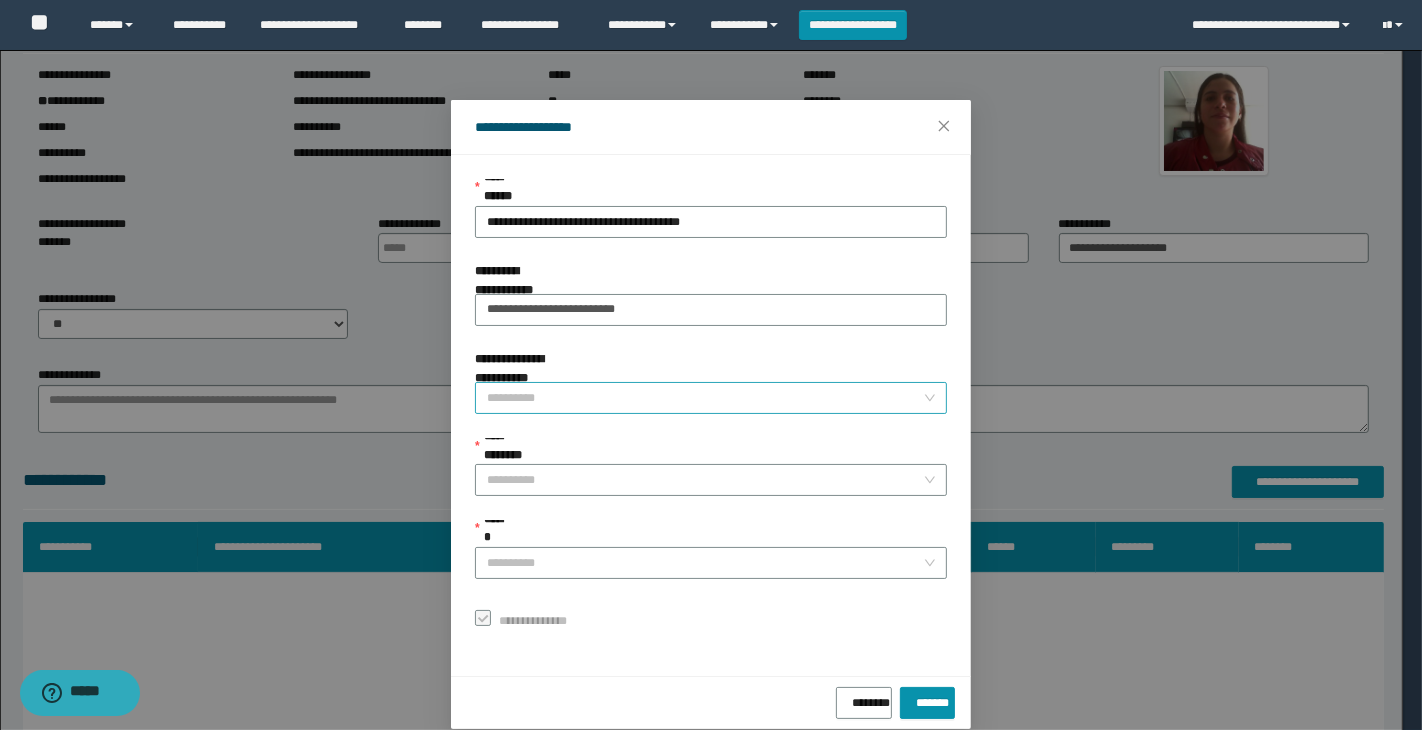 click on "**********" at bounding box center [705, 398] 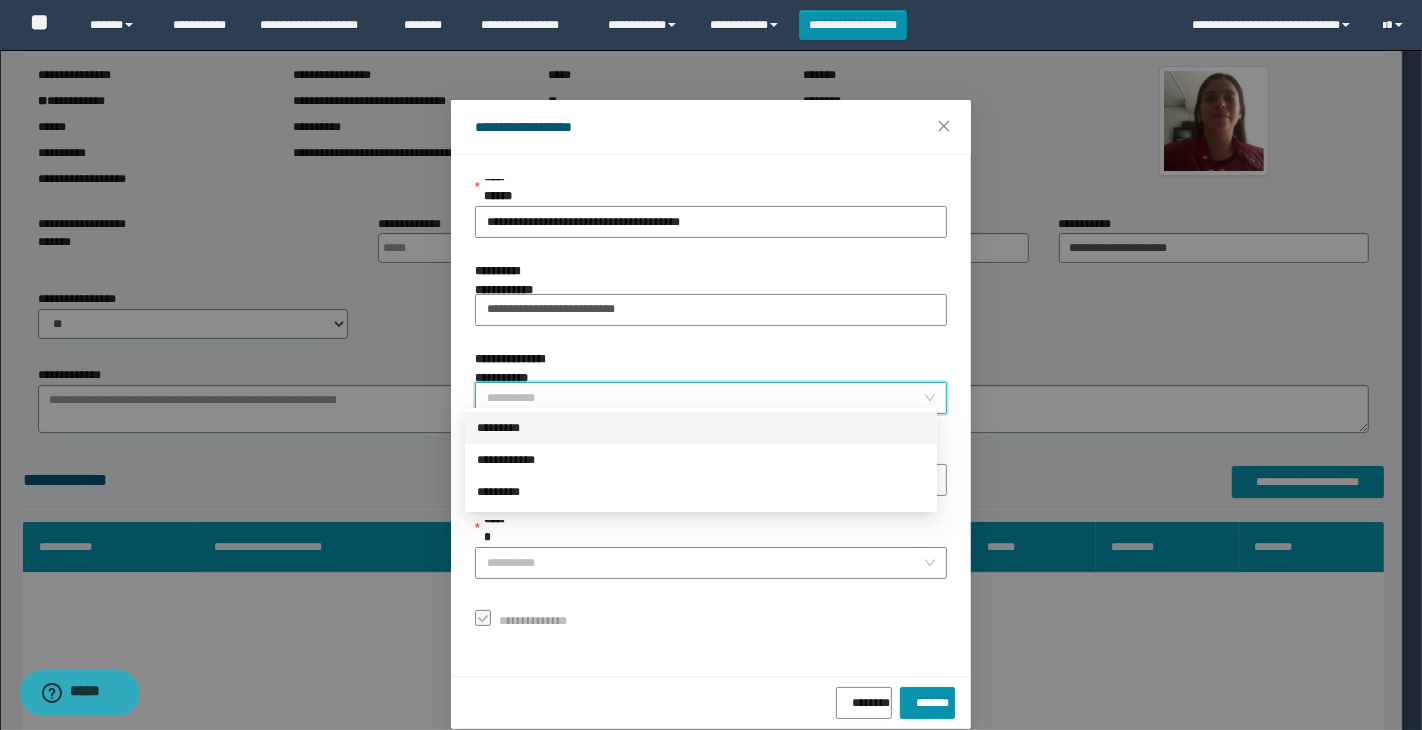 click on "*********" at bounding box center (701, 428) 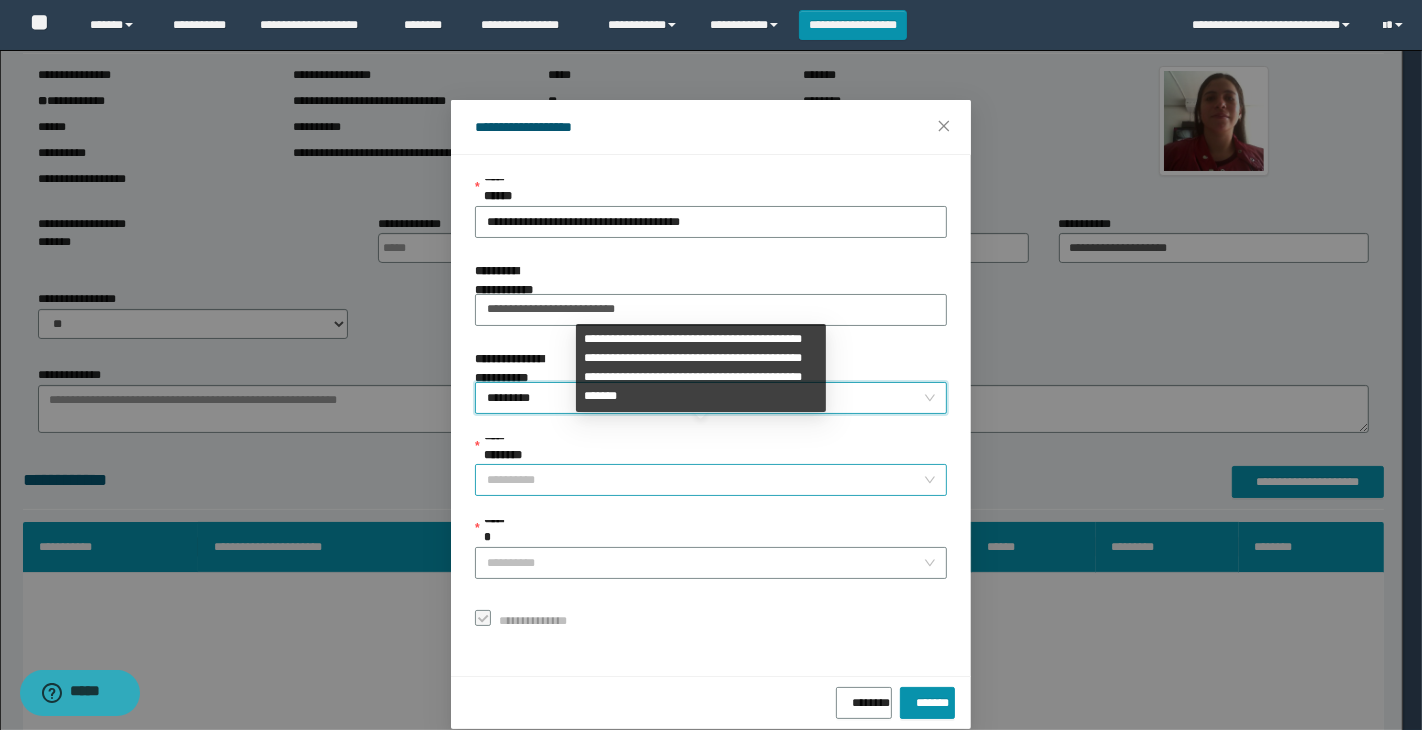 click on "**********" at bounding box center (705, 480) 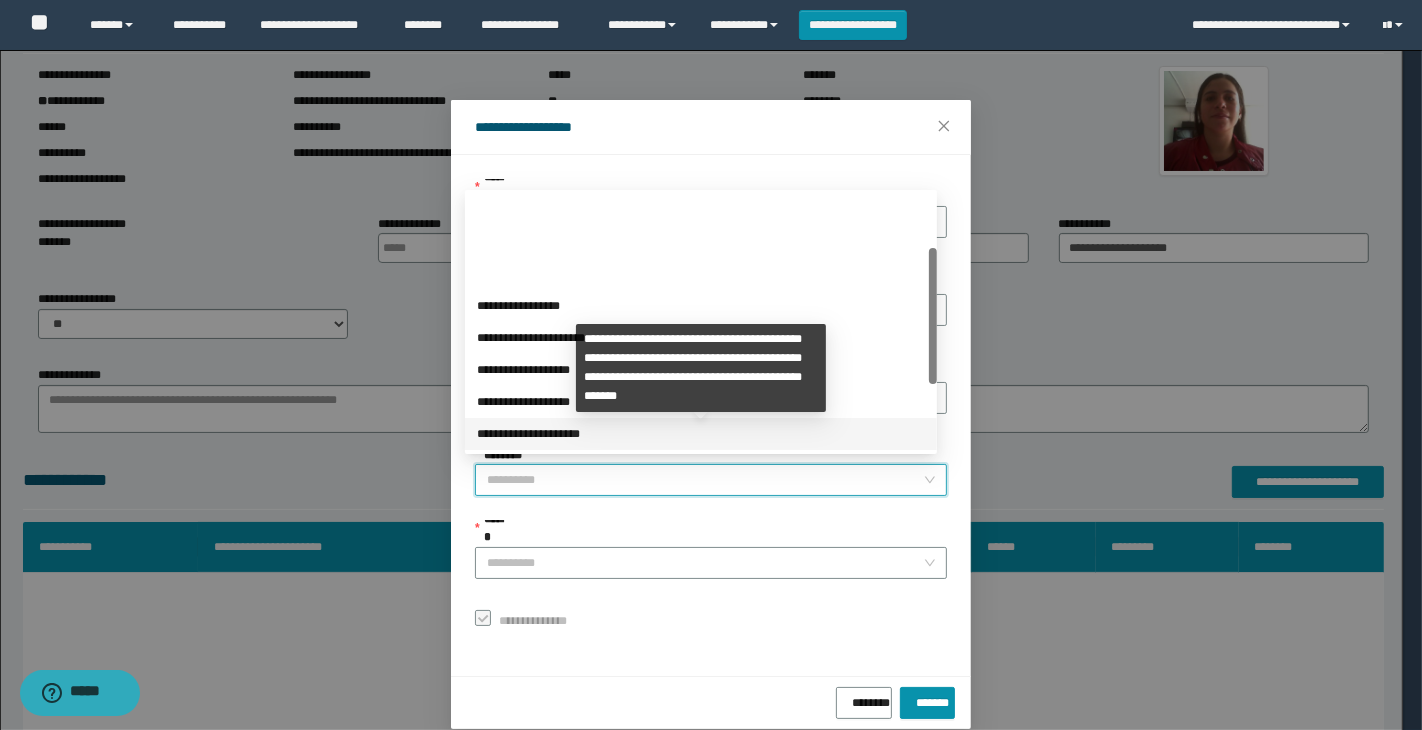 scroll, scrollTop: 200, scrollLeft: 0, axis: vertical 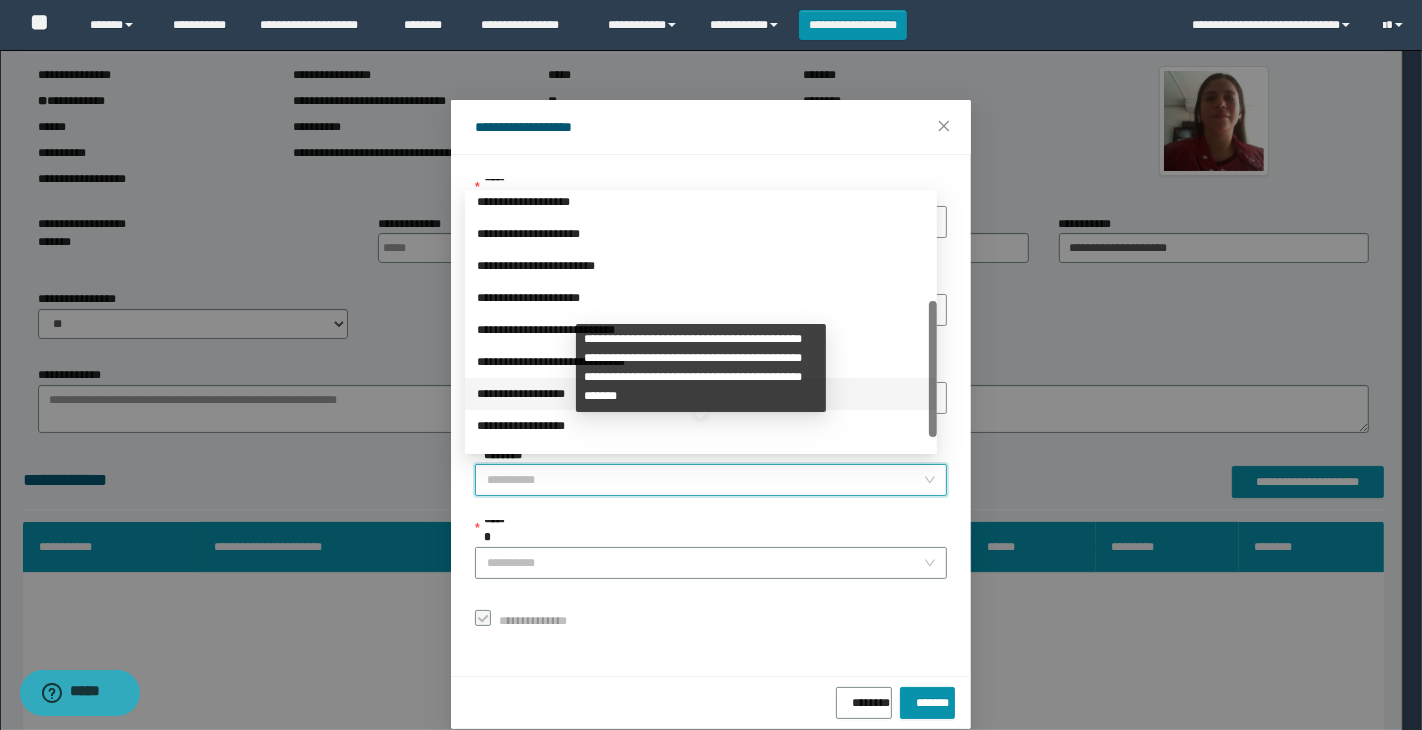 click on "**********" at bounding box center (701, 394) 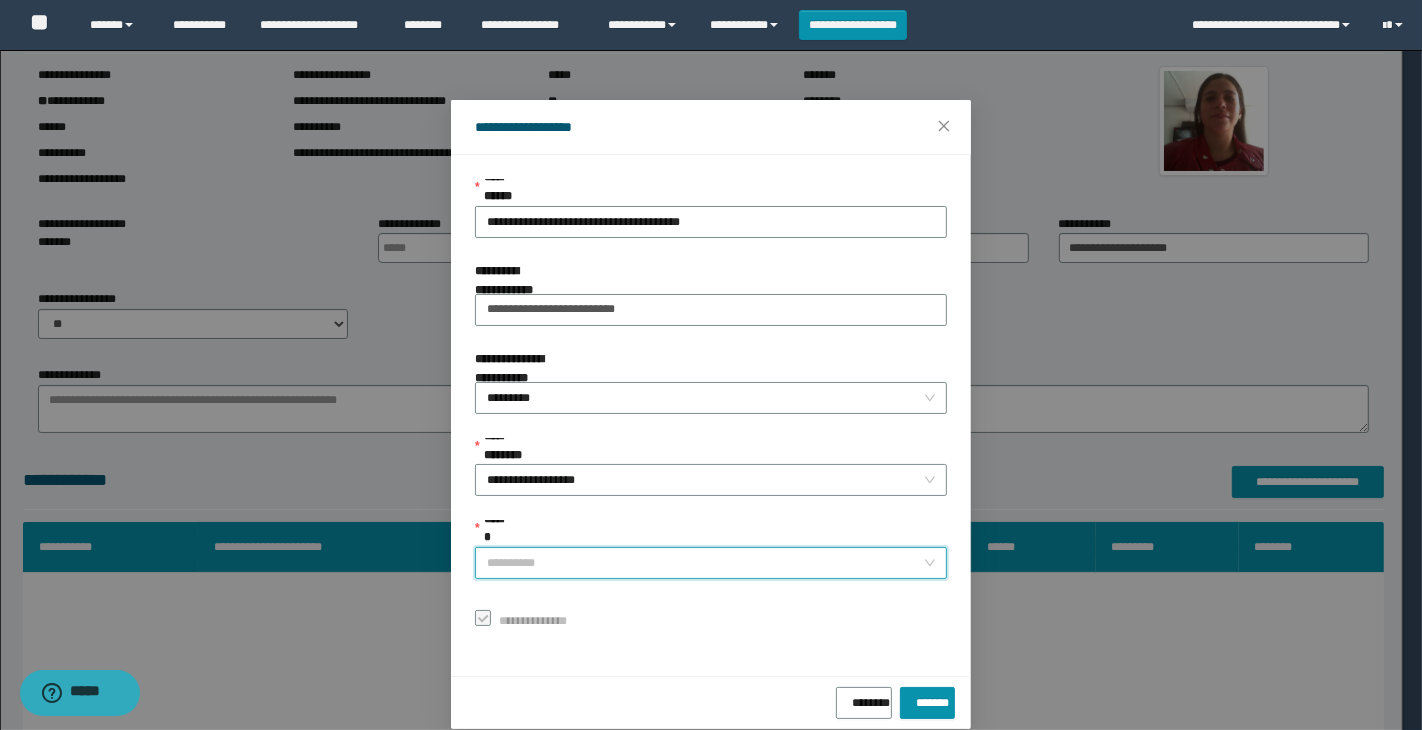 click on "******" at bounding box center (705, 563) 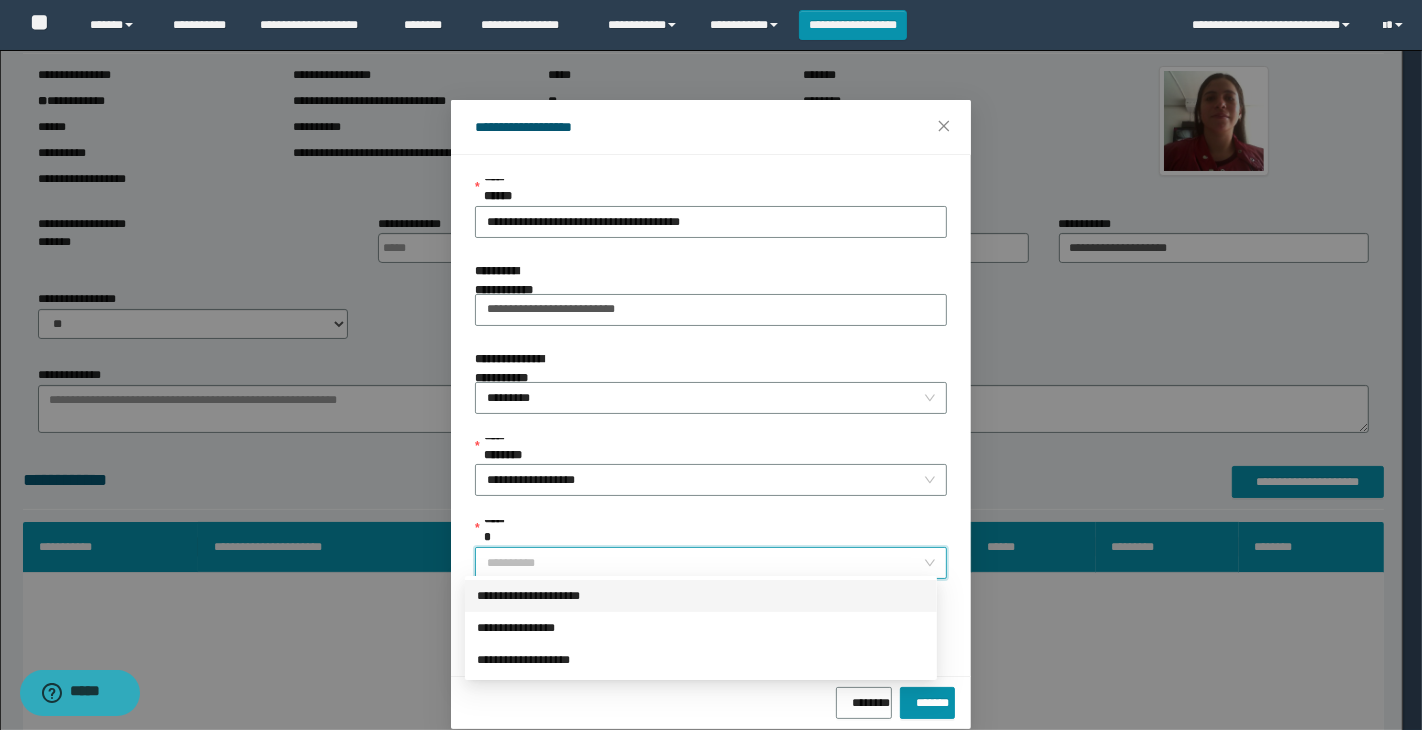 scroll, scrollTop: 23, scrollLeft: 0, axis: vertical 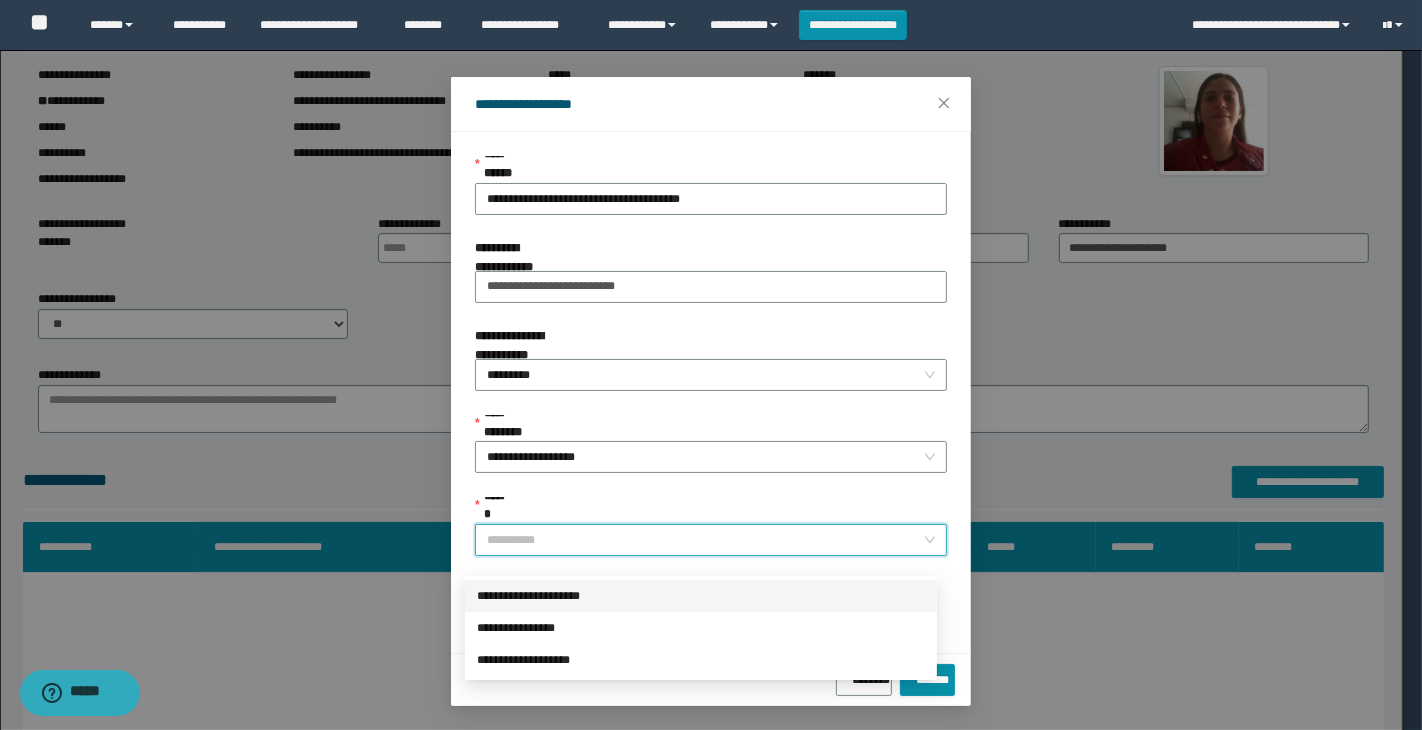 click on "**********" at bounding box center [701, 596] 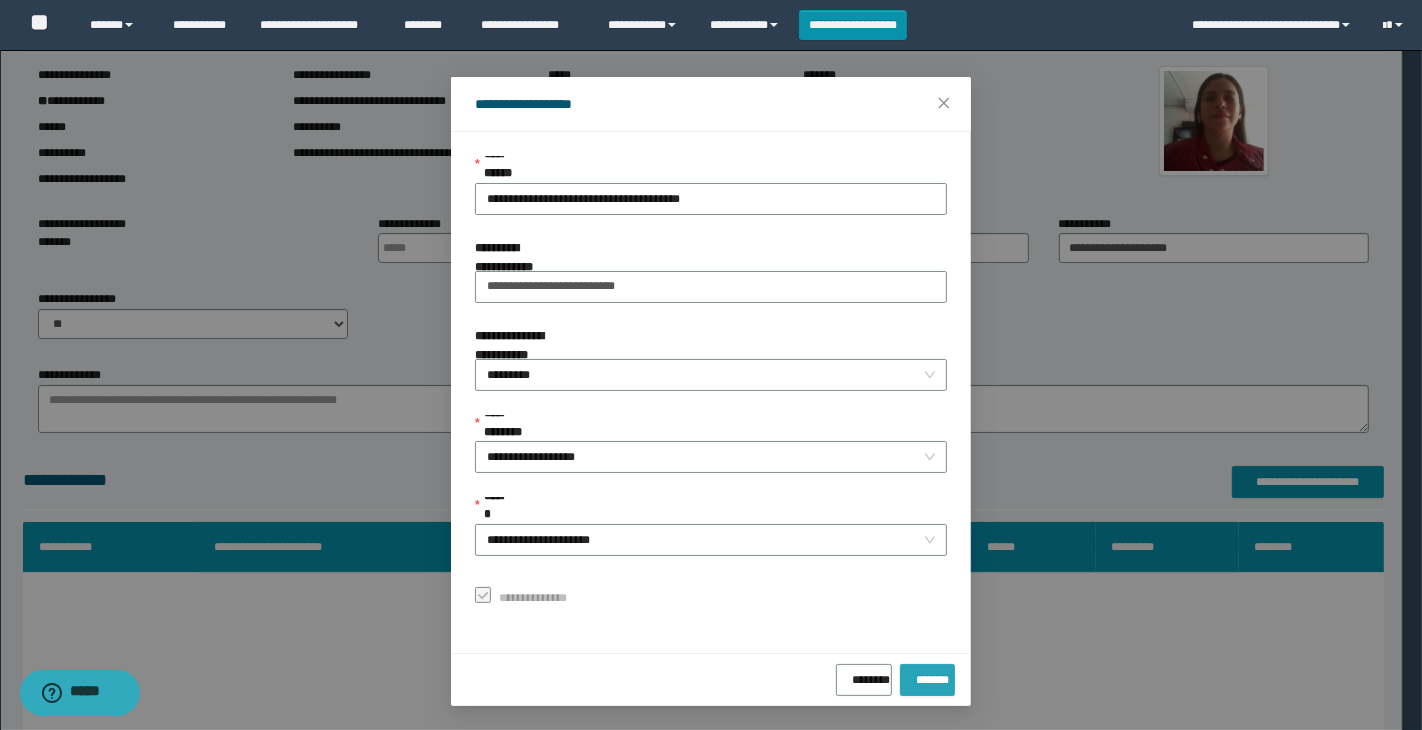 click on "*******" at bounding box center [927, 676] 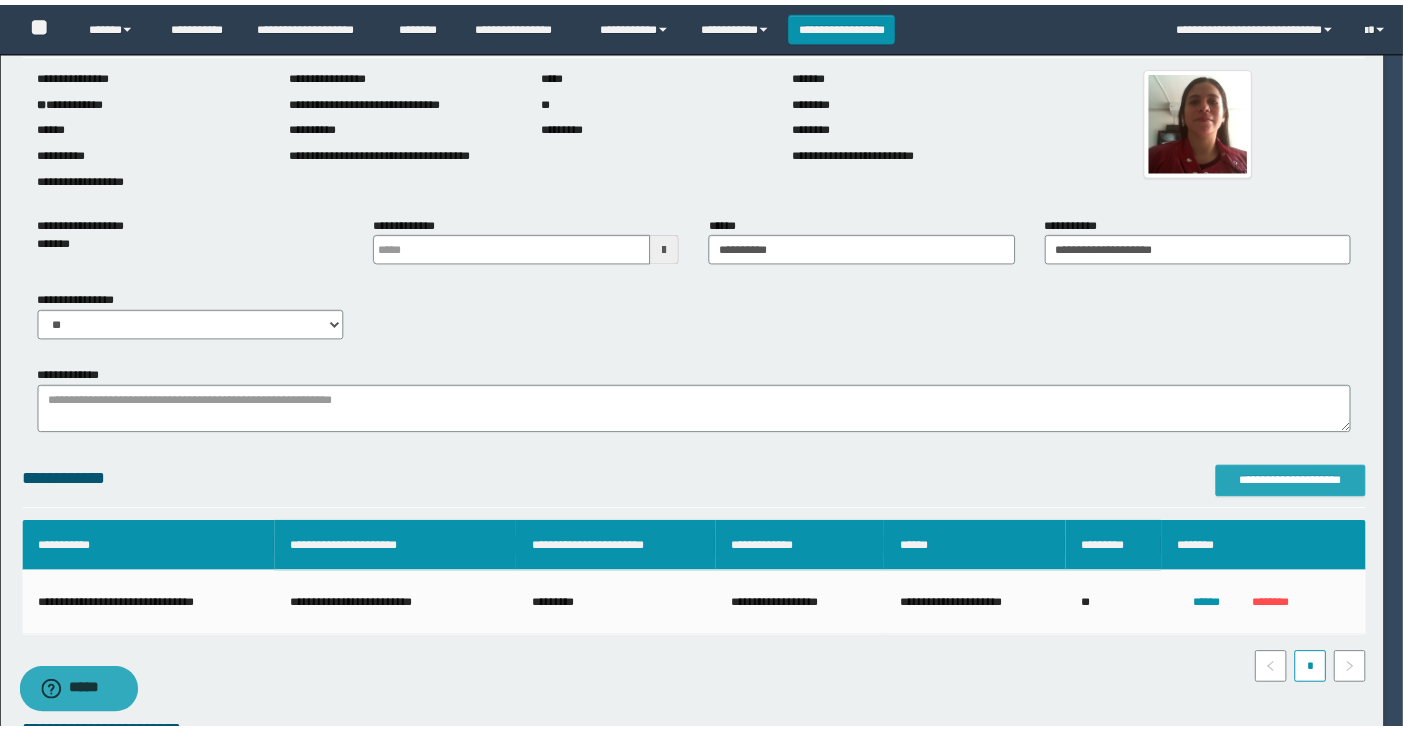 scroll, scrollTop: 0, scrollLeft: 0, axis: both 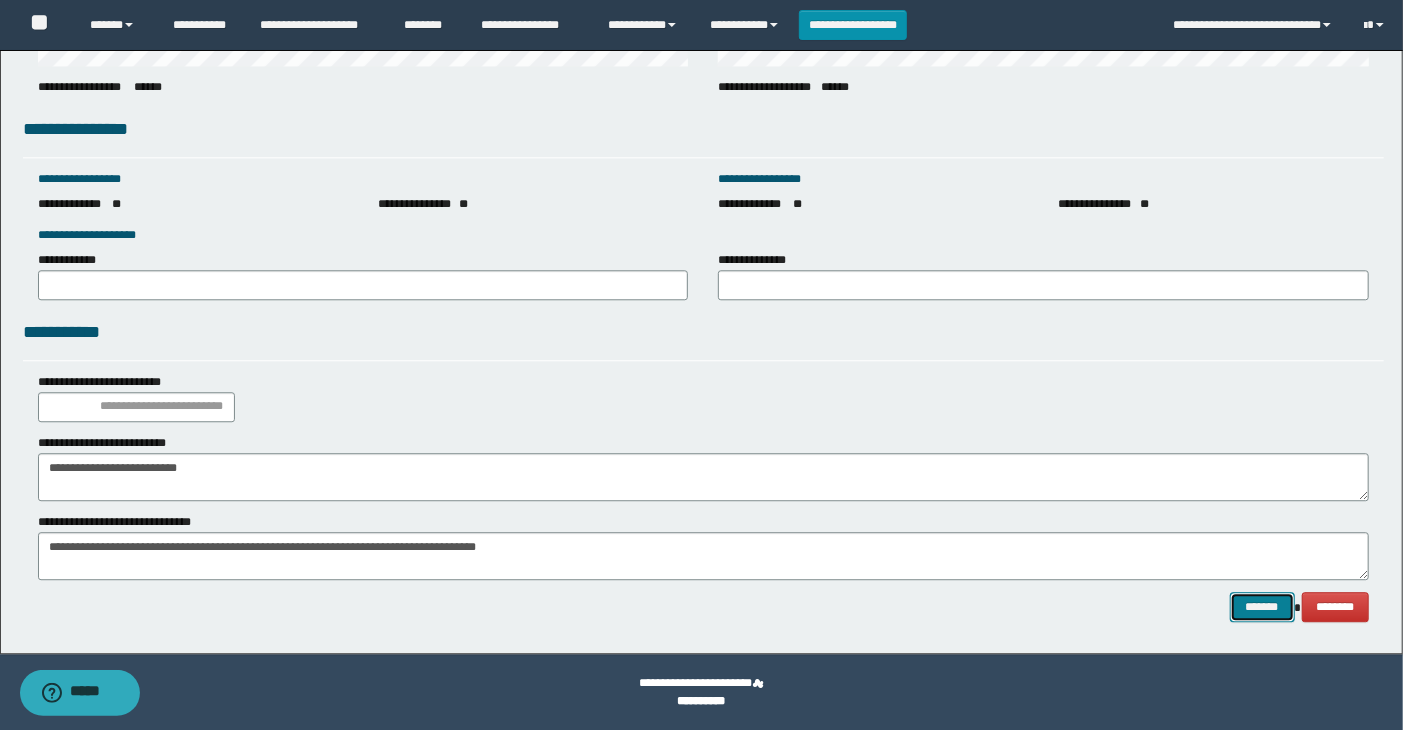 click on "*******" at bounding box center (1262, 607) 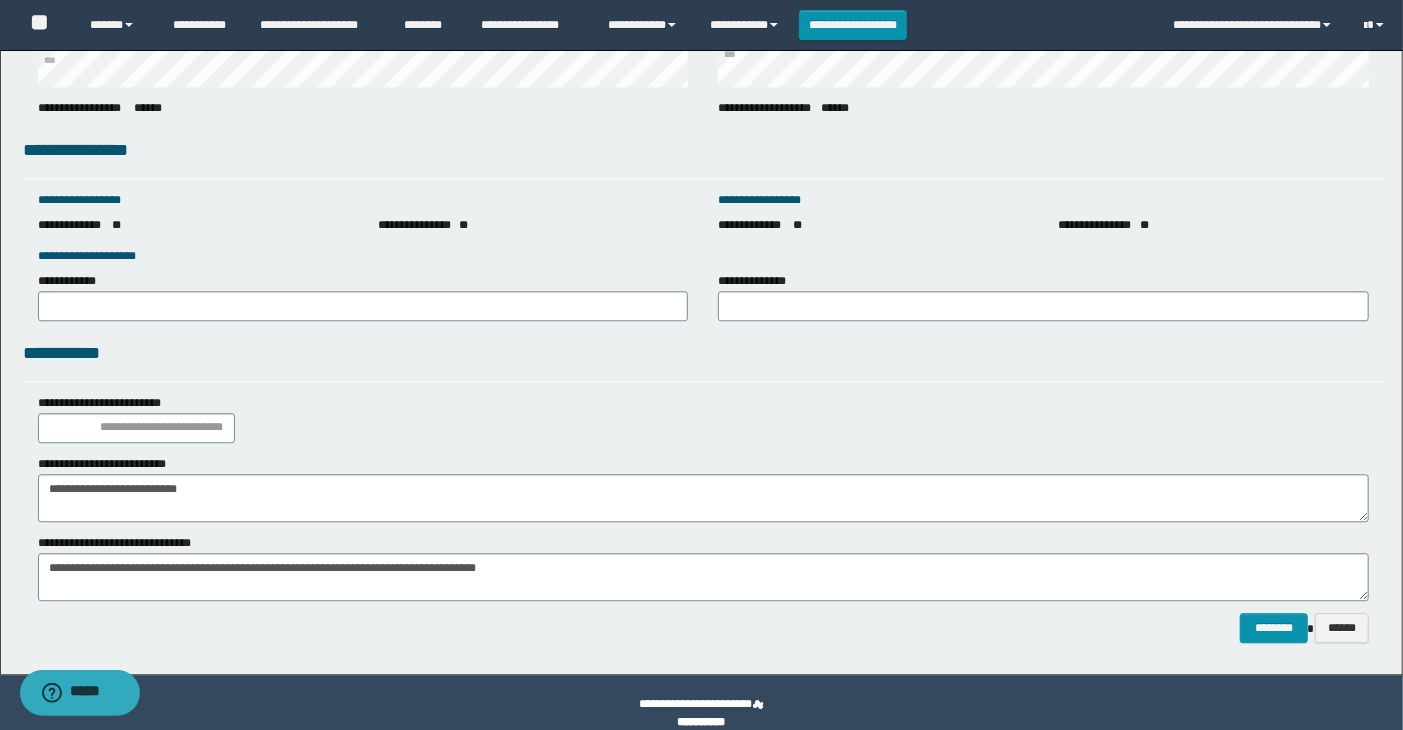 scroll, scrollTop: 2707, scrollLeft: 0, axis: vertical 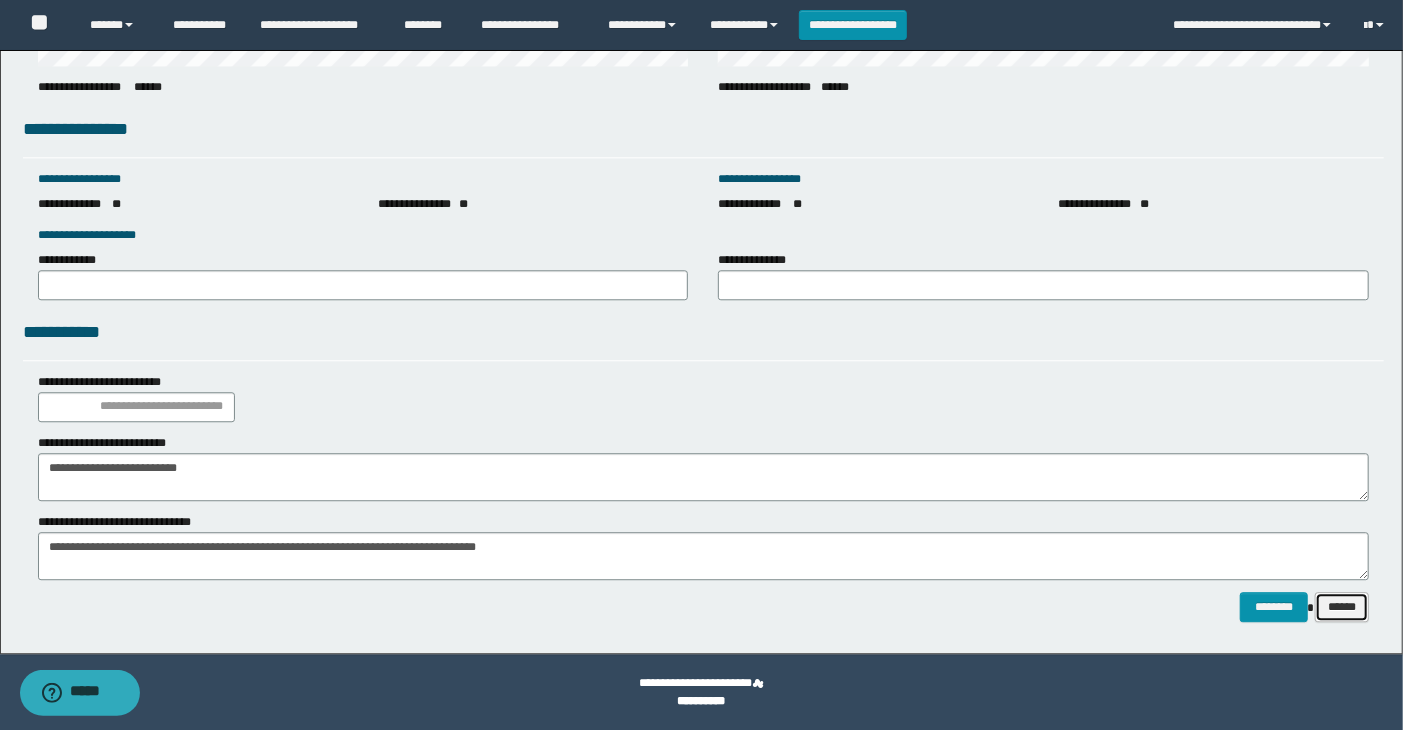 click on "******" at bounding box center (1342, 607) 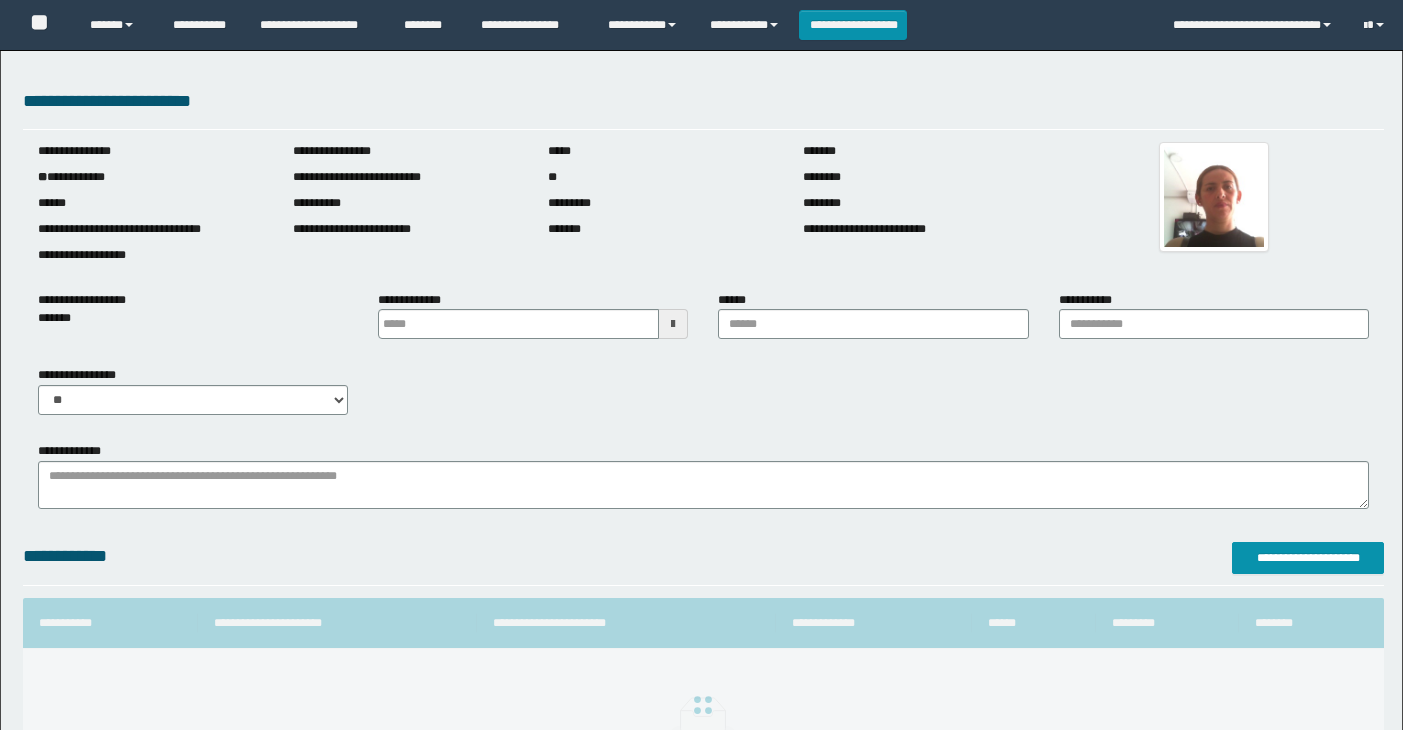 scroll, scrollTop: 0, scrollLeft: 0, axis: both 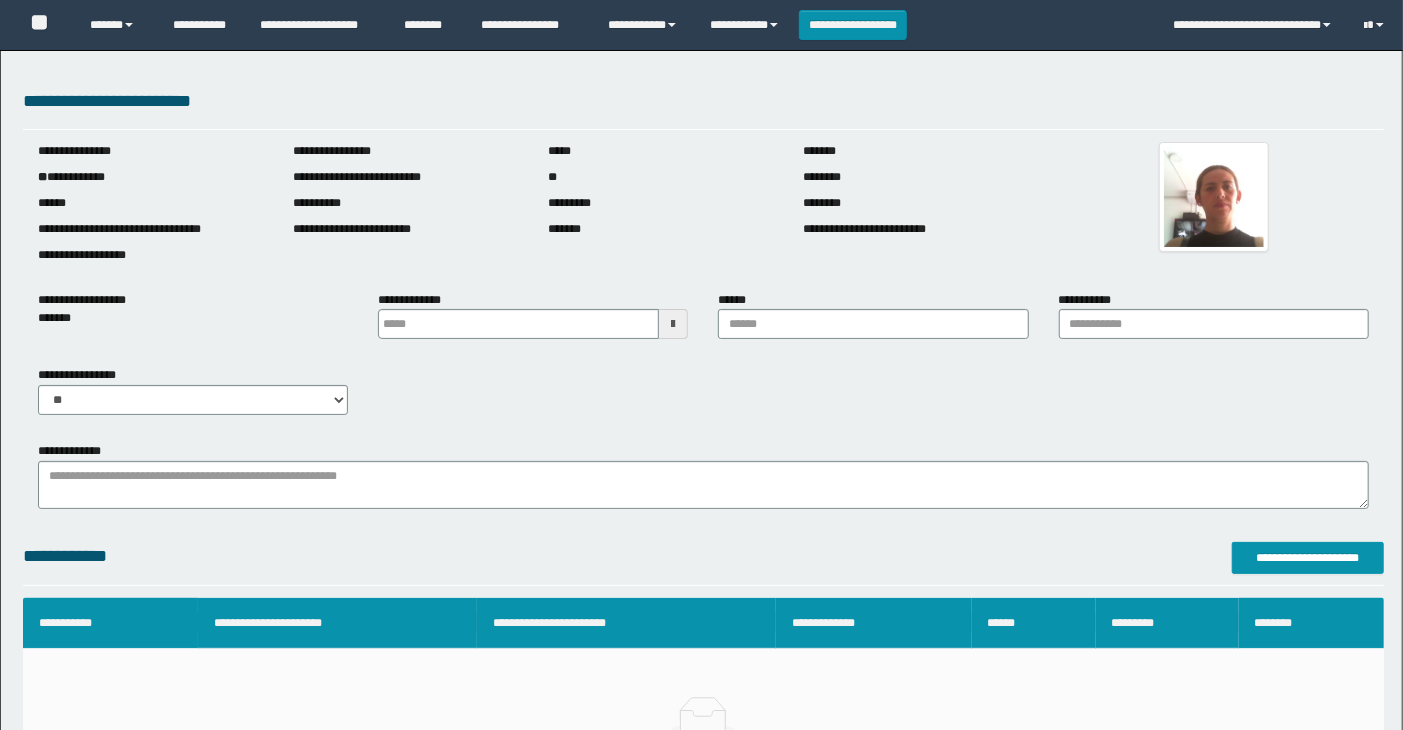 type on "**********" 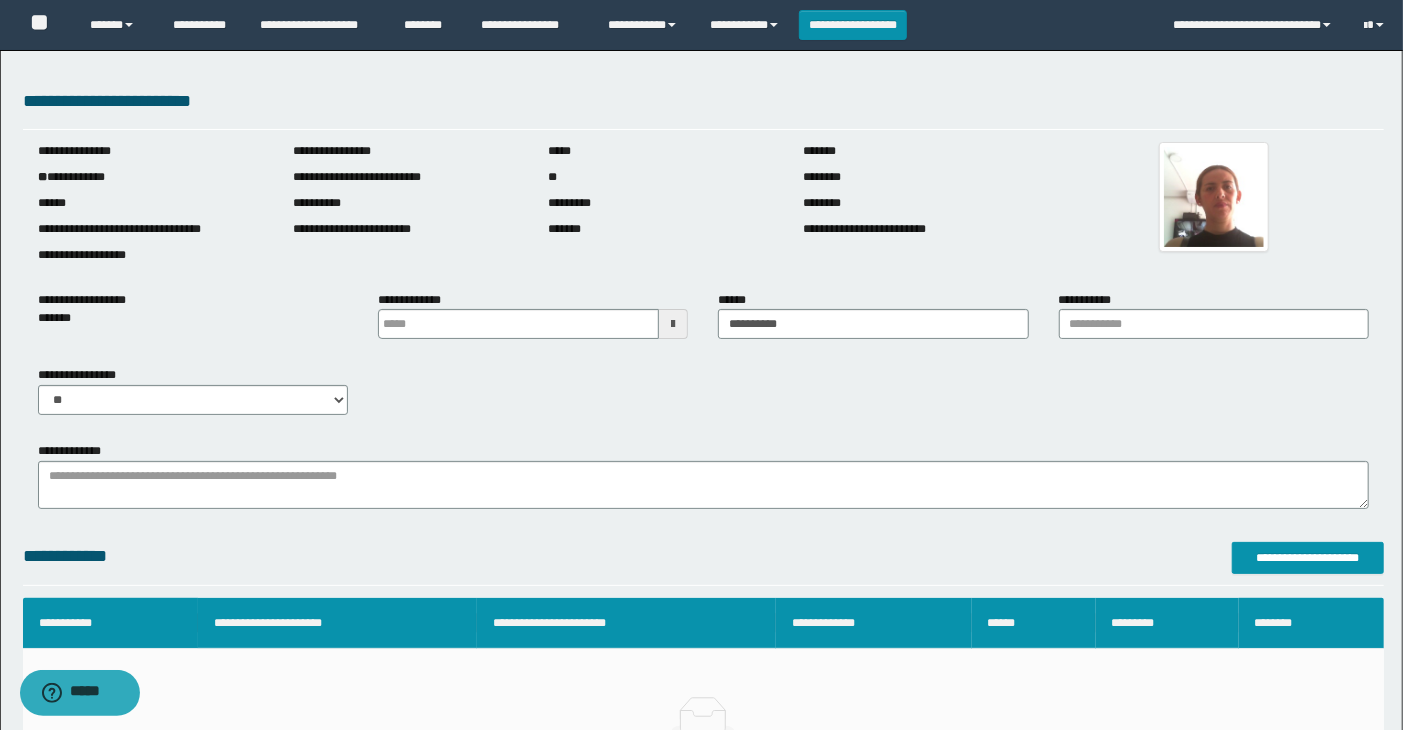 scroll, scrollTop: 0, scrollLeft: 0, axis: both 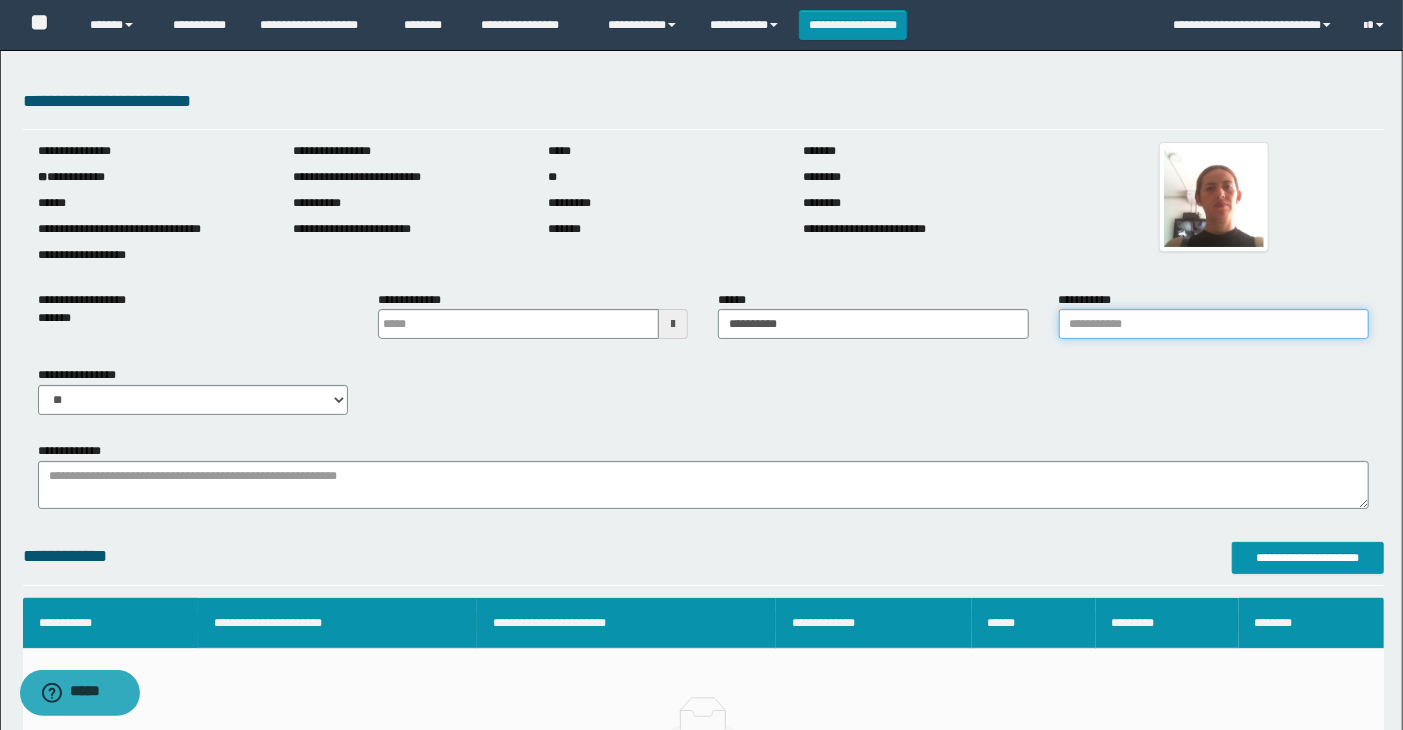 click on "**********" at bounding box center (1214, 324) 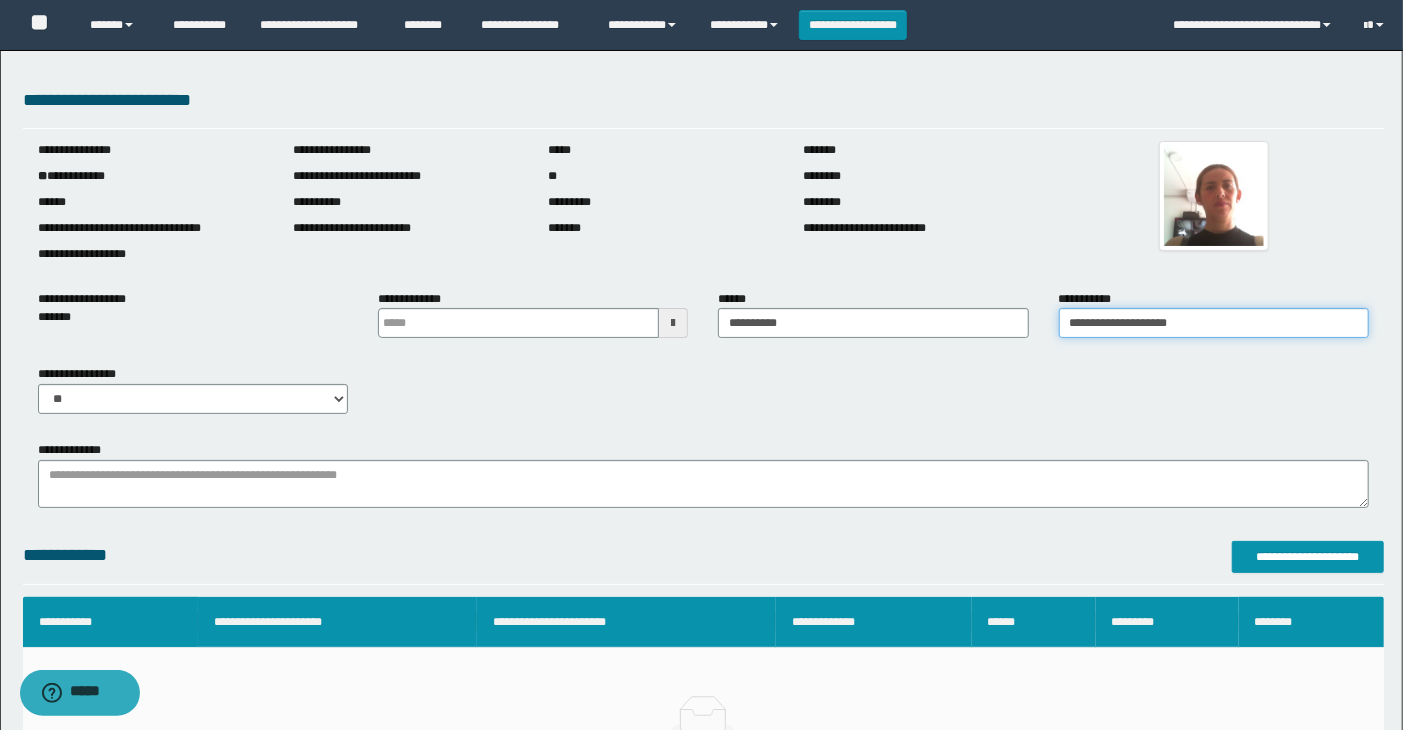 scroll, scrollTop: 0, scrollLeft: 0, axis: both 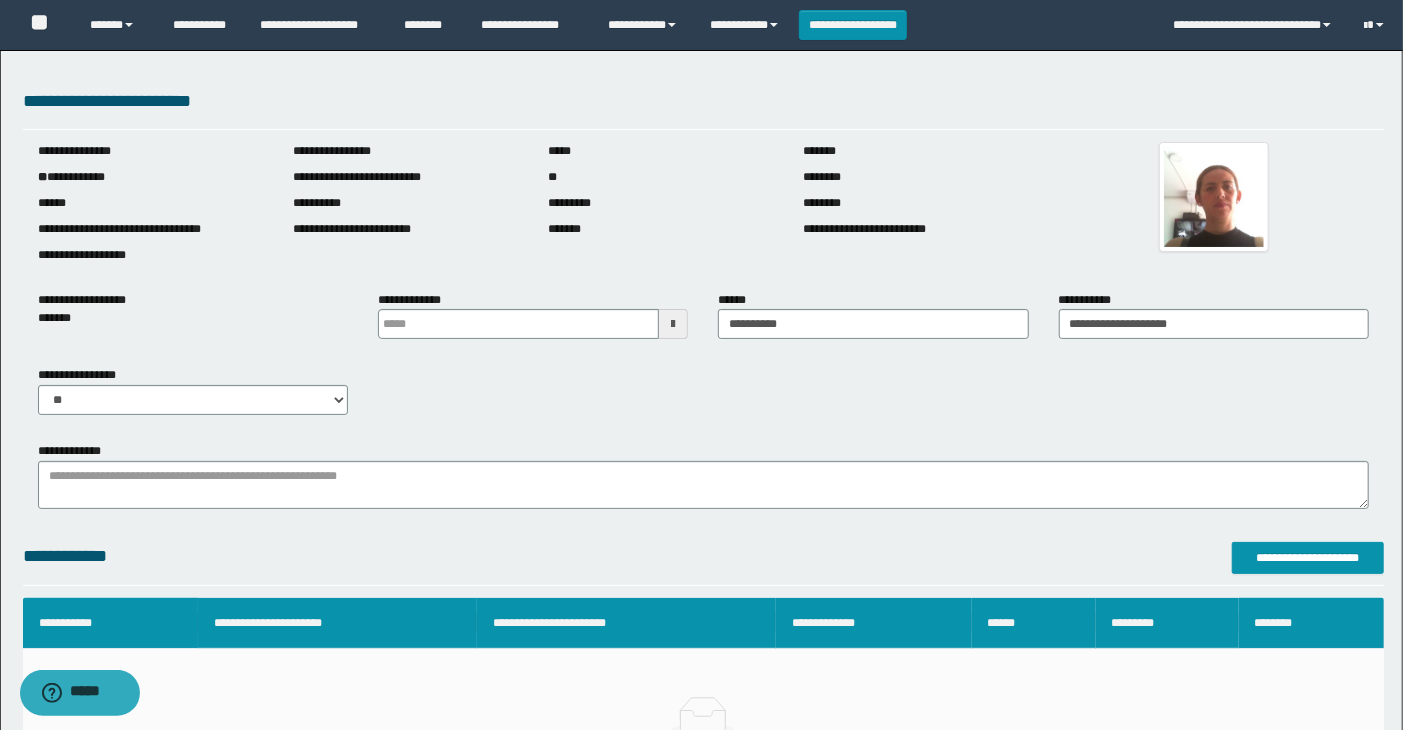 click at bounding box center (673, 324) 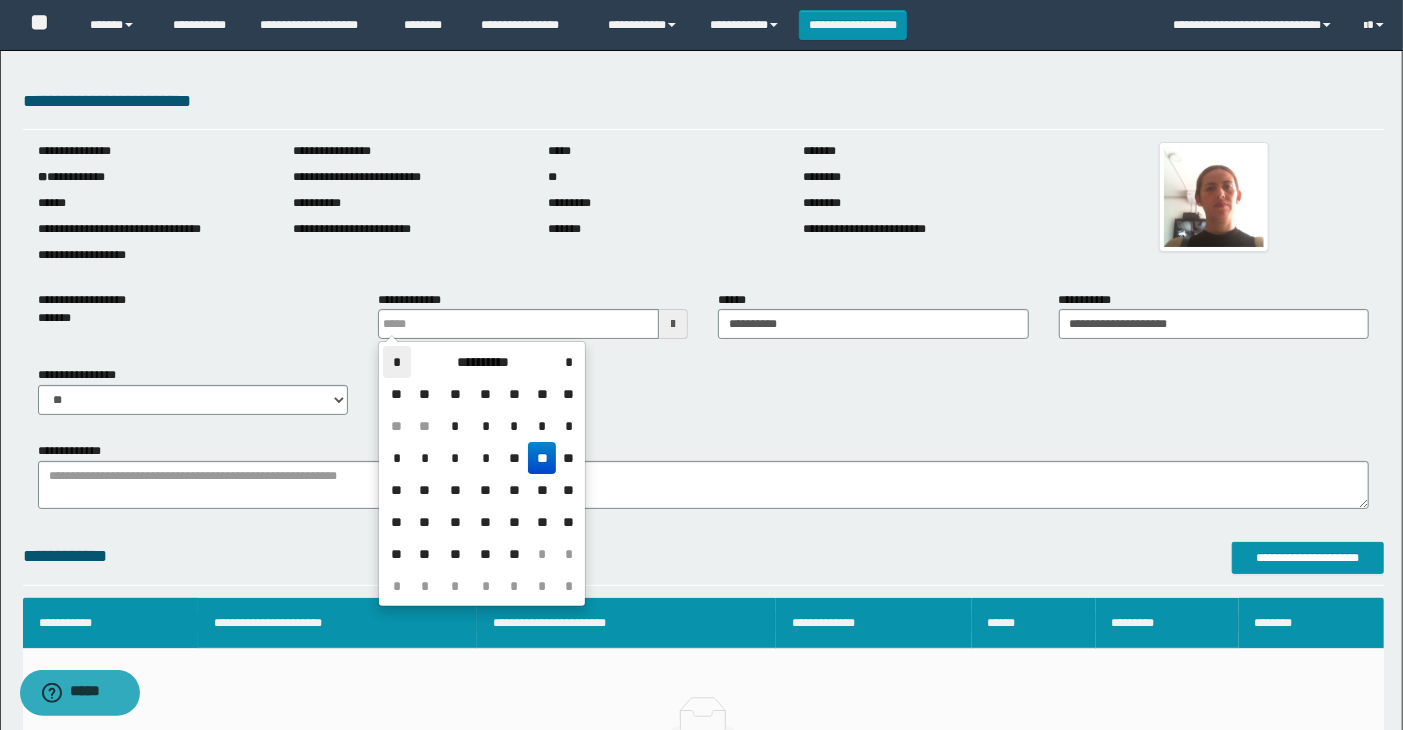 click on "*" at bounding box center (397, 362) 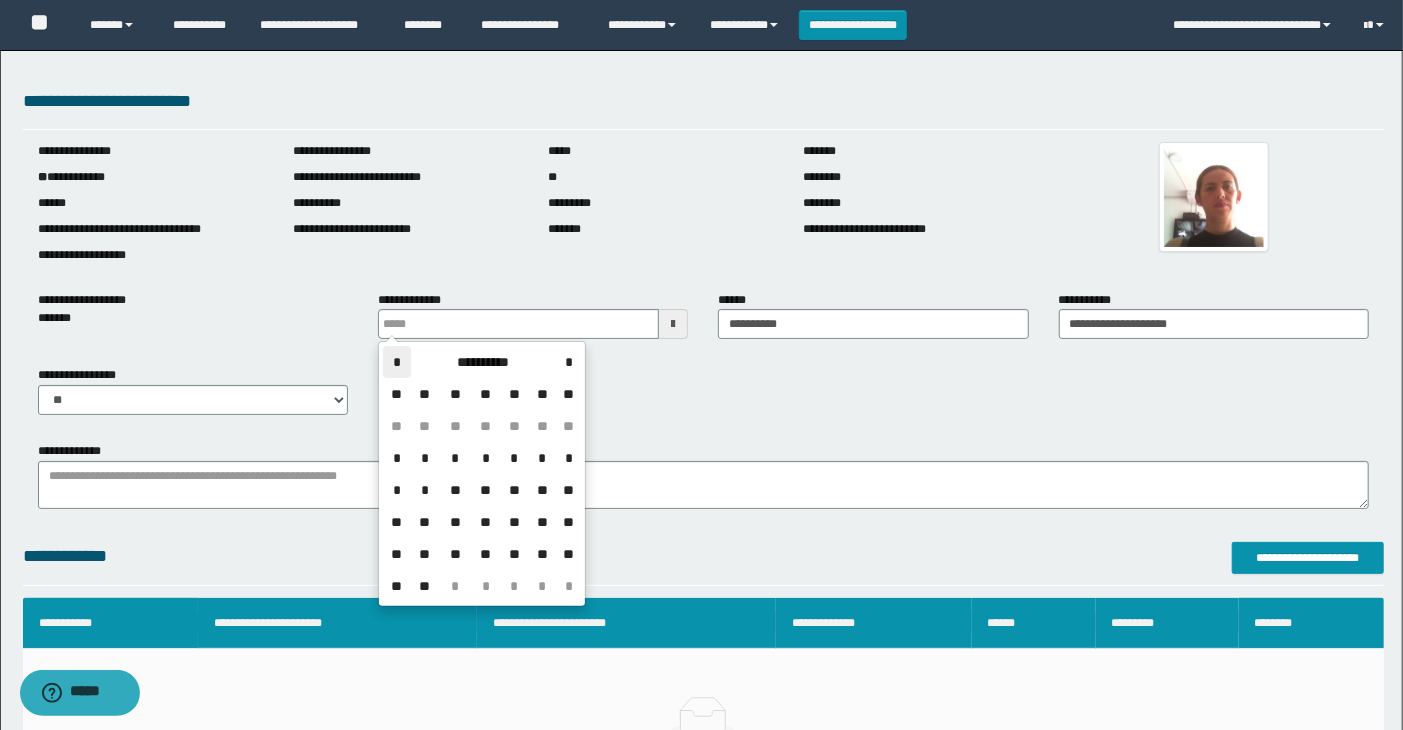 click on "*" at bounding box center [397, 362] 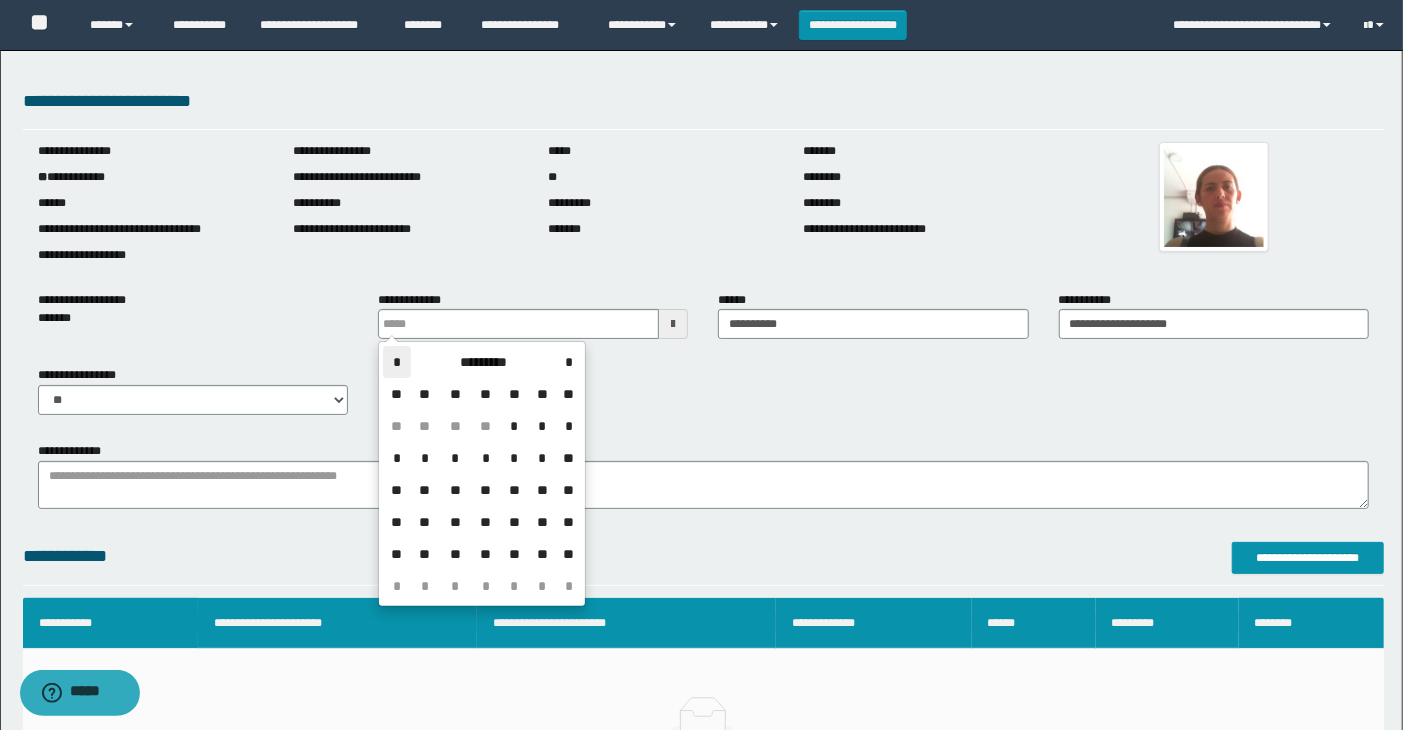 click on "*" at bounding box center [397, 362] 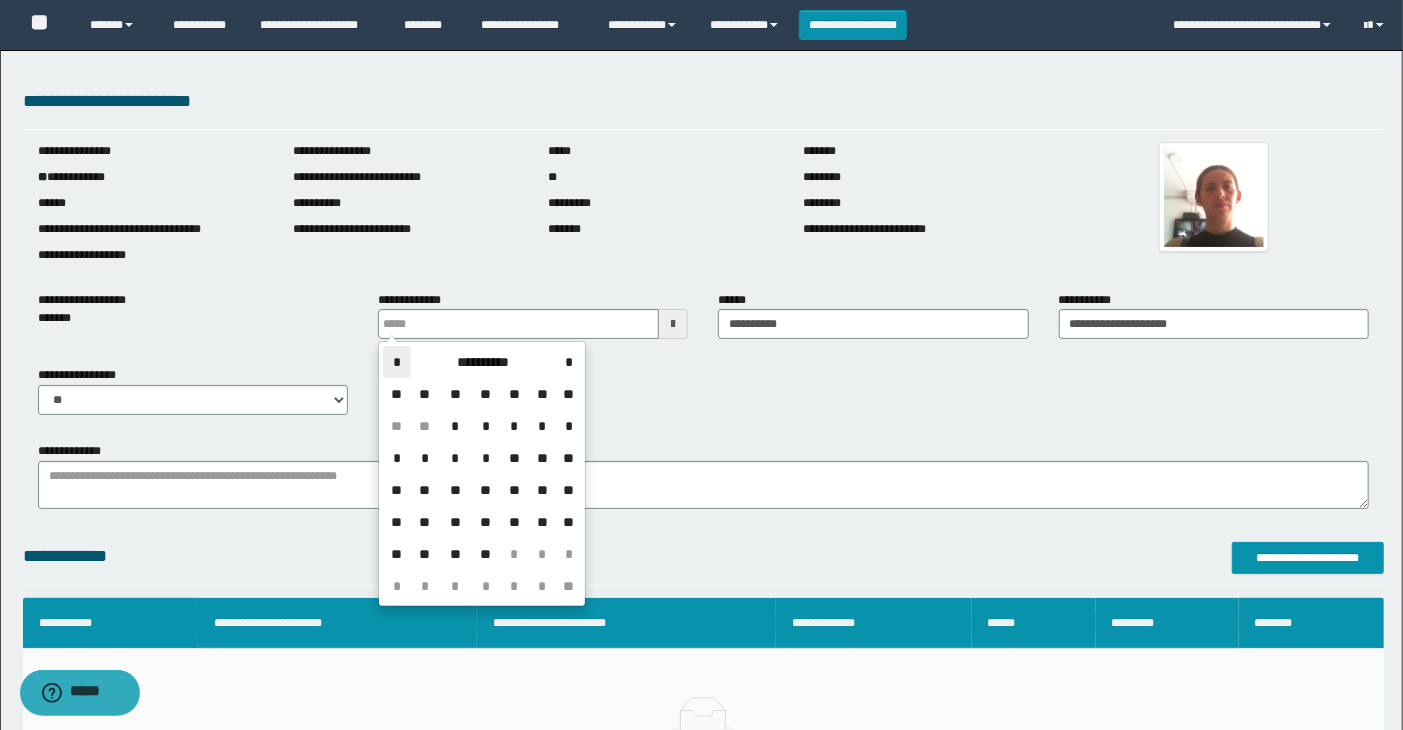 click on "*" at bounding box center (397, 362) 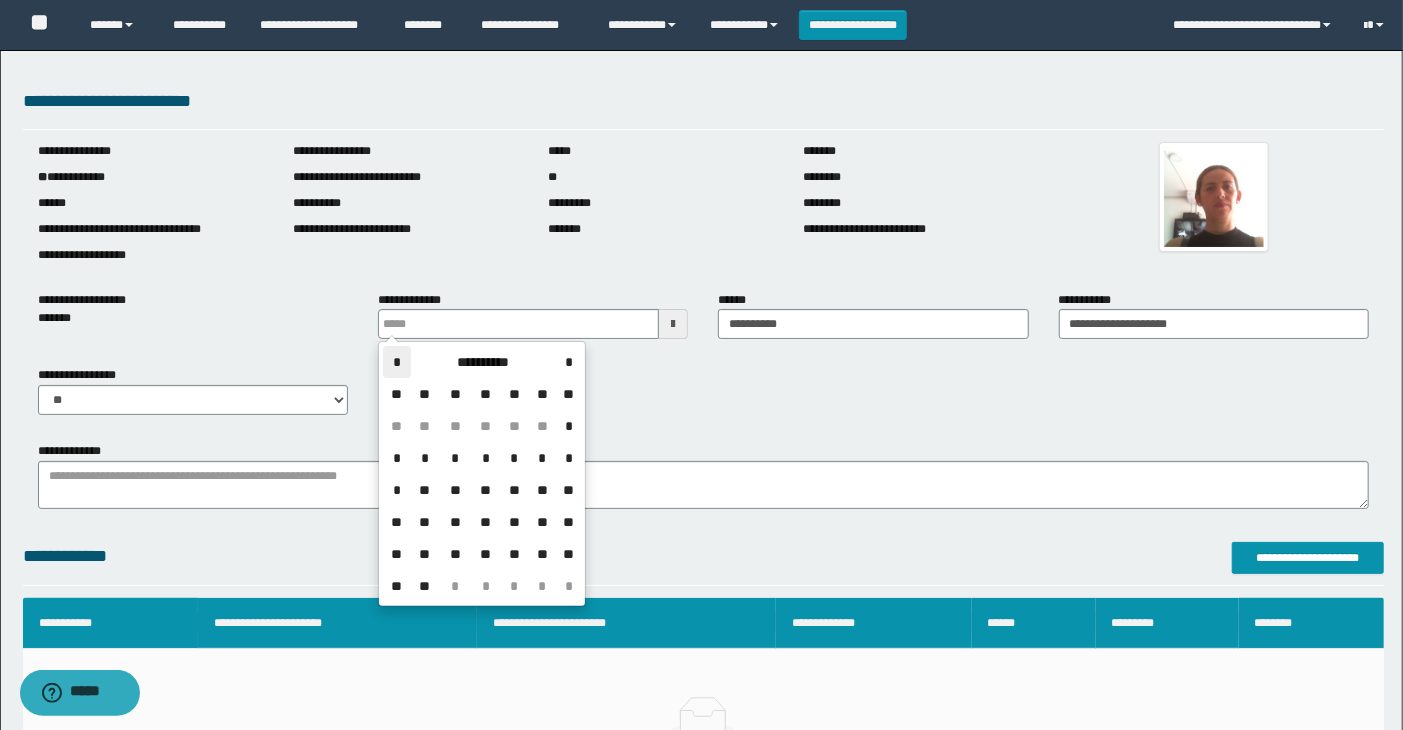 click on "*" at bounding box center (397, 362) 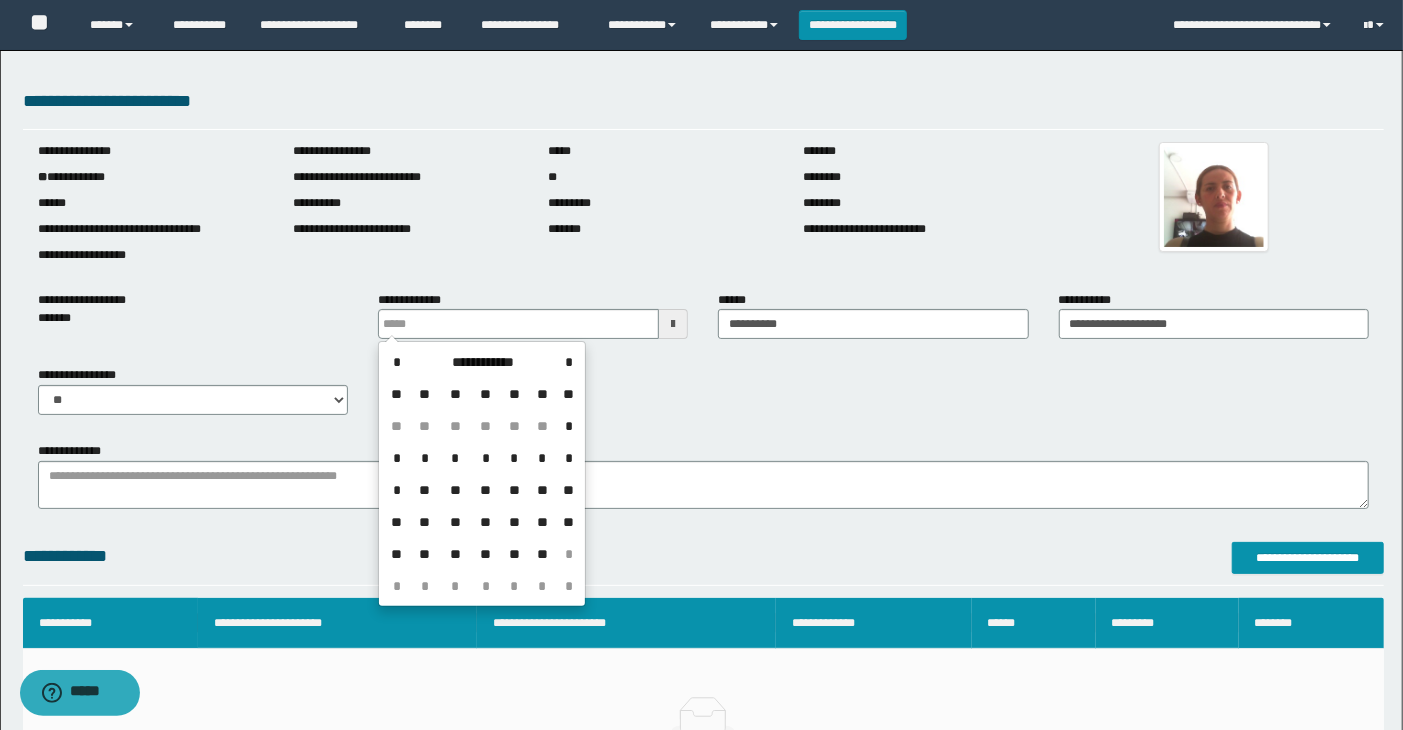 drag, startPoint x: 507, startPoint y: 555, endPoint x: 592, endPoint y: 570, distance: 86.313385 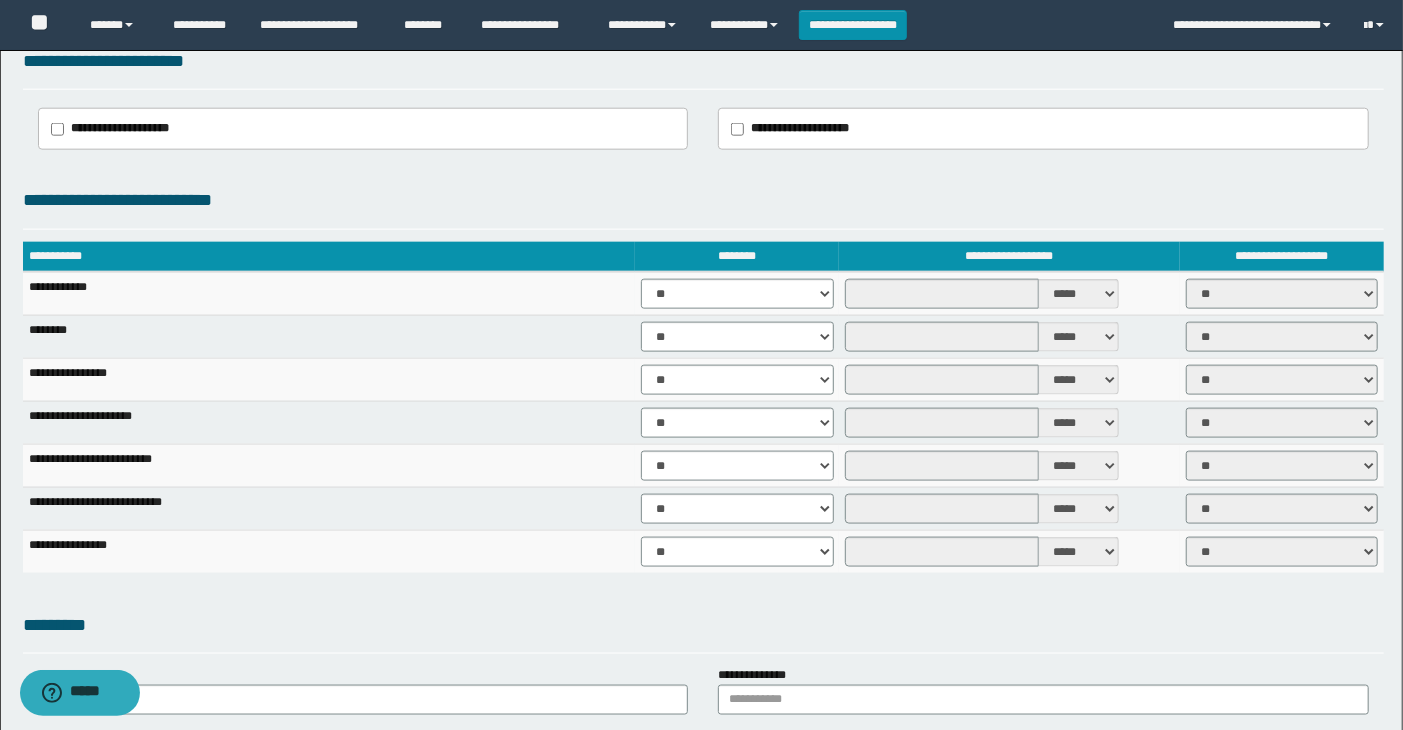 scroll, scrollTop: 1222, scrollLeft: 0, axis: vertical 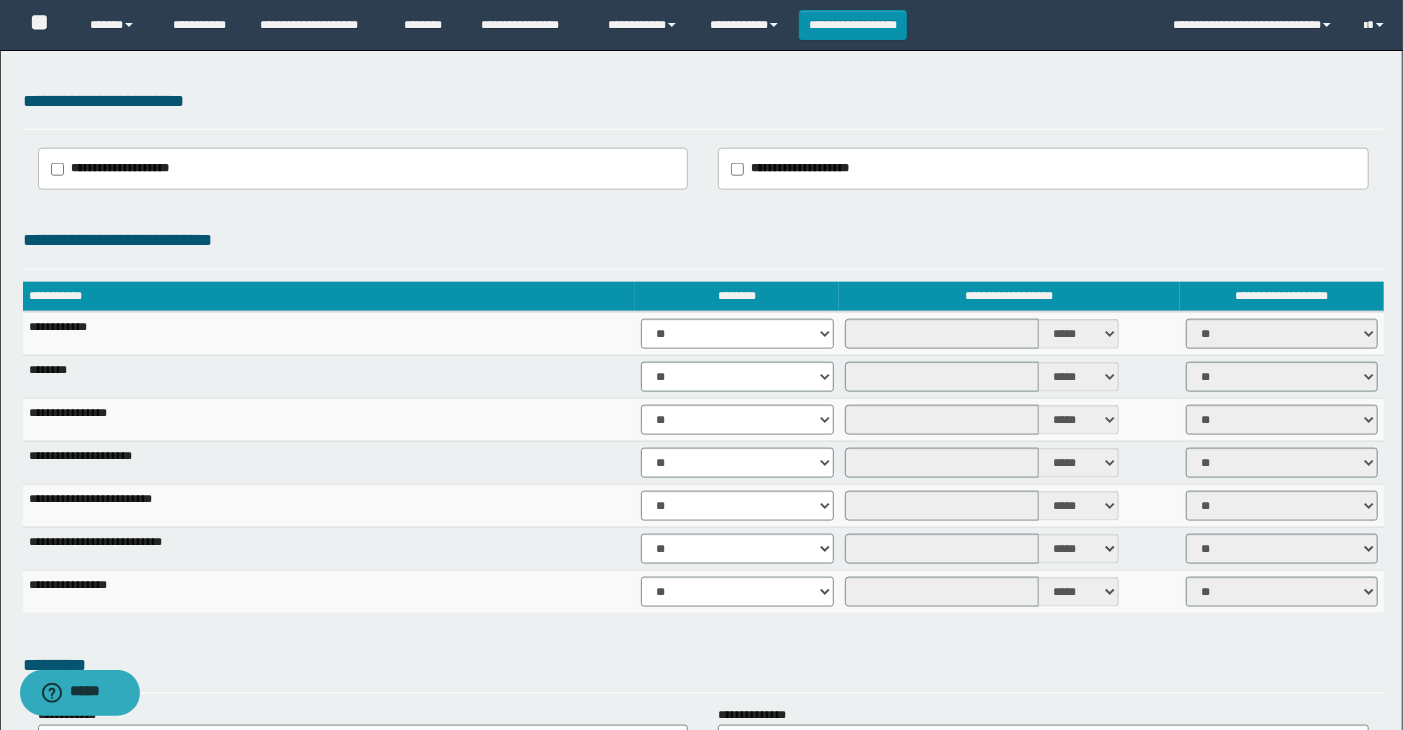 drag, startPoint x: 202, startPoint y: 588, endPoint x: 544, endPoint y: 608, distance: 342.5843 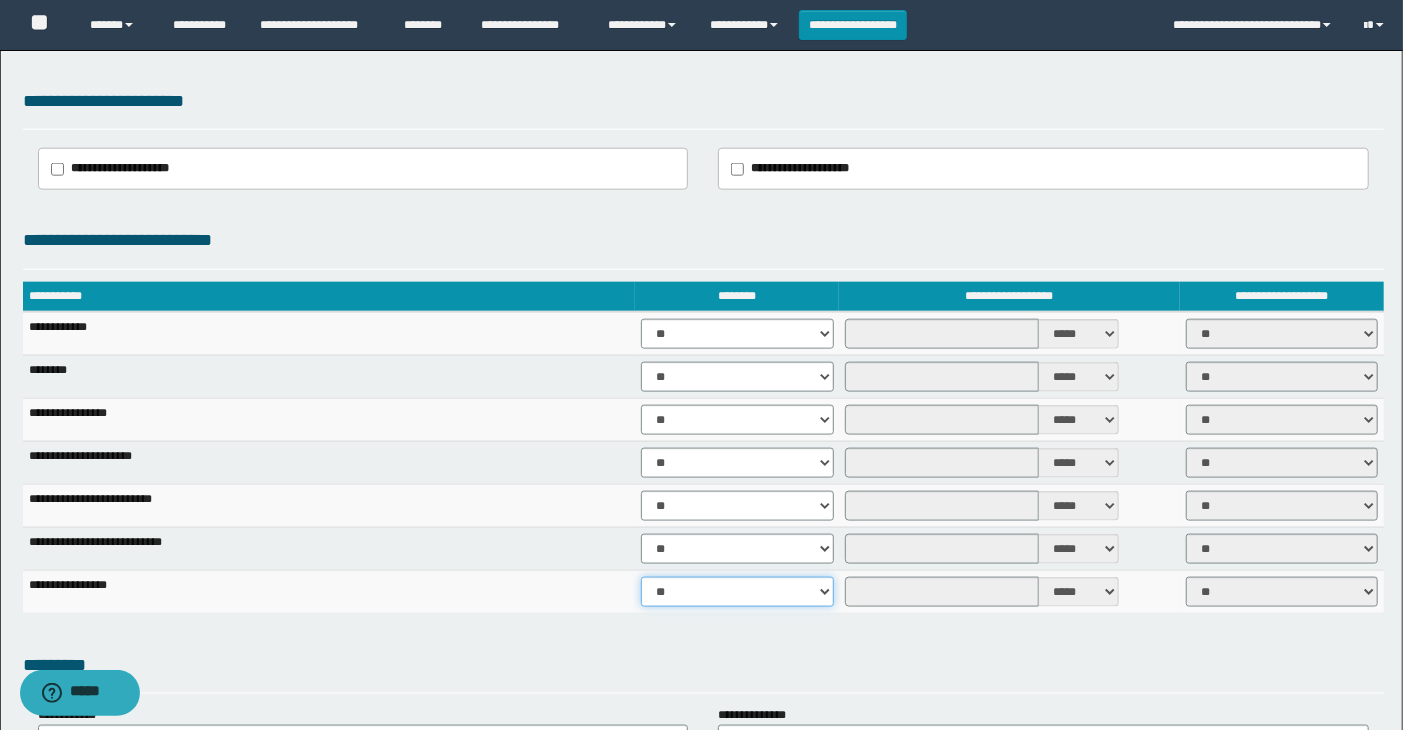 click on "**
**" at bounding box center (737, 592) 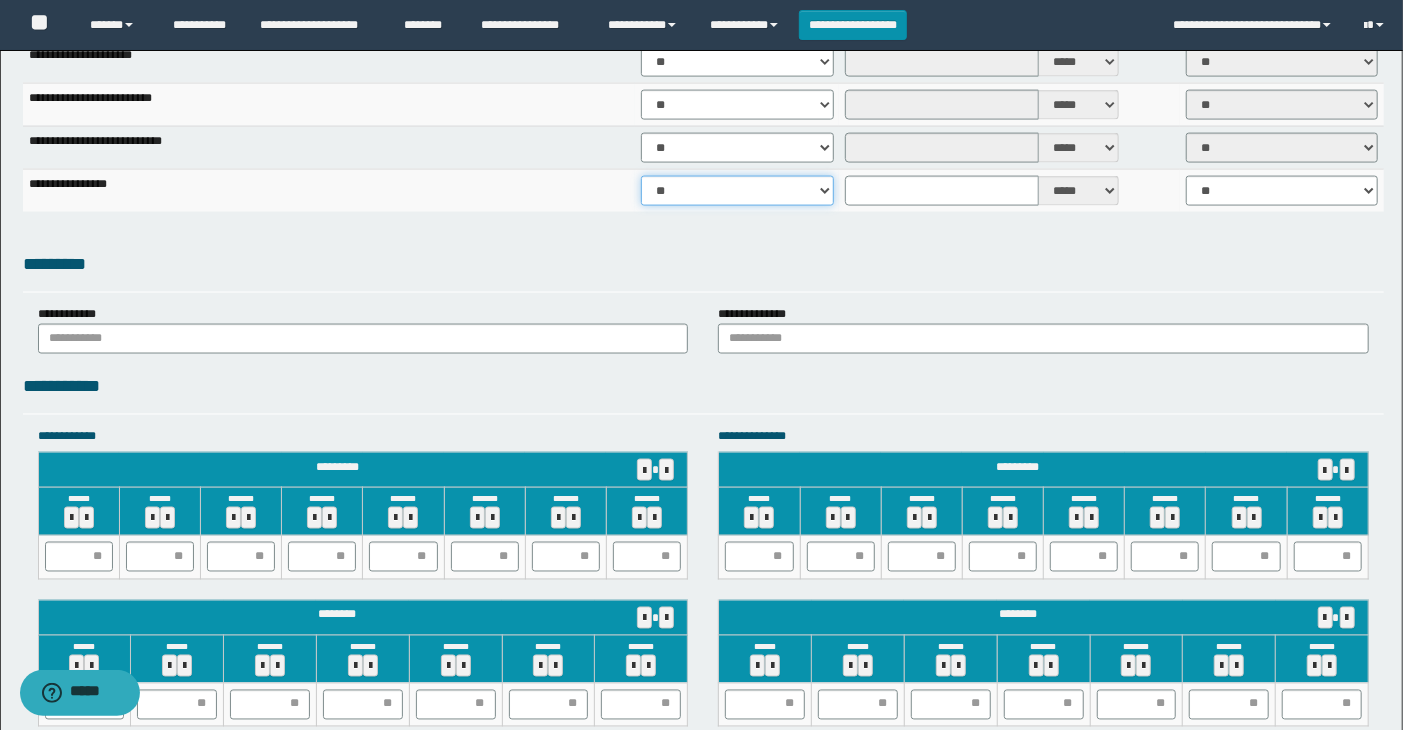 scroll, scrollTop: 1666, scrollLeft: 0, axis: vertical 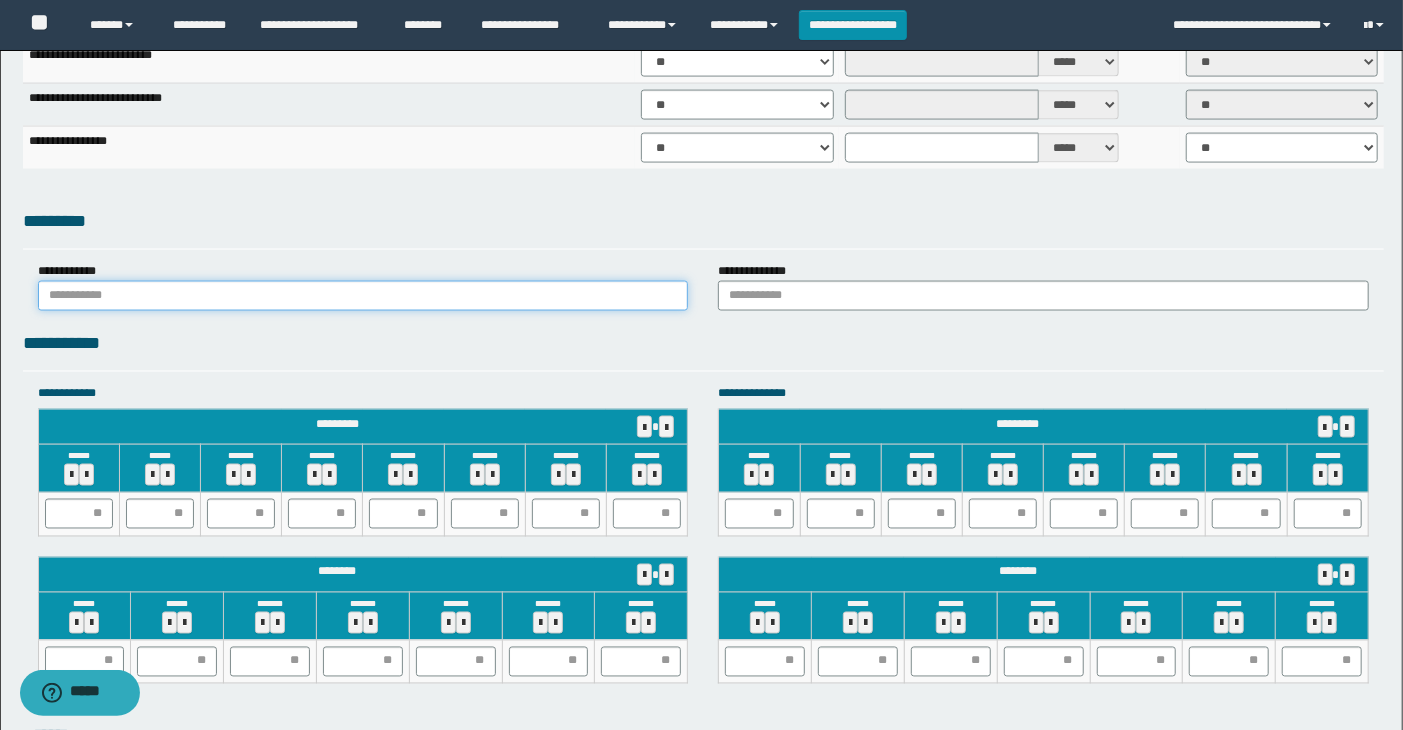 click at bounding box center (363, 296) 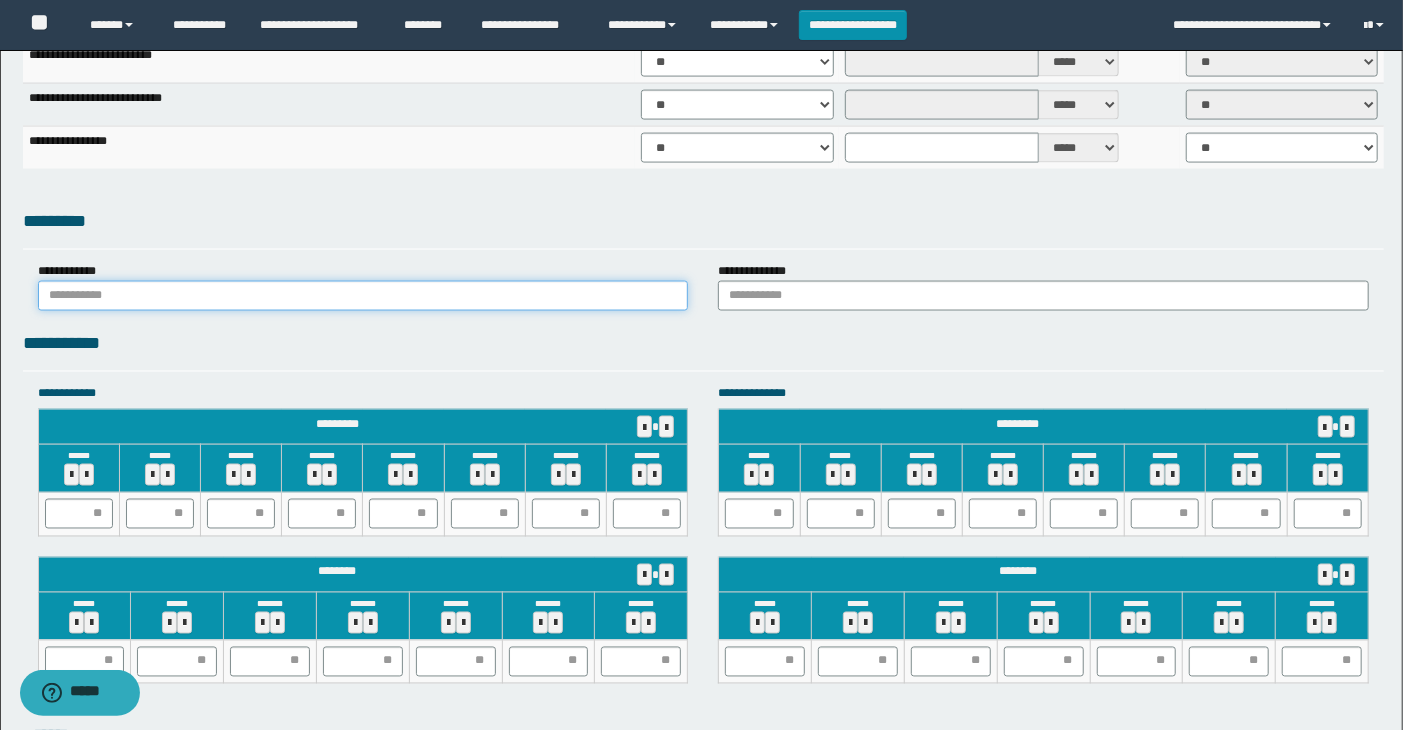 type on "******" 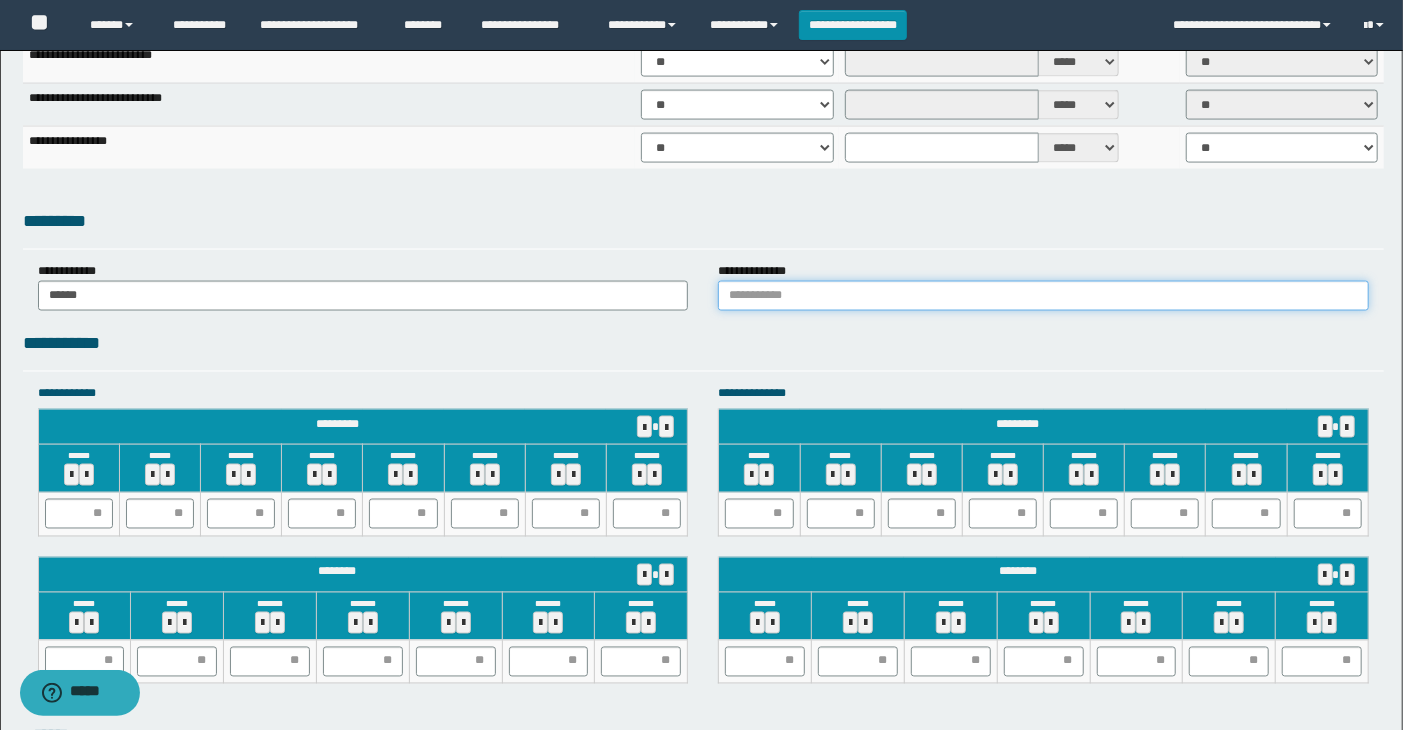 drag, startPoint x: 828, startPoint y: 293, endPoint x: 837, endPoint y: 302, distance: 12.727922 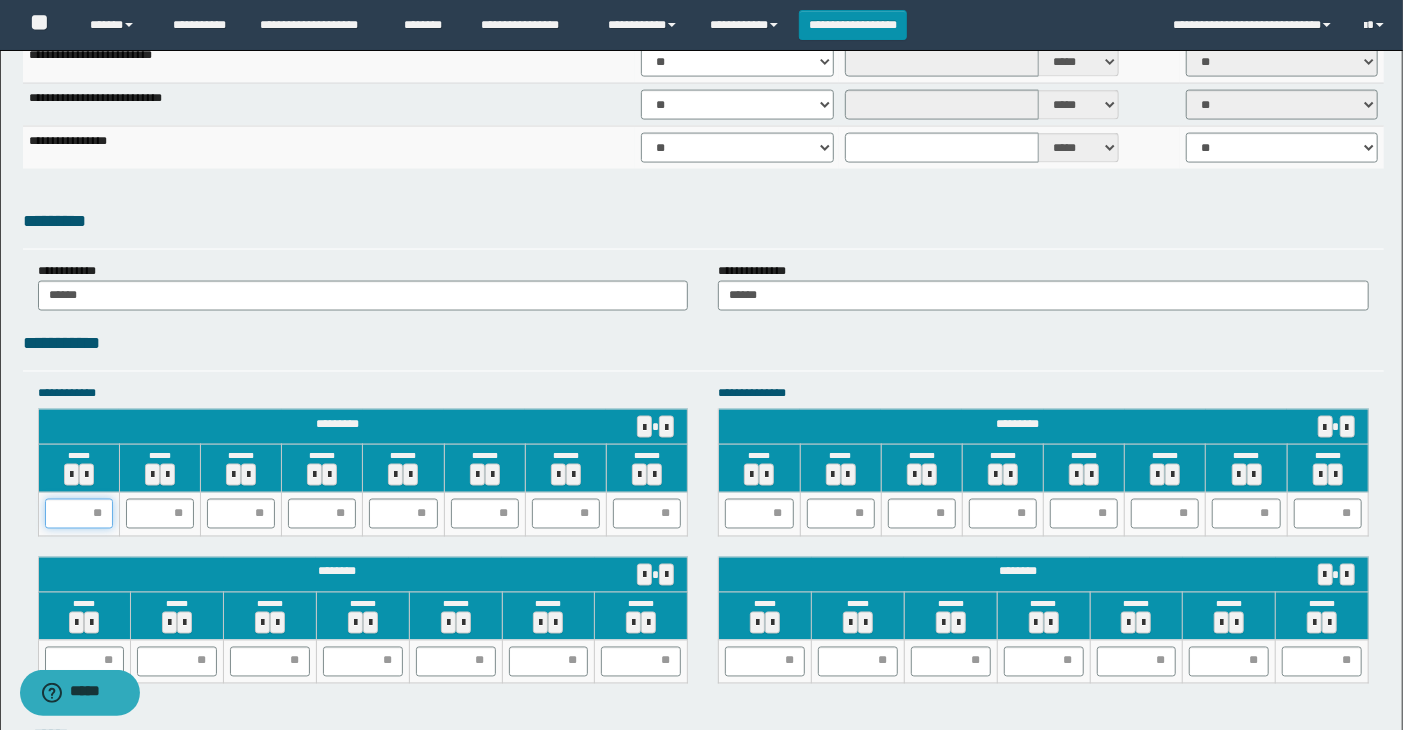 click at bounding box center (79, 514) 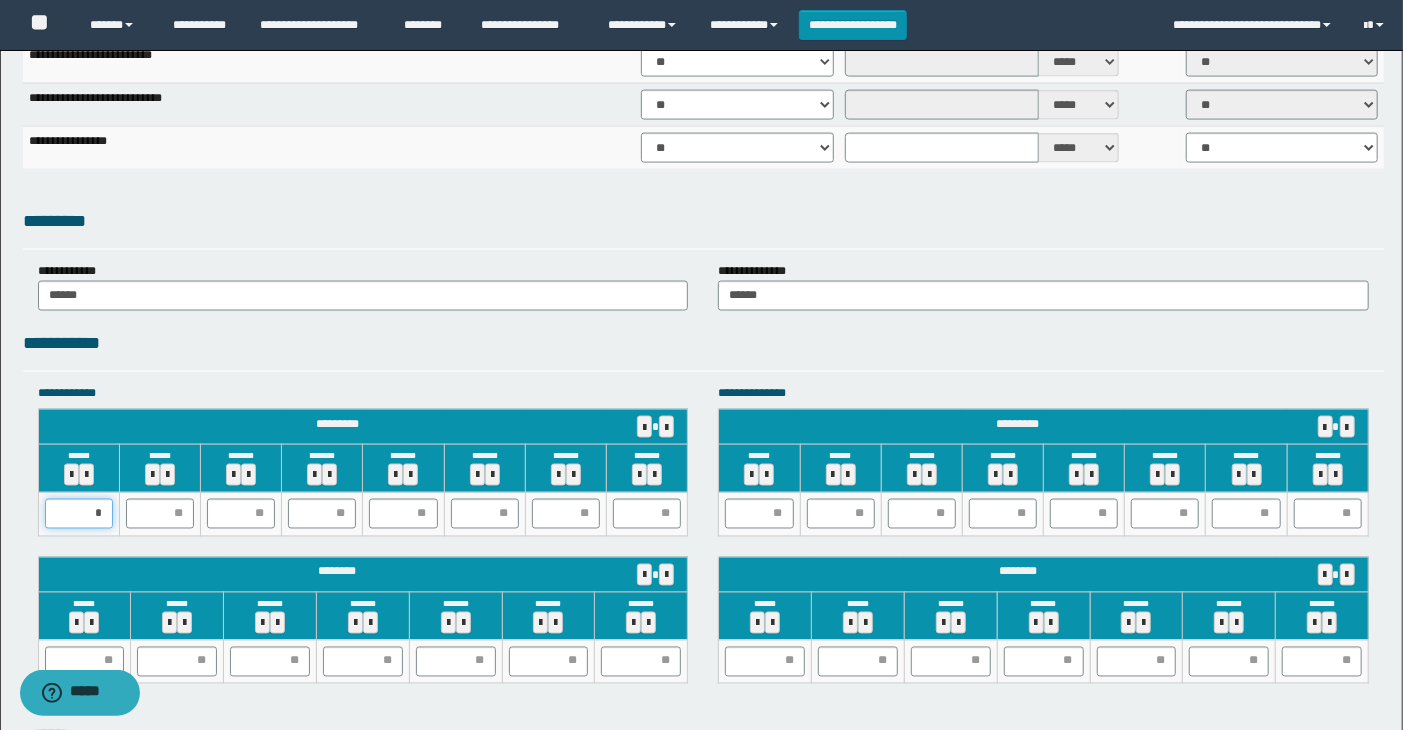 type on "**" 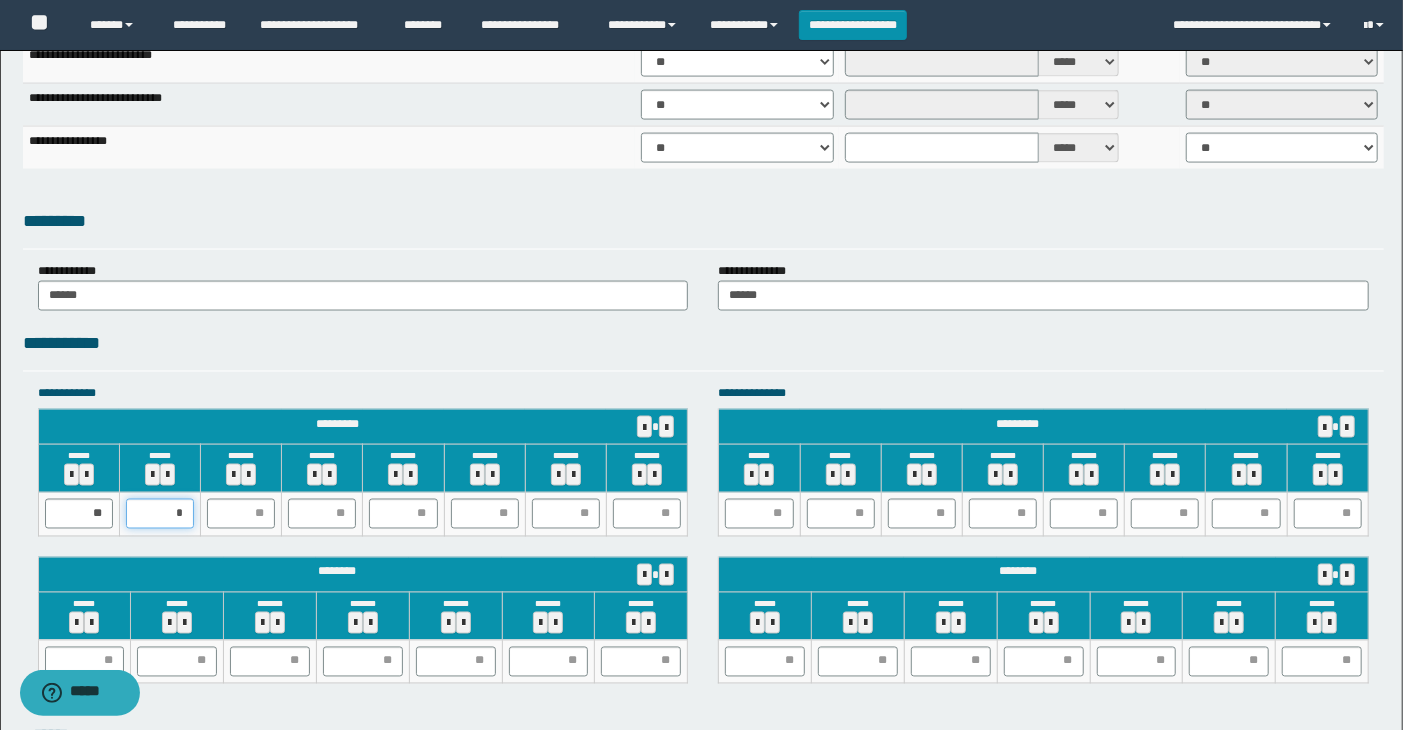type on "**" 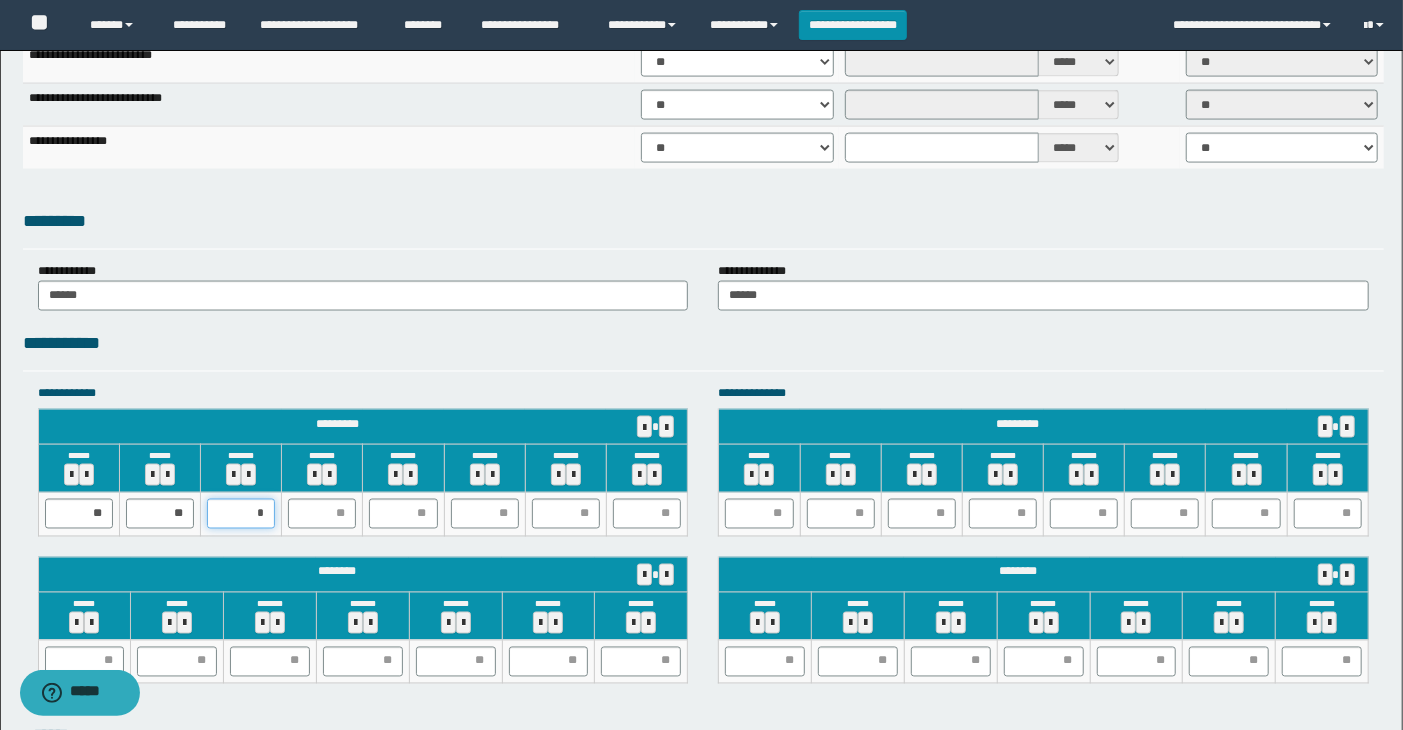 type on "**" 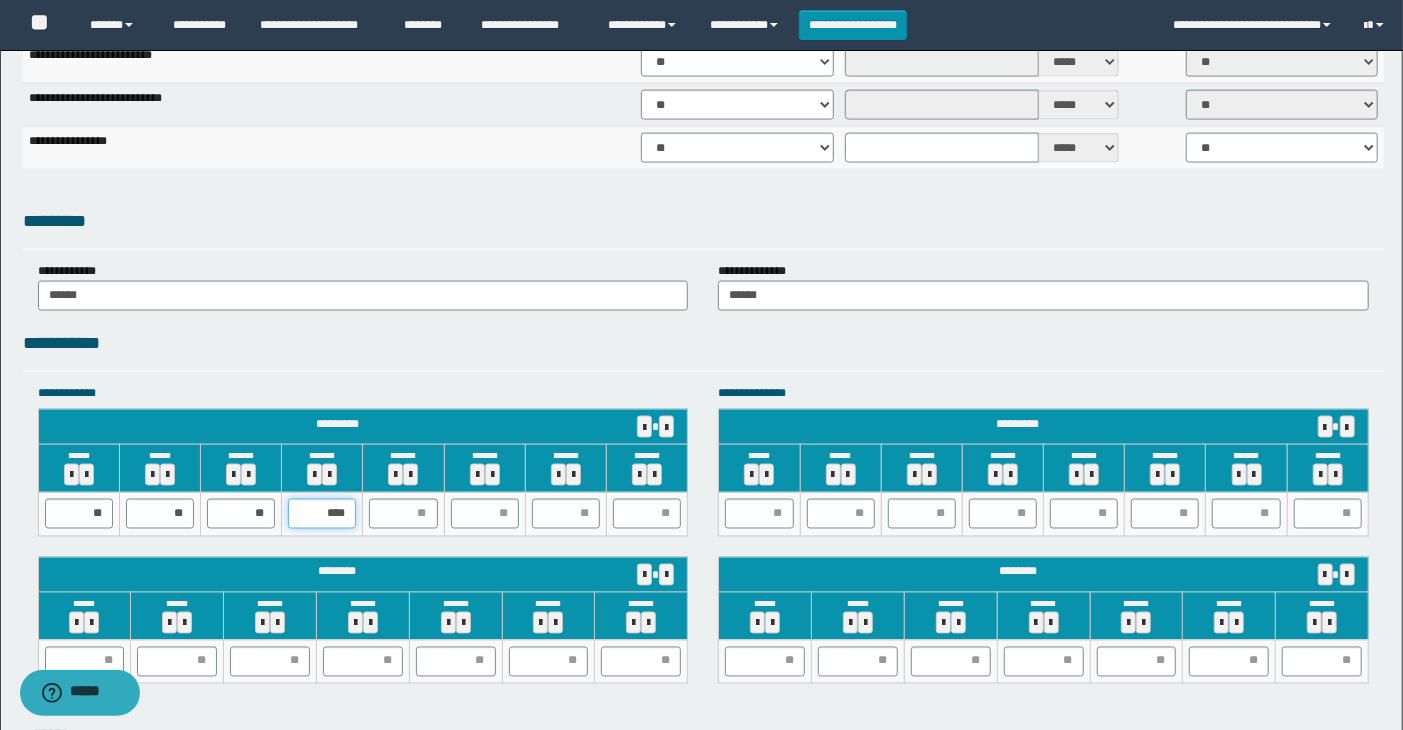drag, startPoint x: 343, startPoint y: 511, endPoint x: 313, endPoint y: 514, distance: 30.149628 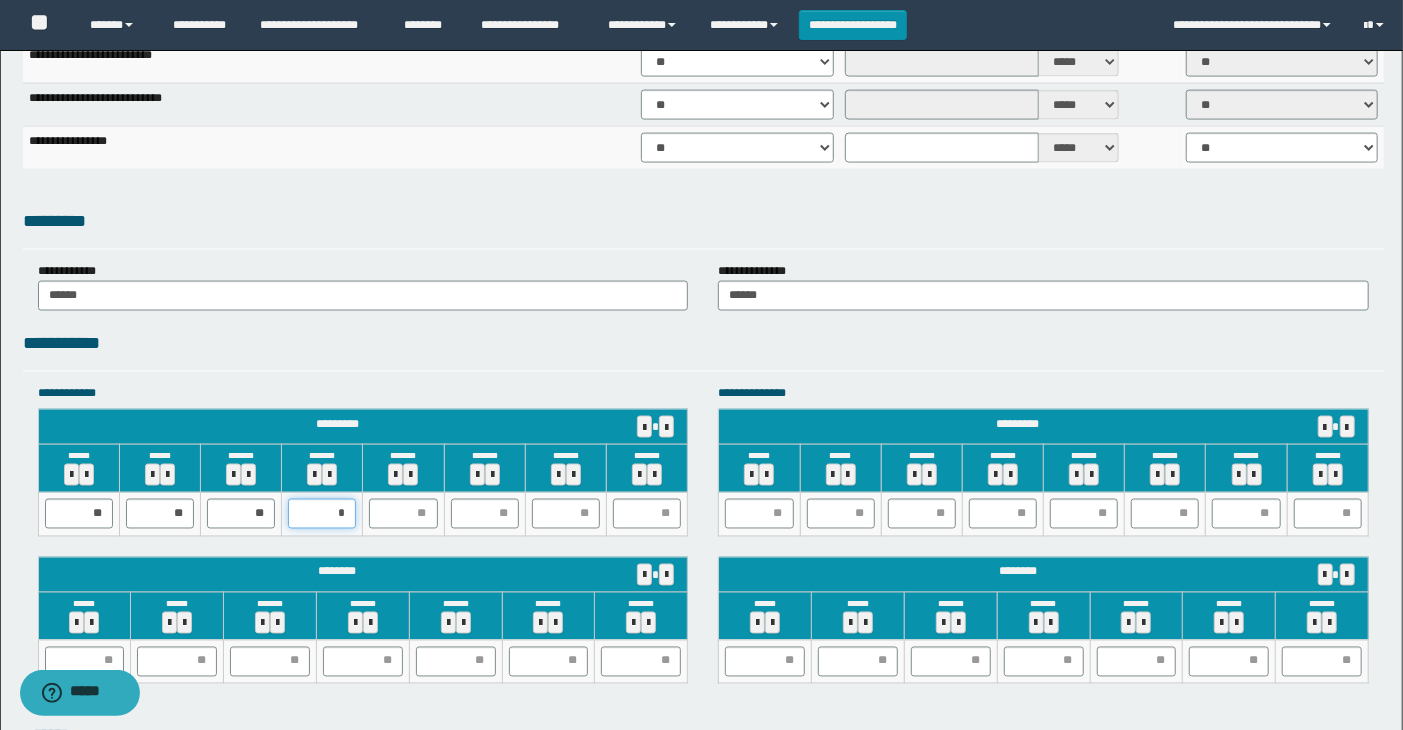 type on "**" 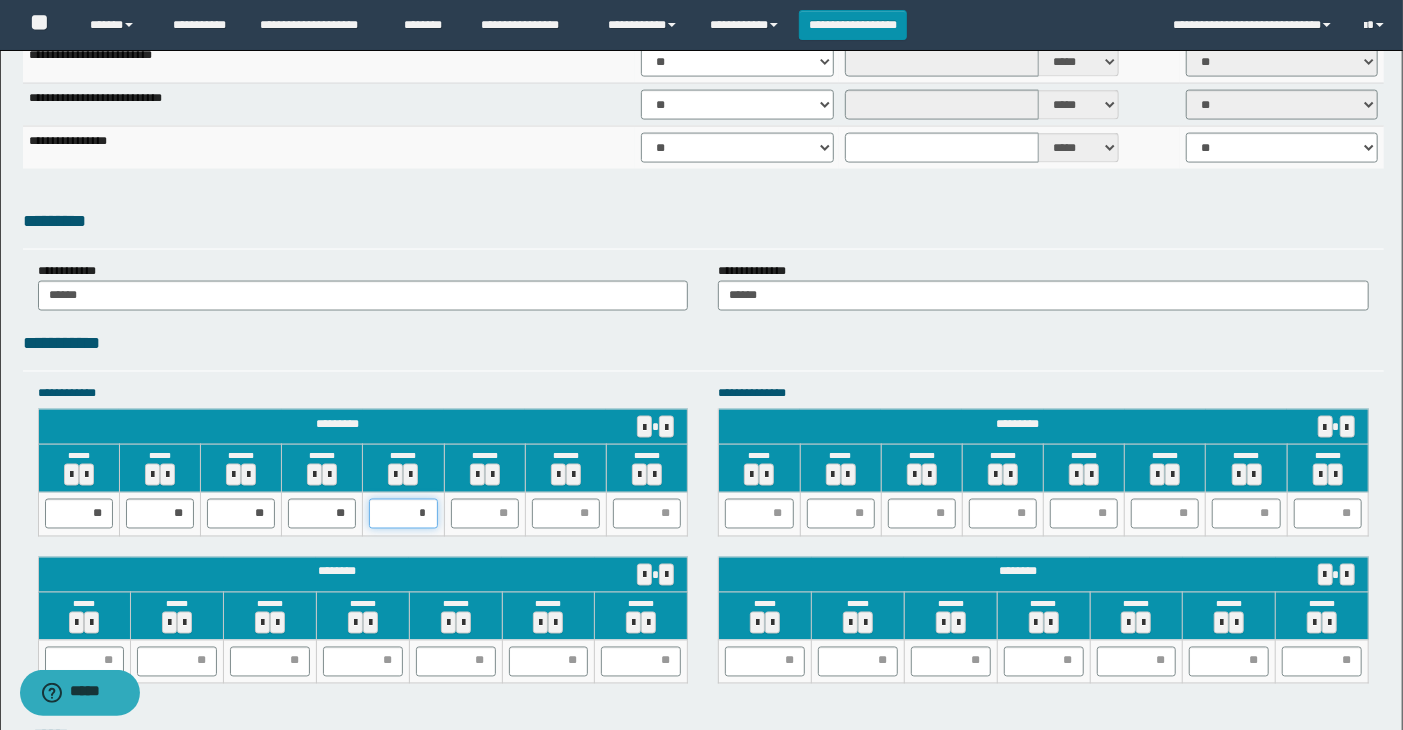 type on "**" 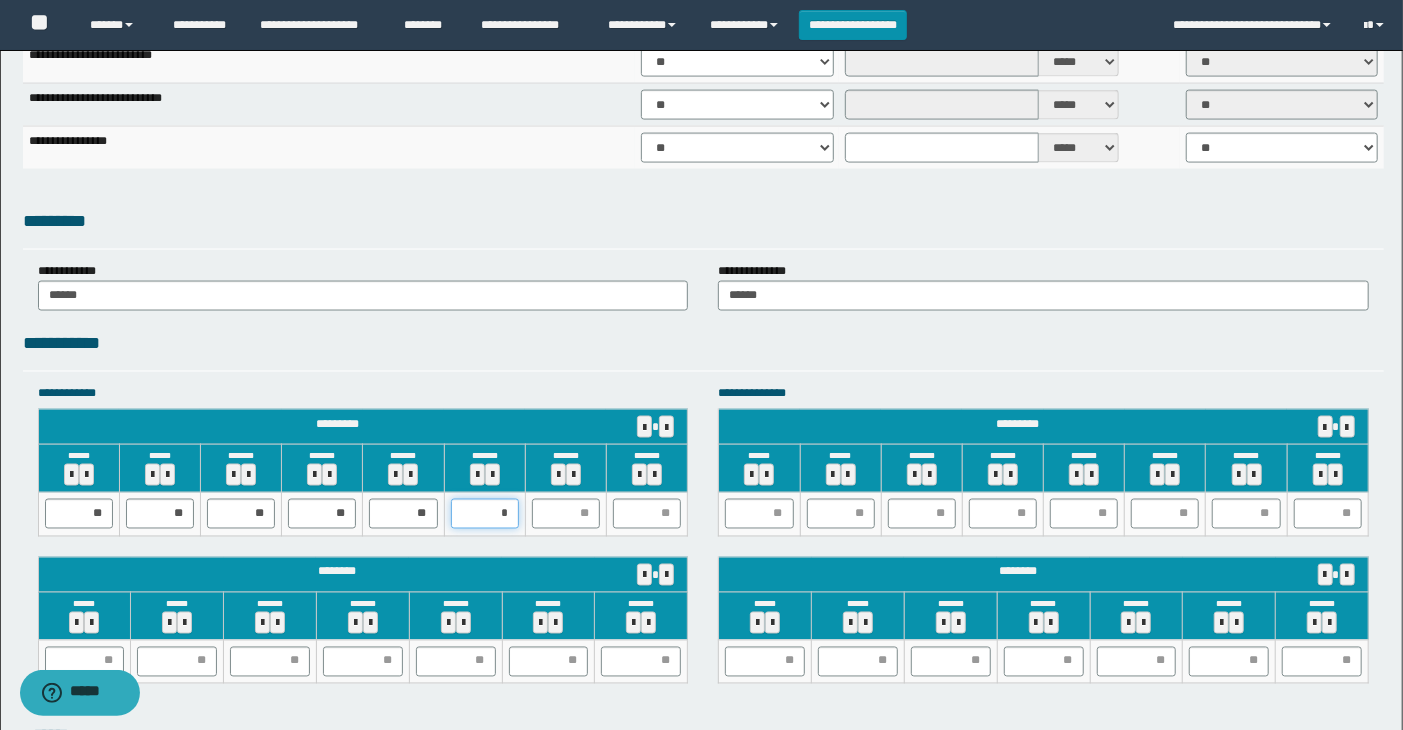 type on "**" 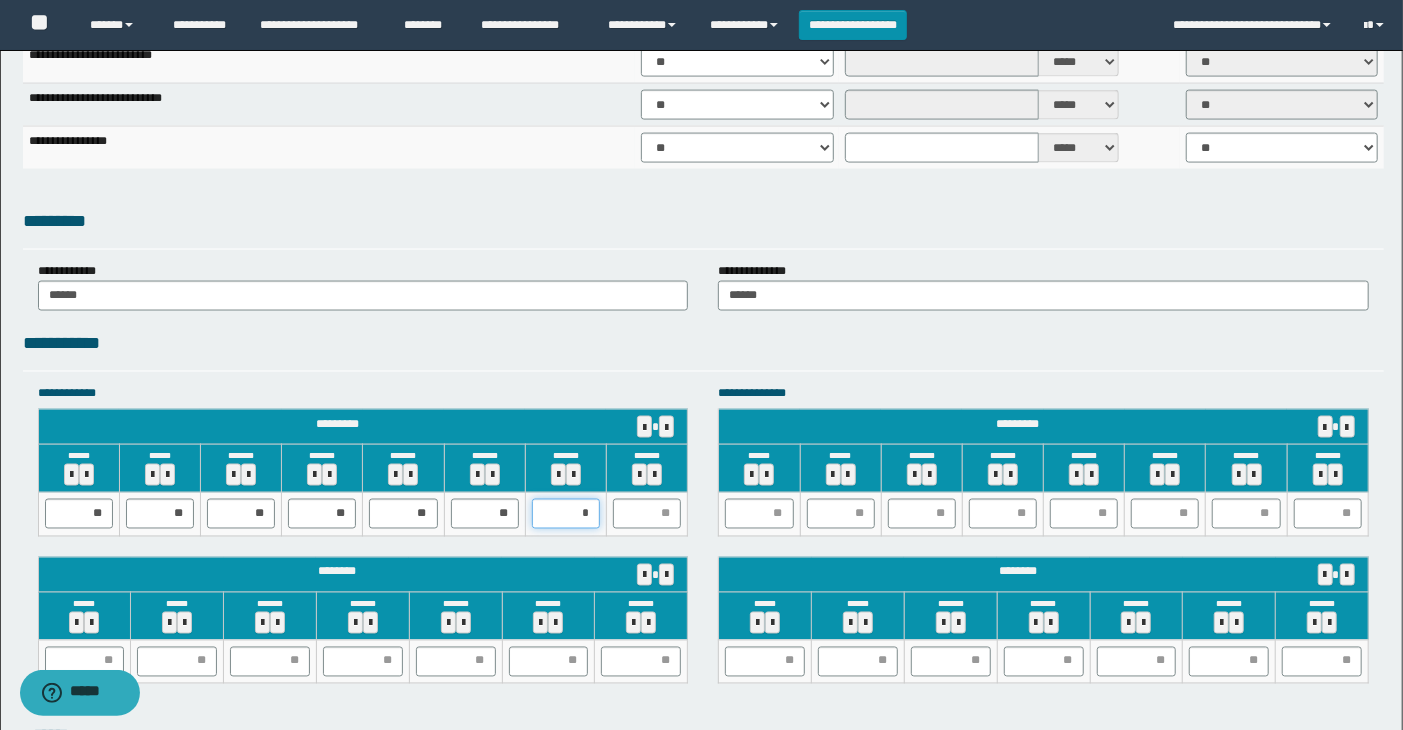 type on "**" 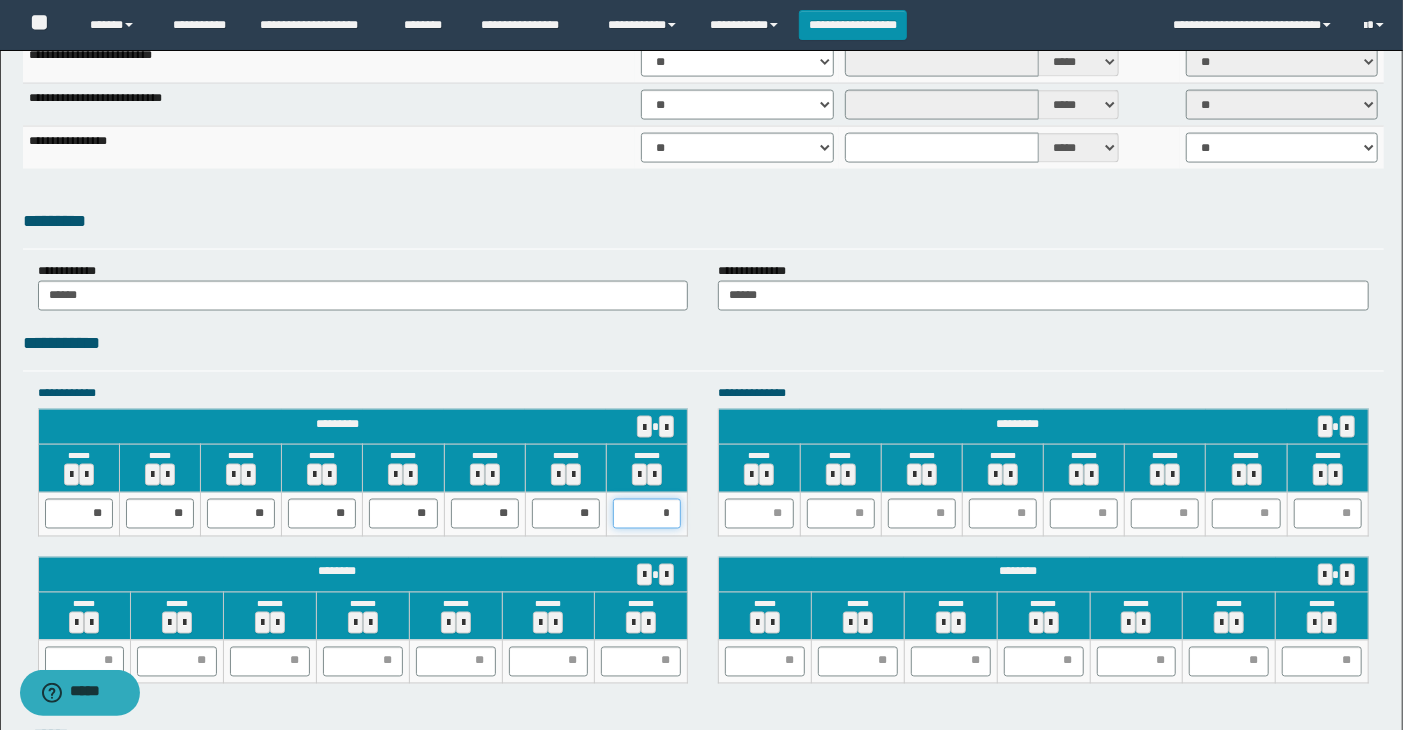 type on "**" 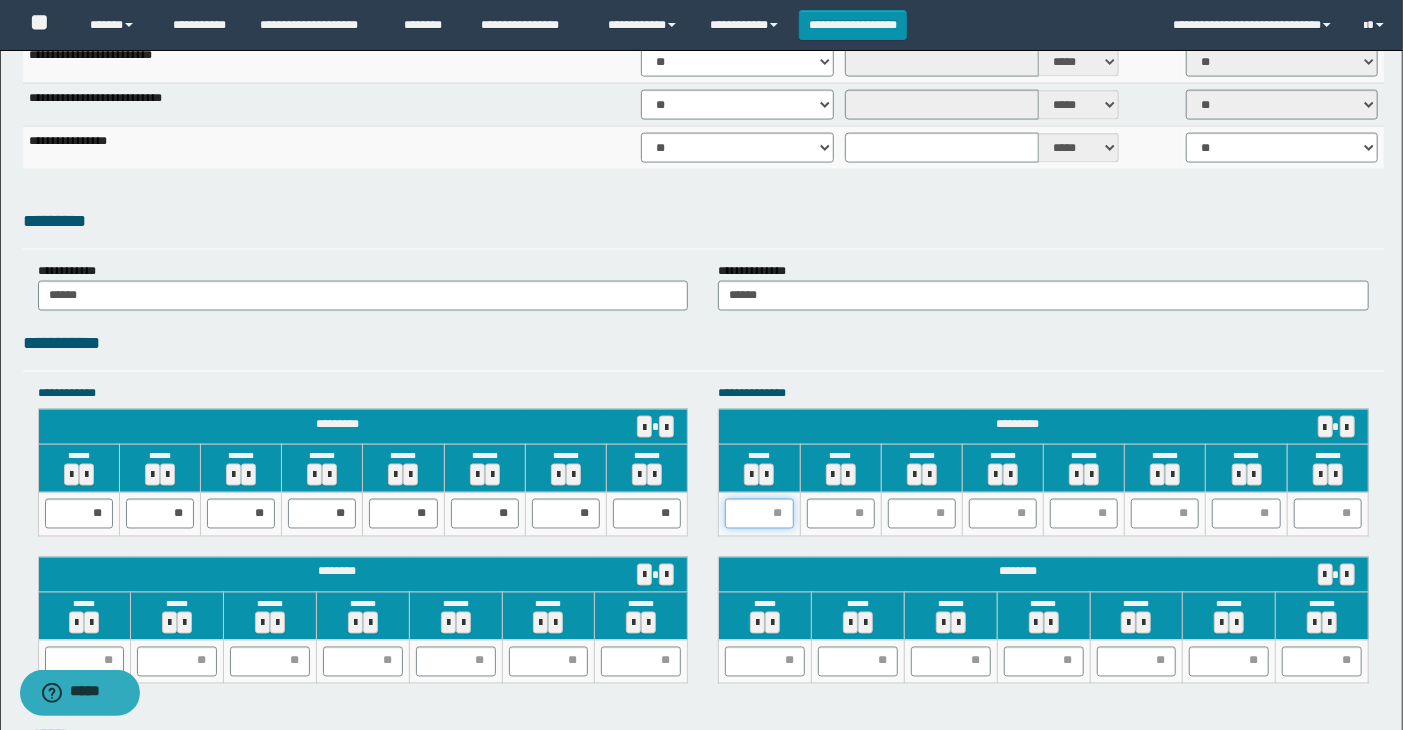 click at bounding box center [759, 514] 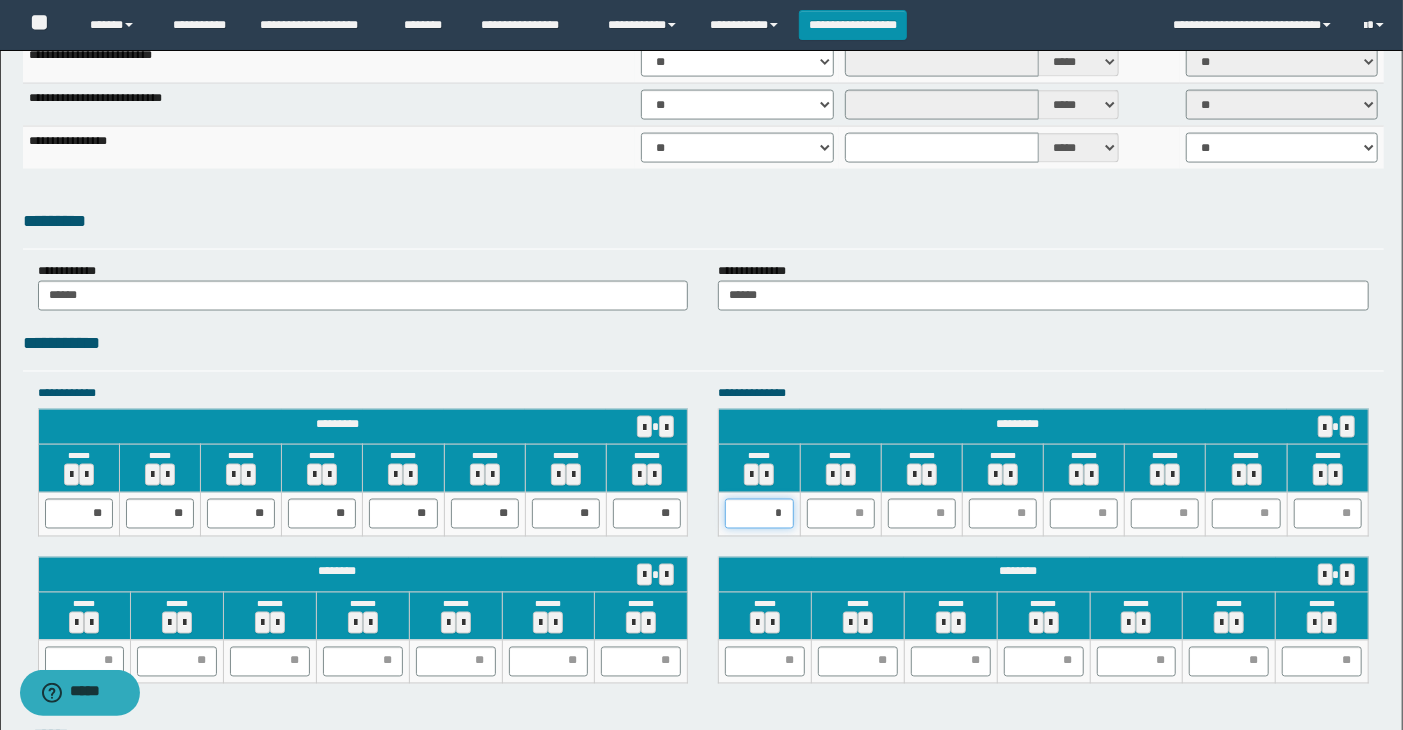 type on "**" 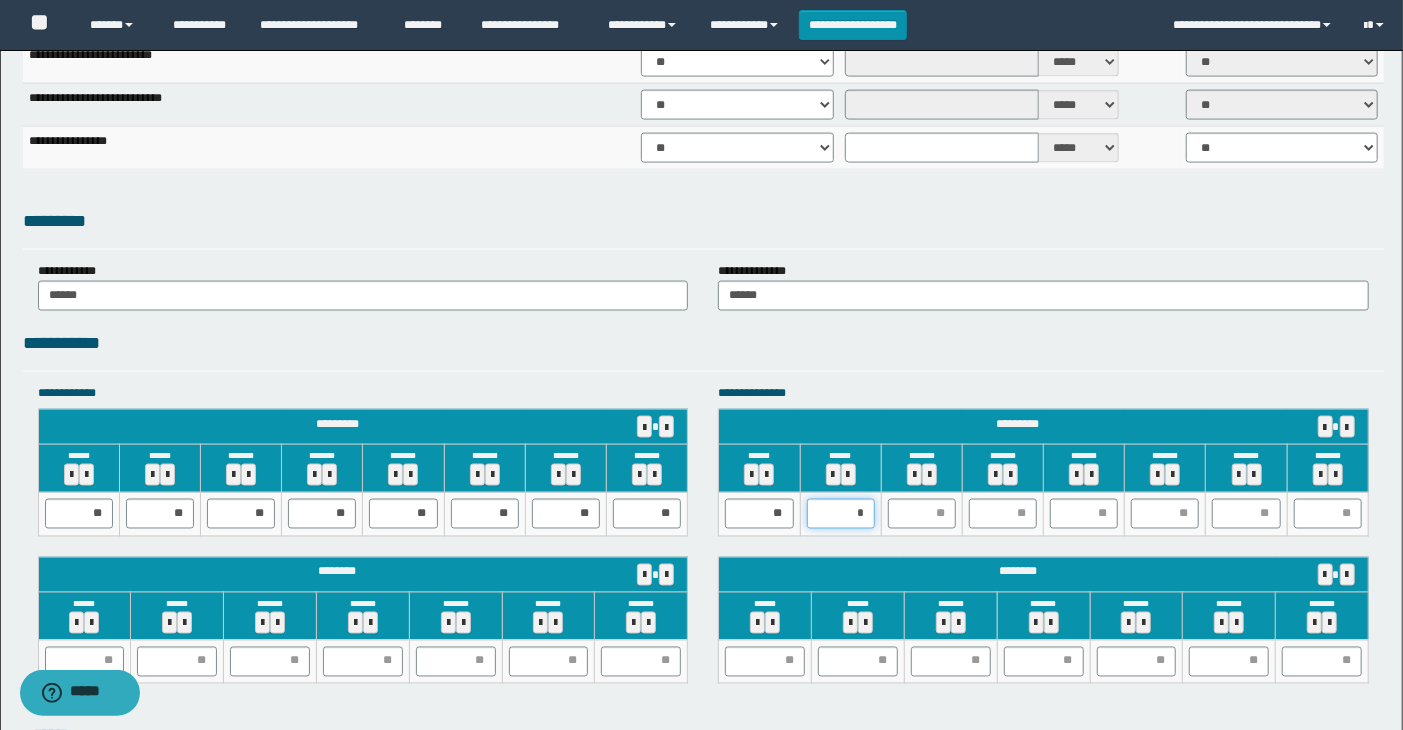 type on "**" 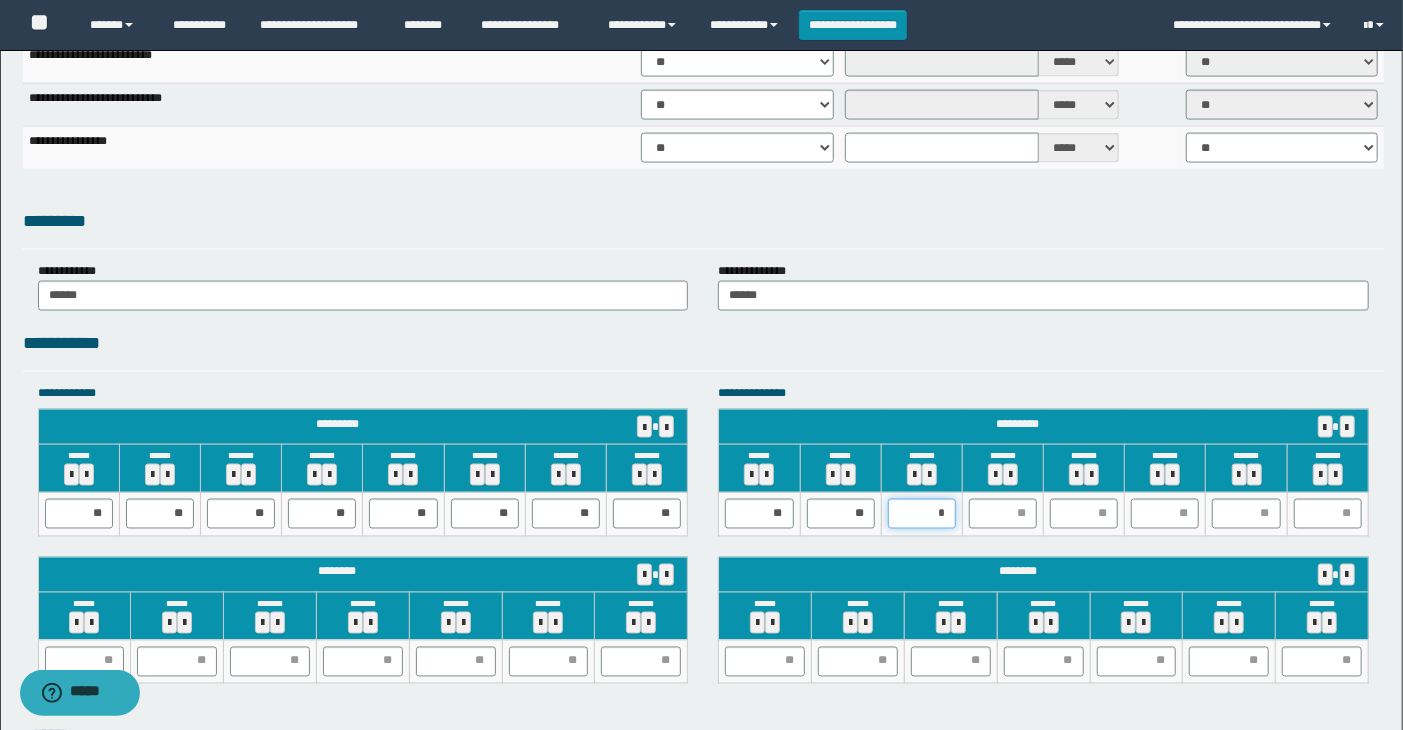 type on "**" 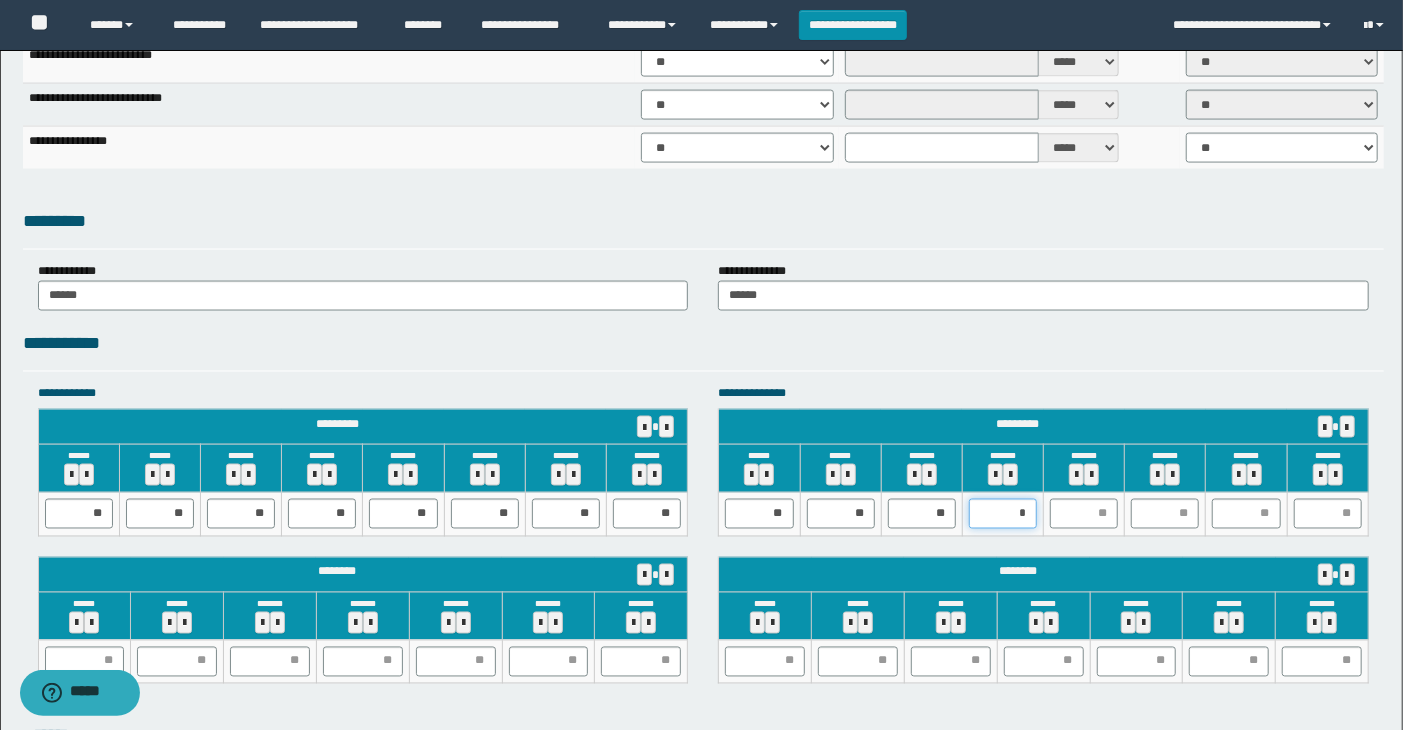 type on "**" 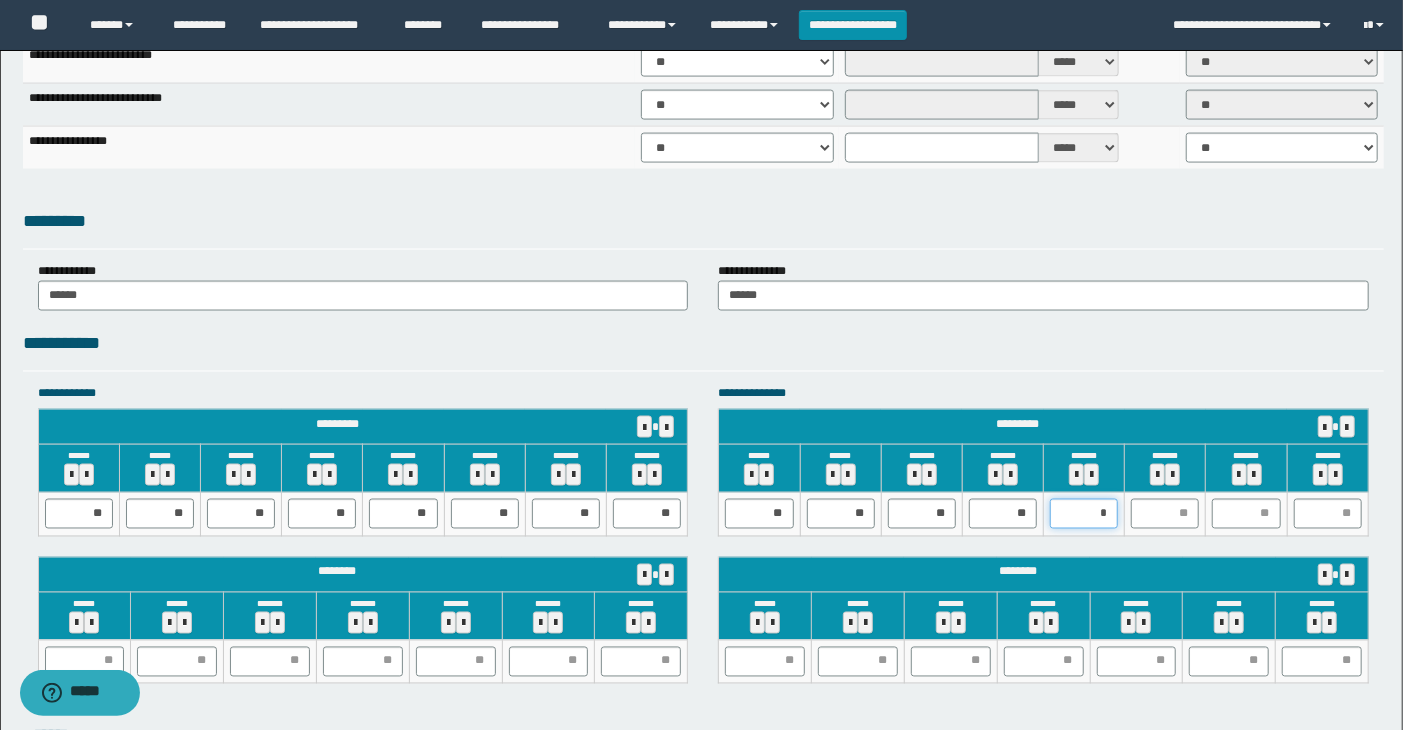 type on "**" 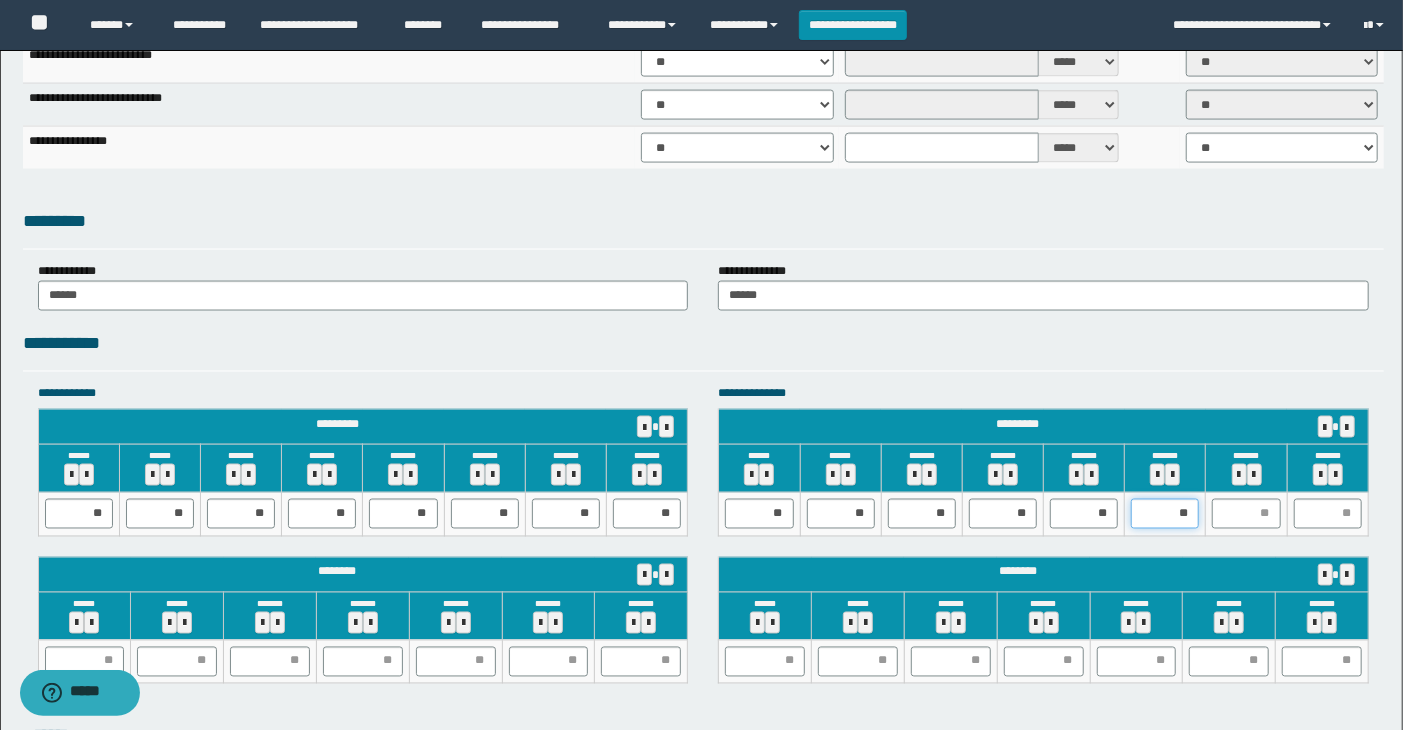 type on "*" 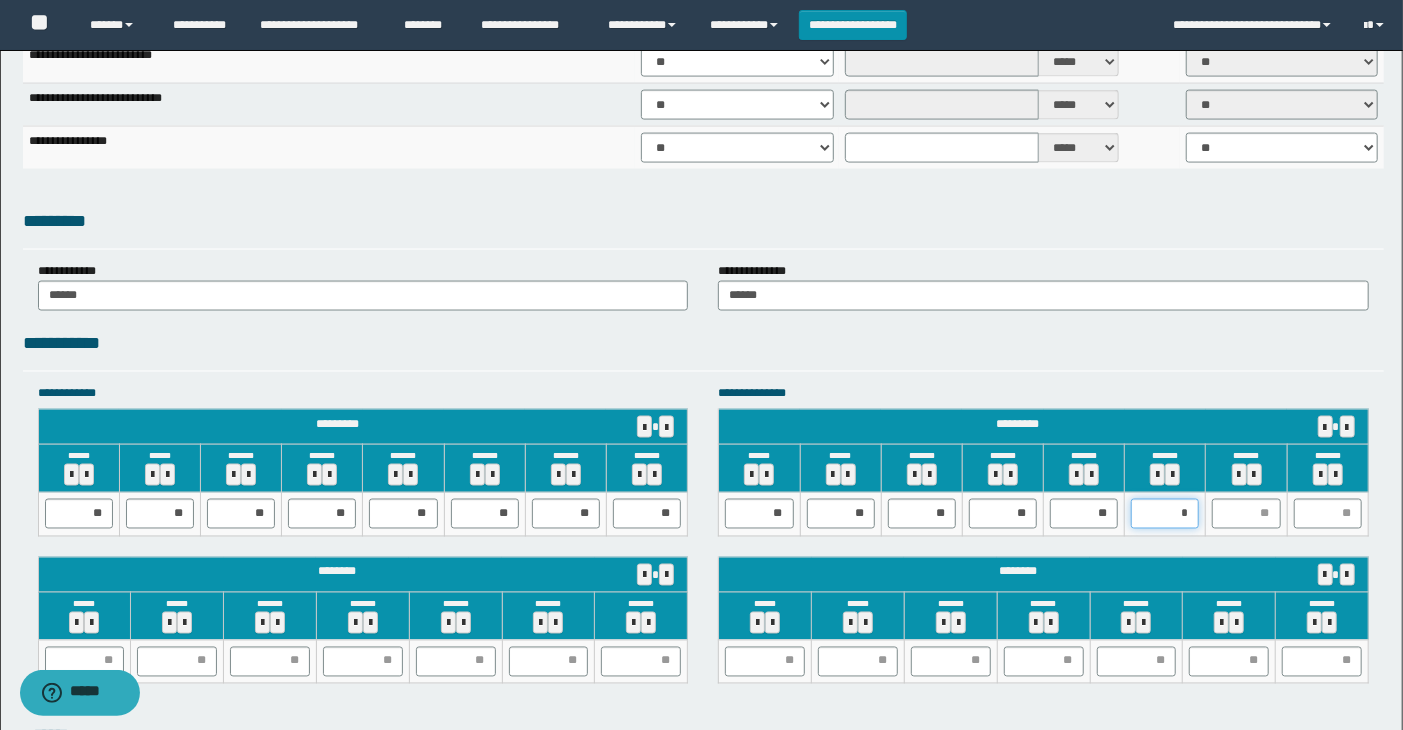 type on "**" 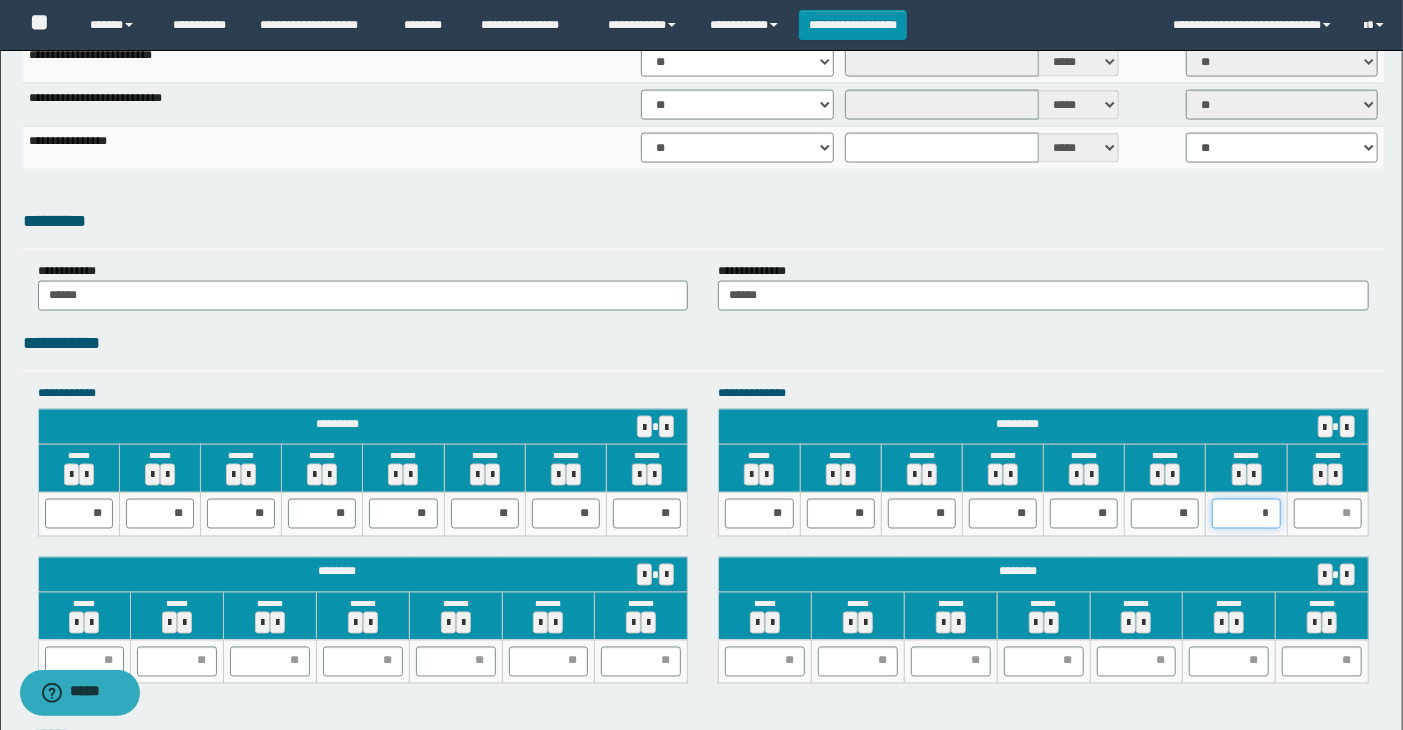 type on "**" 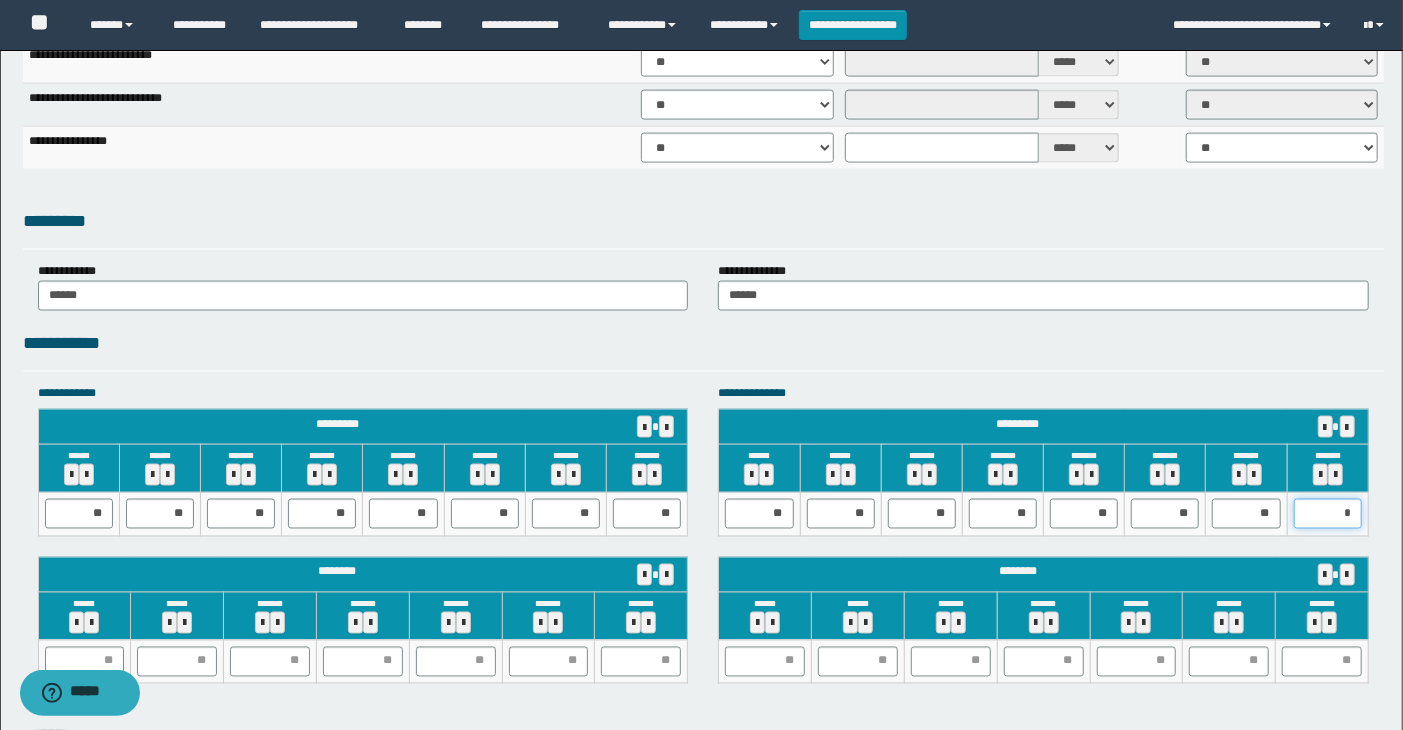 type on "**" 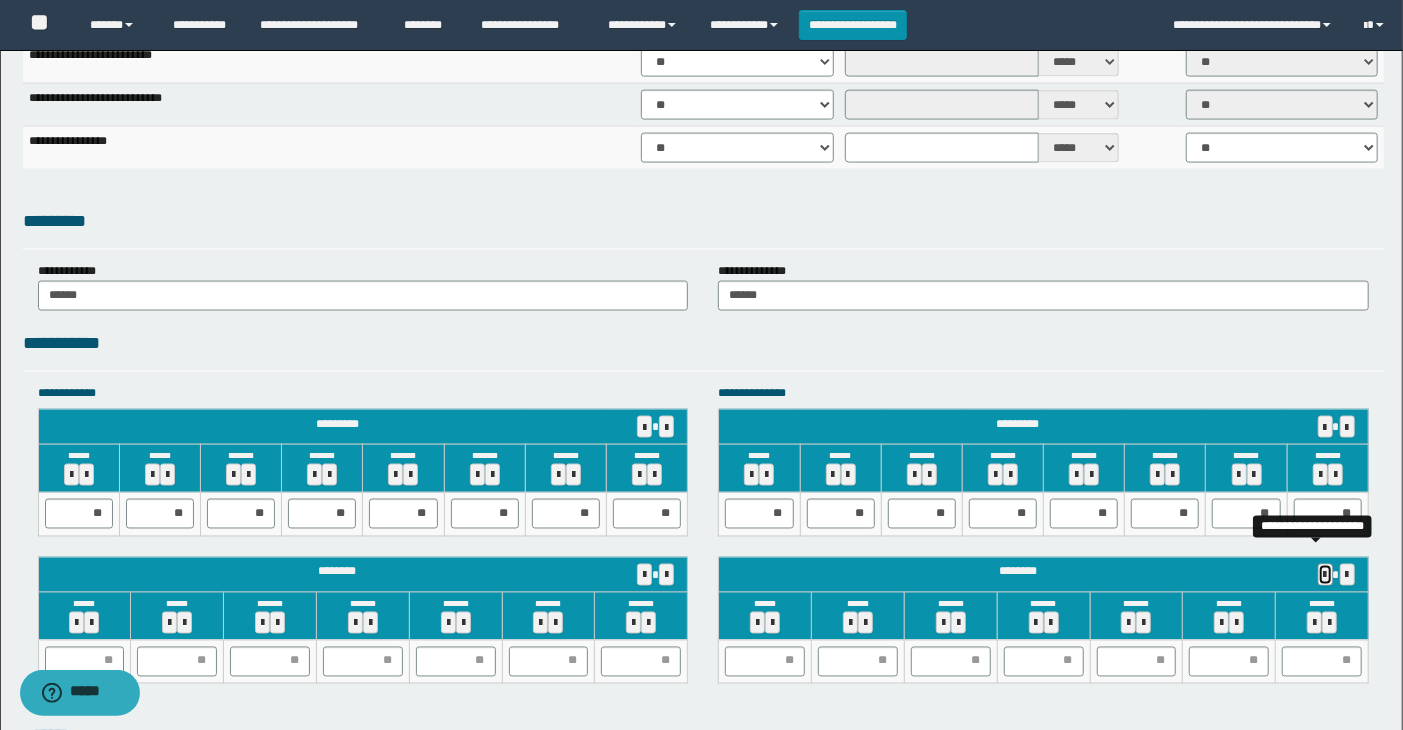 type 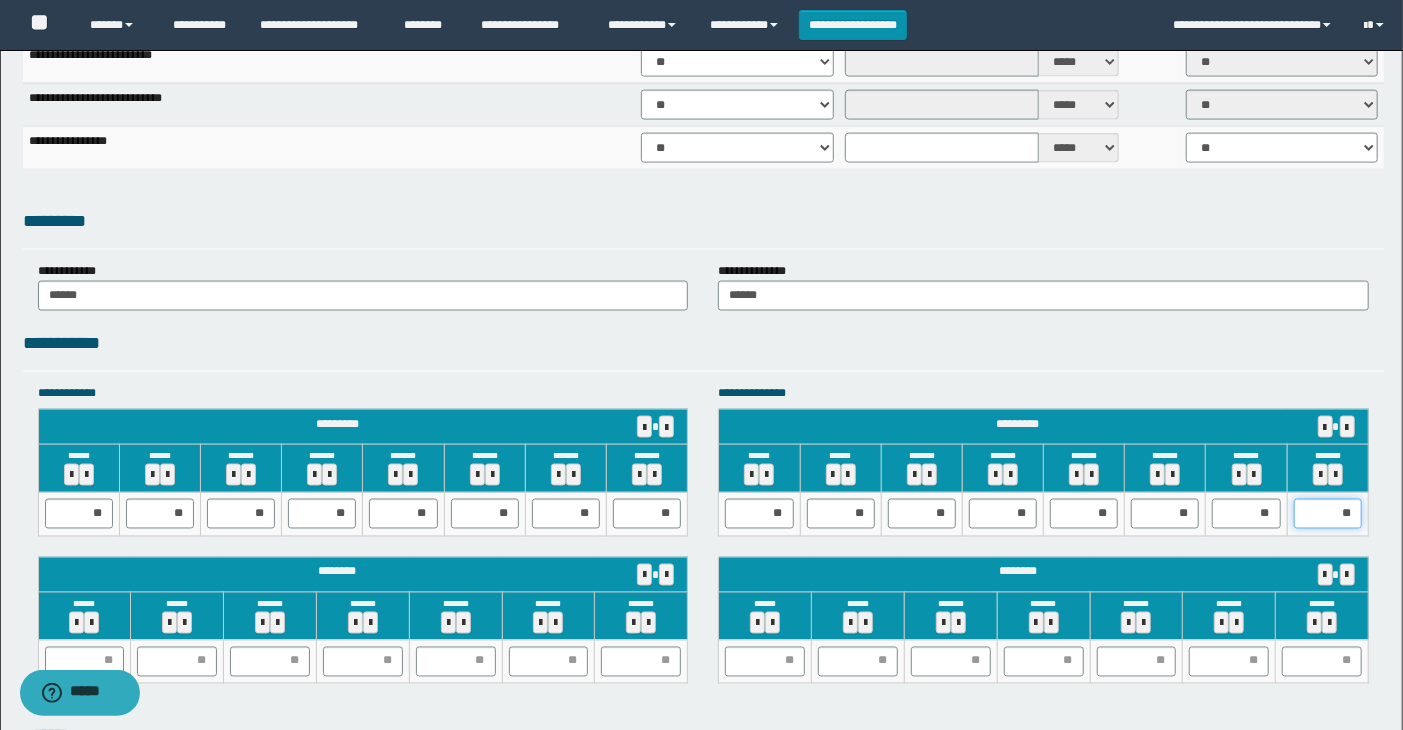 click on "**" at bounding box center (1328, 514) 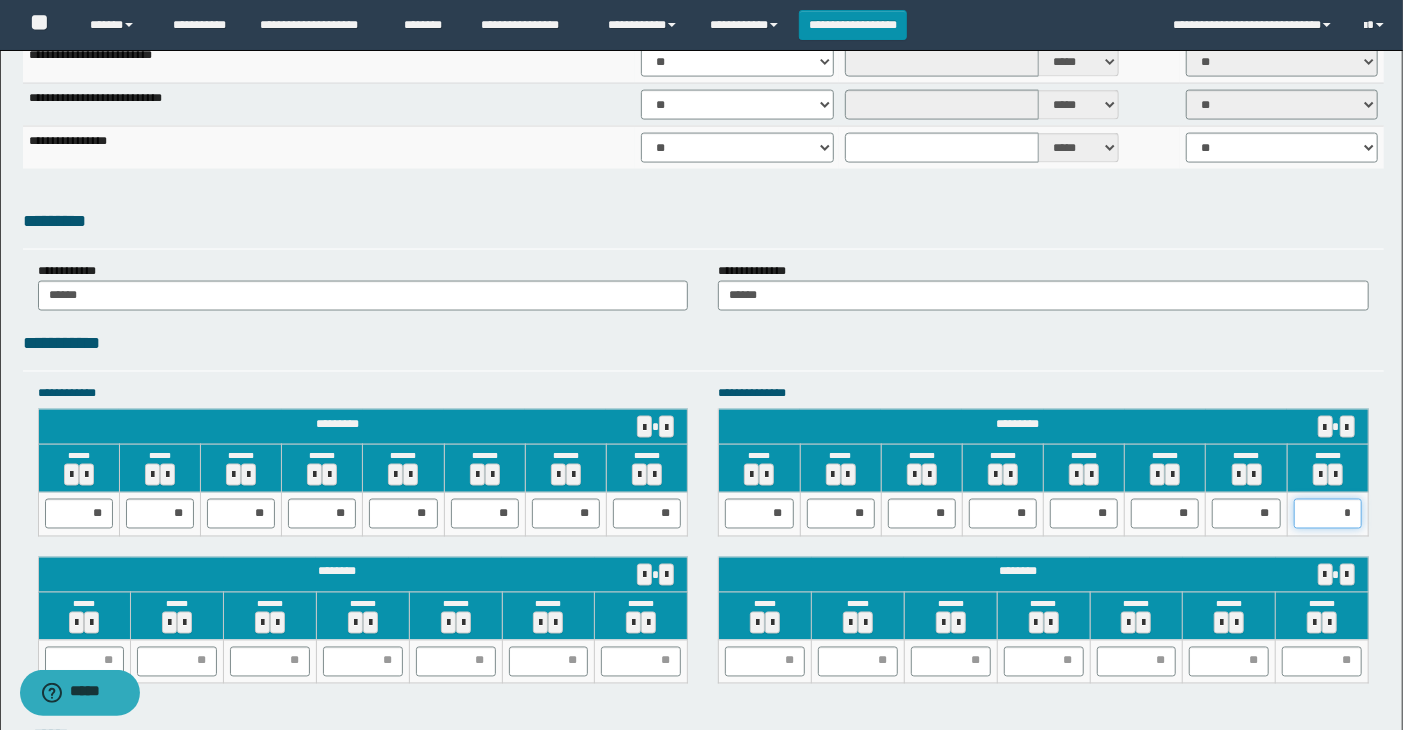 type on "**" 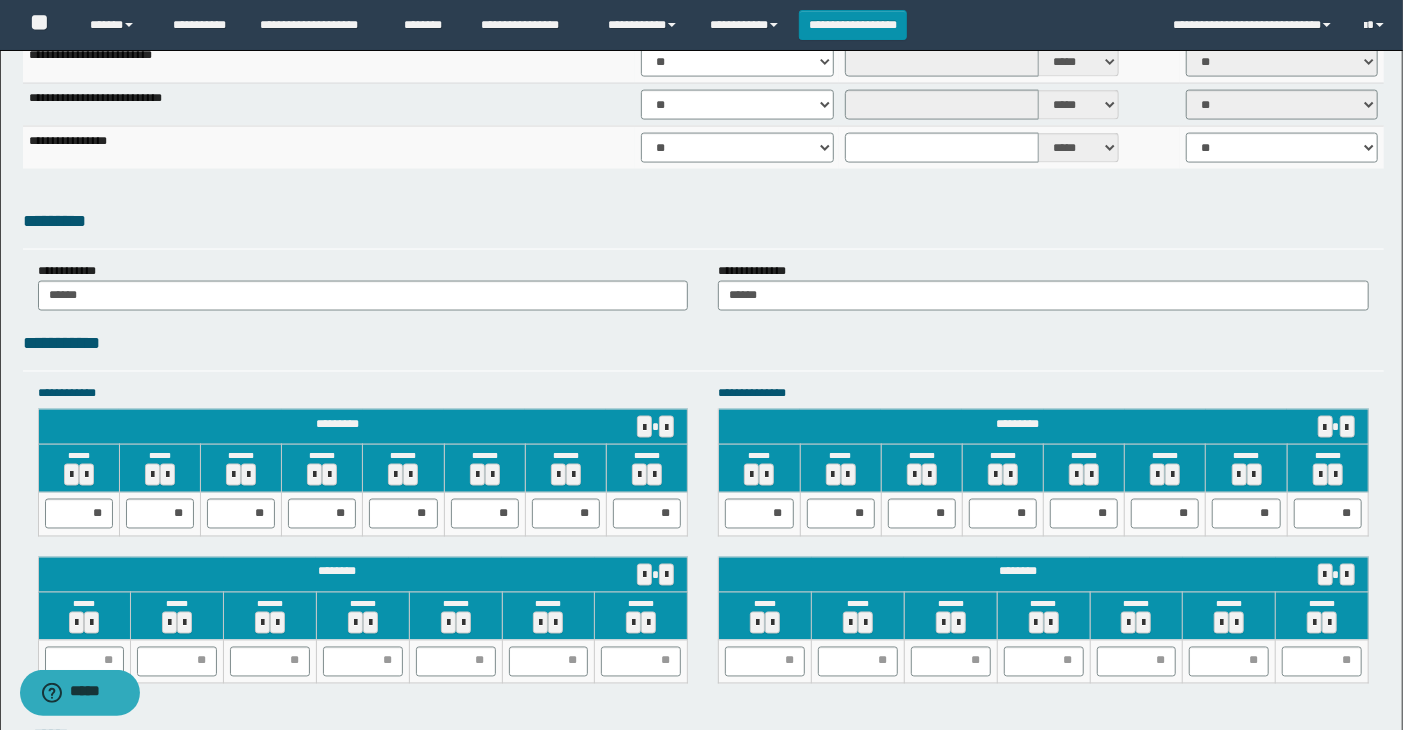 click on "**********" at bounding box center [704, 343] 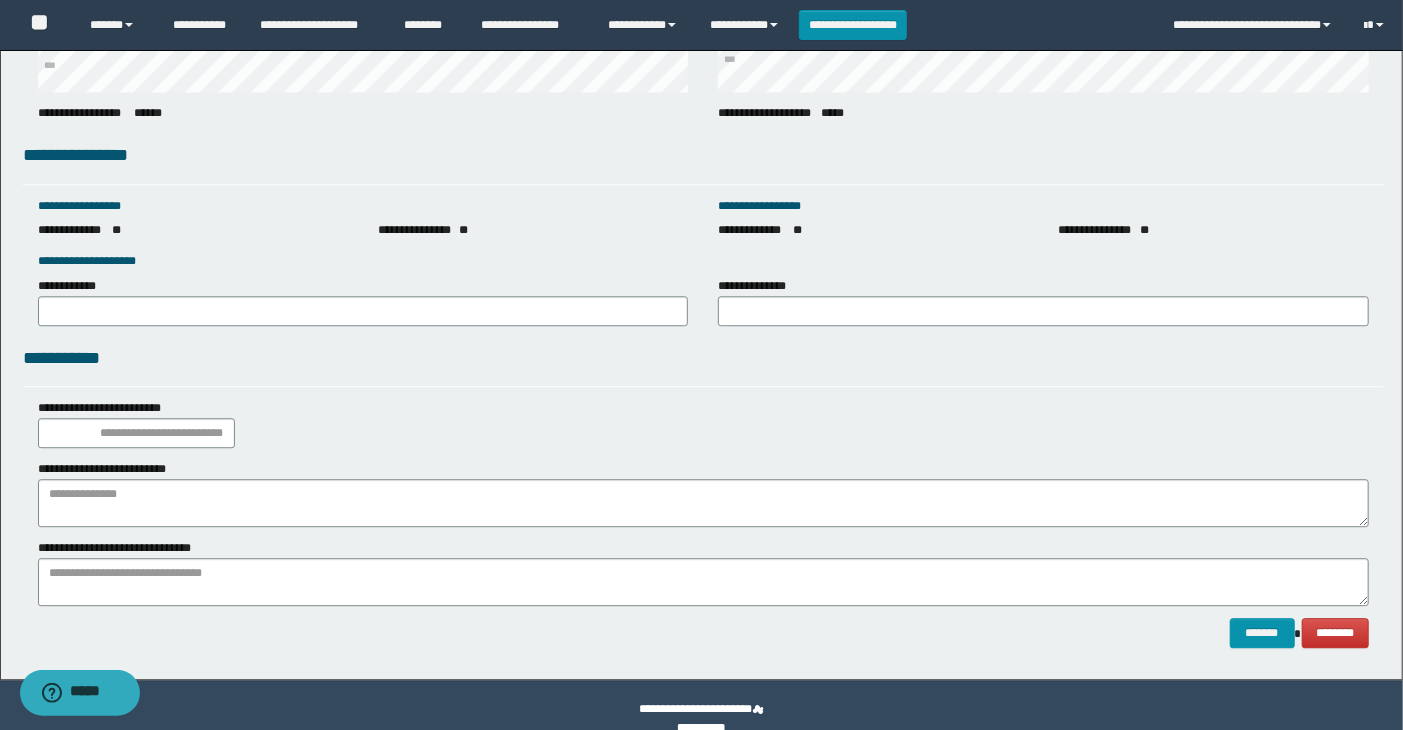 scroll, scrollTop: 2777, scrollLeft: 0, axis: vertical 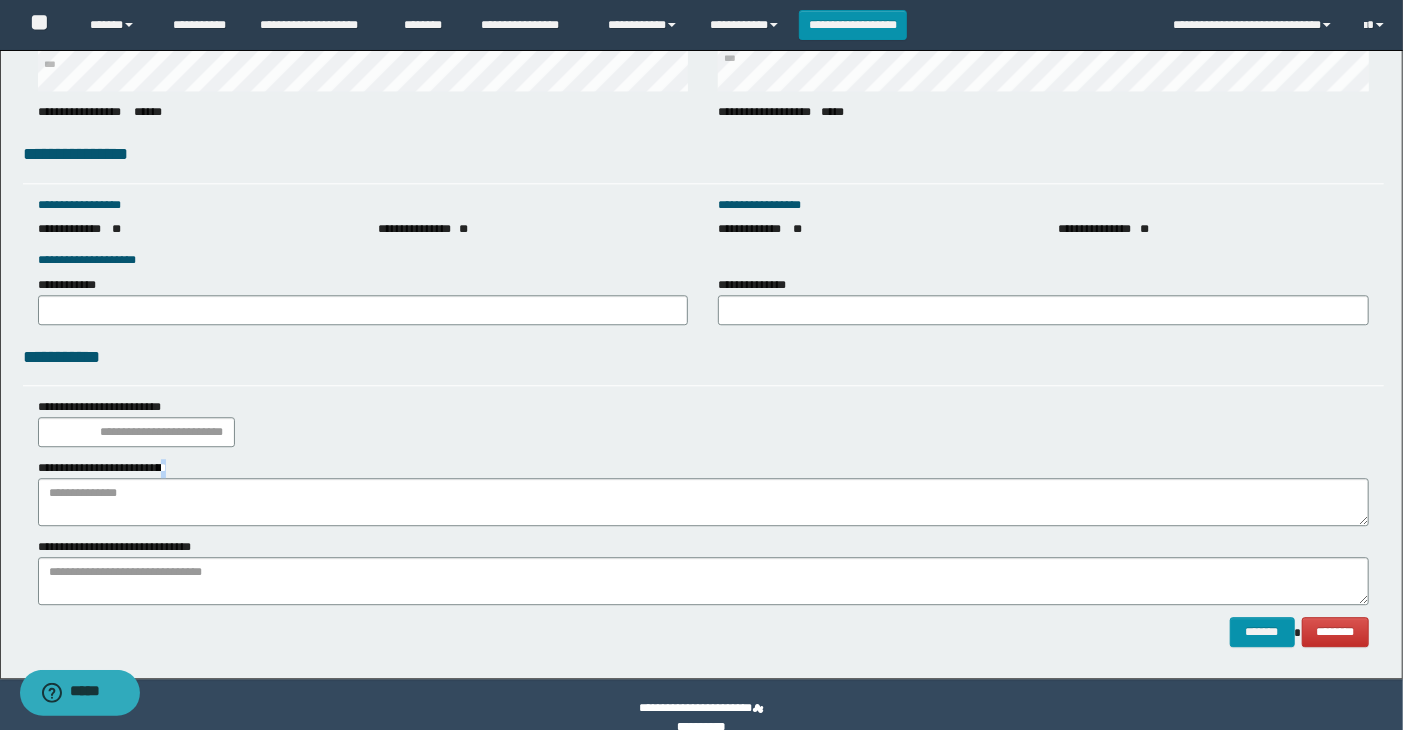 drag, startPoint x: 167, startPoint y: 476, endPoint x: 171, endPoint y: 486, distance: 10.770329 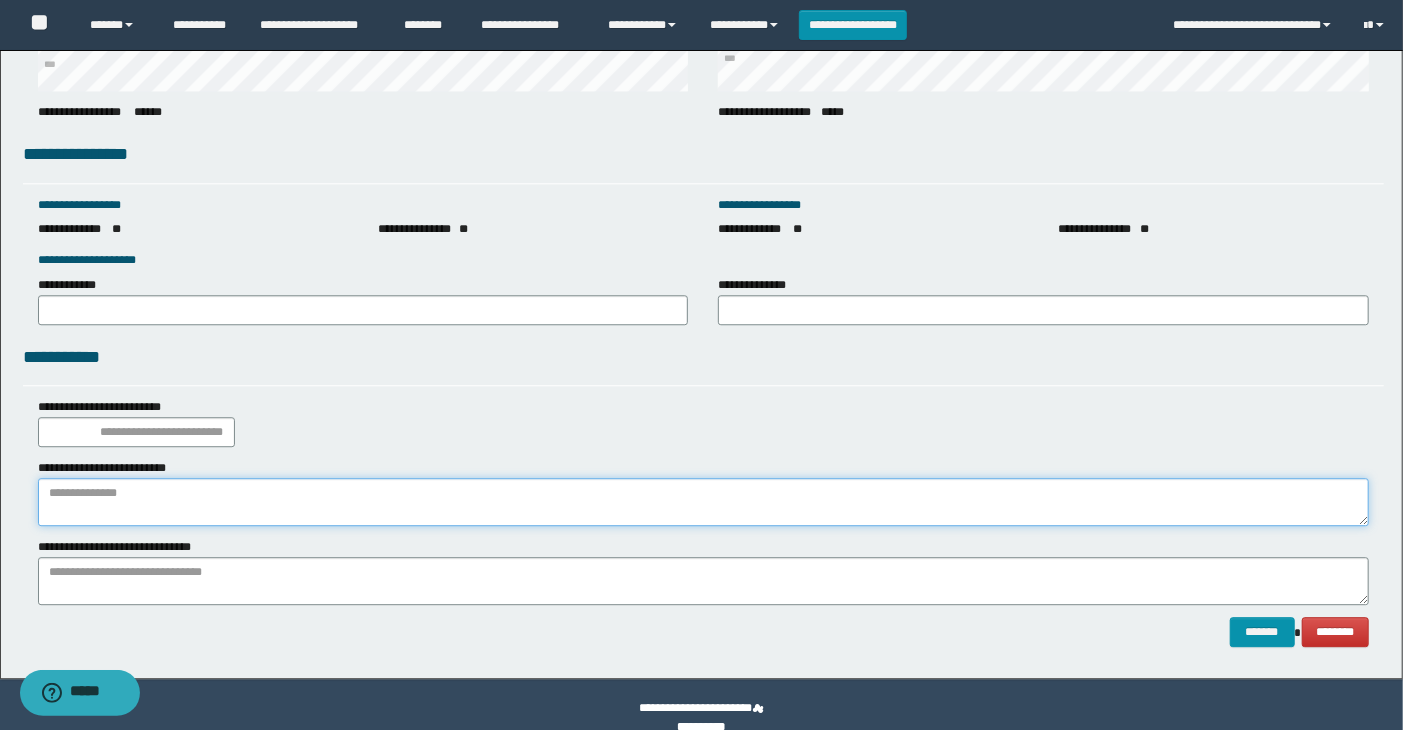 click at bounding box center [704, 502] 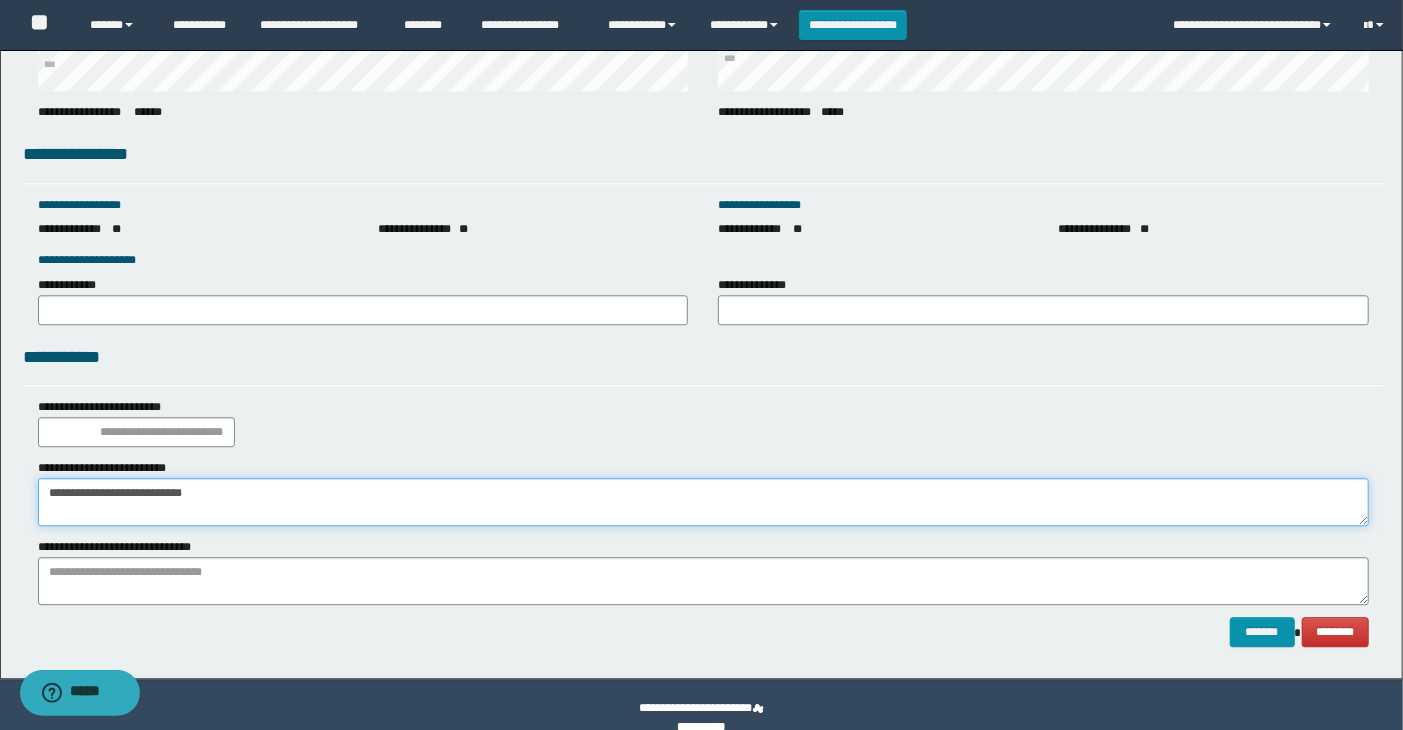 click on "**********" at bounding box center [704, 502] 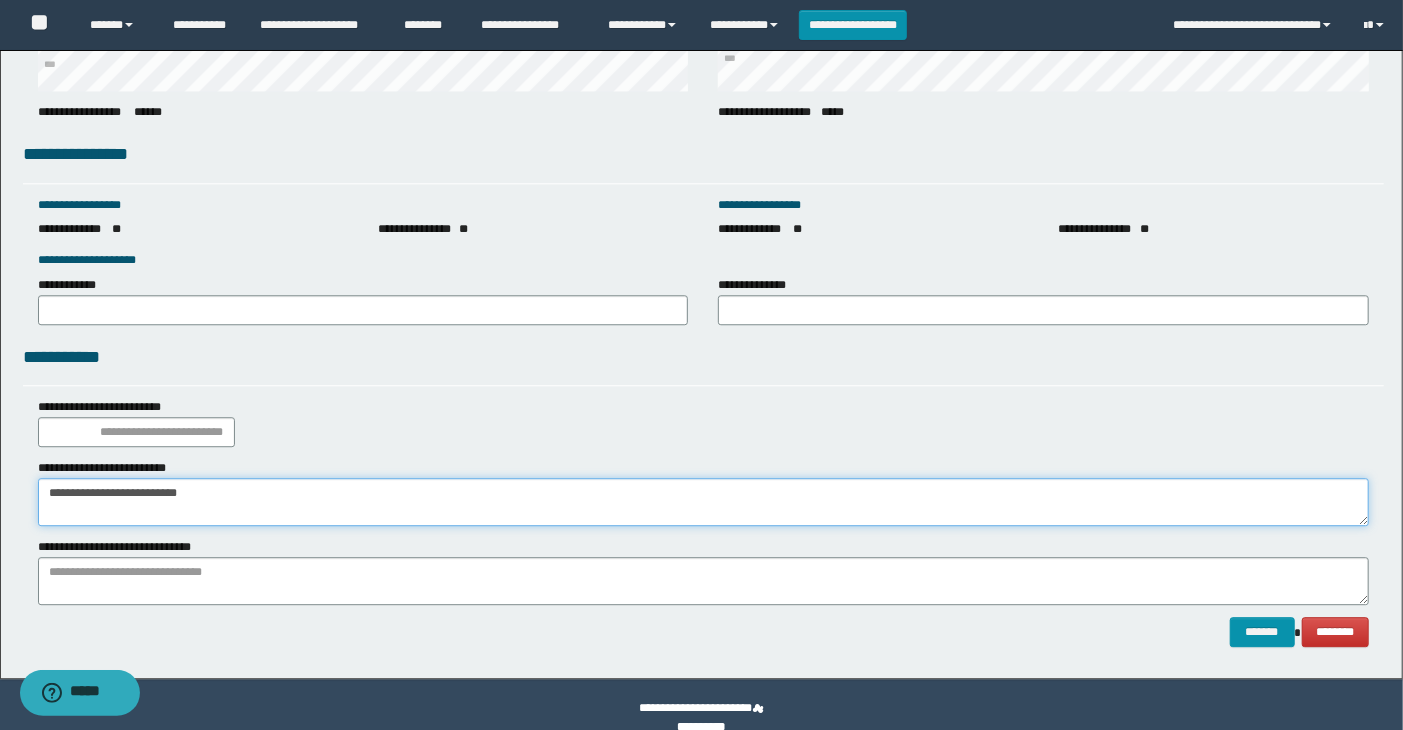 type on "**********" 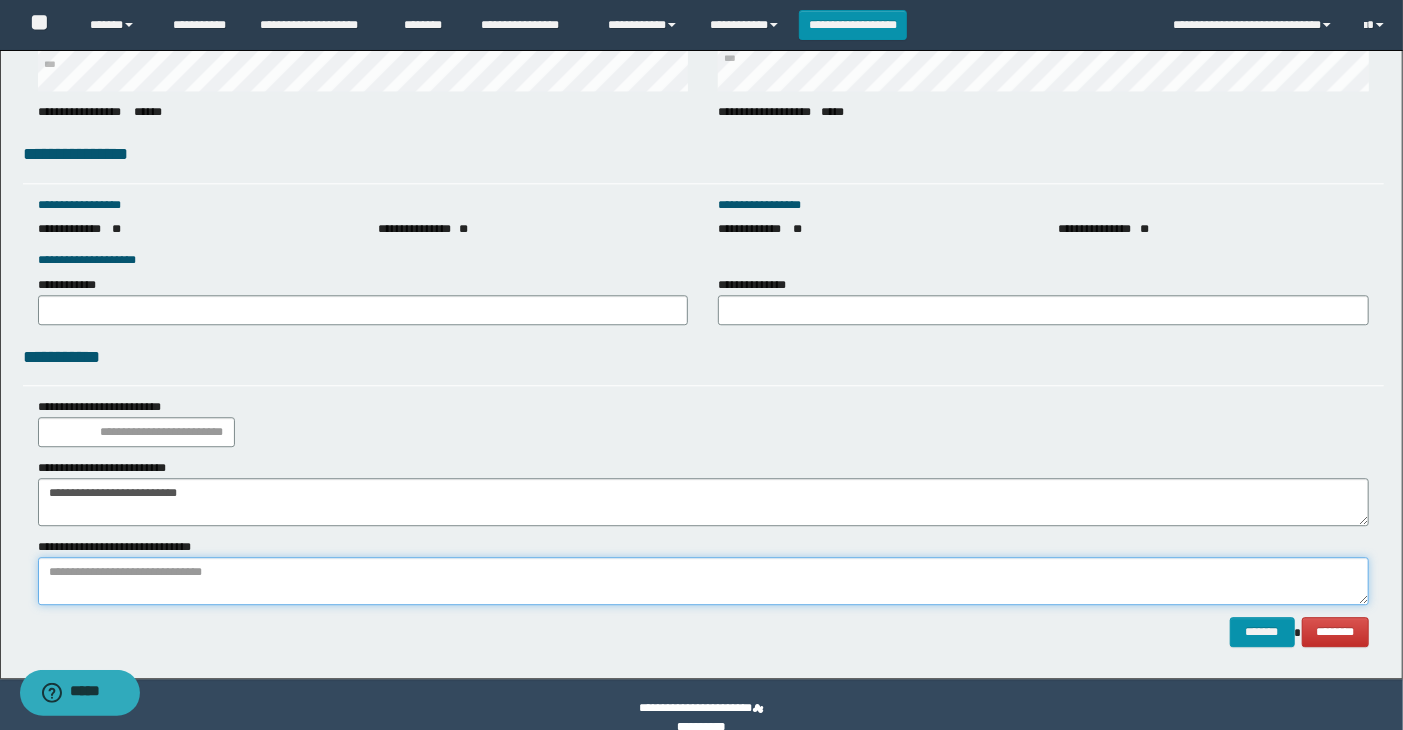 click at bounding box center (704, 581) 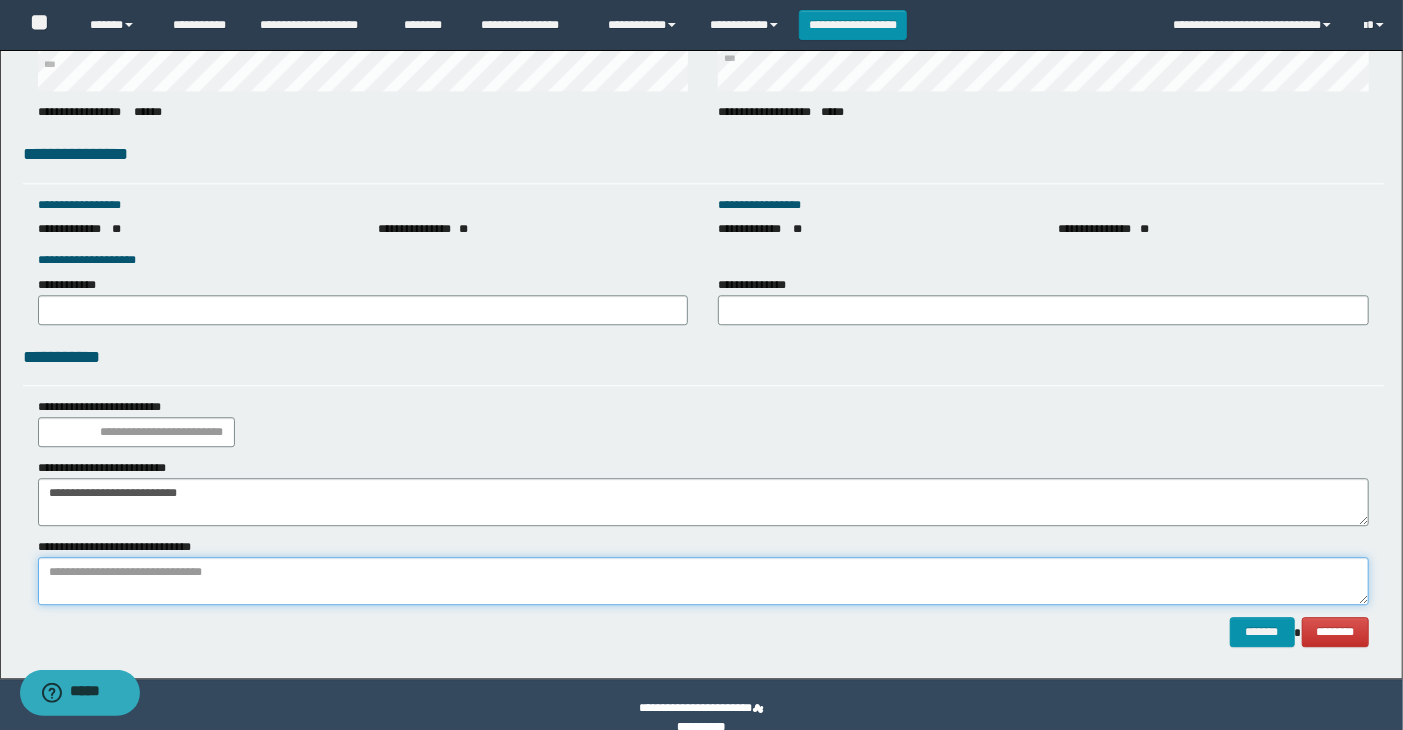 paste on "**********" 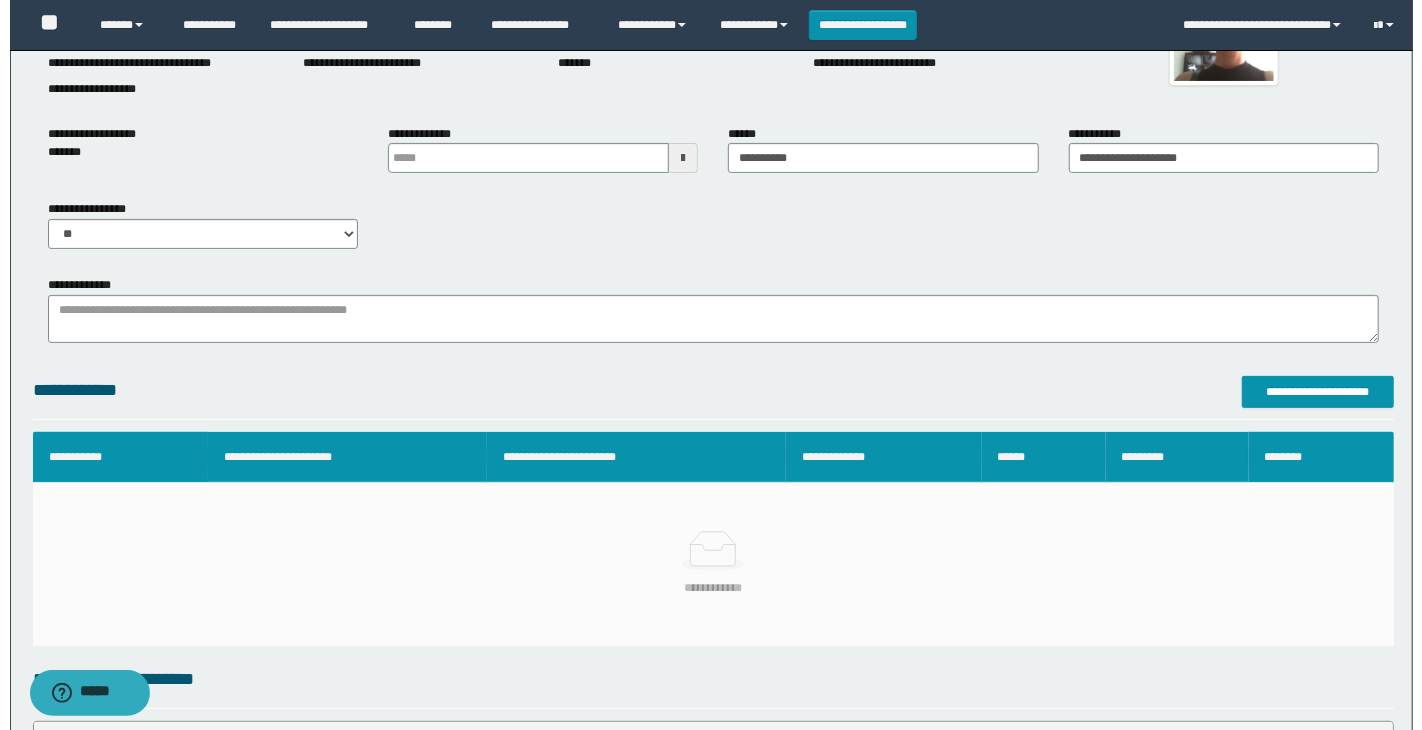 scroll, scrollTop: 0, scrollLeft: 0, axis: both 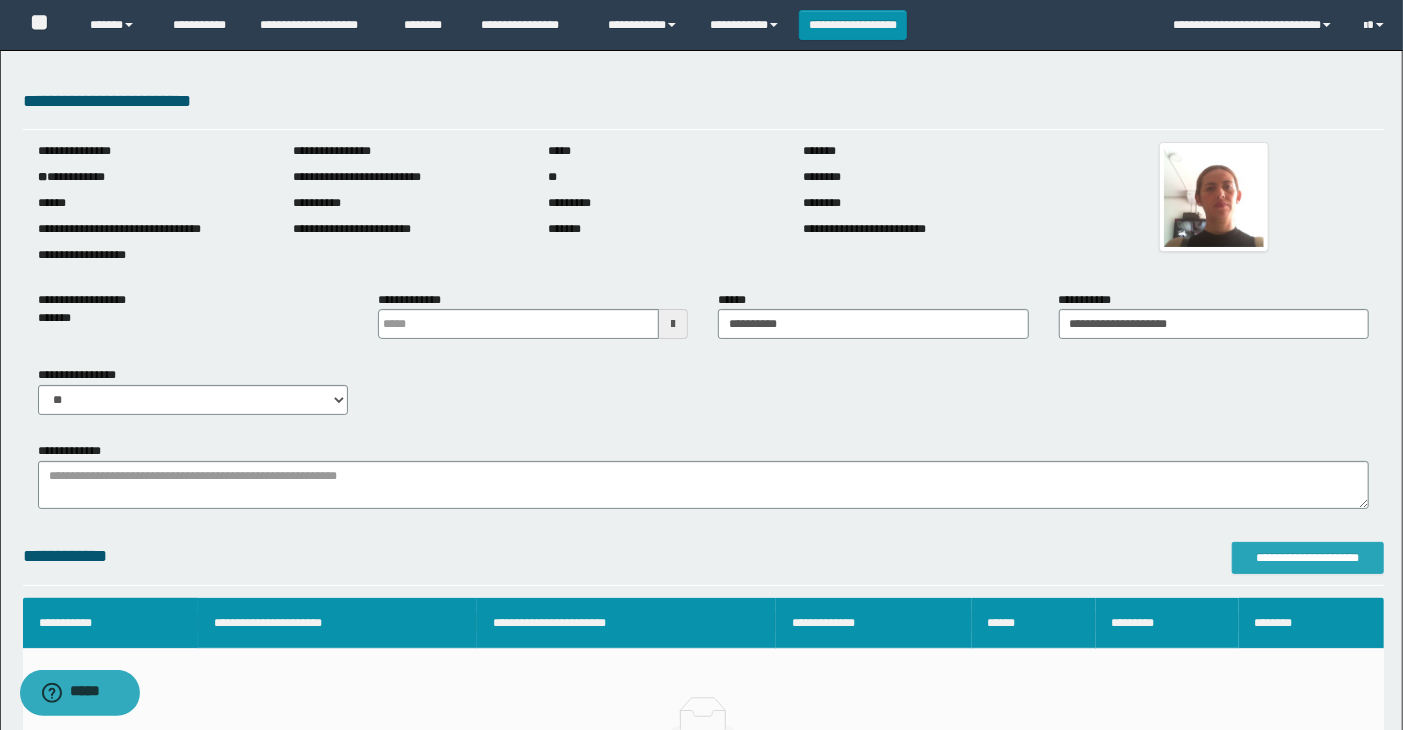 type on "**********" 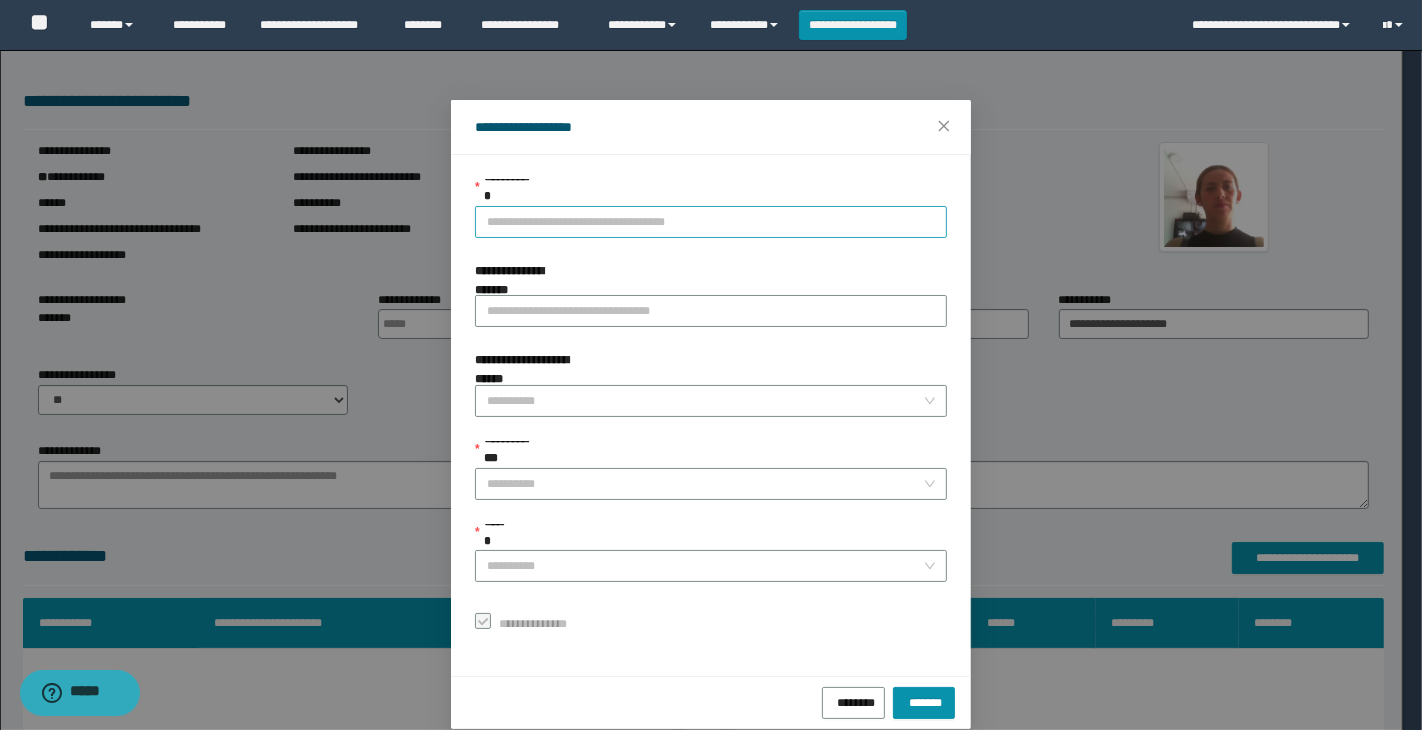 click on "**********" at bounding box center [711, 222] 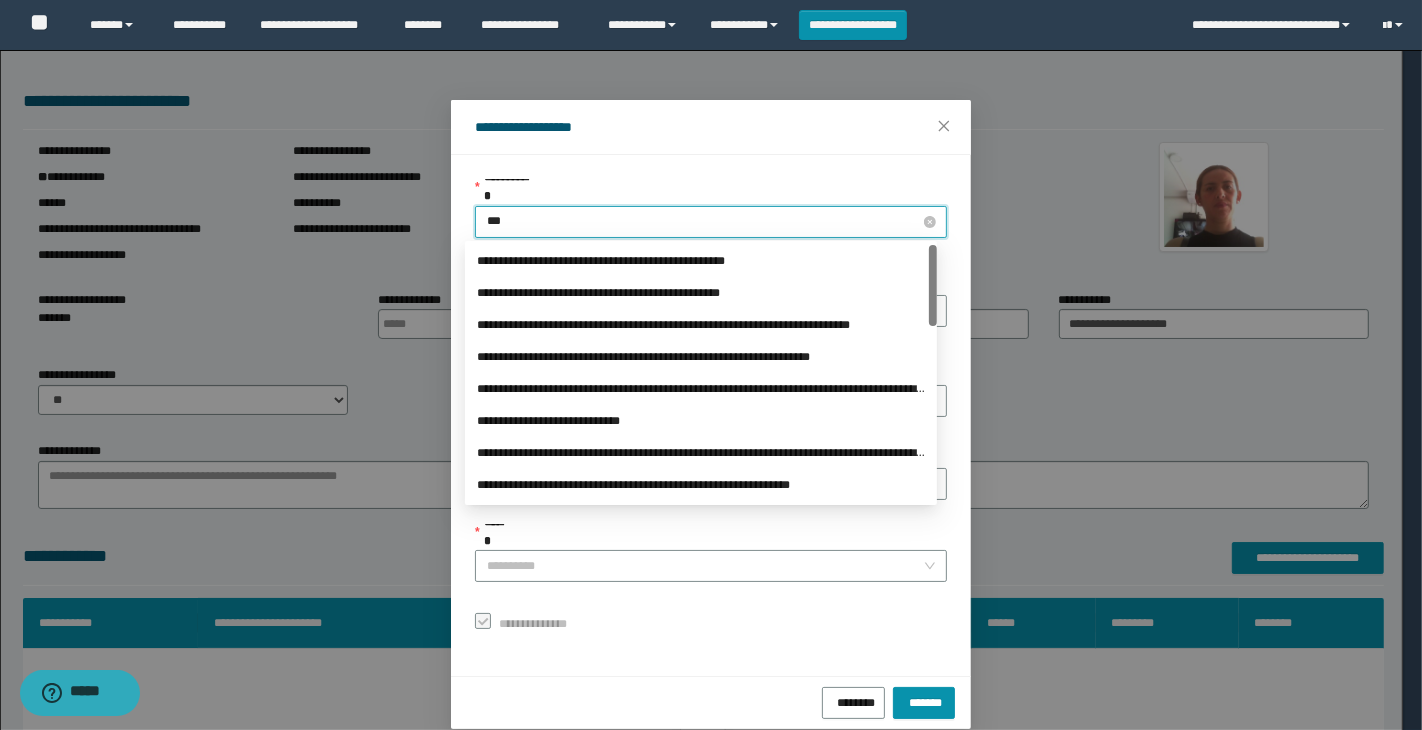 type on "****" 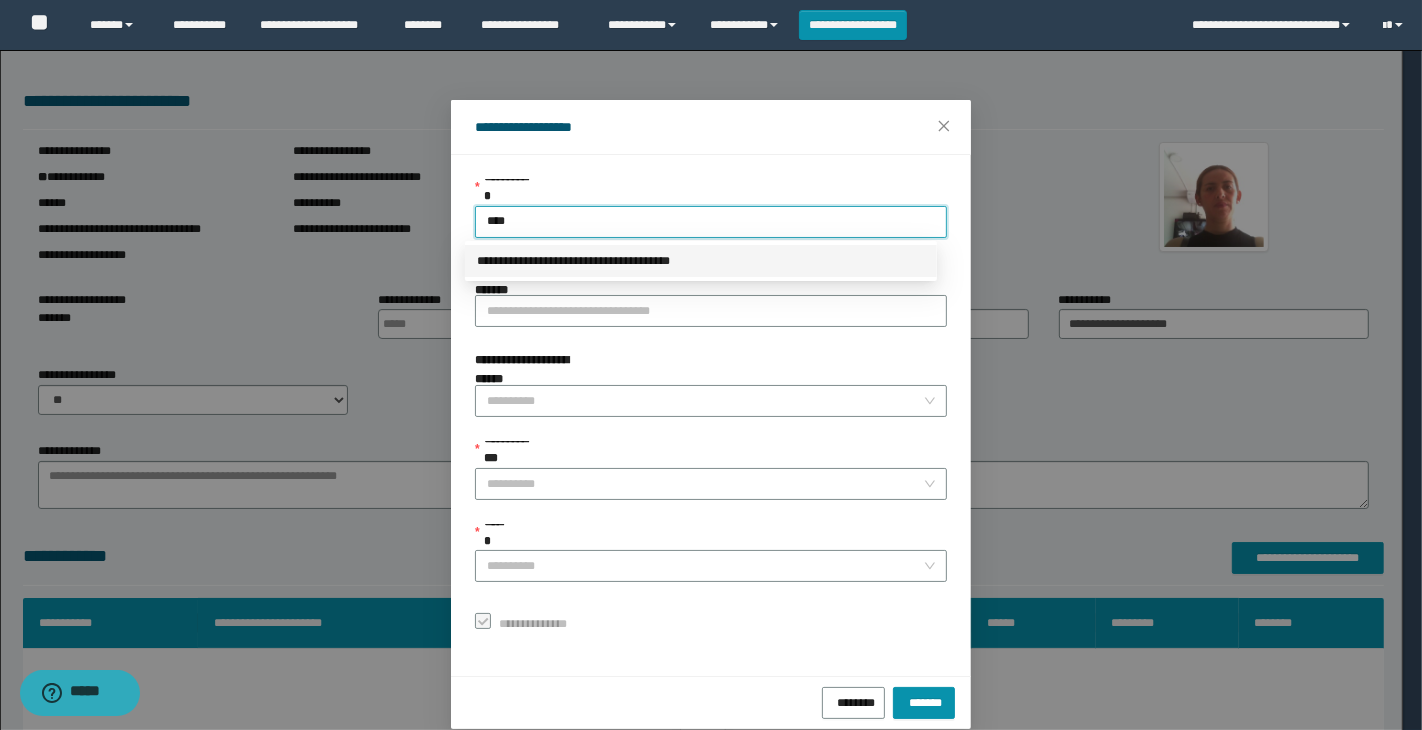 click on "**********" at bounding box center (701, 261) 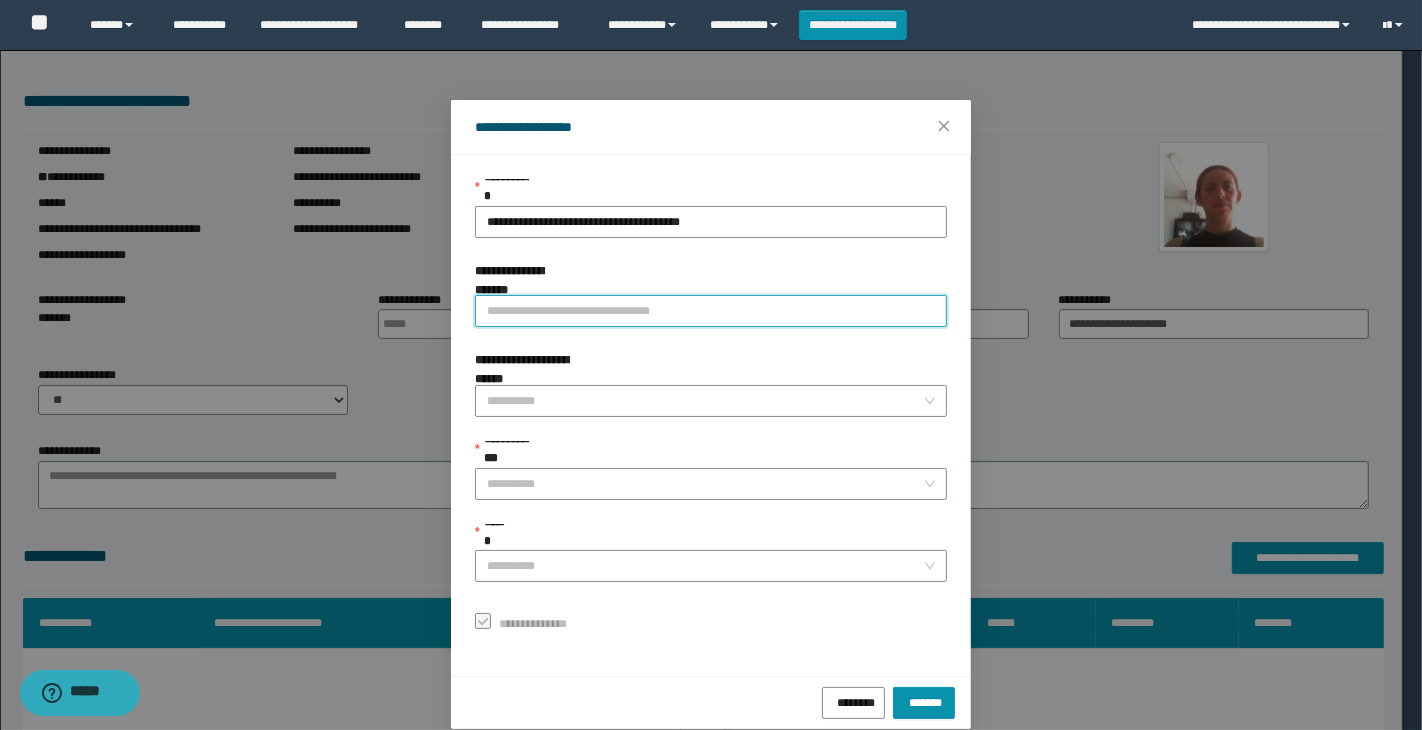 click on "**********" at bounding box center (711, 311) 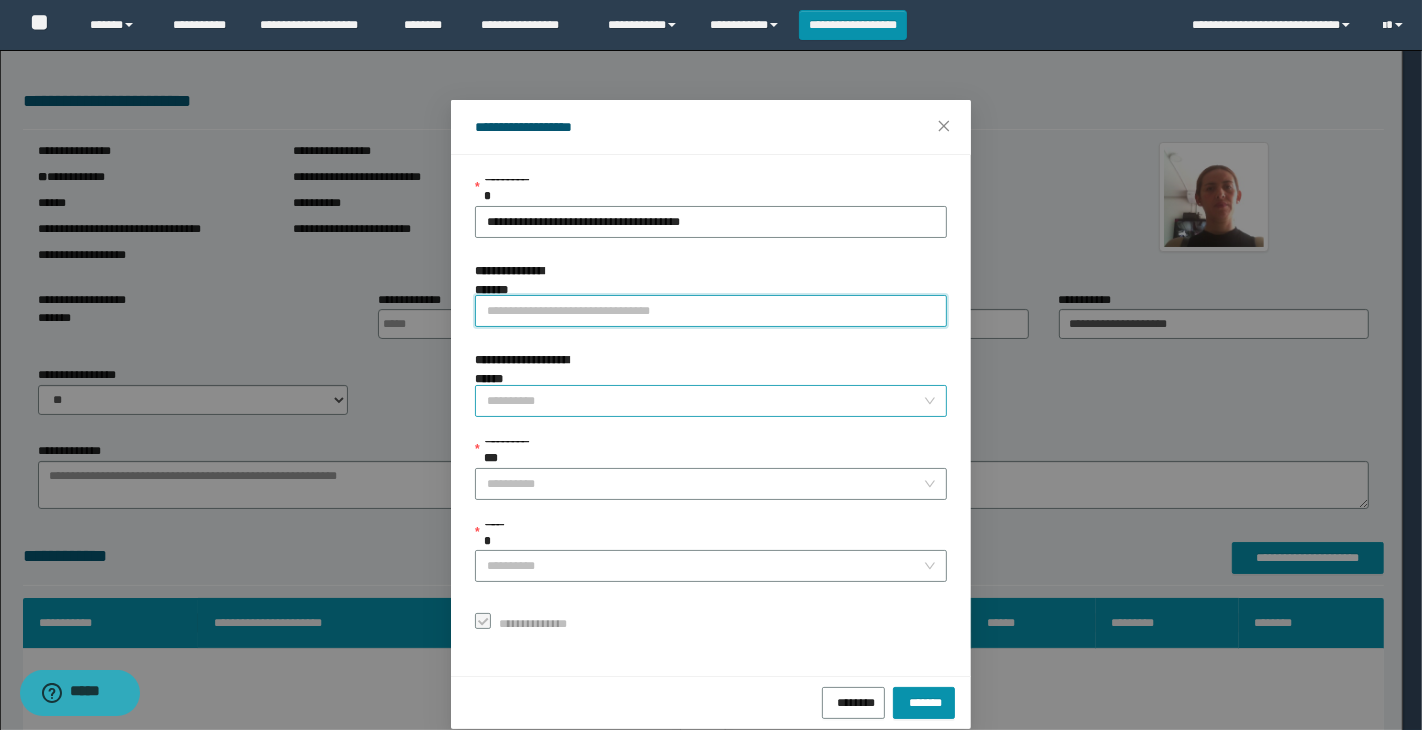 type on "**********" 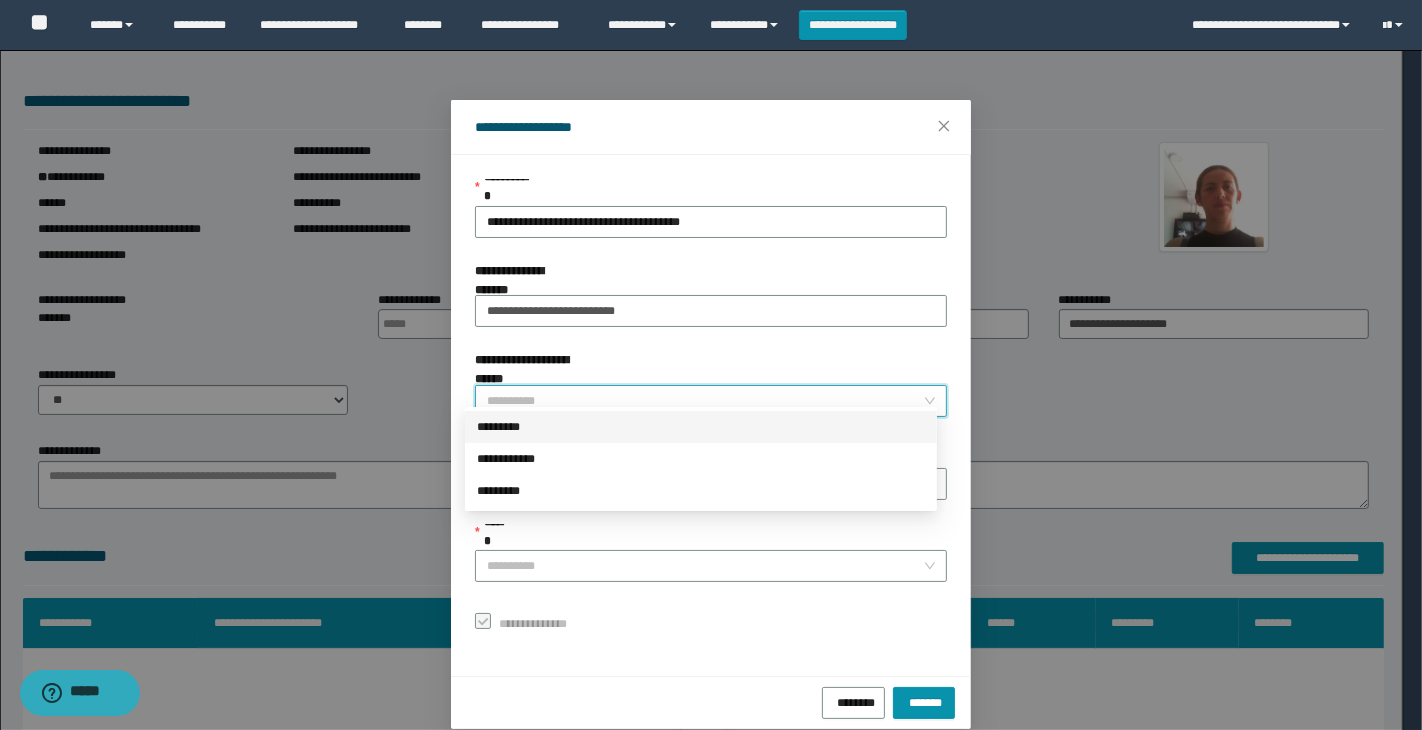 click on "**********" at bounding box center [705, 401] 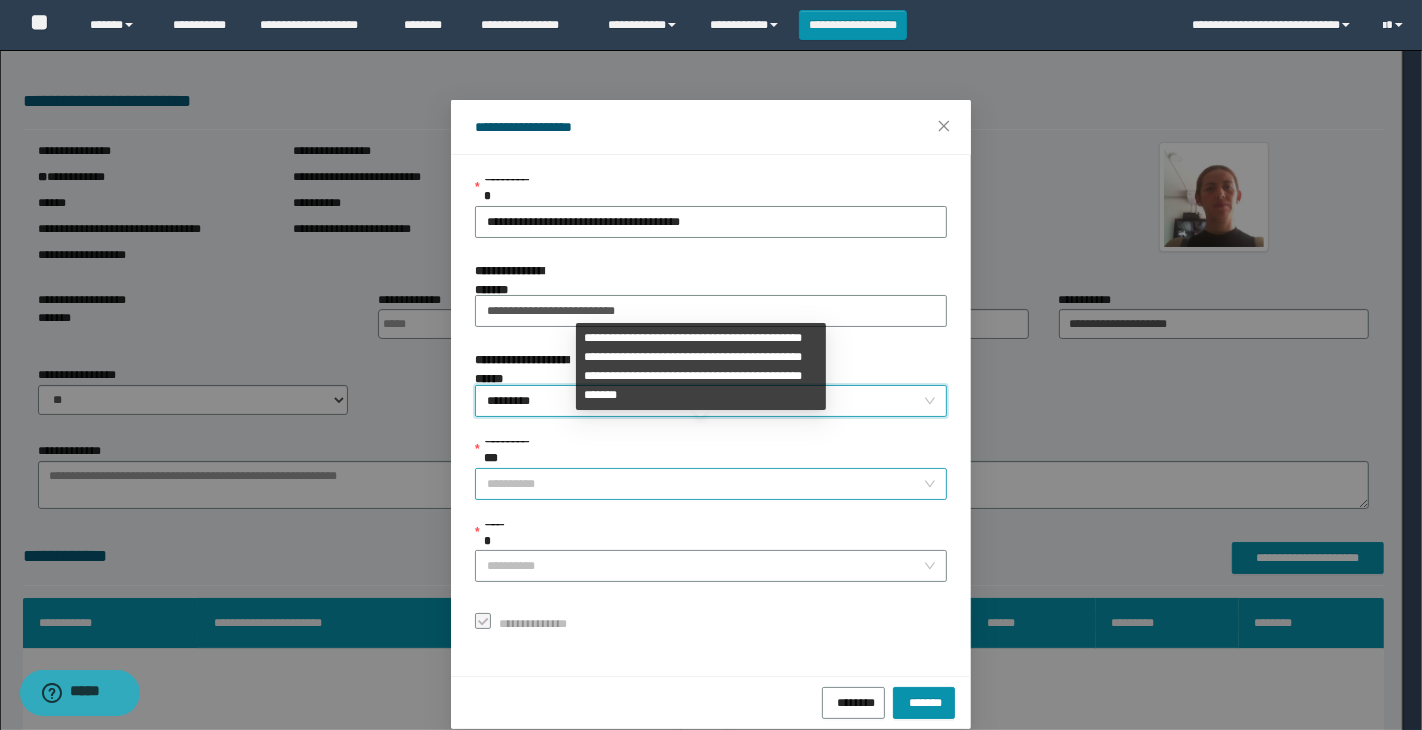 click on "**********" at bounding box center (705, 484) 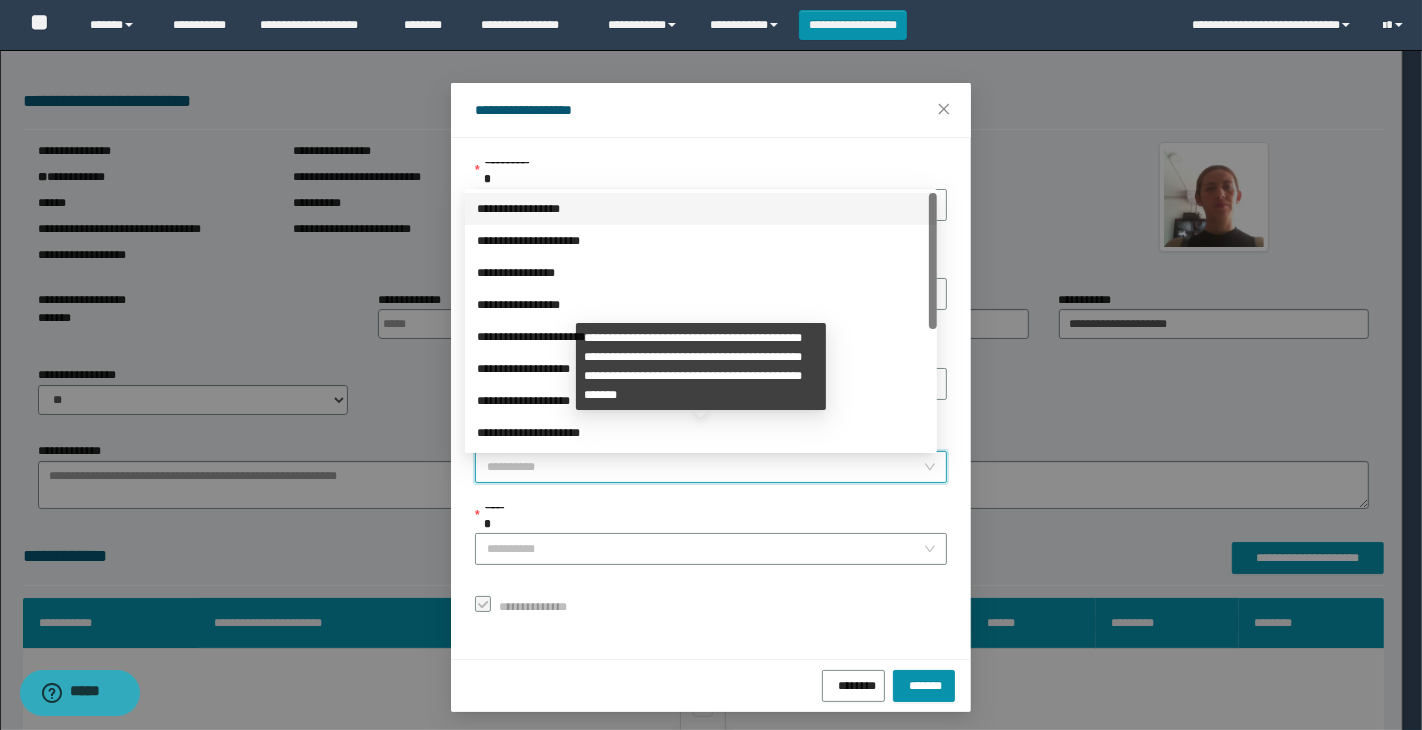 scroll, scrollTop: 23, scrollLeft: 0, axis: vertical 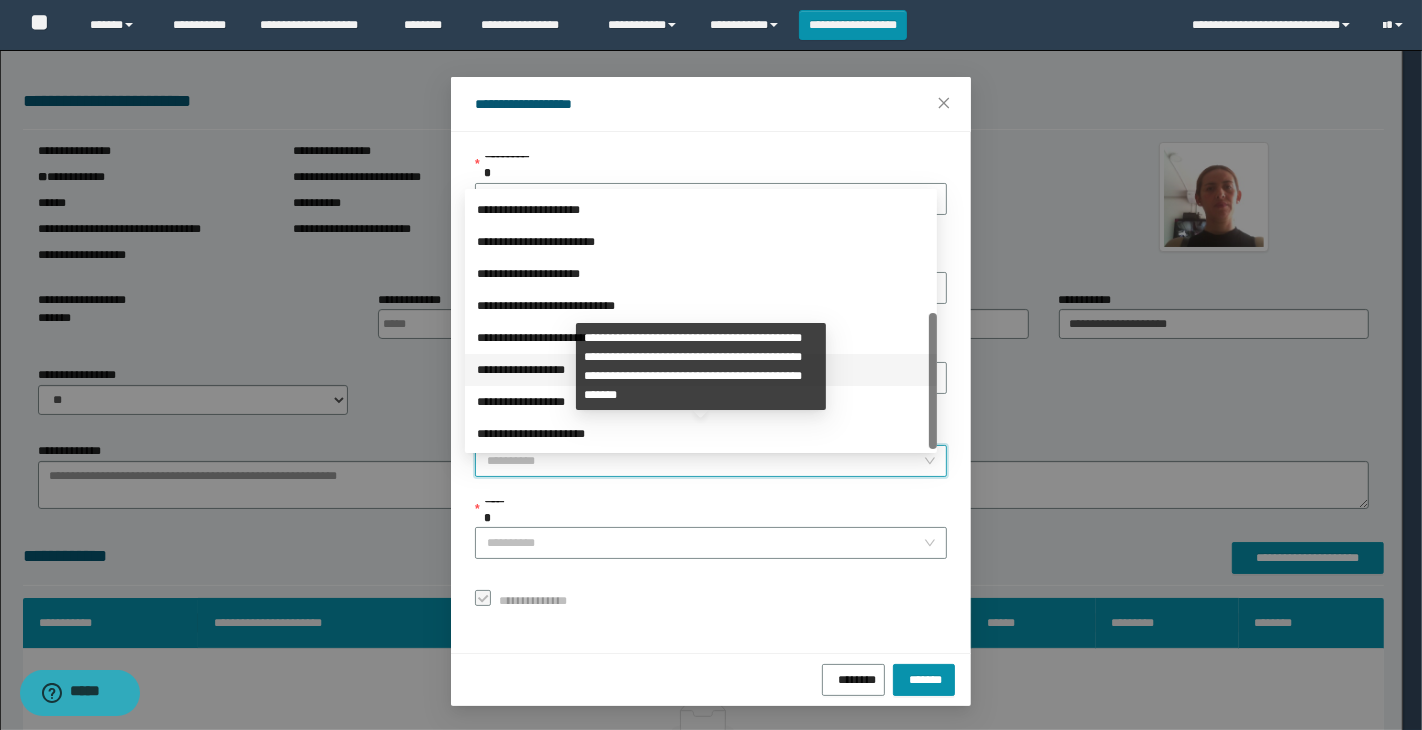 click on "**********" at bounding box center (701, 370) 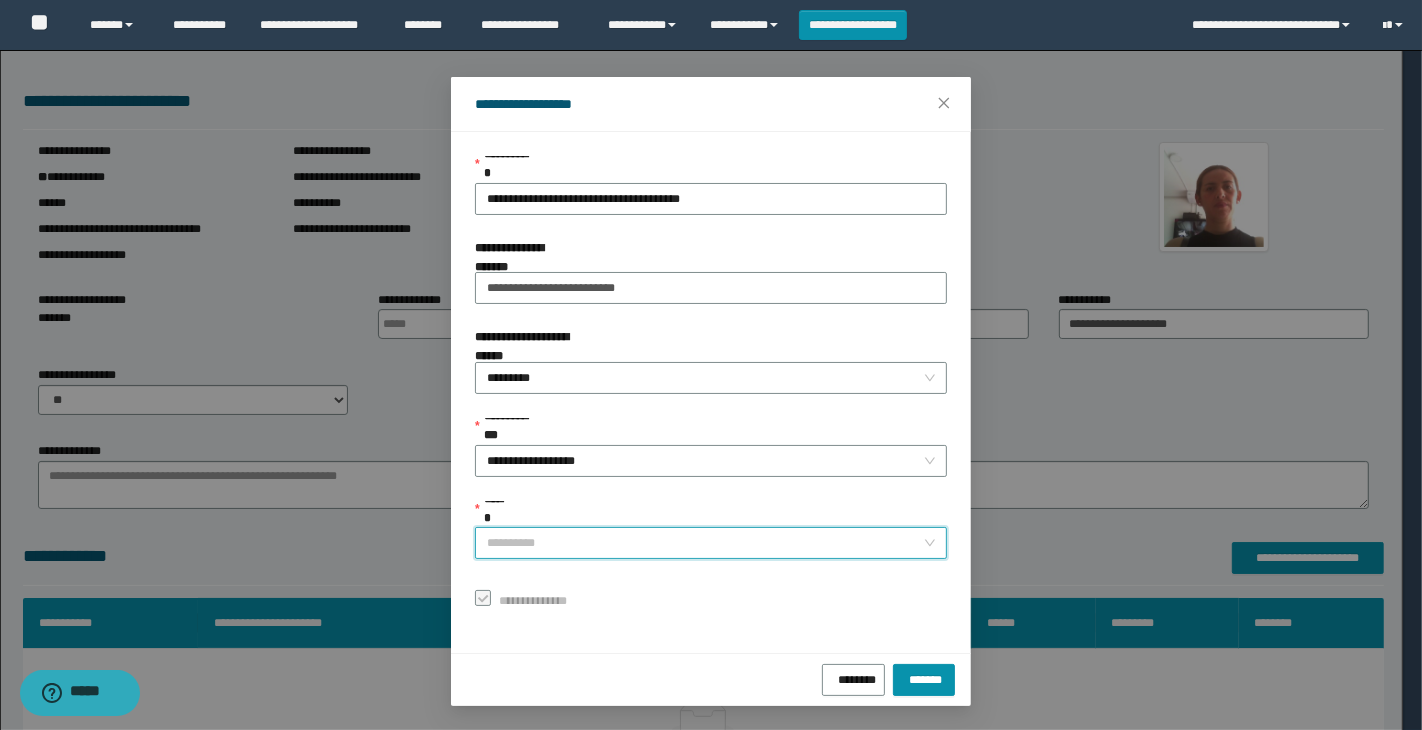 click on "******" at bounding box center (705, 543) 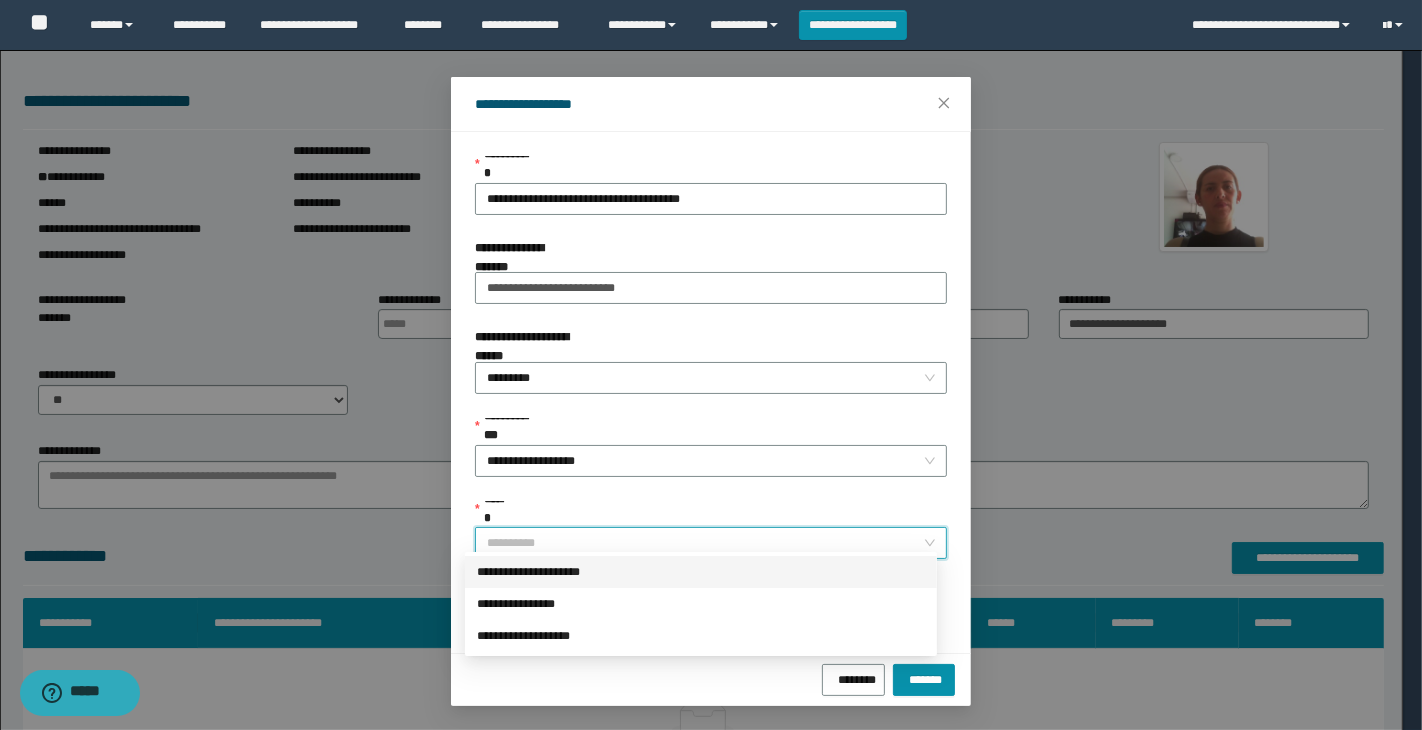 click on "**********" at bounding box center (701, 572) 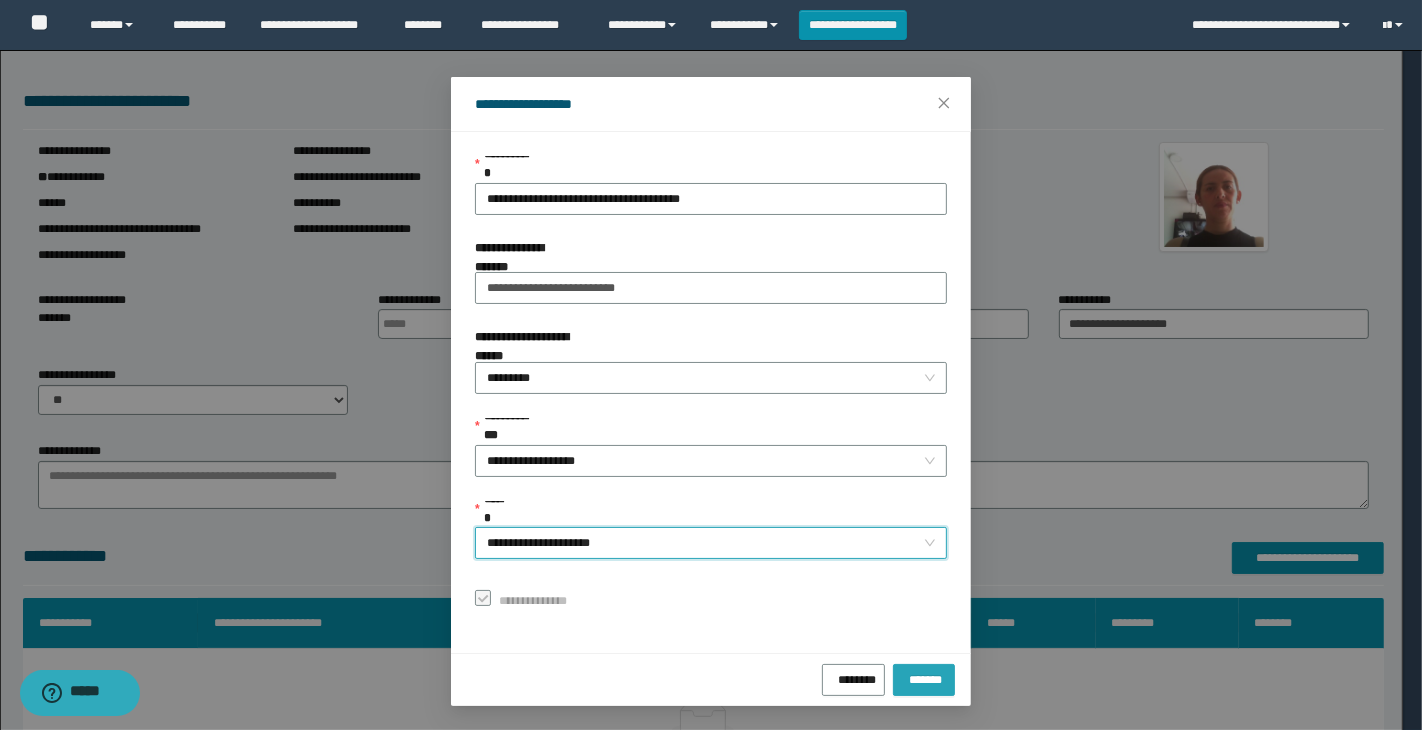 click on "*******" at bounding box center [924, 677] 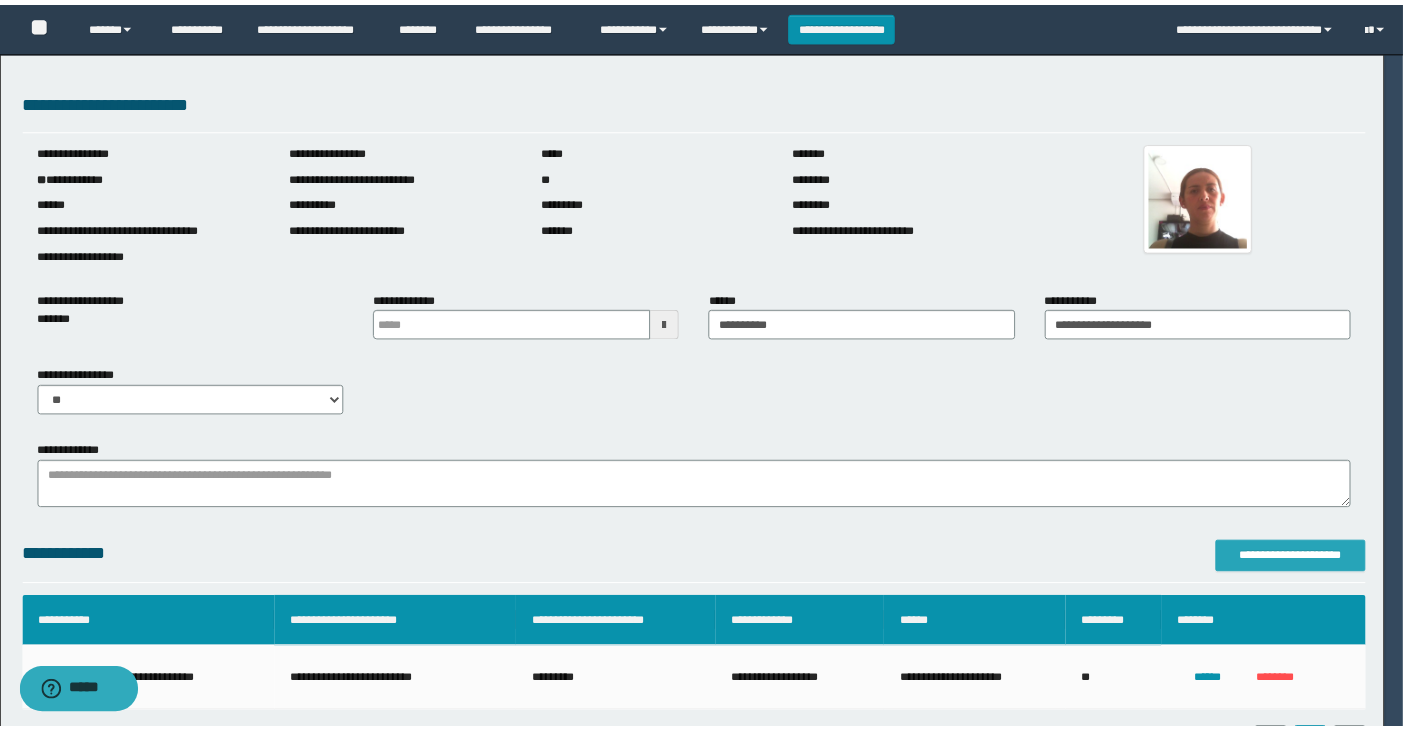 scroll, scrollTop: 0, scrollLeft: 0, axis: both 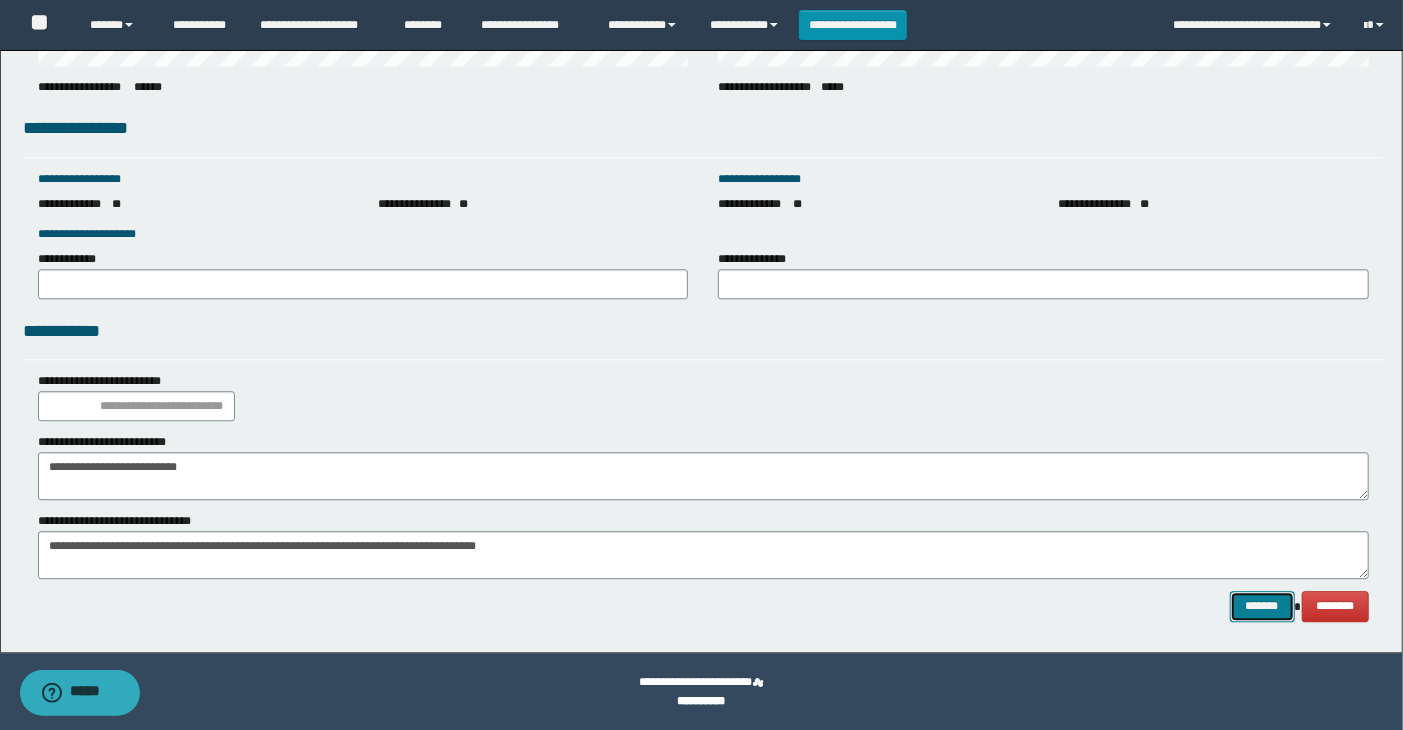click on "*******" at bounding box center (1262, 606) 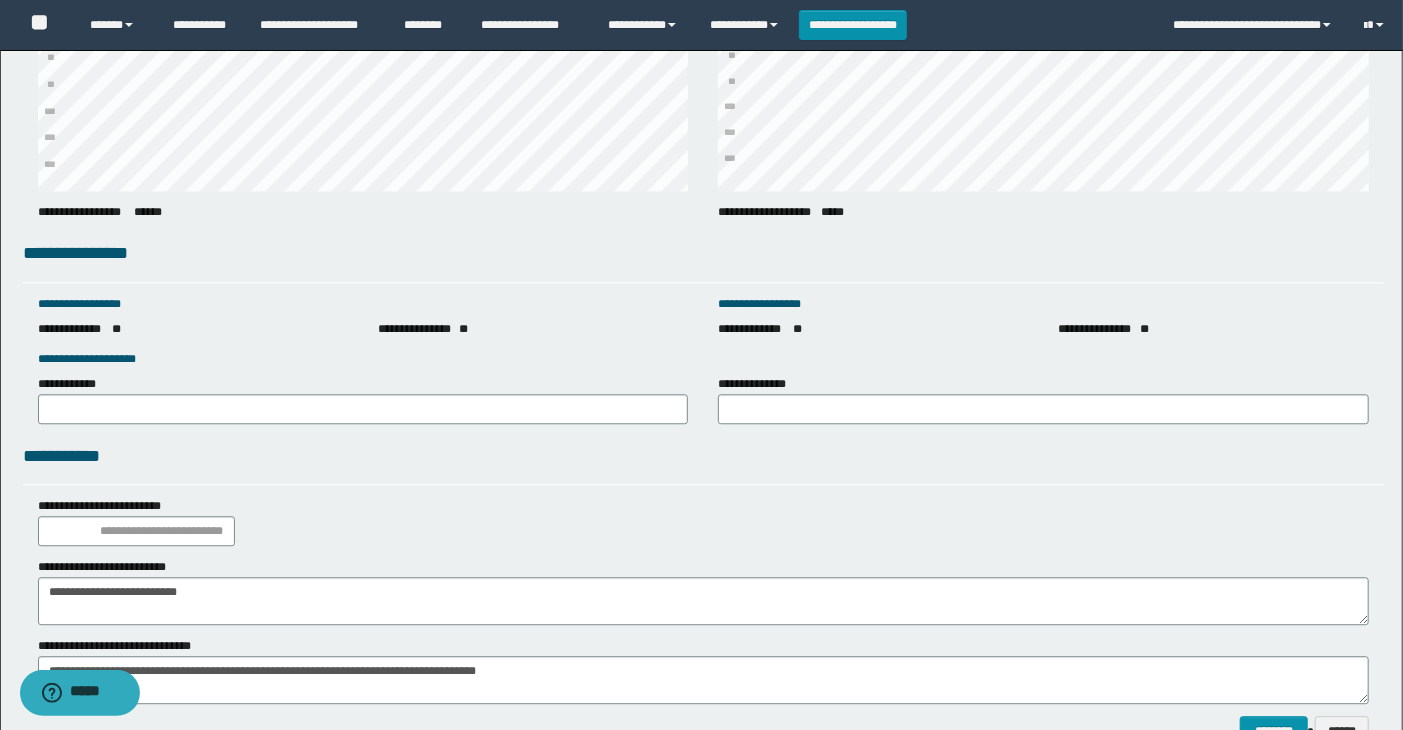 scroll, scrollTop: 2768, scrollLeft: 0, axis: vertical 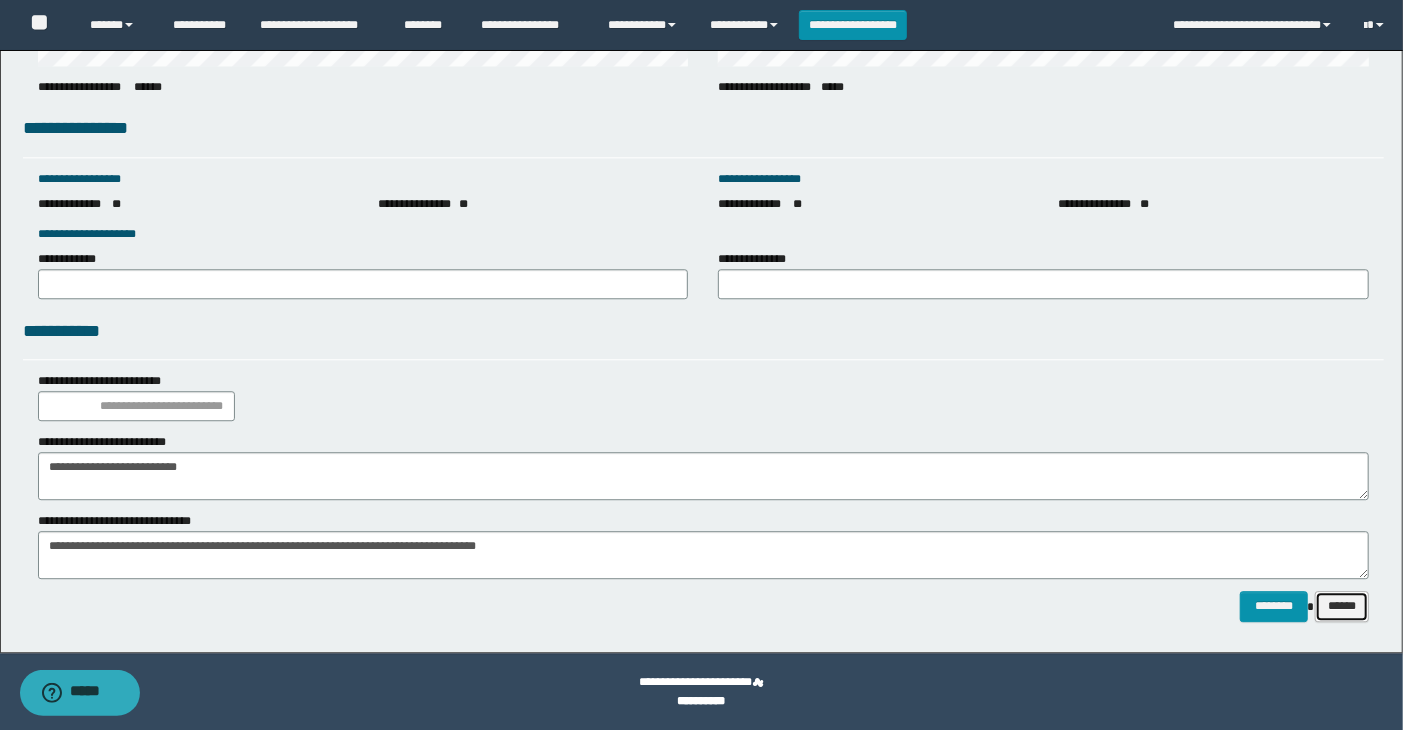 click on "******" at bounding box center [1342, 606] 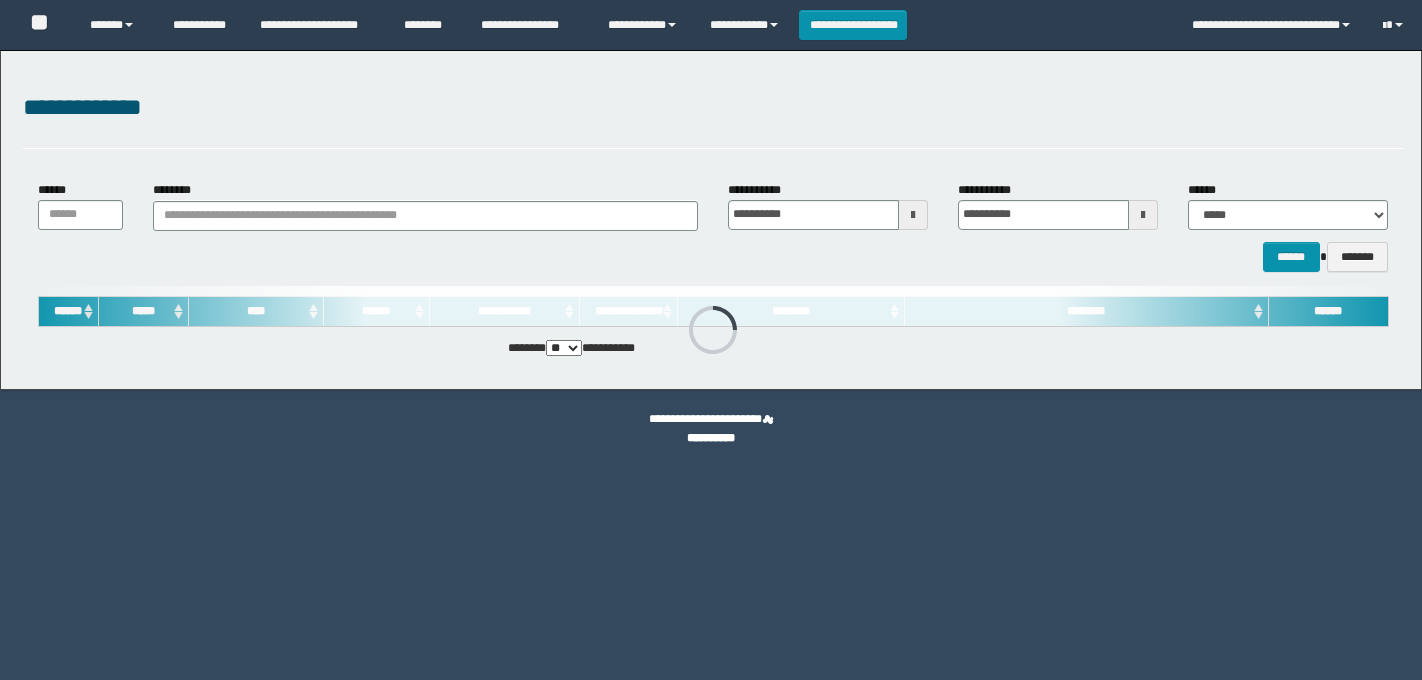 scroll, scrollTop: 0, scrollLeft: 0, axis: both 